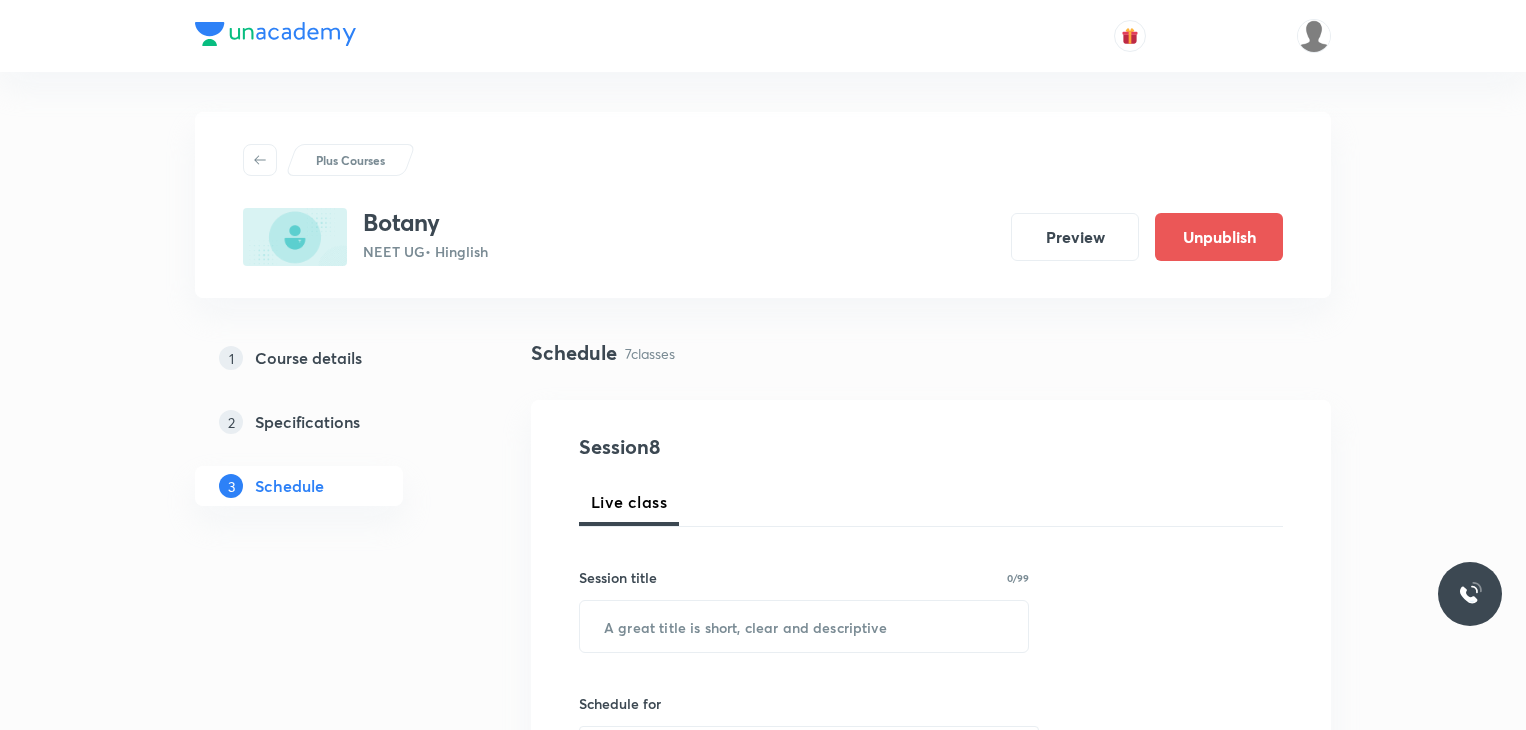 scroll, scrollTop: 0, scrollLeft: 0, axis: both 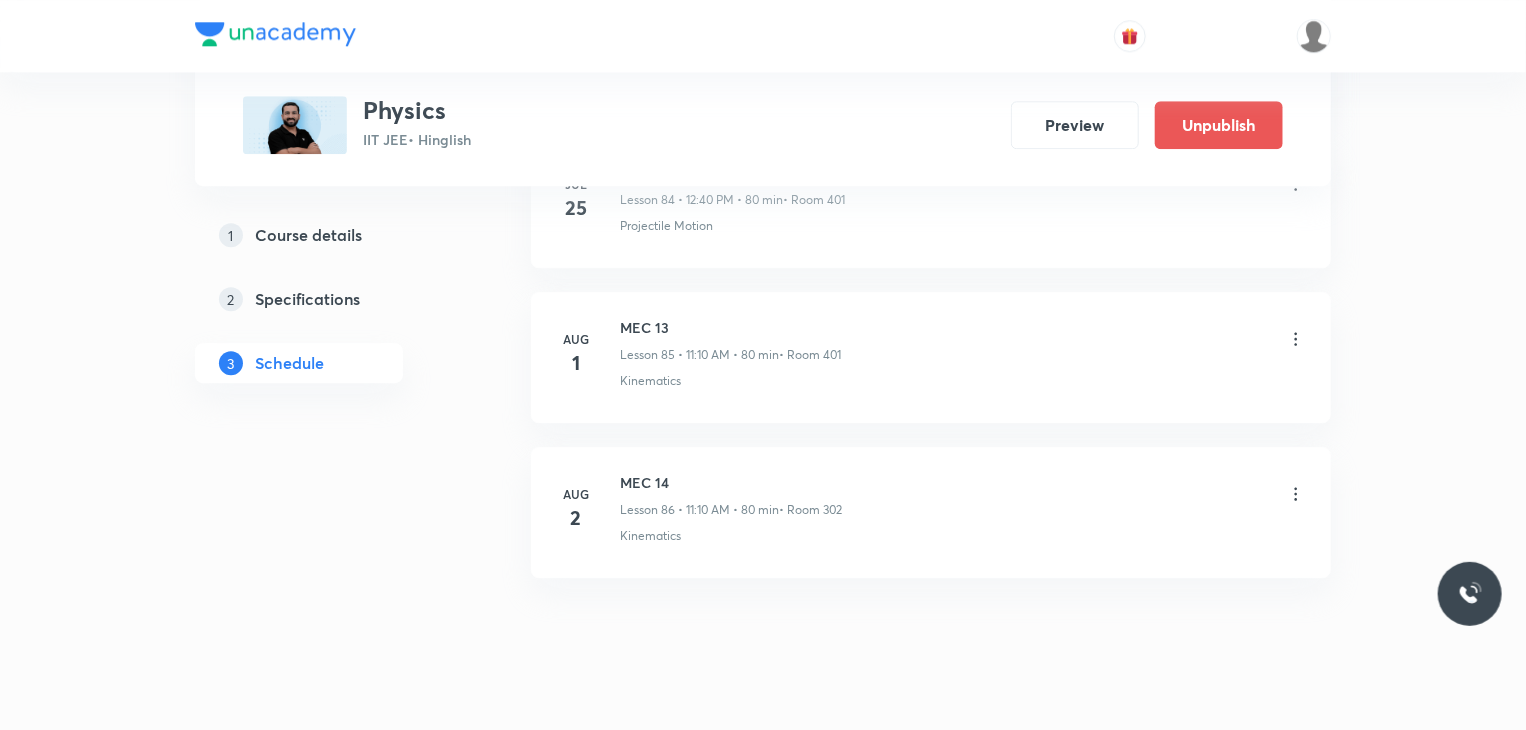 click on "MEC 14" at bounding box center [731, 482] 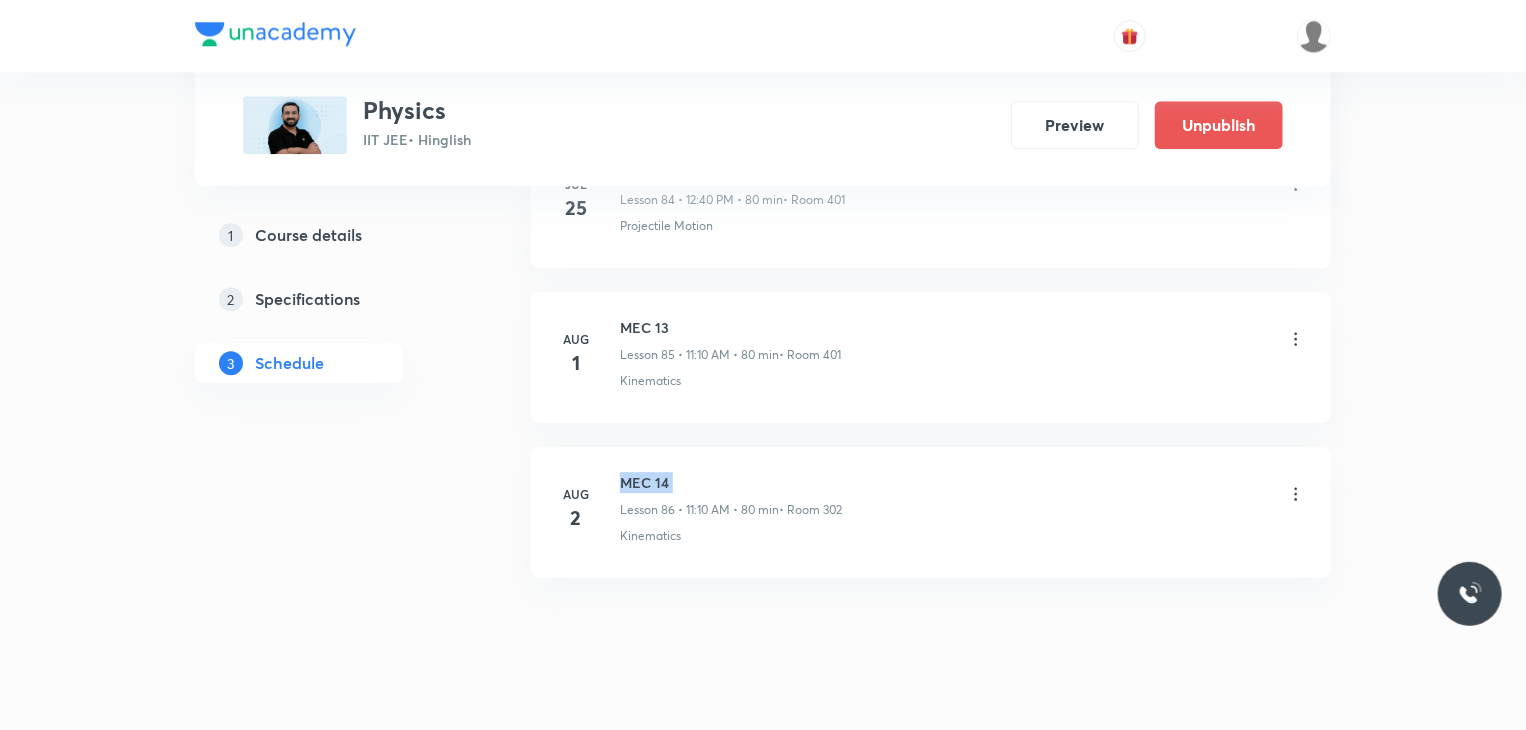 click on "MEC 14" at bounding box center (731, 482) 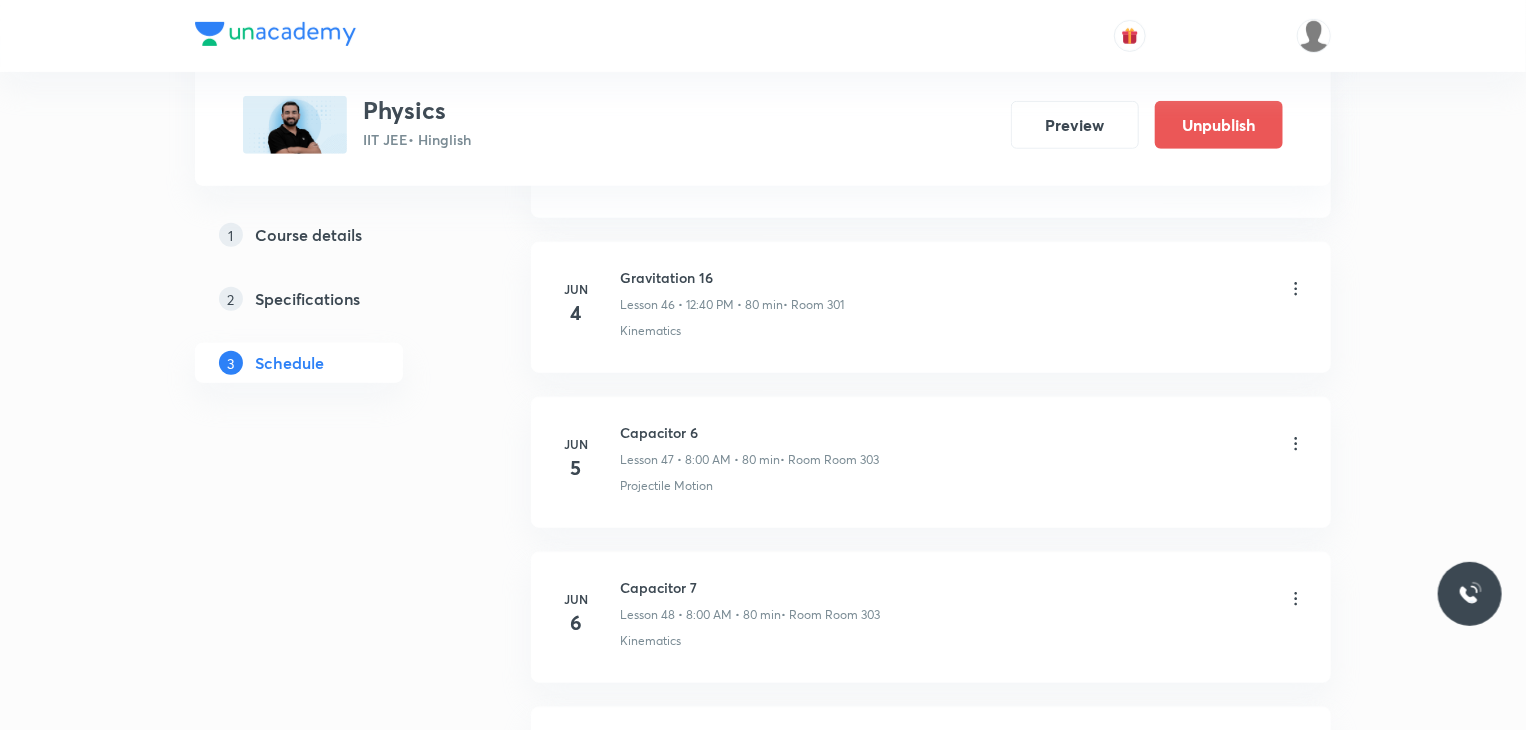 scroll, scrollTop: 0, scrollLeft: 0, axis: both 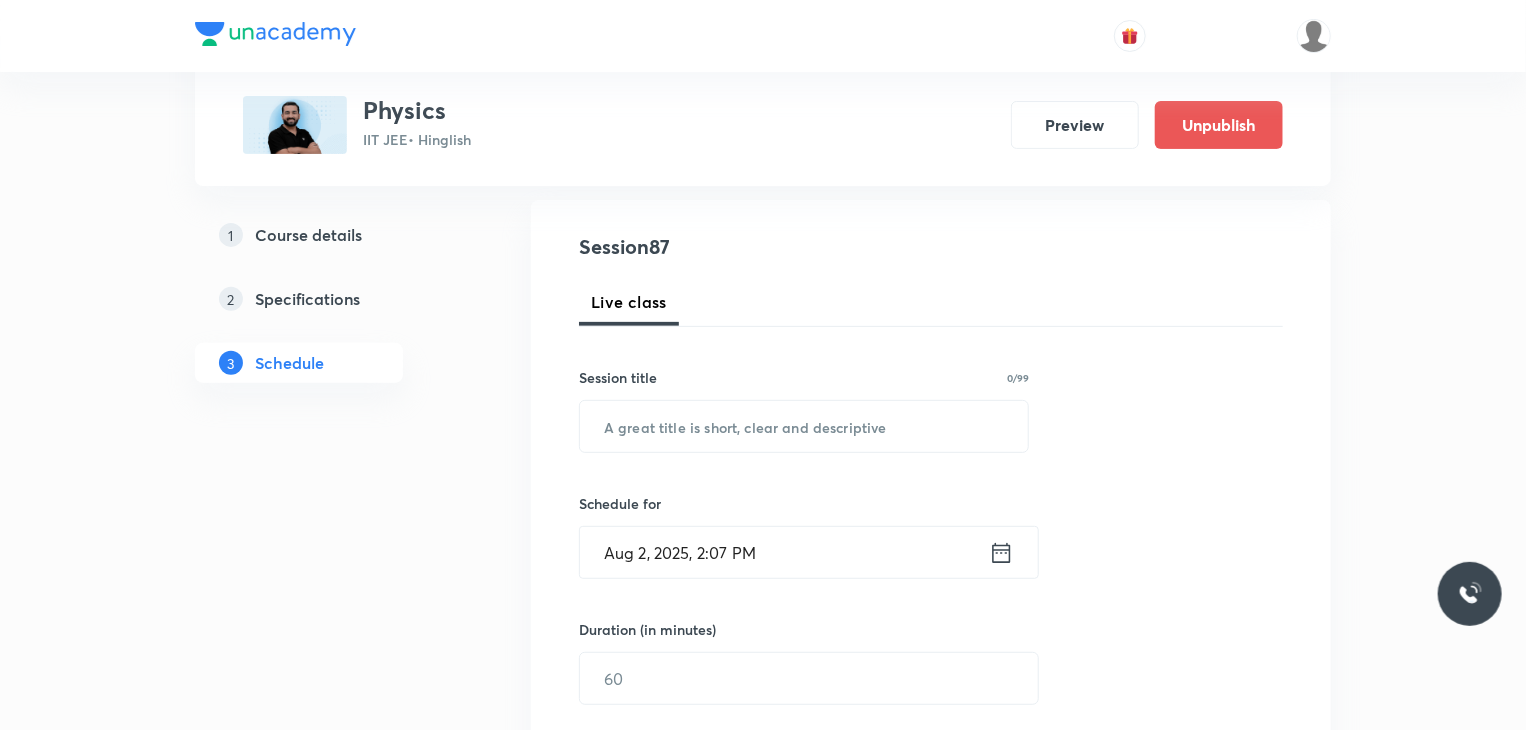 click on "Session  87 Live class Session title 0/99 ​ Schedule for Aug 2, 2025, 2:07 PM ​ Duration (in minutes) ​ Educator Select an educator   Session type Online Offline Room Select centre room Sub-concepts Select concepts that wil be covered in this session Add Cancel" at bounding box center (931, 765) 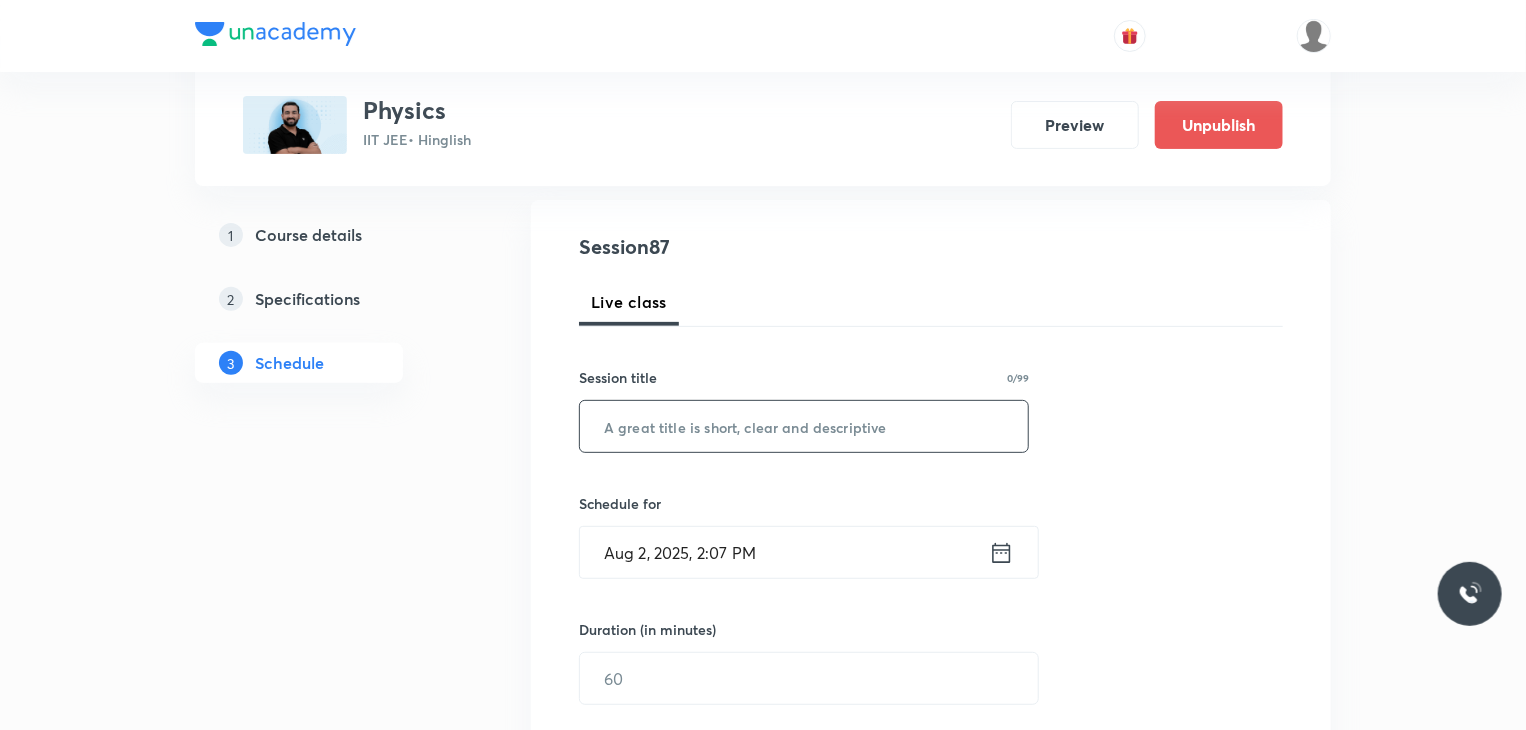 click at bounding box center [804, 426] 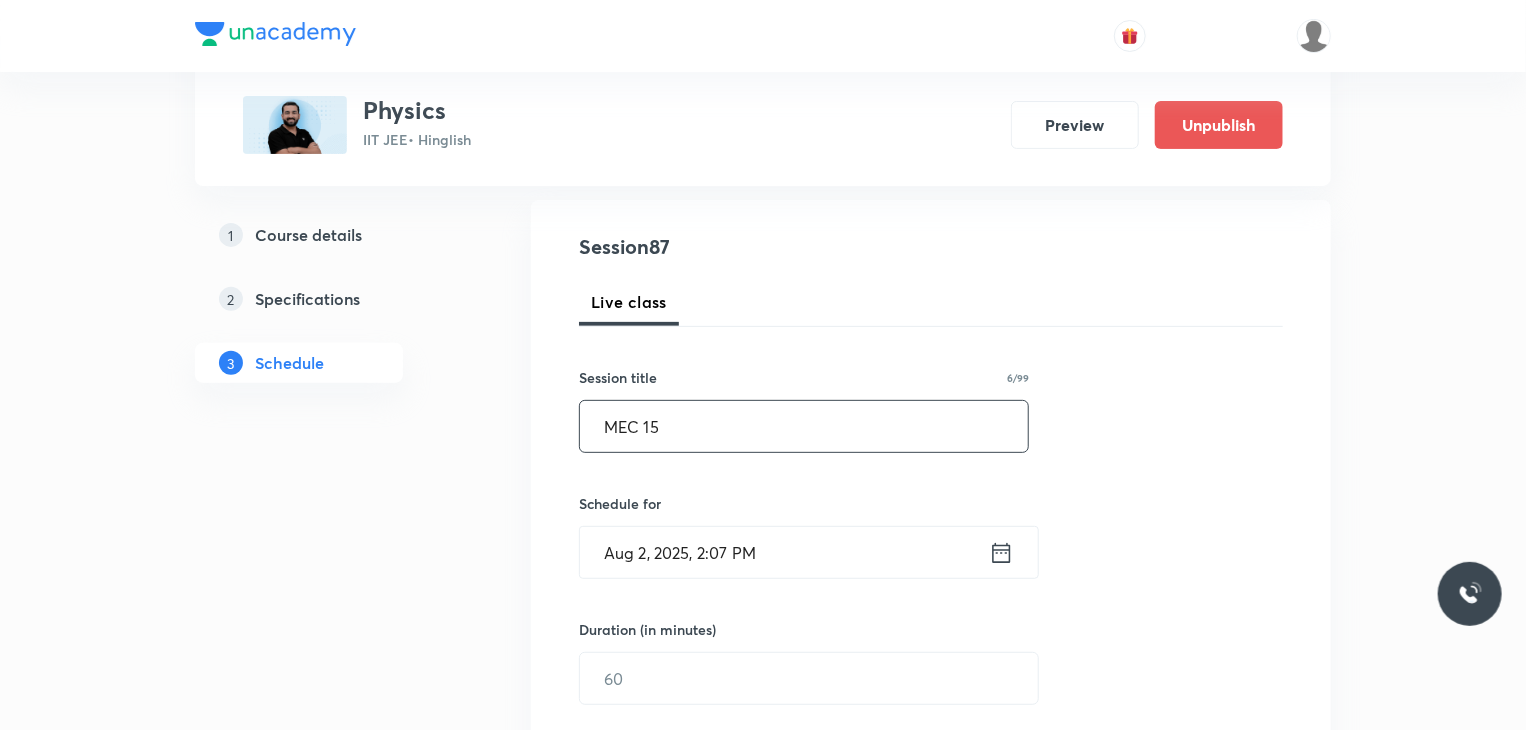 type on "MEC 15" 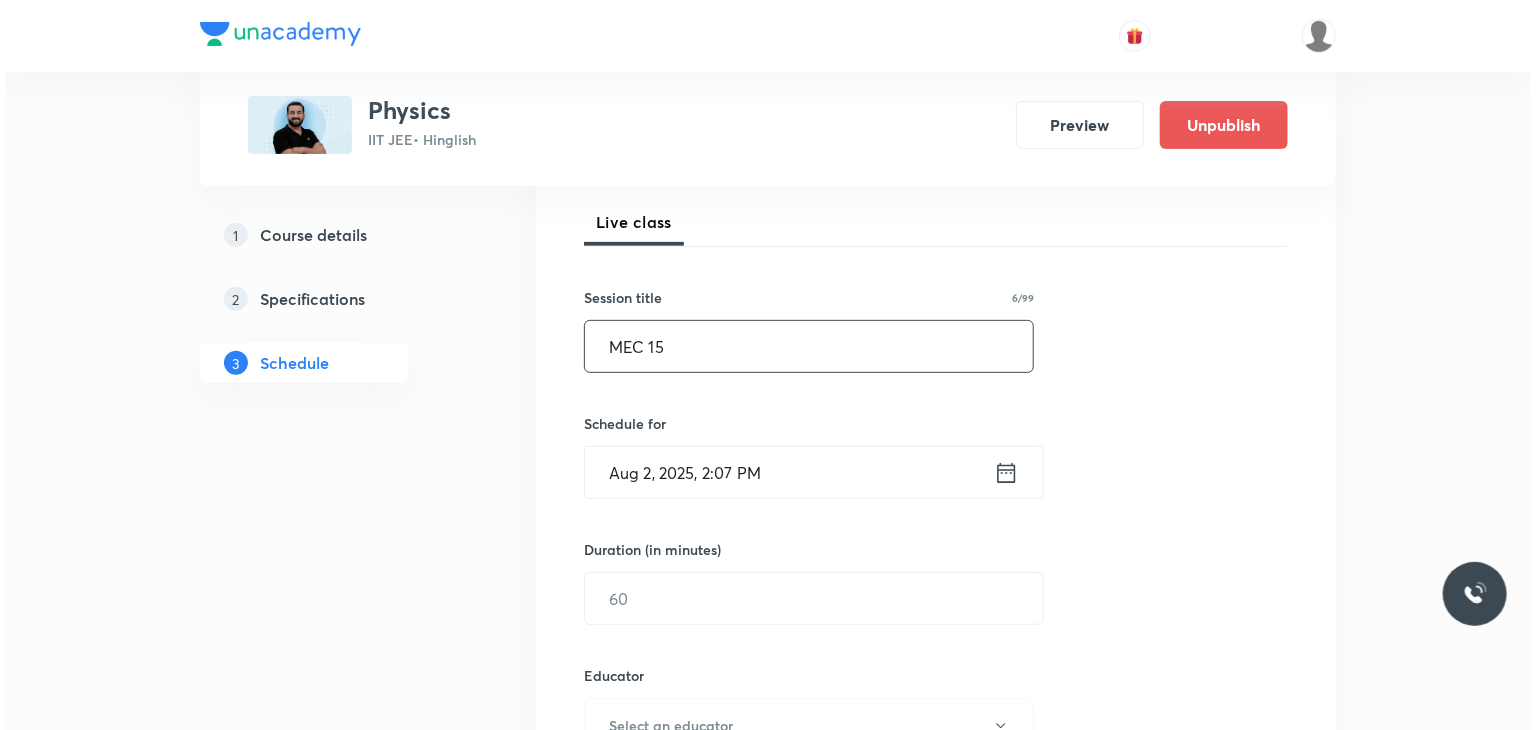 scroll, scrollTop: 300, scrollLeft: 0, axis: vertical 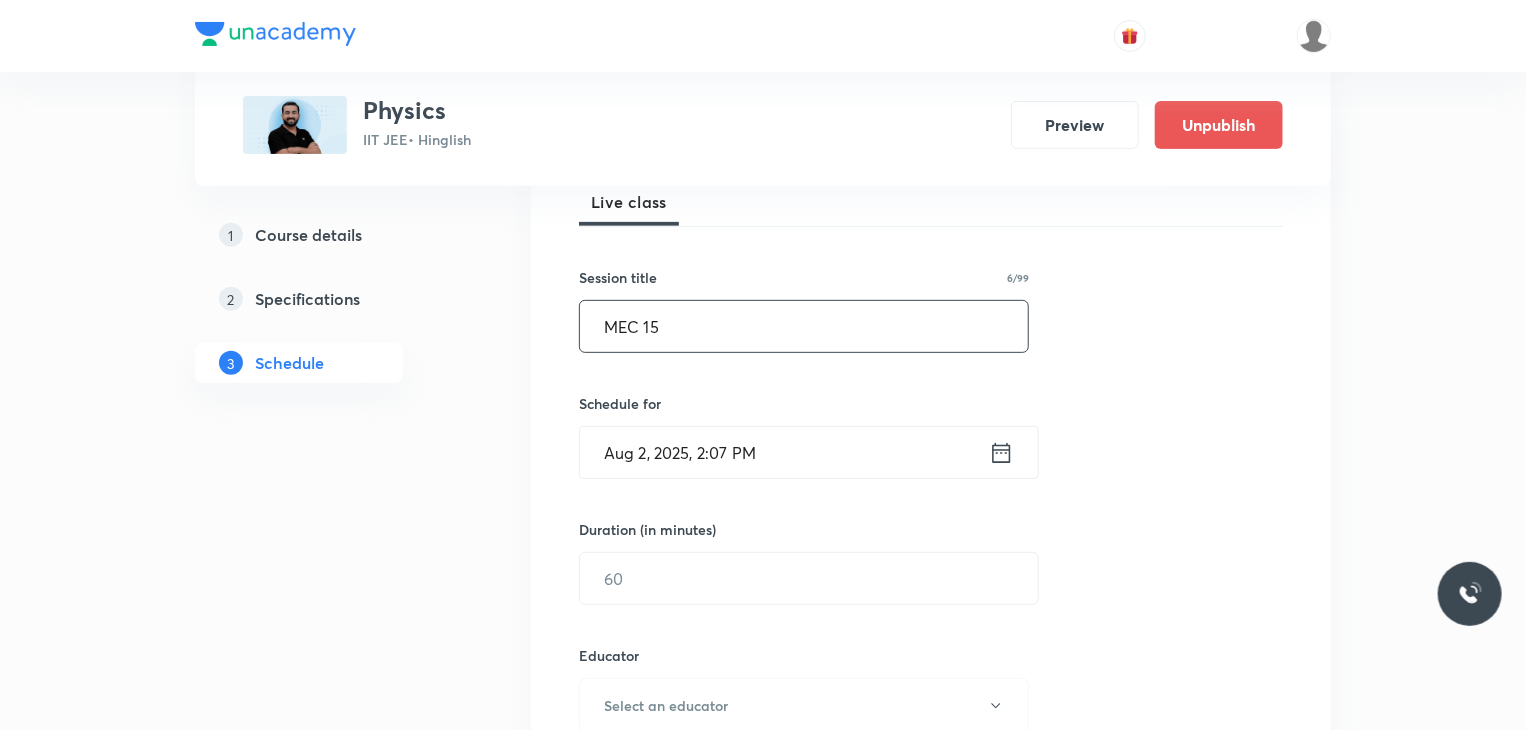 click on "Aug 2, 2025, 2:07 PM" at bounding box center (784, 452) 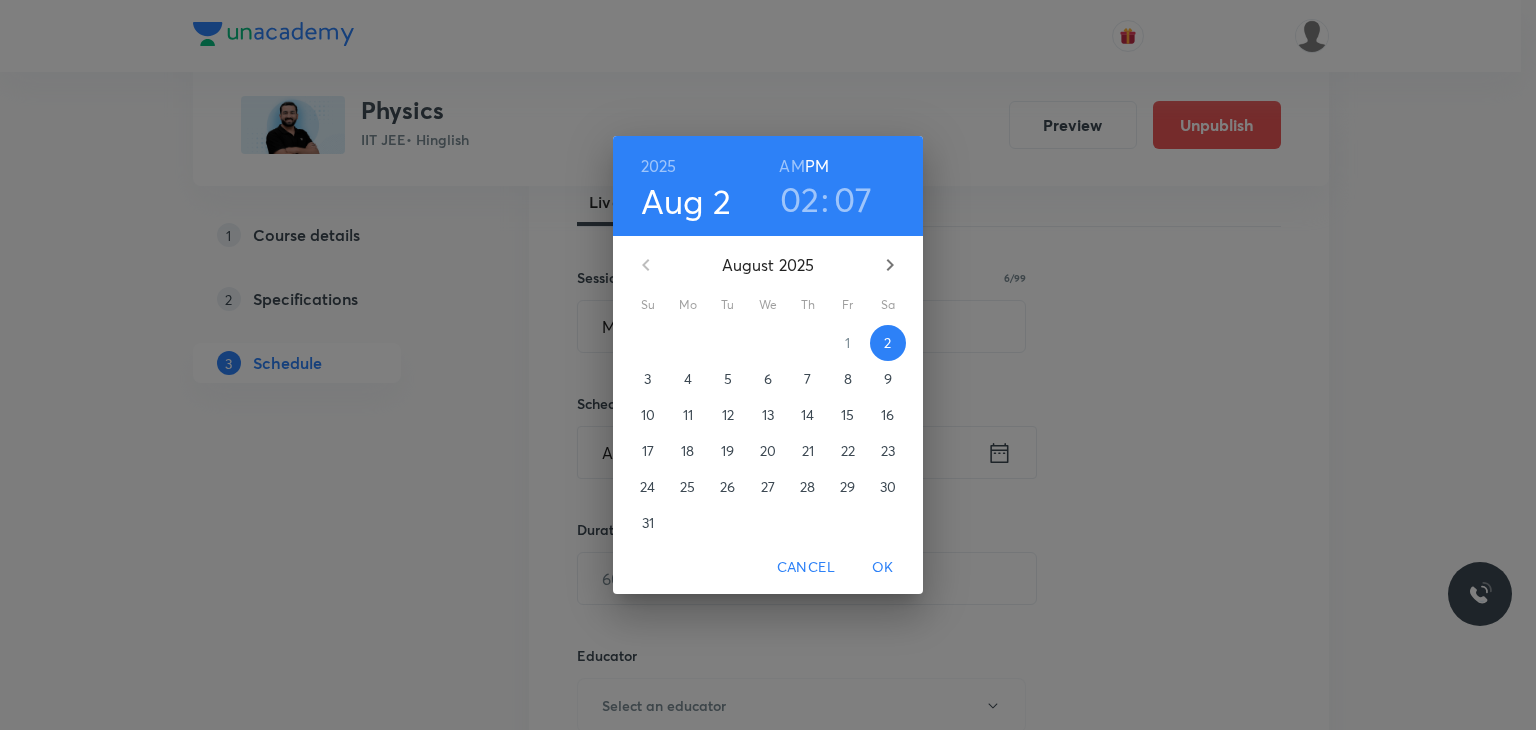 click on "4" at bounding box center [688, 379] 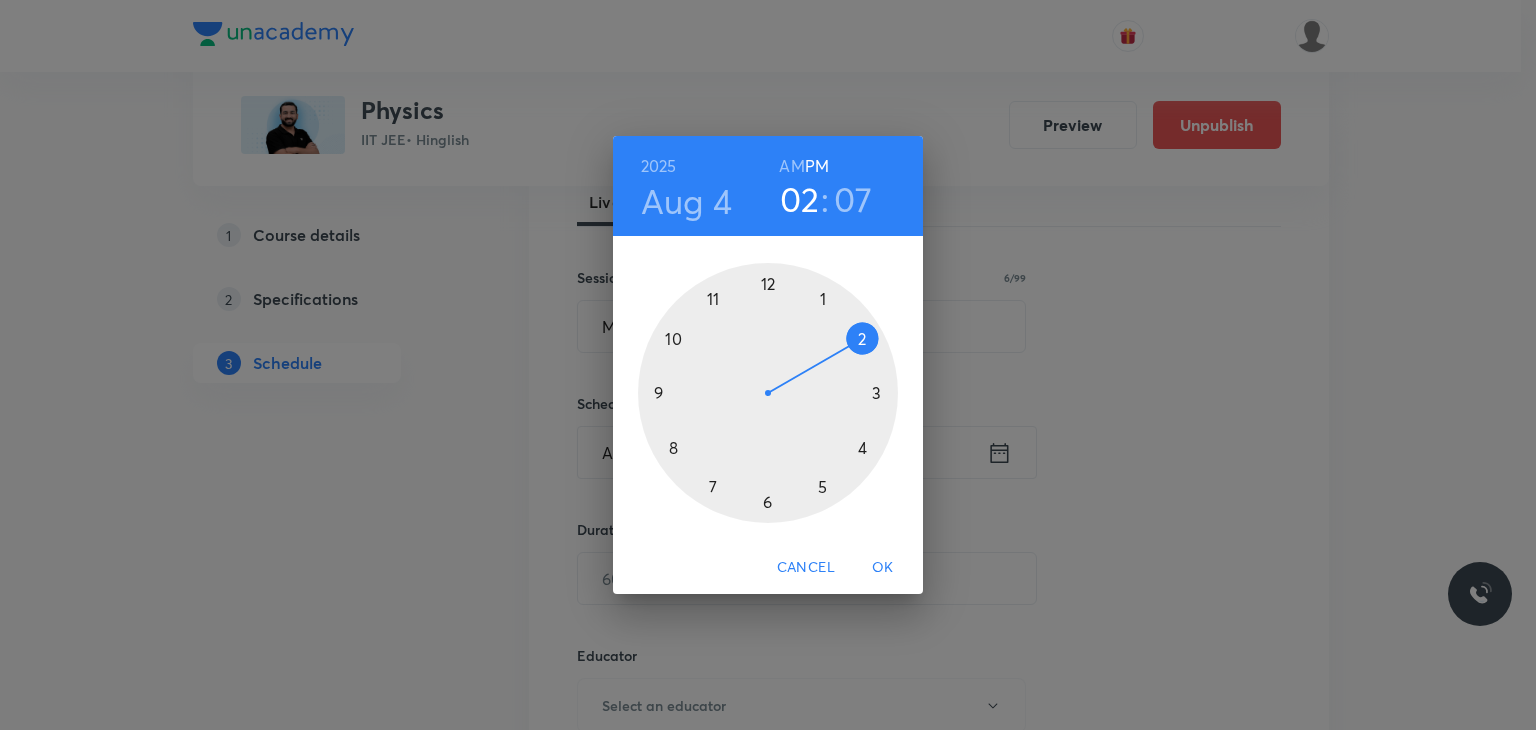 click on "AM" at bounding box center [791, 166] 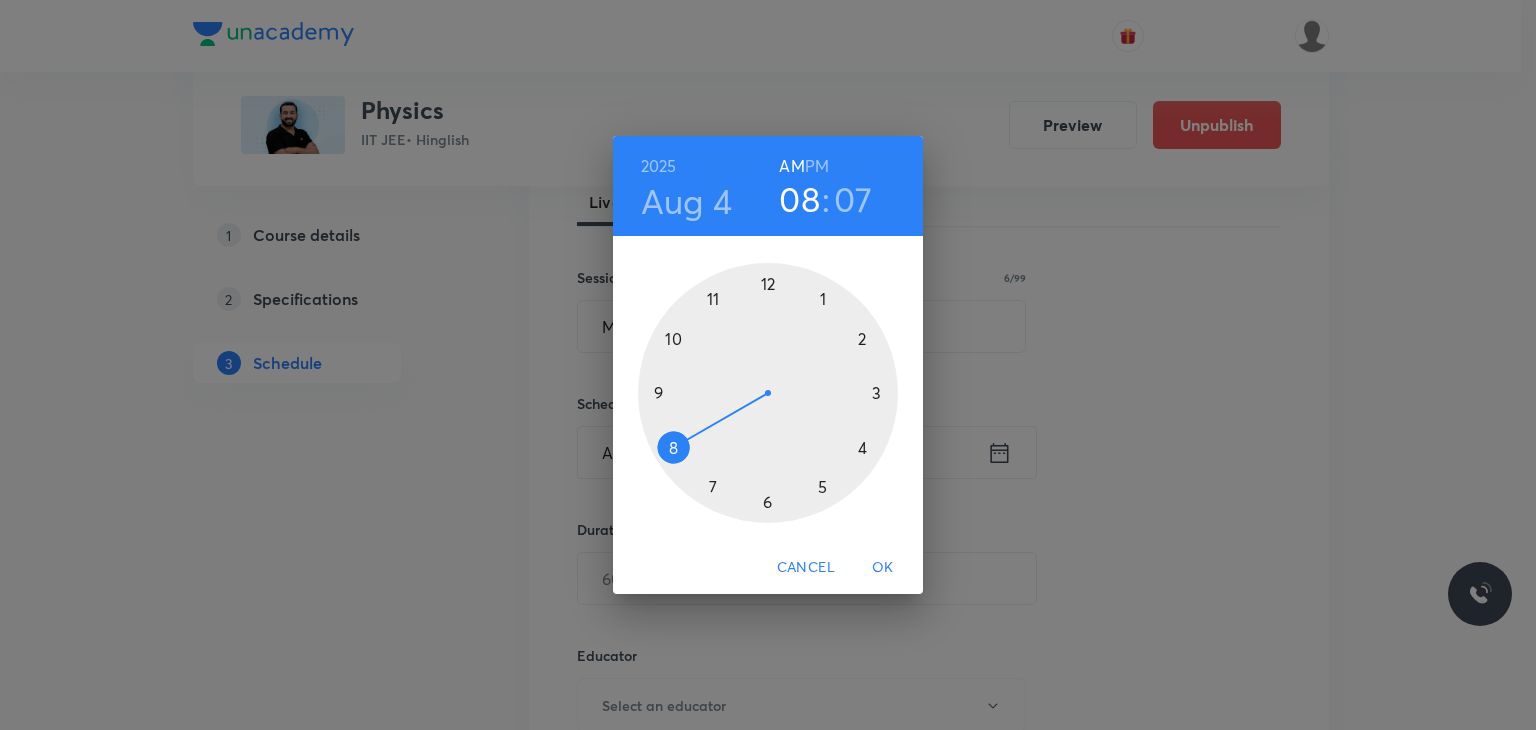 drag, startPoint x: 636, startPoint y: 381, endPoint x: 659, endPoint y: 446, distance: 68.94926 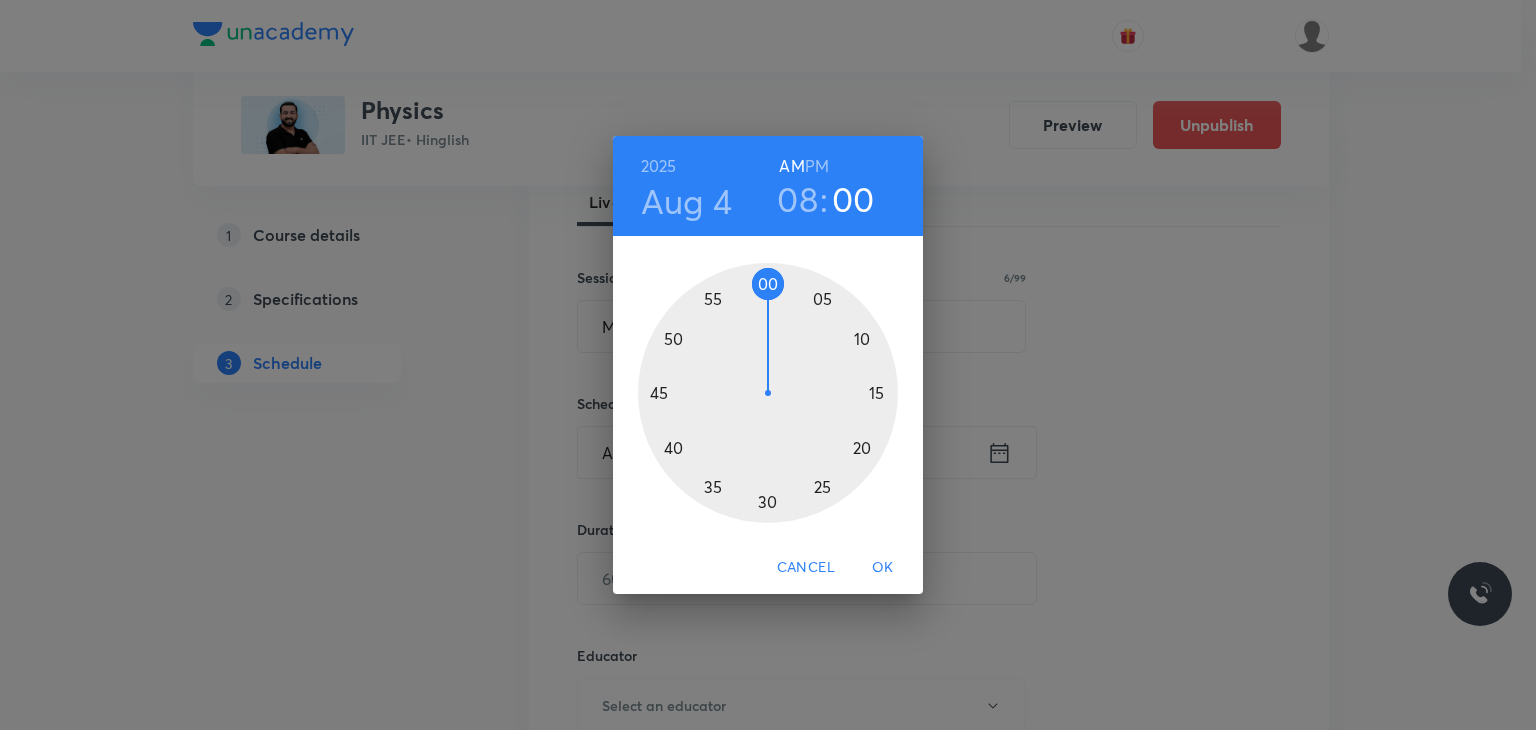 drag, startPoint x: 769, startPoint y: 288, endPoint x: 772, endPoint y: 272, distance: 16.27882 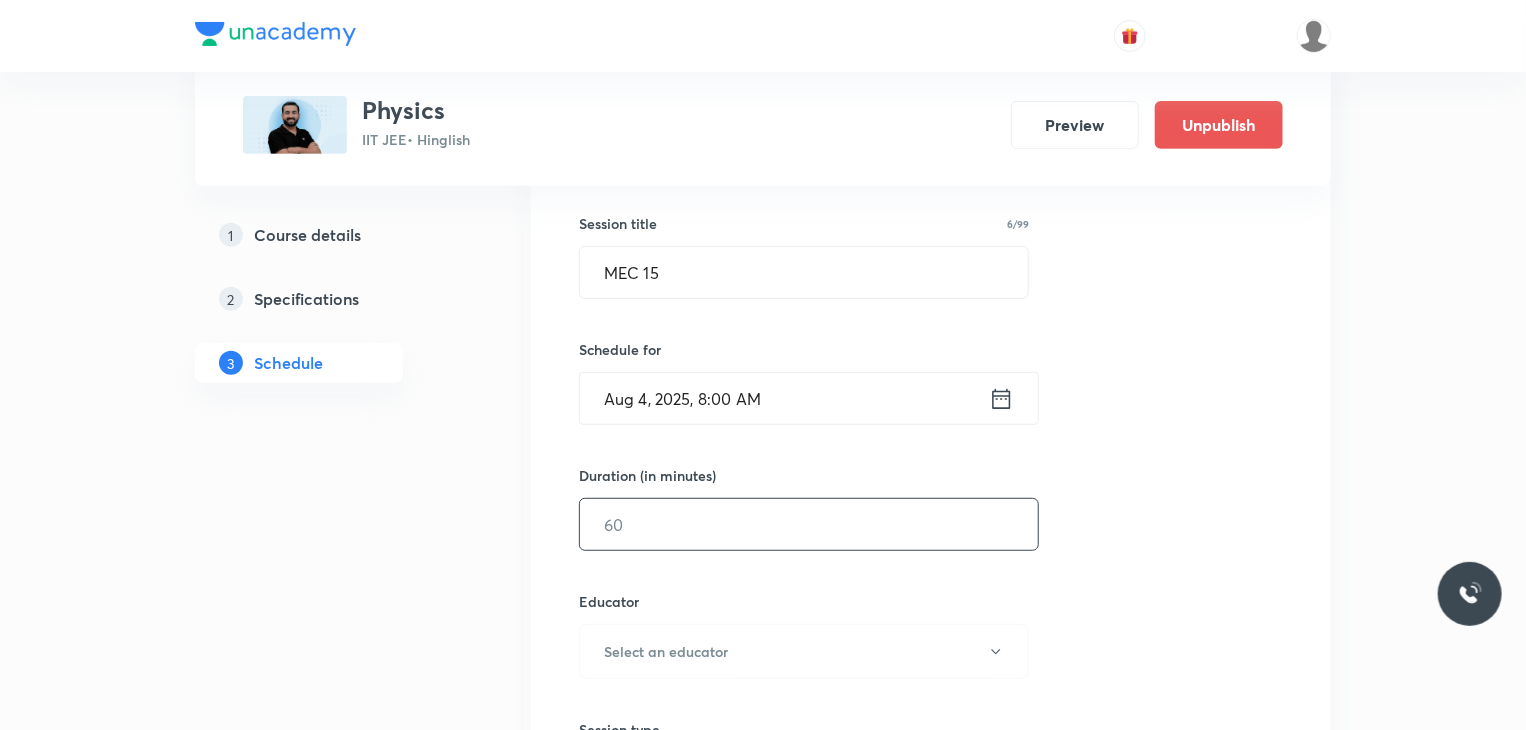 scroll, scrollTop: 400, scrollLeft: 0, axis: vertical 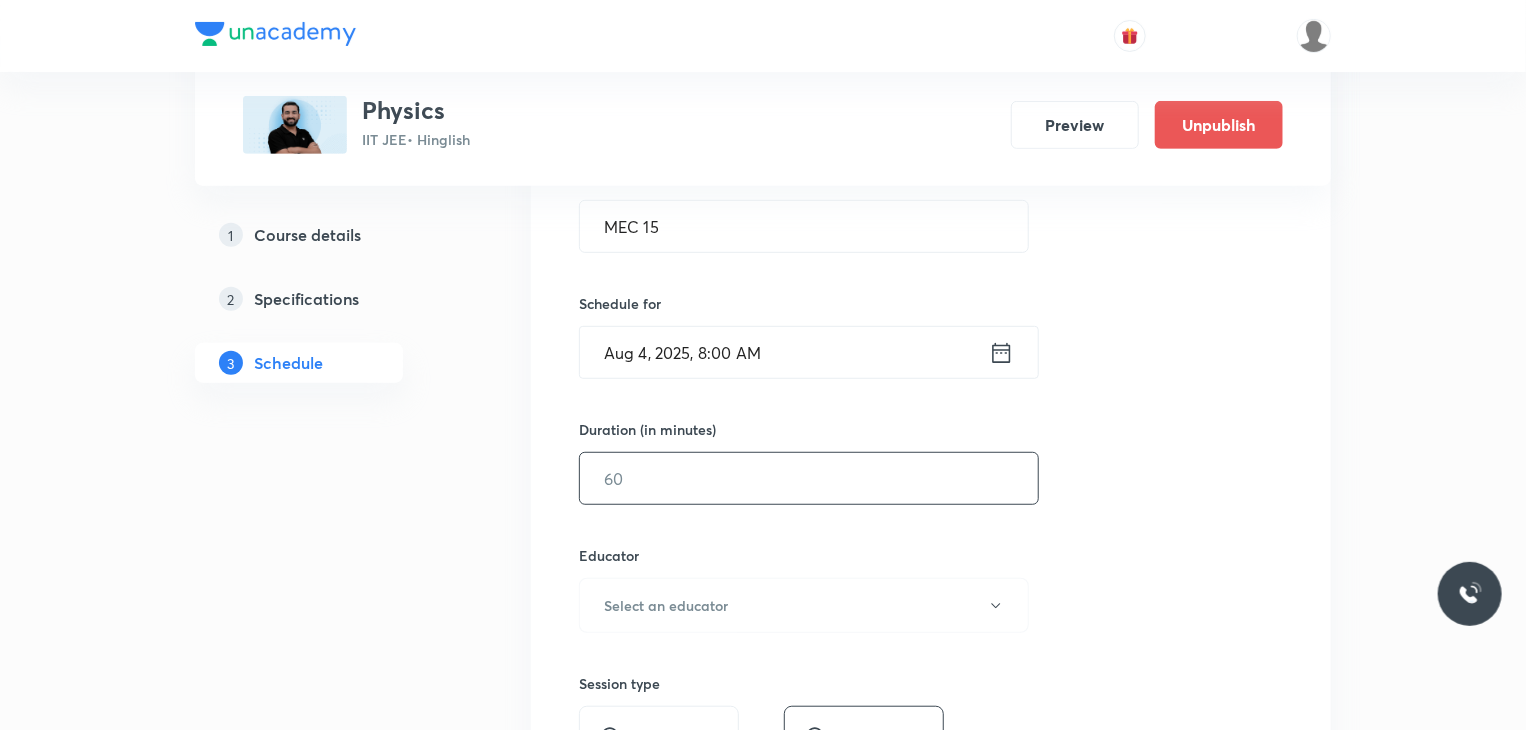 drag, startPoint x: 650, startPoint y: 473, endPoint x: 660, endPoint y: 454, distance: 21.470911 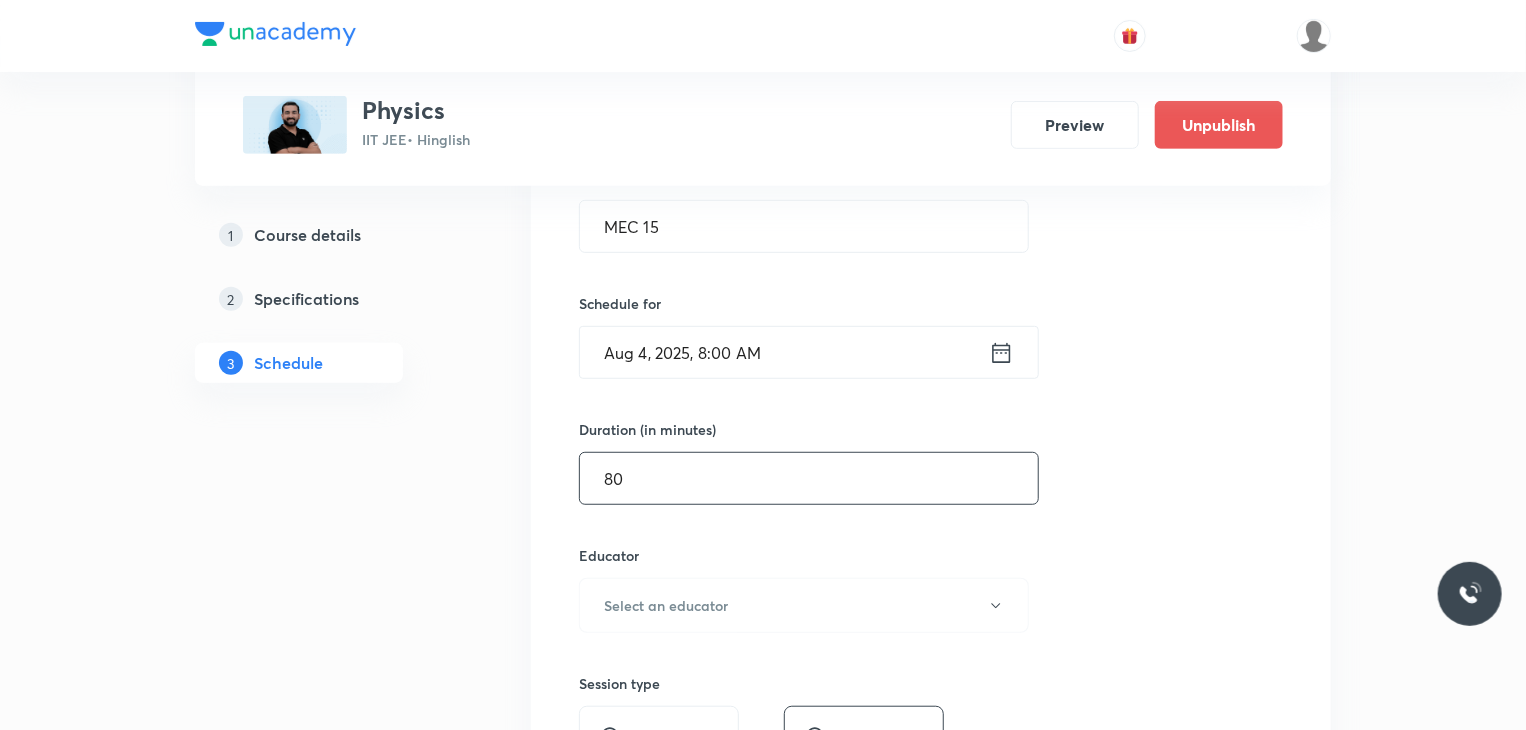 type on "80" 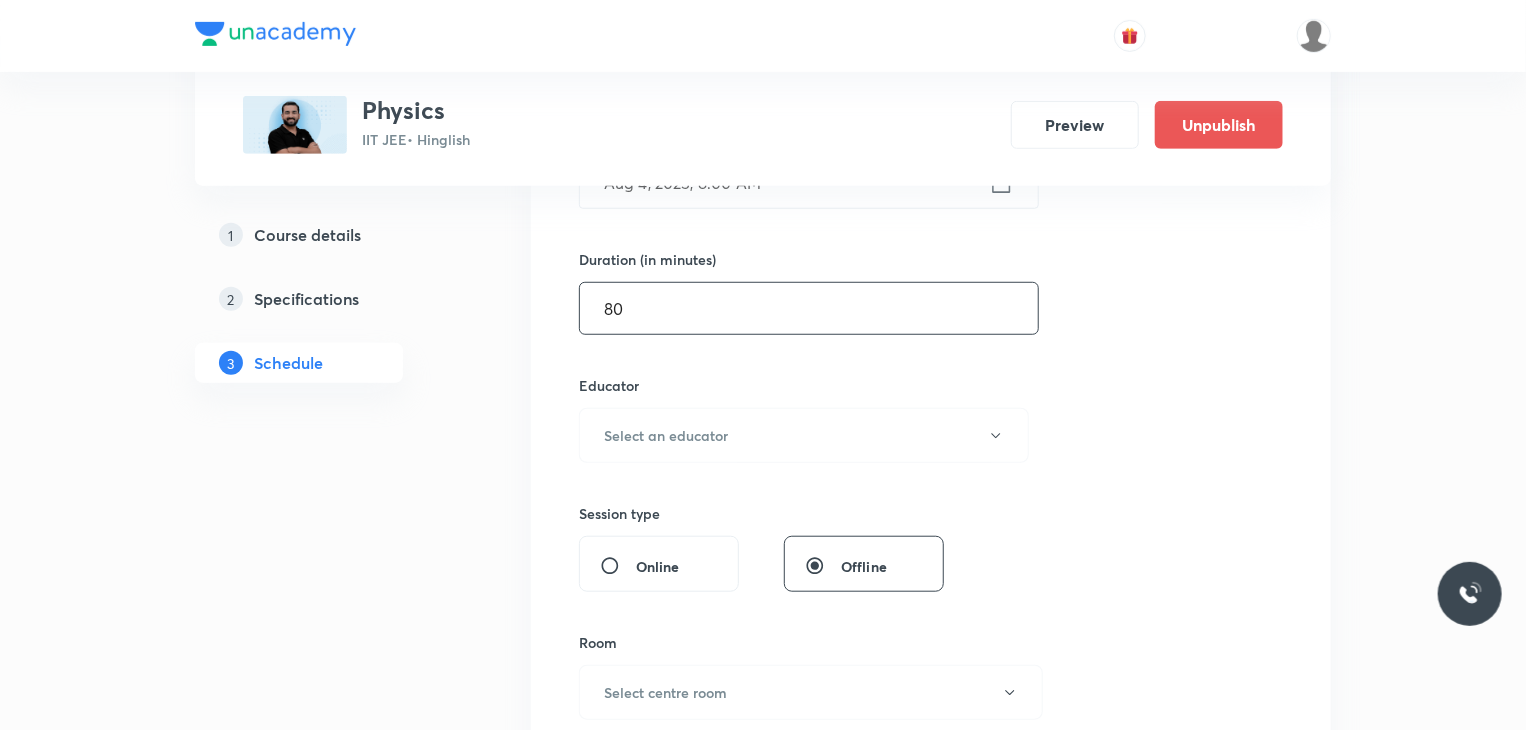 scroll, scrollTop: 700, scrollLeft: 0, axis: vertical 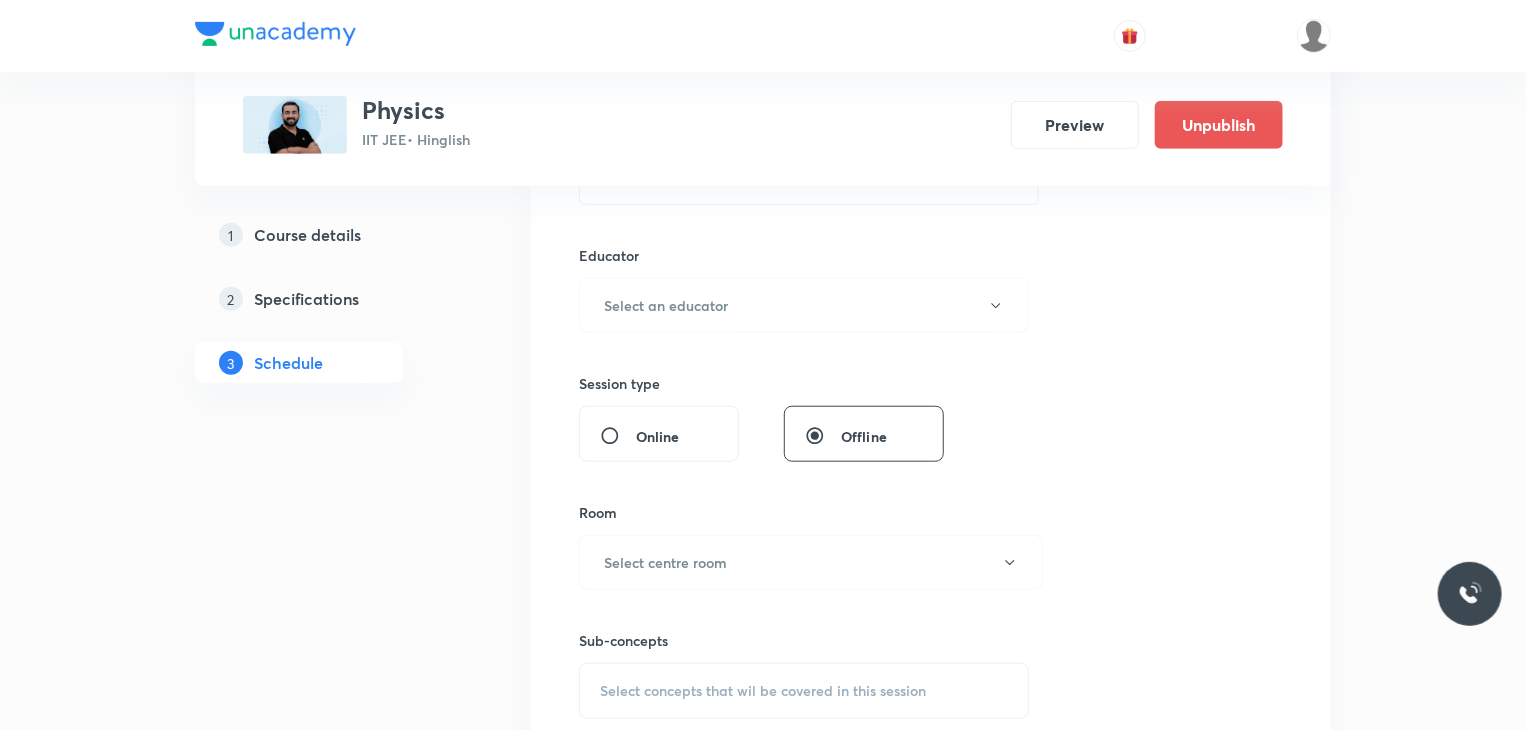 click on "Educator Select an educator" at bounding box center (804, 289) 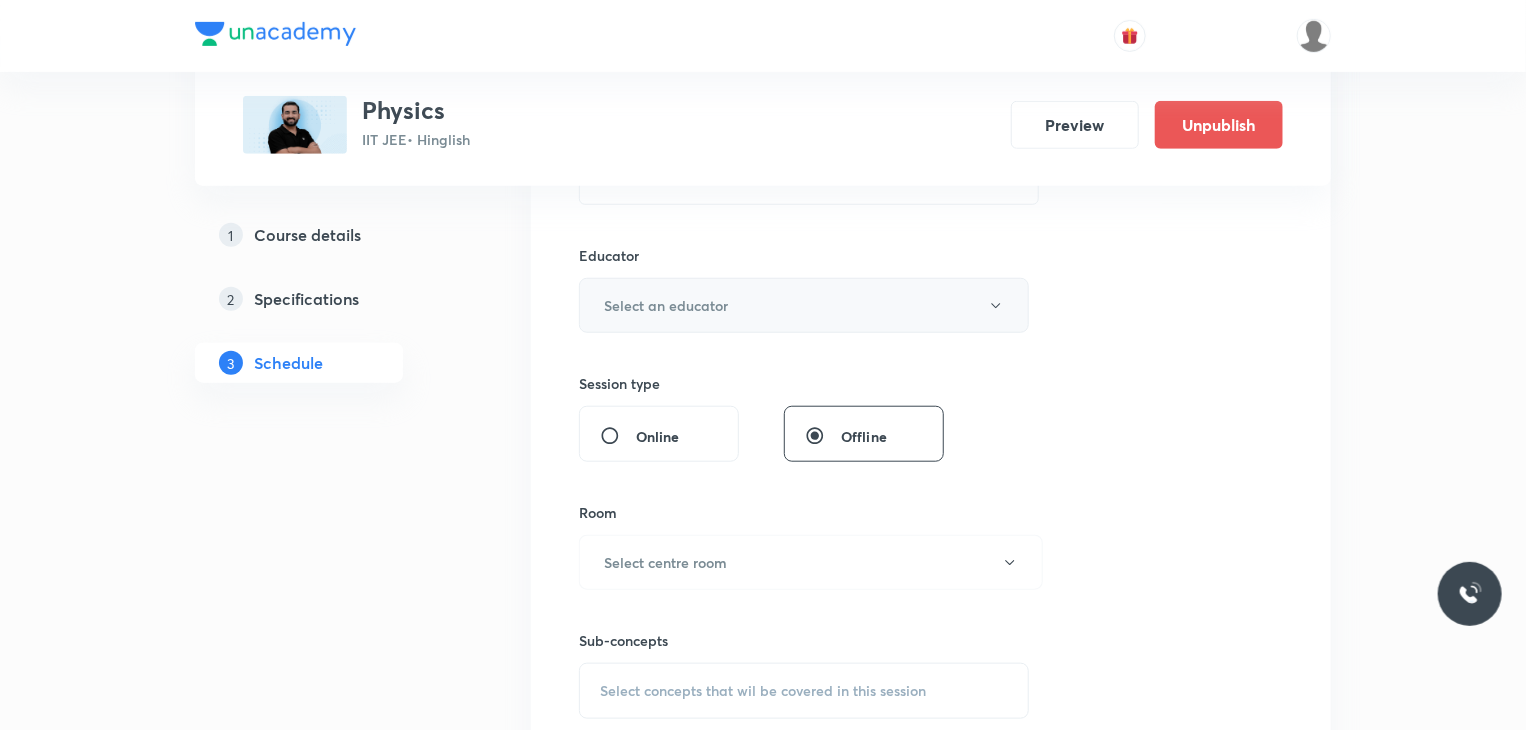 click on "Select an educator" at bounding box center (666, 305) 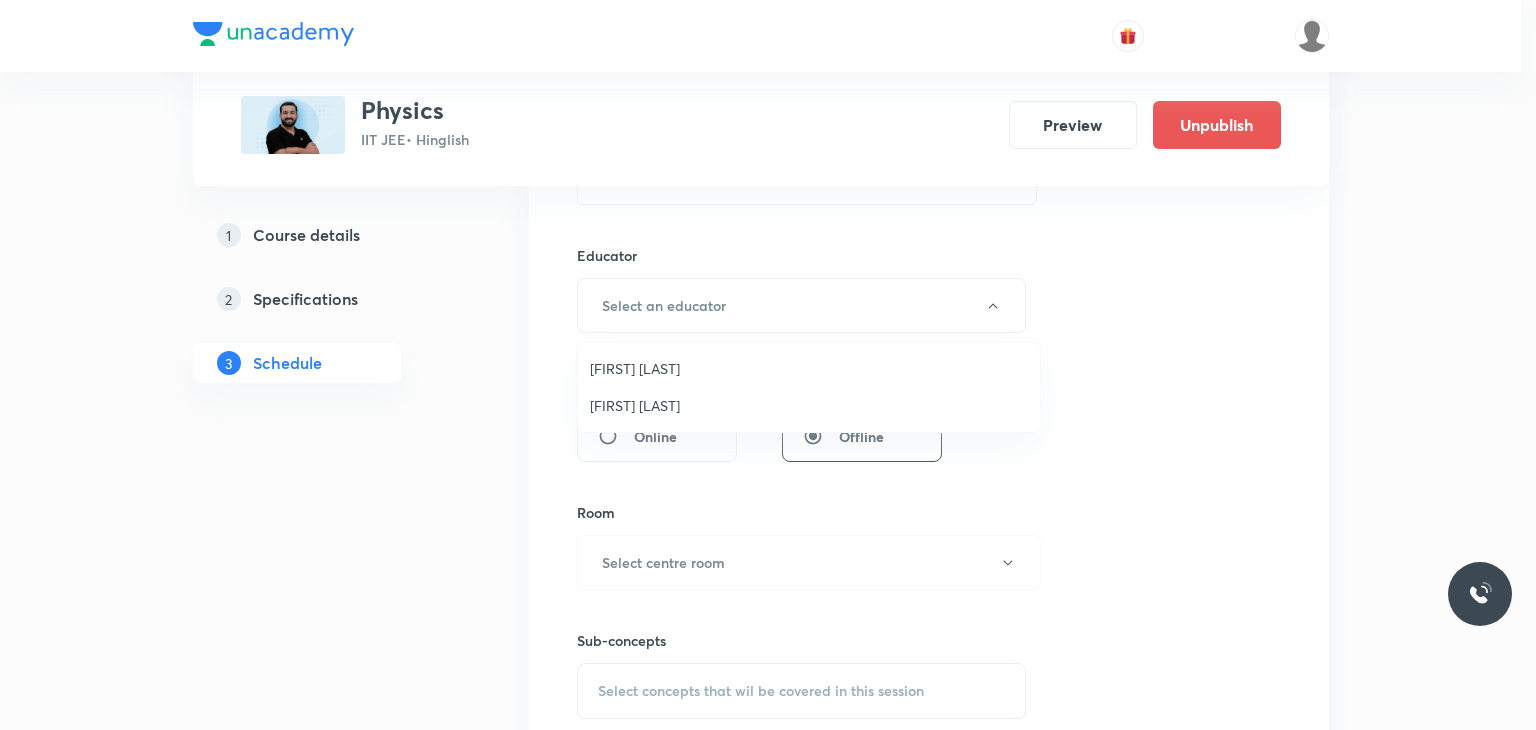 click on "Ajit Lulla" at bounding box center (809, 368) 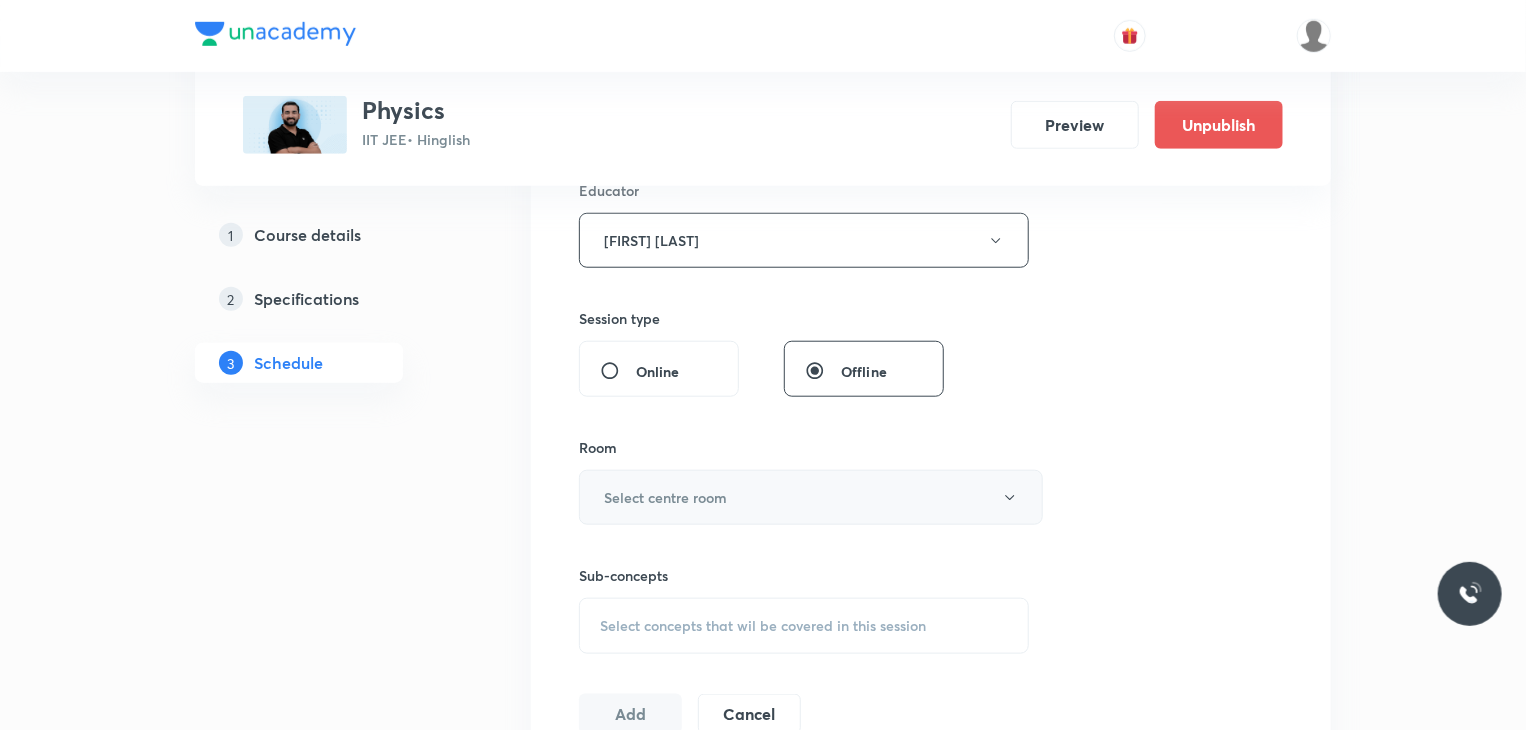 scroll, scrollTop: 800, scrollLeft: 0, axis: vertical 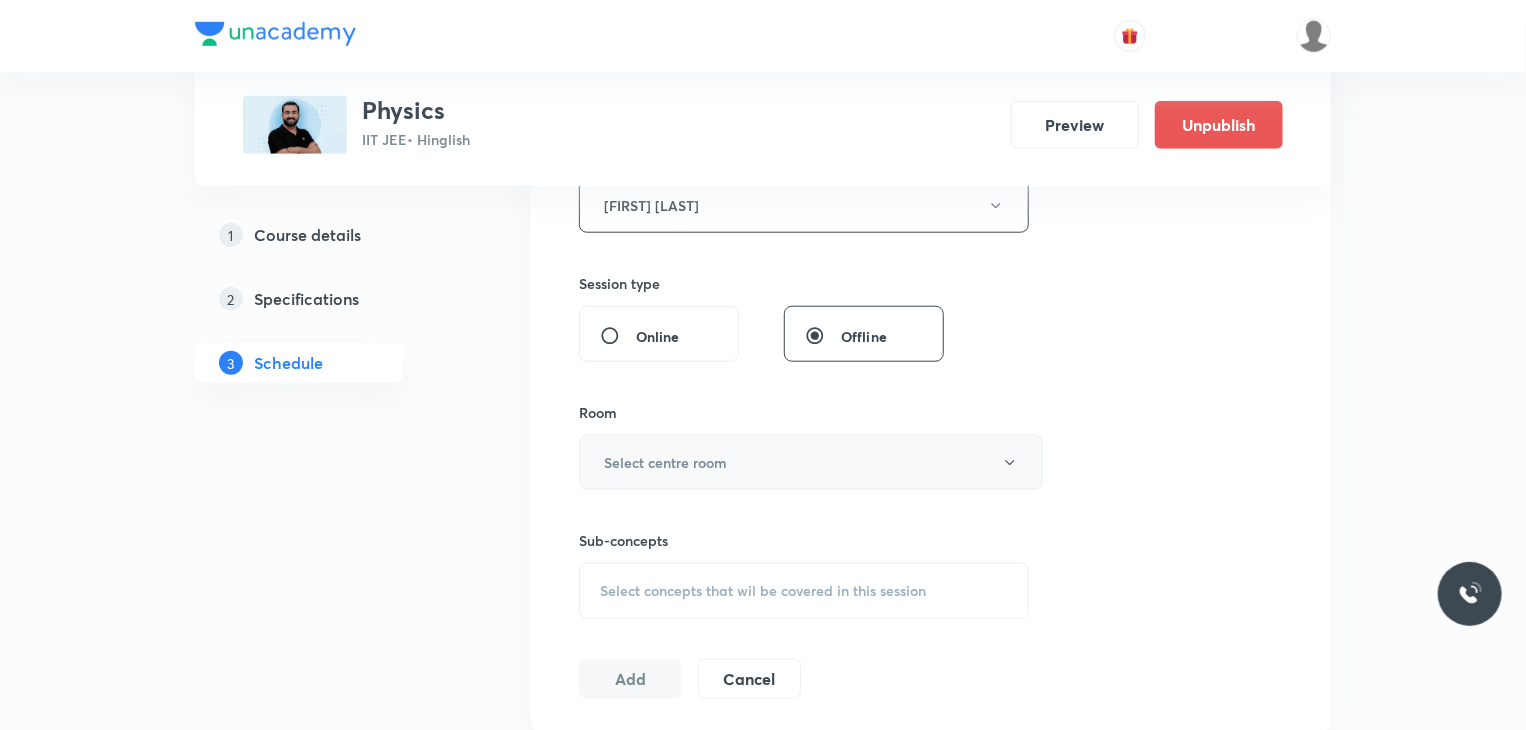 click on "Select centre room" at bounding box center [665, 462] 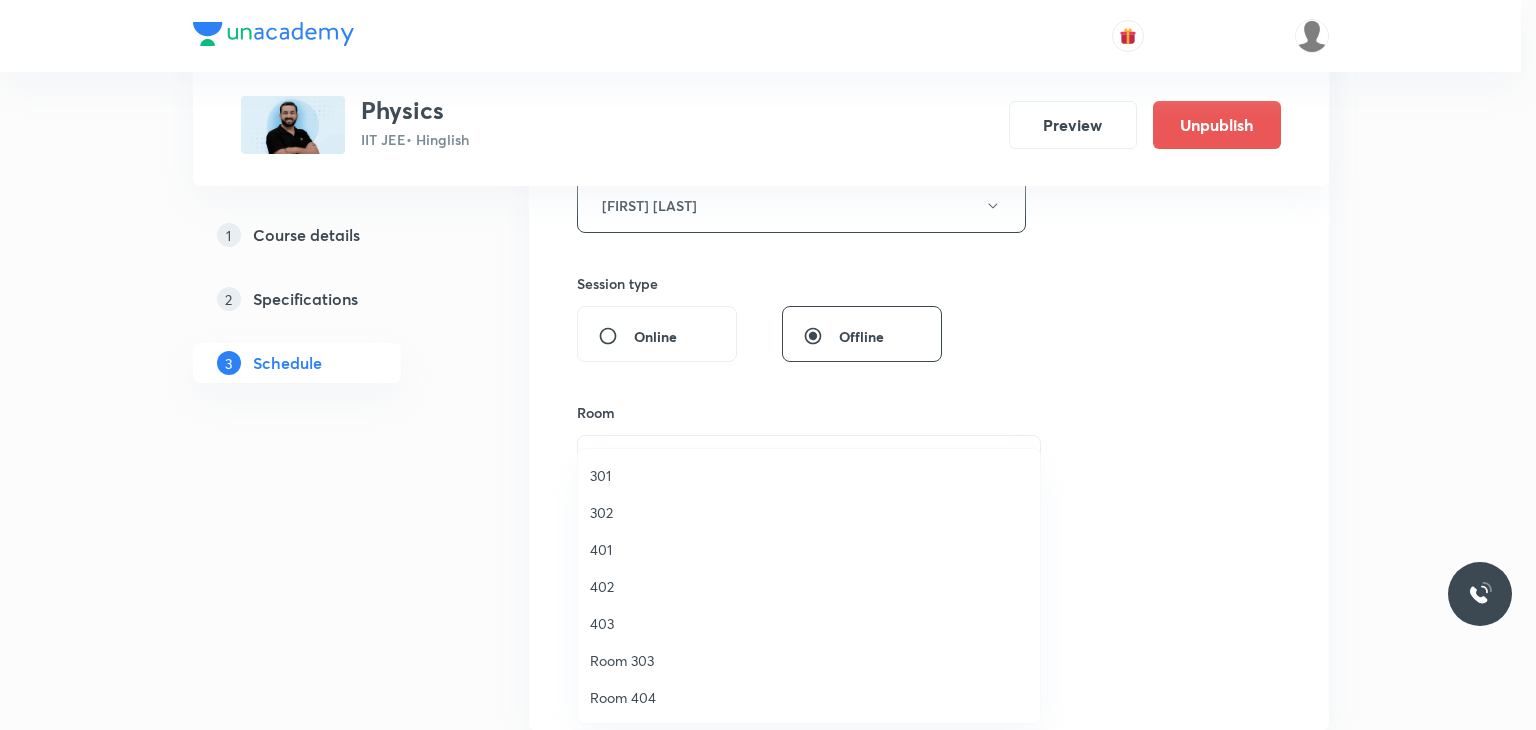 click at bounding box center (768, 365) 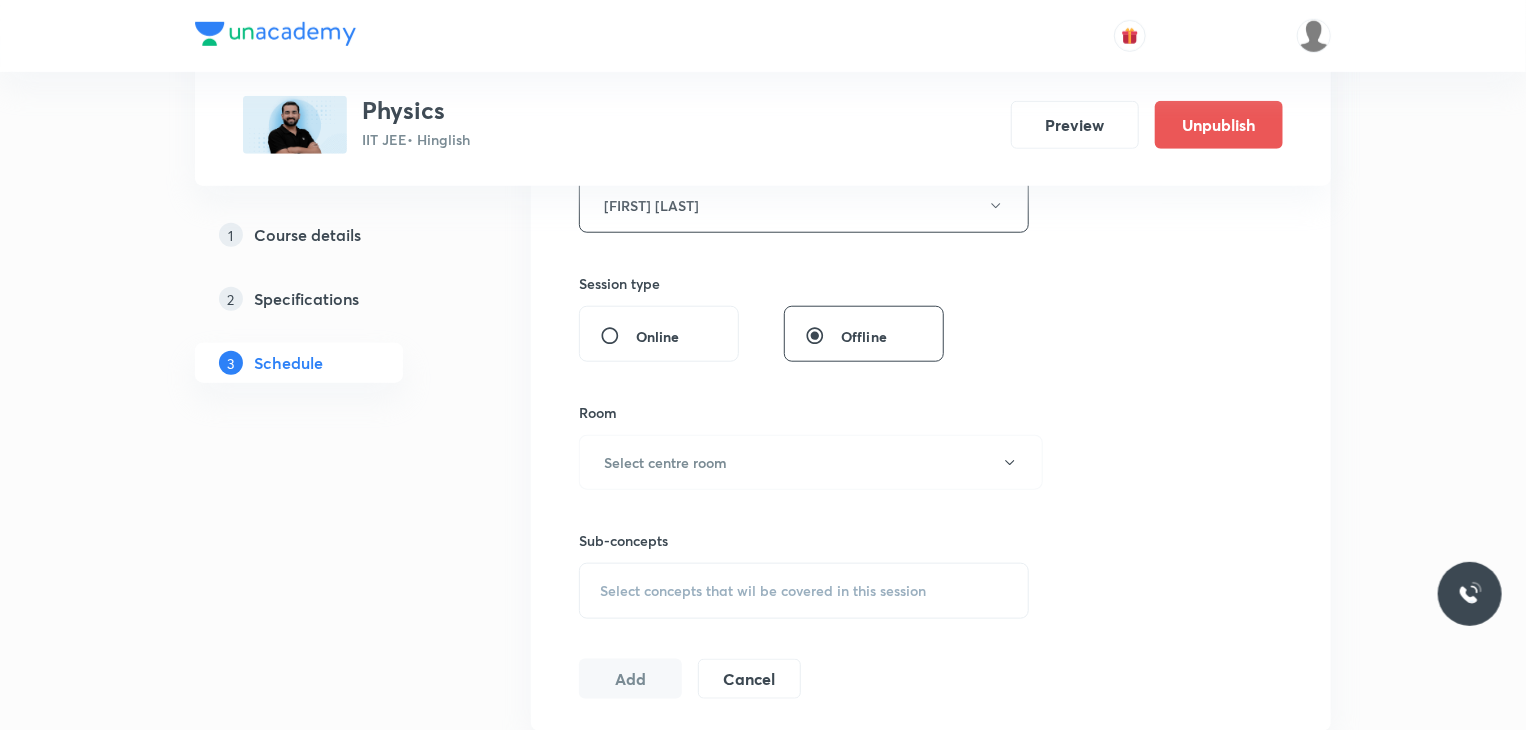 click on "Select centre room" at bounding box center [811, 462] 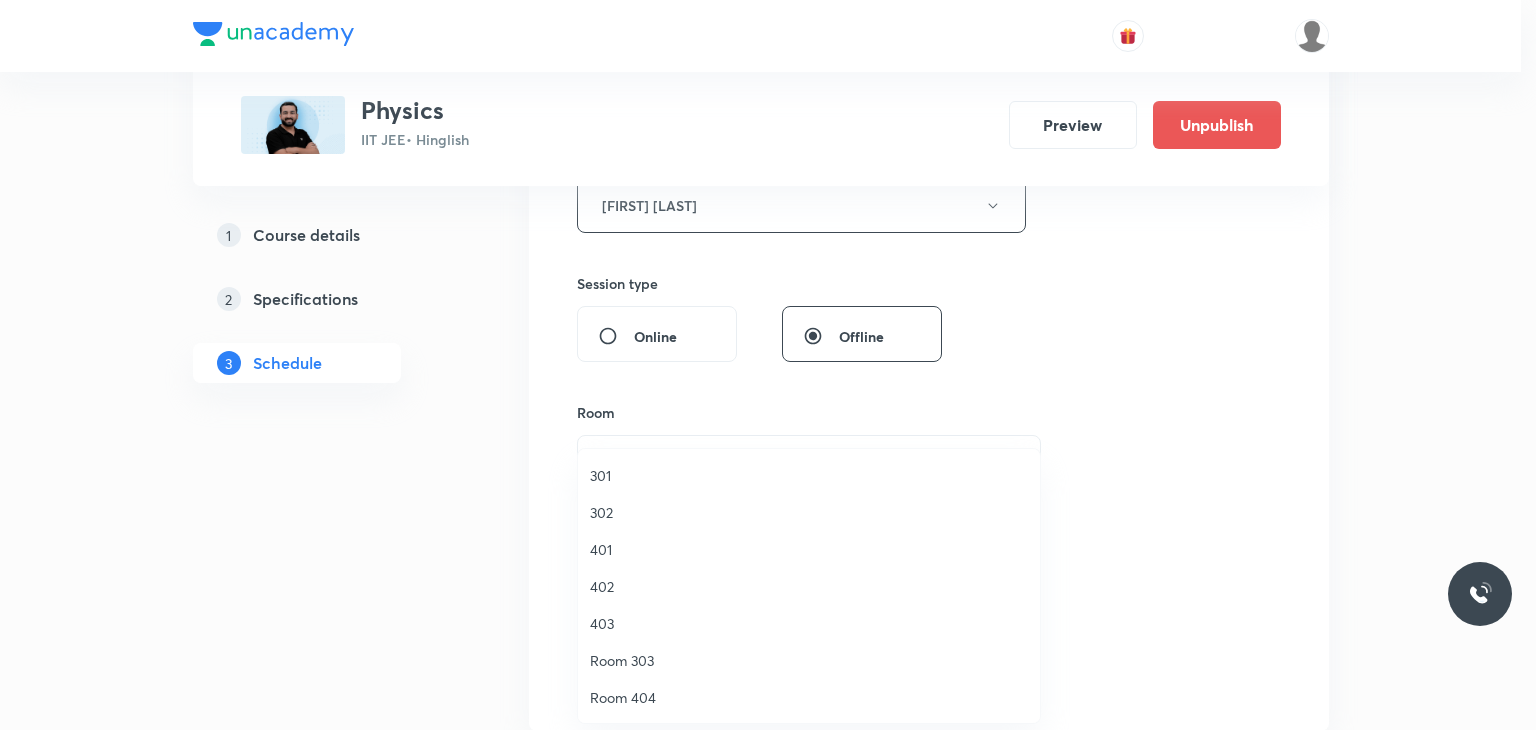 click on "301" at bounding box center [809, 475] 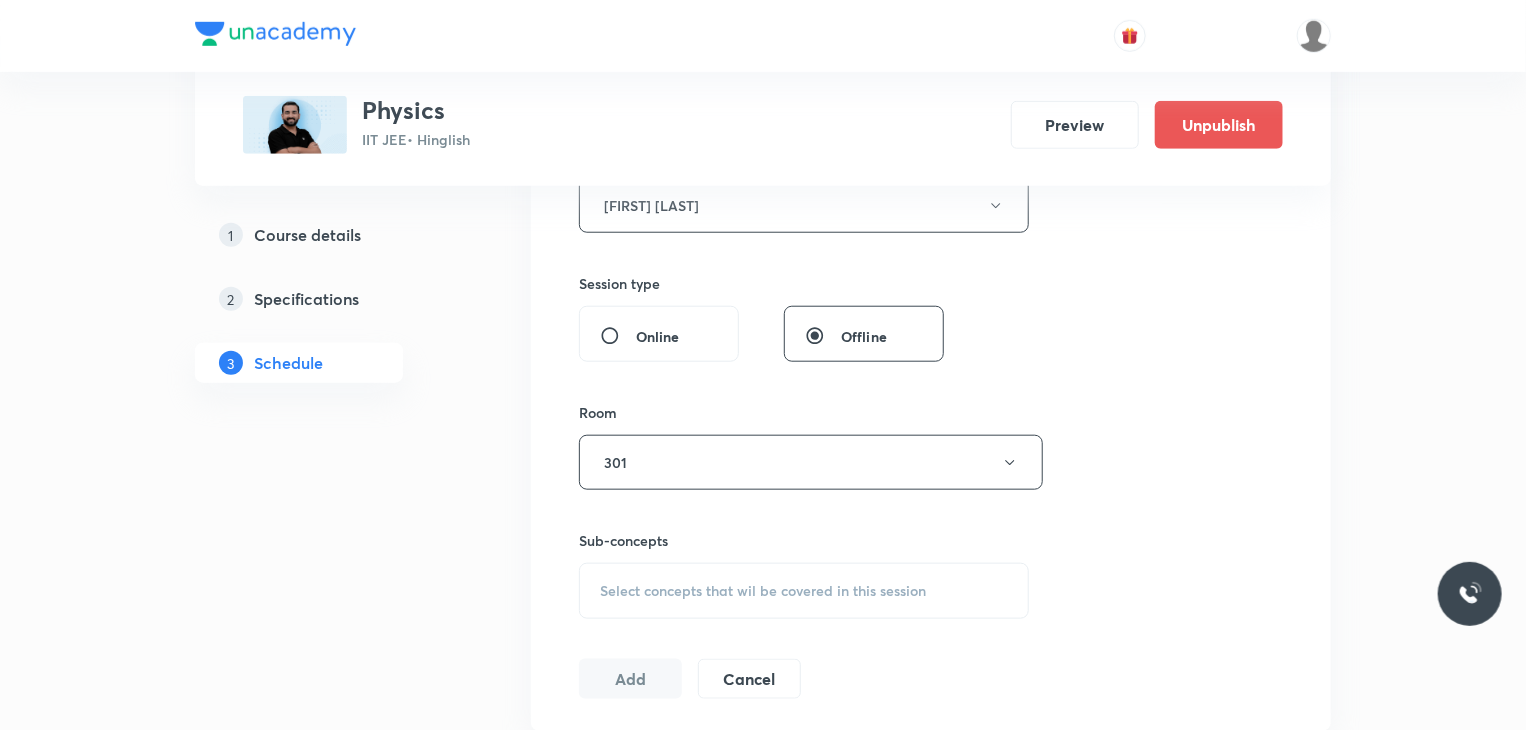 click on "Select concepts that wil be covered in this session" at bounding box center [804, 591] 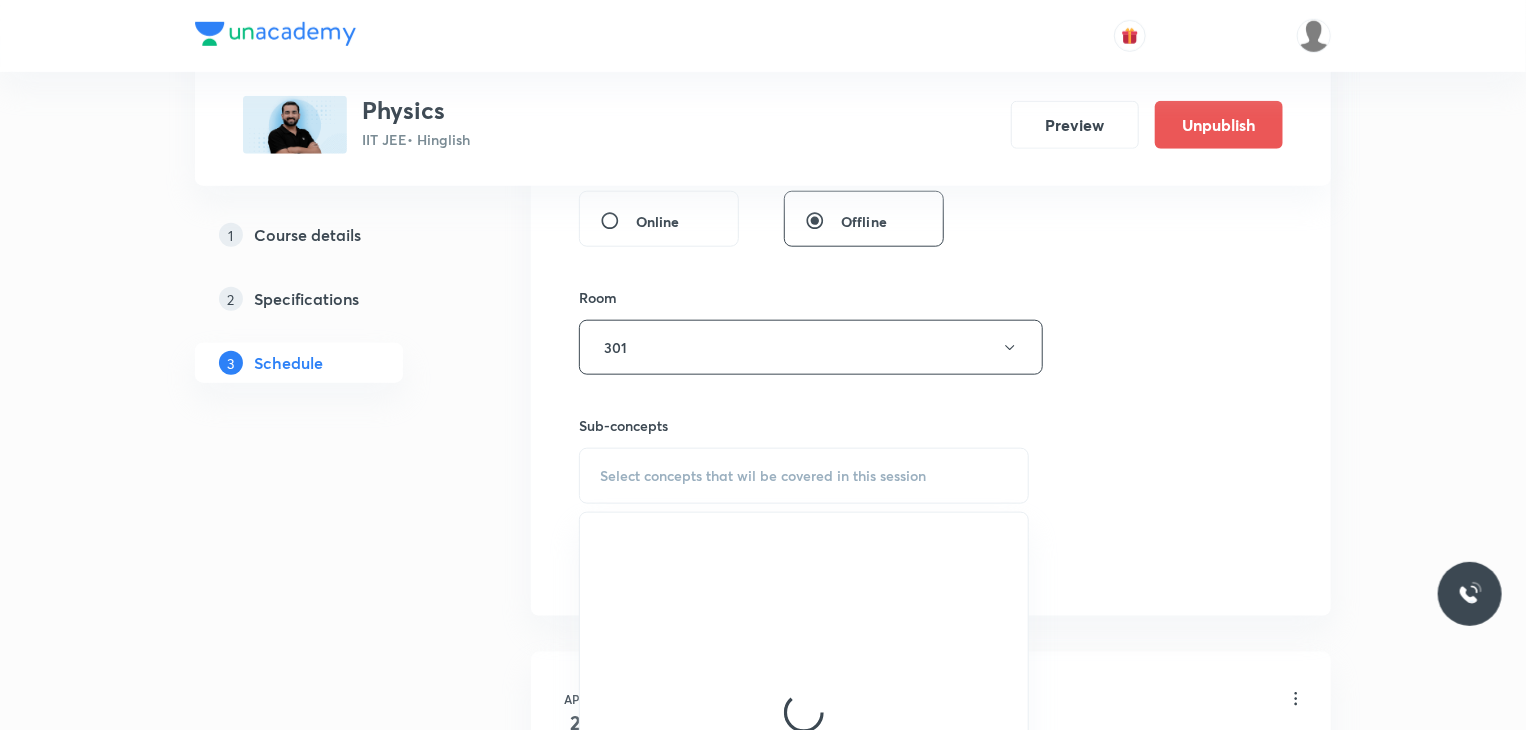 scroll, scrollTop: 1000, scrollLeft: 0, axis: vertical 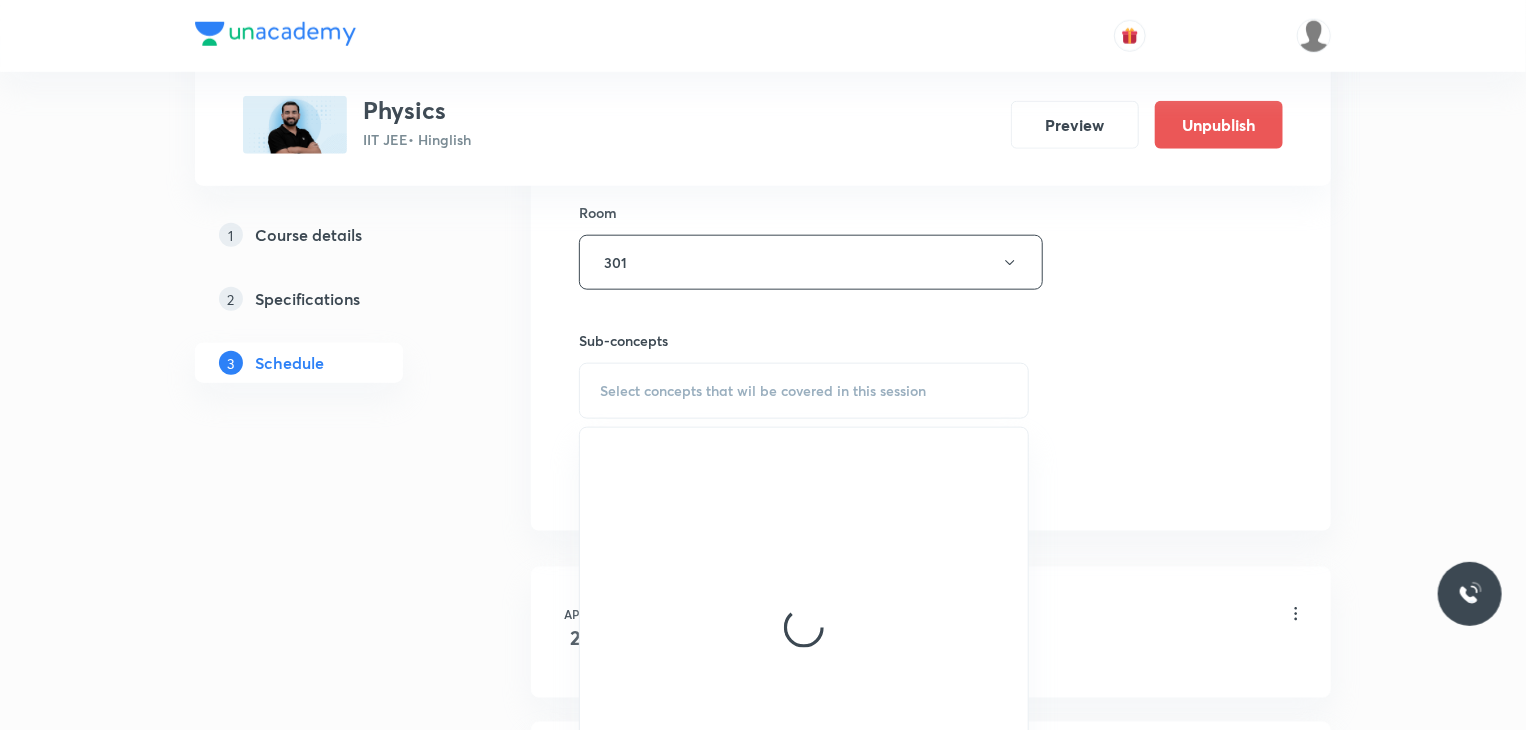 click on "Session  87 Live class Session title 6/99 MEC 15 ​ Schedule for Aug 4, 2025, 8:00 AM ​ Duration (in minutes) 80 ​ Educator Ajit Lulla   Session type Online Offline Room 301 Sub-concepts Select concepts that wil be covered in this session Add Cancel" at bounding box center [931, -35] 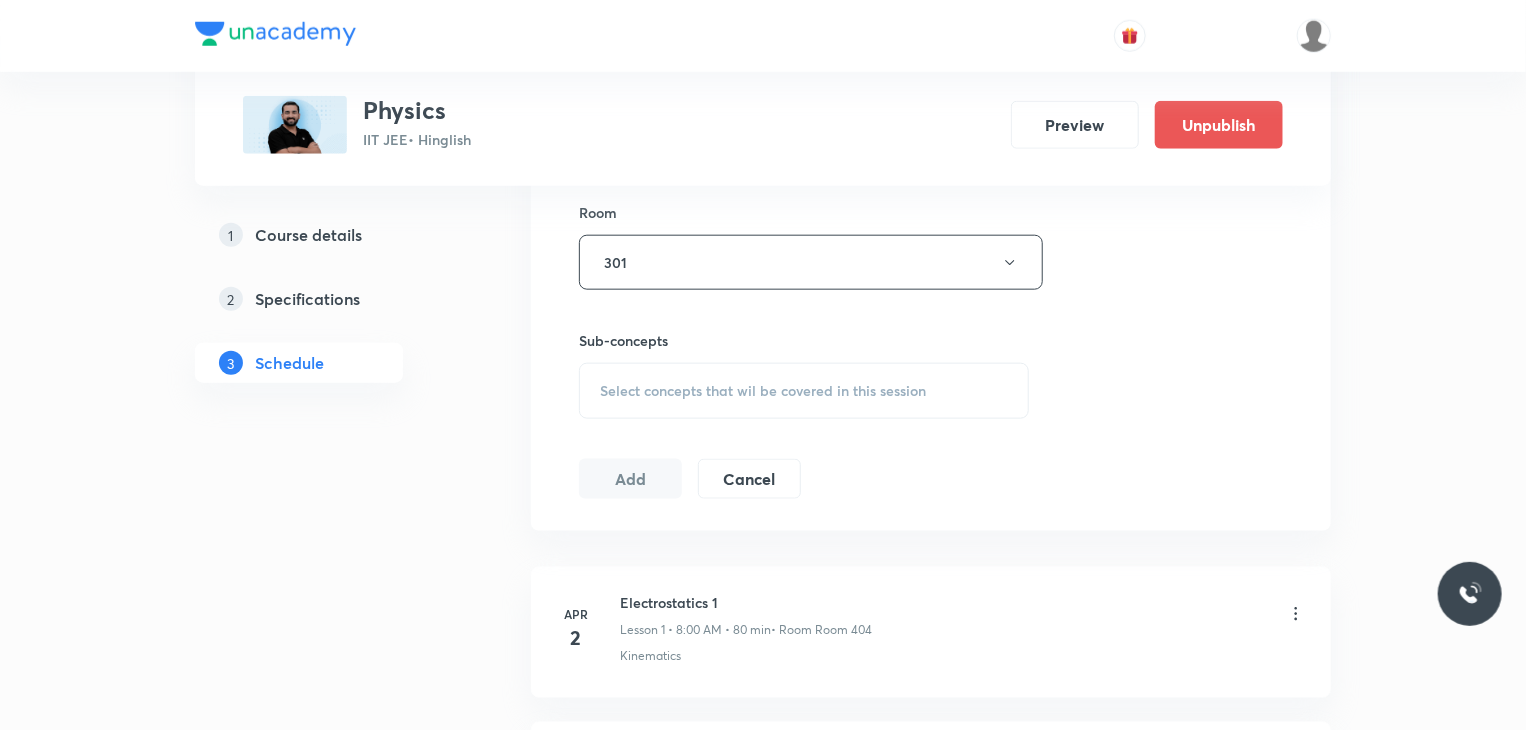 click on "Session  87 Live class Session title 6/99 MEC 15 ​ Schedule for Aug 4, 2025, 8:00 AM ​ Duration (in minutes) 80 ​ Educator Ajit Lulla   Session type Online Offline Room 301 Sub-concepts Select concepts that wil be covered in this session Add Cancel" at bounding box center (931, -35) 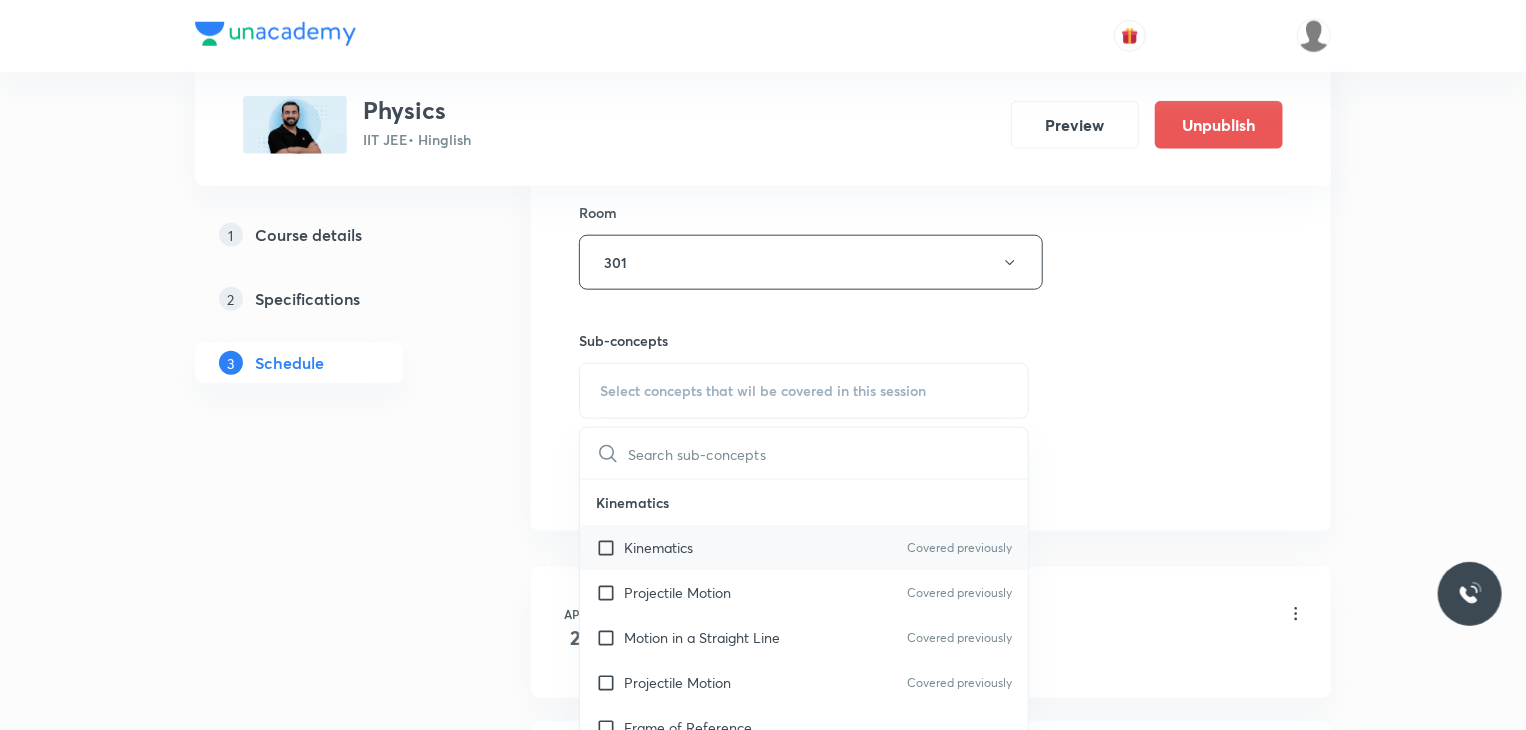 click on "Kinematics Covered previously" at bounding box center (804, 547) 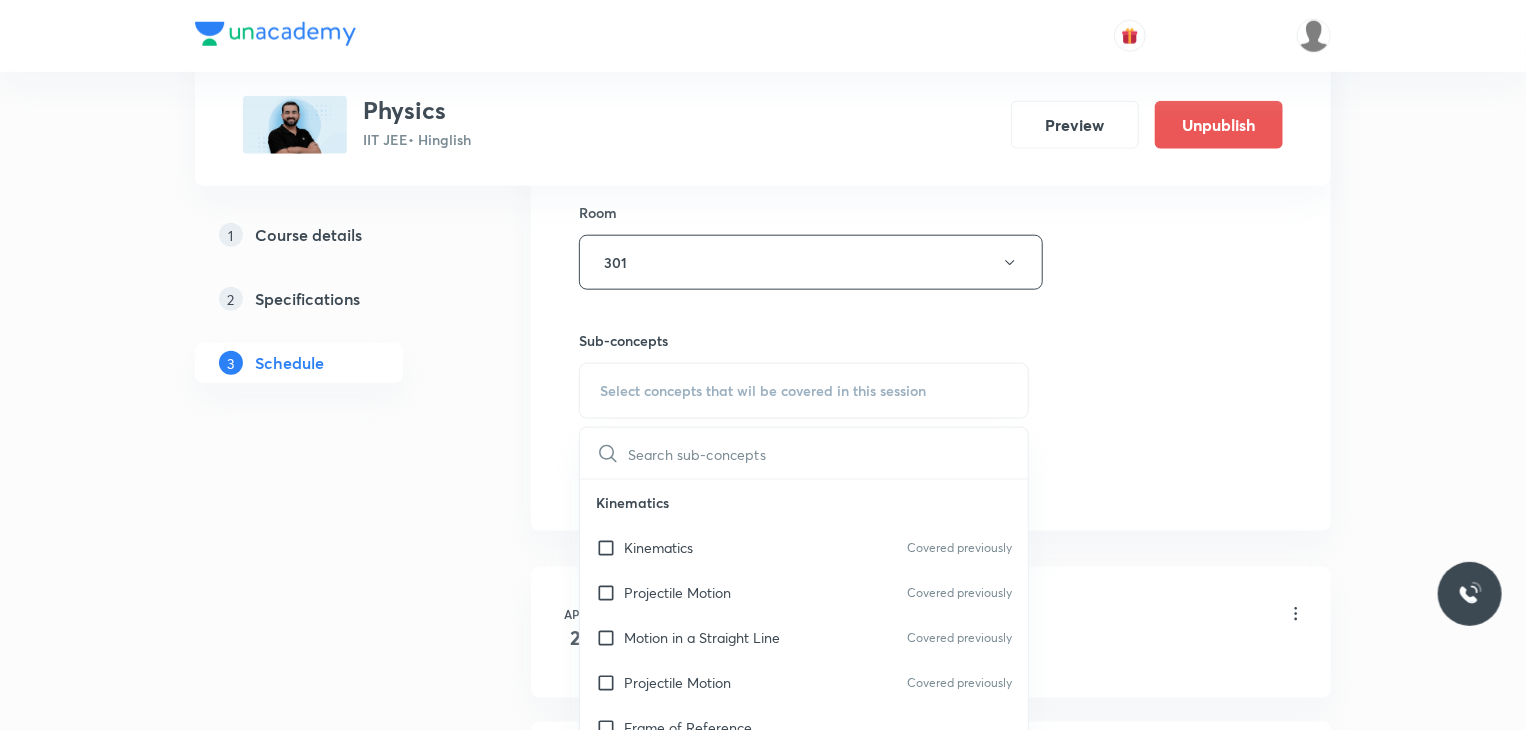 checkbox on "true" 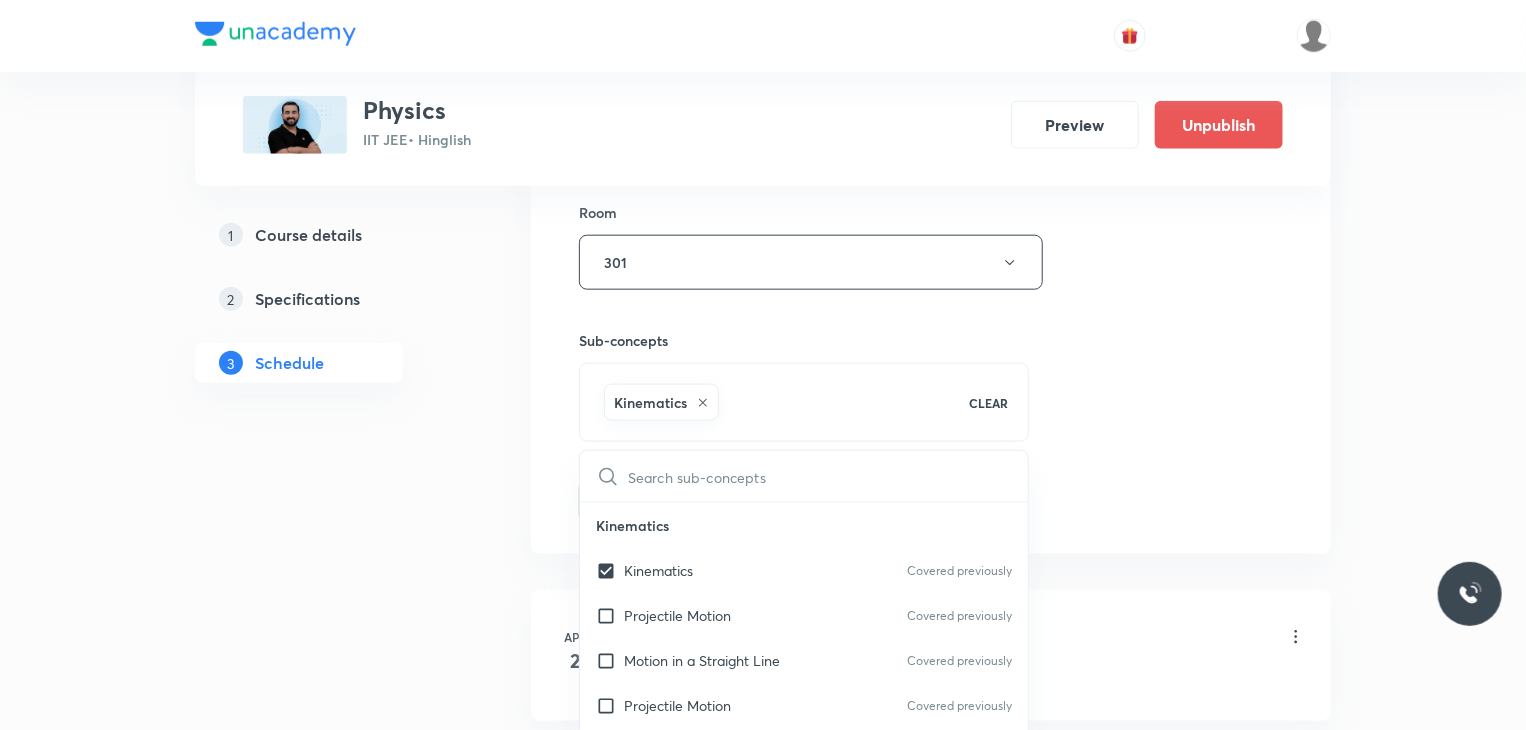 click on "Plus Courses Physics IIT JEE  • Hinglish Preview Unpublish 1 Course details 2 Specifications 3 Schedule Schedule 86  classes Session  87 Live class Session title 6/99 MEC 15 ​ Schedule for Aug 4, 2025, 8:00 AM ​ Duration (in minutes) 80 ​ Educator Ajit Lulla   Session type Online Offline Room 301 Sub-concepts Kinematics CLEAR ​ Kinematics Kinematics Covered previously Projectile Motion Covered previously Motion in a Straight Line Covered previously Projectile Motion Covered previously Frame of Reference   Horizontal Projectile Trajectory  Minimum Velocity & angle to hit a Given Point   Relative Motion Displacement and Distance  Velocity and Speed  Acceleration  Motion in a Straight Line  One- Dimensional Motion in a Vertical Line  Motion Upon an Inclined Plane  Relative Motion in One dimension Graphs in Motion in One Dimension Relative Motion Motion in a Plane Position Vector, Velocity, and Acceleration Straight Line Motion and Equation of Motion Straight Line Motion (Graphical Method) Impulse Work" at bounding box center (763, 6542) 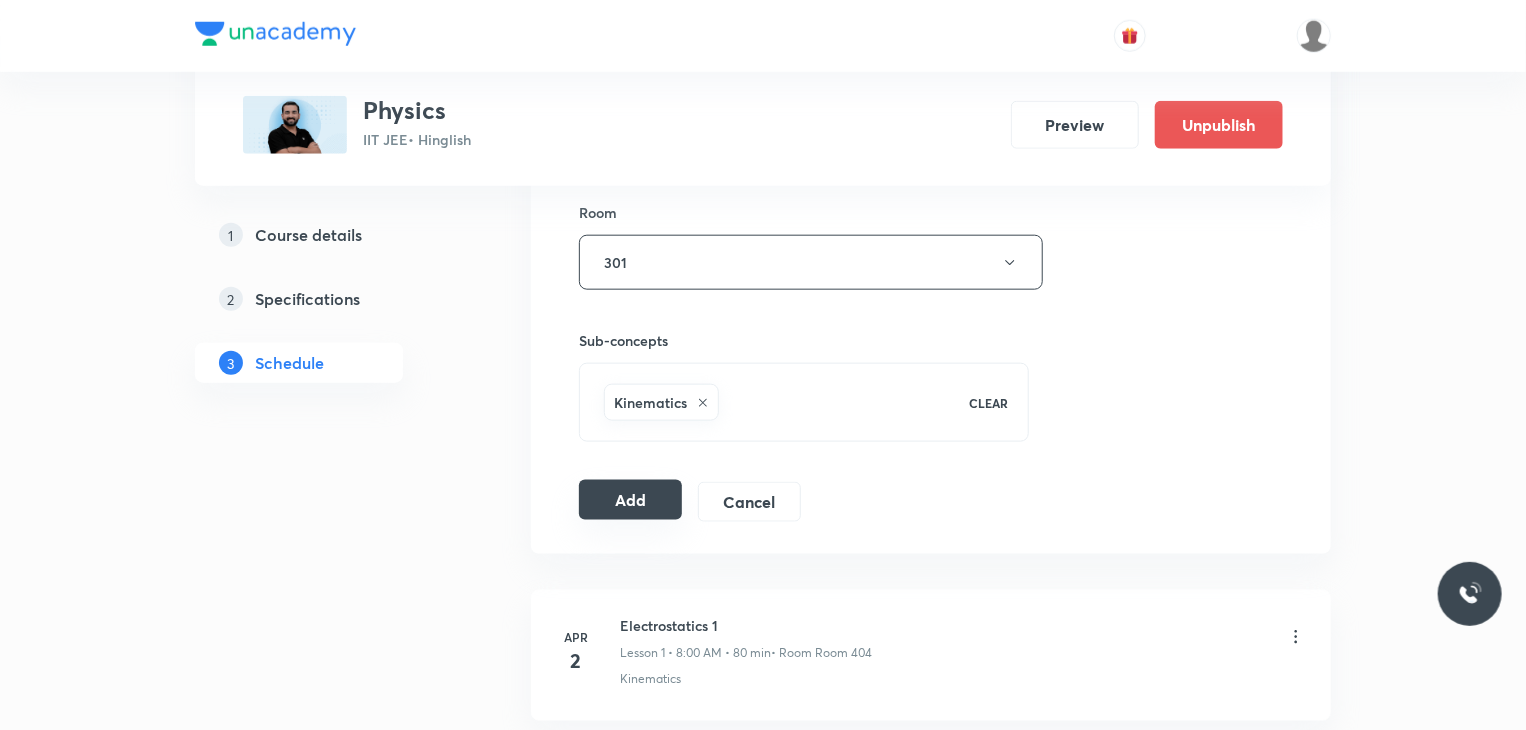click on "Add" at bounding box center (630, 500) 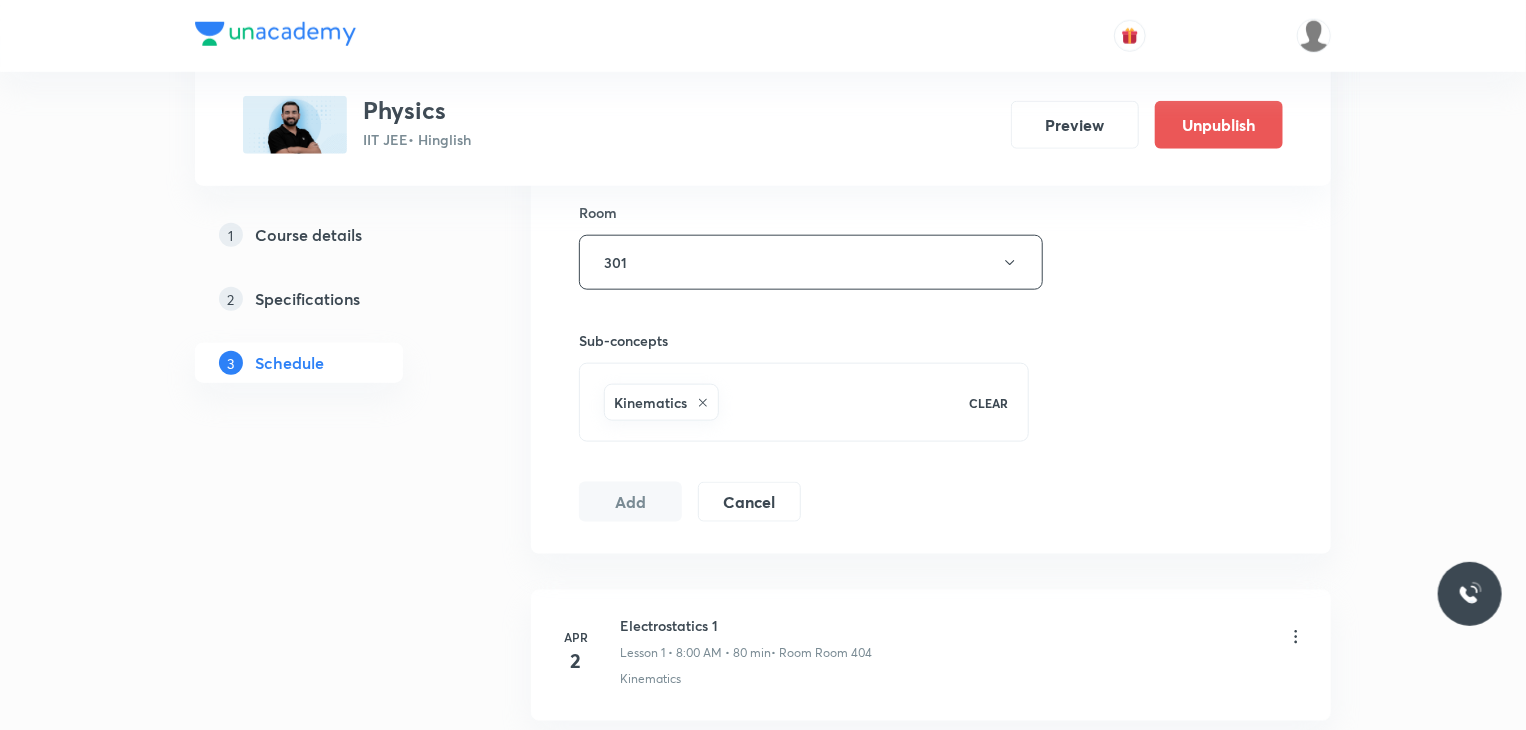 scroll, scrollTop: 14317, scrollLeft: 0, axis: vertical 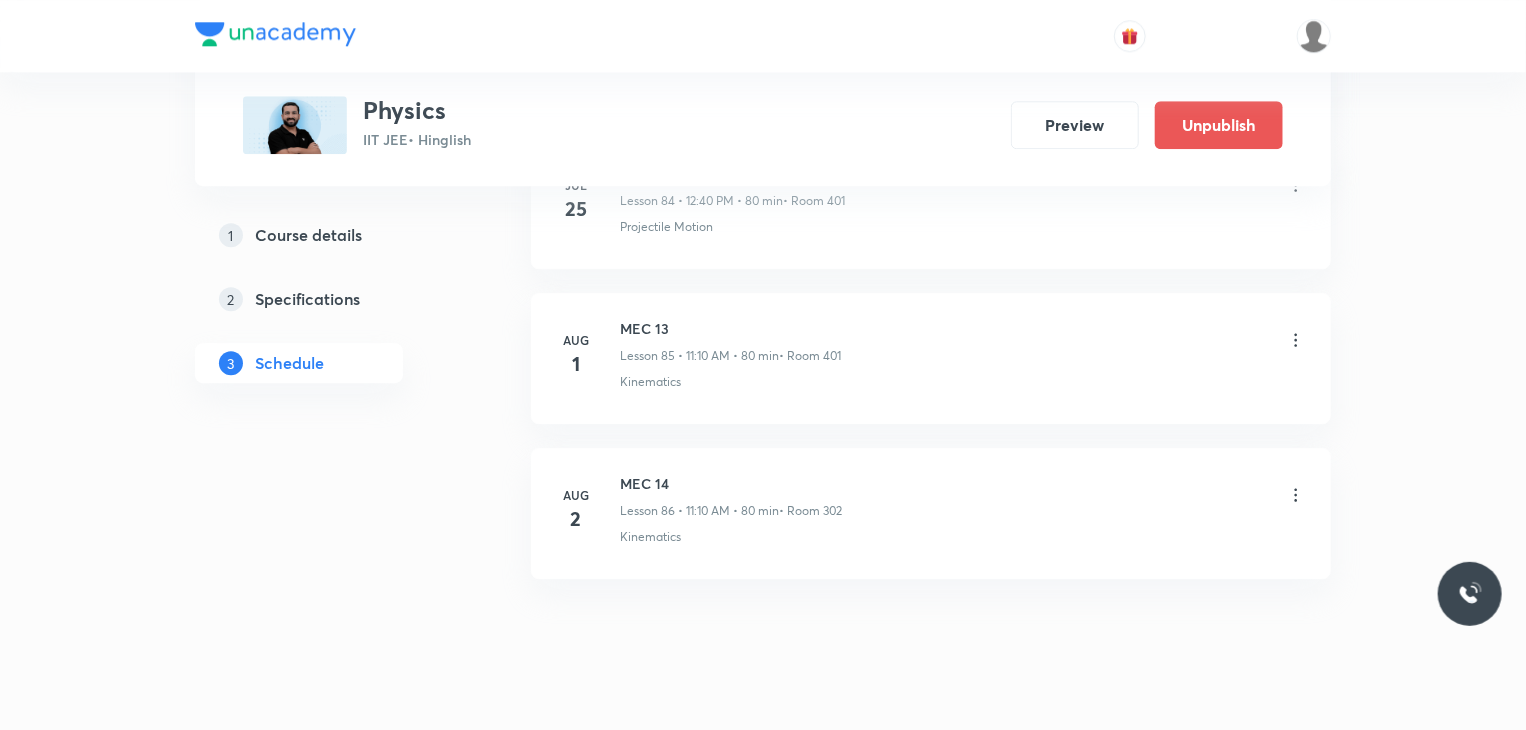 type 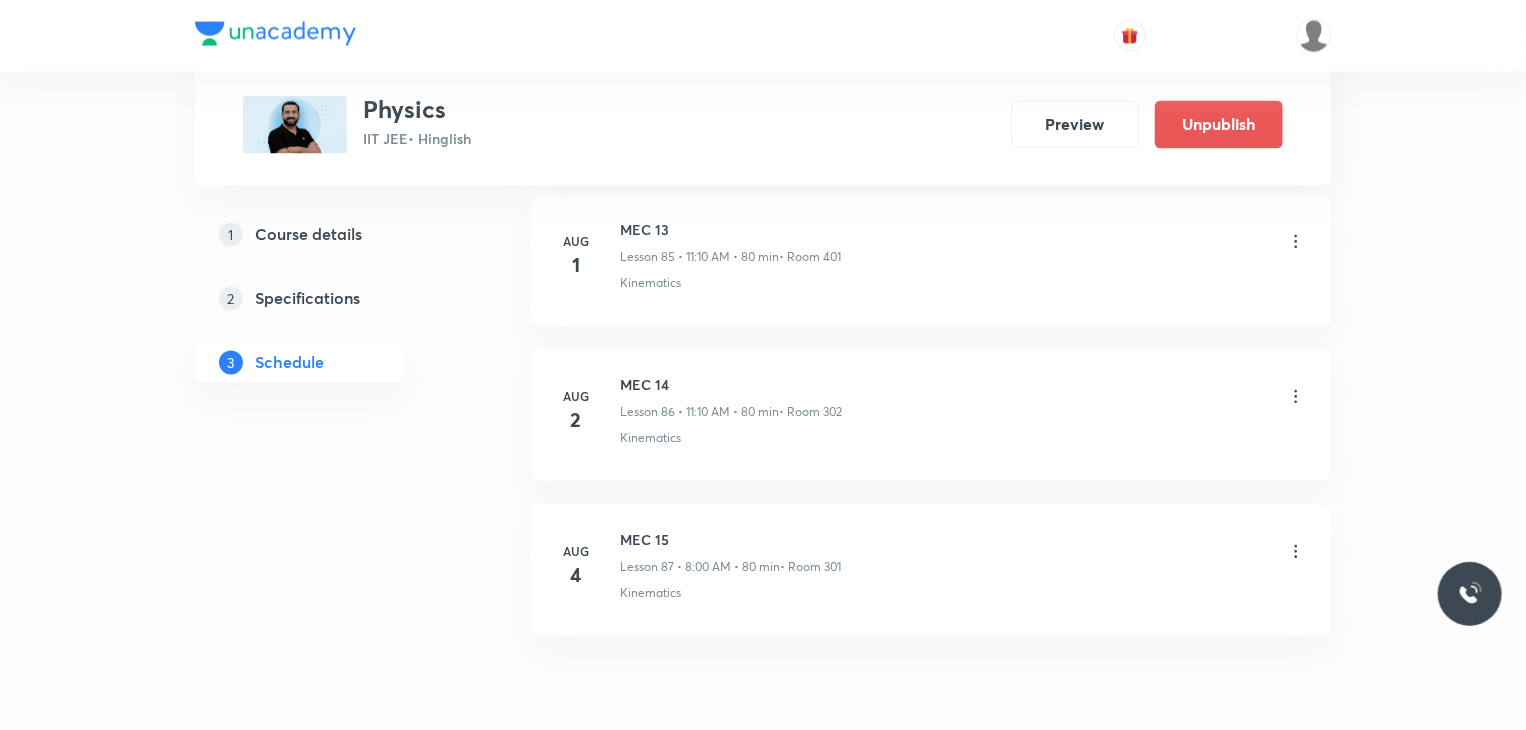 scroll, scrollTop: 13404, scrollLeft: 0, axis: vertical 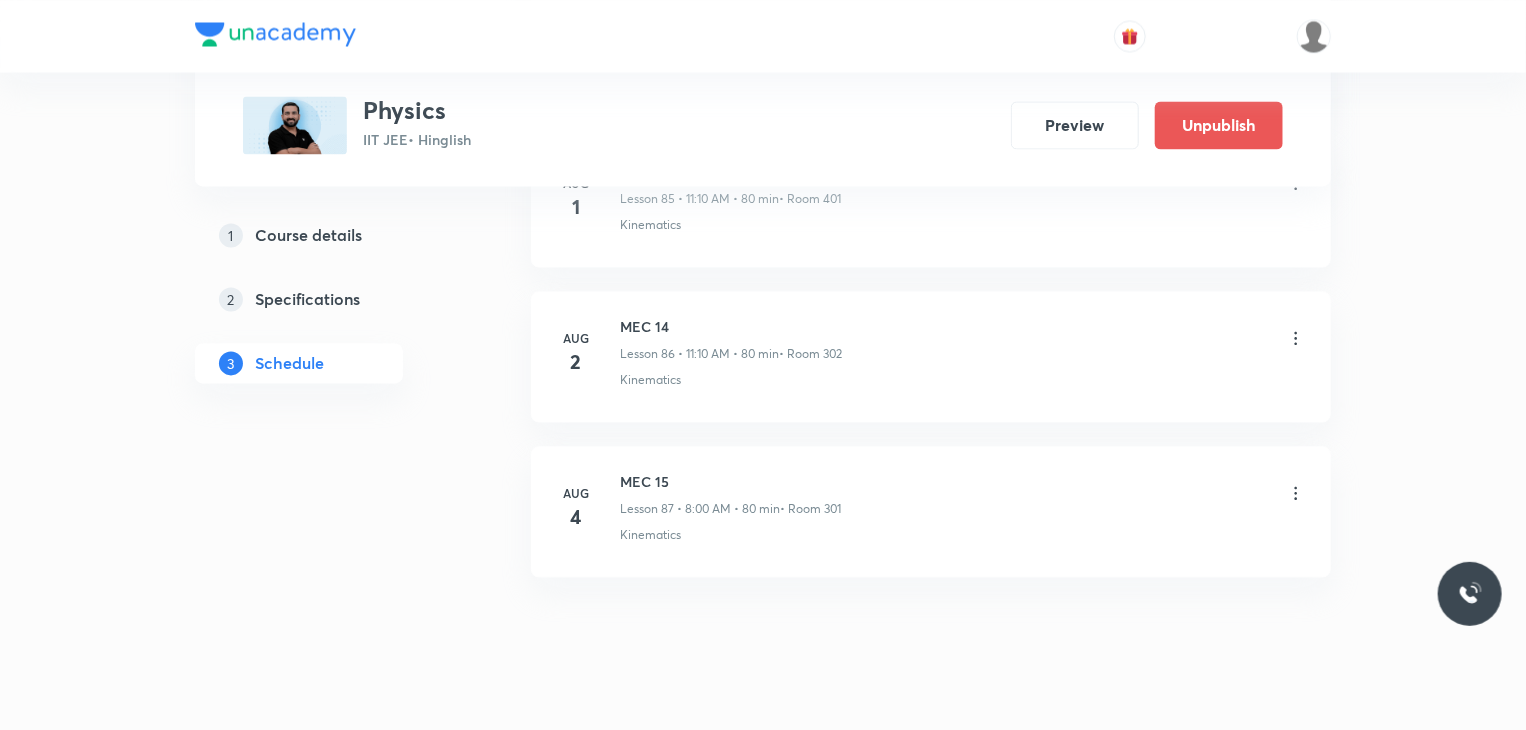 click on "MEC 15" at bounding box center (730, 481) 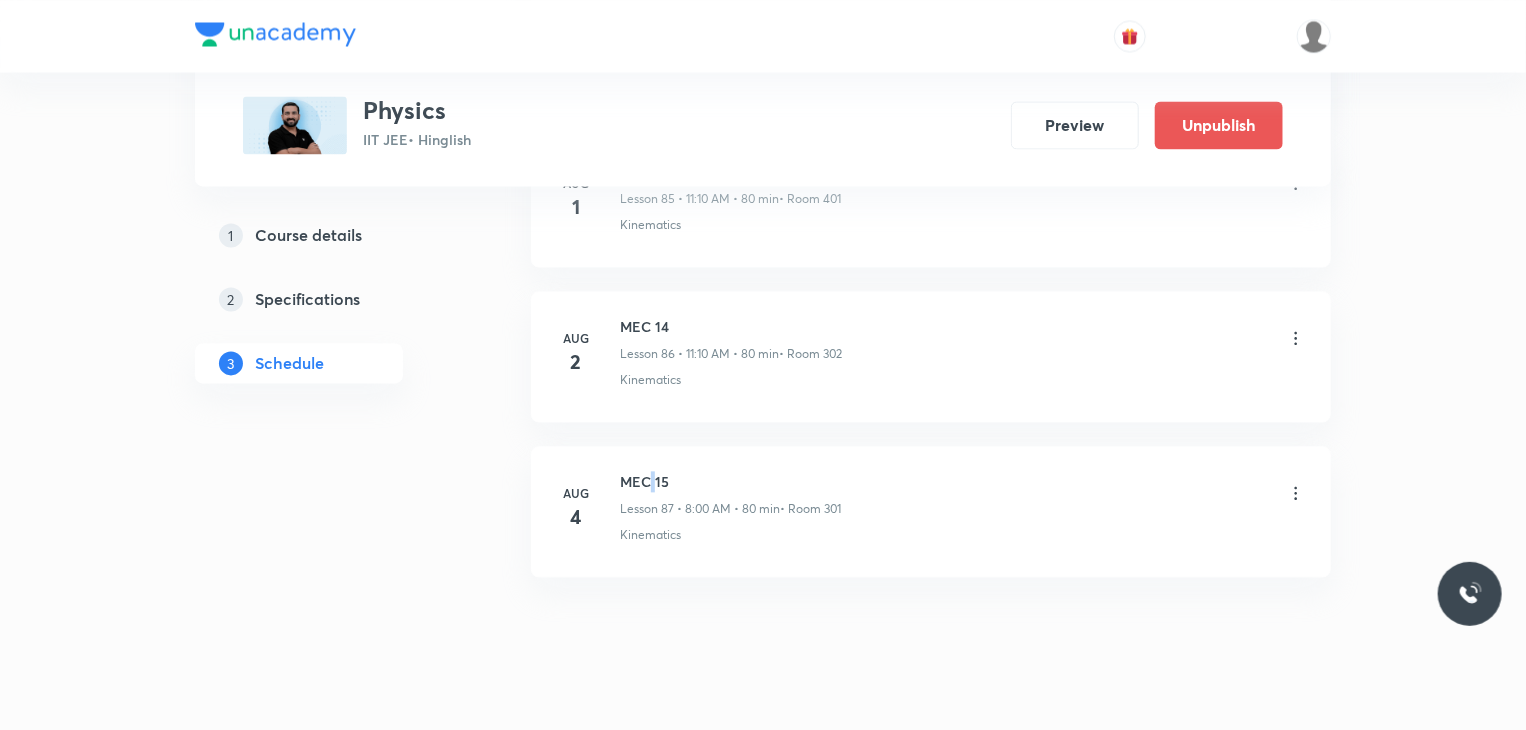 click on "MEC 15" at bounding box center (730, 481) 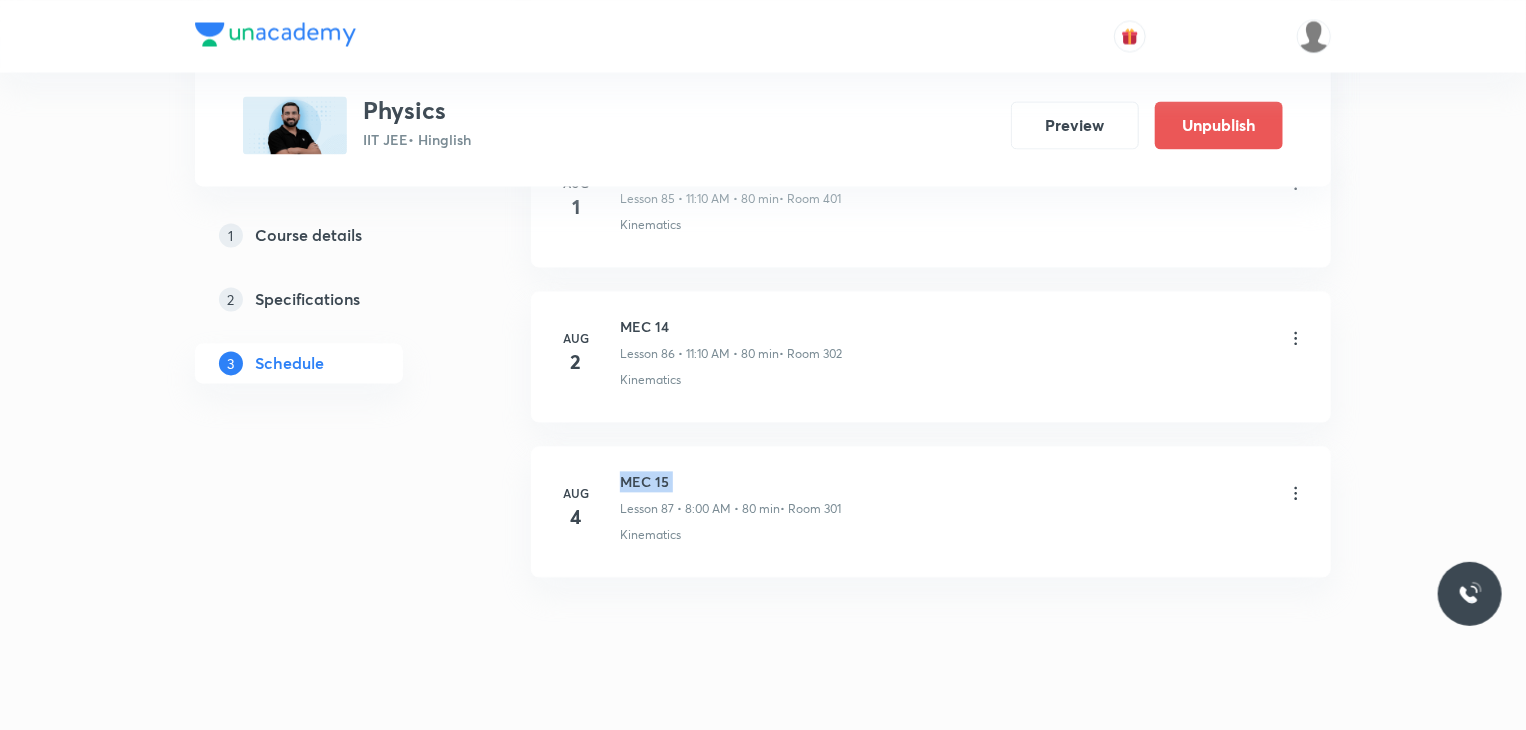 click on "MEC 15" at bounding box center (730, 481) 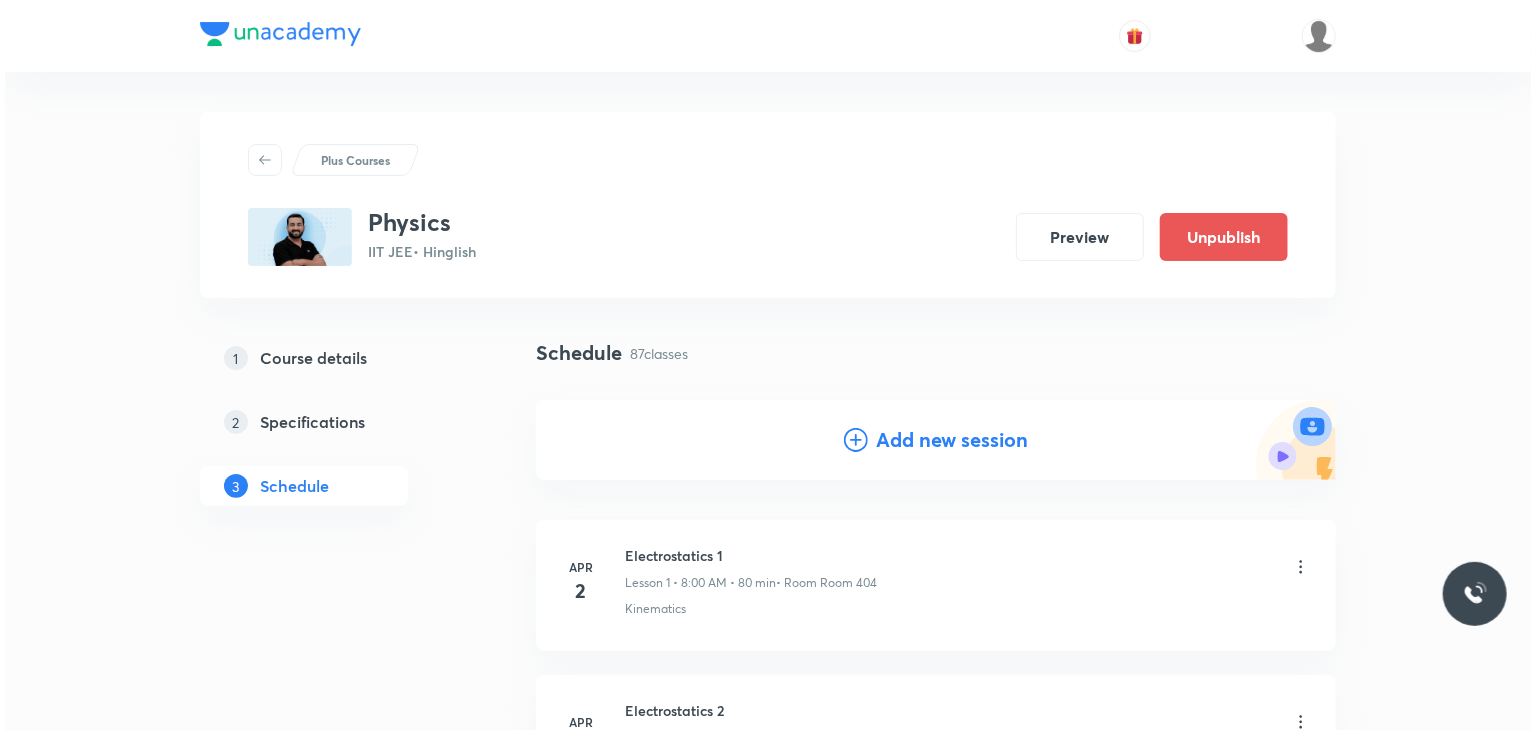 scroll, scrollTop: 200, scrollLeft: 0, axis: vertical 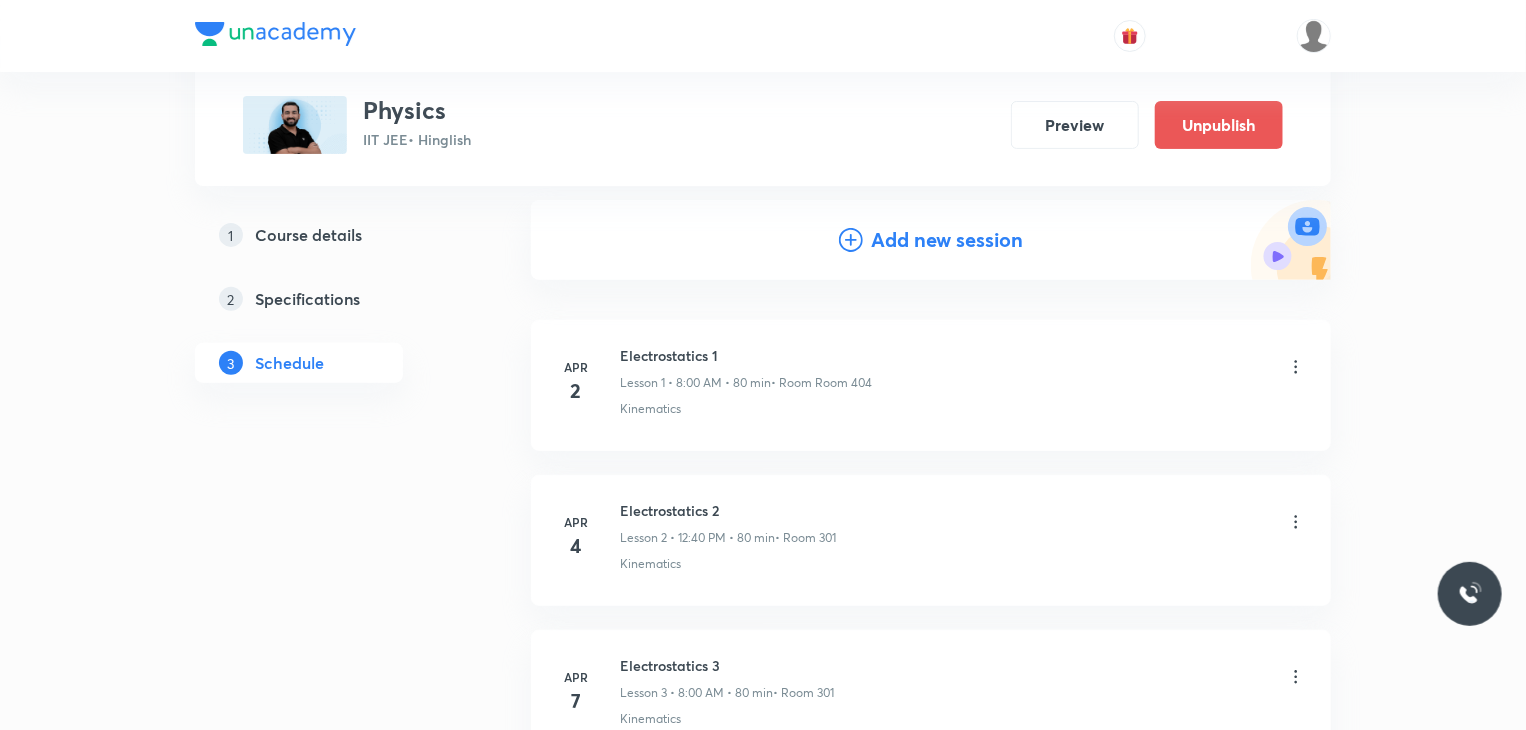 click on "Add new session" at bounding box center (931, 240) 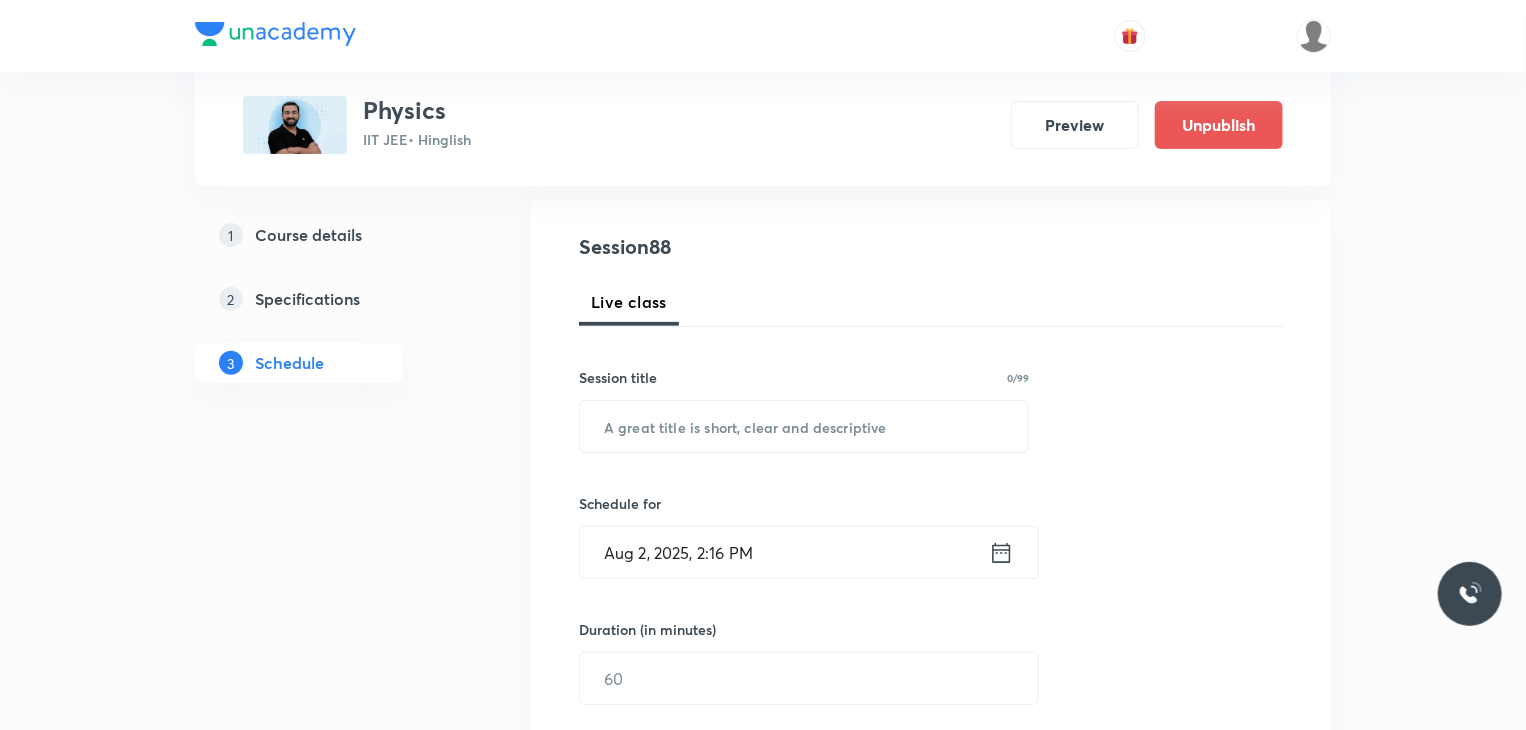 click at bounding box center [804, 426] 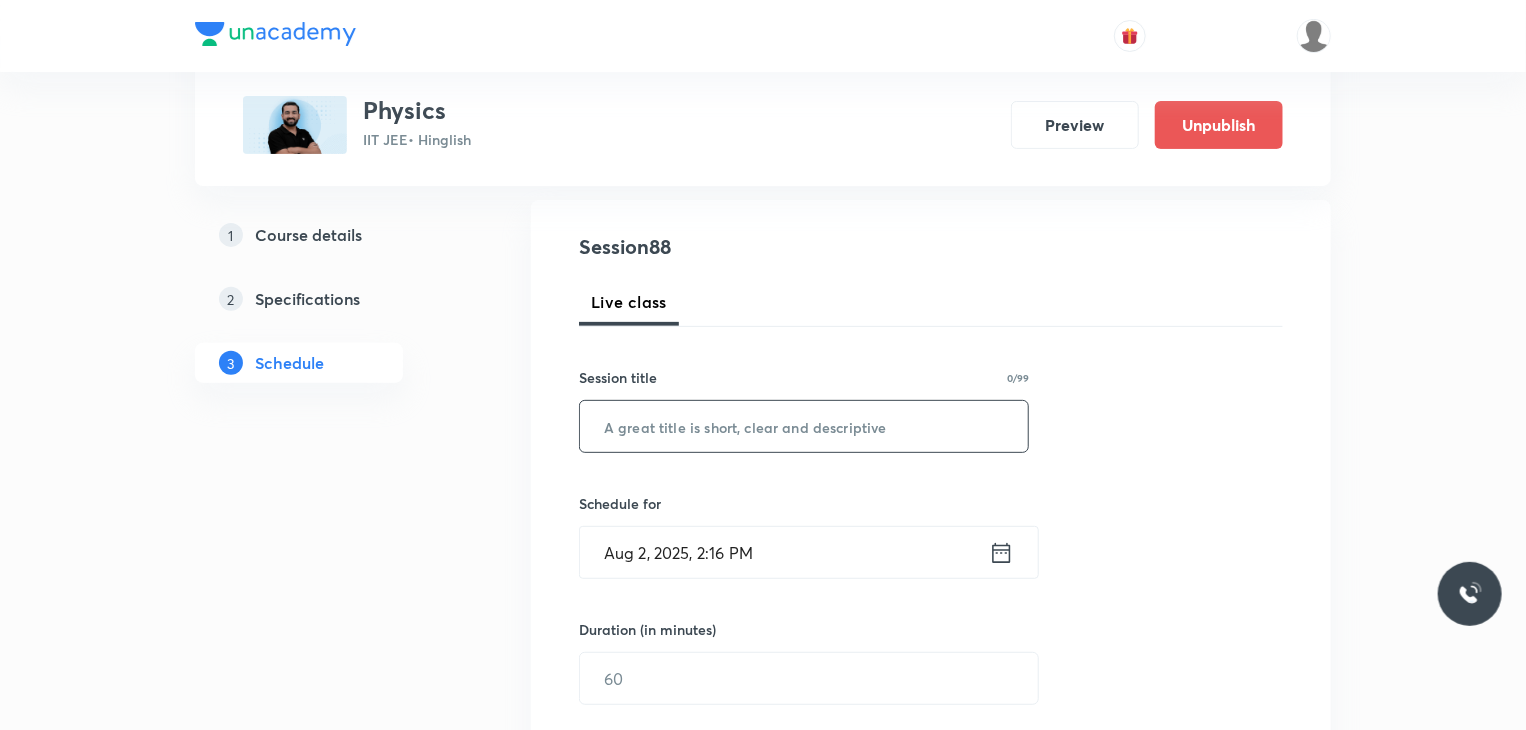 paste on "MEC 15" 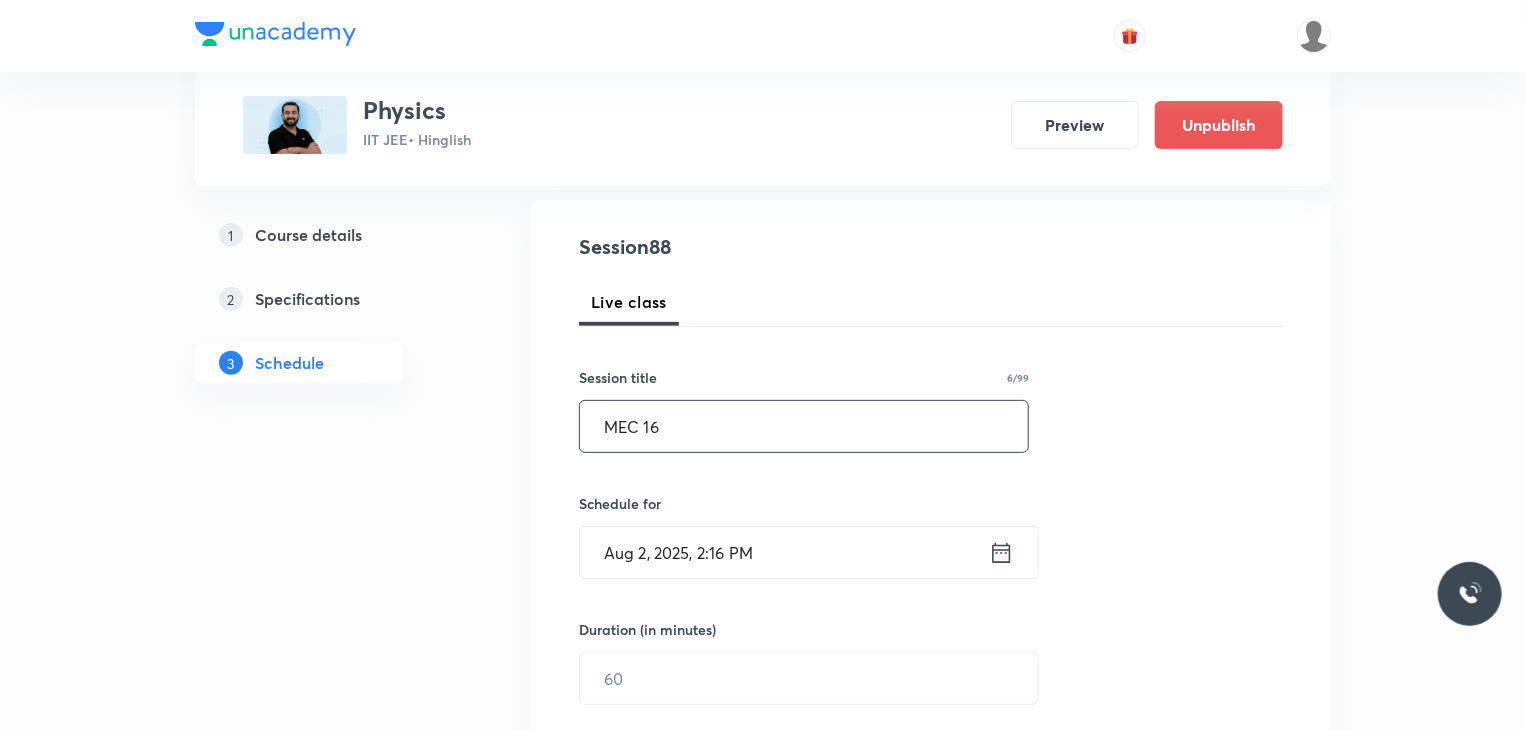 type on "MEC 16" 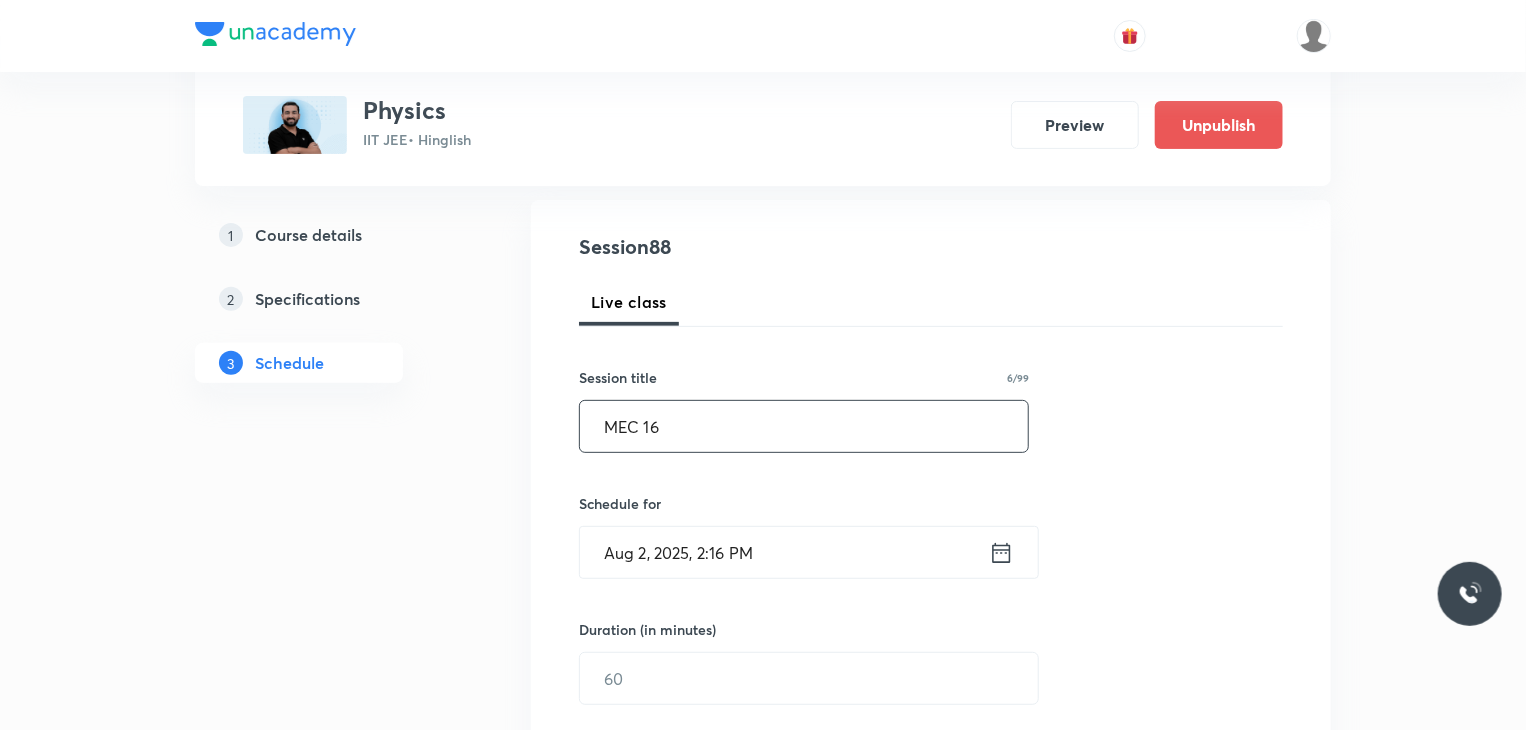 click on "Aug 2, 2025, 2:16 PM" at bounding box center [784, 552] 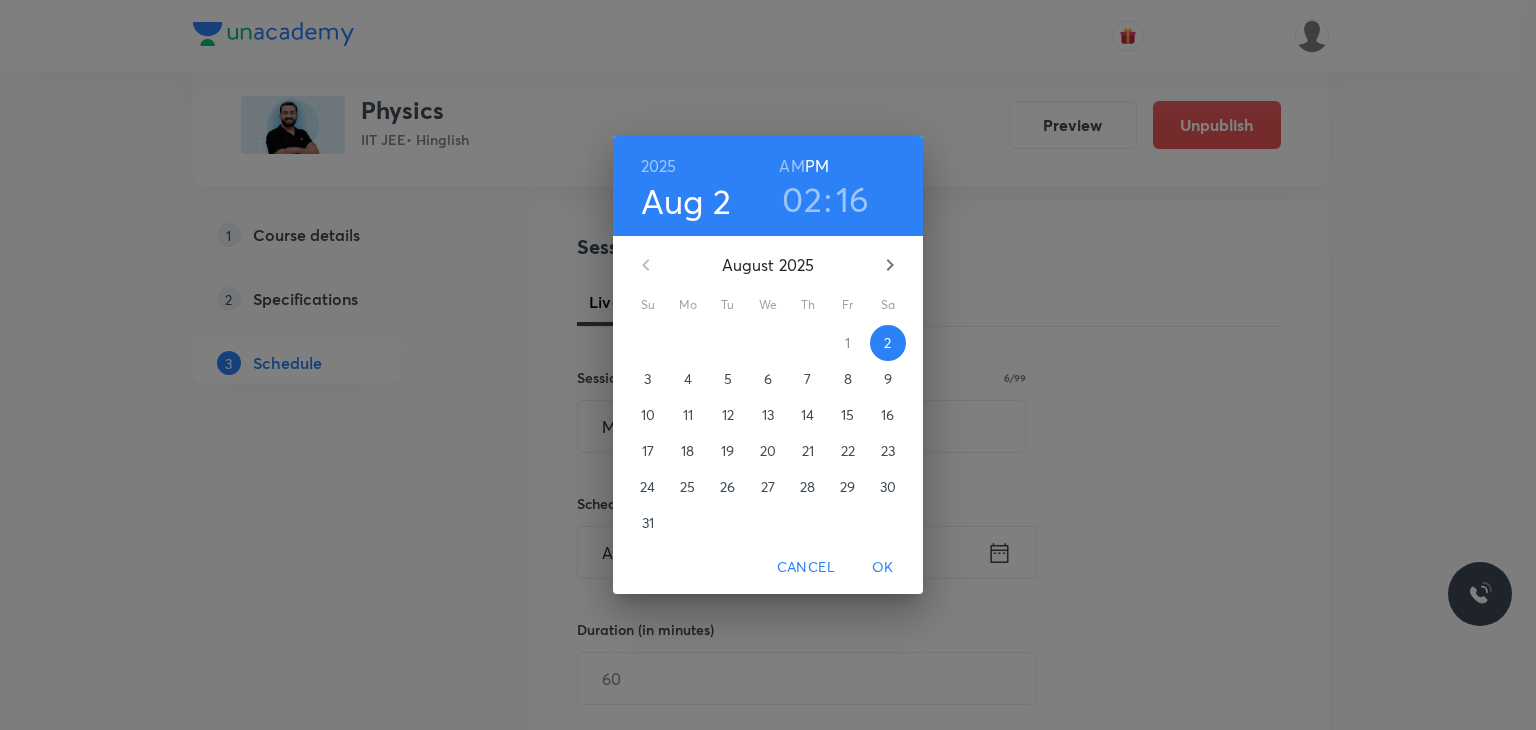 click on "5" at bounding box center (728, 379) 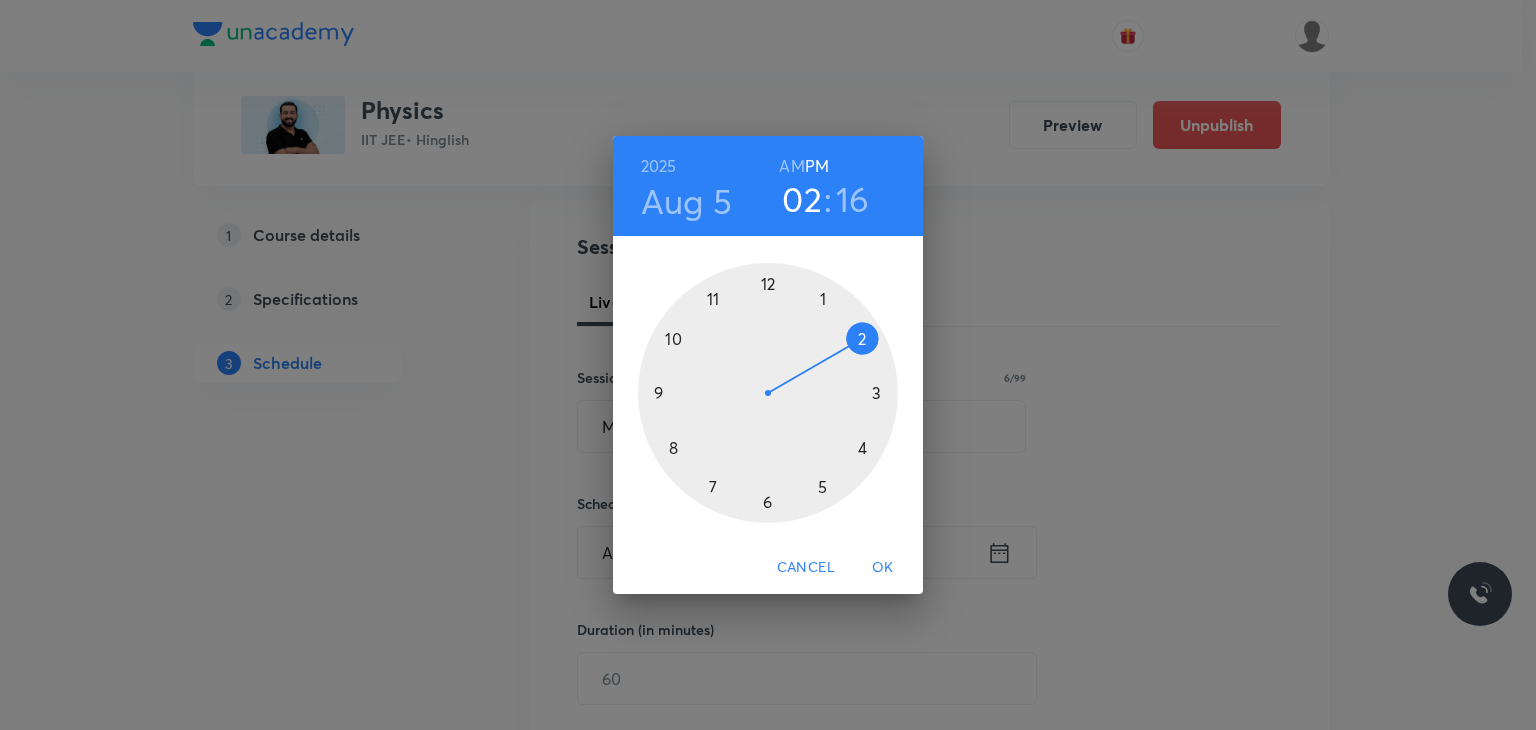 click on "AM" at bounding box center [791, 166] 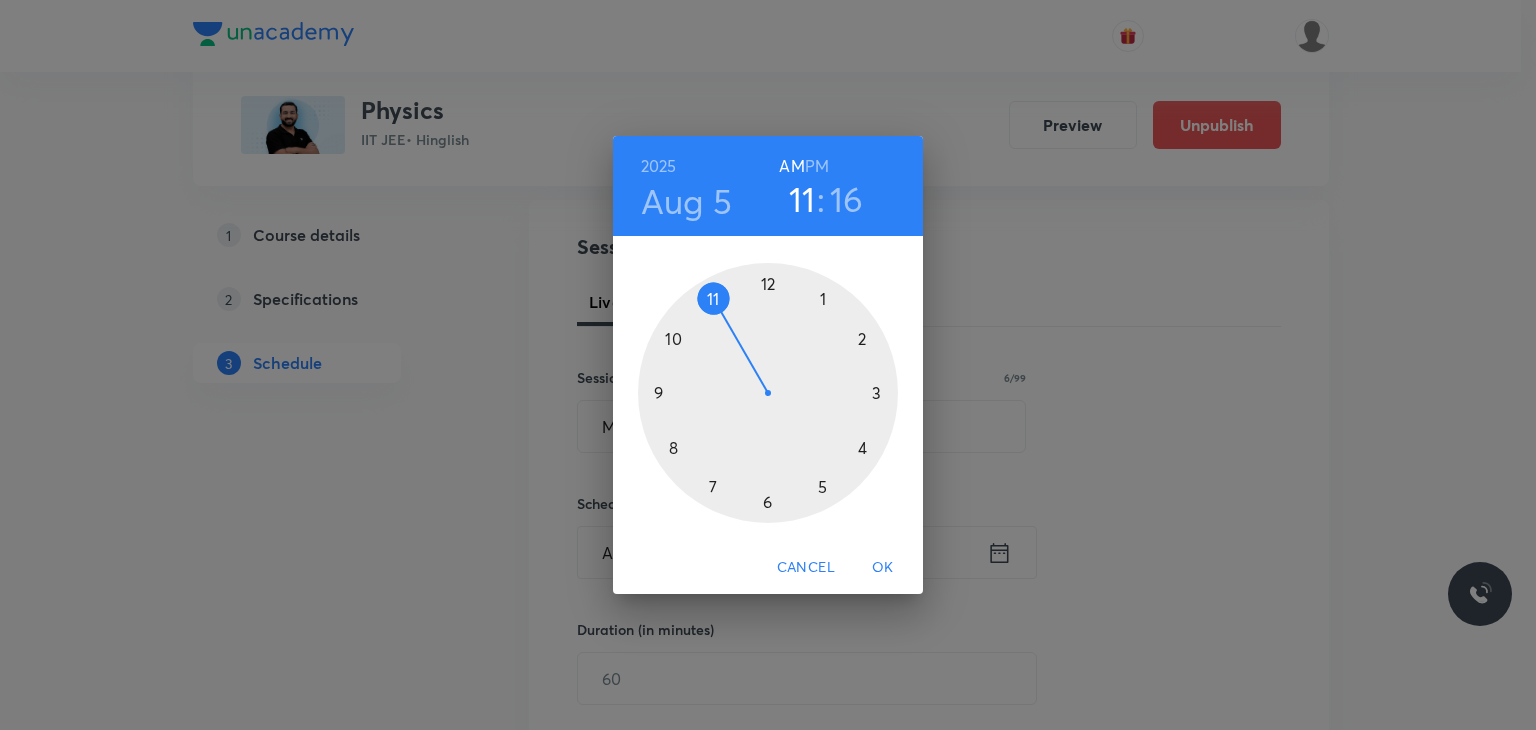 drag, startPoint x: 752, startPoint y: 237, endPoint x: 724, endPoint y: 298, distance: 67.11929 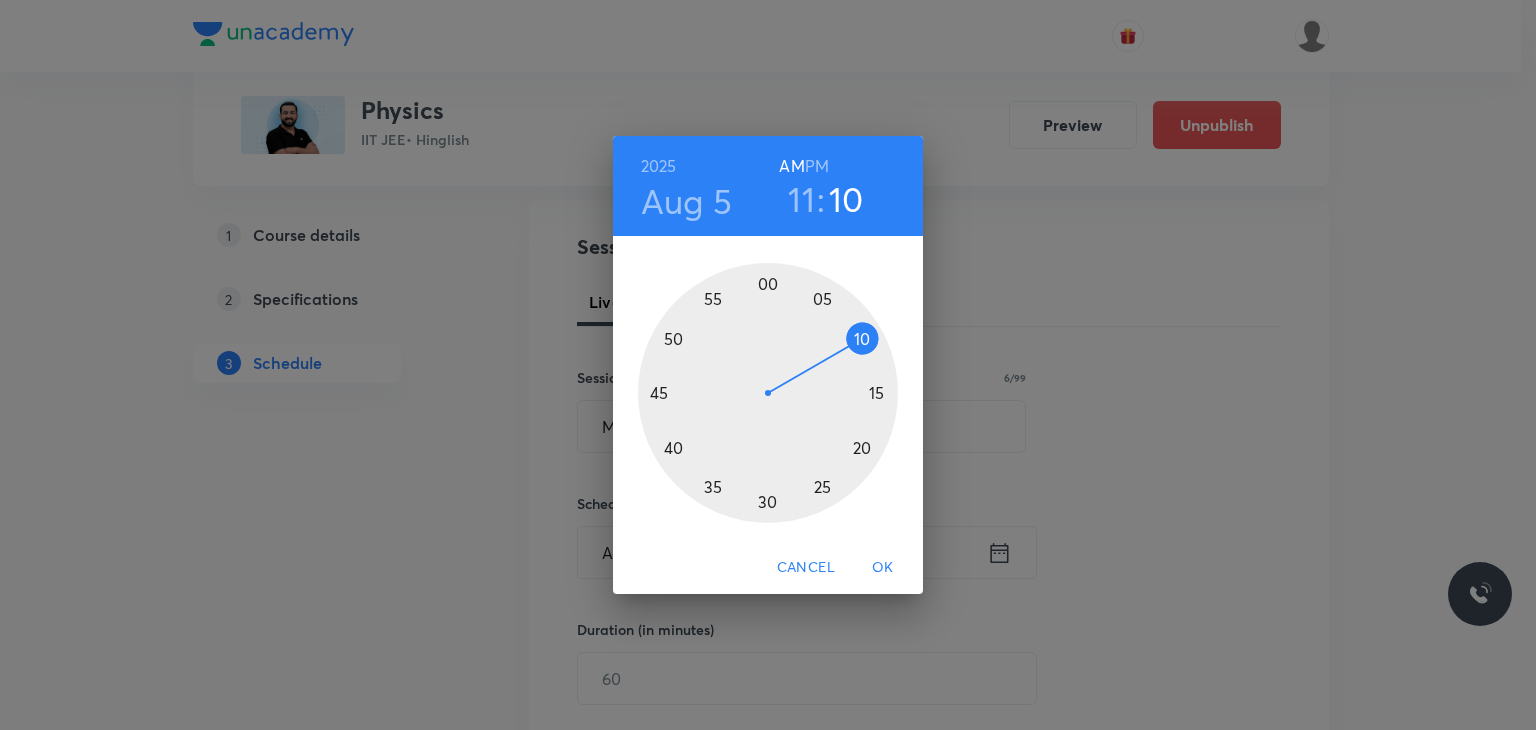 drag, startPoint x: 828, startPoint y: 321, endPoint x: 866, endPoint y: 333, distance: 39.849716 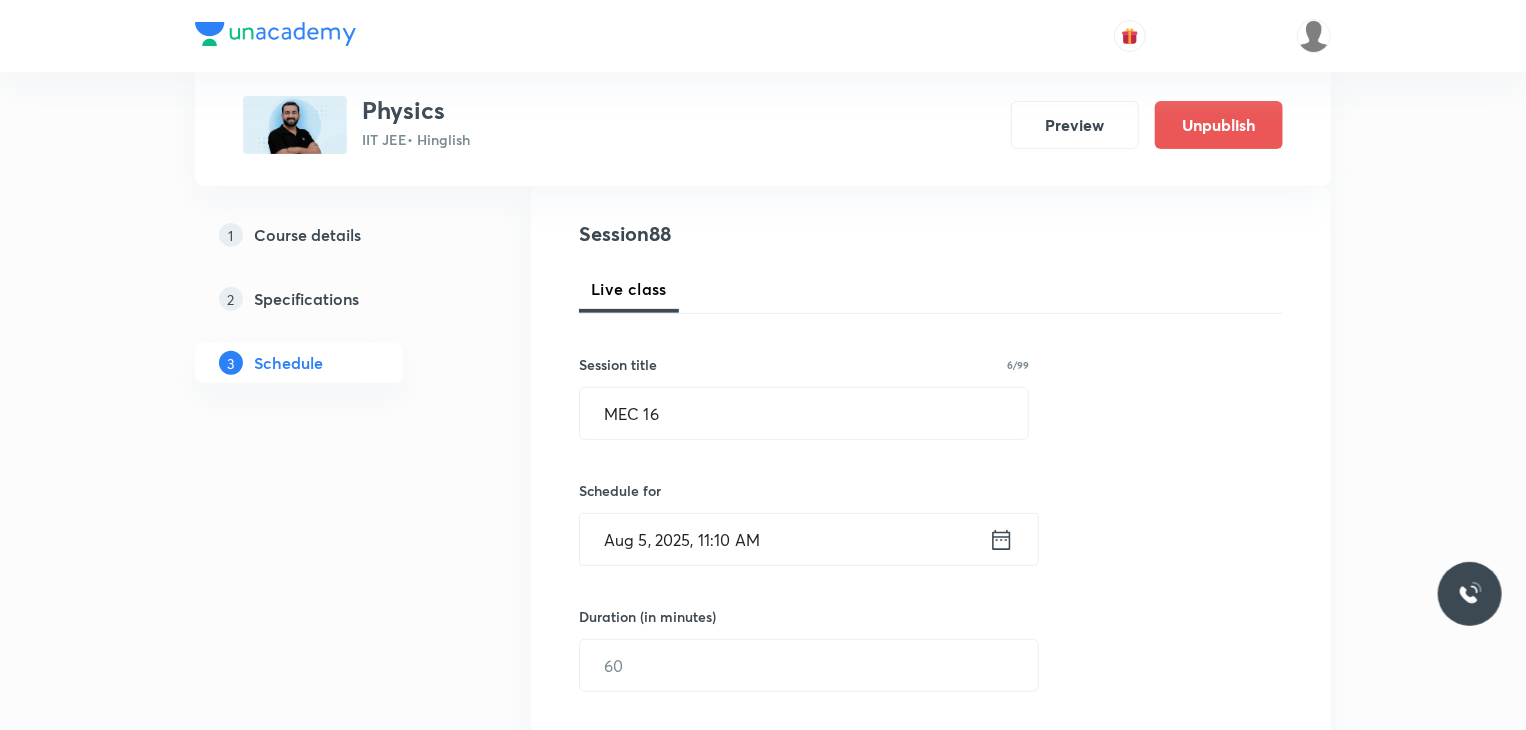 scroll, scrollTop: 400, scrollLeft: 0, axis: vertical 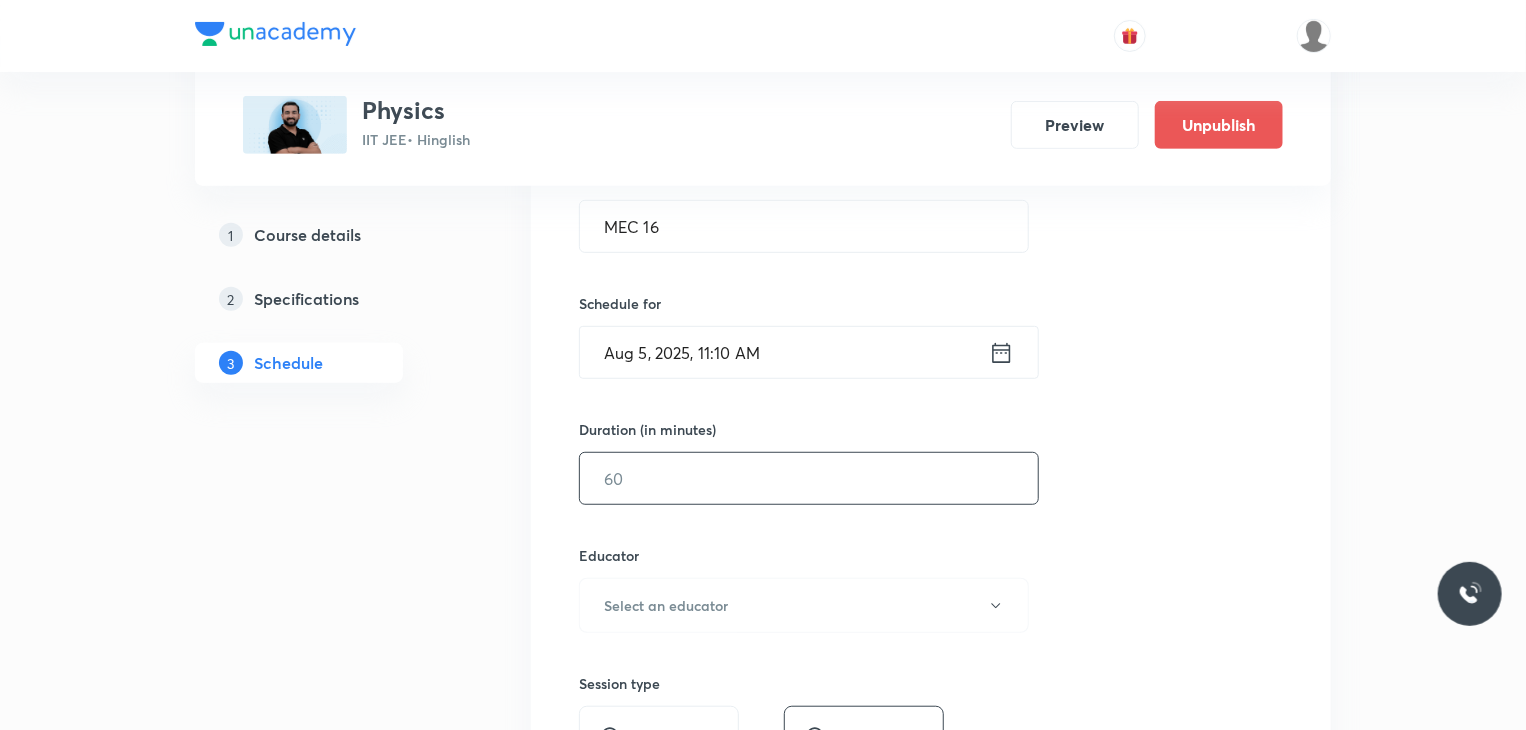click at bounding box center [809, 478] 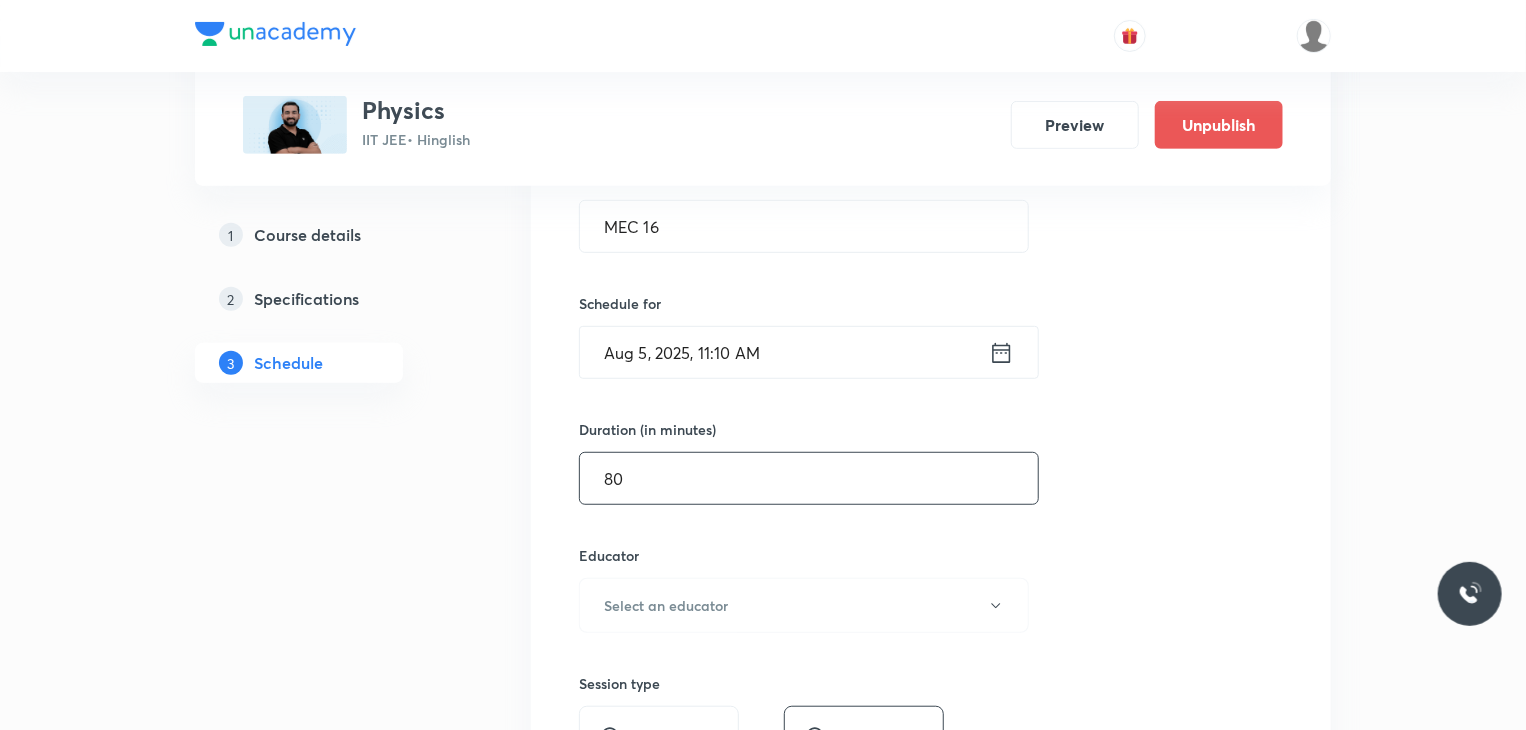 type on "80" 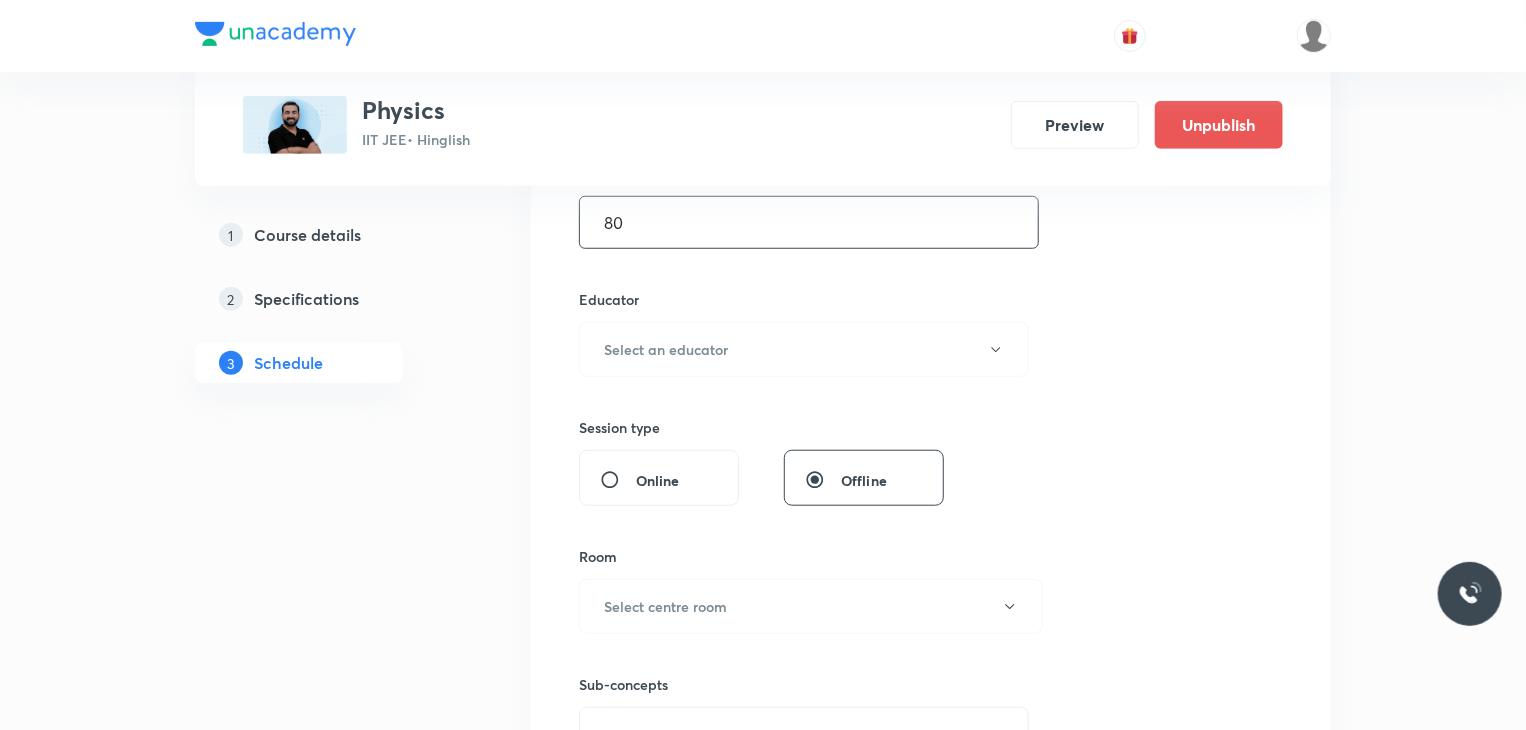 scroll, scrollTop: 700, scrollLeft: 0, axis: vertical 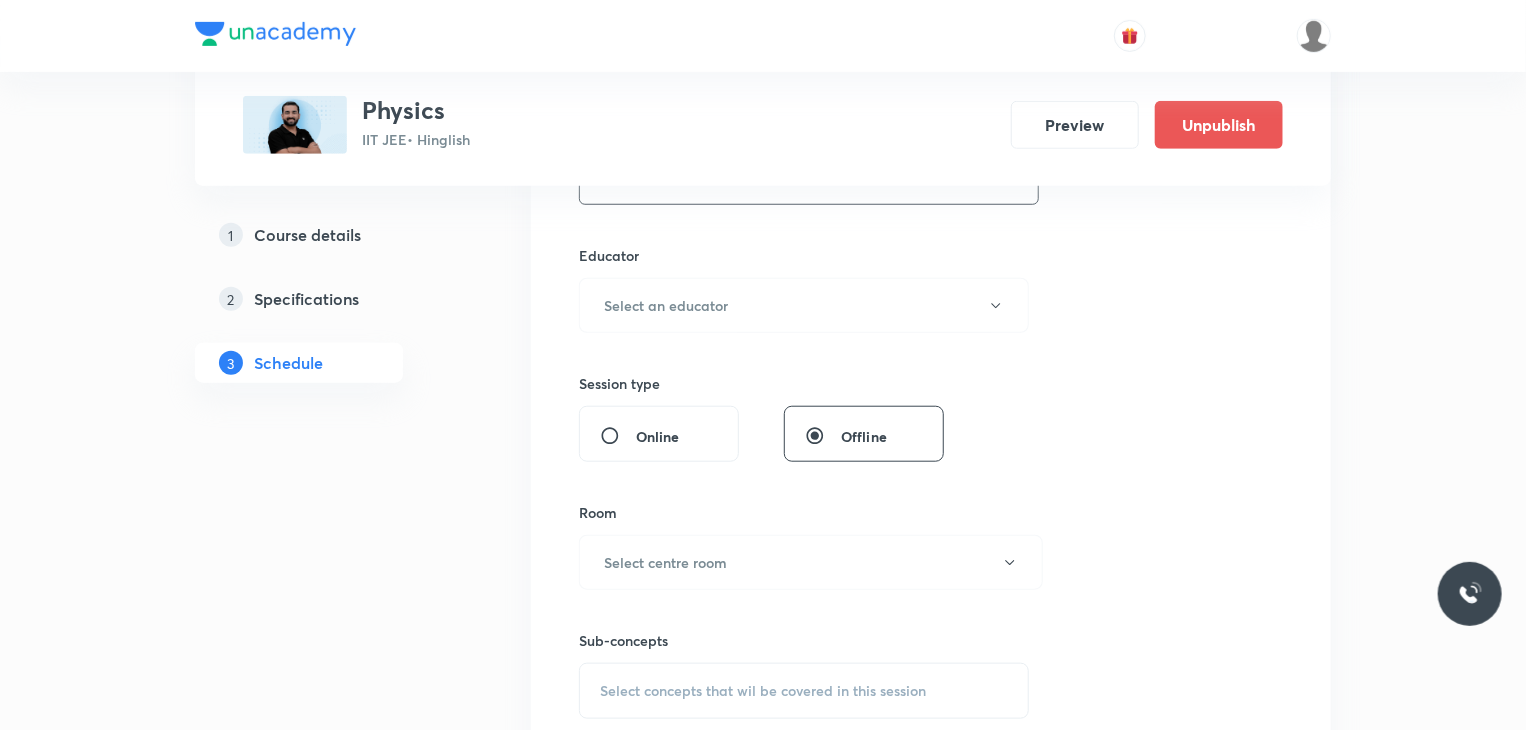 click on "Educator Select an educator" at bounding box center [804, 289] 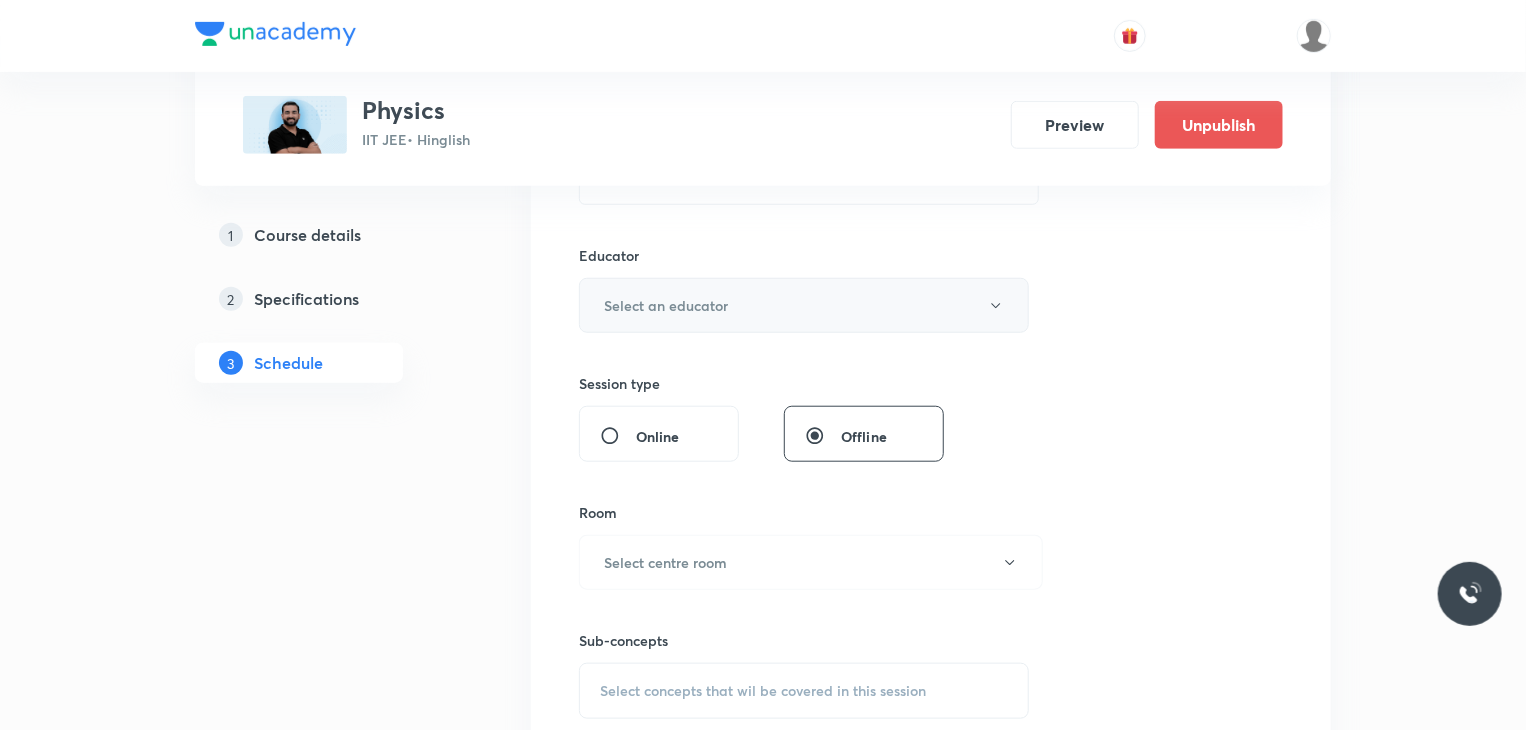 click on "Select an educator" at bounding box center [666, 305] 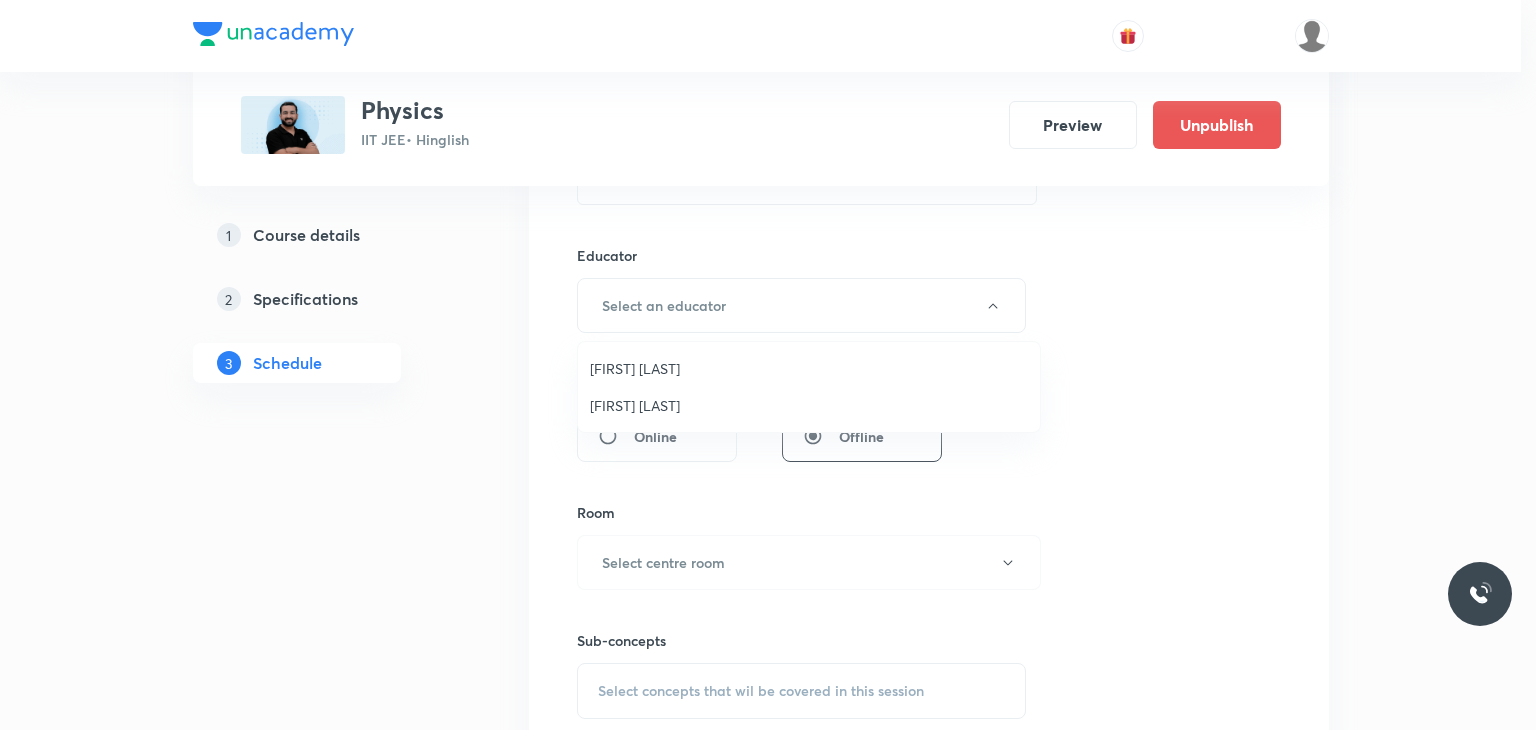 click on "Ajit Lulla" at bounding box center (809, 368) 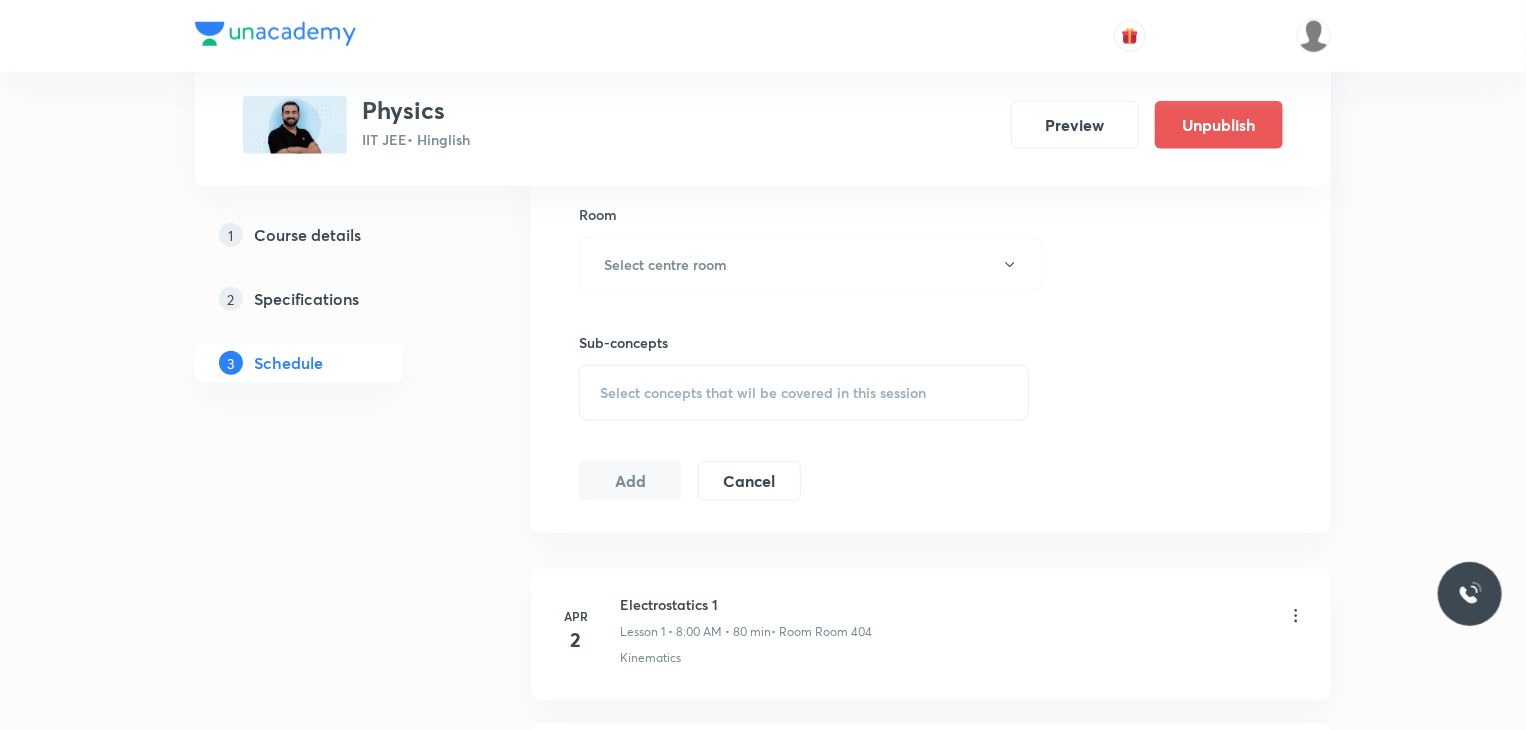 scroll, scrollTop: 1000, scrollLeft: 0, axis: vertical 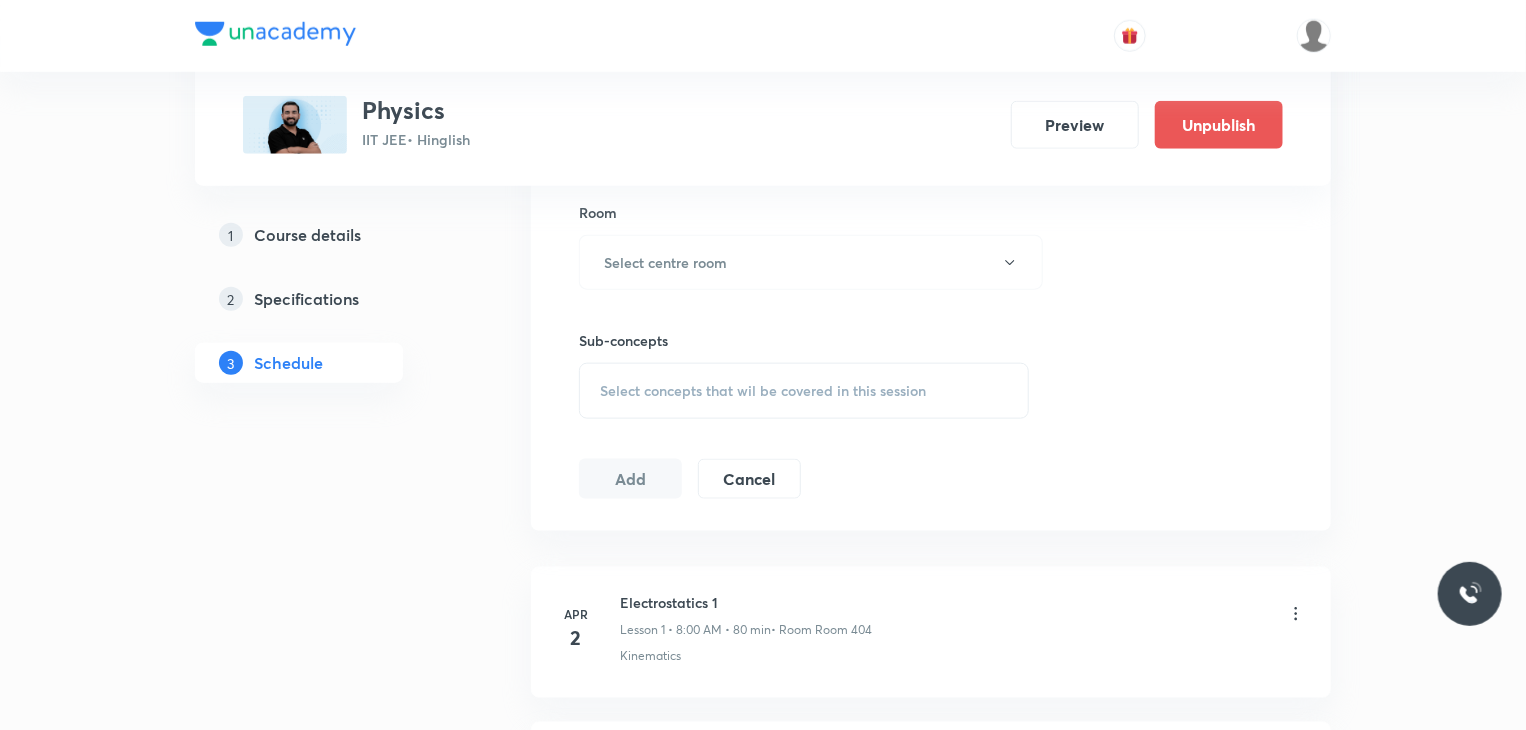 click on "Sub-concepts Select concepts that wil be covered in this session" at bounding box center (804, 354) 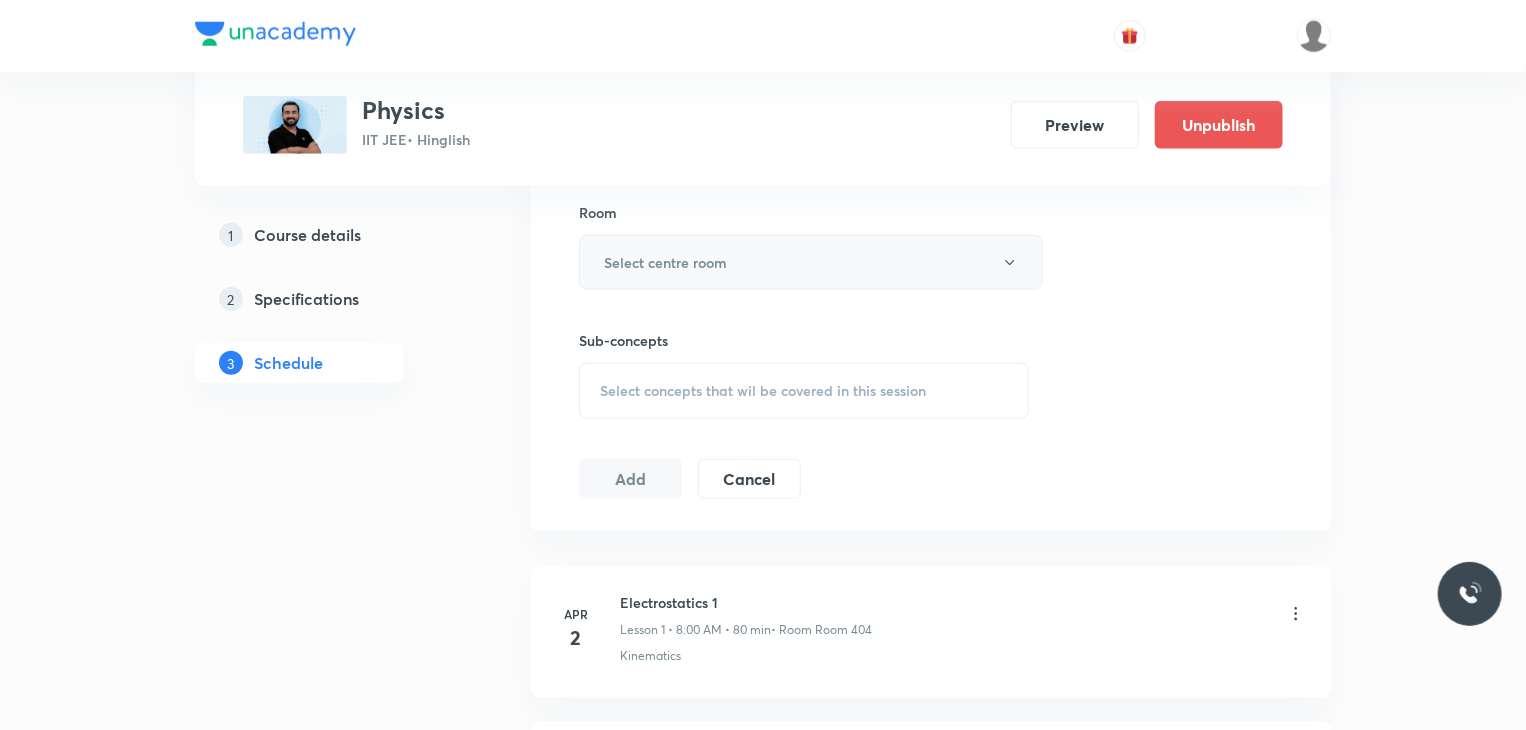 click on "Select centre room" at bounding box center [665, 262] 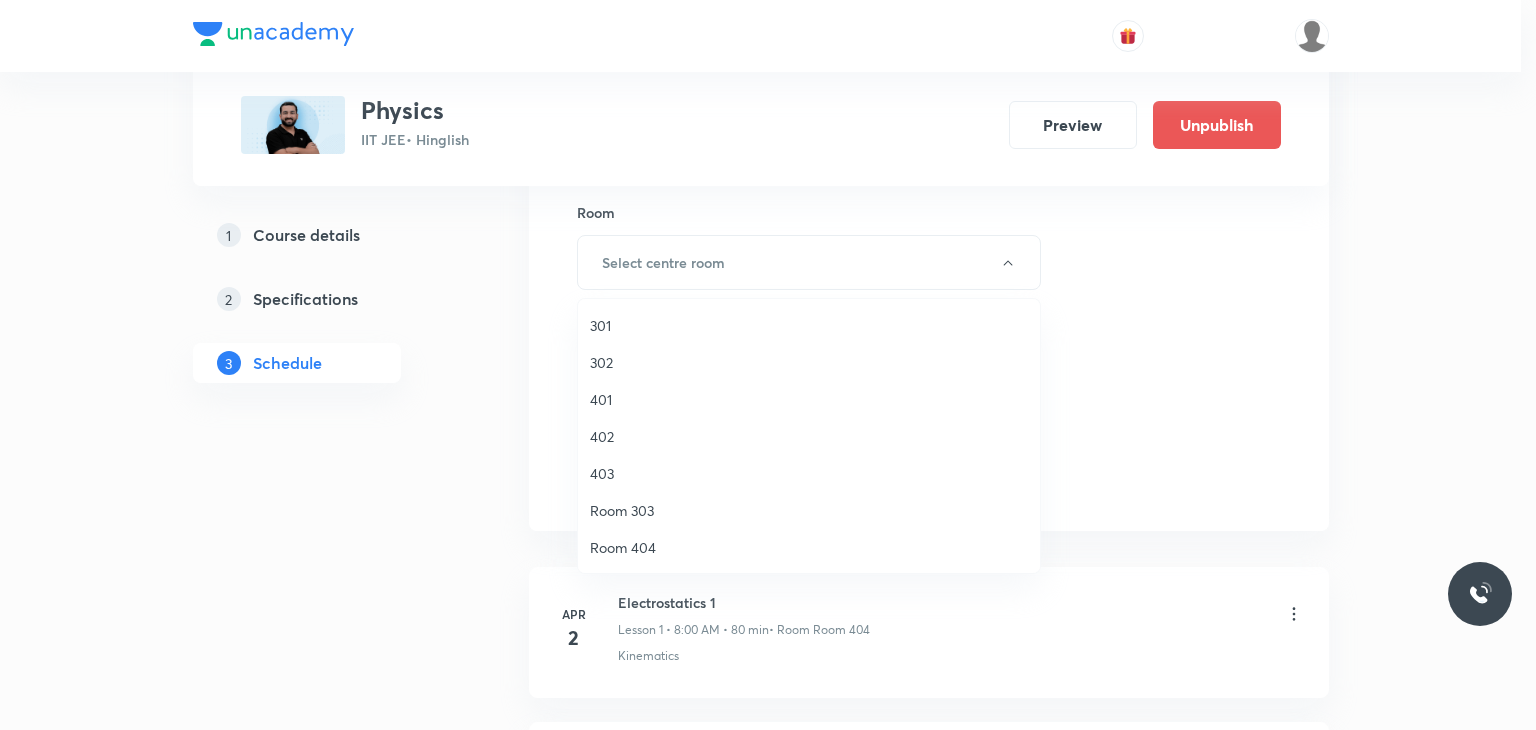 click on "301" at bounding box center [809, 325] 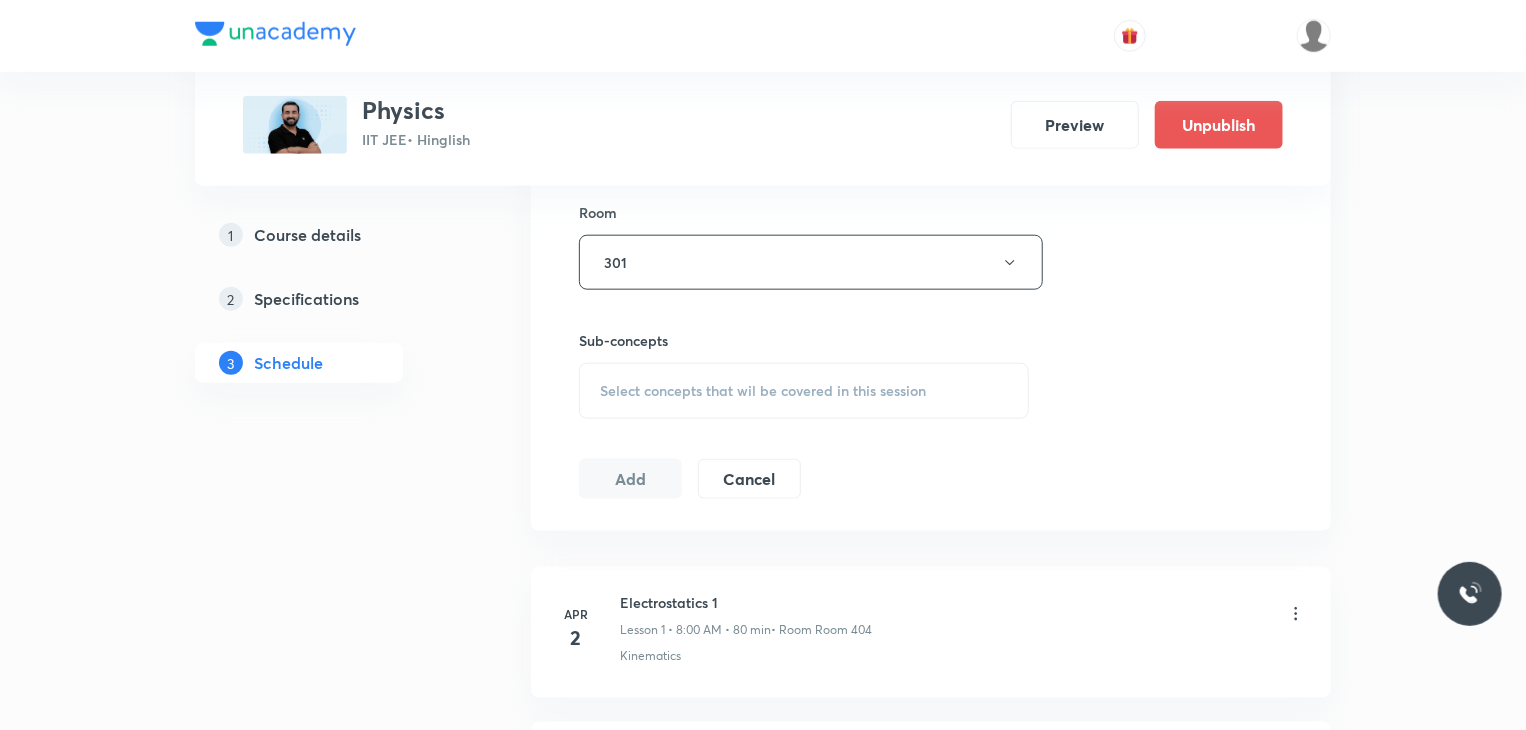 click on "Select concepts that wil be covered in this session" at bounding box center (804, 391) 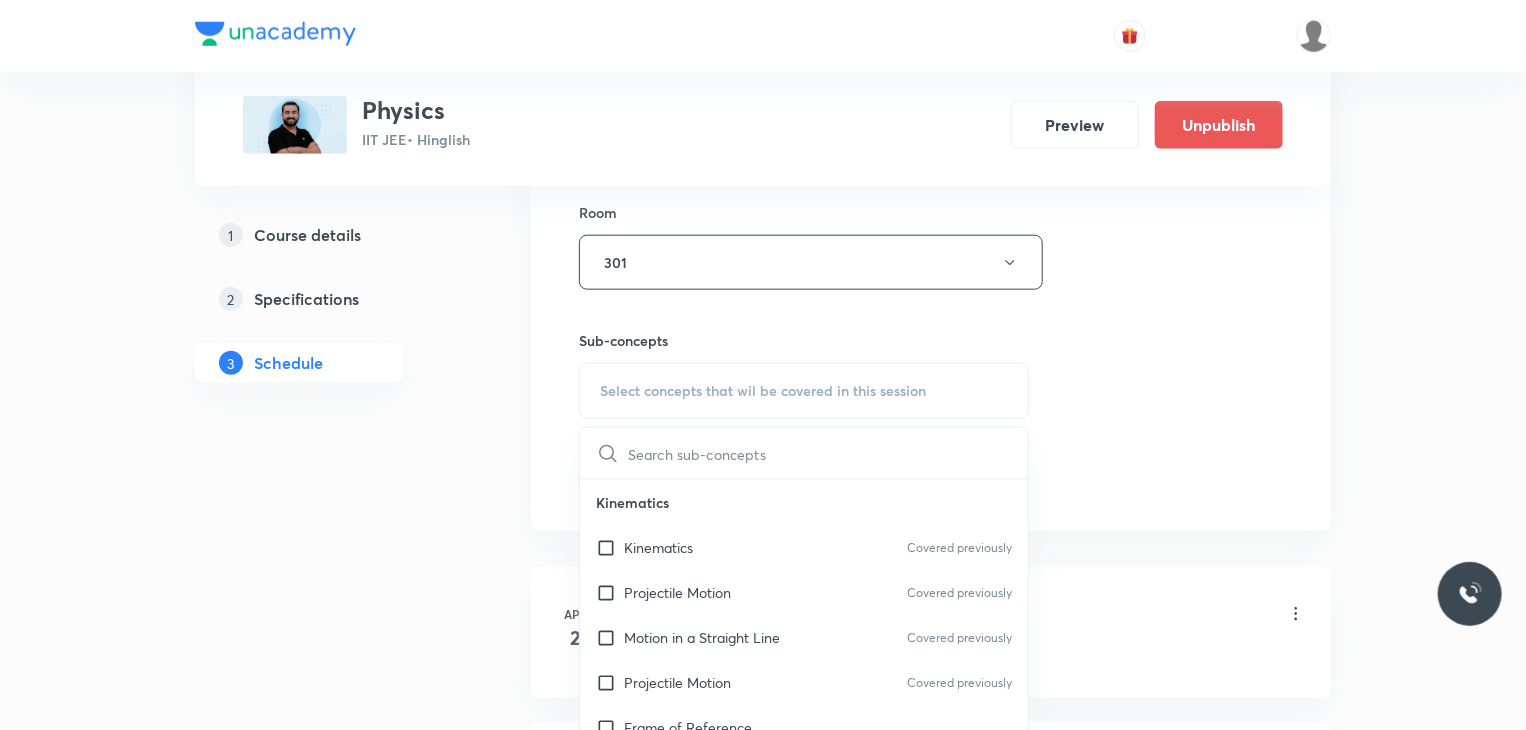 scroll, scrollTop: 1100, scrollLeft: 0, axis: vertical 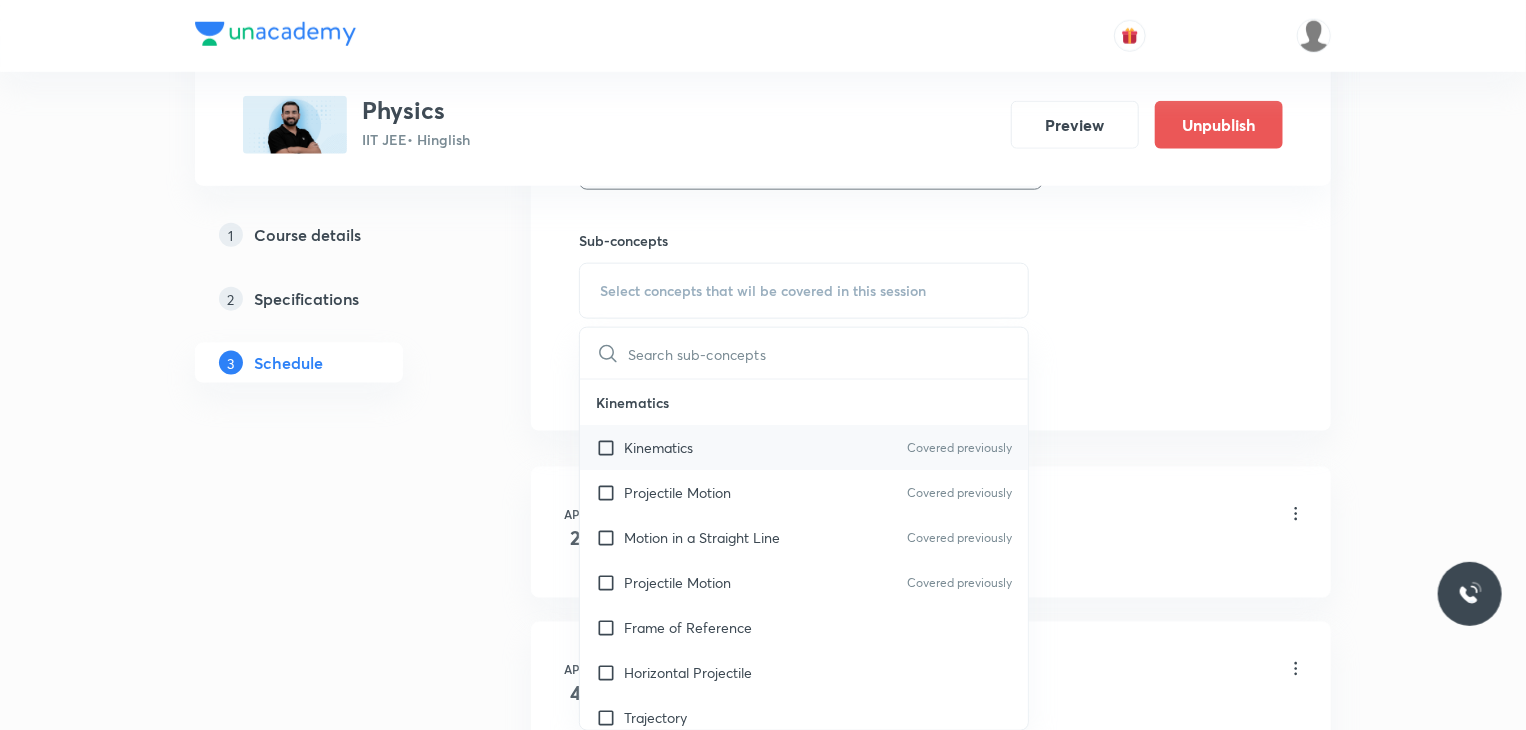 click on "Kinematics Covered previously" at bounding box center (804, 447) 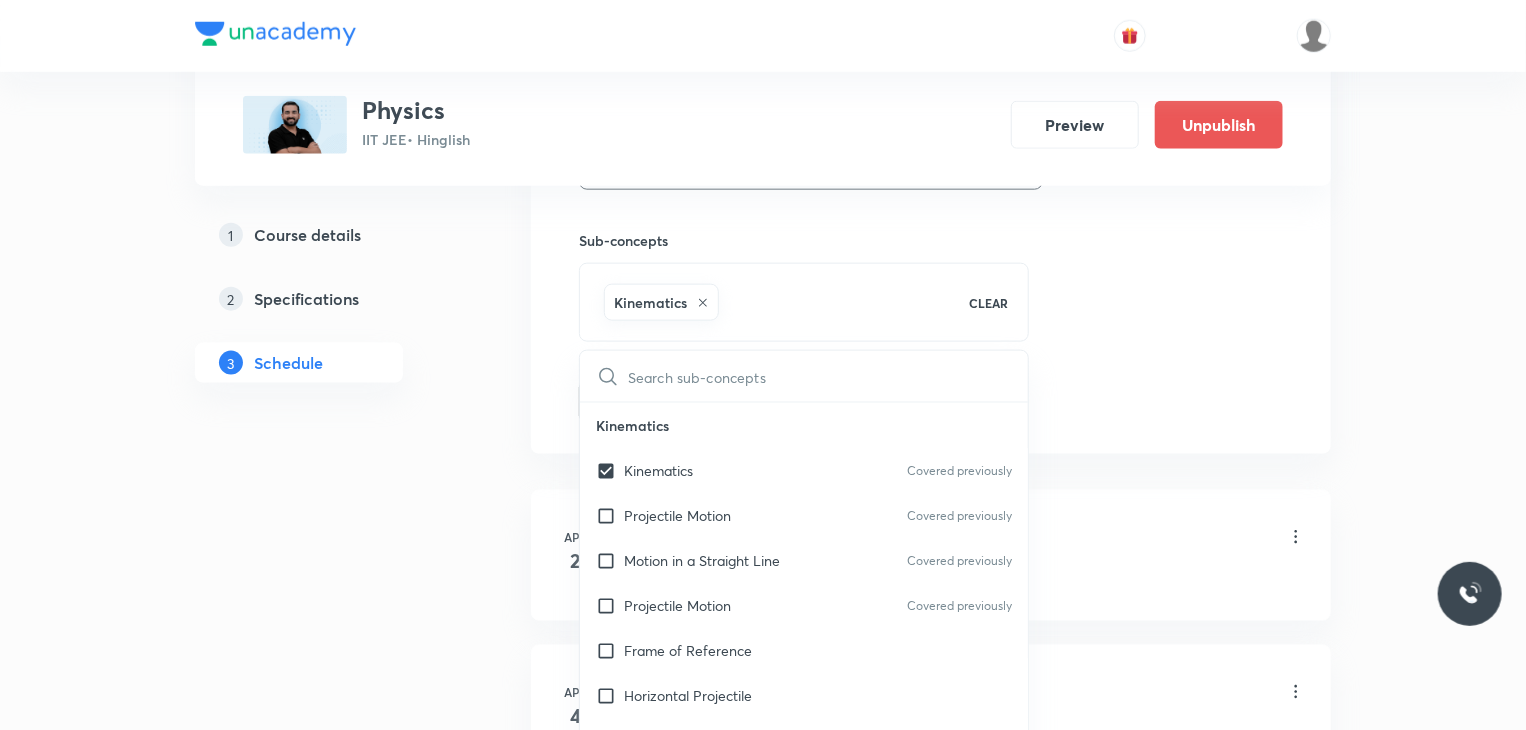 click on "Session  88 Live class Session title 6/99 MEC 16 ​ Schedule for Aug 5, 2025, 11:10 AM ​ Duration (in minutes) 80 ​ Educator Ajit Lulla   Session type Online Offline Room 301 Sub-concepts Kinematics CLEAR ​ Kinematics Kinematics Covered previously Projectile Motion Covered previously Motion in a Straight Line Covered previously Projectile Motion Covered previously Frame of Reference   Horizontal Projectile Trajectory  Minimum Velocity & angle to hit a Given Point   Relative Motion Displacement and Distance  Velocity and Speed  Acceleration  Motion in a Straight Line  One- Dimensional Motion in a Vertical Line  Motion Upon an Inclined Plane  Relative Motion in One dimension Graphs in Motion in One Dimension Relative Motion Motion in a Plane Position Vector, Velocity, and Acceleration Straight Line Motion and Equation of Motion Straight Line Motion (Graphical Method) Variable Acceleration Motion under Gravity Relative Motion (Basic) River Boat Cases Rain Man Cases Velocity of Approach and Separation Work" at bounding box center (931, -123) 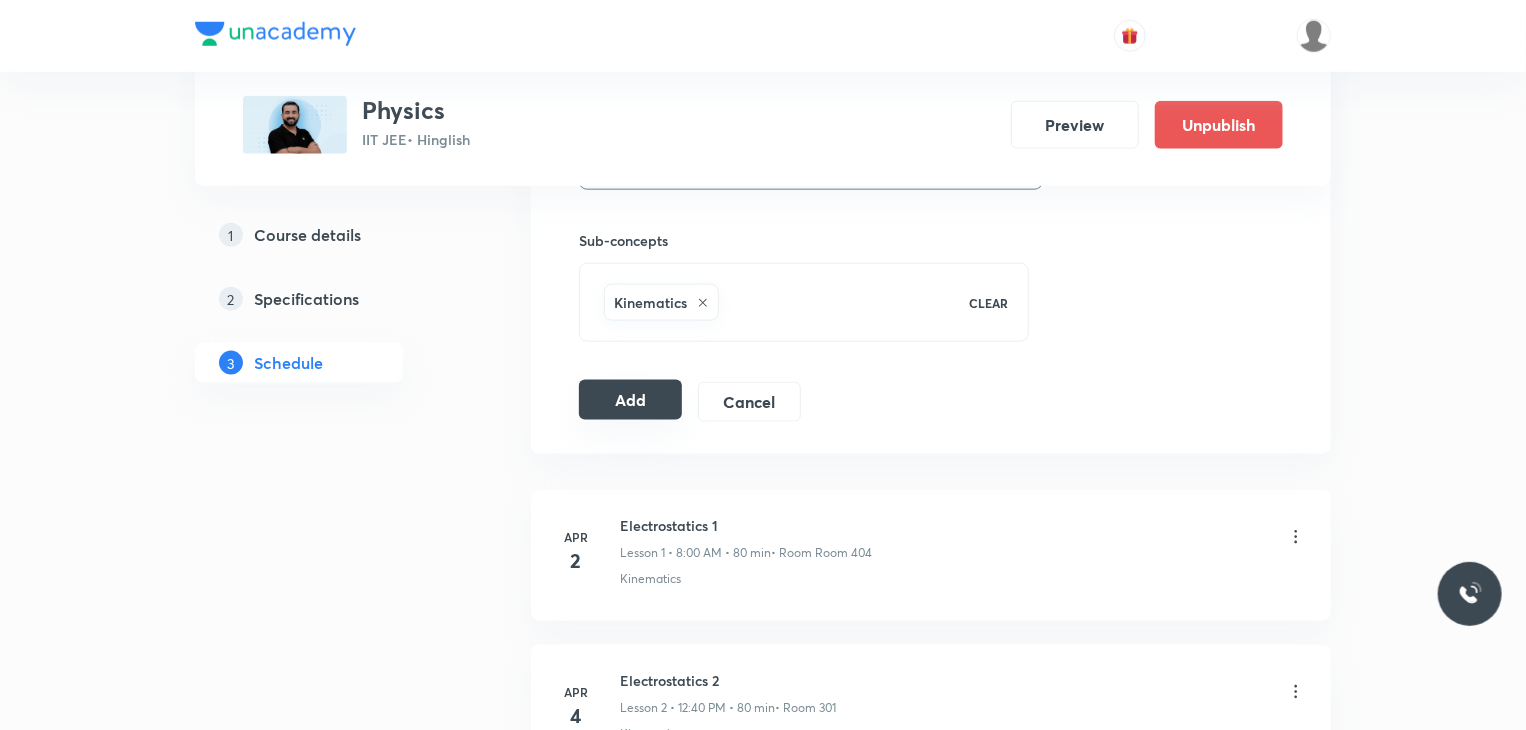 click on "Add" at bounding box center (630, 400) 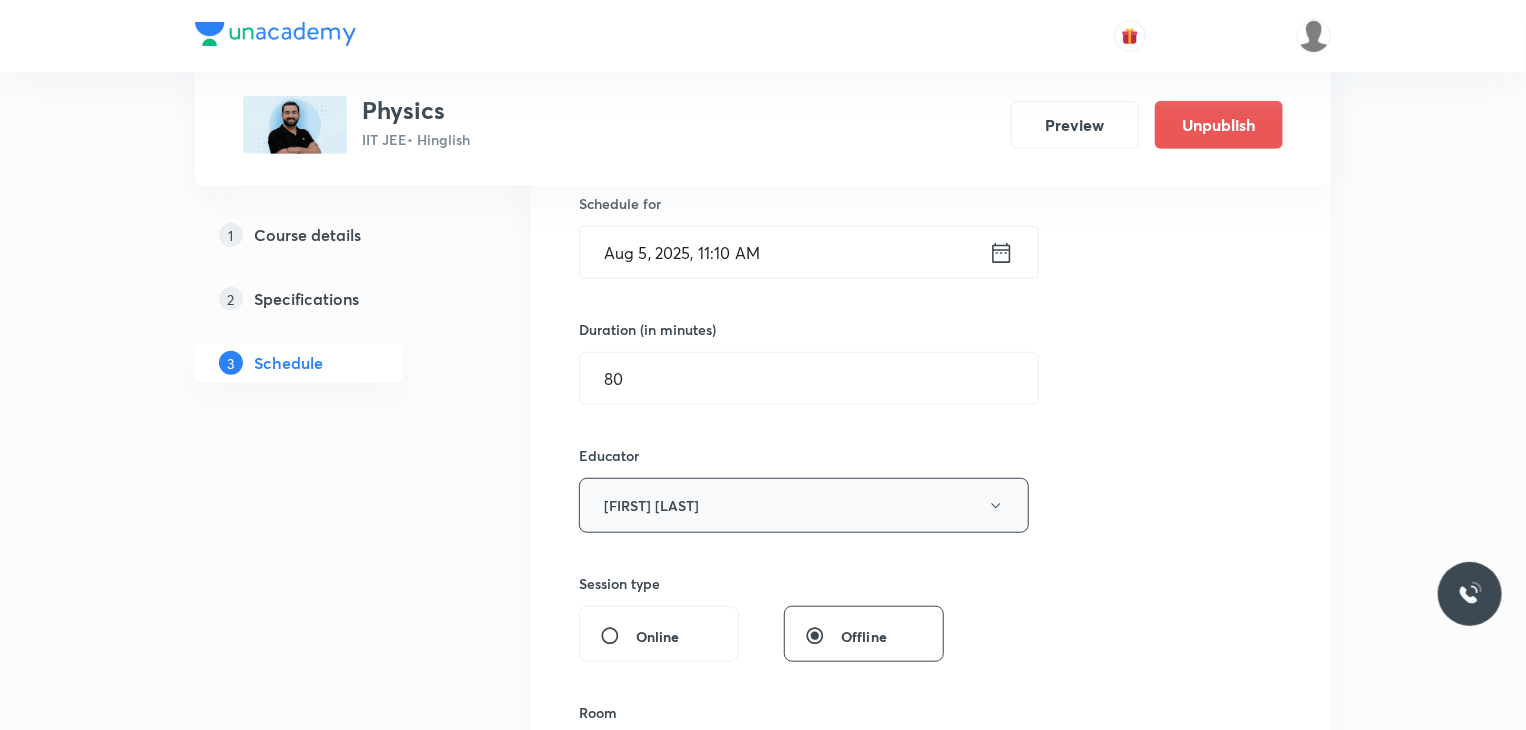 scroll, scrollTop: 200, scrollLeft: 0, axis: vertical 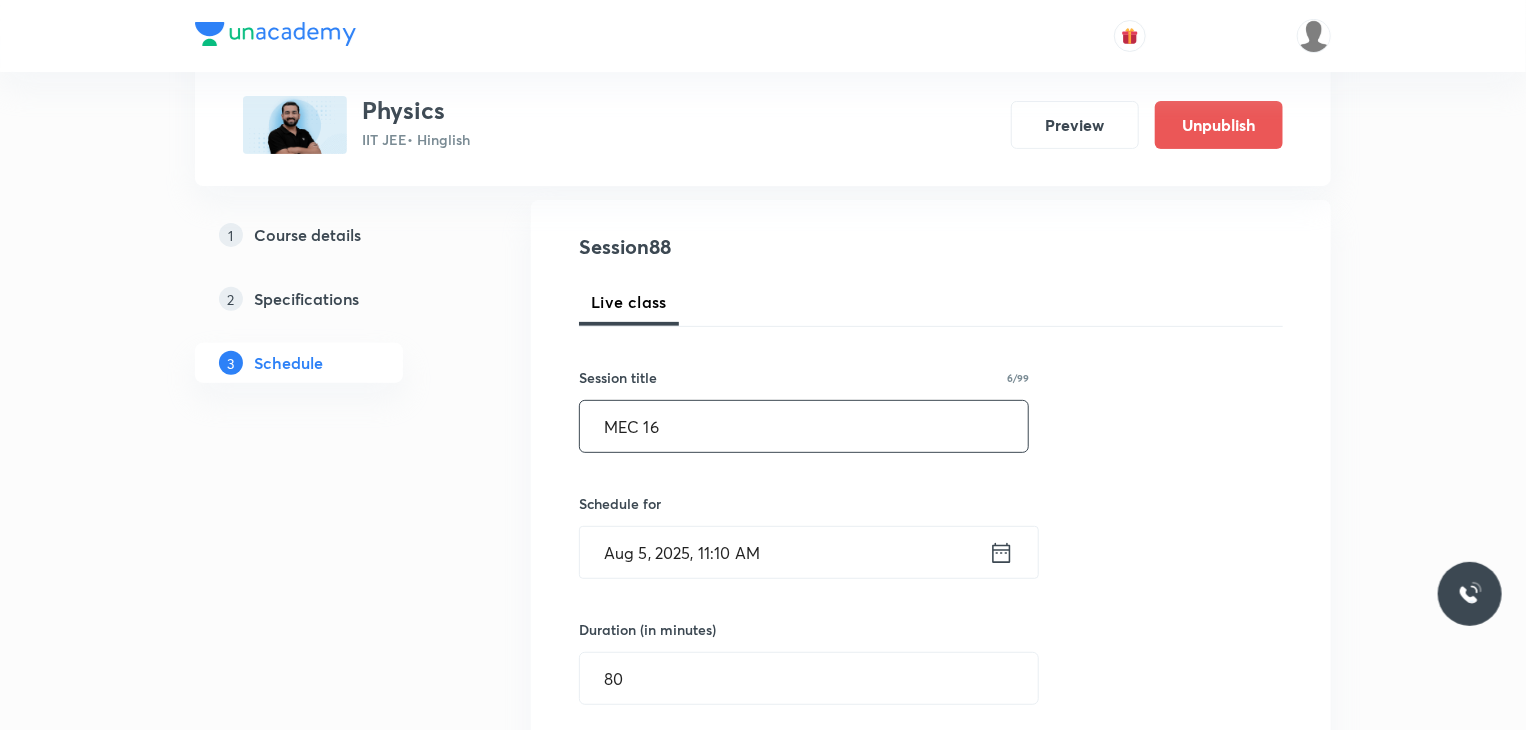 click on "MEC 16" at bounding box center (804, 426) 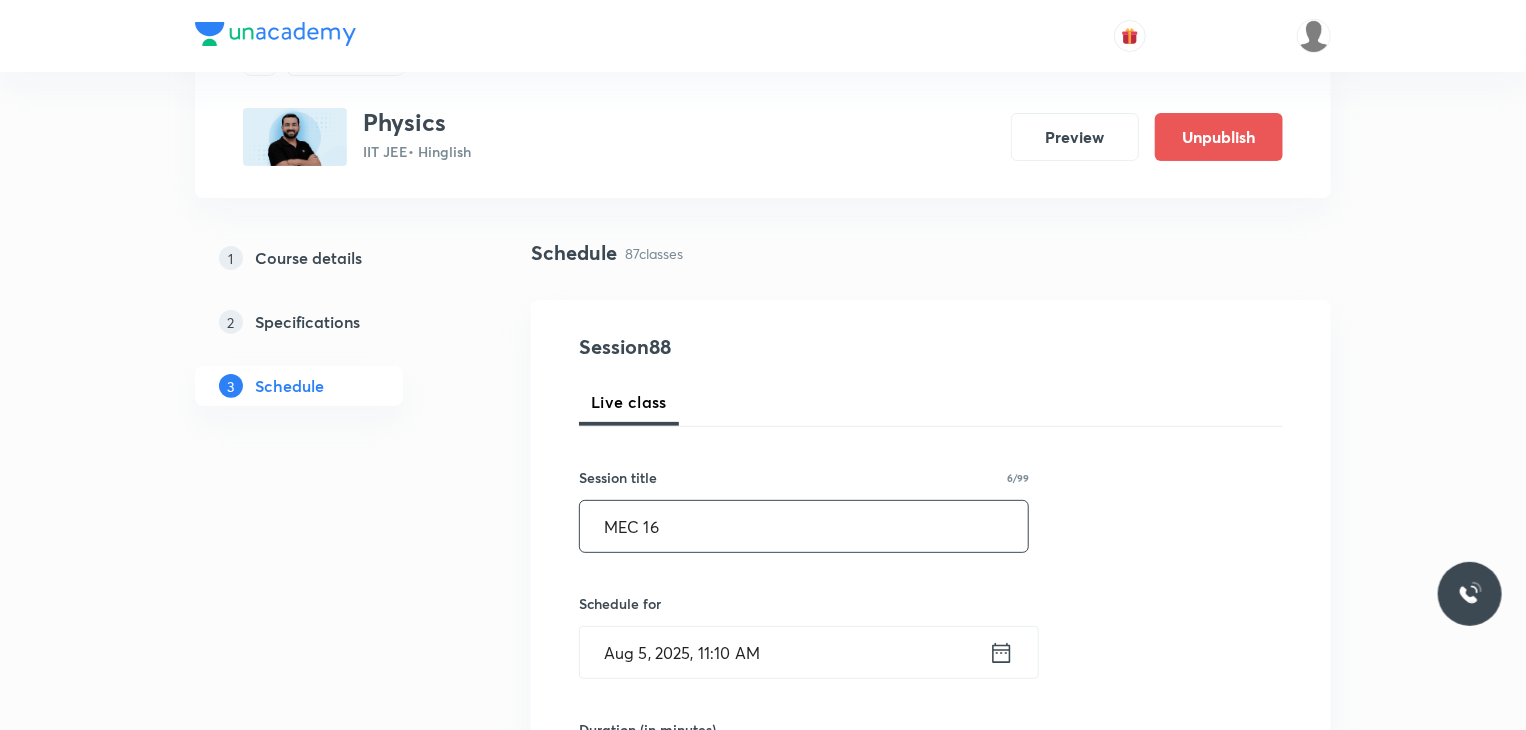 scroll, scrollTop: 100, scrollLeft: 0, axis: vertical 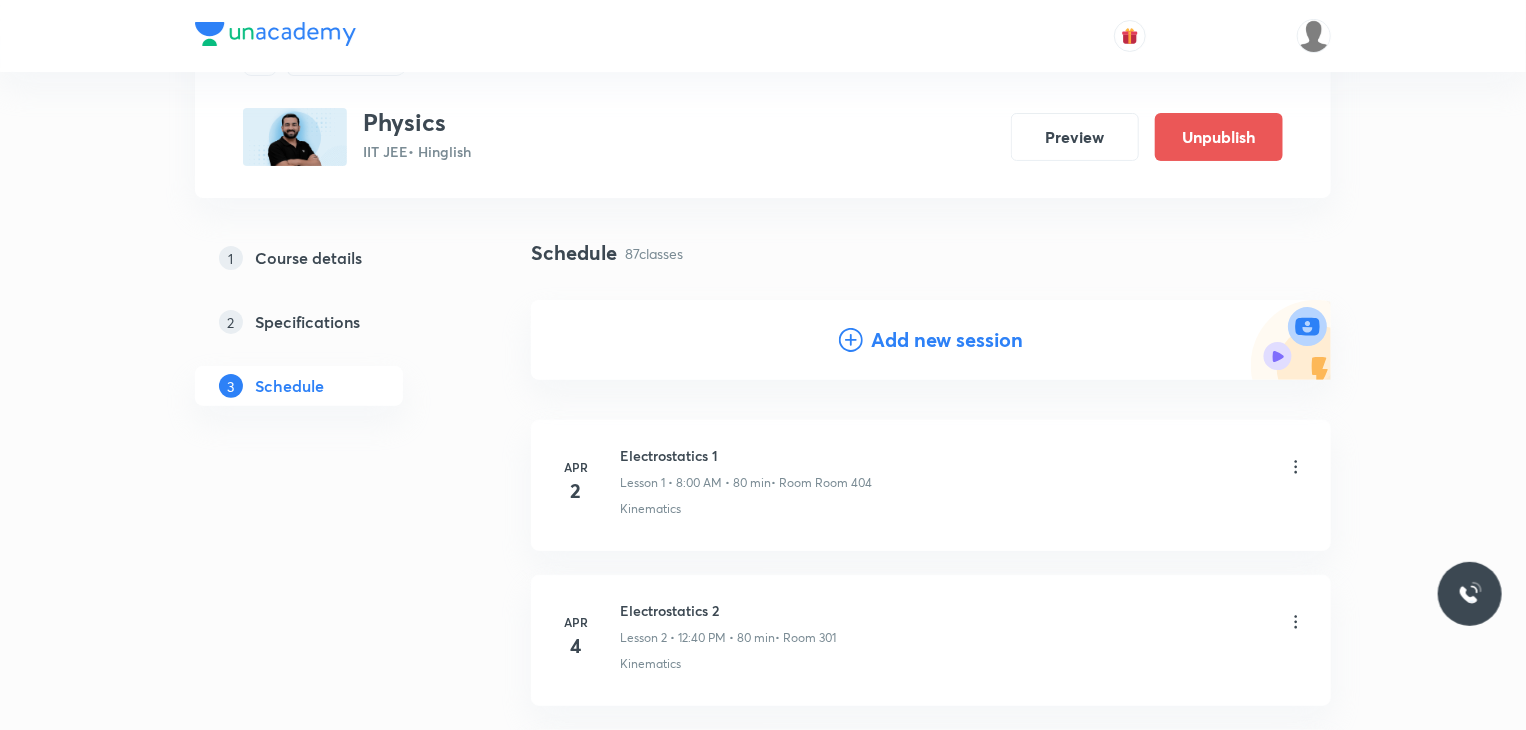 drag, startPoint x: 820, startPoint y: 337, endPoint x: 844, endPoint y: 337, distance: 24 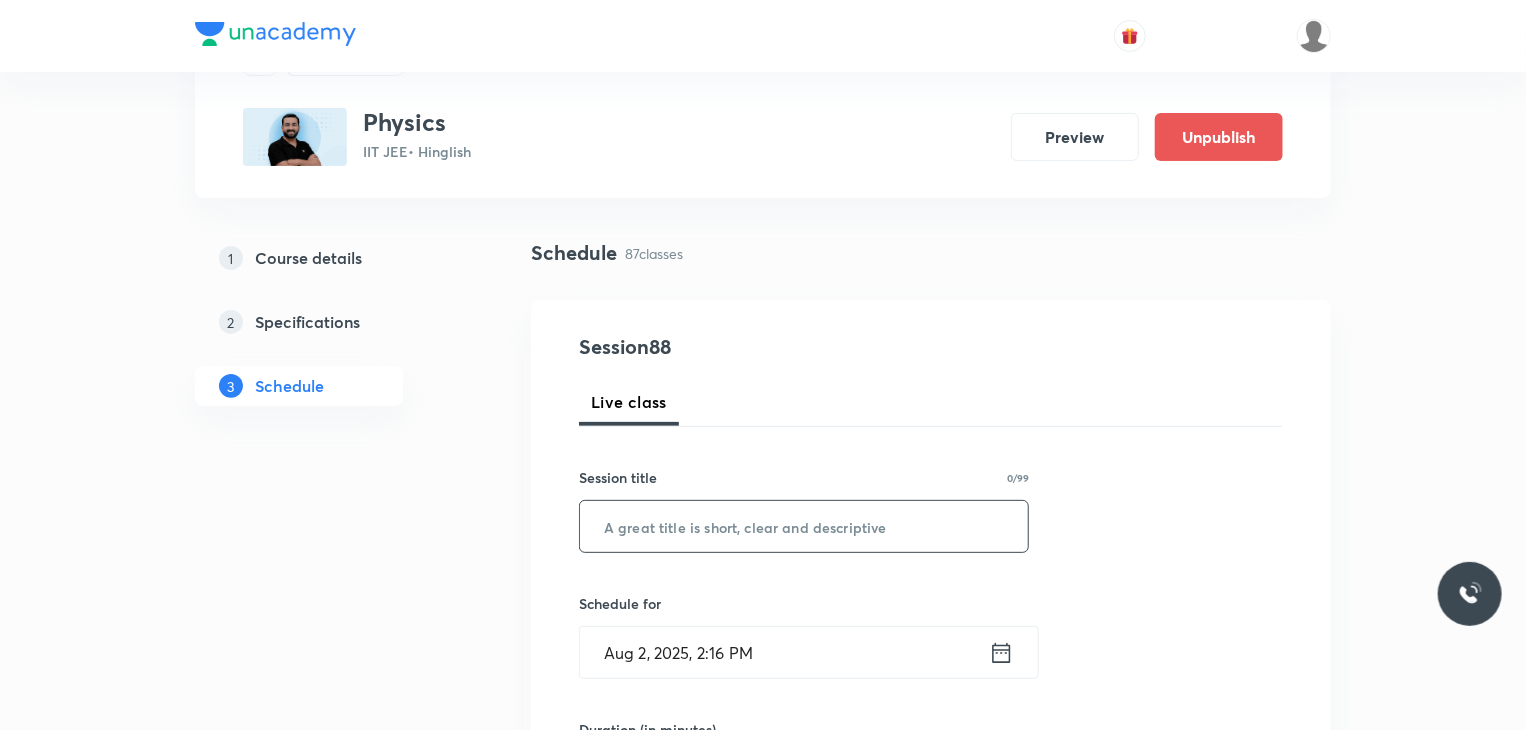 click on "​" at bounding box center [804, 526] 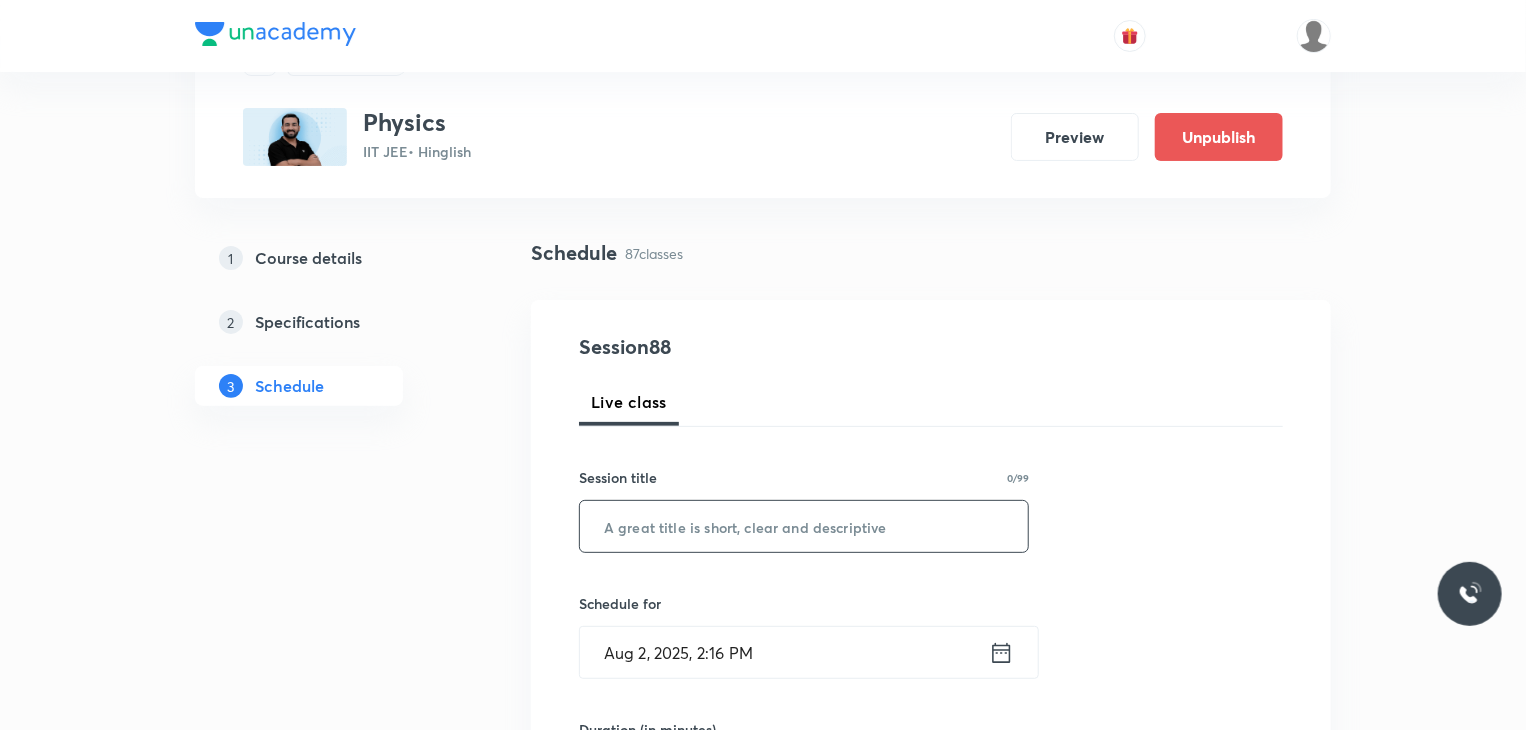 paste on "MEC 16" 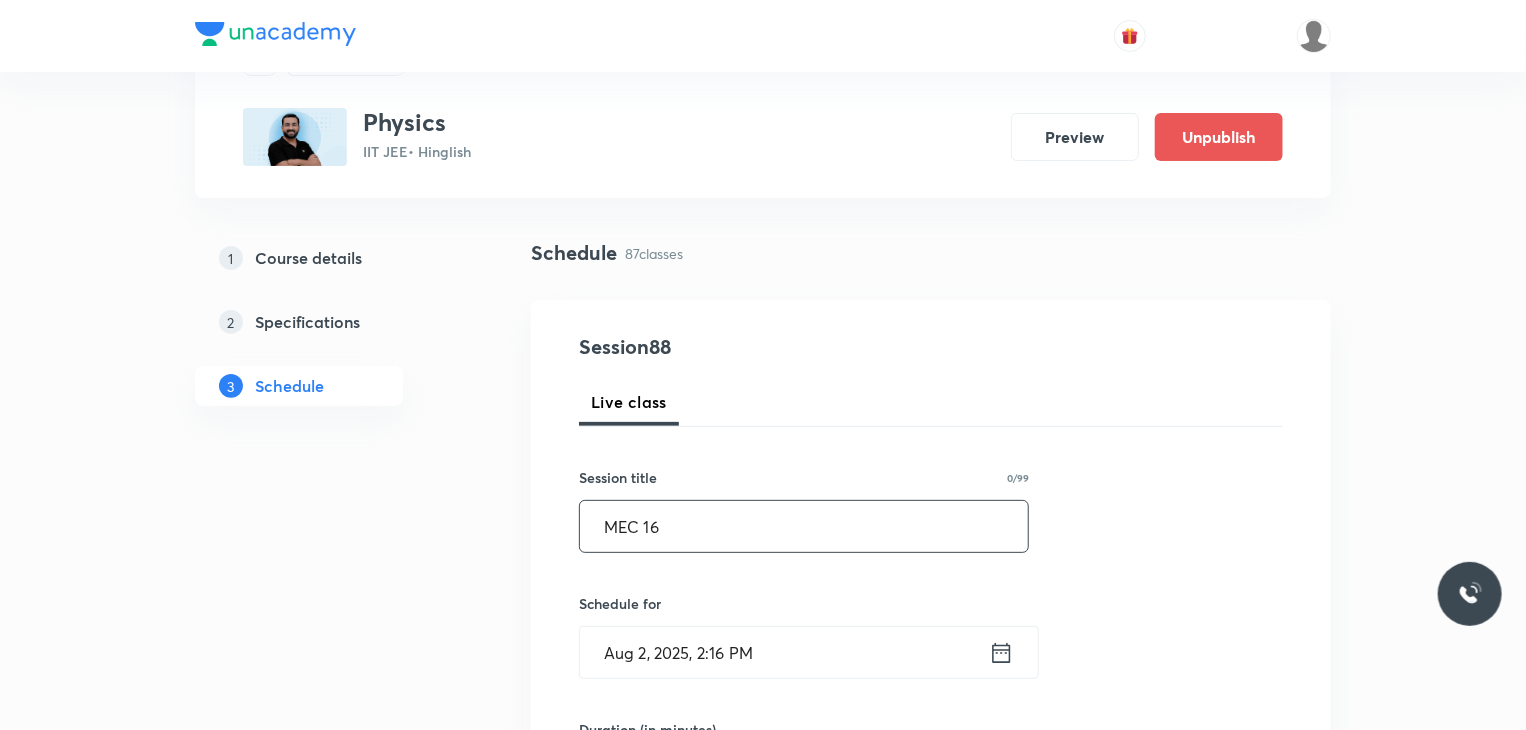 click on "MEC 16" at bounding box center [804, 526] 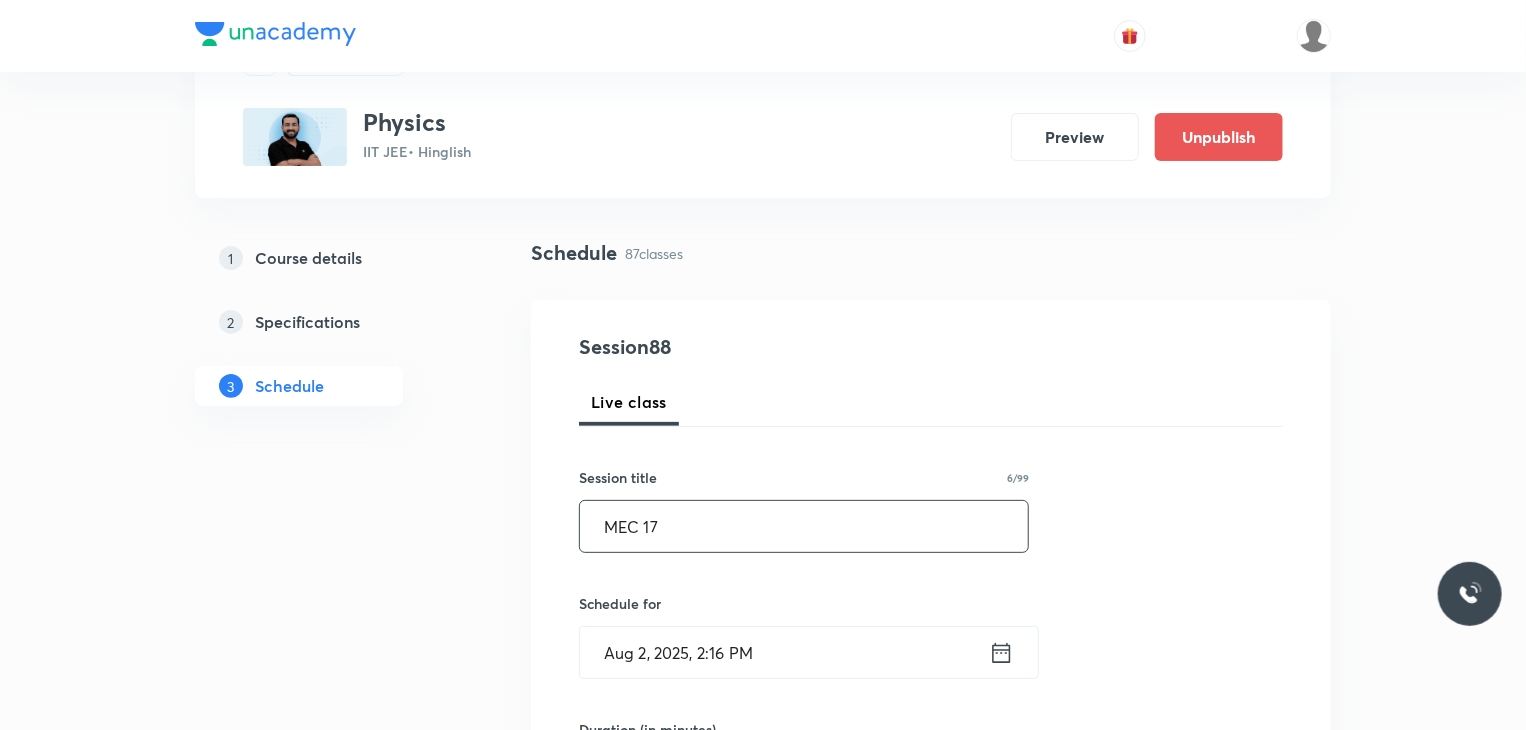 type on "MEC 17" 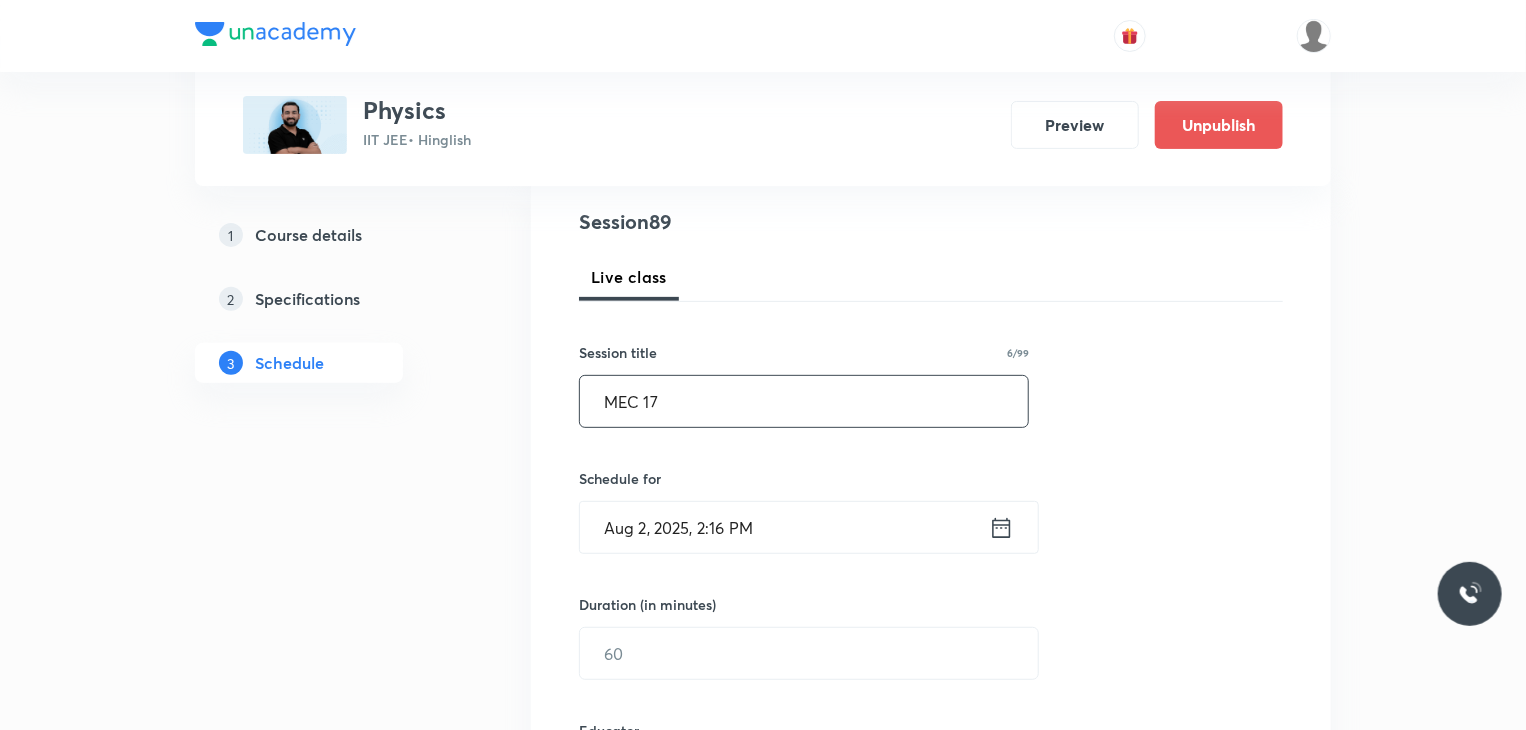 scroll, scrollTop: 300, scrollLeft: 0, axis: vertical 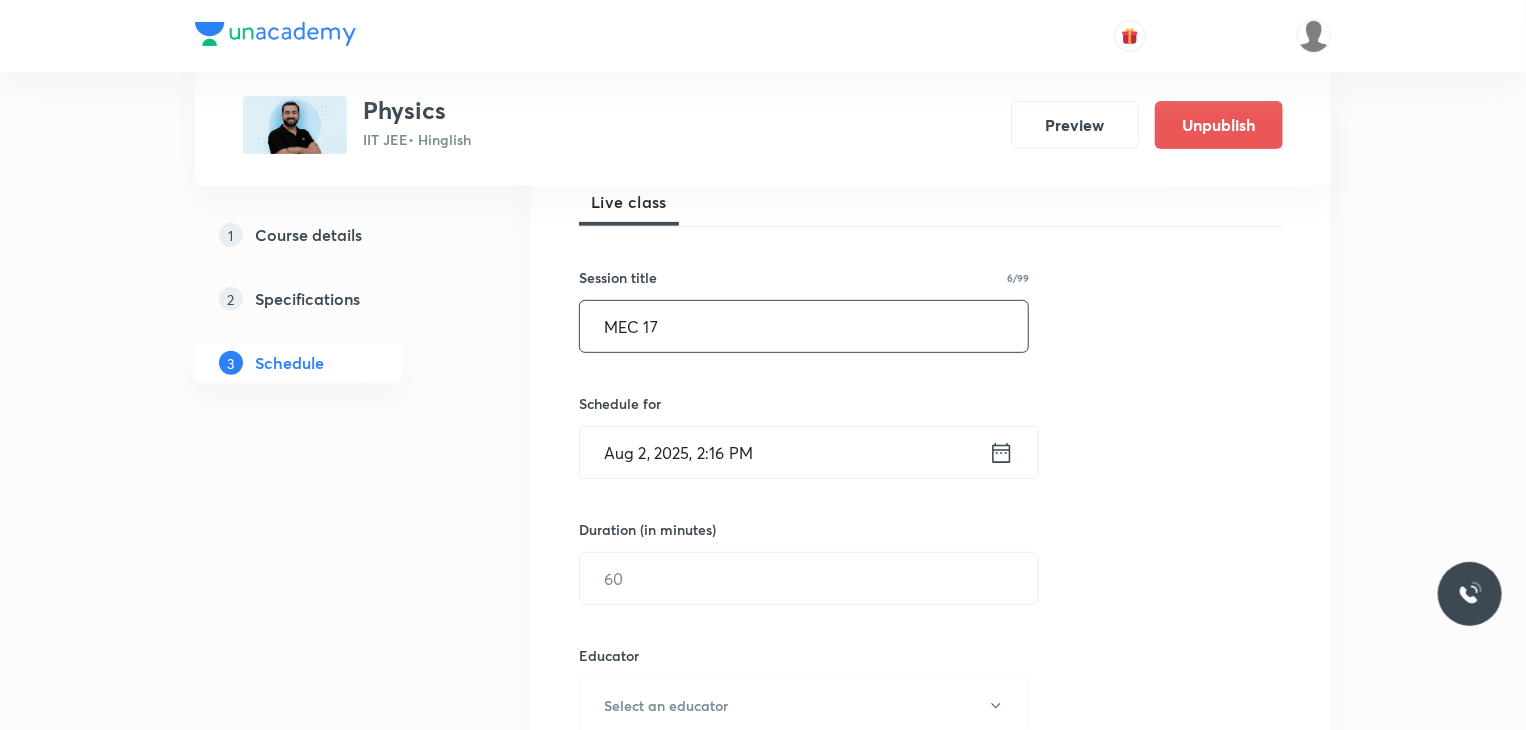 click on "Duration (in minutes)" at bounding box center [761, 529] 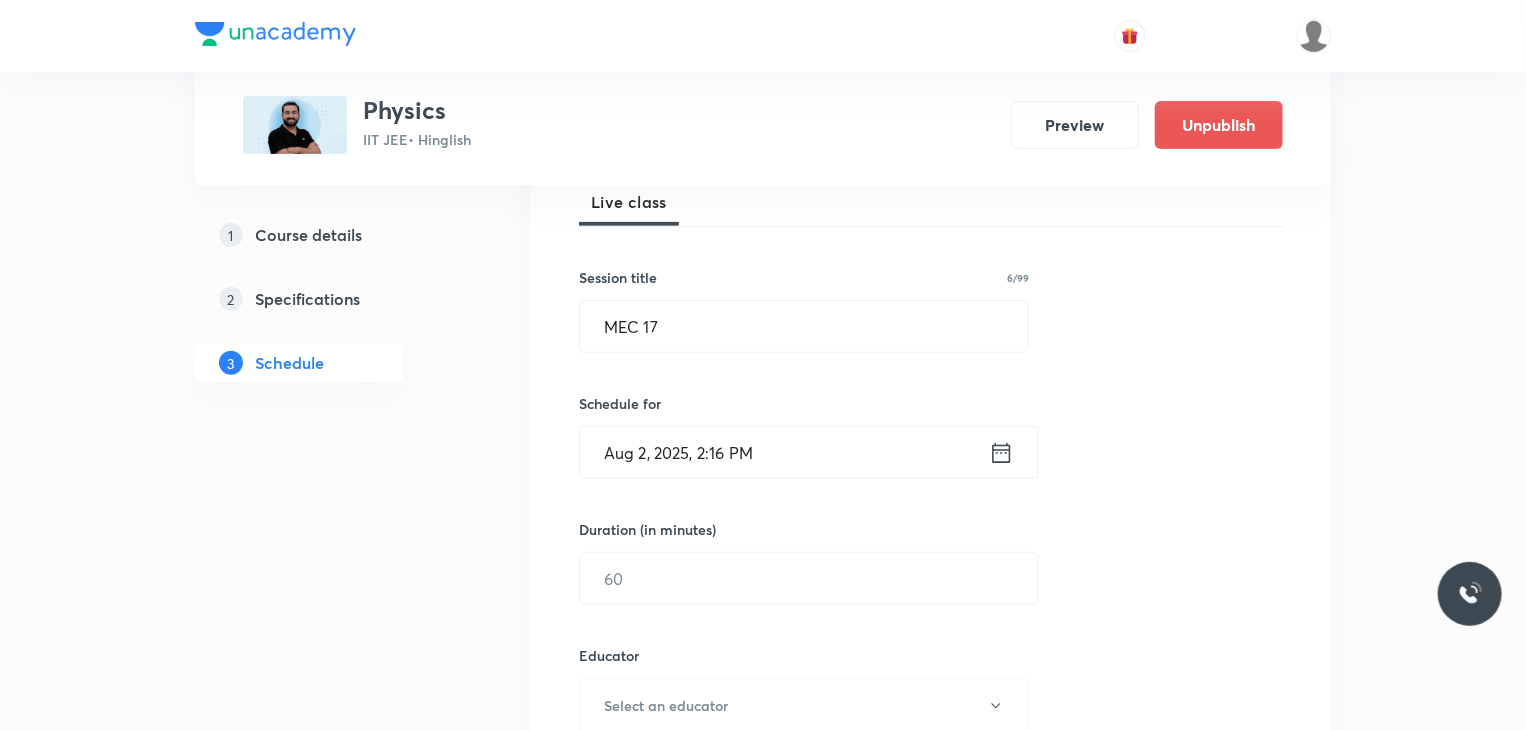 click on "Aug 2, 2025, 2:16 PM" at bounding box center [784, 452] 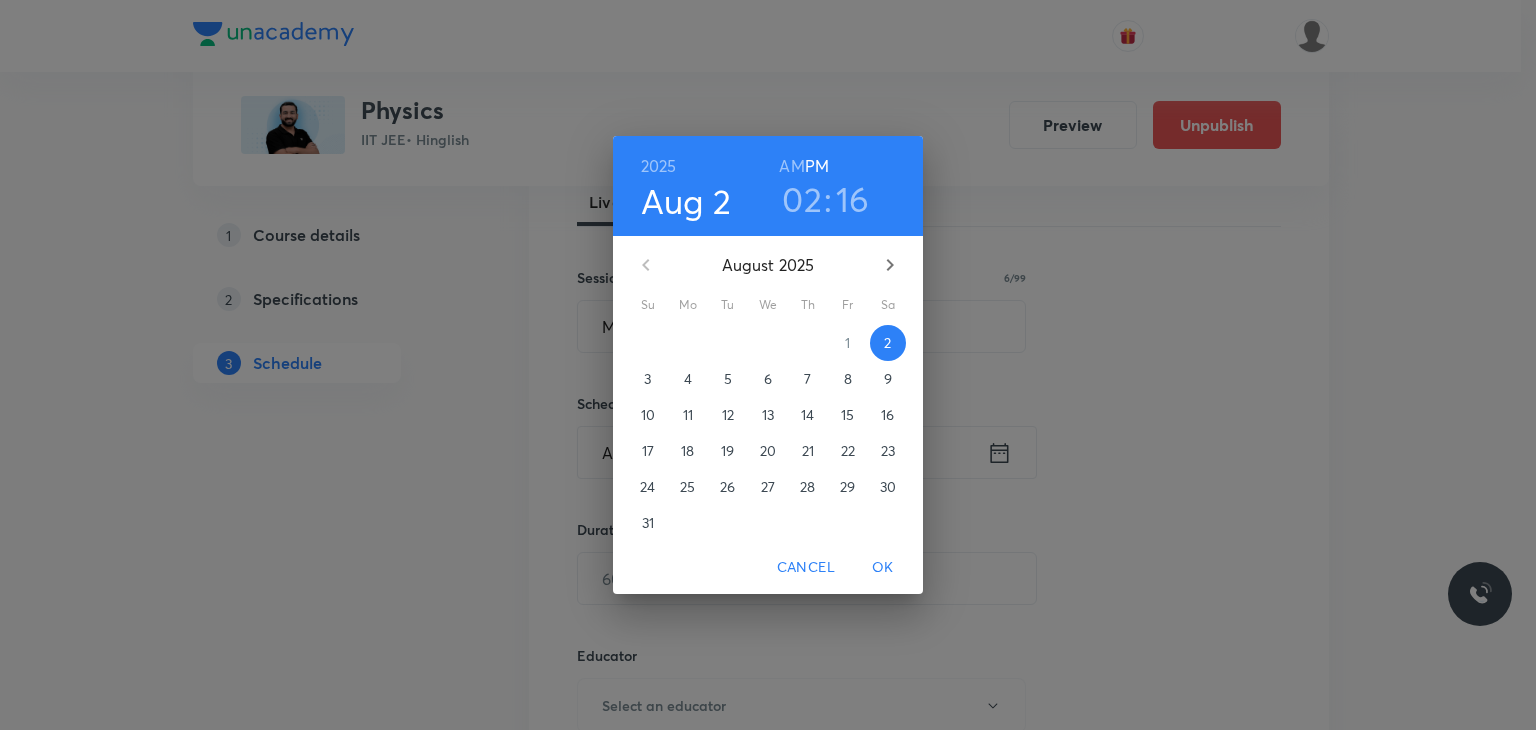 click on "5" at bounding box center [728, 379] 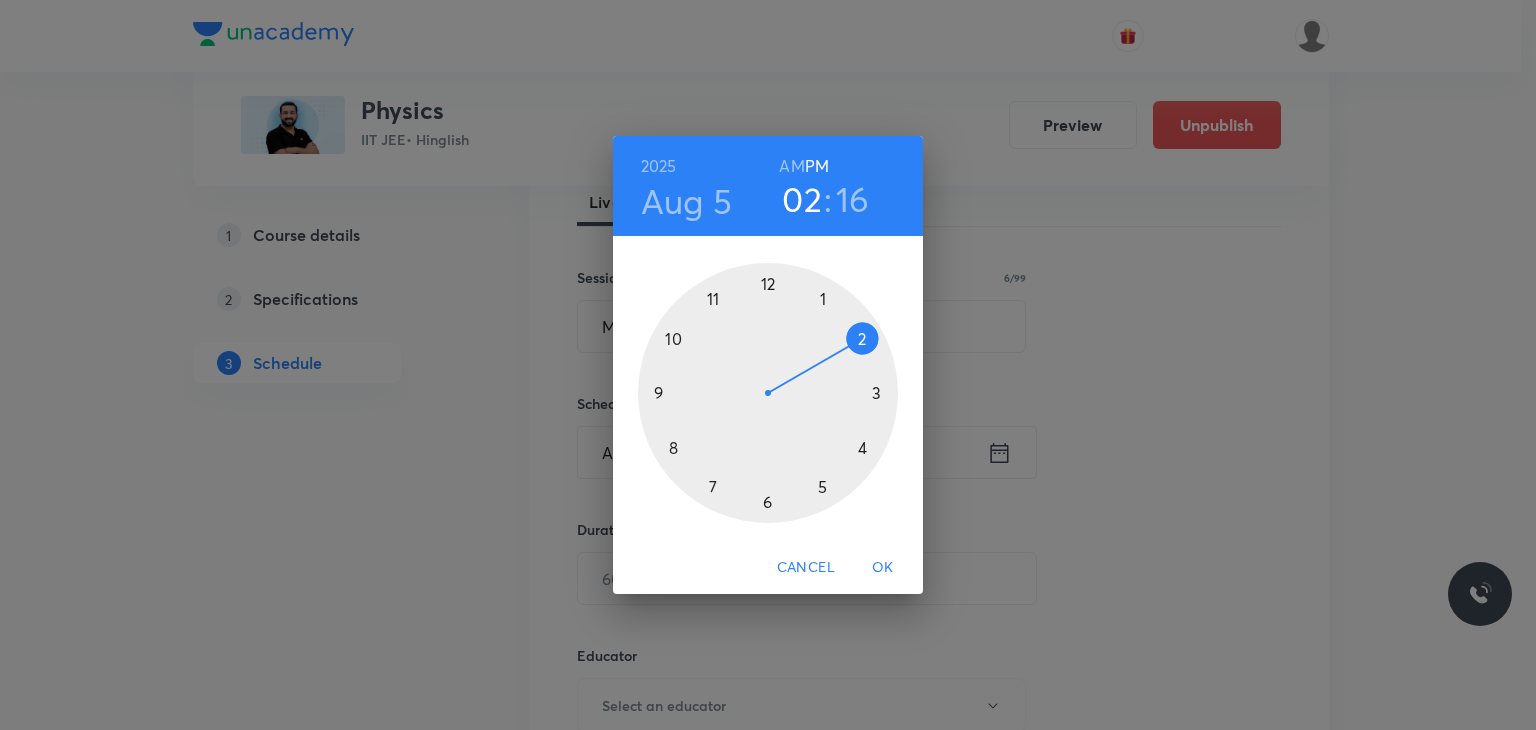 click at bounding box center [768, 393] 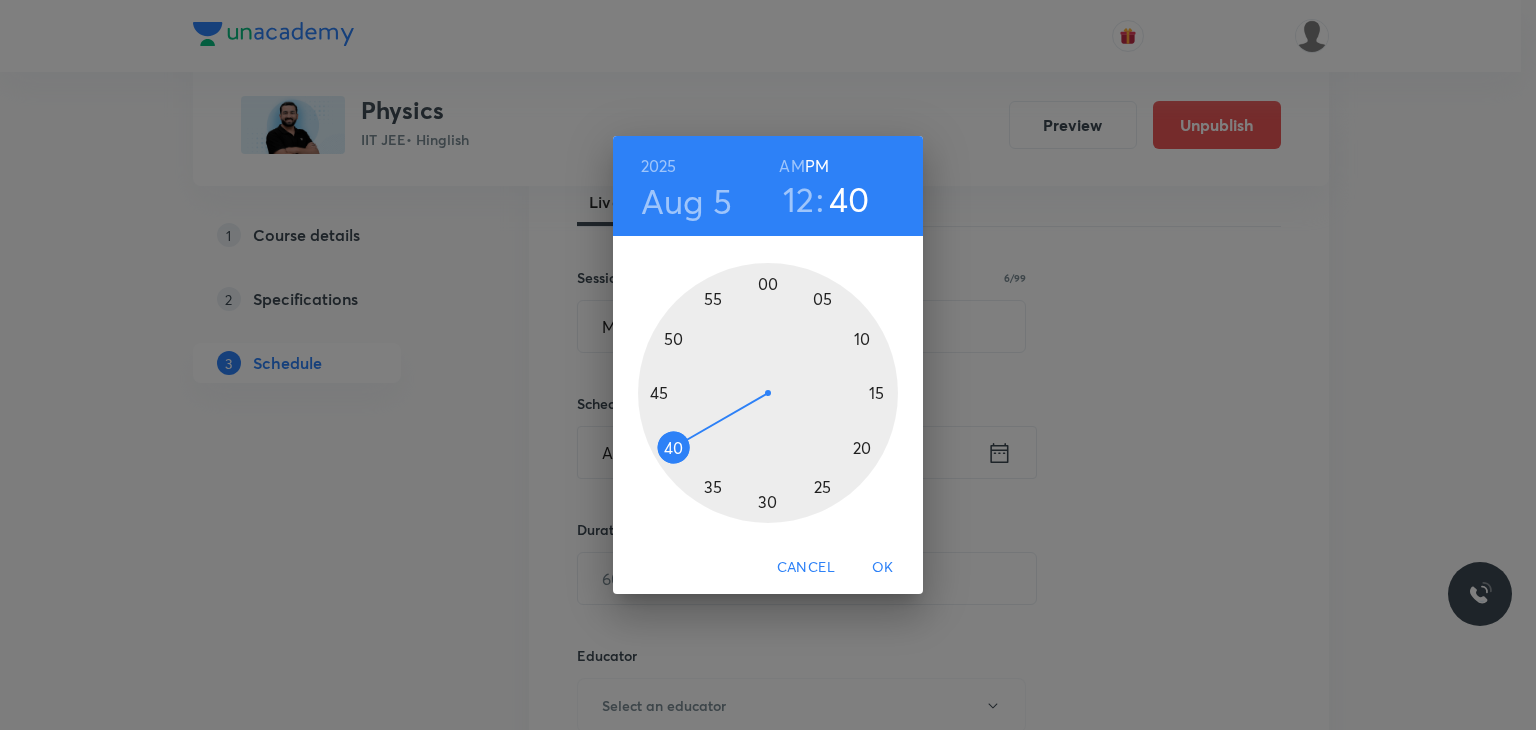 drag, startPoint x: 695, startPoint y: 424, endPoint x: 676, endPoint y: 446, distance: 29.068884 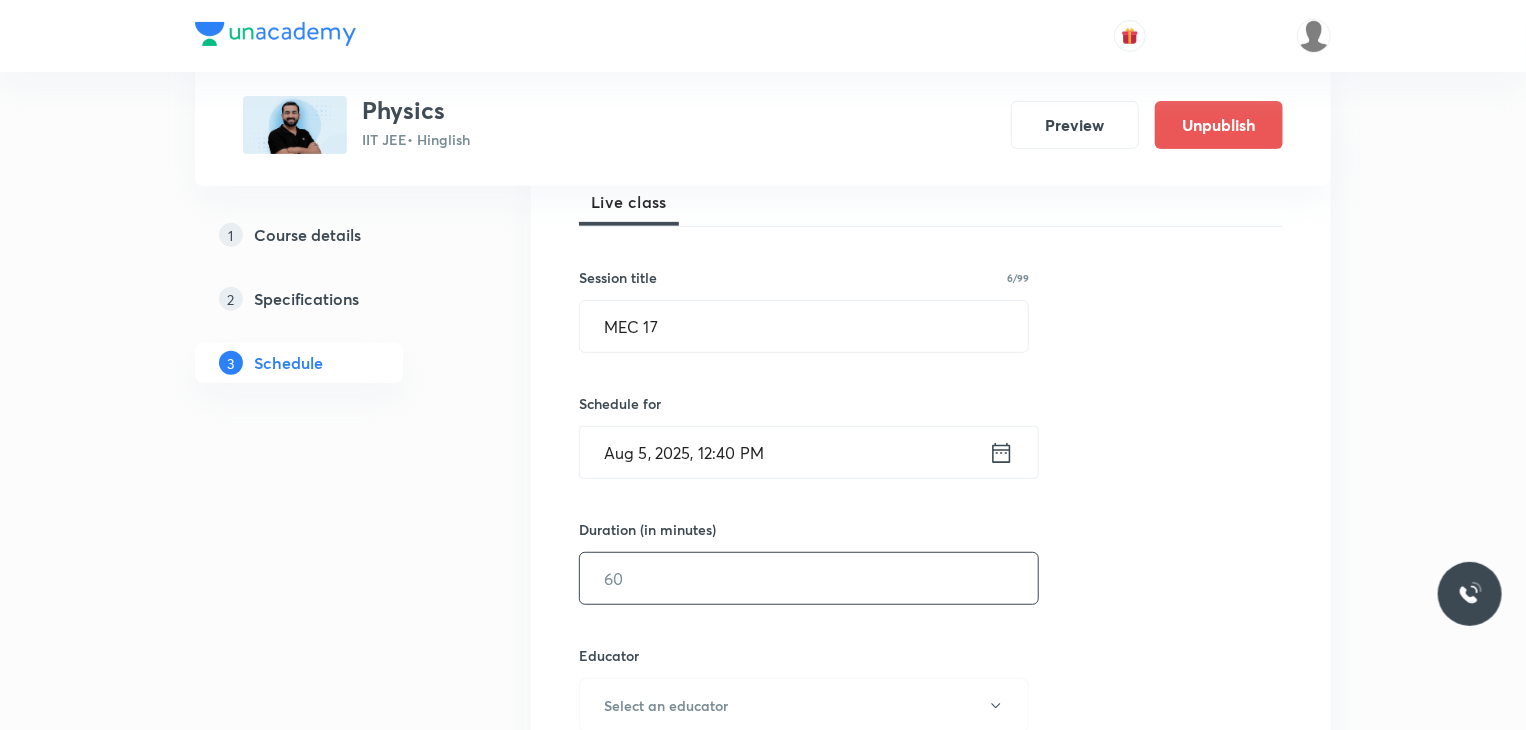 click at bounding box center [809, 578] 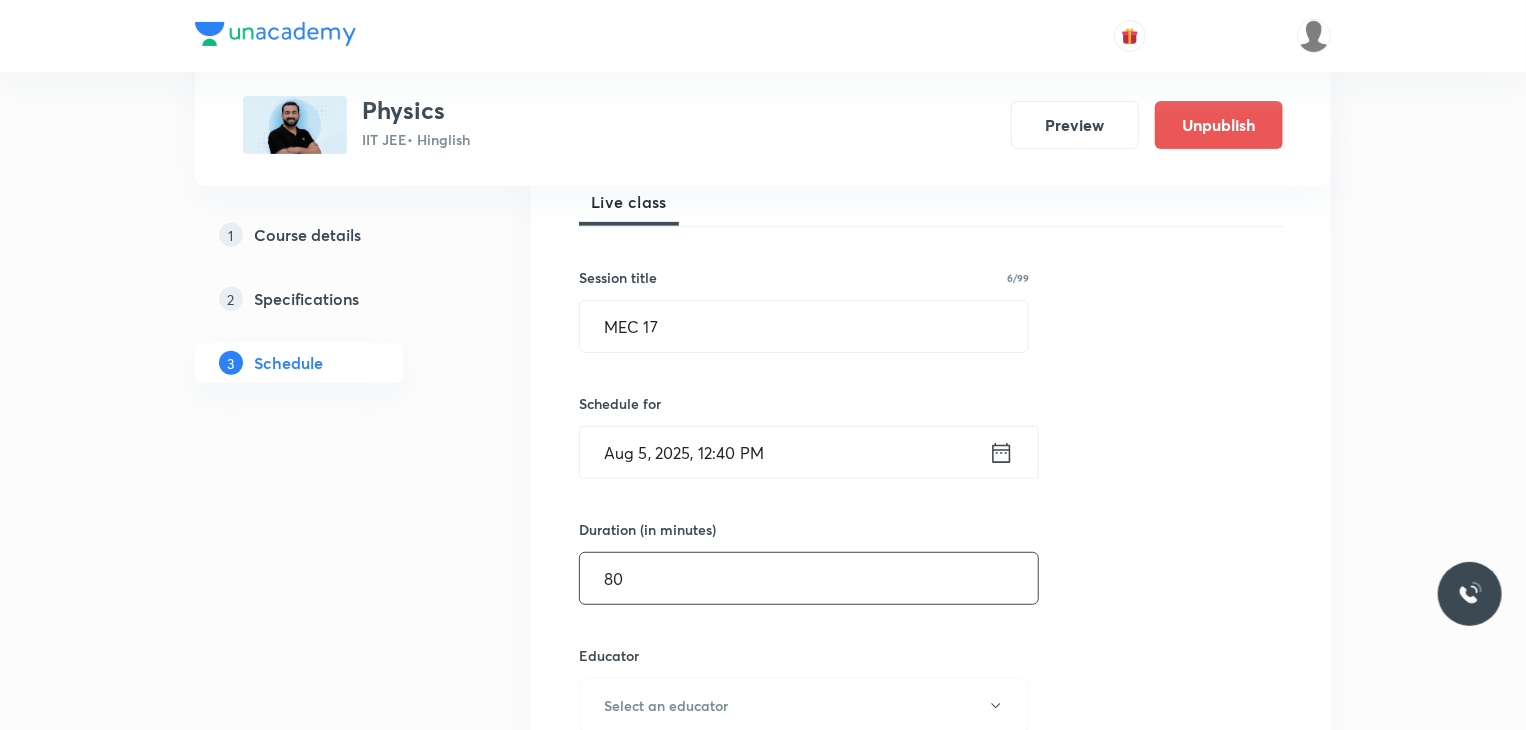 type on "80" 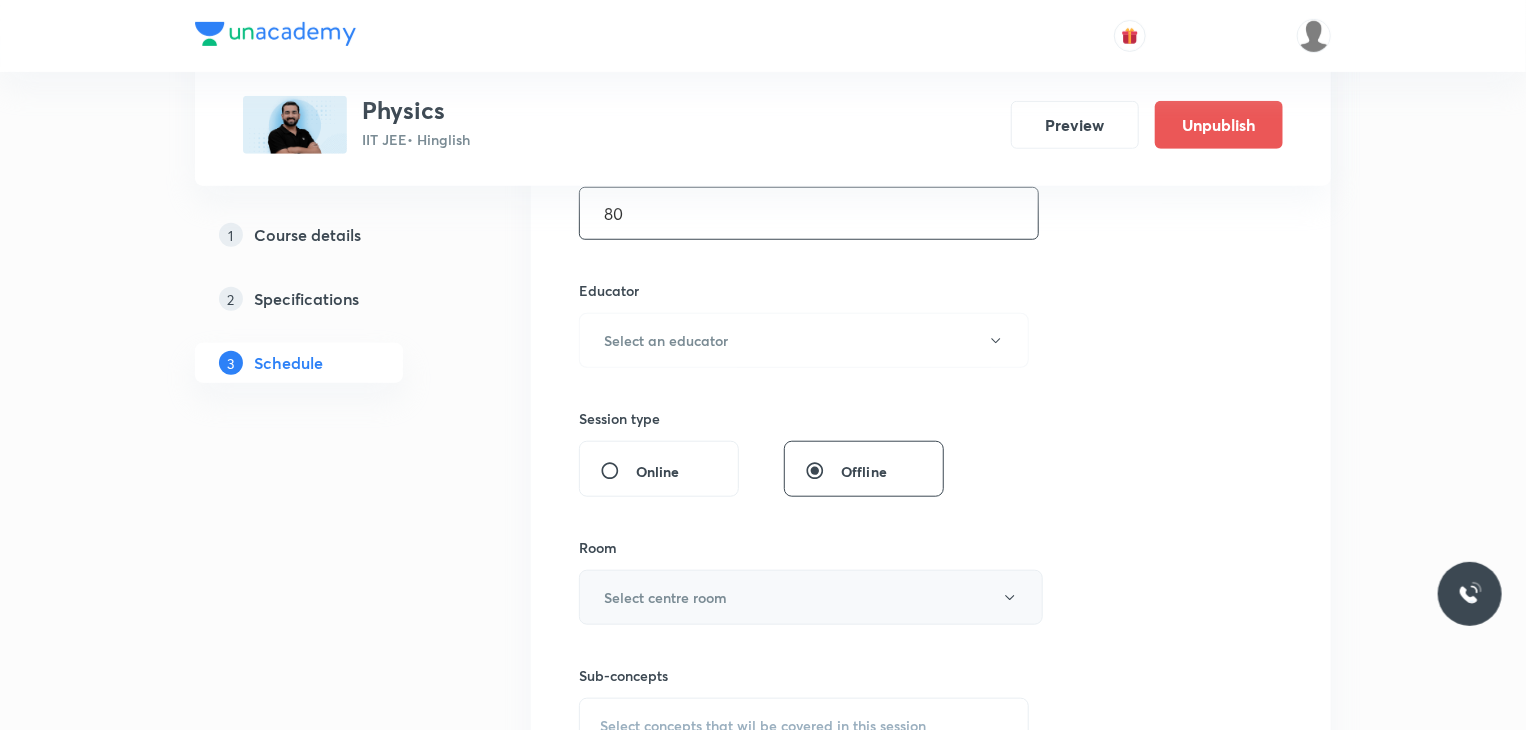 scroll, scrollTop: 800, scrollLeft: 0, axis: vertical 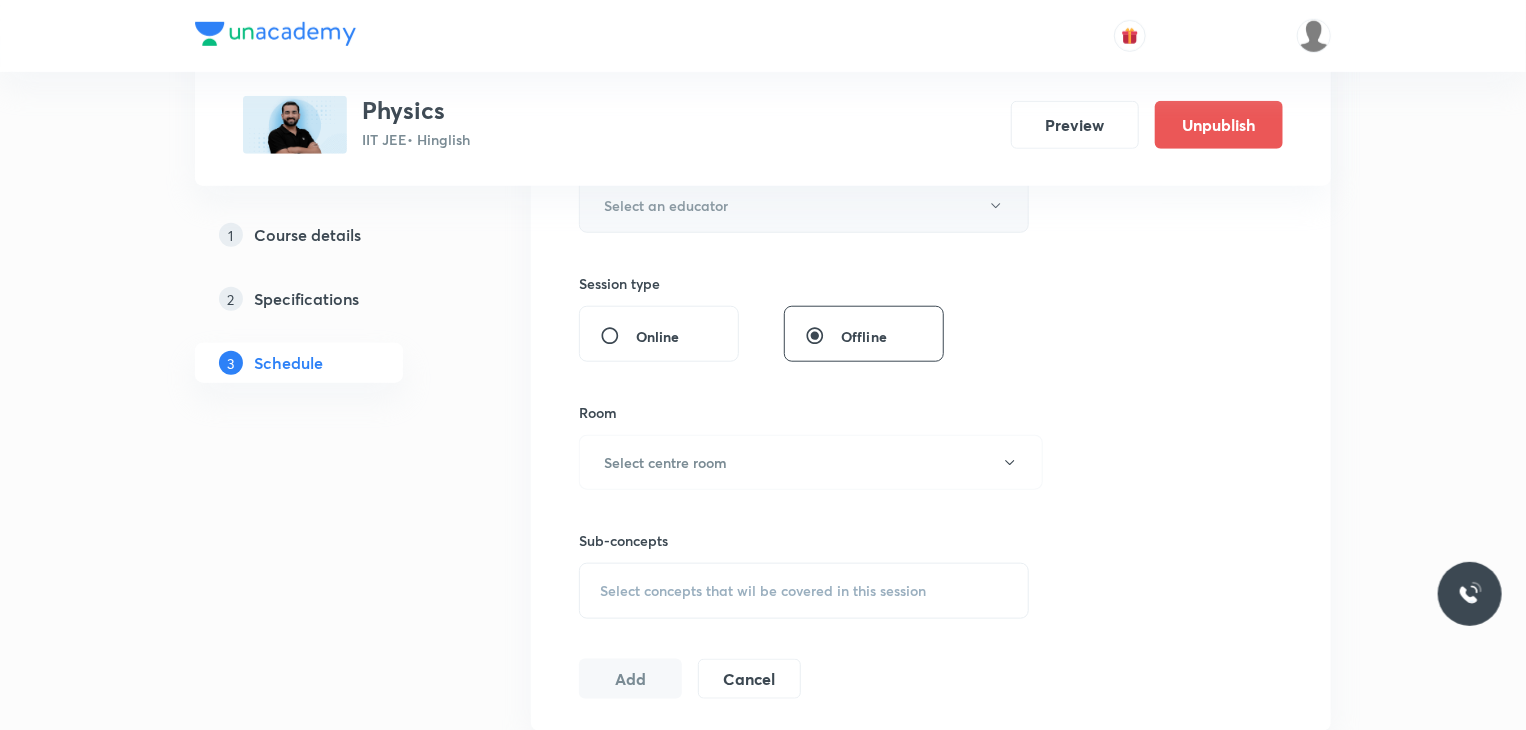 click on "Select an educator" at bounding box center [666, 205] 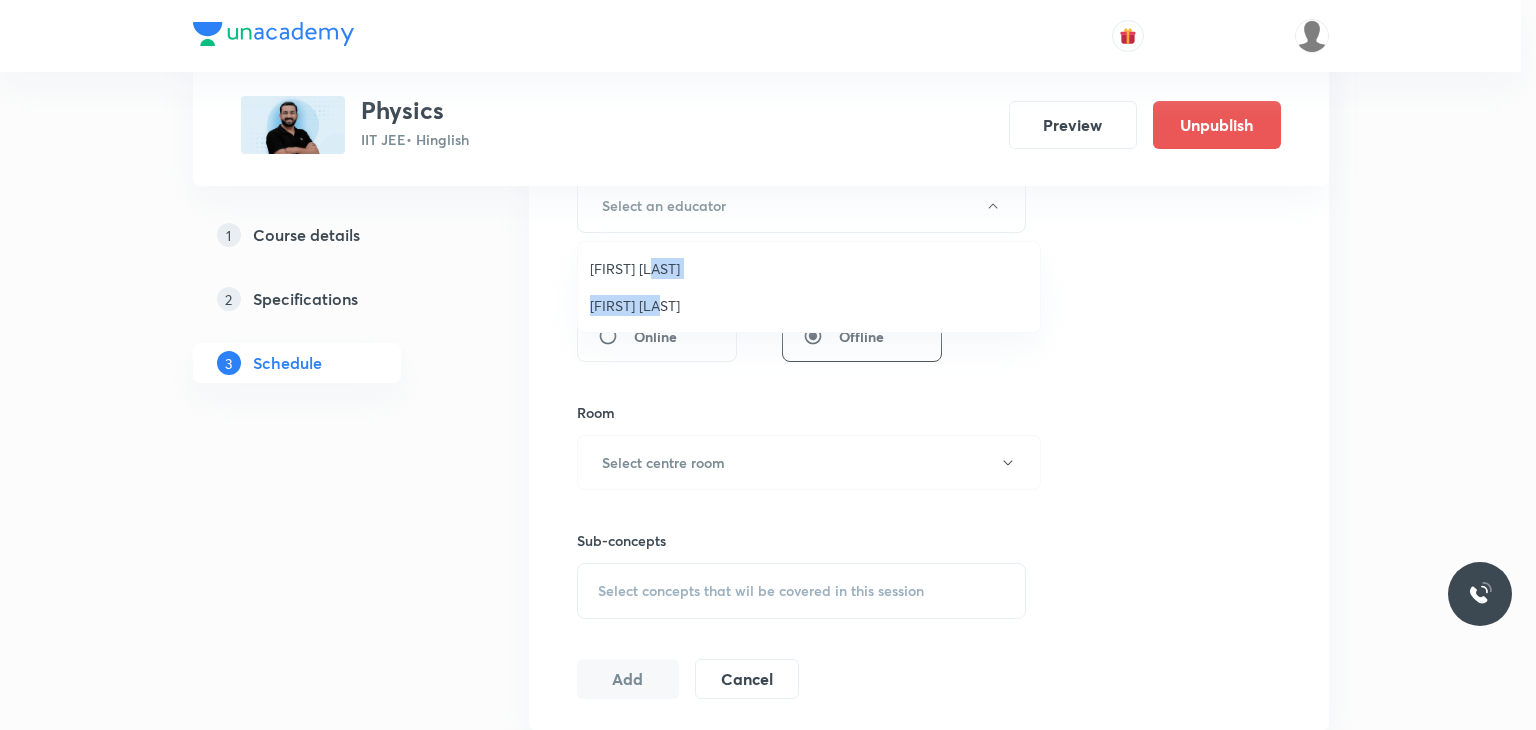 drag, startPoint x: 693, startPoint y: 291, endPoint x: 698, endPoint y: 257, distance: 34.36568 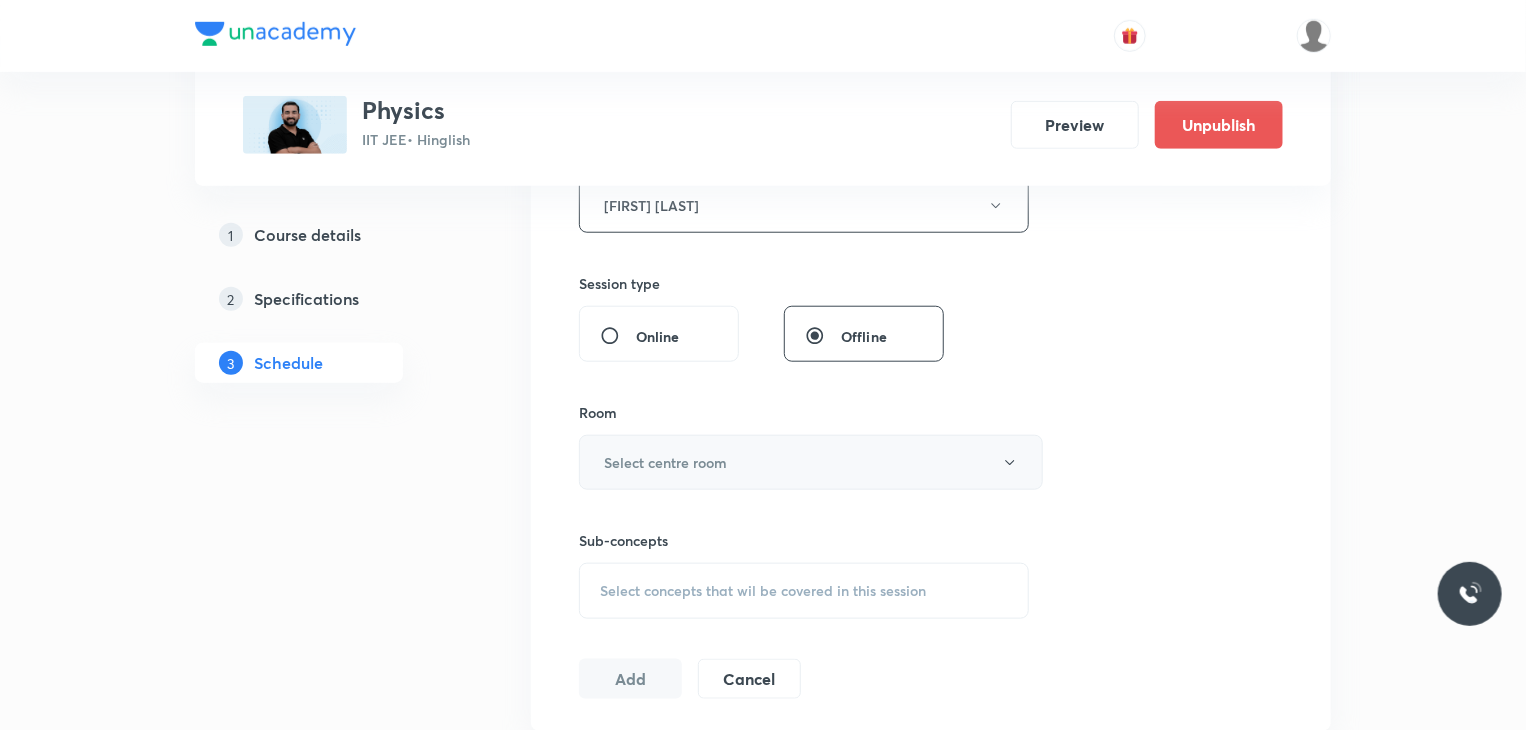 click on "Select centre room" at bounding box center [811, 462] 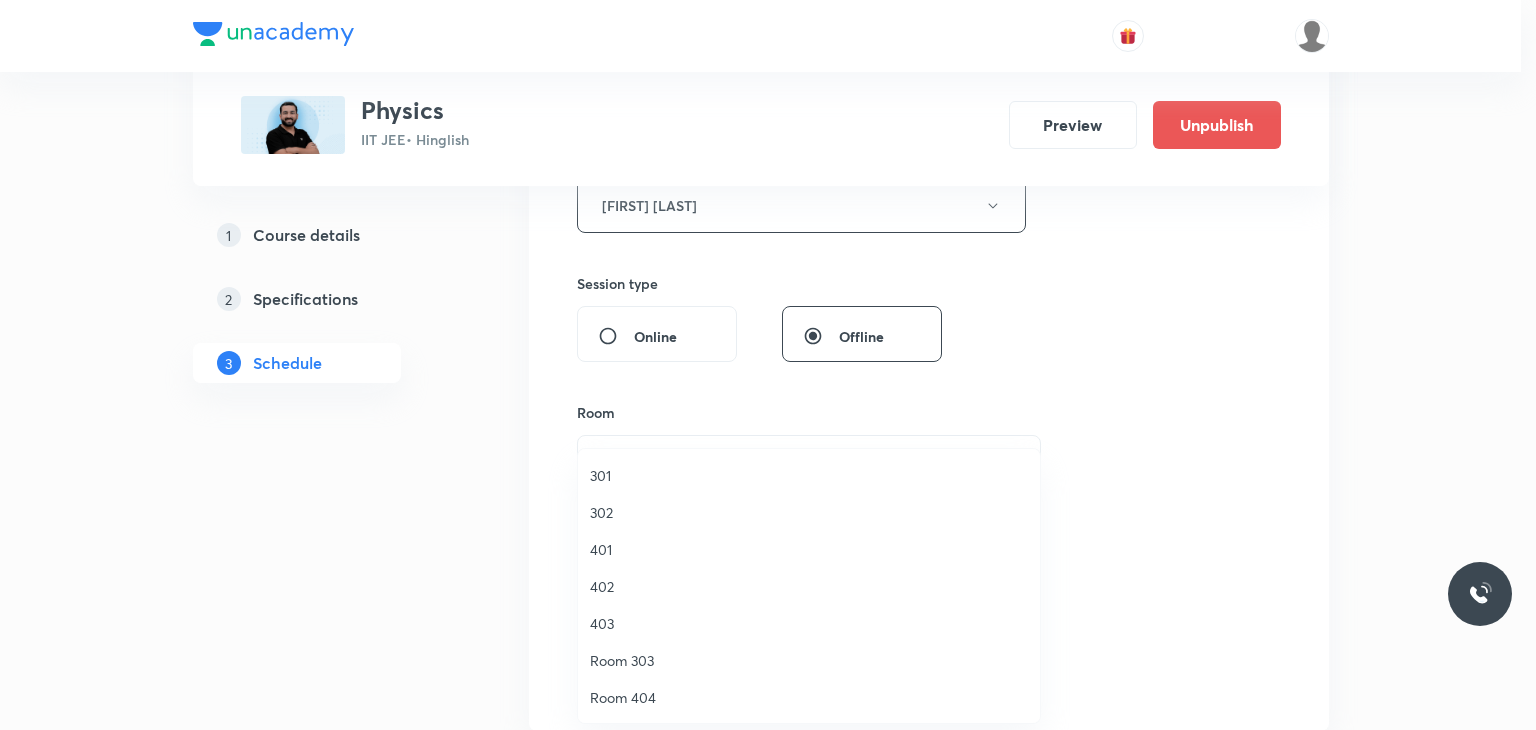 click on "301 302 401 402 403 Room 303 Room 404 Room 303 ST 501 ST 502 ST 503 ST 504 ST 505" at bounding box center (816, 697) 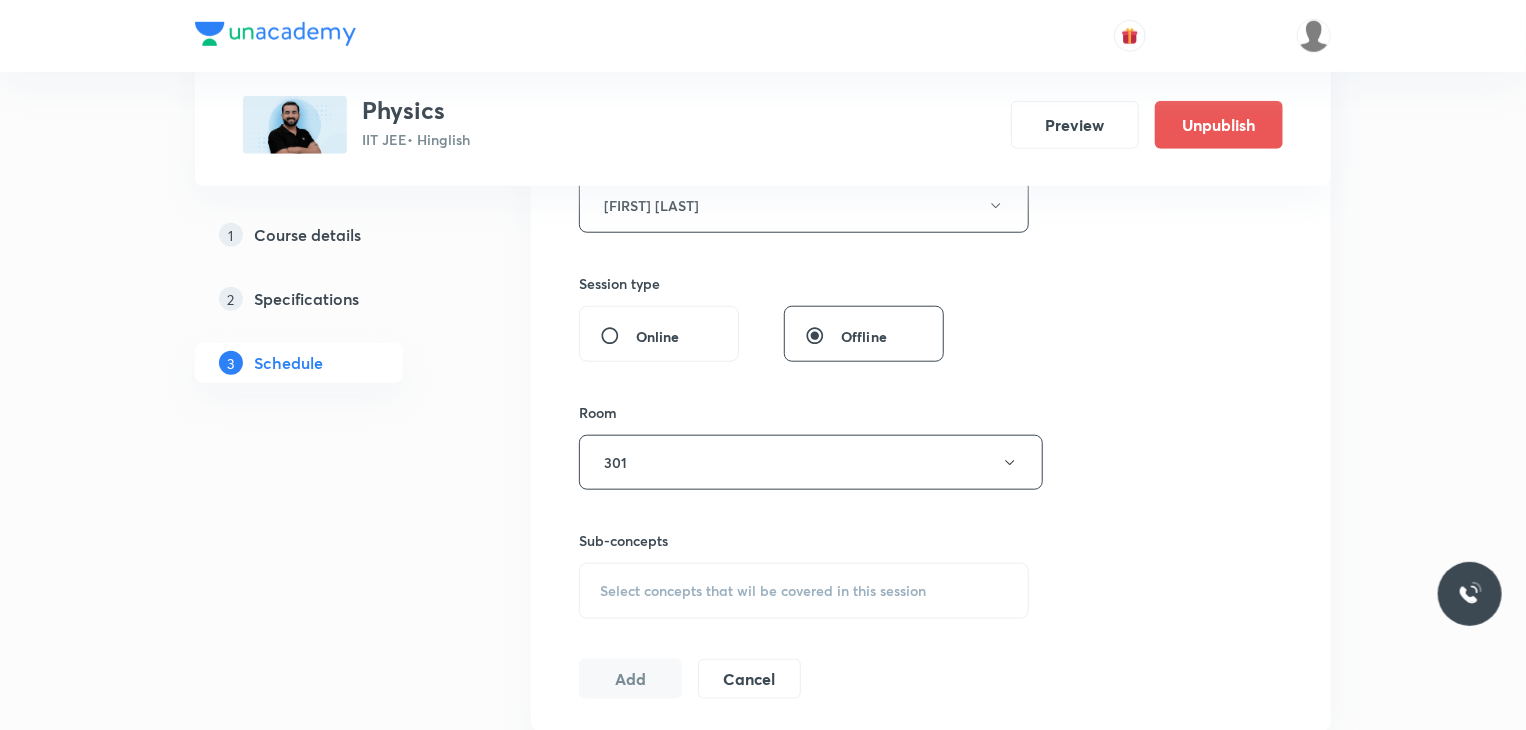 click on "Select concepts that wil be covered in this session" at bounding box center [804, 591] 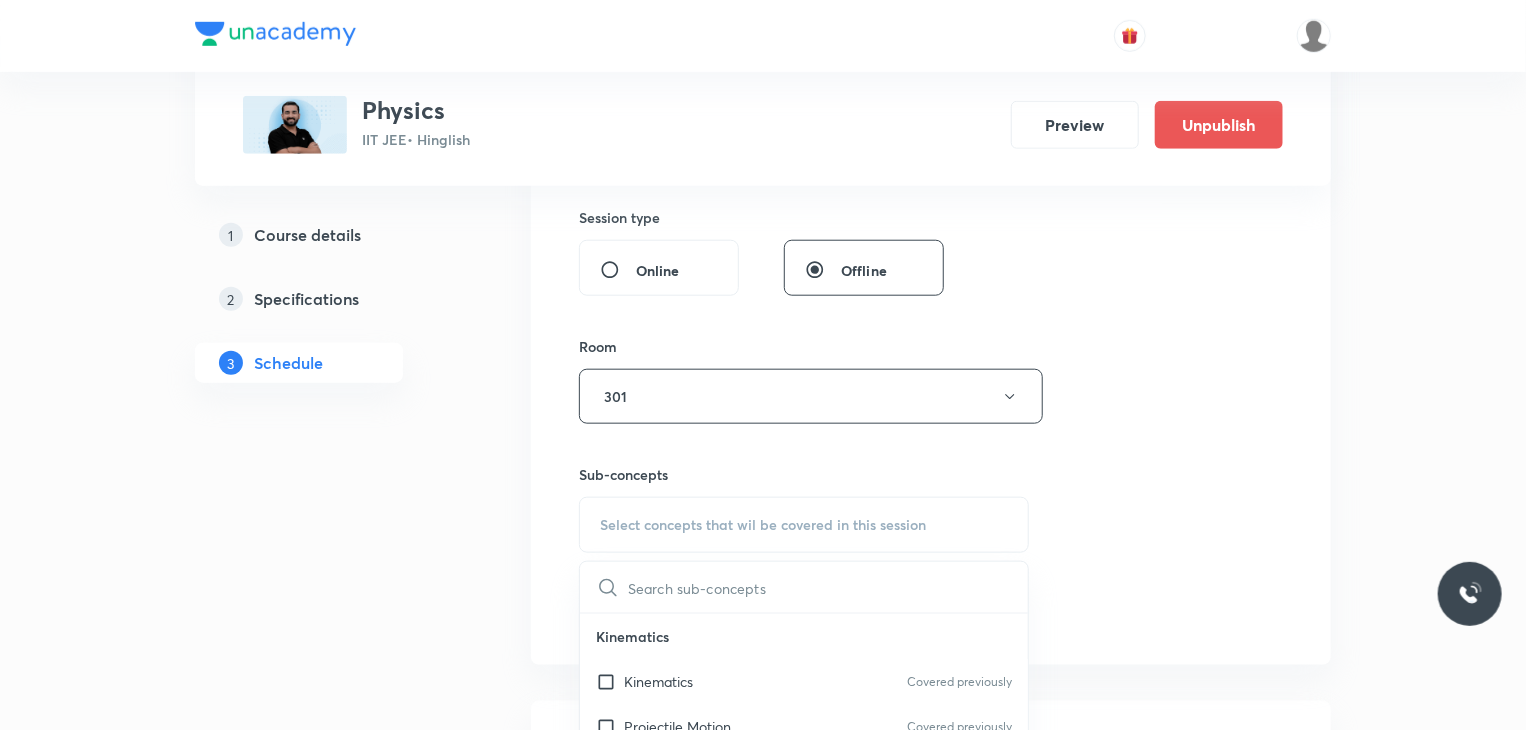 scroll, scrollTop: 1000, scrollLeft: 0, axis: vertical 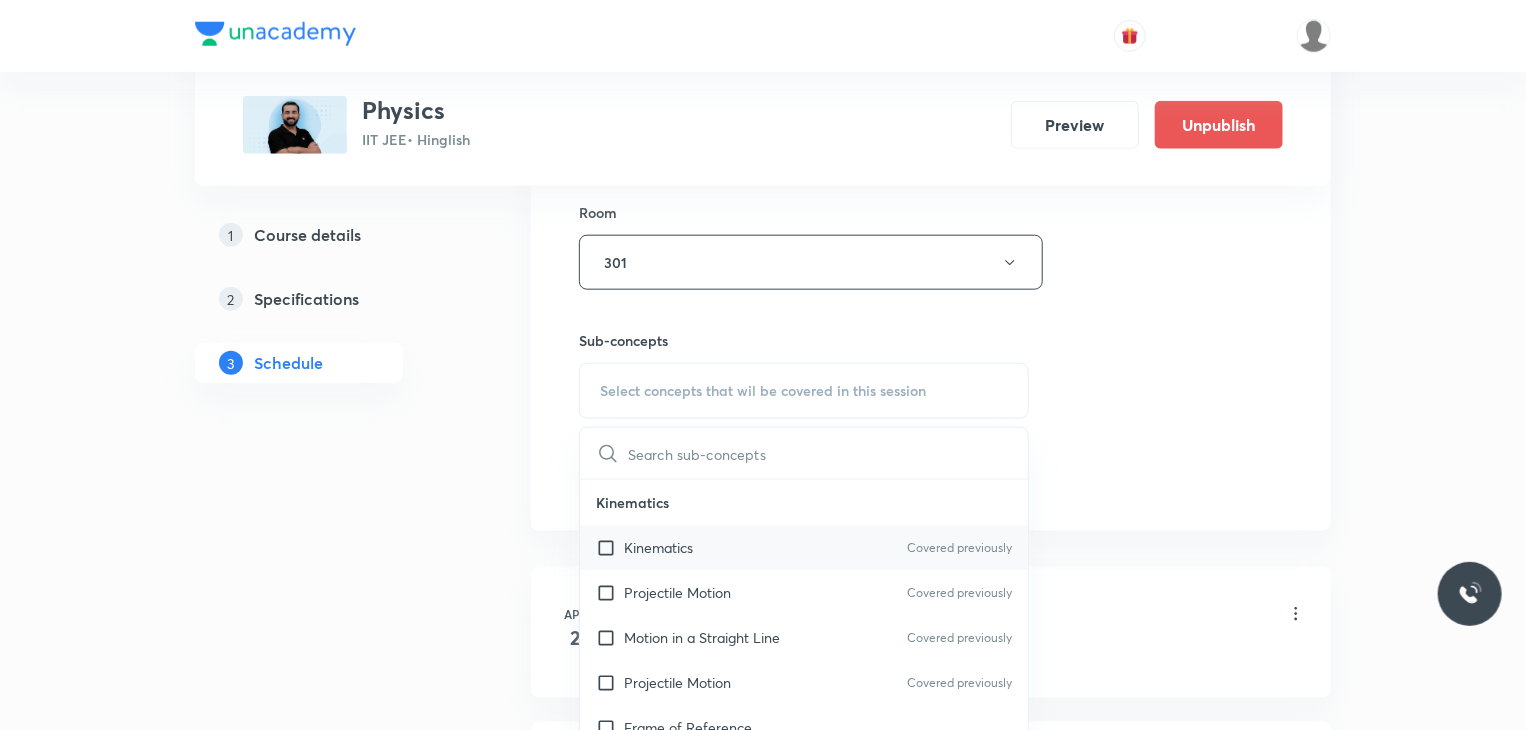 drag, startPoint x: 788, startPoint y: 521, endPoint x: 788, endPoint y: 533, distance: 12 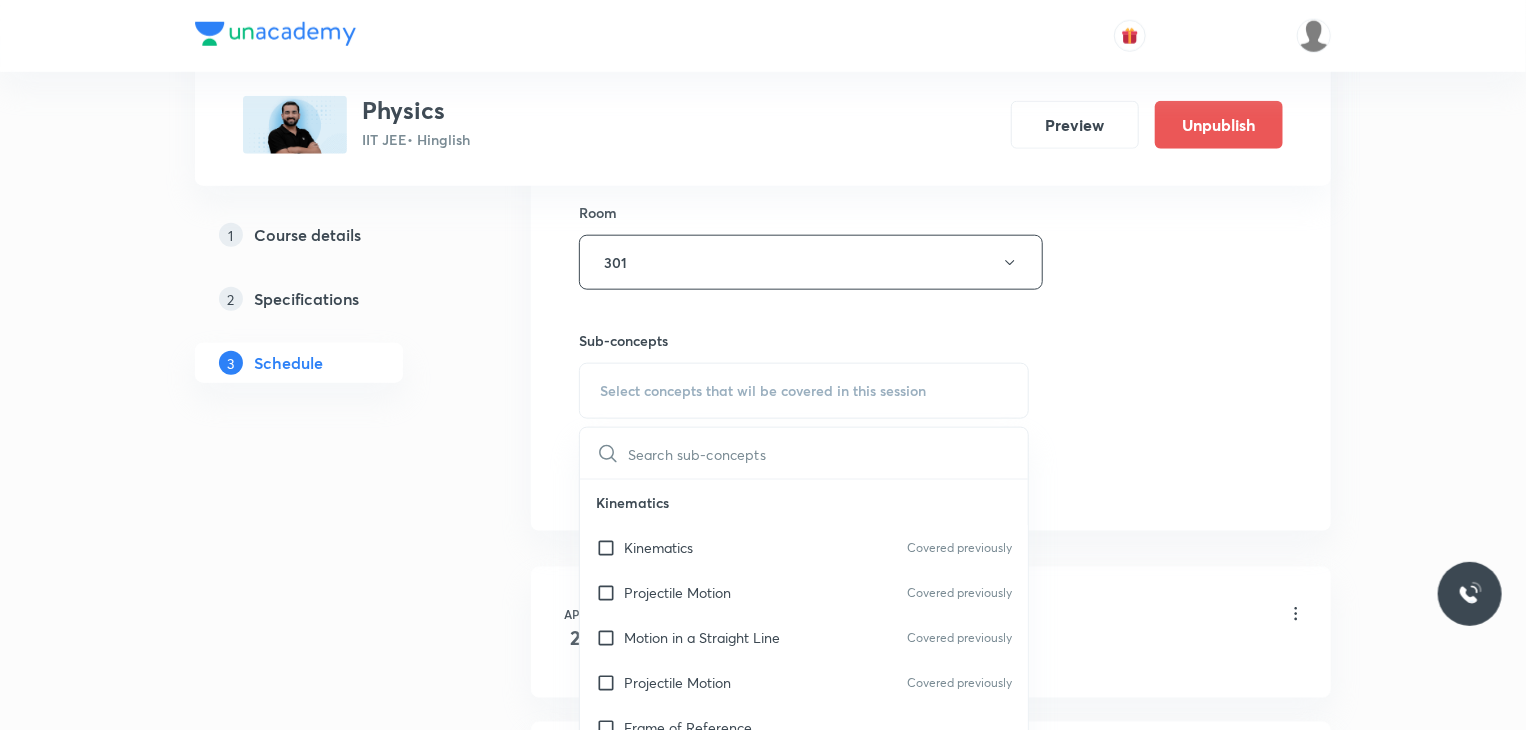 checkbox on "true" 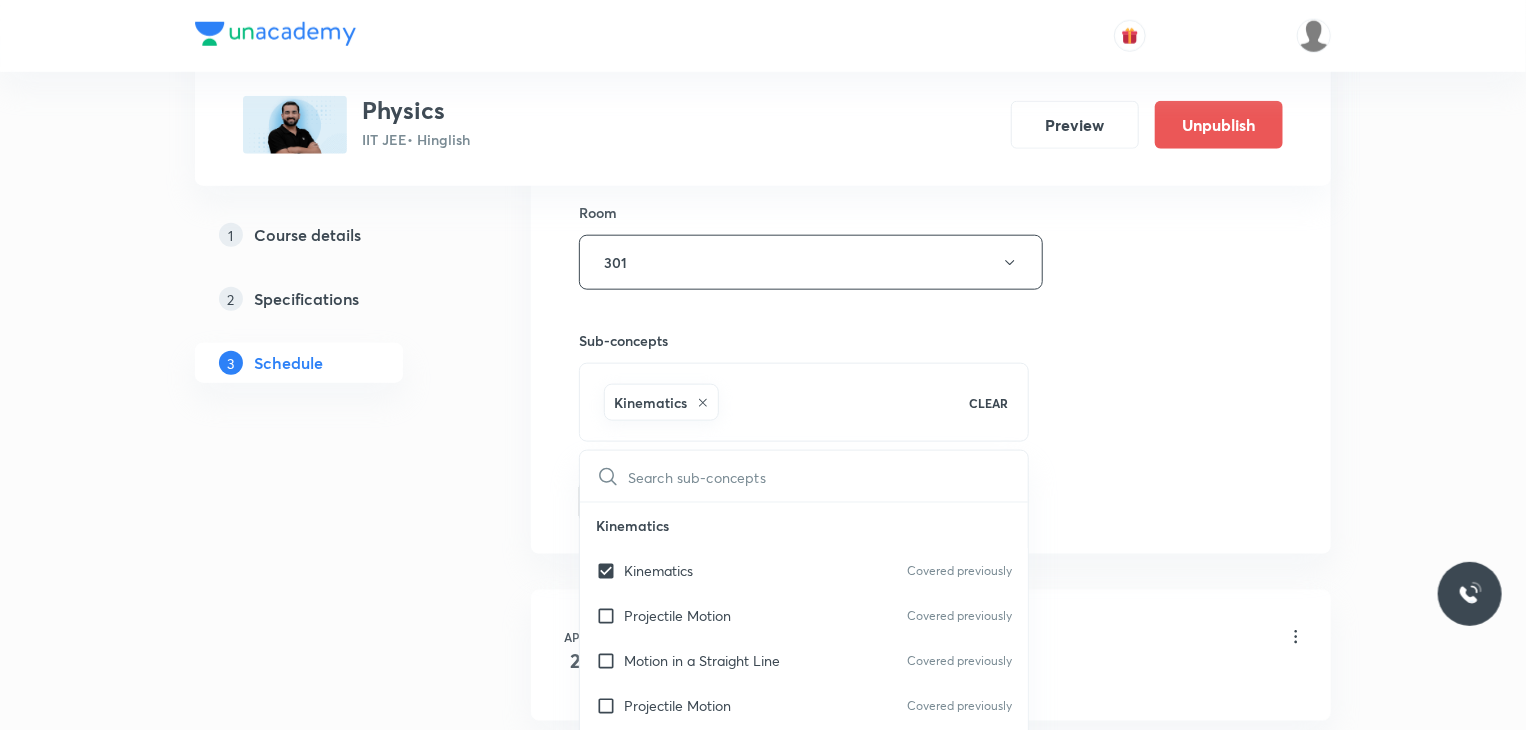 click on "Session  89 Live class Session title 6/99 MEC 17 ​ Schedule for Aug 5, 2025, 12:40 PM ​ Duration (in minutes) 80 ​ Educator Ajit Lulla   Session type Online Offline Room 301 Sub-concepts Kinematics CLEAR ​ Kinematics Kinematics Covered previously Projectile Motion Covered previously Motion in a Straight Line Covered previously Projectile Motion Covered previously Frame of Reference   Horizontal Projectile Trajectory  Minimum Velocity & angle to hit a Given Point   Relative Motion Displacement and Distance  Velocity and Speed  Acceleration  Motion in a Straight Line  One- Dimensional Motion in a Vertical Line  Motion Upon an Inclined Plane  Relative Motion in One dimension Graphs in Motion in One Dimension Relative Motion Motion in a Plane Position Vector, Velocity, and Acceleration Straight Line Motion and Equation of Motion Straight Line Motion (Graphical Method) Variable Acceleration Motion under Gravity Relative Motion (Basic) River Boat Cases Rain Man Cases Velocity of Approach and Separation Work" at bounding box center (931, -23) 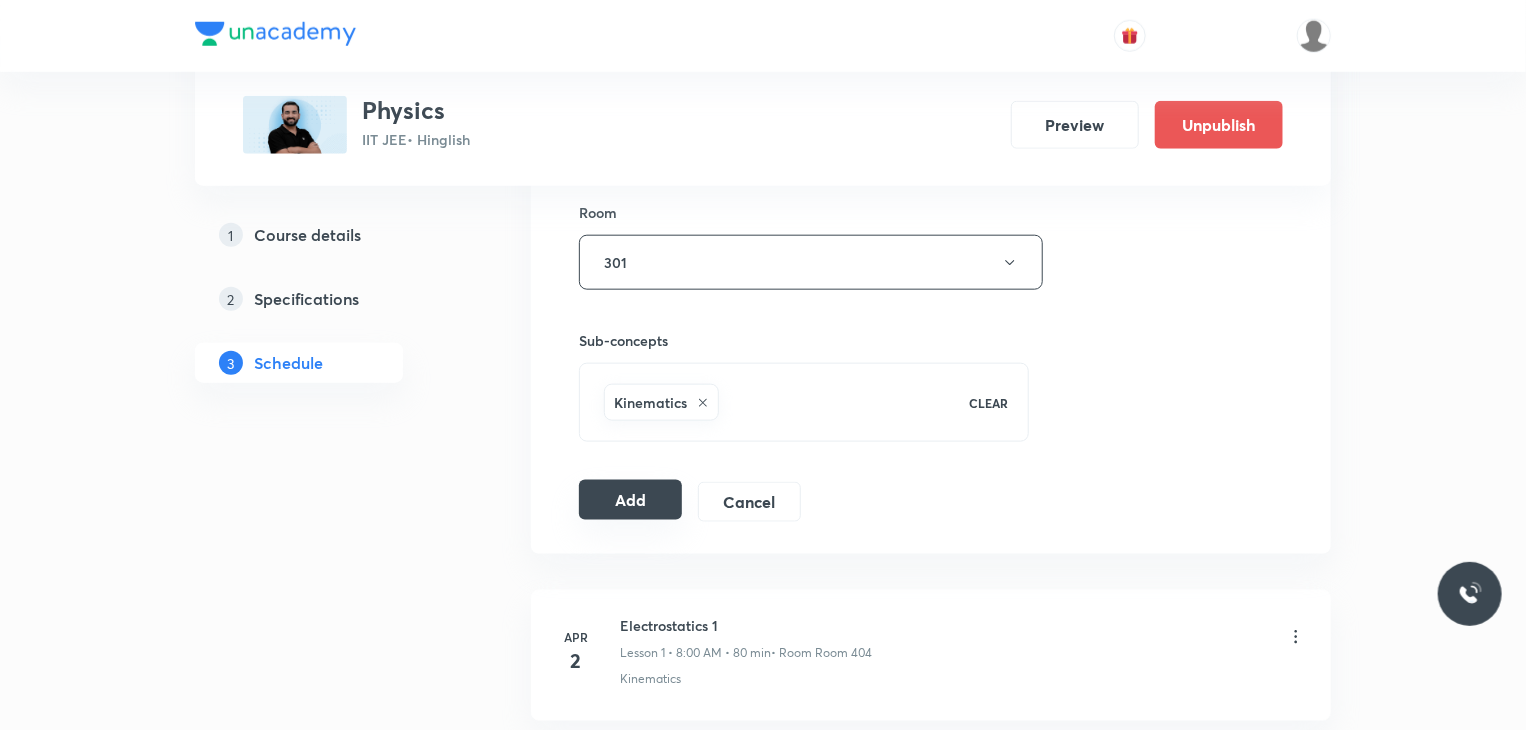 click on "Add" at bounding box center [630, 500] 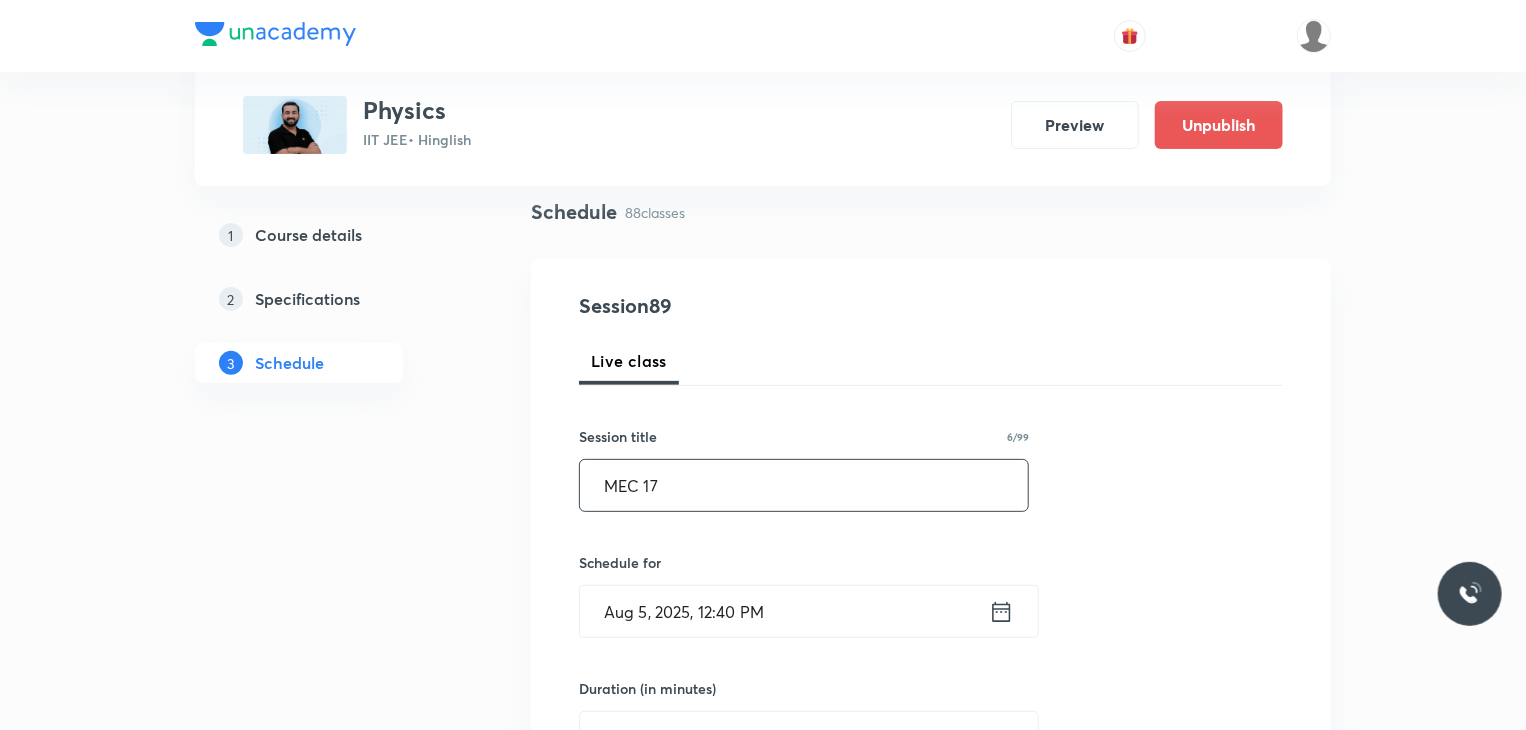 scroll, scrollTop: 200, scrollLeft: 0, axis: vertical 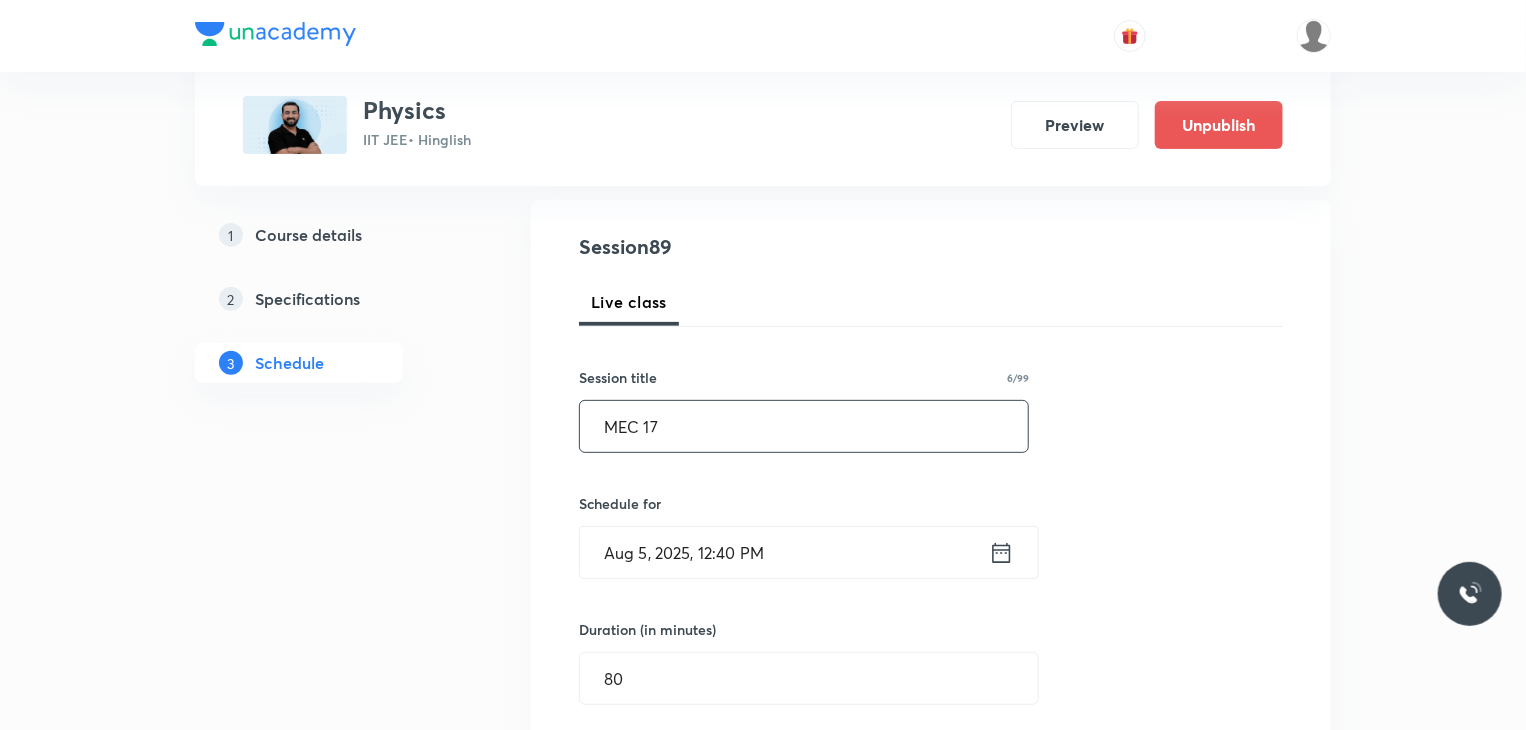 click on "MEC 17" at bounding box center [804, 426] 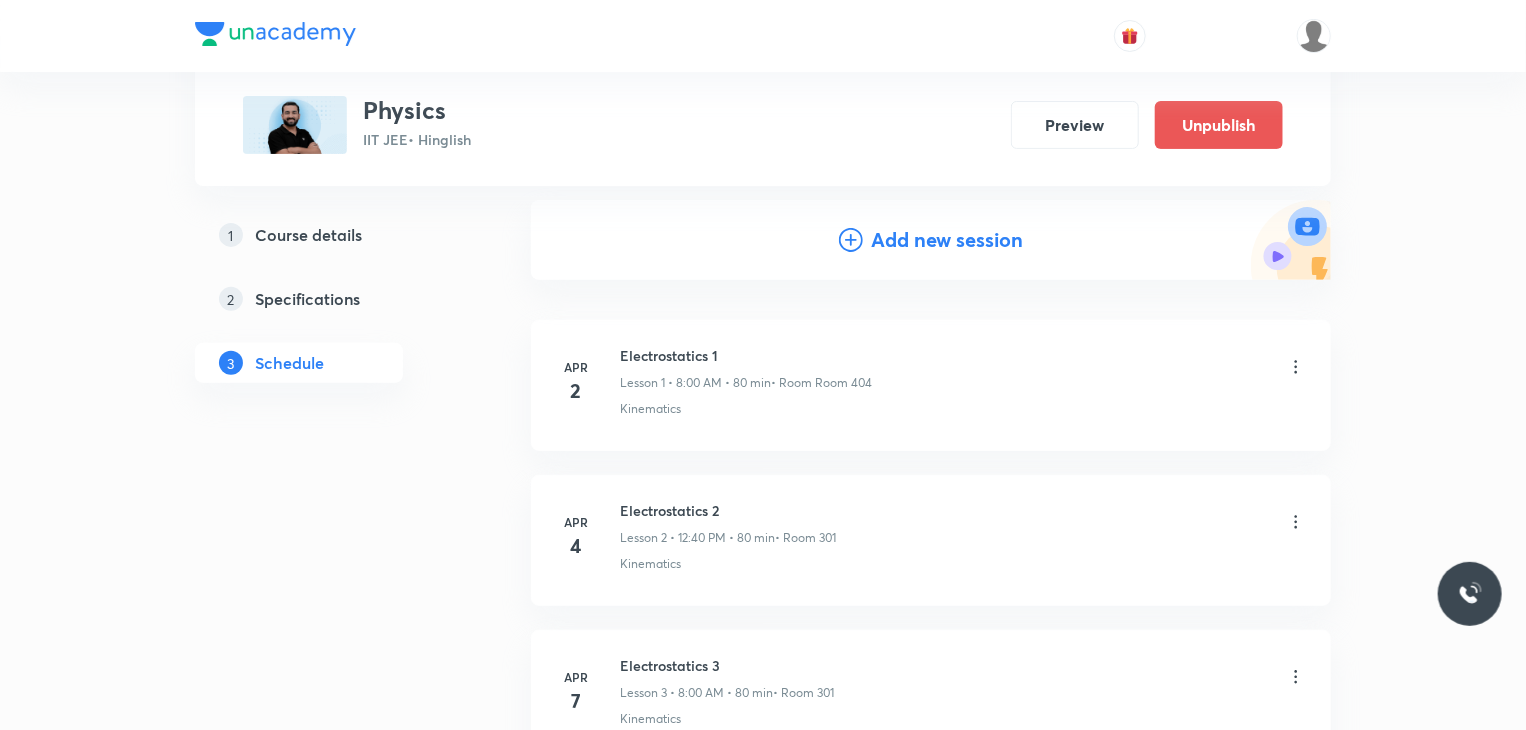 click on "Add new session" at bounding box center (947, 240) 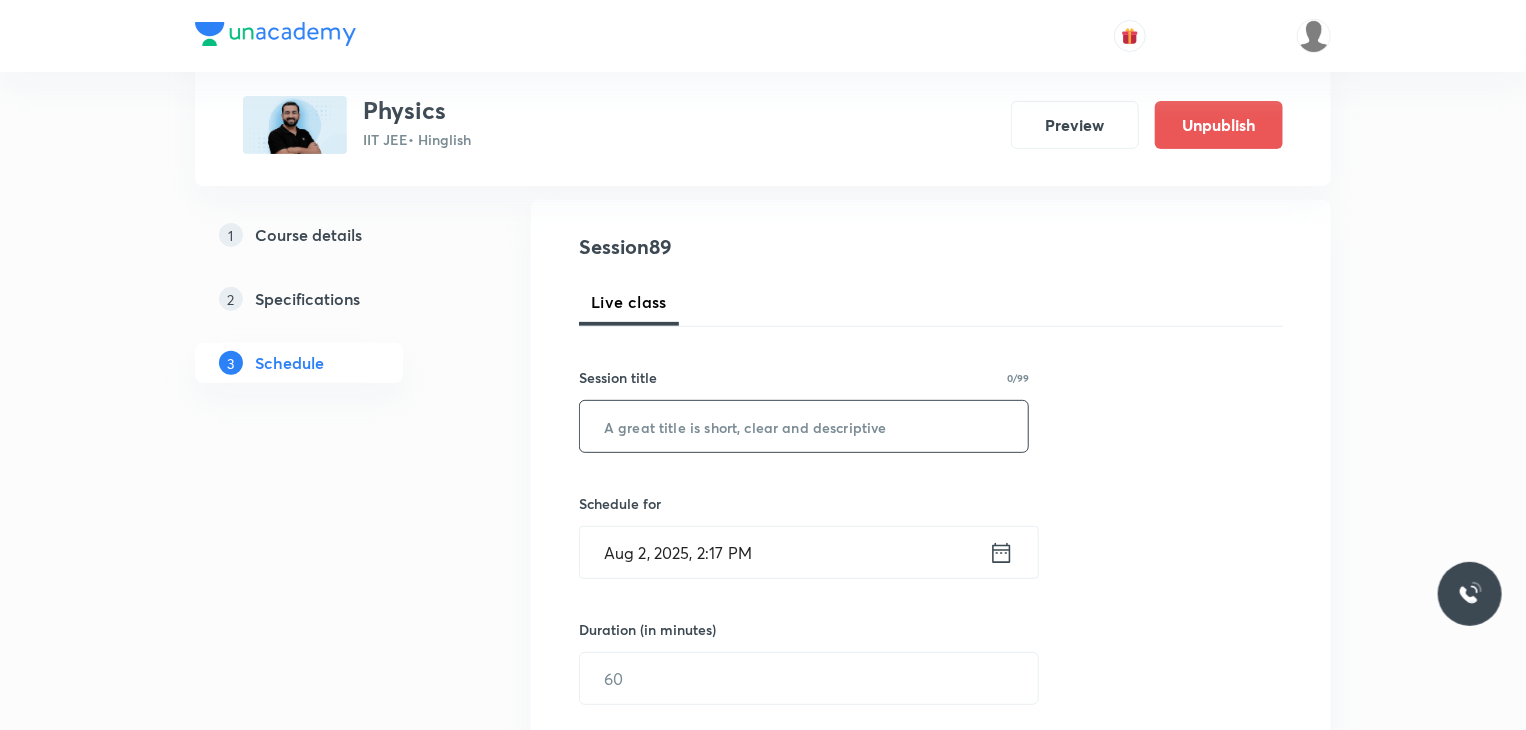 click at bounding box center [804, 426] 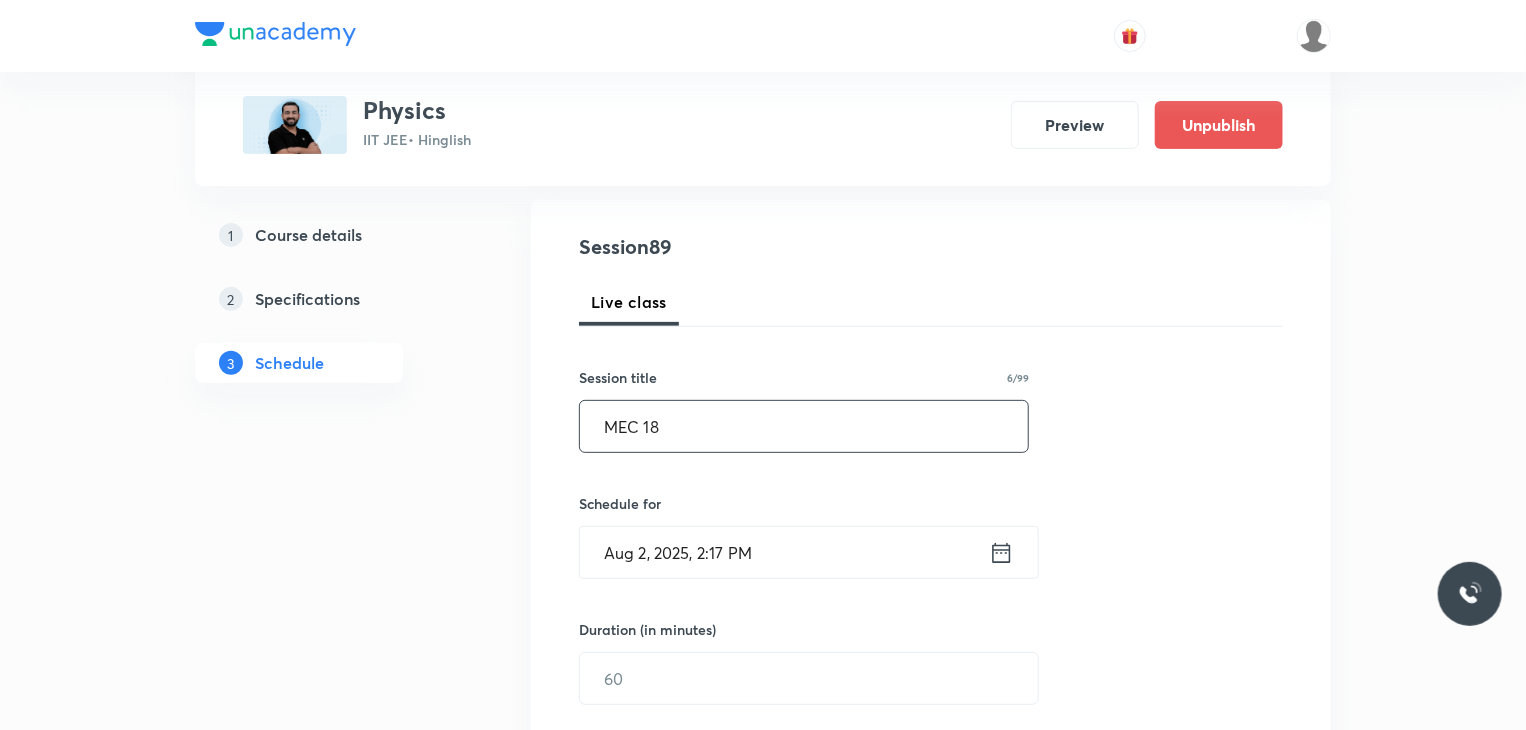 scroll, scrollTop: 400, scrollLeft: 0, axis: vertical 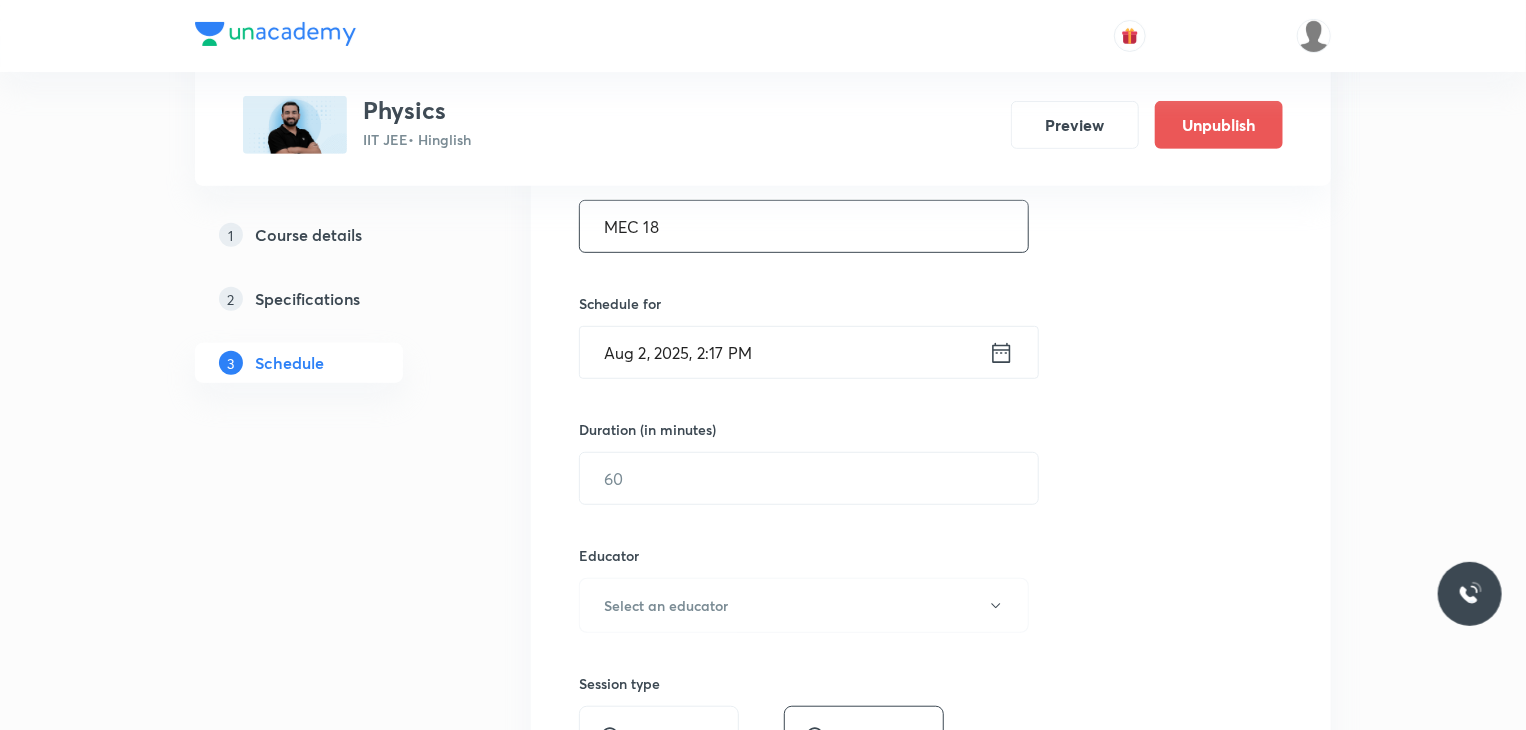 type on "MEC 18" 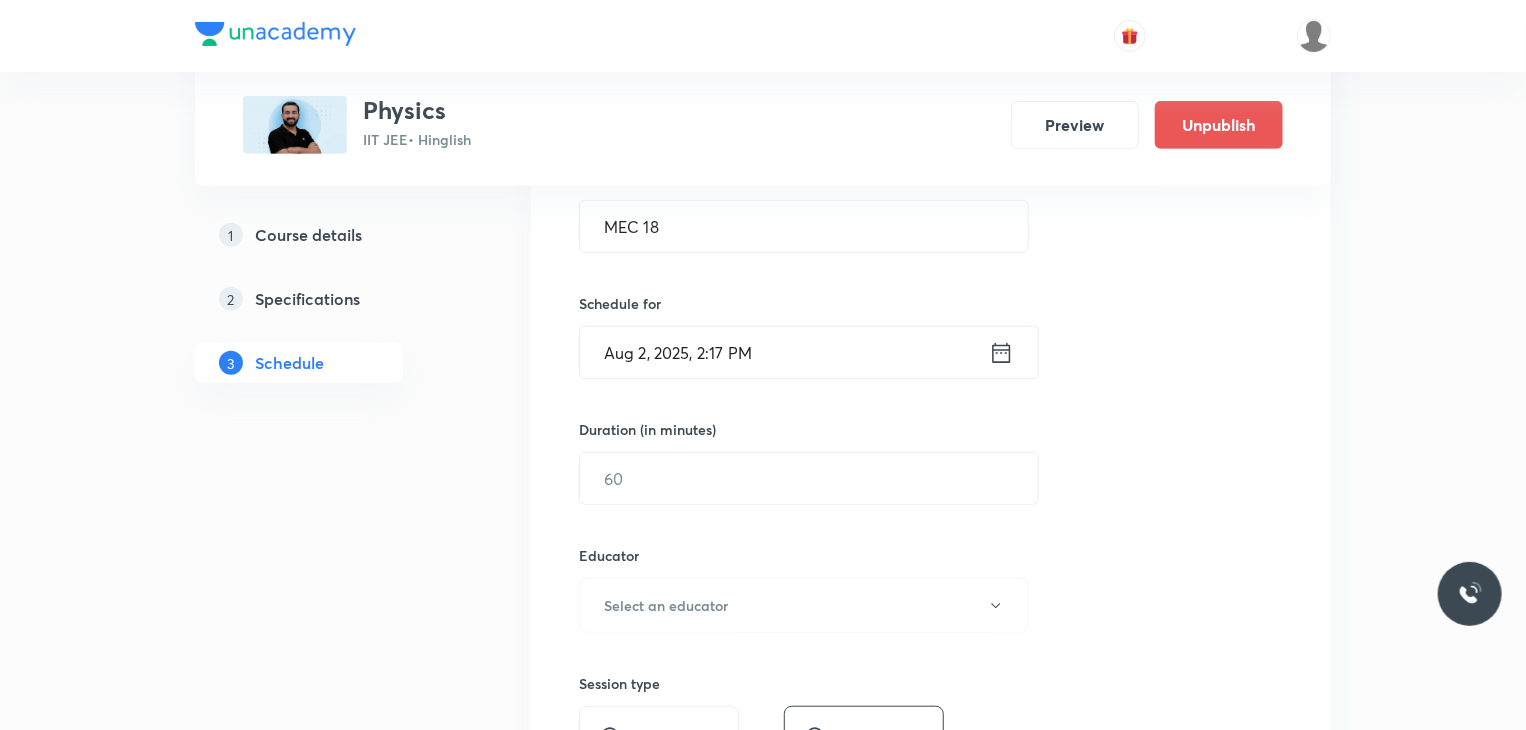click on "Aug 2, 2025, 2:17 PM" at bounding box center (784, 352) 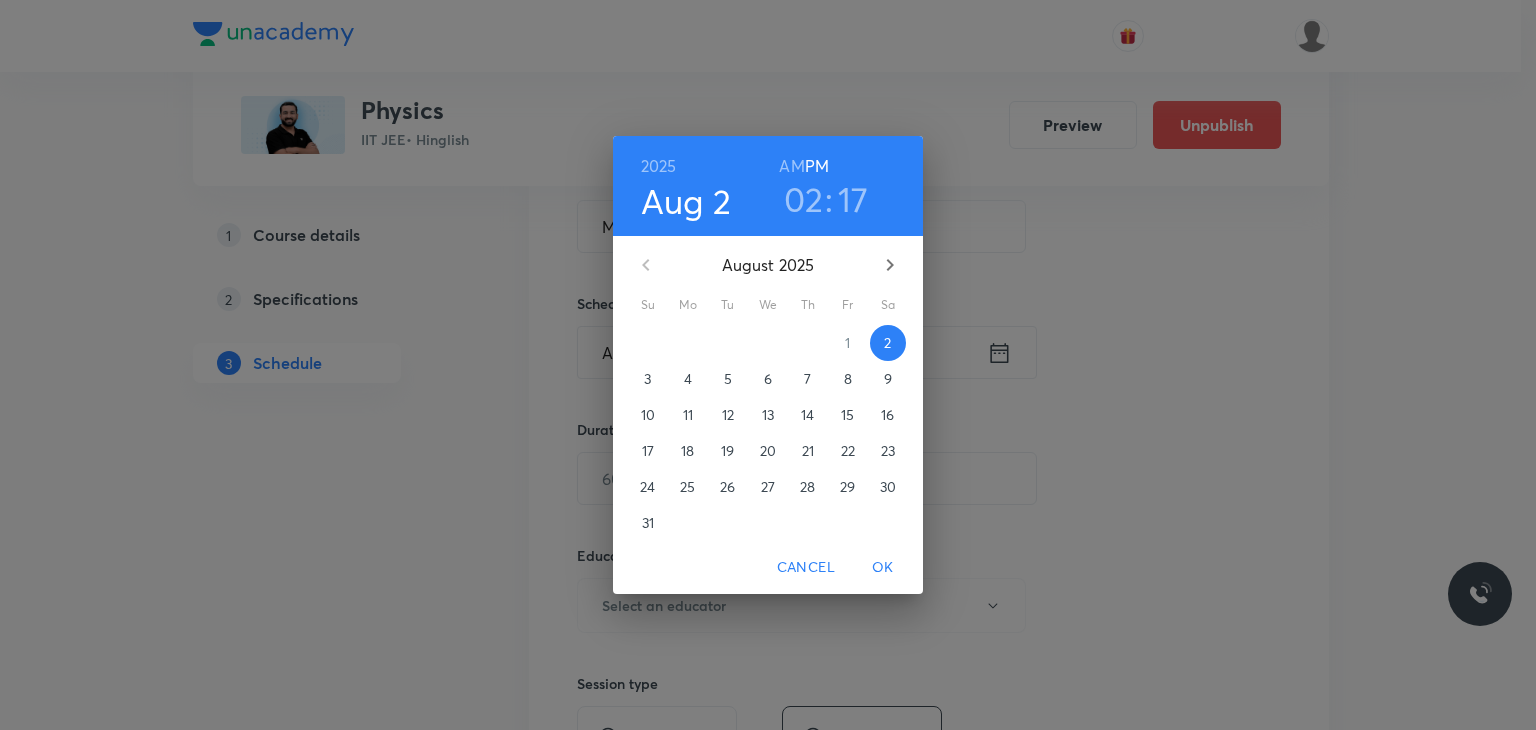 click on "7" at bounding box center [807, 379] 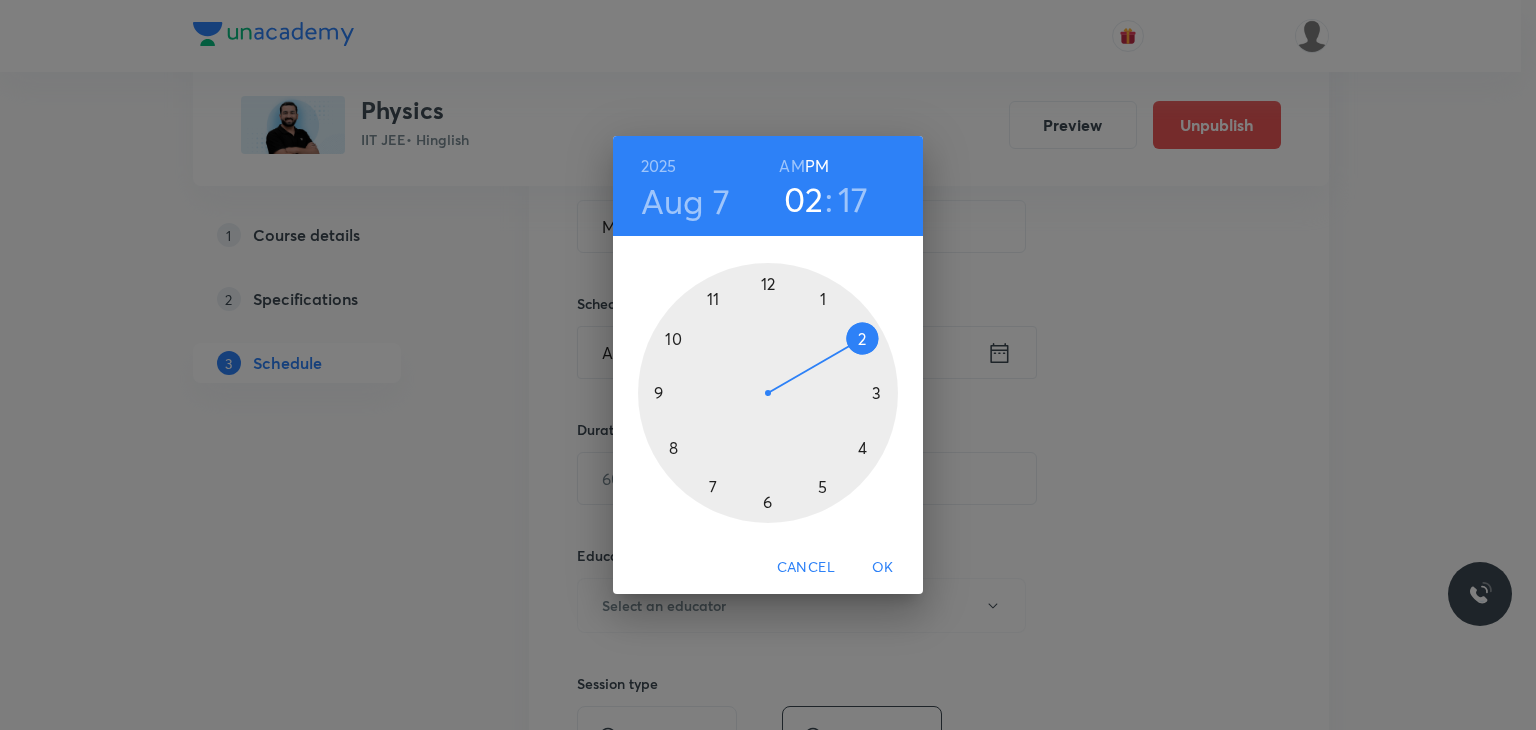 click on "02" at bounding box center (804, 199) 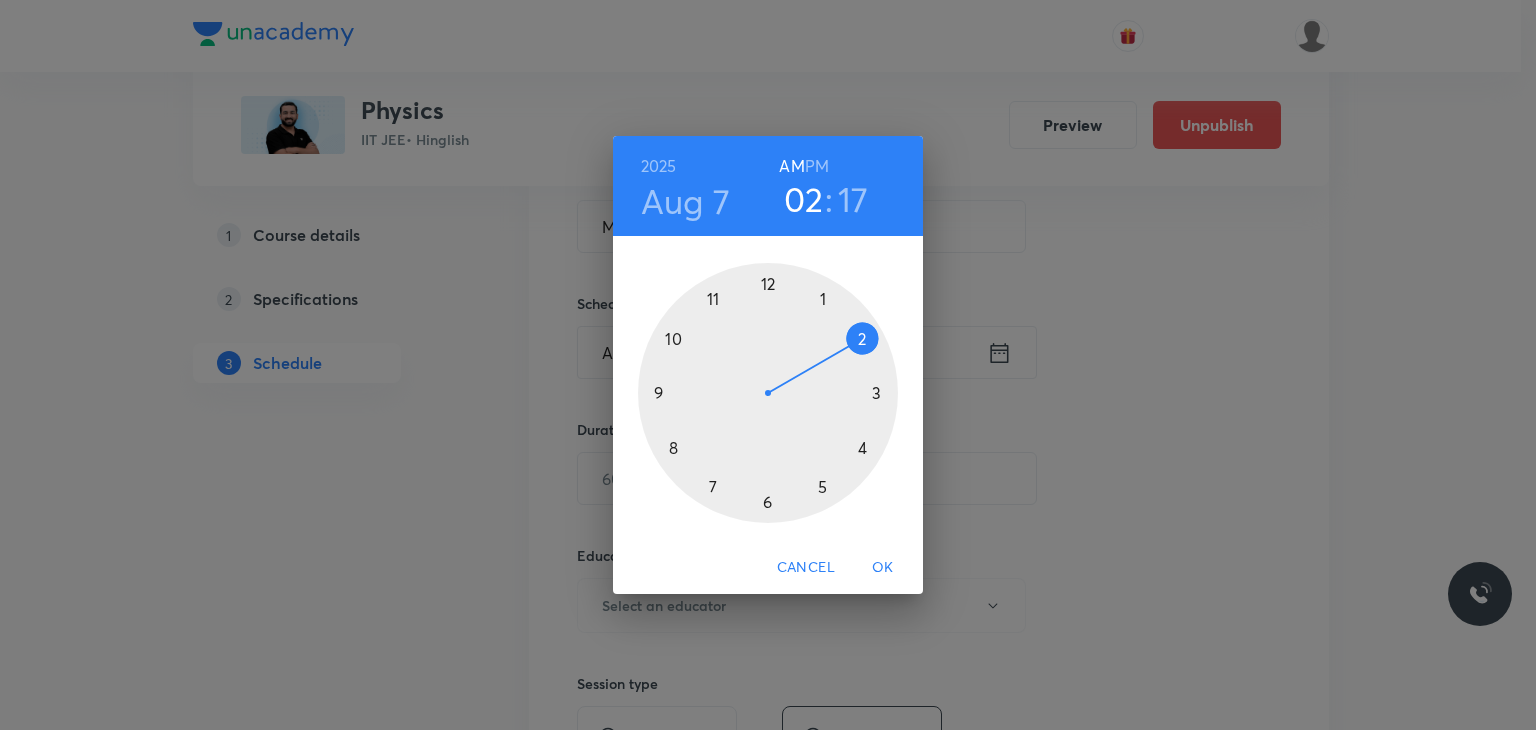 type 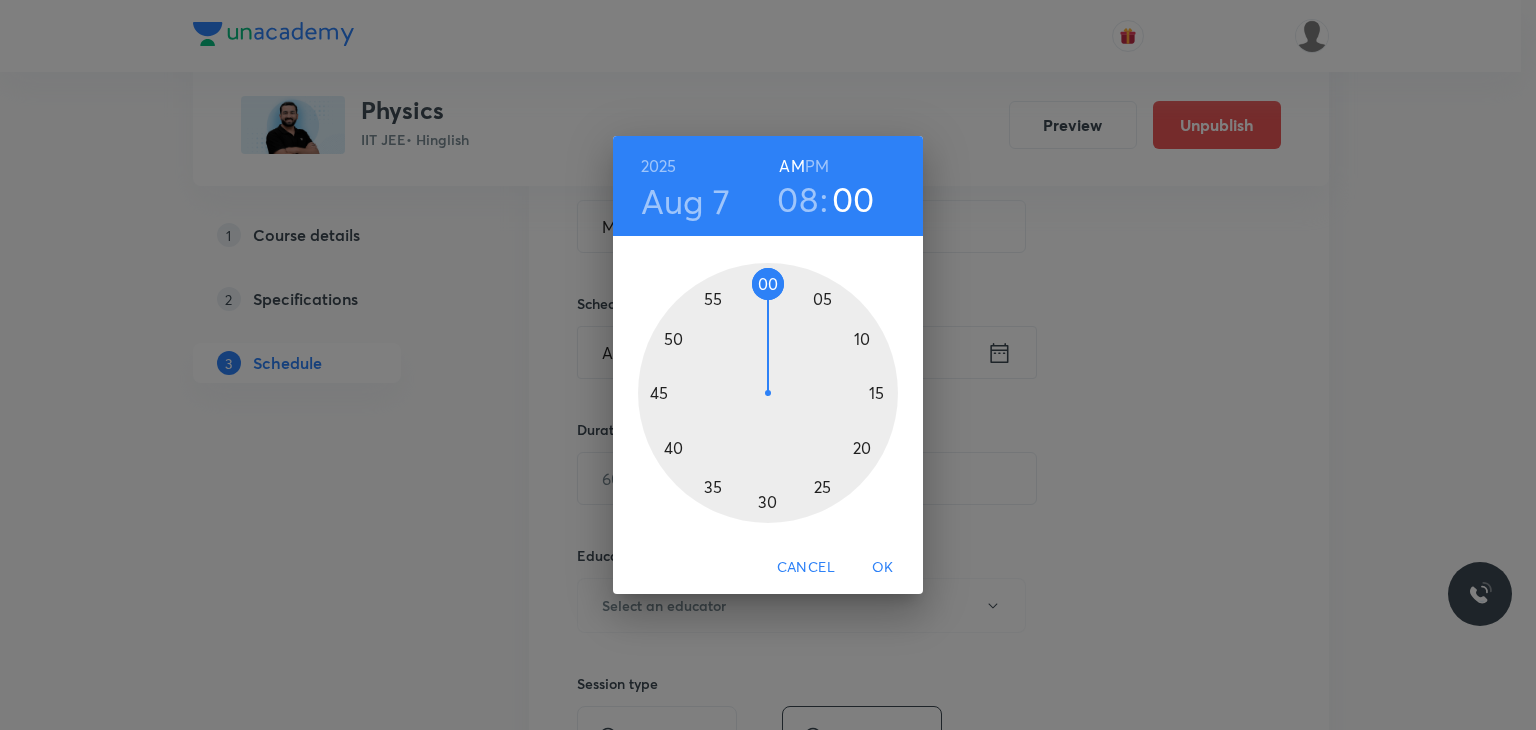 drag, startPoint x: 776, startPoint y: 276, endPoint x: 765, endPoint y: 288, distance: 16.27882 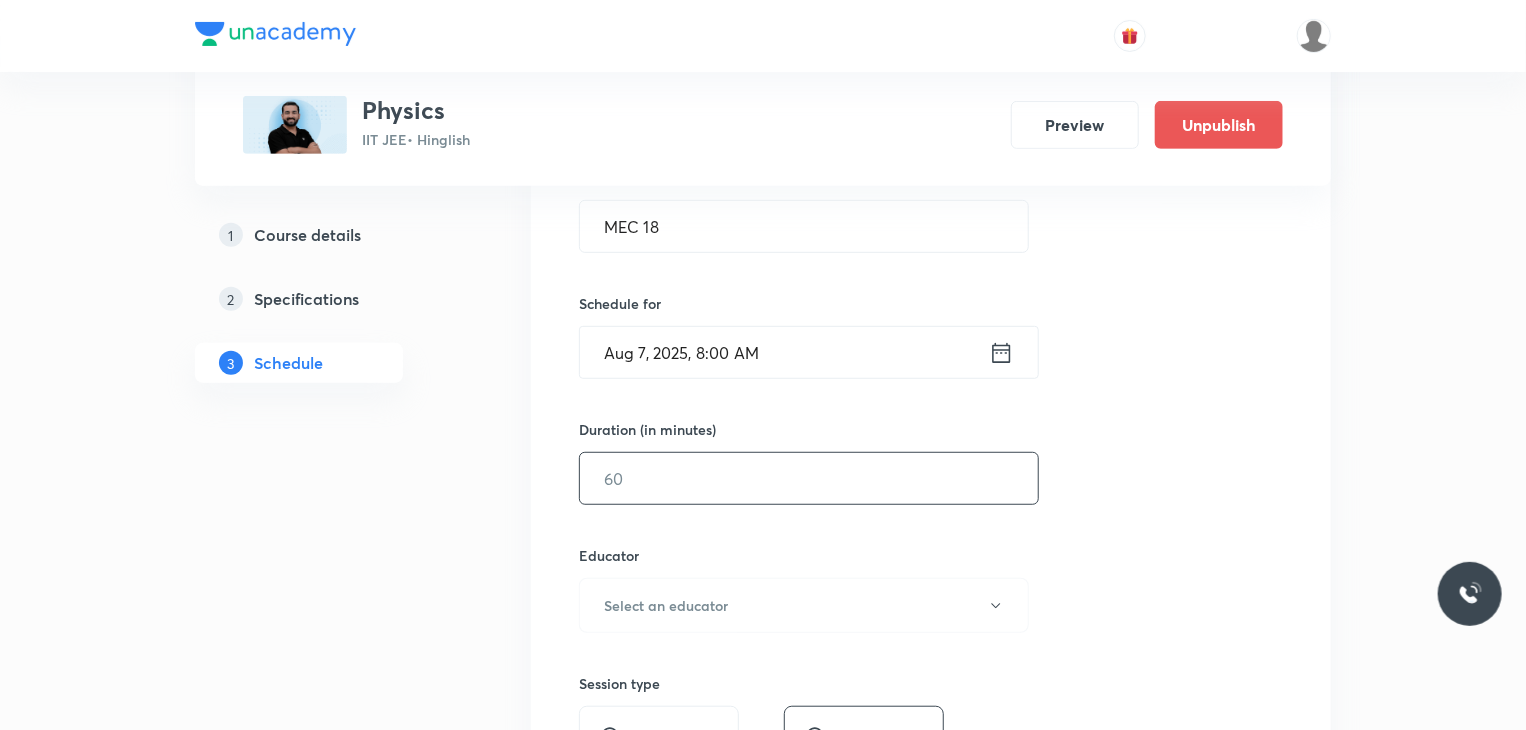 click at bounding box center [809, 478] 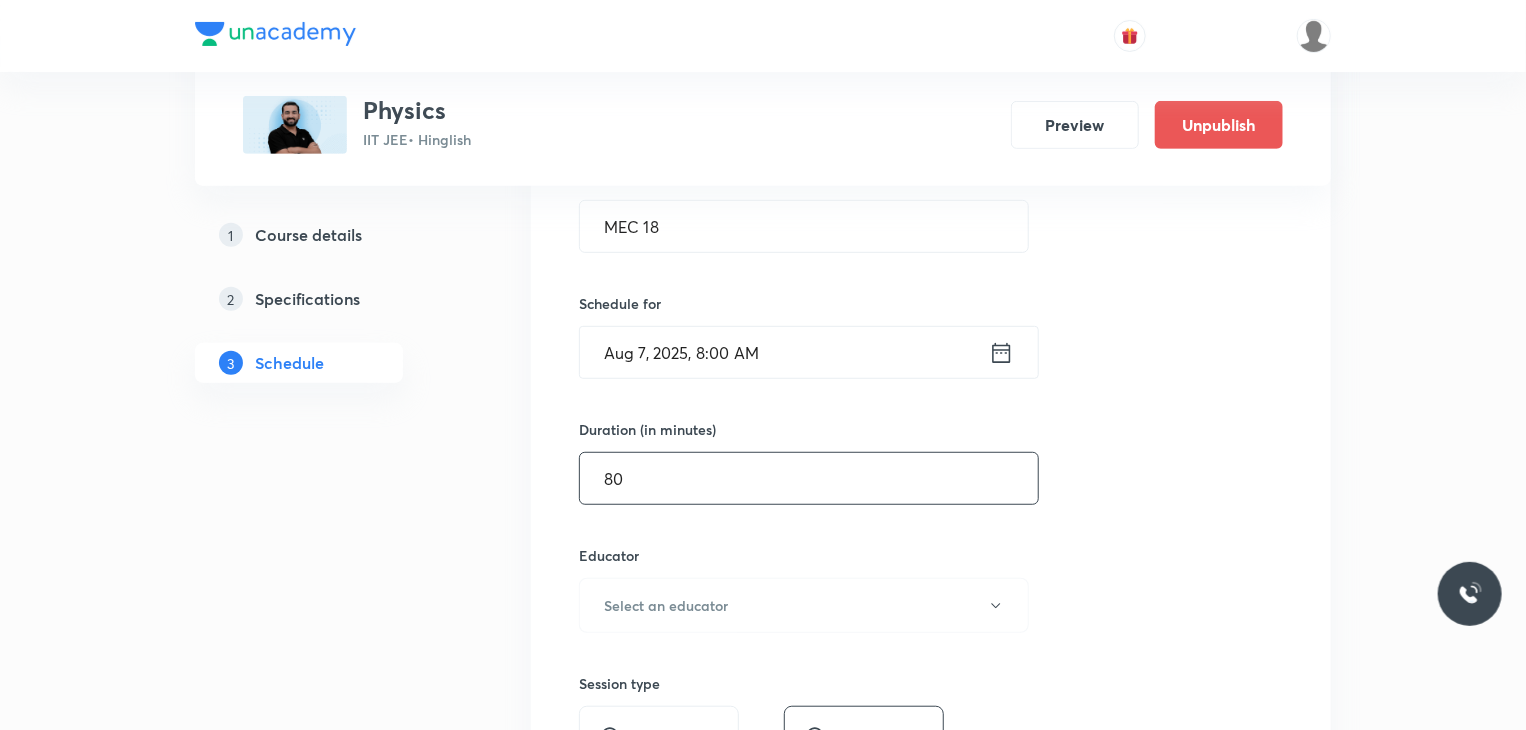 type on "80" 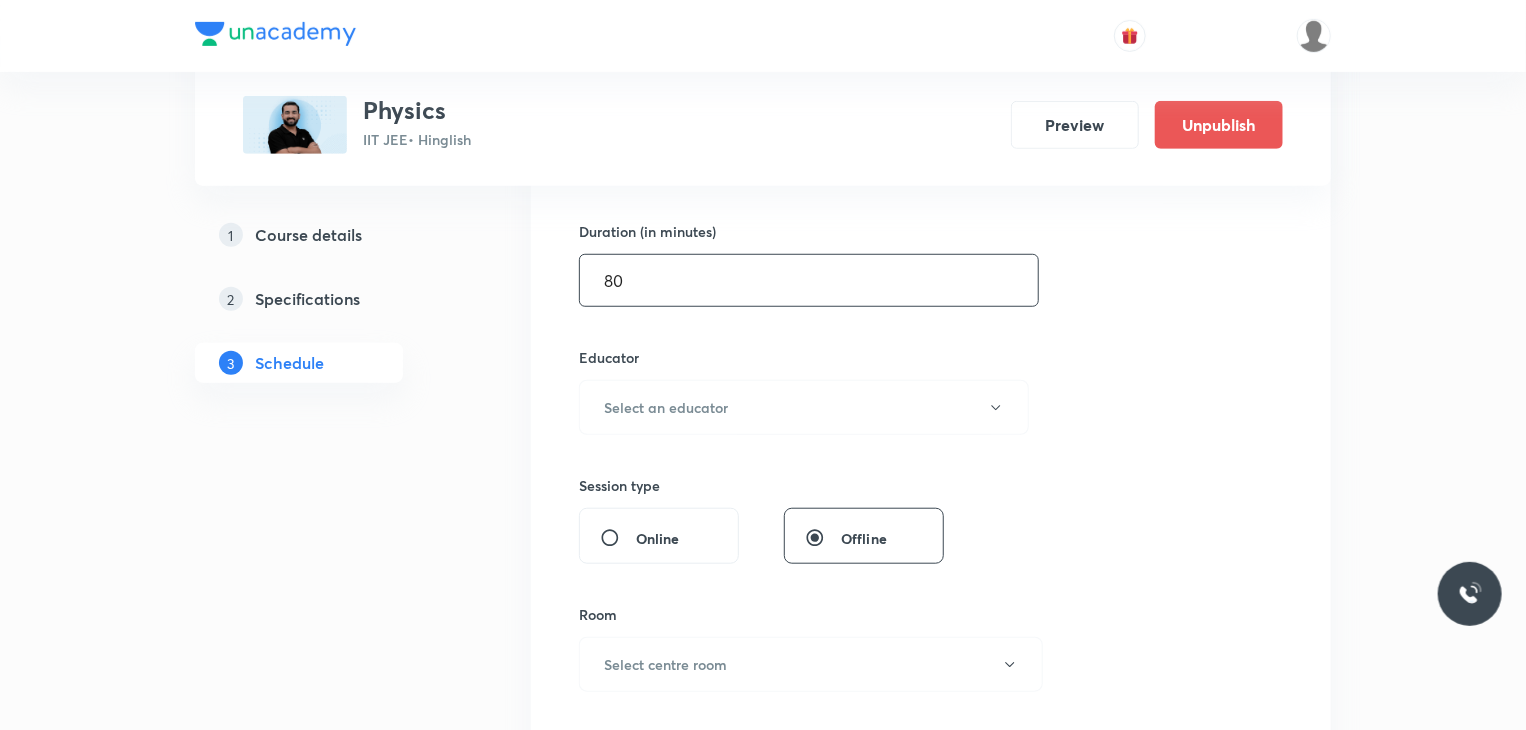 scroll, scrollTop: 600, scrollLeft: 0, axis: vertical 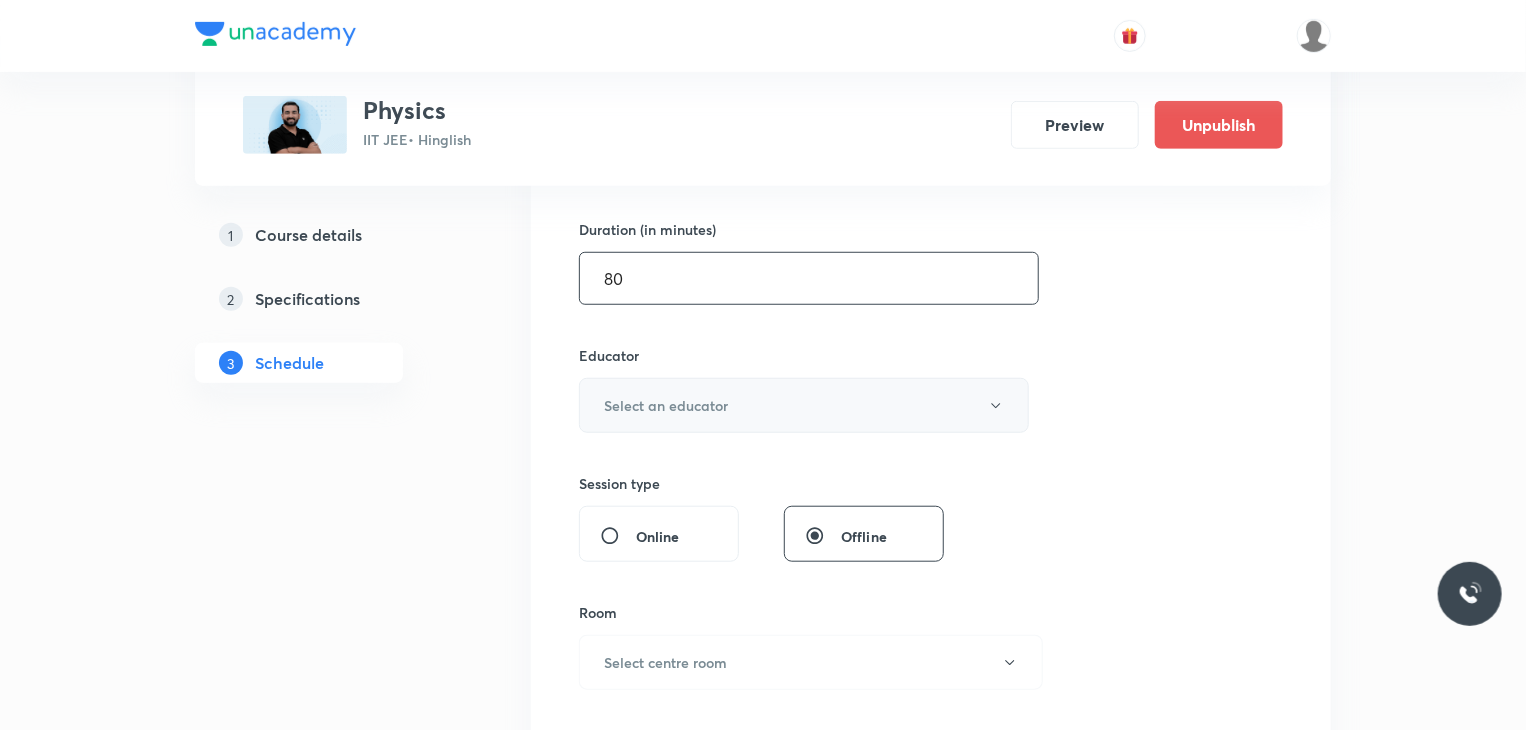 click on "Select an educator" at bounding box center (666, 405) 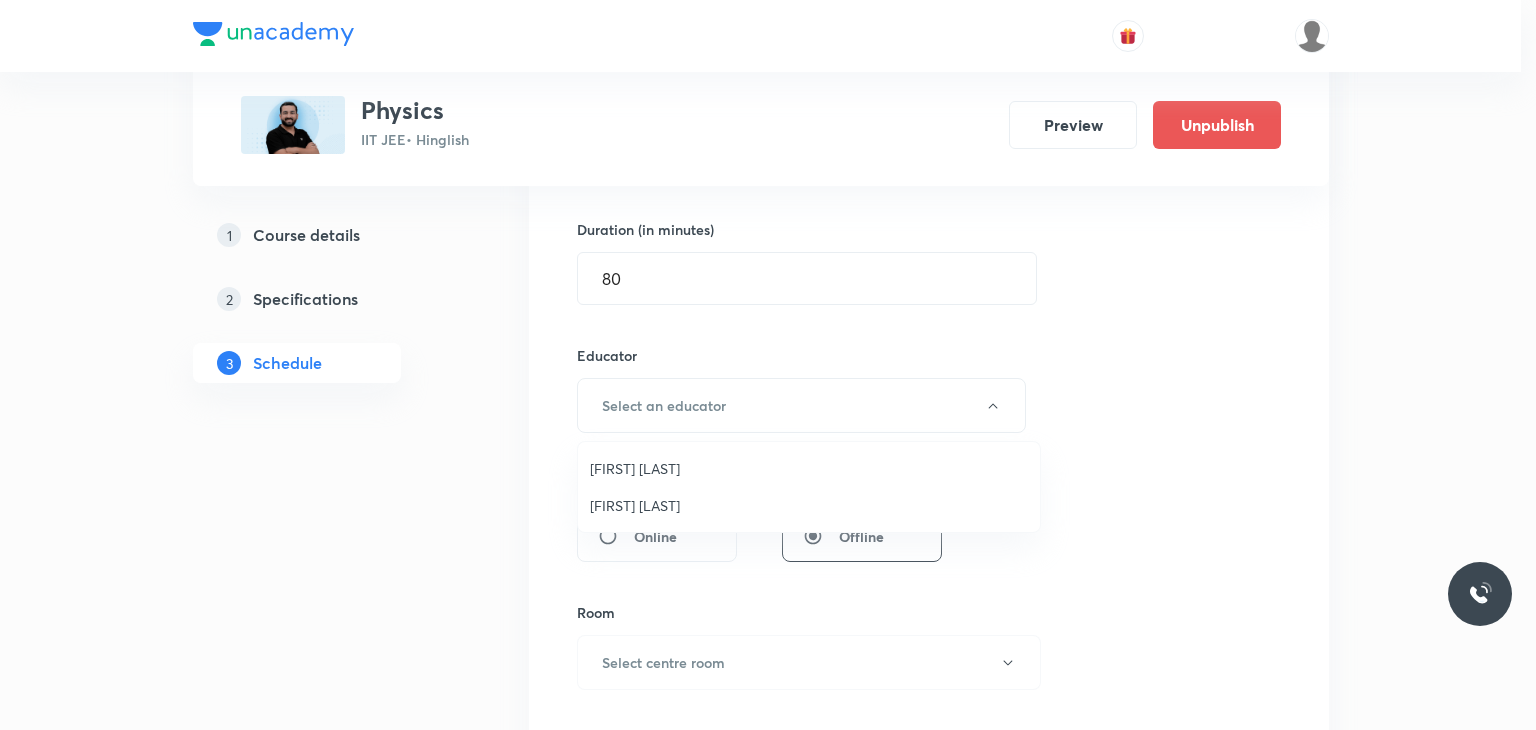 click on "Ajit Lulla" at bounding box center (809, 468) 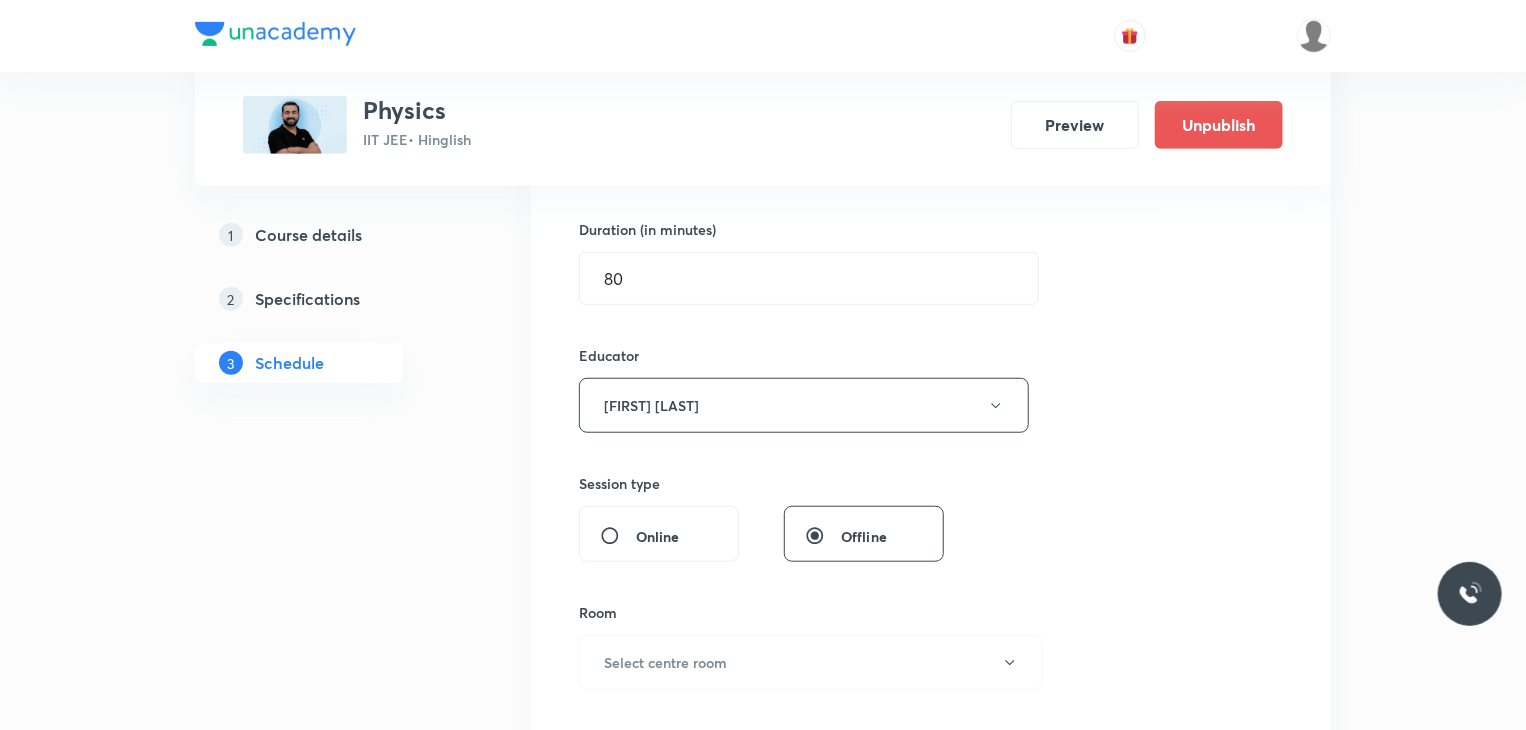scroll, scrollTop: 800, scrollLeft: 0, axis: vertical 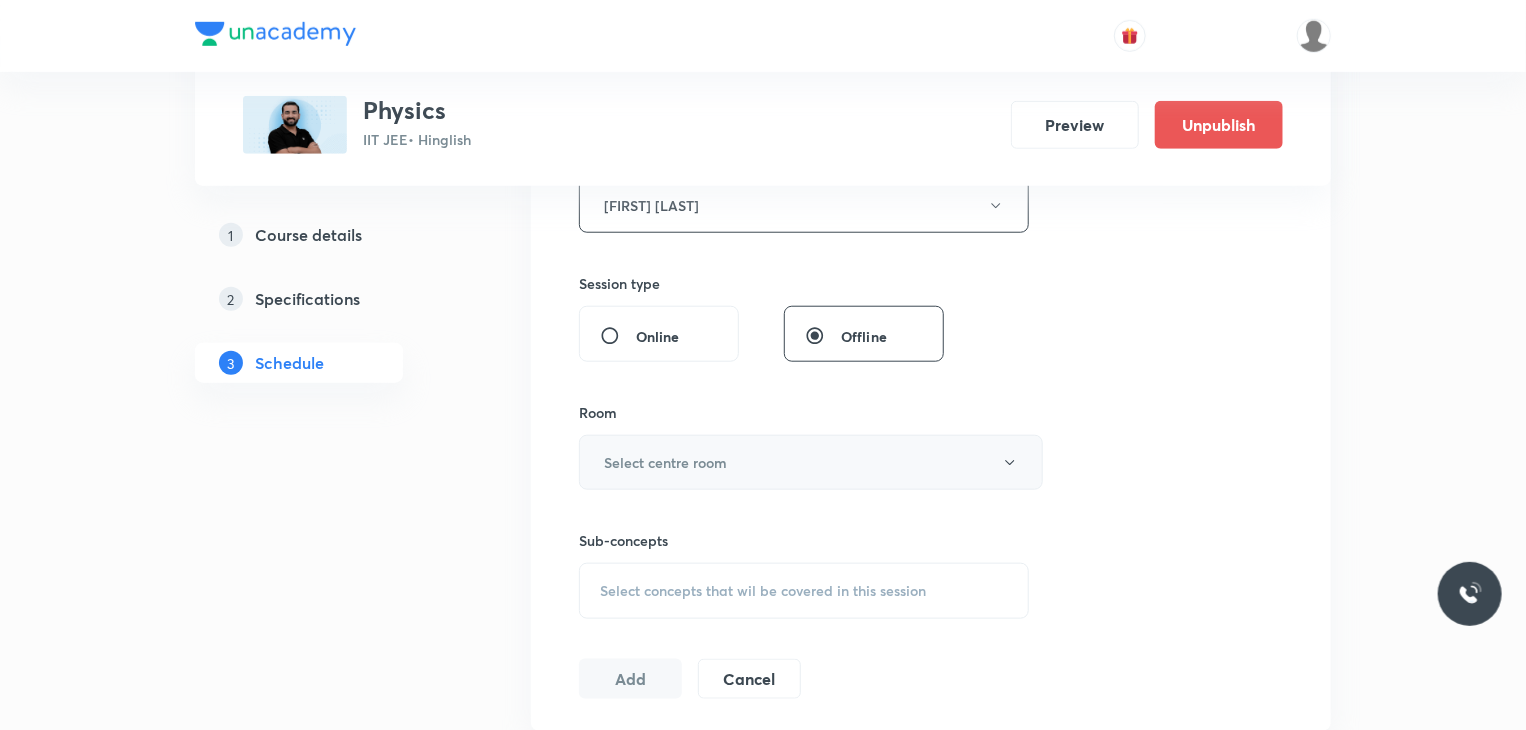 click on "Select centre room" at bounding box center [811, 462] 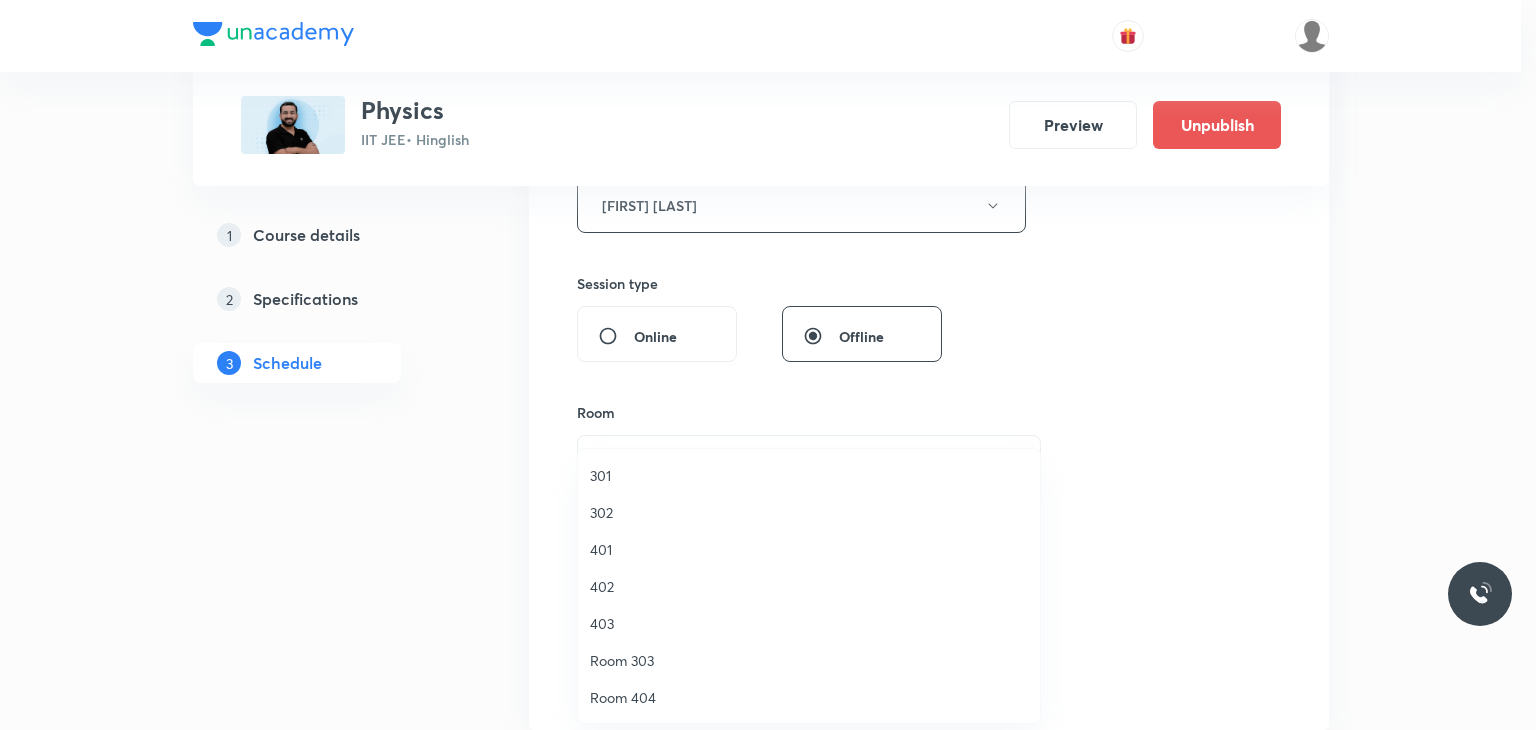 click on "302" at bounding box center [809, 512] 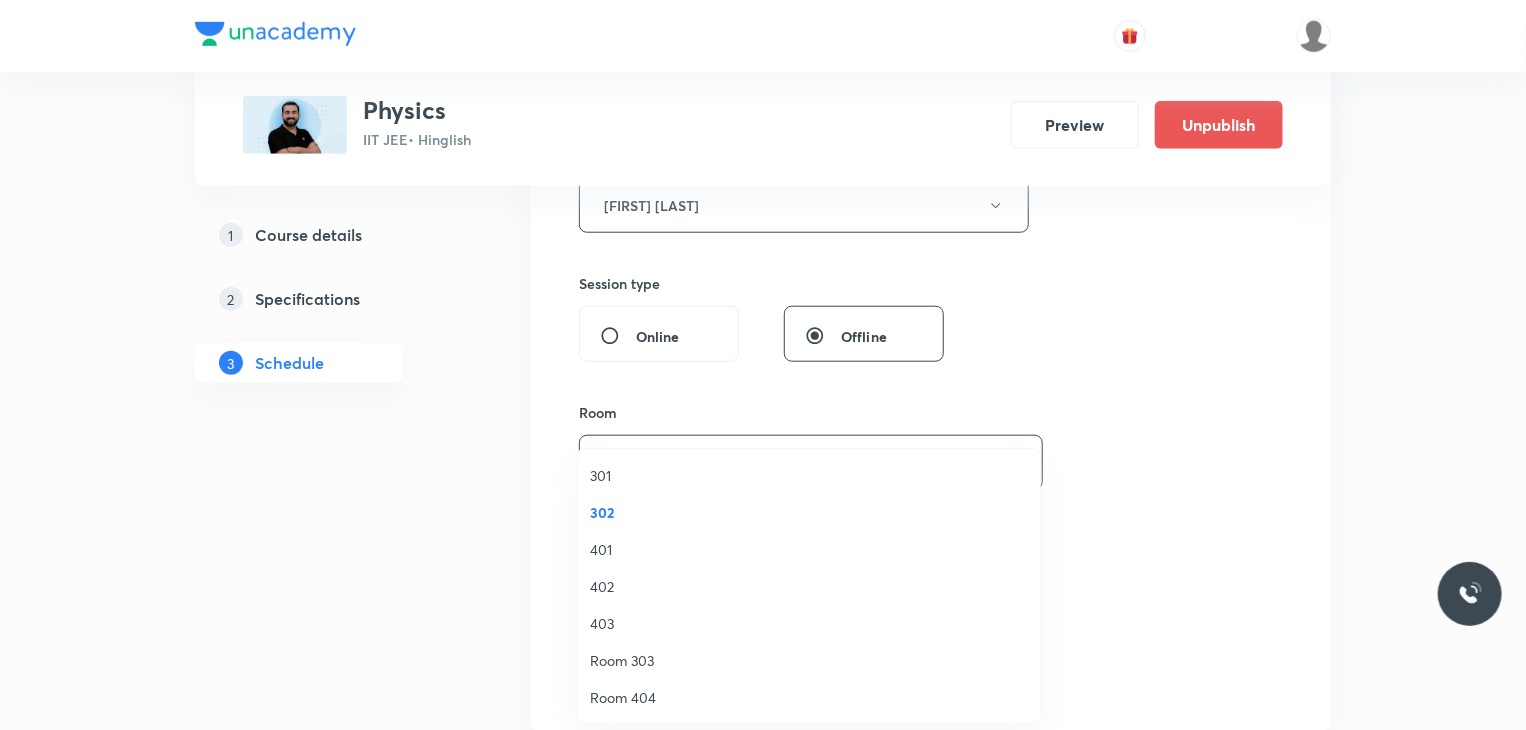 click on "Select concepts that wil be covered in this session" at bounding box center [763, 591] 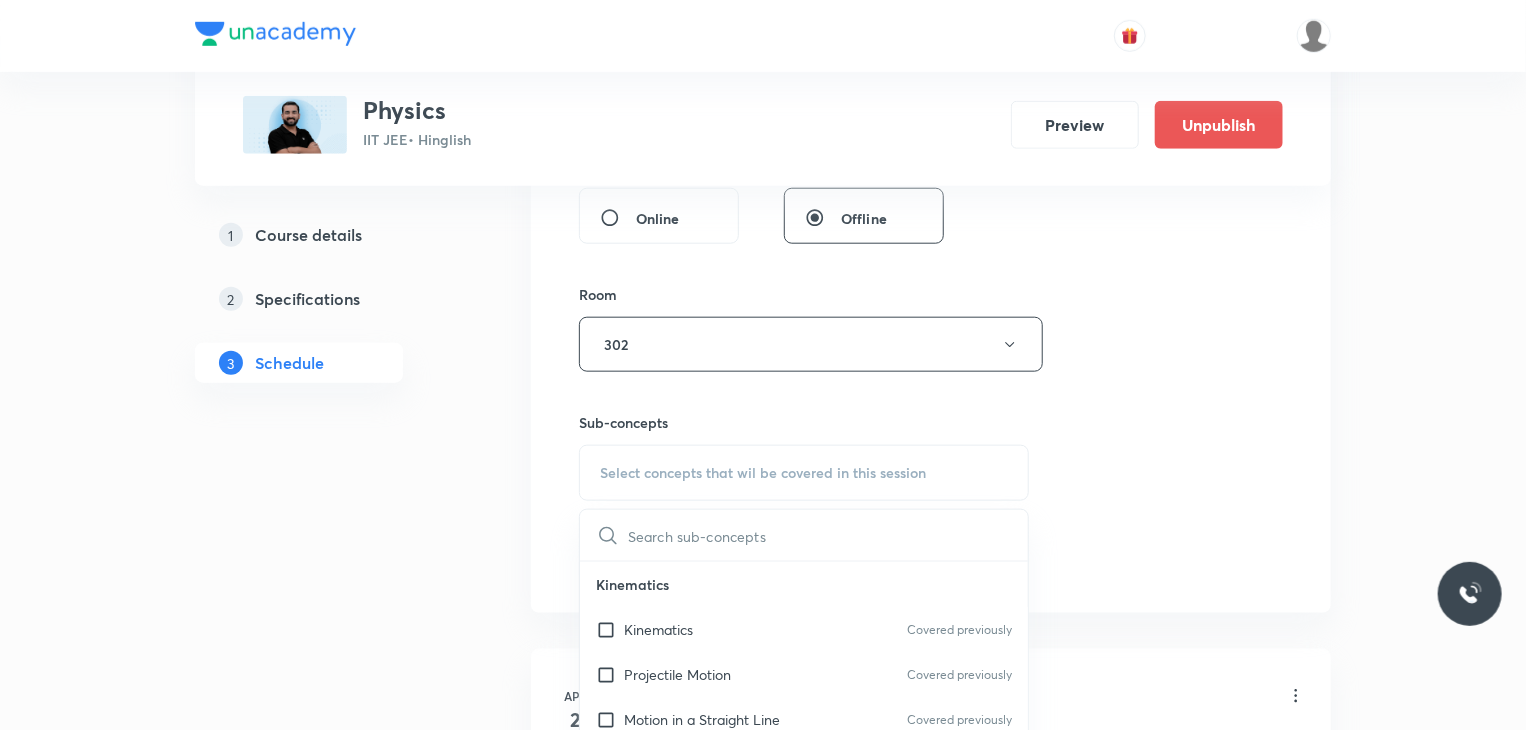 scroll, scrollTop: 1000, scrollLeft: 0, axis: vertical 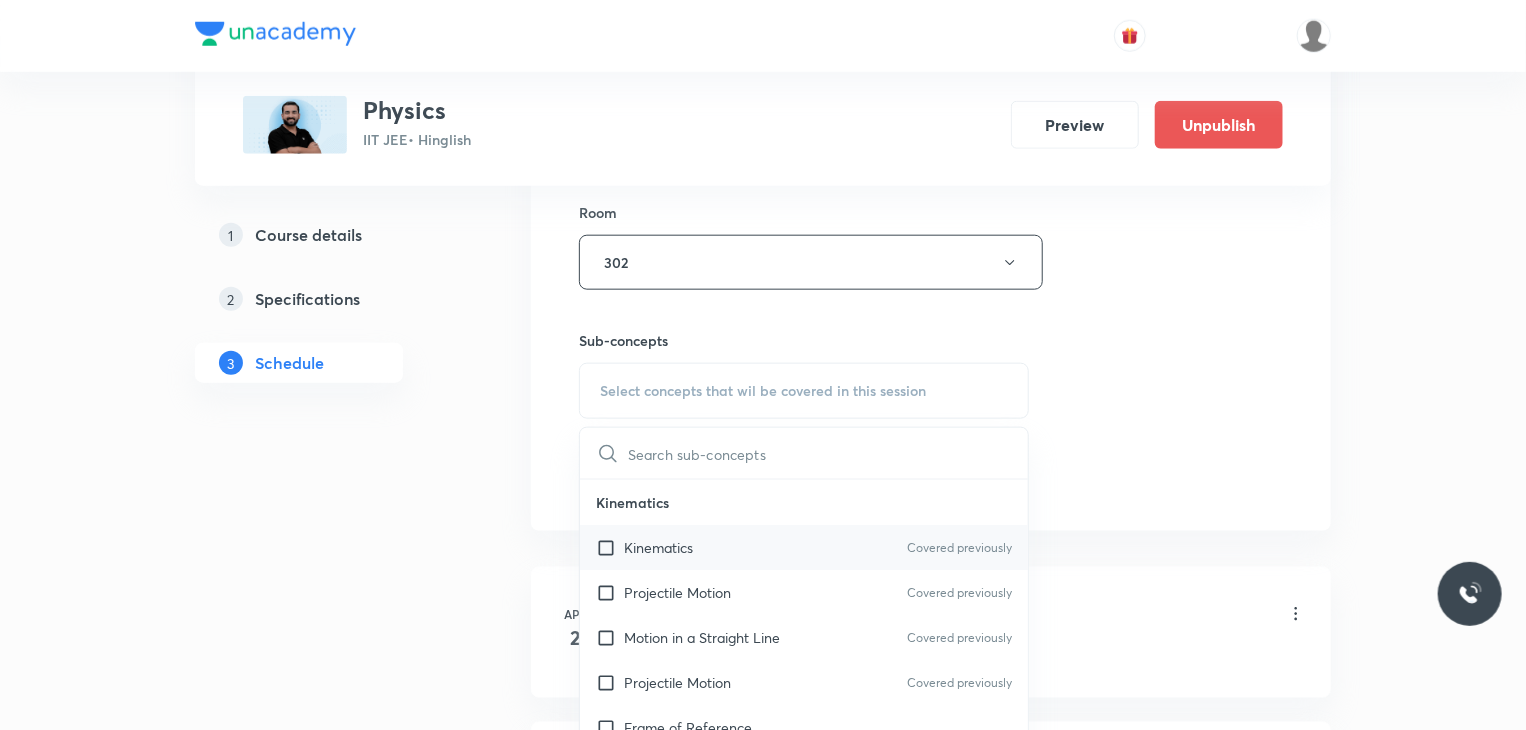 click on "Kinematics Covered previously" at bounding box center (804, 547) 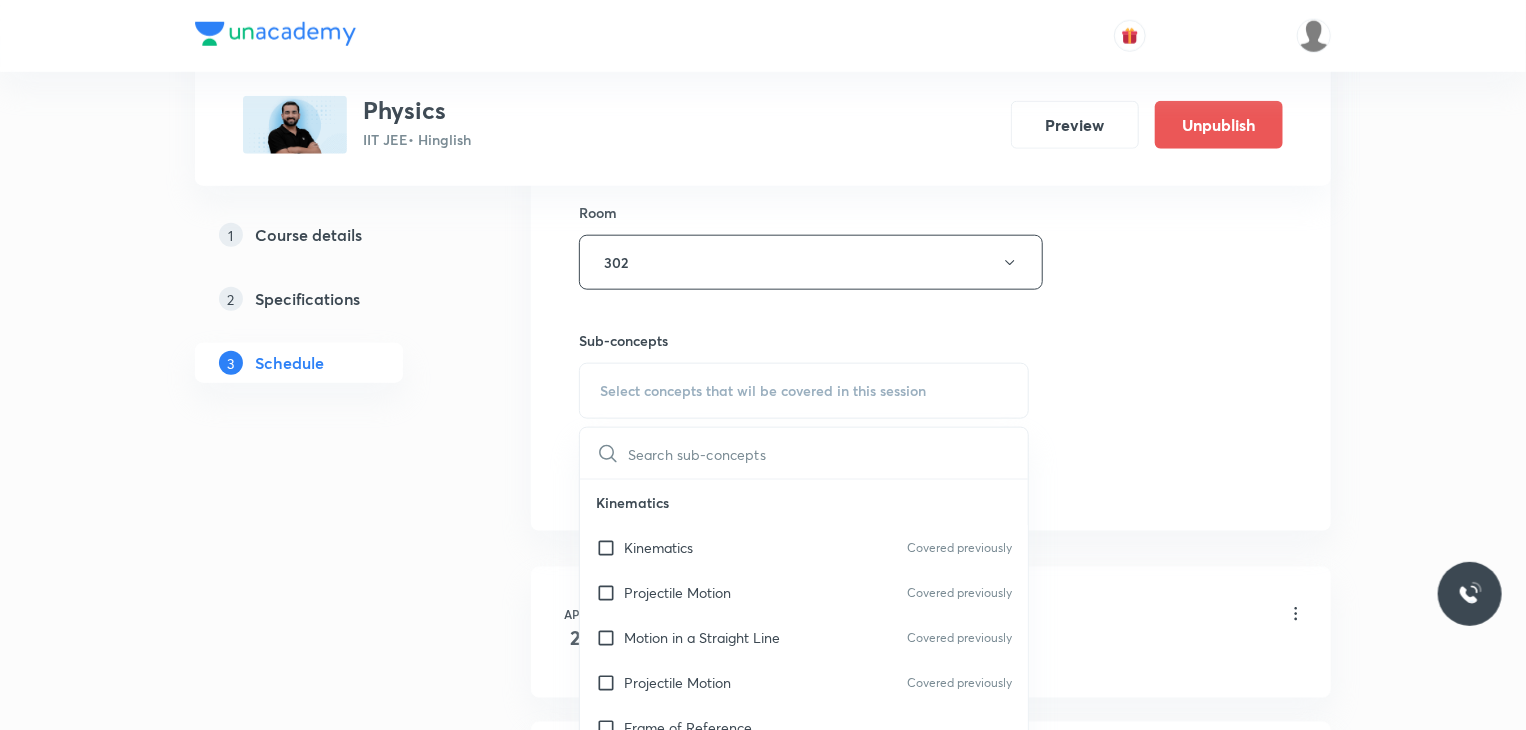 checkbox on "true" 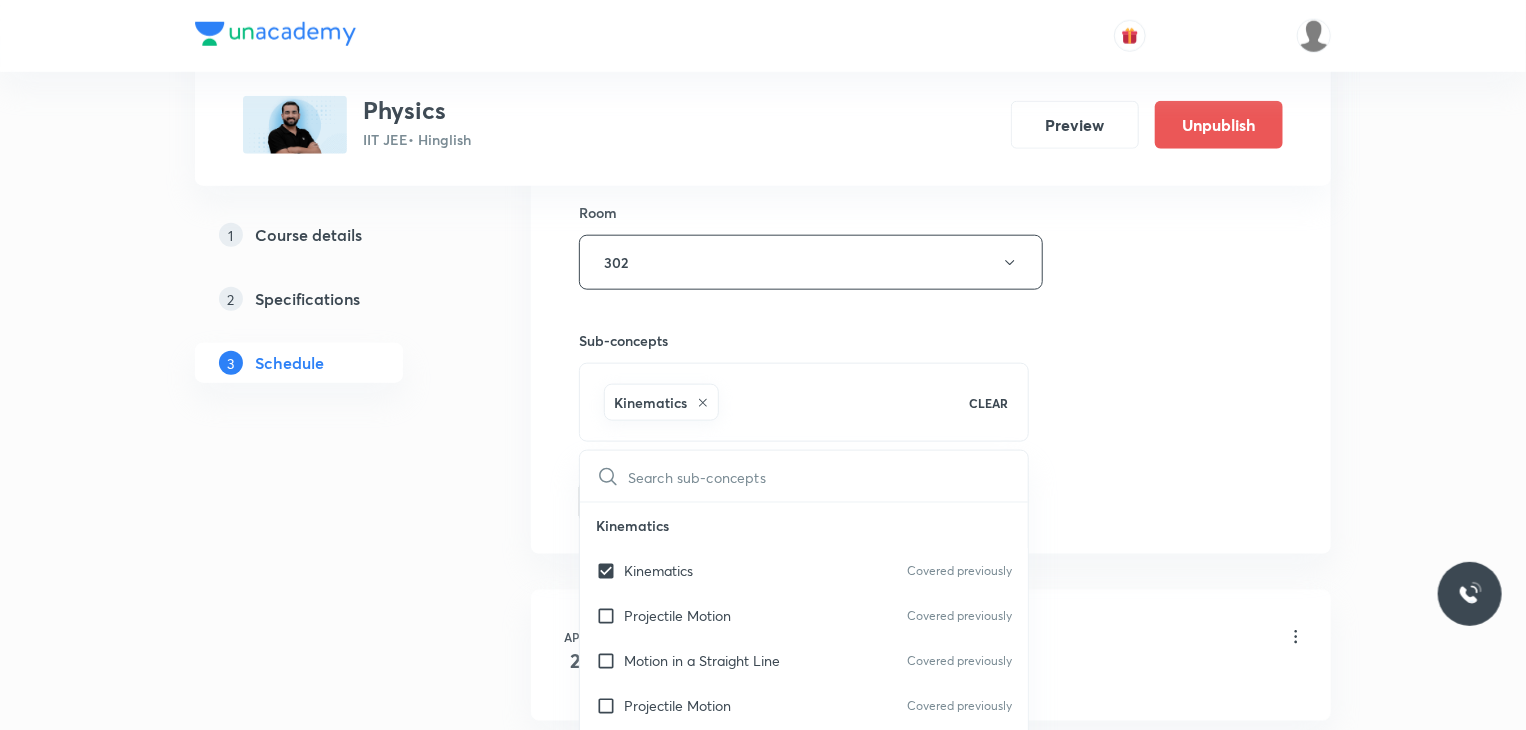 click on "Session  90 Live class Session title 6/99 MEC 18 ​ Schedule for Aug 7, 2025, 8:00 AM ​ Duration (in minutes) 80 ​ Educator Ajit Lulla   Session type Online Offline Room 302 Sub-concepts Kinematics CLEAR ​ Kinematics Kinematics Covered previously Projectile Motion Covered previously Motion in a Straight Line Covered previously Projectile Motion Covered previously Frame of Reference   Horizontal Projectile Trajectory  Minimum Velocity & angle to hit a Given Point   Relative Motion Displacement and Distance  Velocity and Speed  Acceleration  Motion in a Straight Line  One- Dimensional Motion in a Vertical Line  Motion Upon an Inclined Plane  Relative Motion in One dimension Graphs in Motion in One Dimension Relative Motion Motion in a Plane Position Vector, Velocity, and Acceleration Straight Line Motion and Equation of Motion Straight Line Motion (Graphical Method) Variable Acceleration Motion under Gravity Relative Motion (Basic) River Boat Cases Rain Man Cases Velocity of Approach and Separation Work" at bounding box center (931, -23) 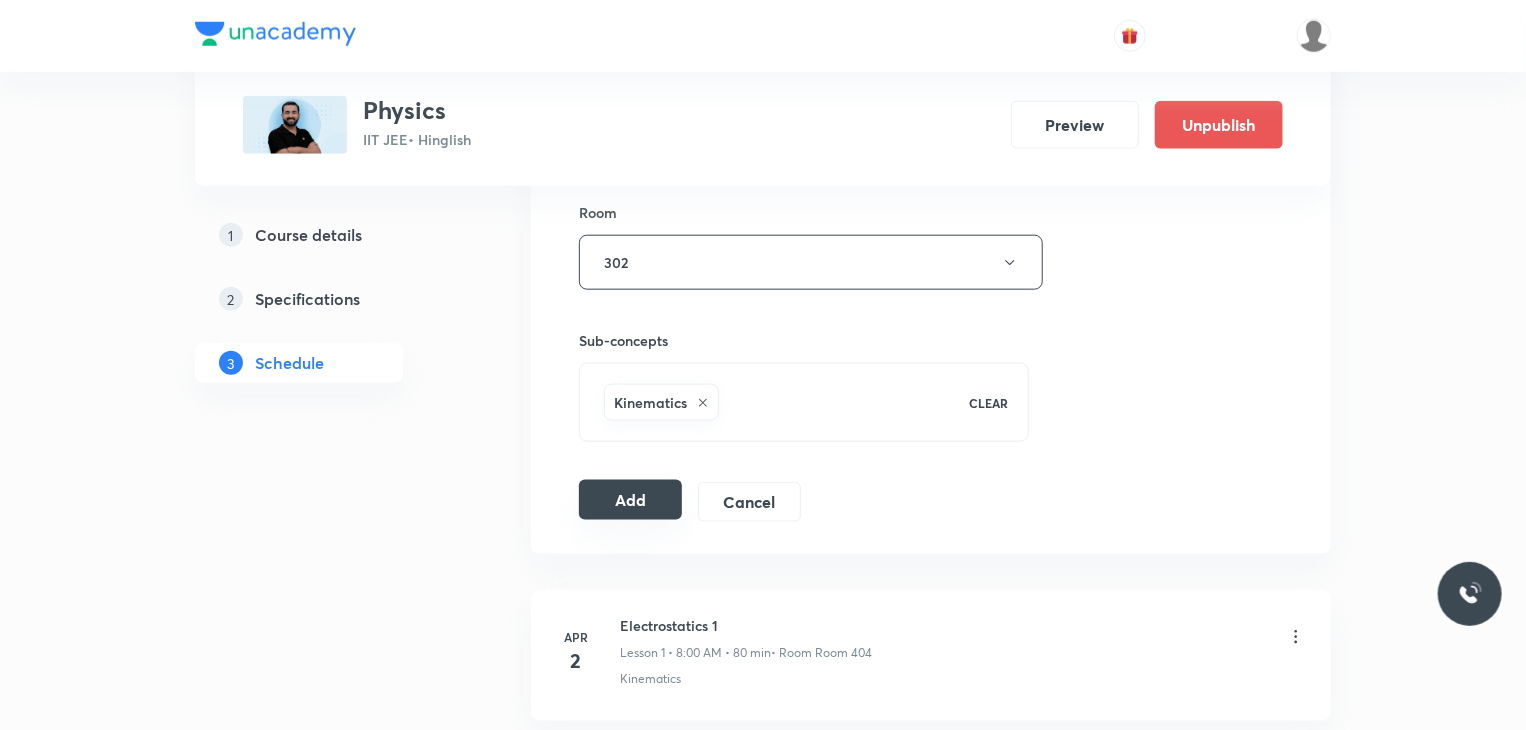 click on "Add" at bounding box center (630, 500) 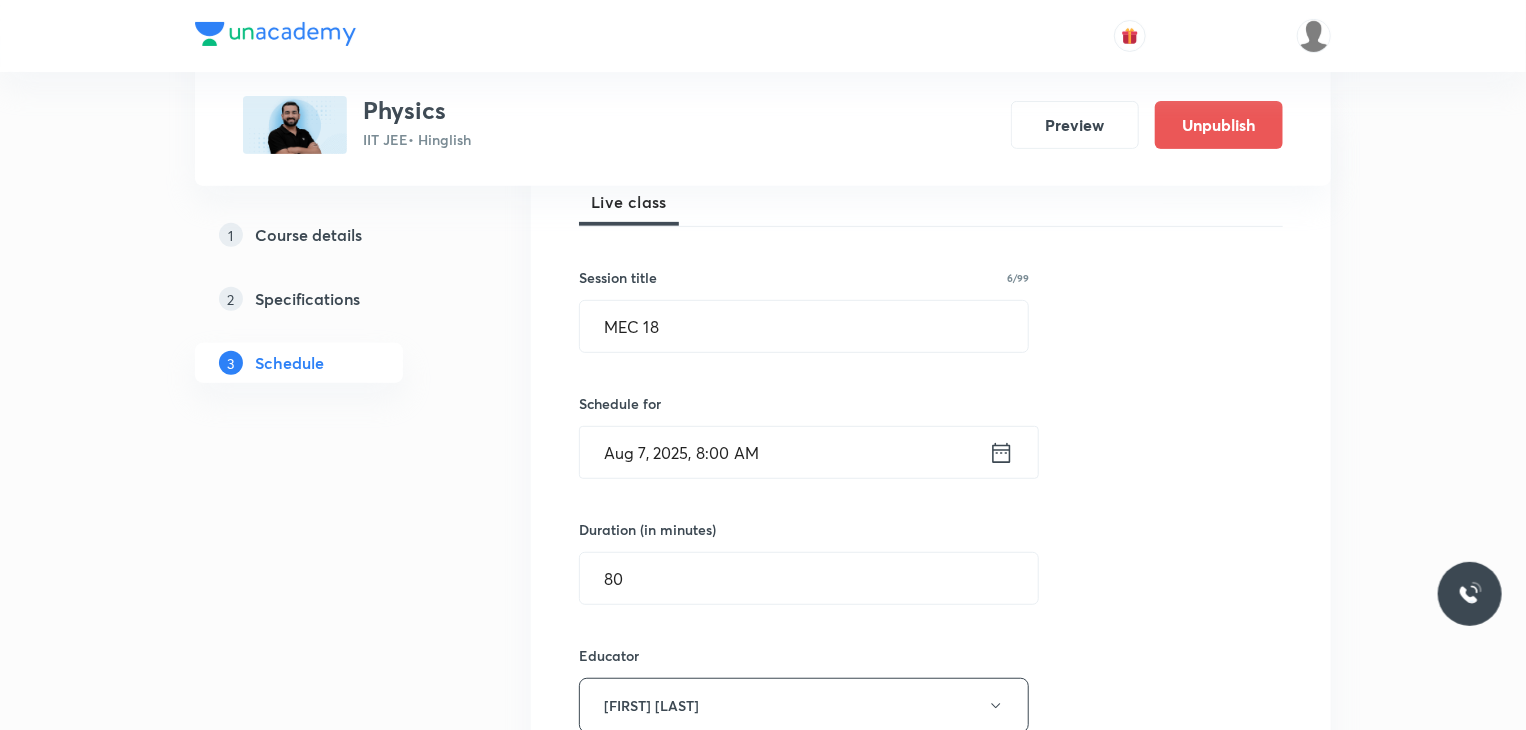 scroll, scrollTop: 100, scrollLeft: 0, axis: vertical 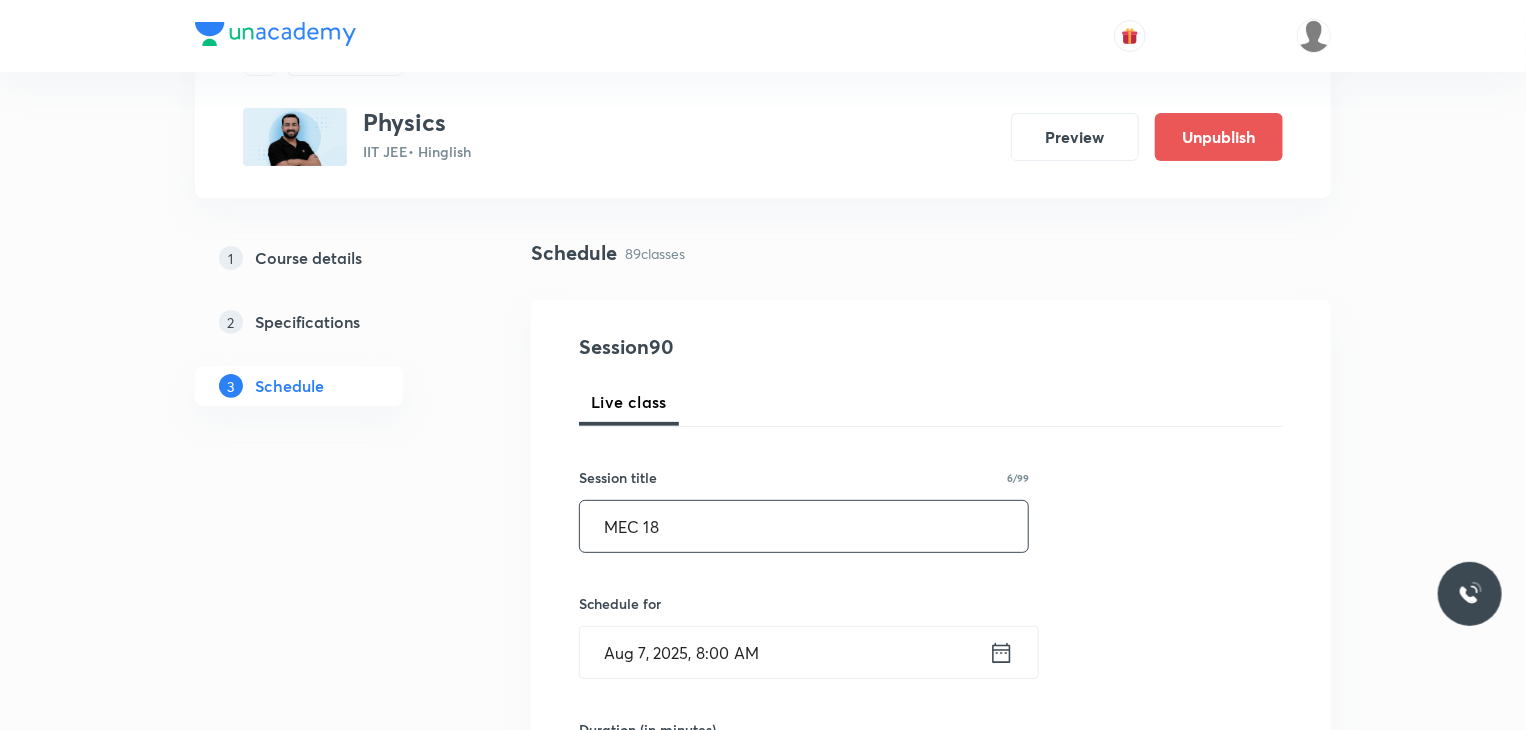 click on "MEC 18" at bounding box center (804, 526) 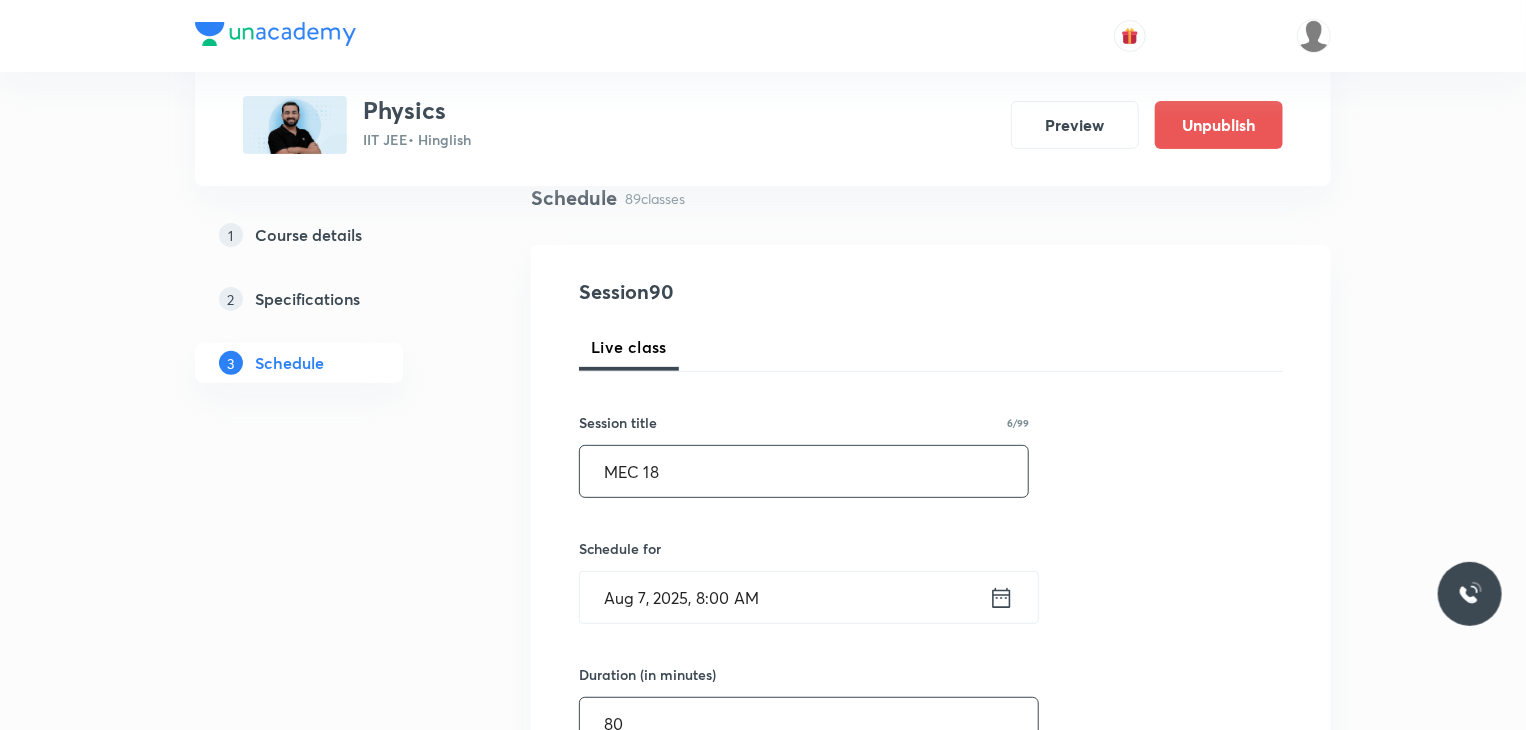 scroll, scrollTop: 100, scrollLeft: 0, axis: vertical 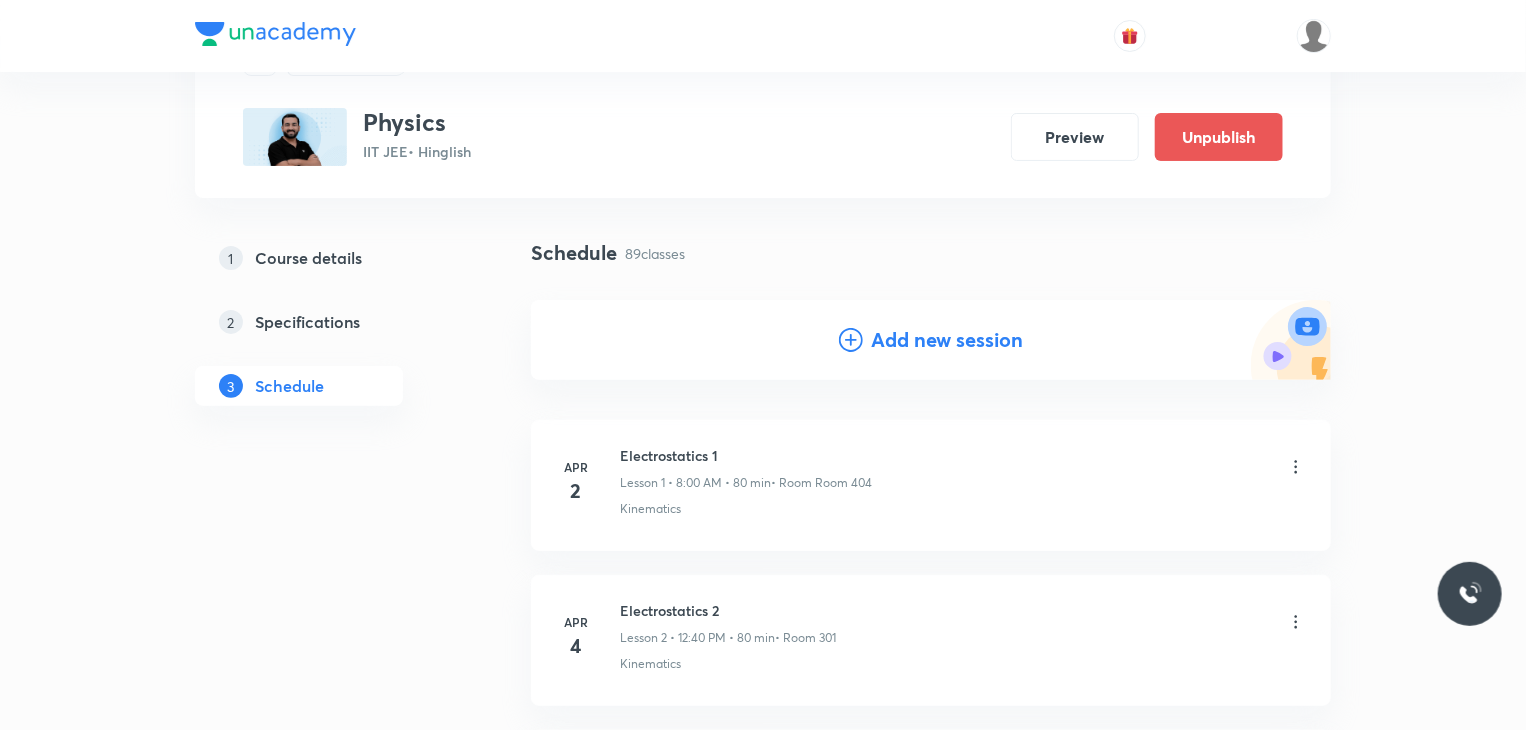 click 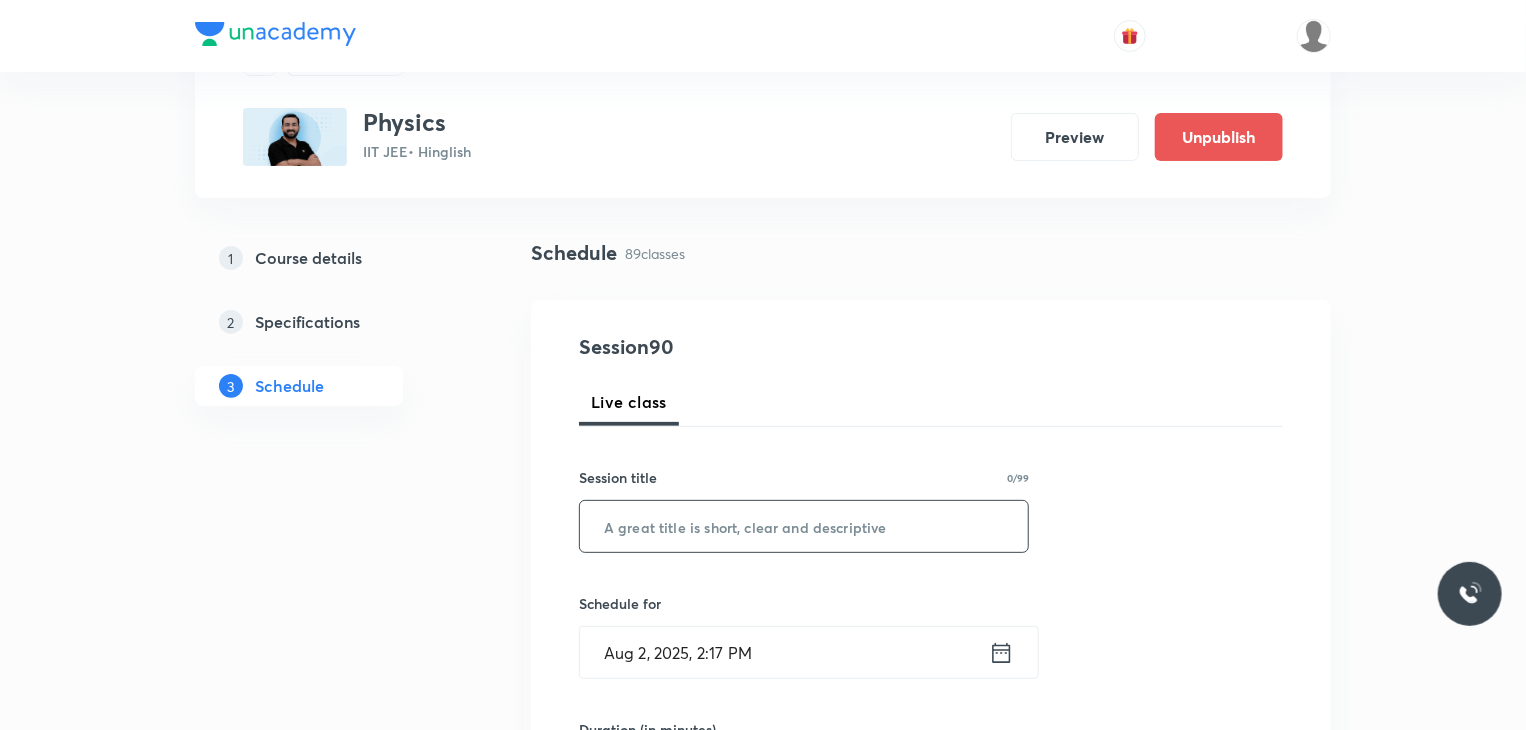 click at bounding box center (804, 526) 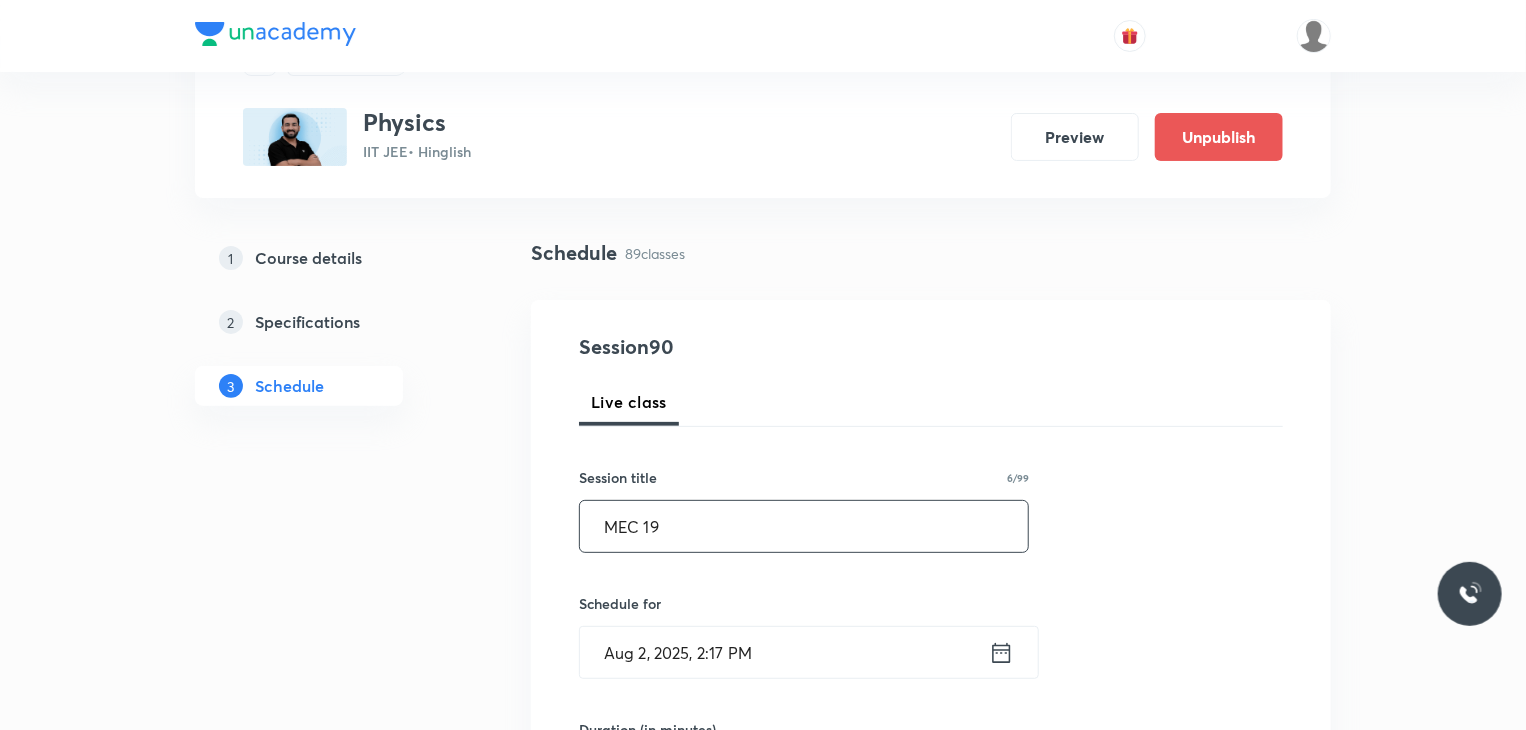 type on "MEC 19" 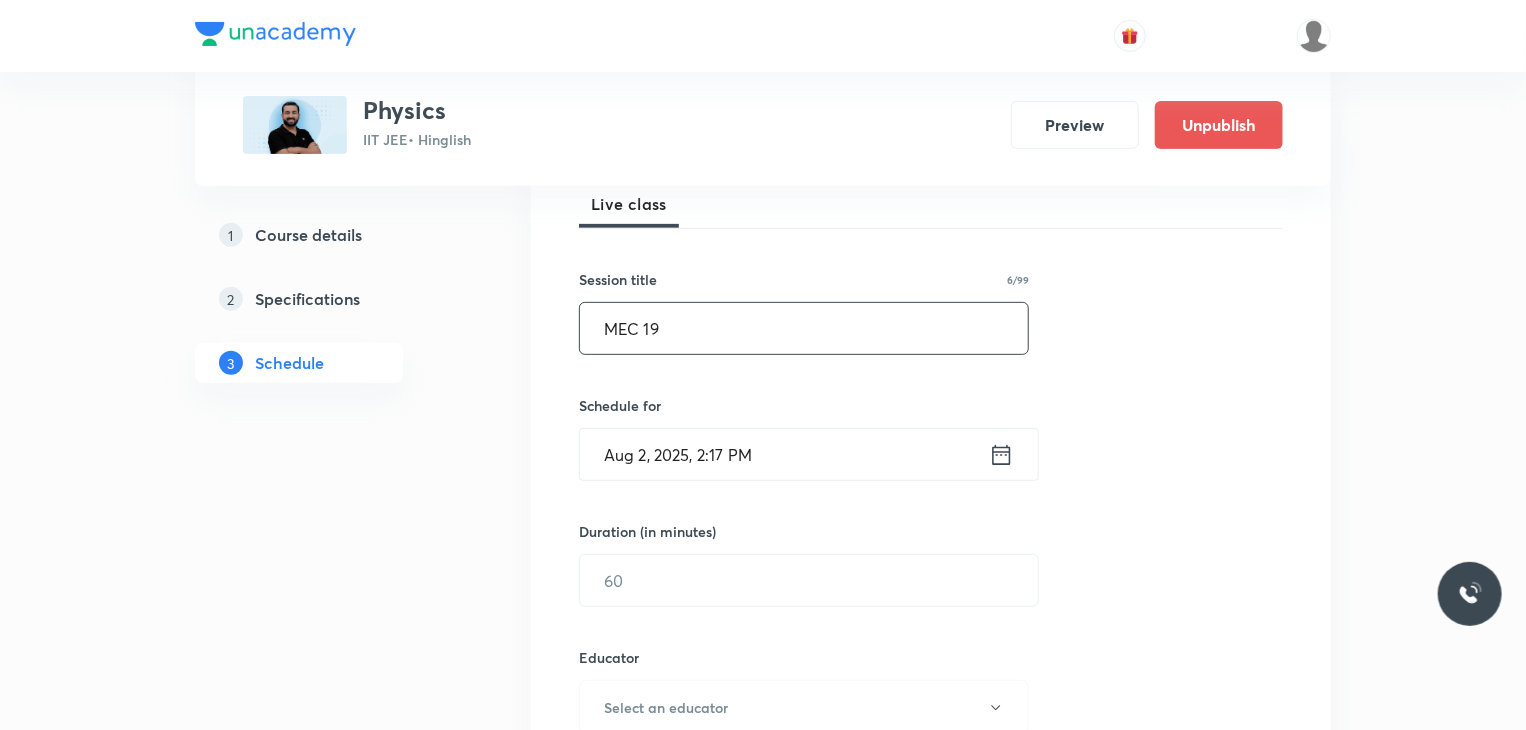 scroll, scrollTop: 300, scrollLeft: 0, axis: vertical 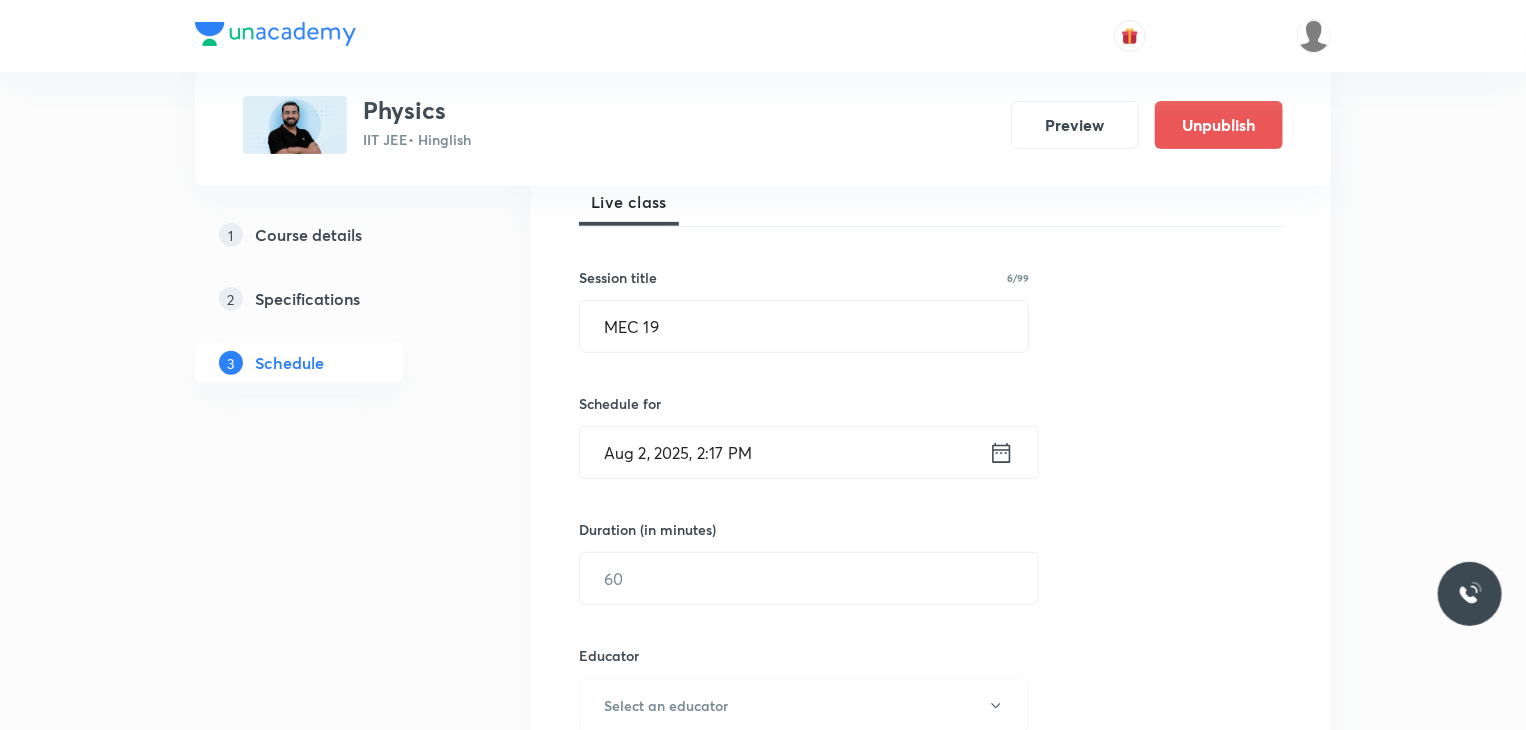 click on "Session  90 Live class Session title 6/99 MEC 19 ​ Schedule for Aug 2, 2025, 2:17 PM ​ Duration (in minutes) ​ Educator Select an educator   Session type Online Offline Room Select centre room Sub-concepts Select concepts that wil be covered in this session Add Cancel" at bounding box center [931, 665] 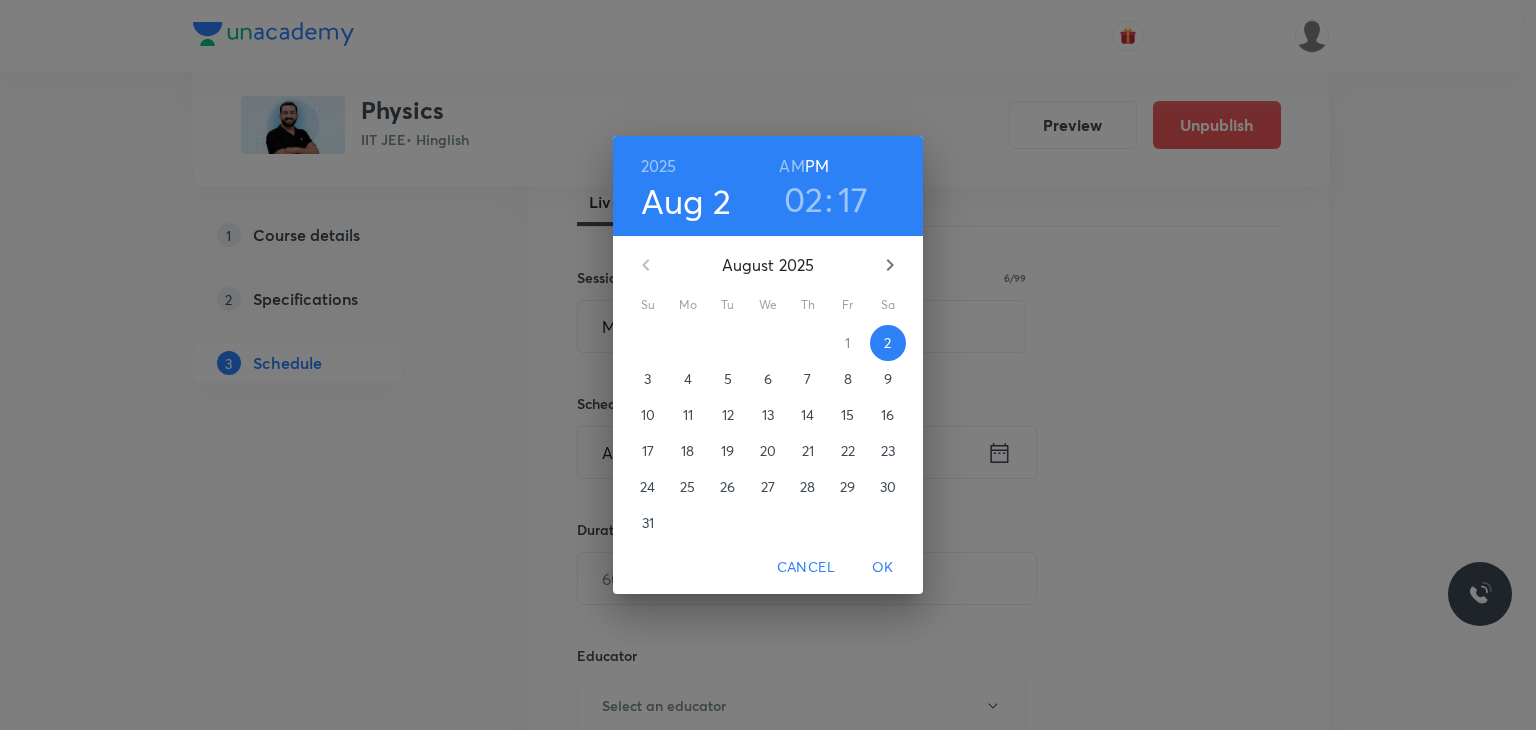 drag, startPoint x: 855, startPoint y: 375, endPoint x: 765, endPoint y: 186, distance: 209.33466 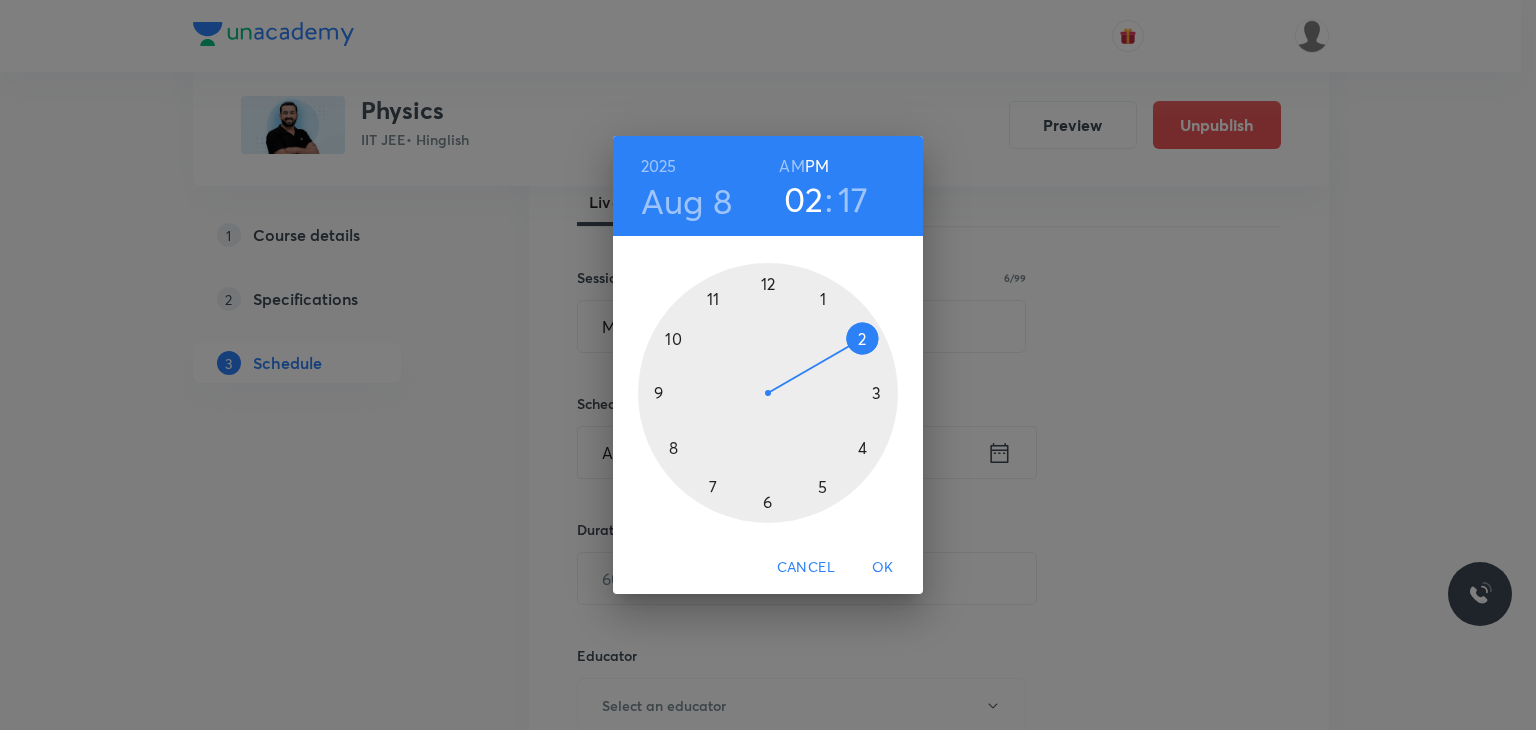 click on "AM" at bounding box center [791, 166] 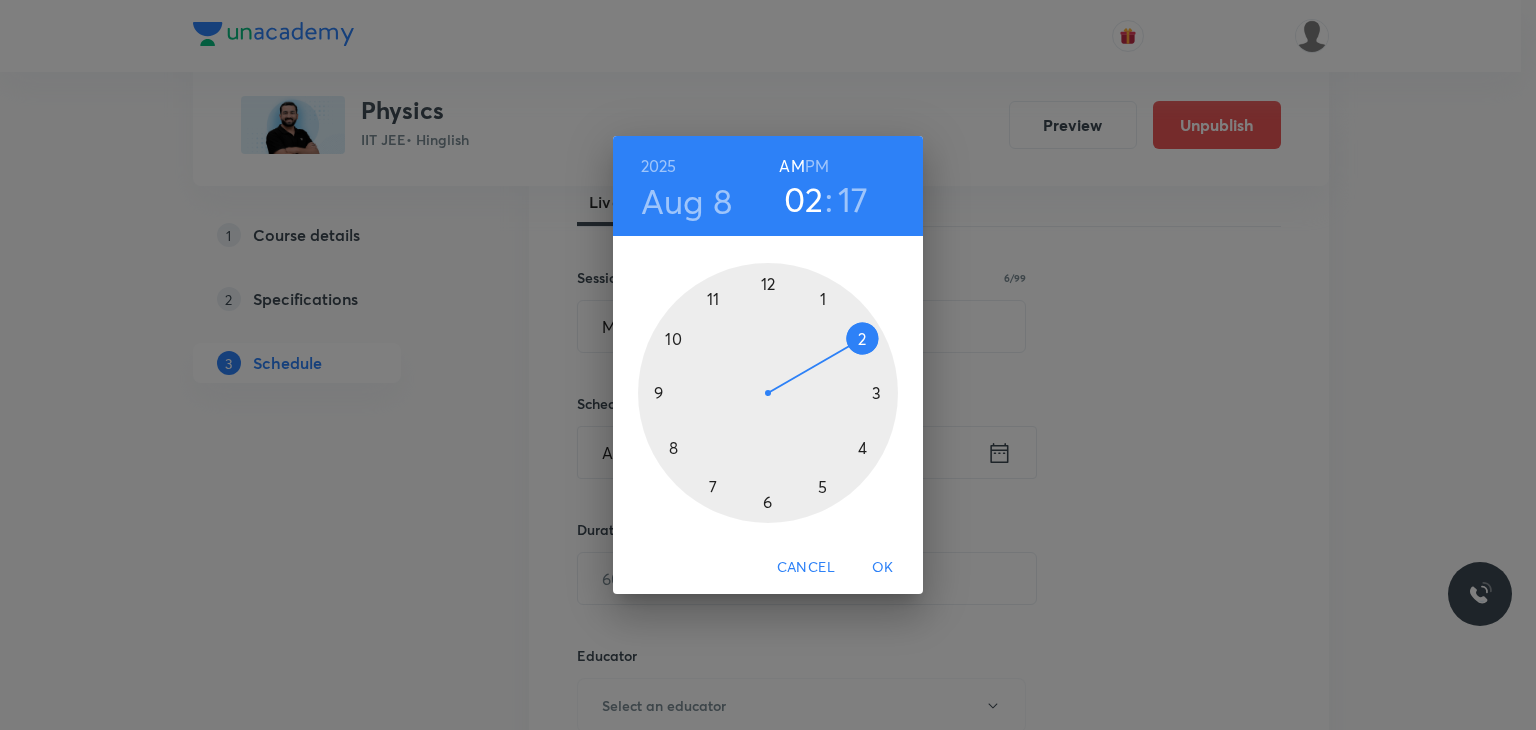 click at bounding box center [768, 393] 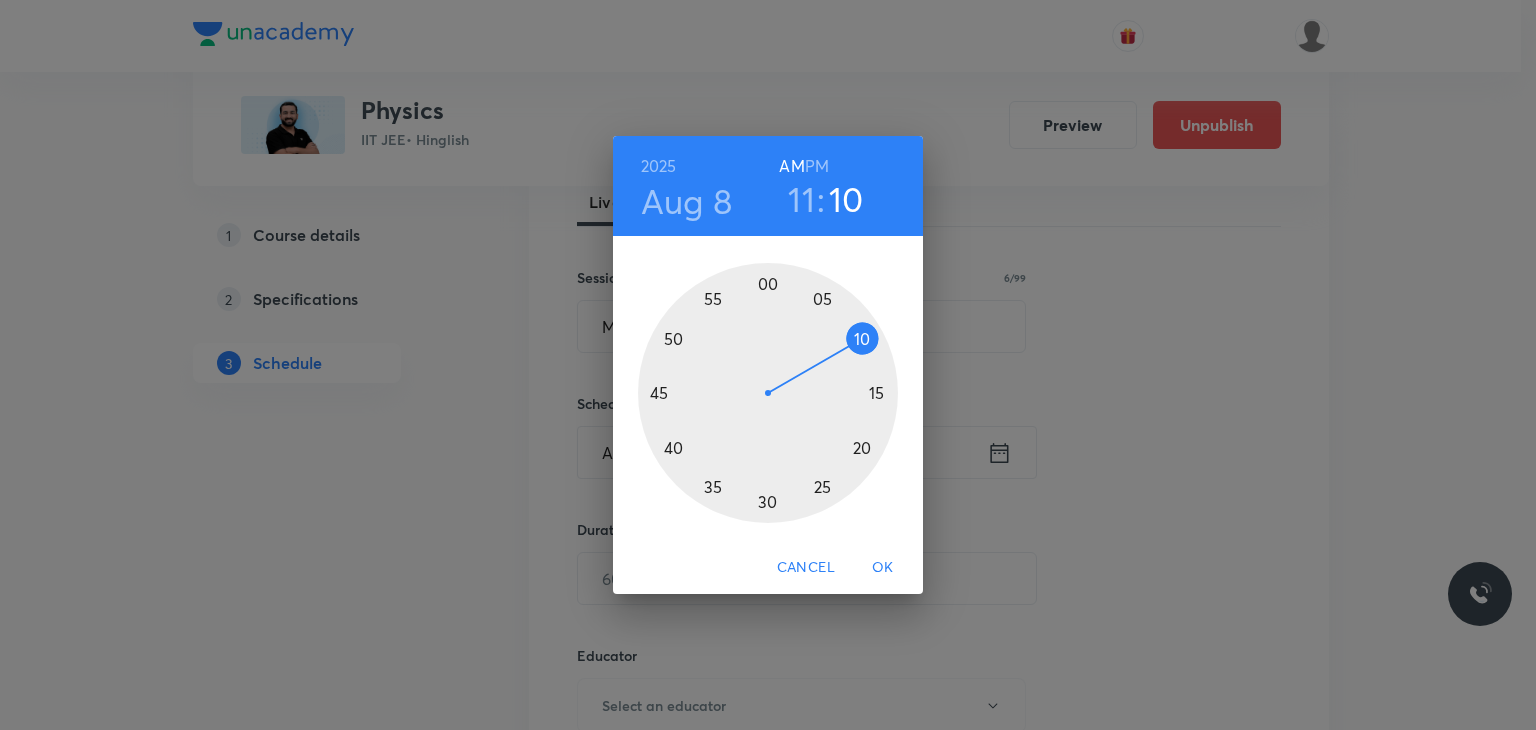 drag, startPoint x: 851, startPoint y: 318, endPoint x: 857, endPoint y: 338, distance: 20.880613 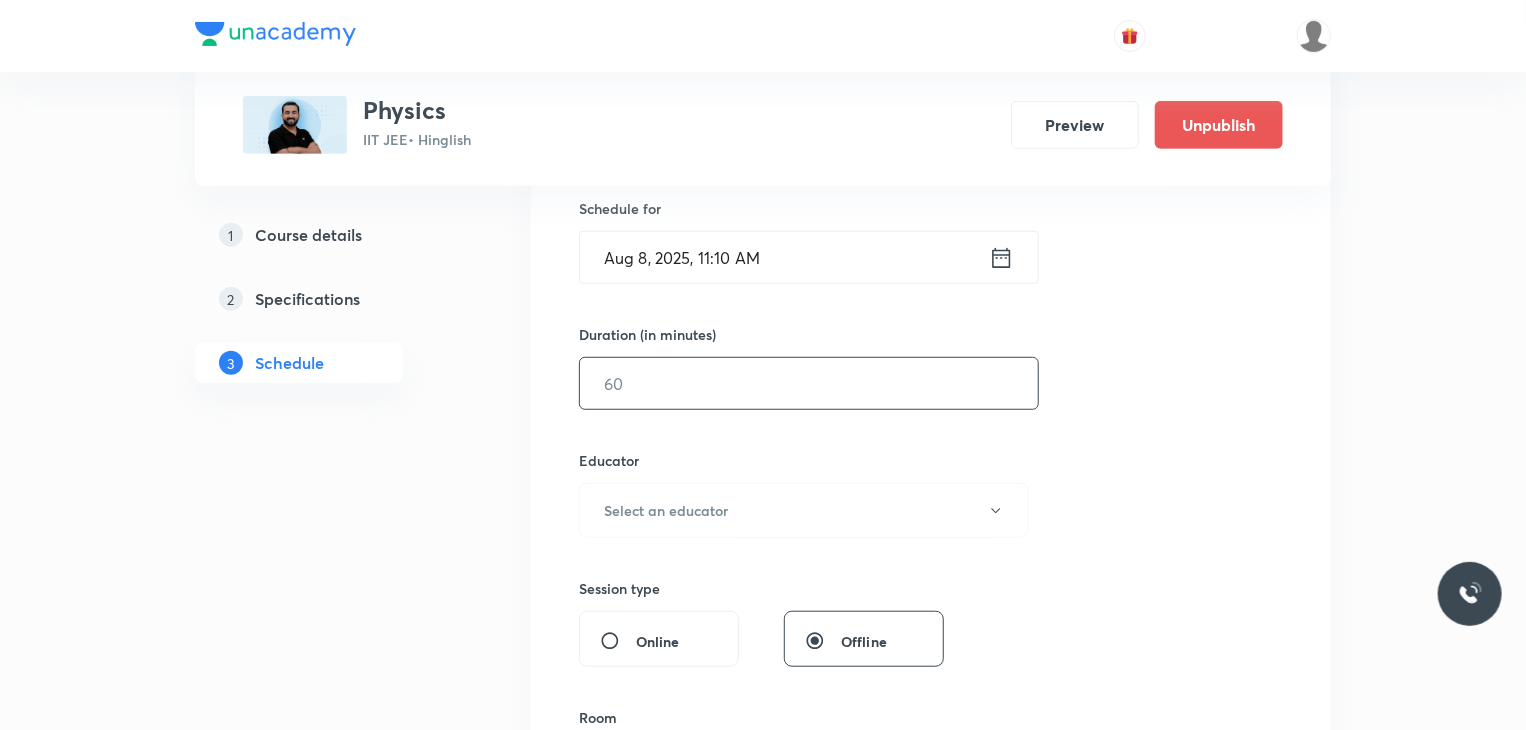 scroll, scrollTop: 500, scrollLeft: 0, axis: vertical 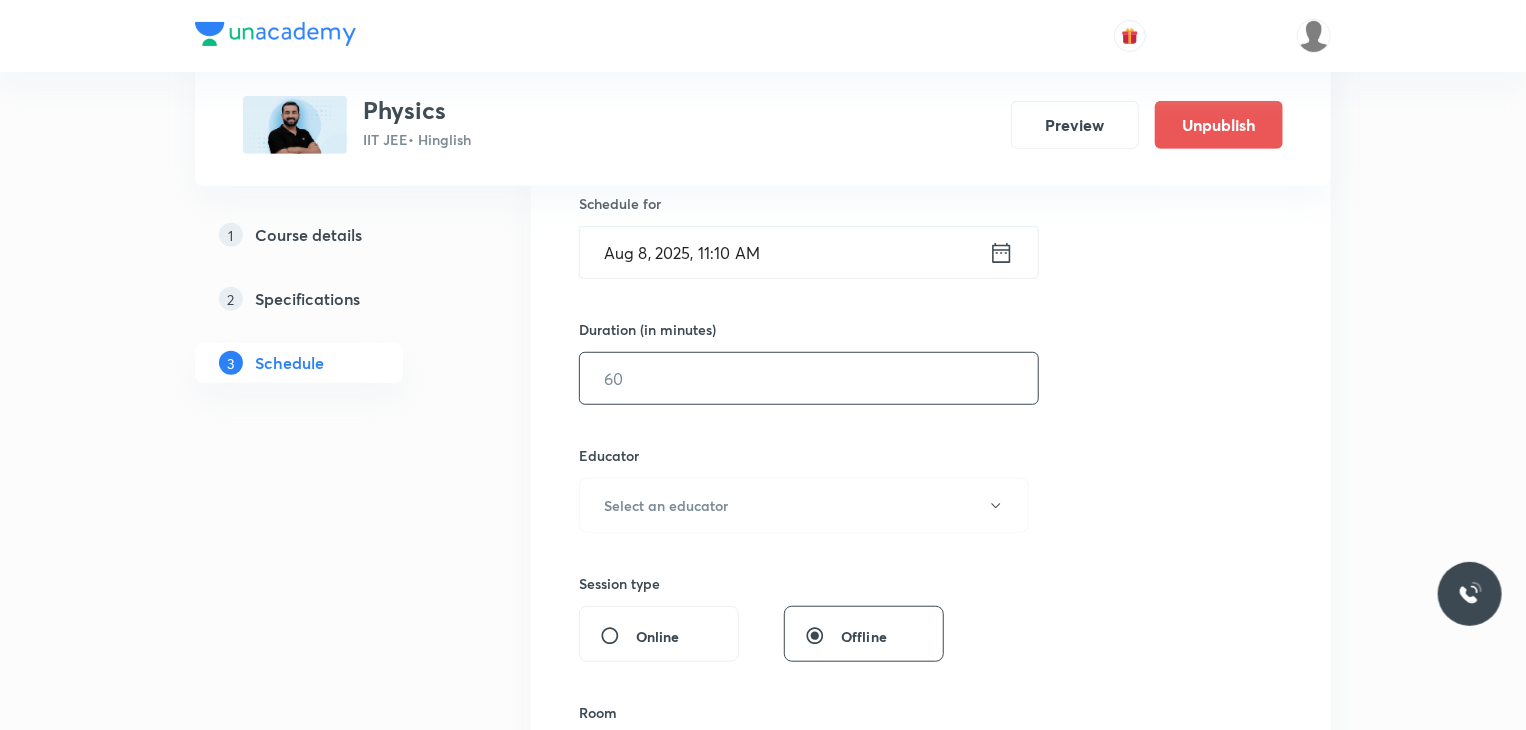 click at bounding box center (809, 378) 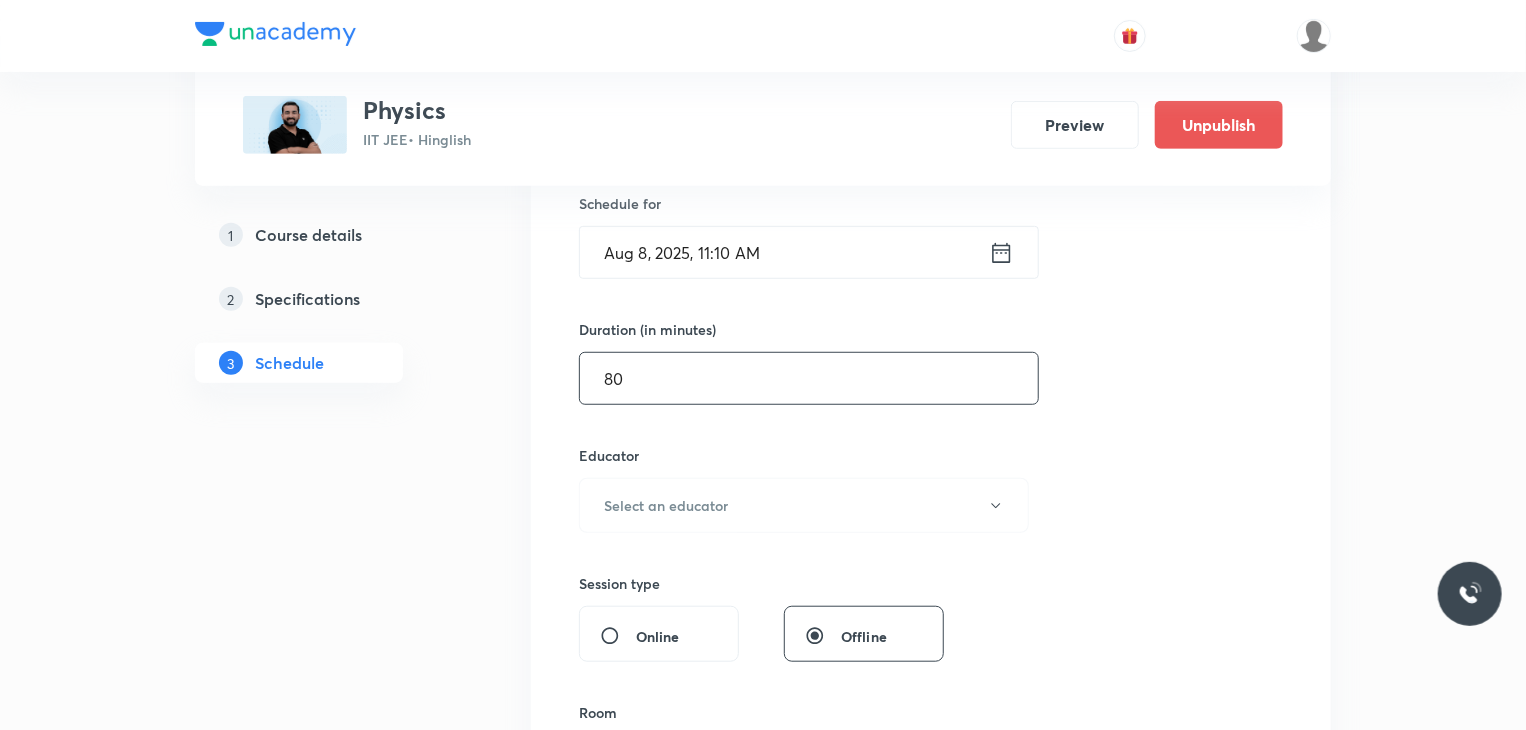 type on "80" 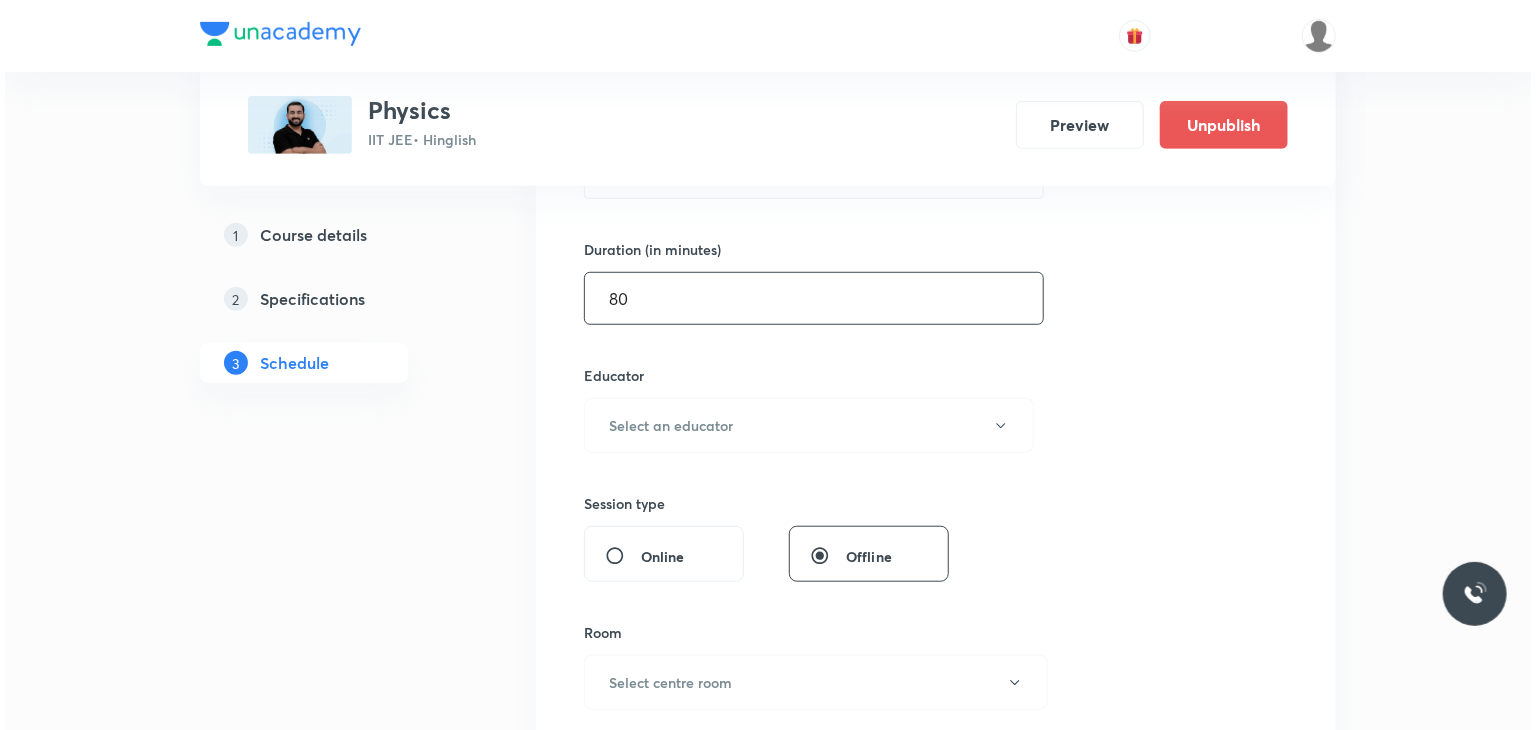 scroll, scrollTop: 700, scrollLeft: 0, axis: vertical 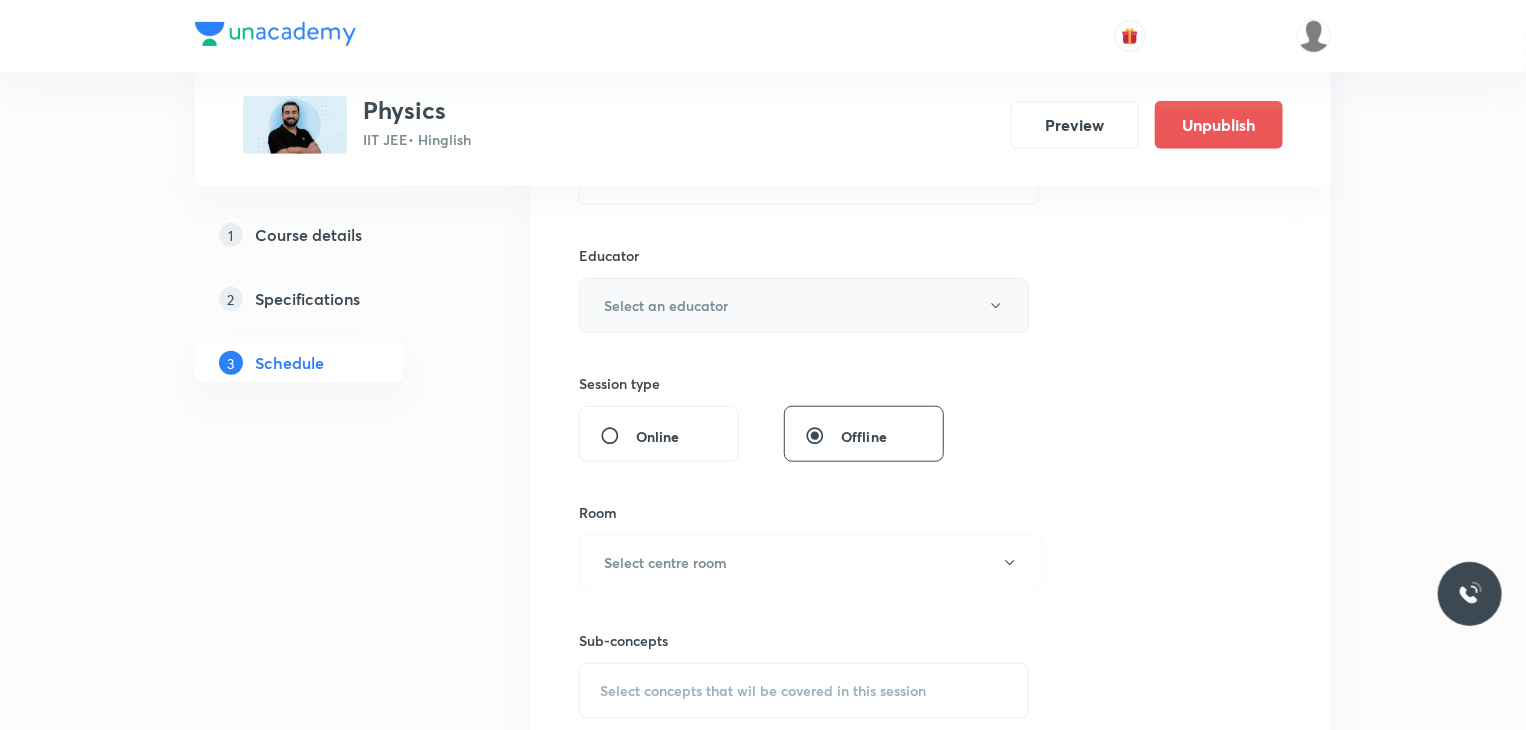 click on "Select an educator" at bounding box center (804, 305) 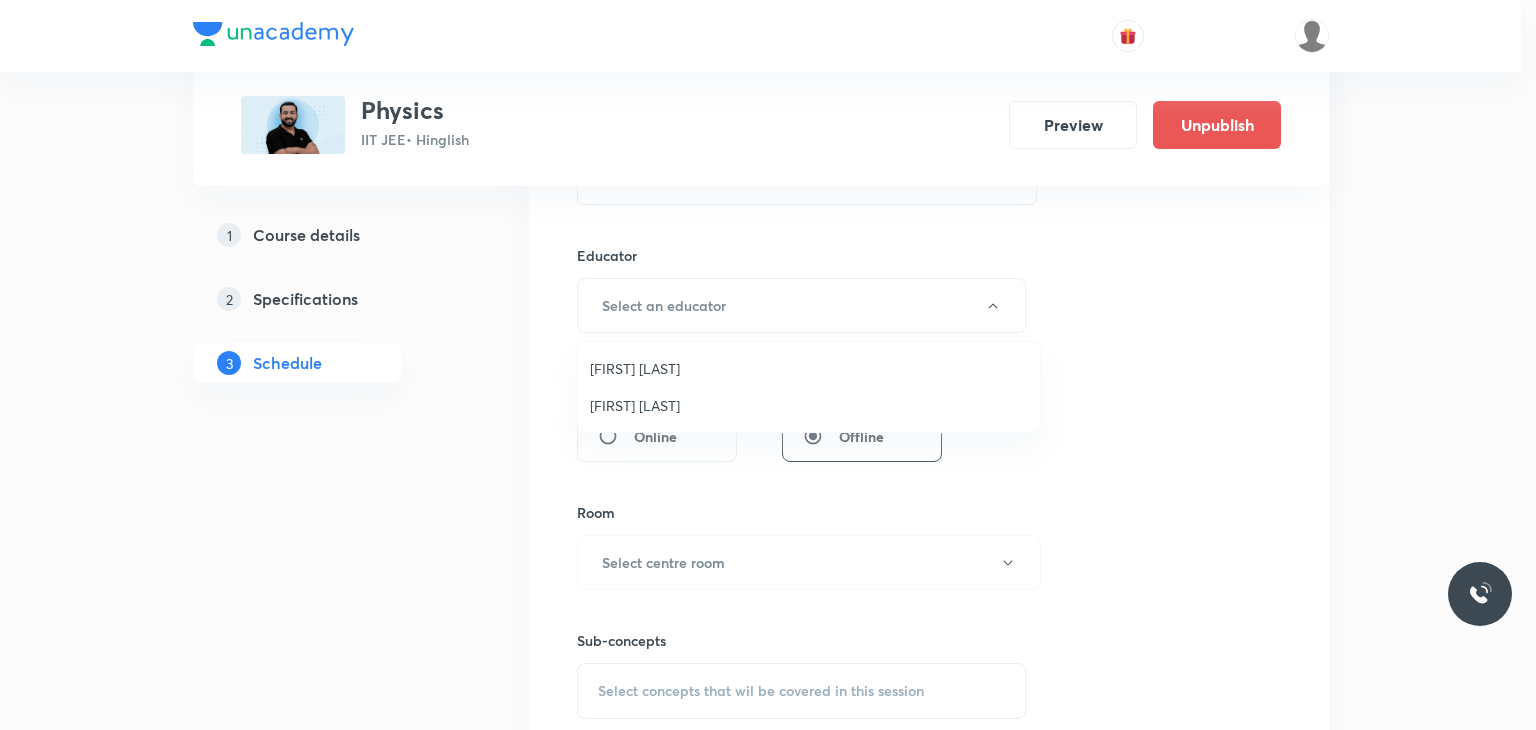click on "Ajit Lulla" at bounding box center [809, 368] 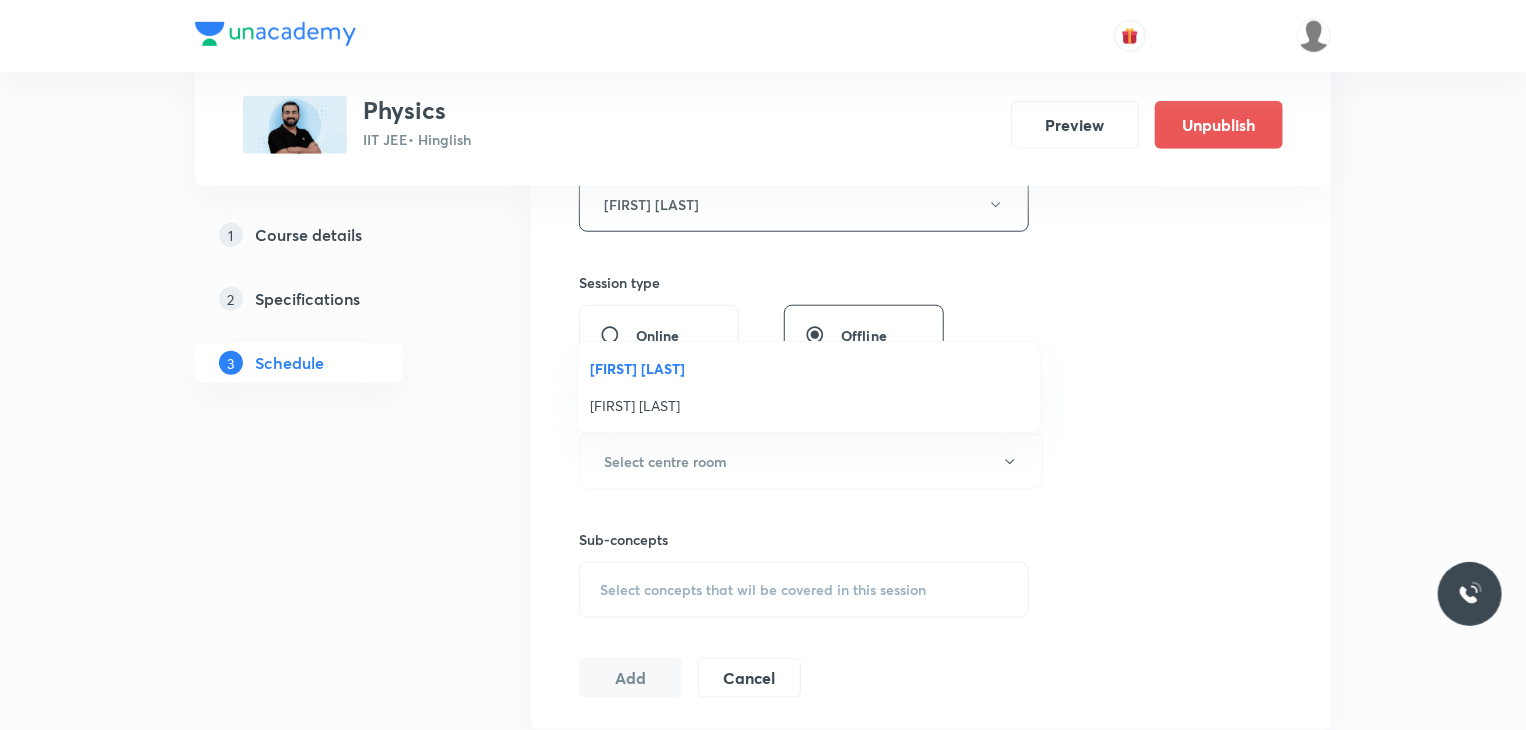 scroll, scrollTop: 900, scrollLeft: 0, axis: vertical 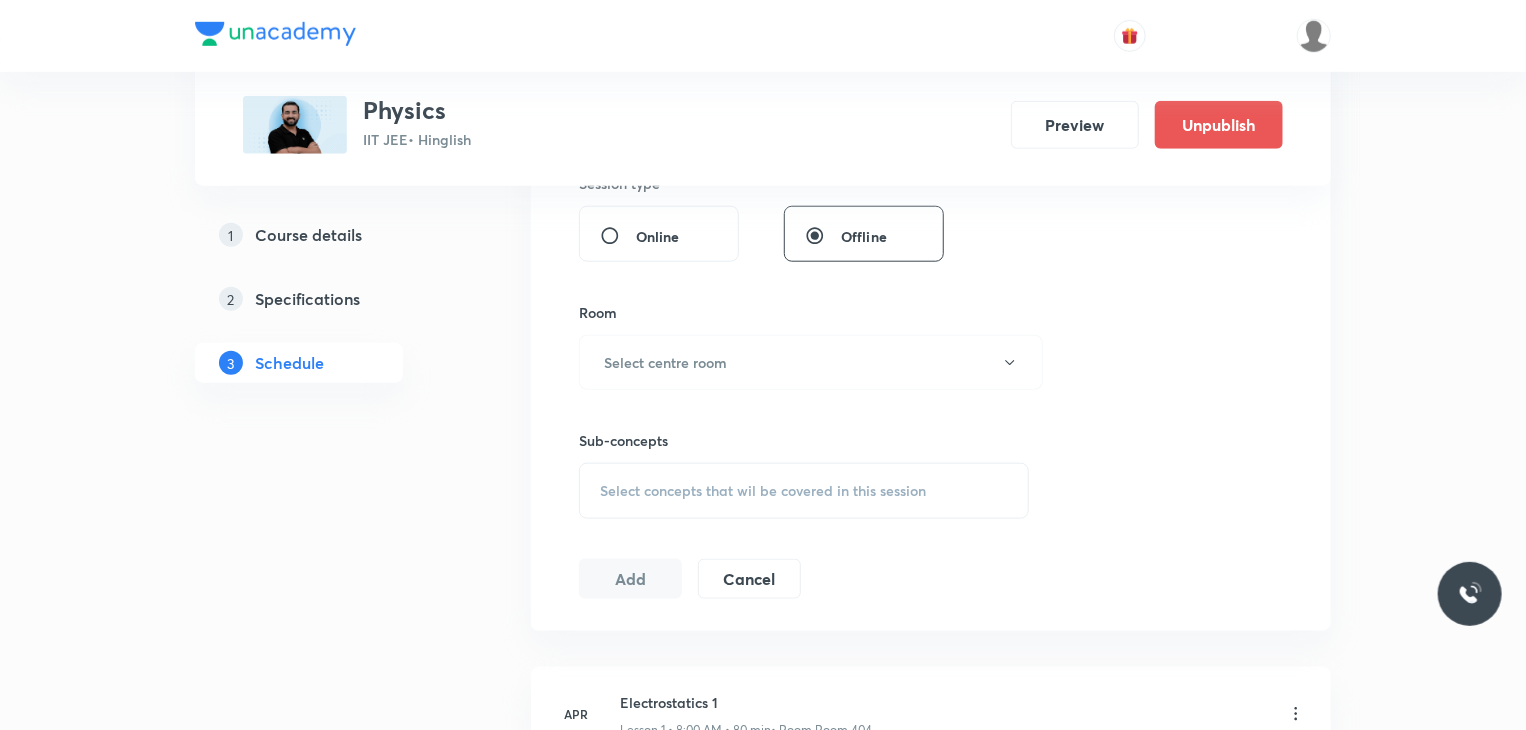 click on "Sub-concepts Select concepts that wil be covered in this session" at bounding box center (804, 454) 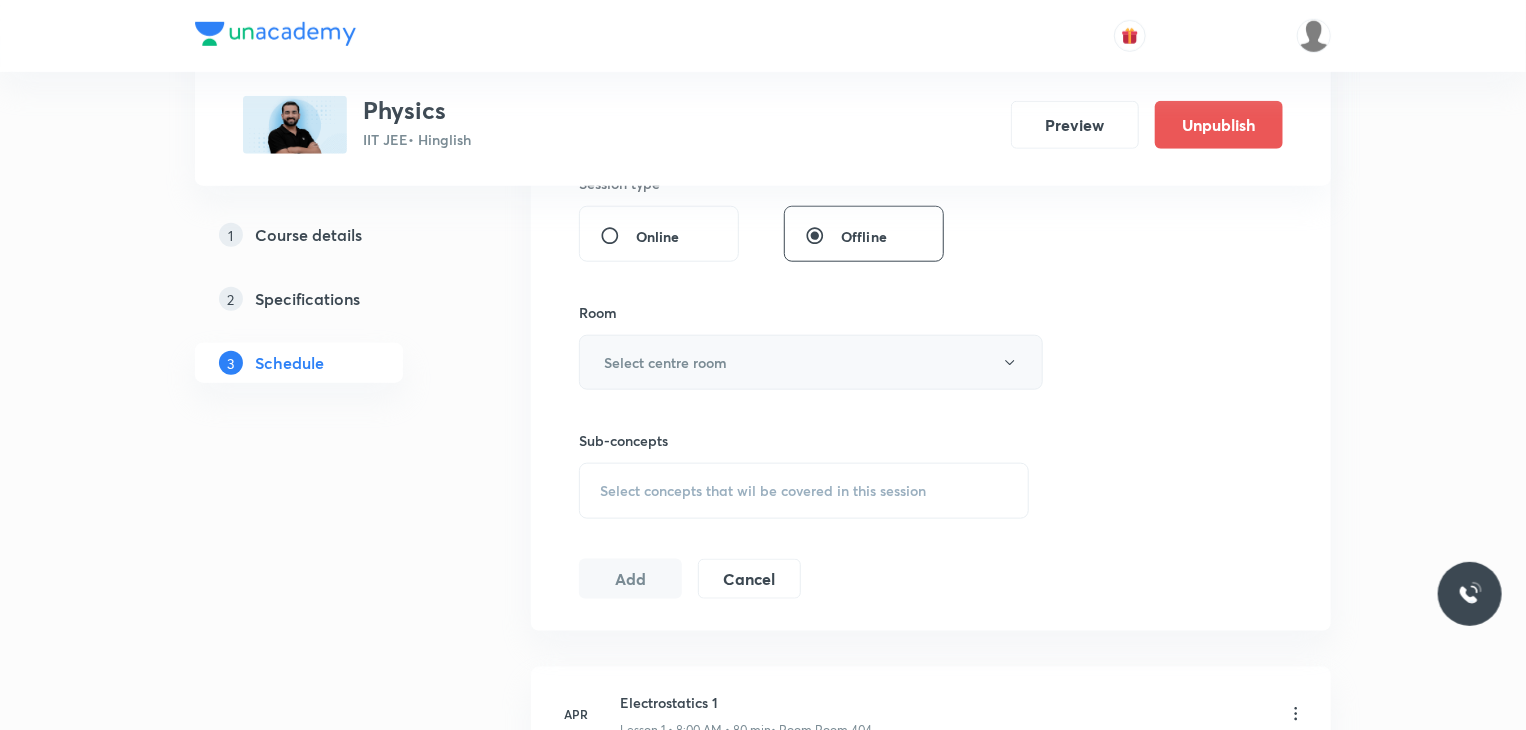 click on "Select centre room" at bounding box center (811, 362) 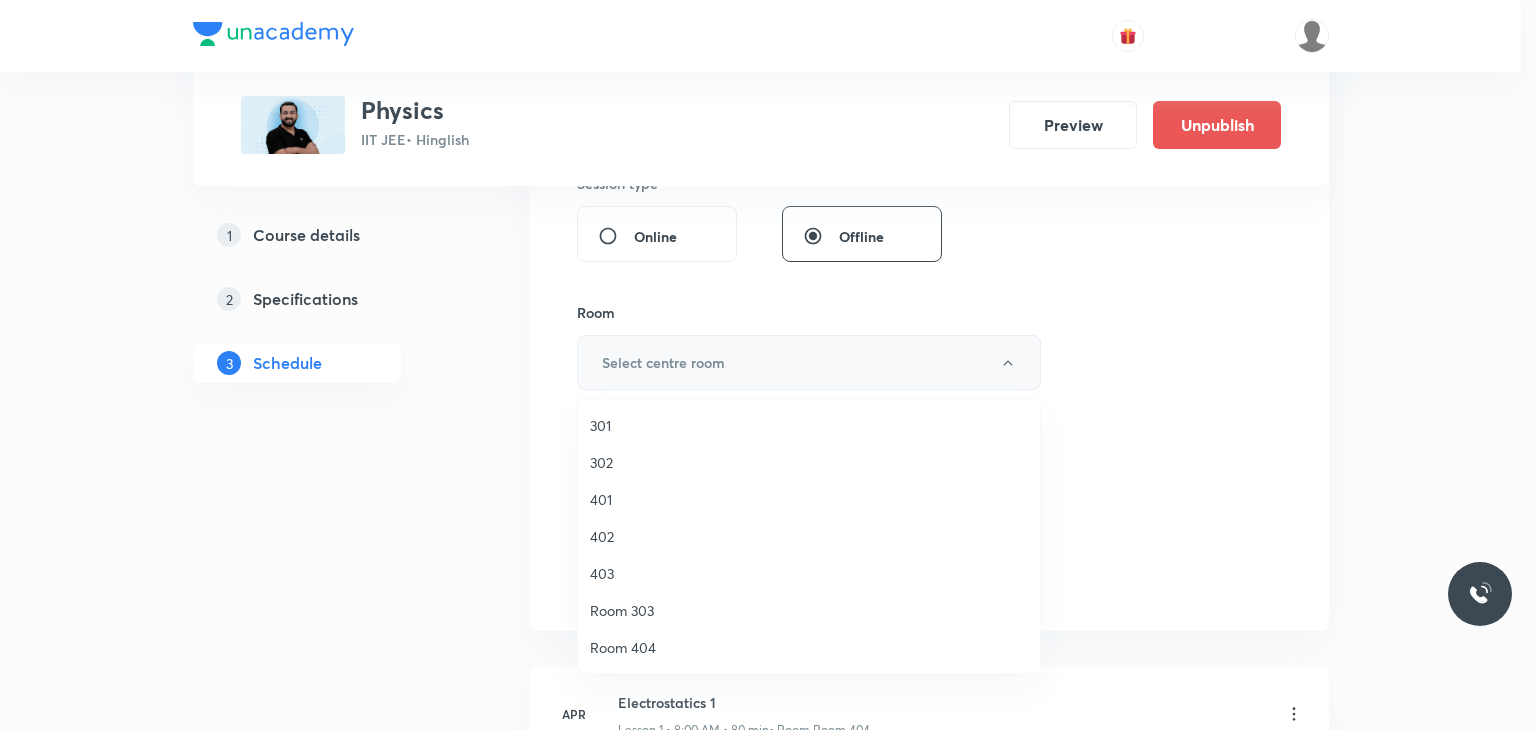 click on "301" at bounding box center (809, 425) 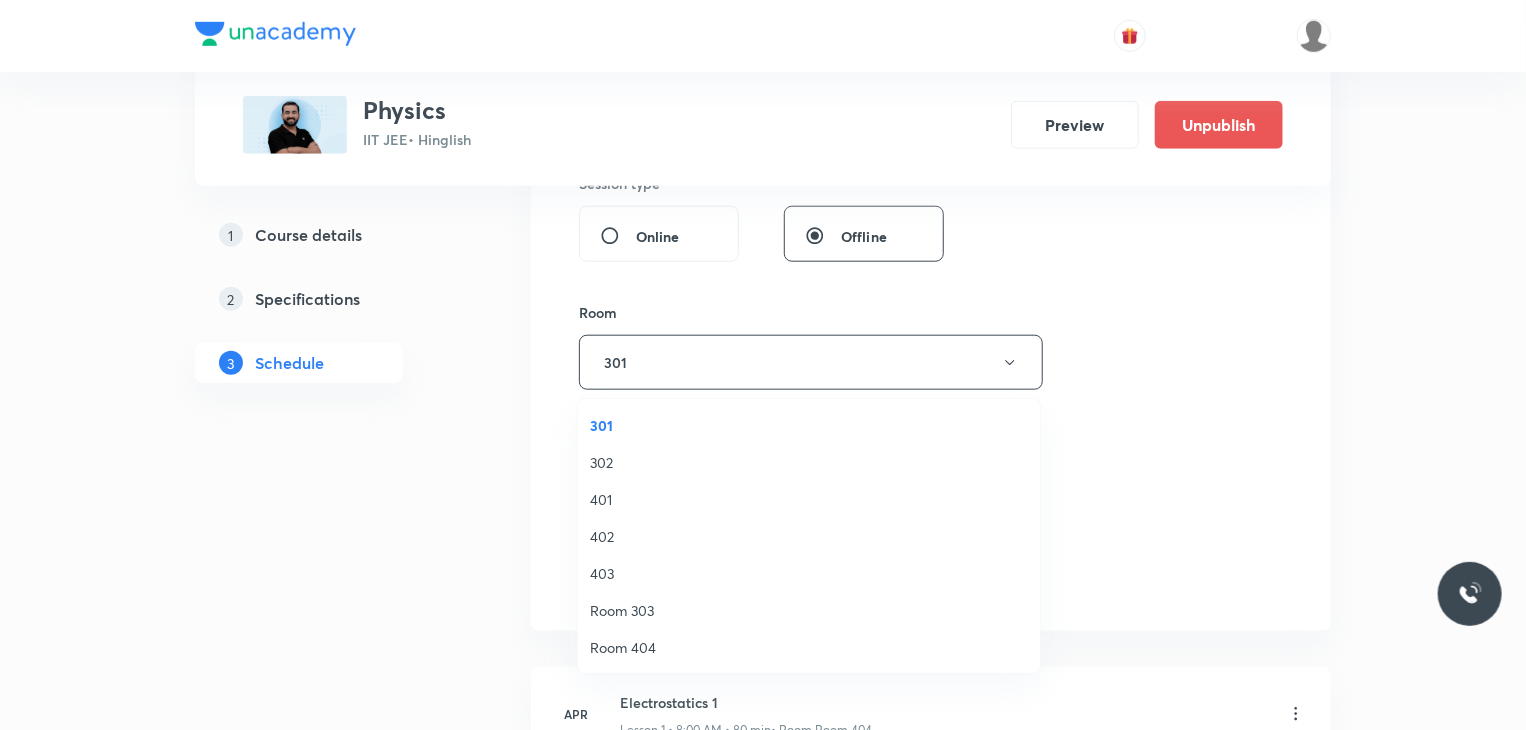 click on "Select concepts that wil be covered in this session" at bounding box center [804, 491] 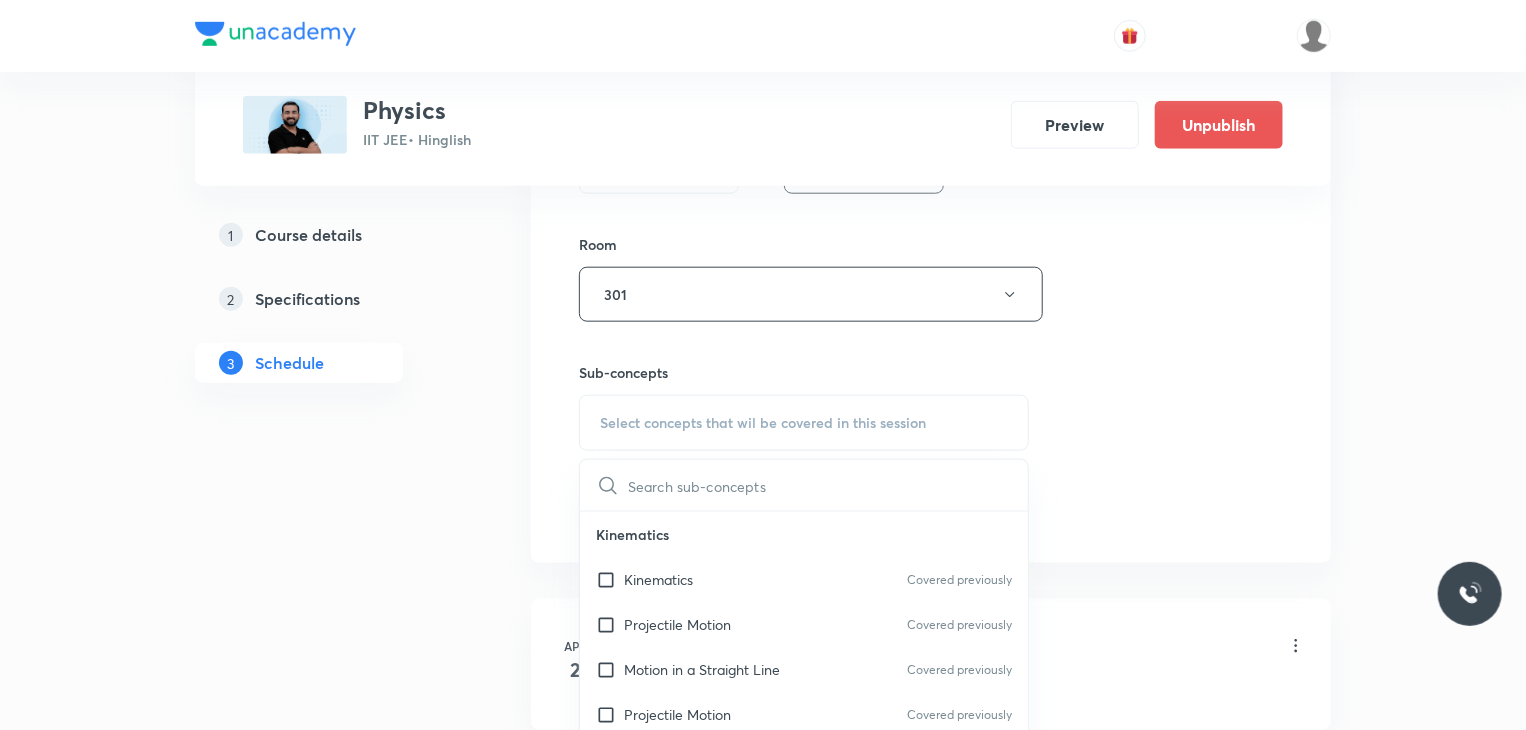 scroll, scrollTop: 1000, scrollLeft: 0, axis: vertical 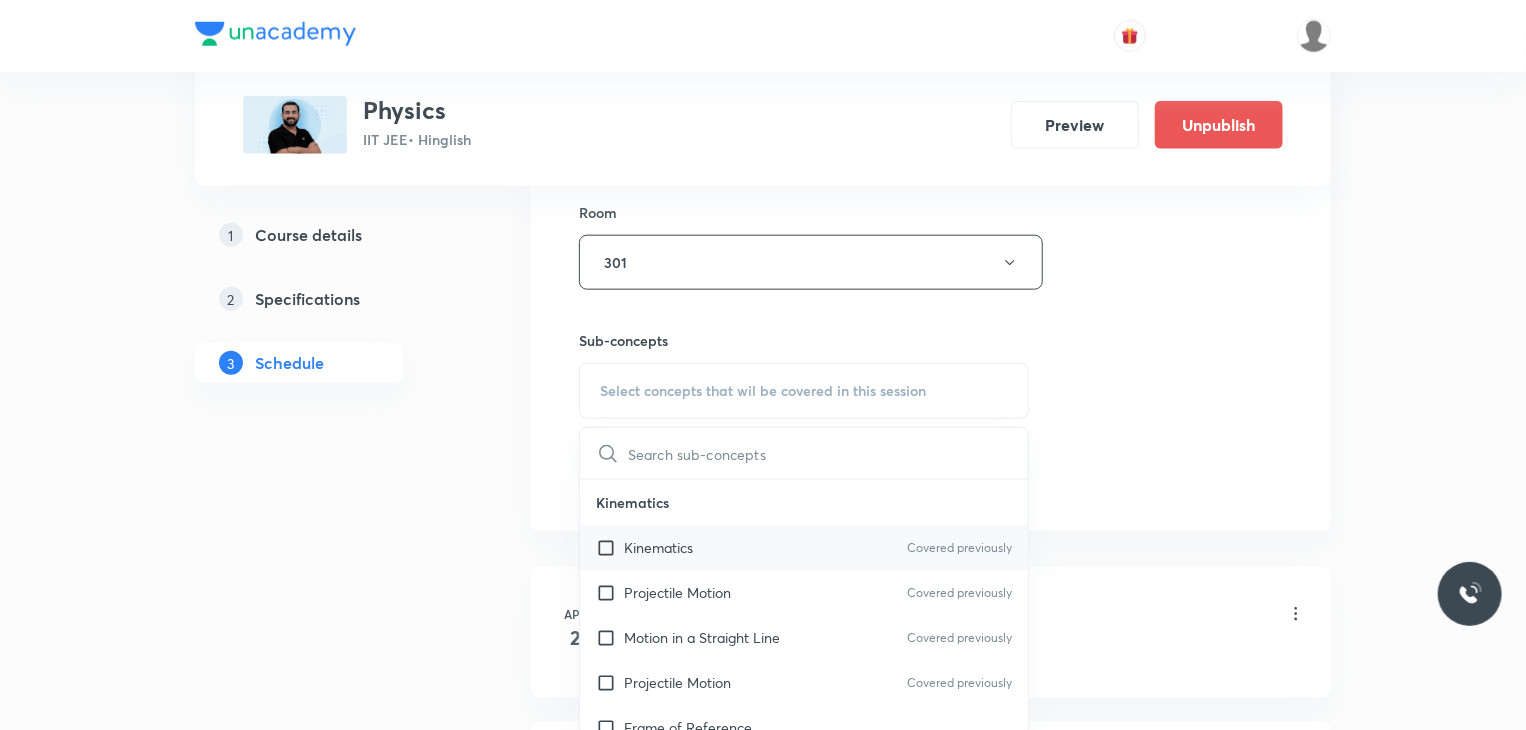 click on "Kinematics" at bounding box center (658, 547) 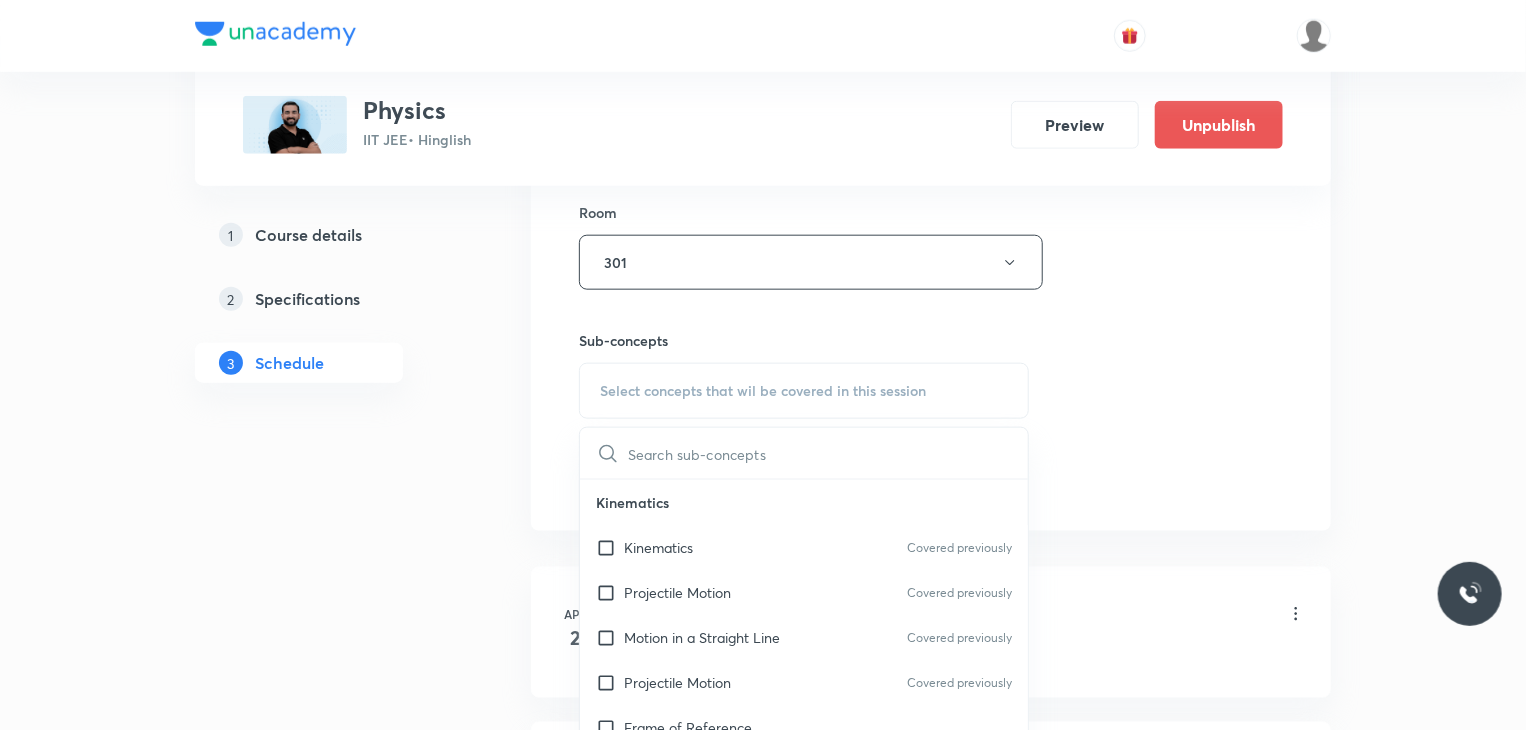 checkbox on "true" 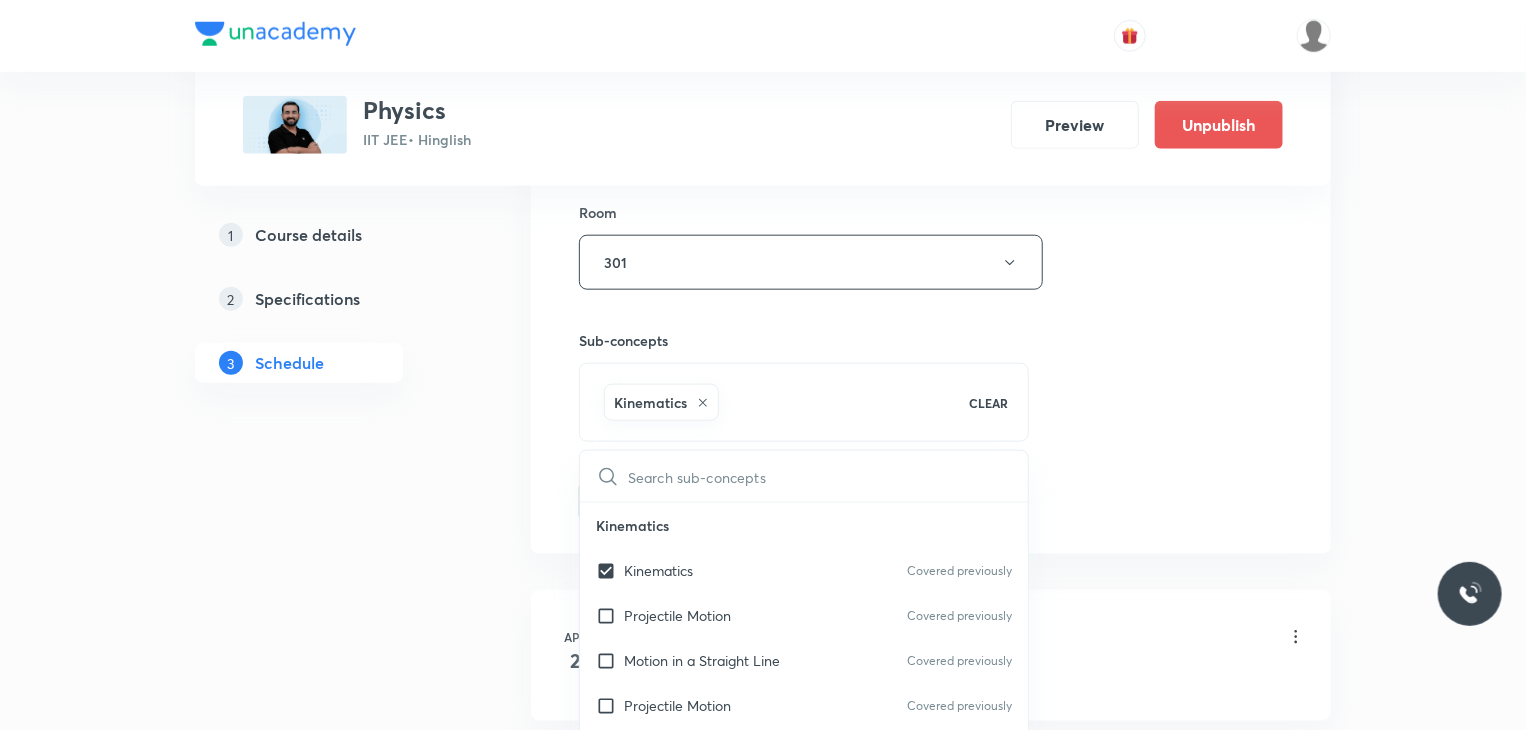 click on "Session  91 Live class Session title 6/99 MEC 19 ​ Schedule for Aug 8, 2025, 11:10 AM ​ Duration (in minutes) 80 ​ Educator Ajit Lulla   Session type Online Offline Room 301 Sub-concepts Kinematics CLEAR ​ Kinematics Kinematics Covered previously Projectile Motion Covered previously Motion in a Straight Line Covered previously Projectile Motion Covered previously Frame of Reference   Horizontal Projectile Trajectory  Minimum Velocity & angle to hit a Given Point   Relative Motion Displacement and Distance  Velocity and Speed  Acceleration  Motion in a Straight Line  One- Dimensional Motion in a Vertical Line  Motion Upon an Inclined Plane  Relative Motion in One dimension Graphs in Motion in One Dimension Relative Motion Motion in a Plane Position Vector, Velocity, and Acceleration Straight Line Motion and Equation of Motion Straight Line Motion (Graphical Method) Variable Acceleration Motion under Gravity Relative Motion (Basic) River Boat Cases Rain Man Cases Velocity of Approach and Separation Work" at bounding box center (931, -23) 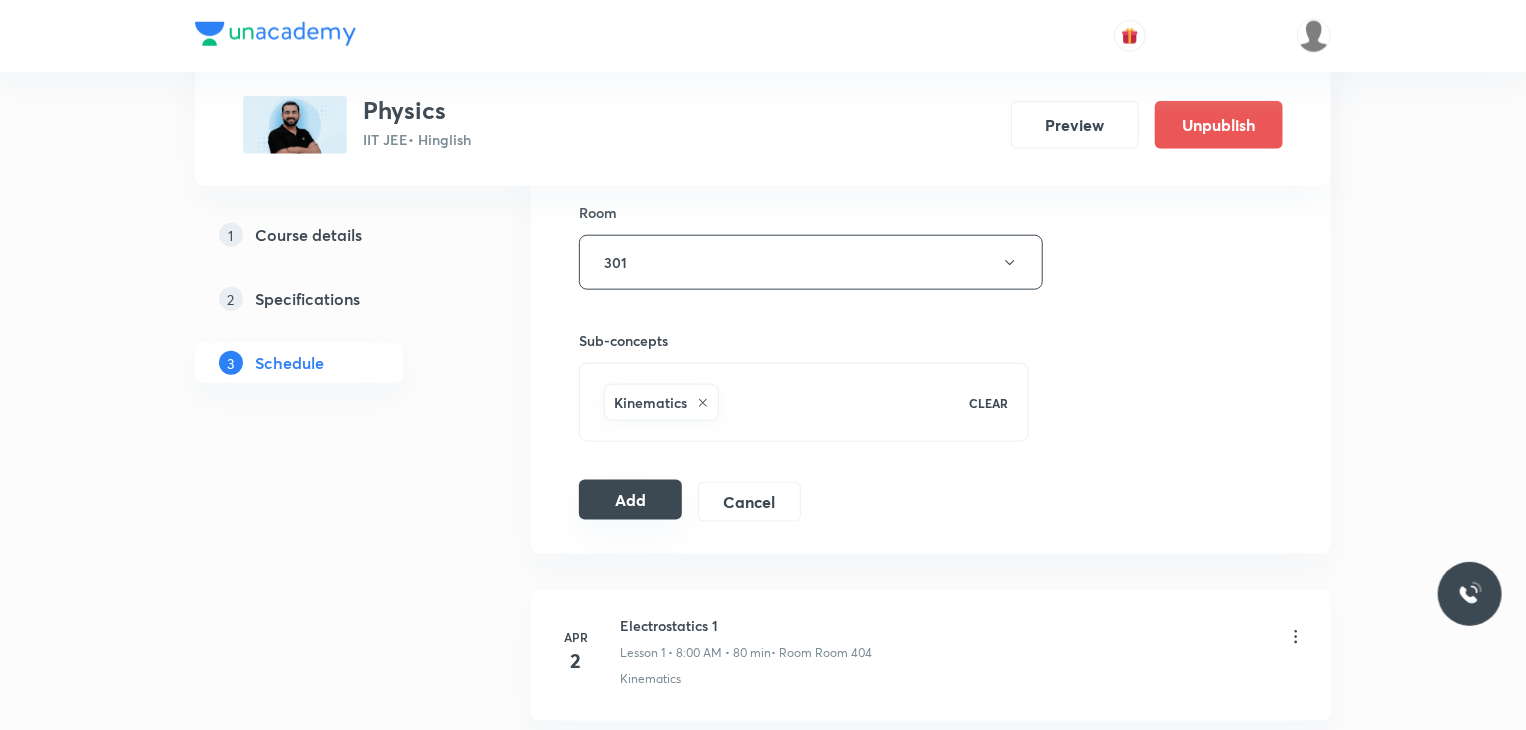 click on "Add" at bounding box center [630, 500] 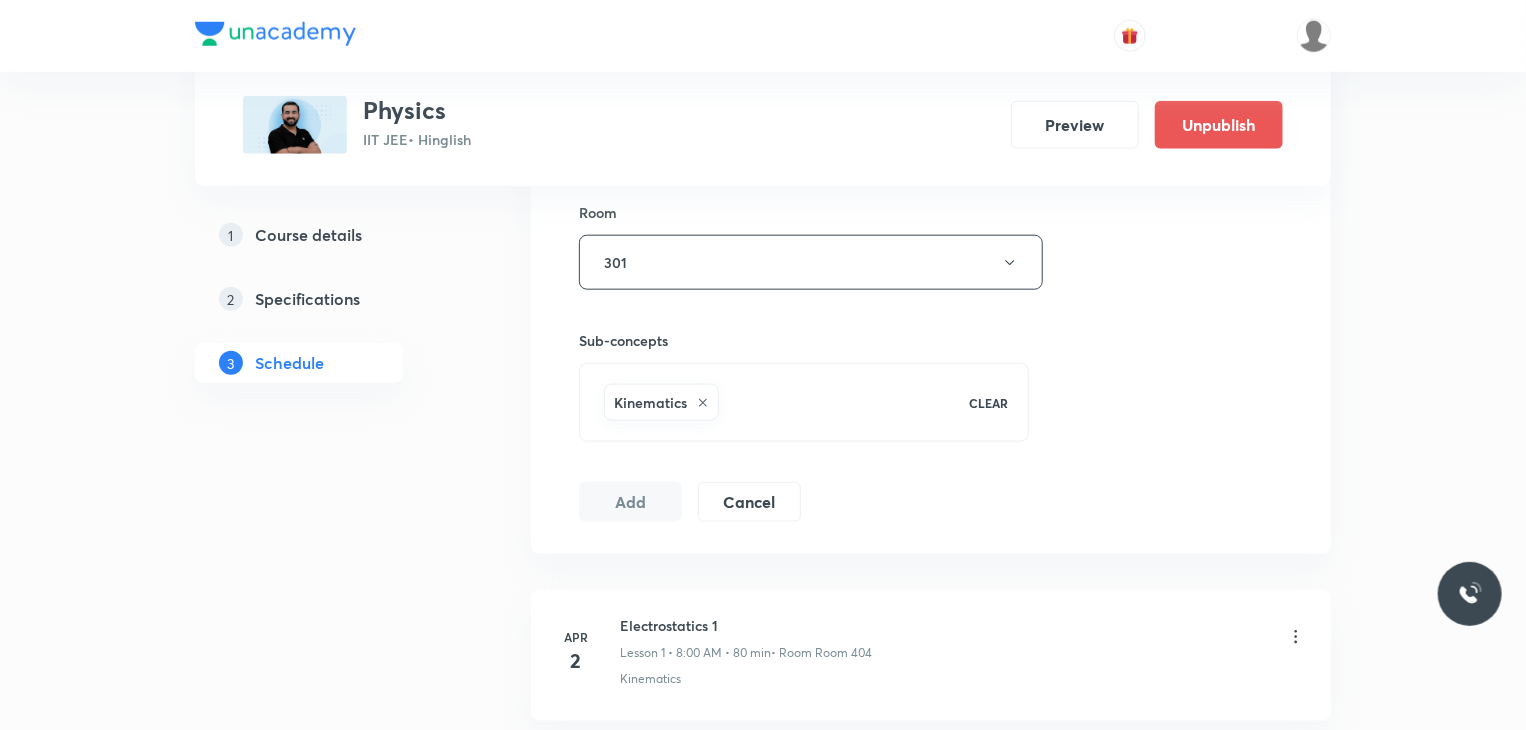 scroll, scrollTop: 14936, scrollLeft: 0, axis: vertical 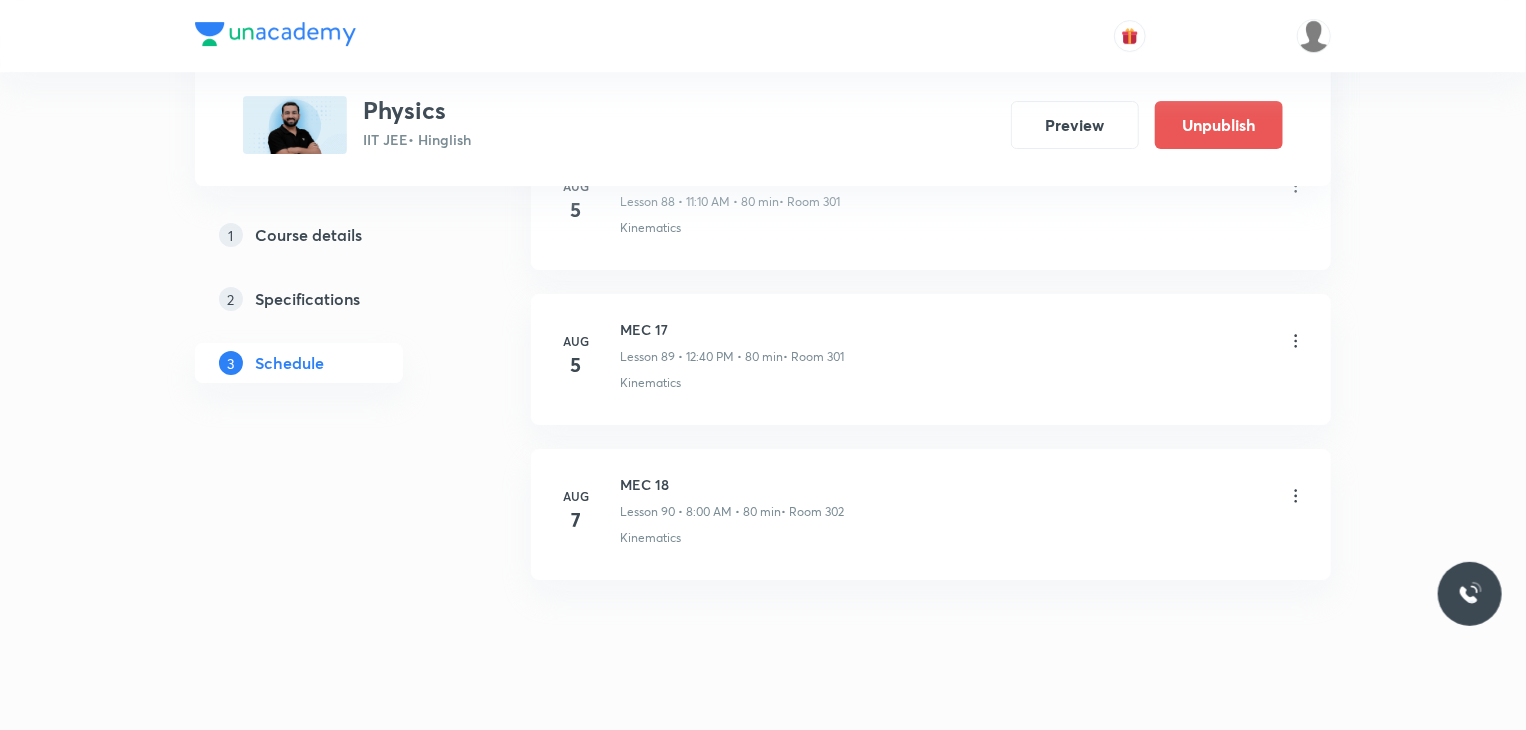 type 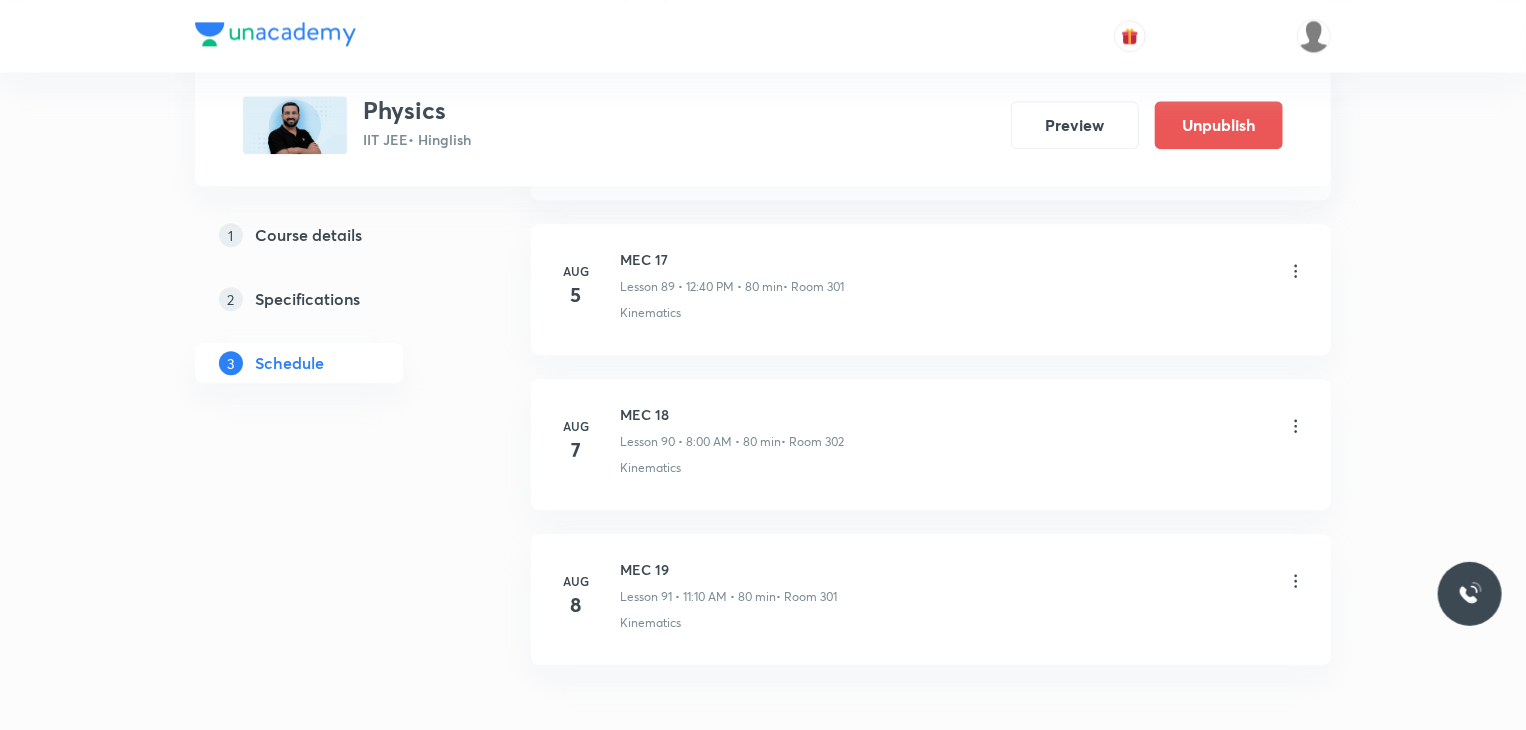 scroll, scrollTop: 14023, scrollLeft: 0, axis: vertical 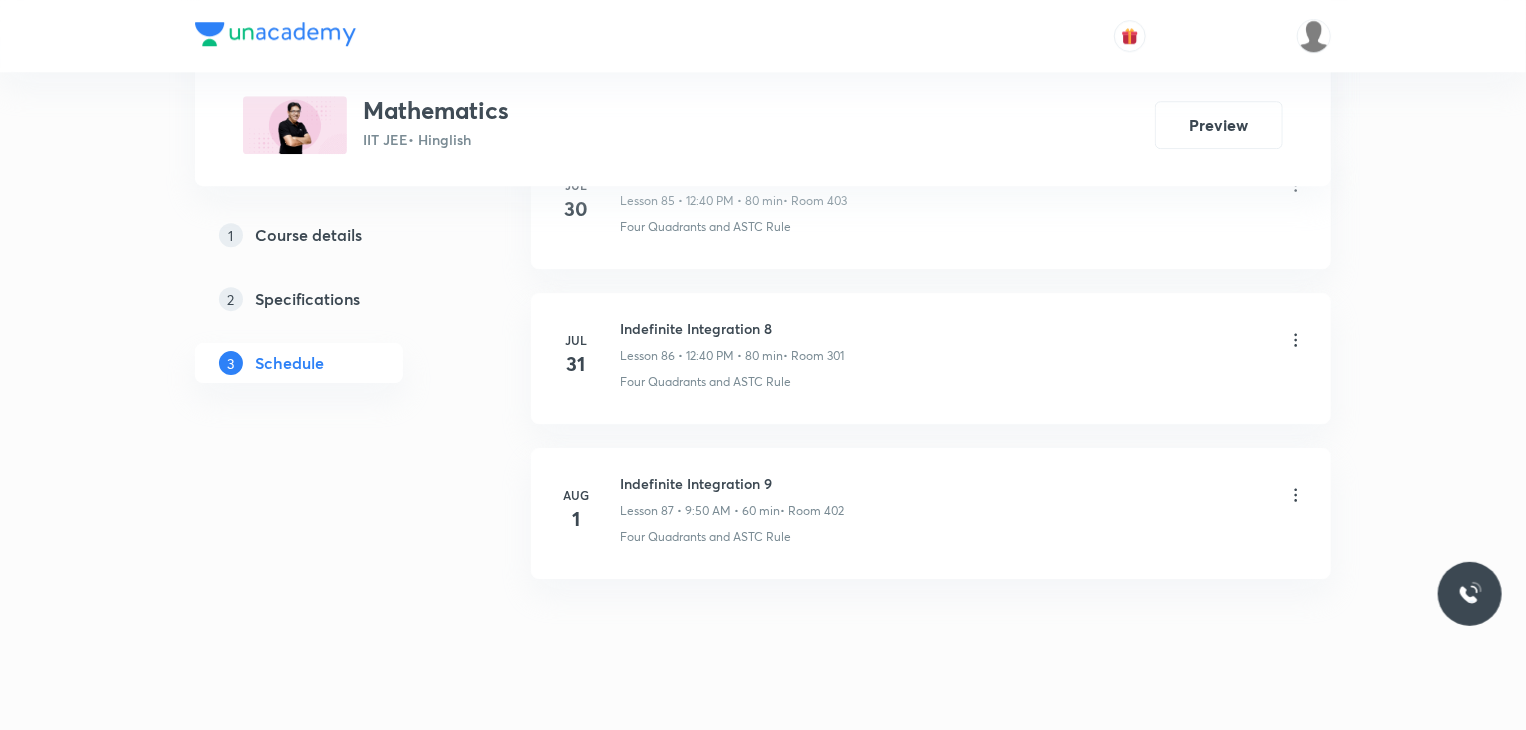click on "Aug 1 Indefinite Integration 9 Lesson 87 • 9:50 AM • 60 min  • Room 402 Four Quadrants and ASTC Rule" at bounding box center [931, 513] 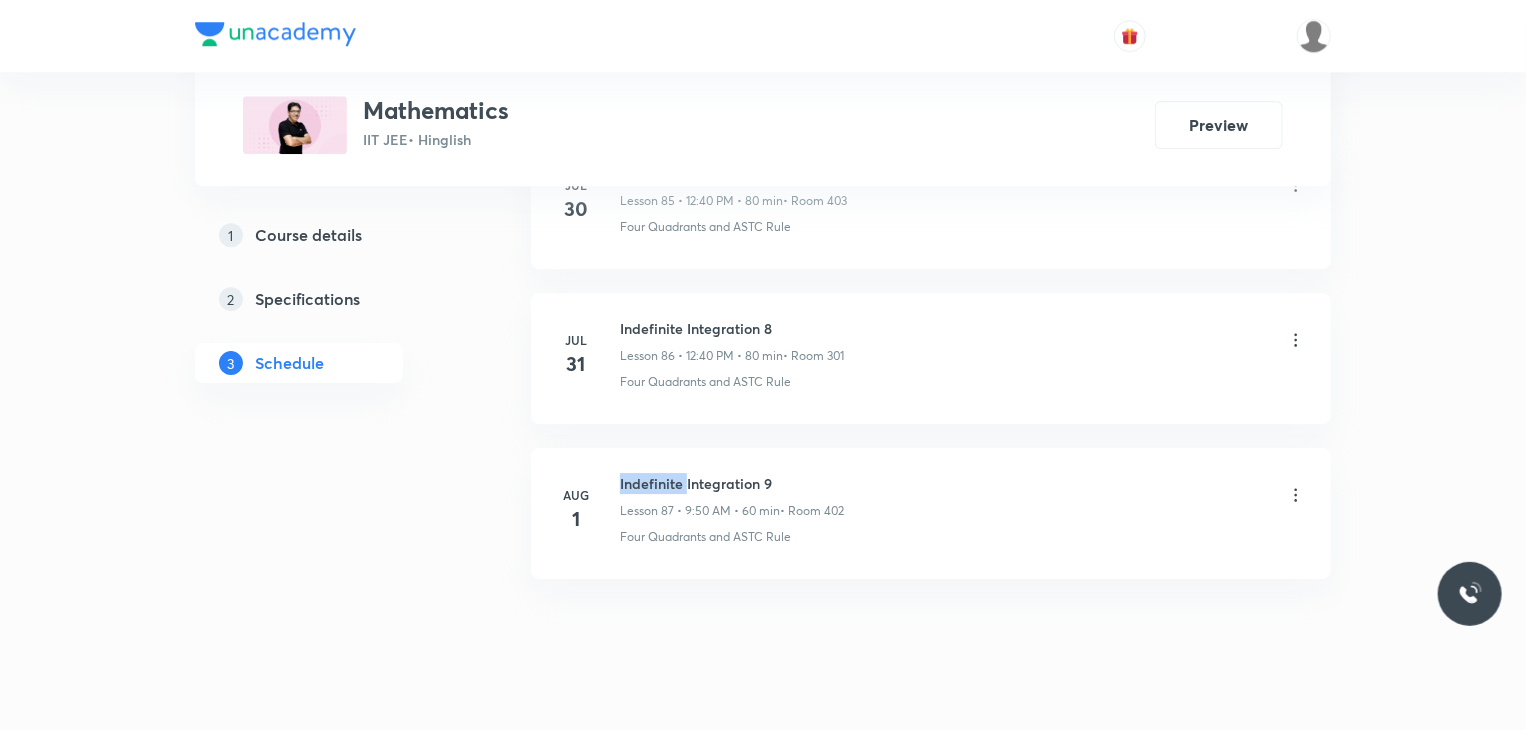 click on "Aug 1 Indefinite Integration 9 Lesson 87 • 9:50 AM • 60 min  • Room 402 Four Quadrants and ASTC Rule" at bounding box center (931, 513) 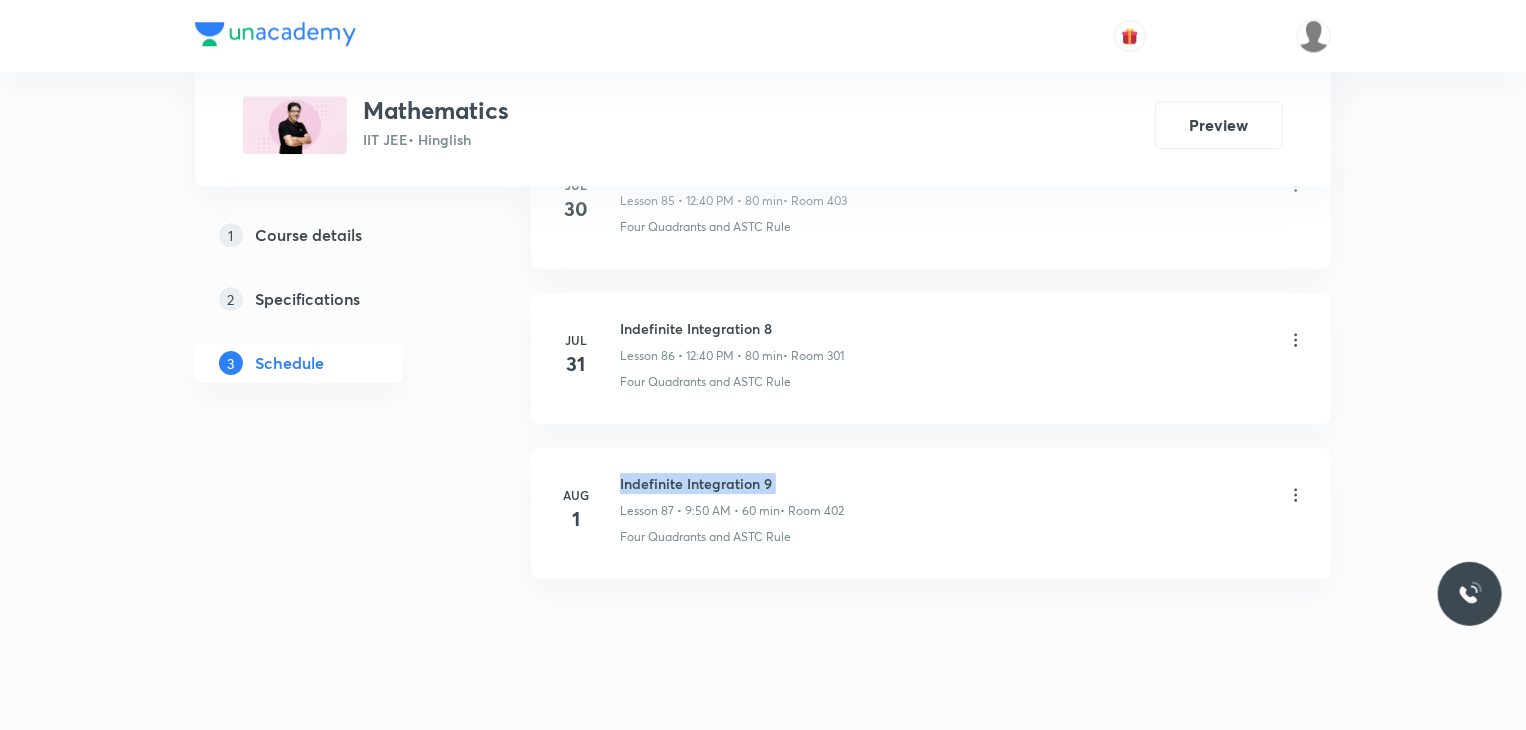 click on "Aug 1 Indefinite Integration 9 Lesson 87 • 9:50 AM • 60 min  • Room 402 Four Quadrants and ASTC Rule" at bounding box center [931, 513] 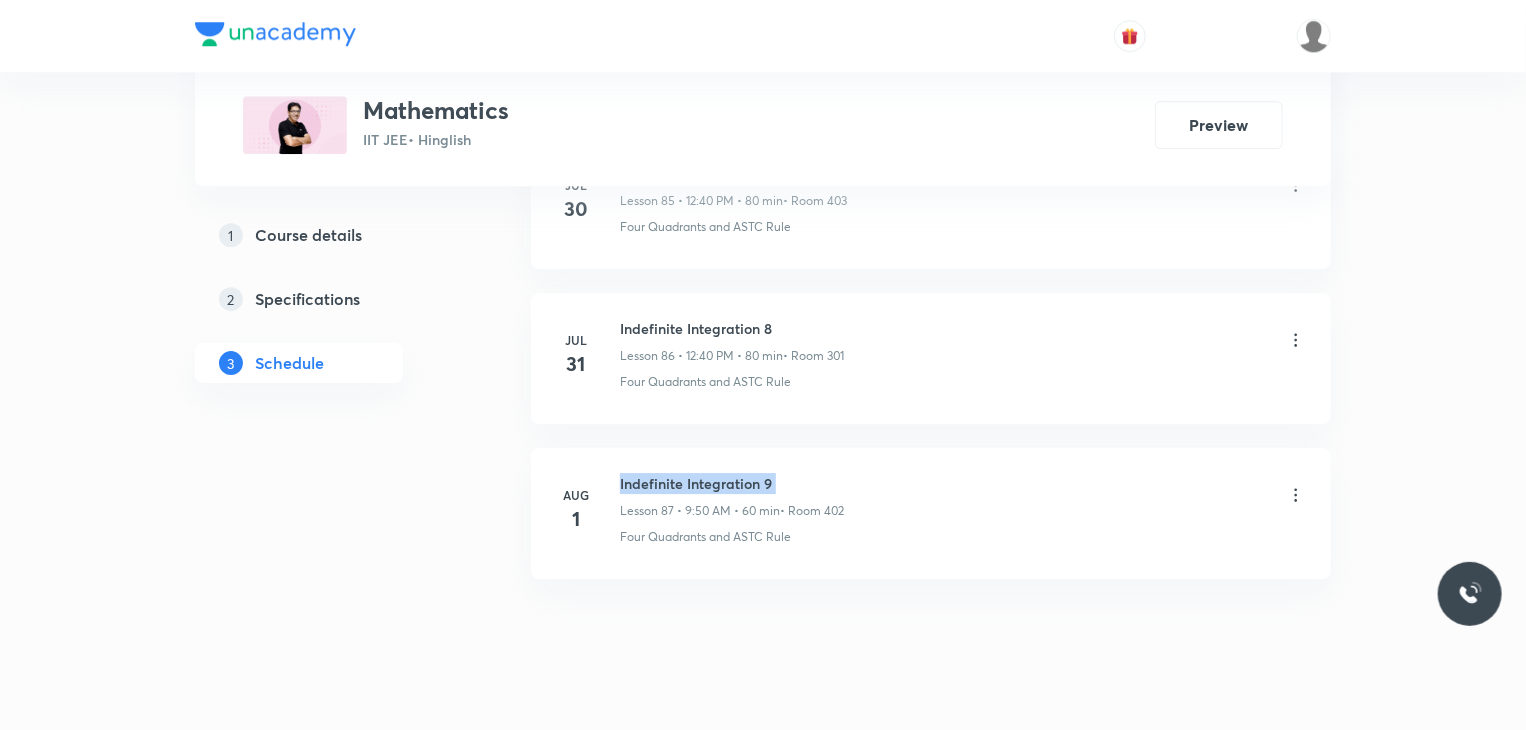 drag, startPoint x: 1535, startPoint y: 709, endPoint x: 1372, endPoint y: 421, distance: 330.9275 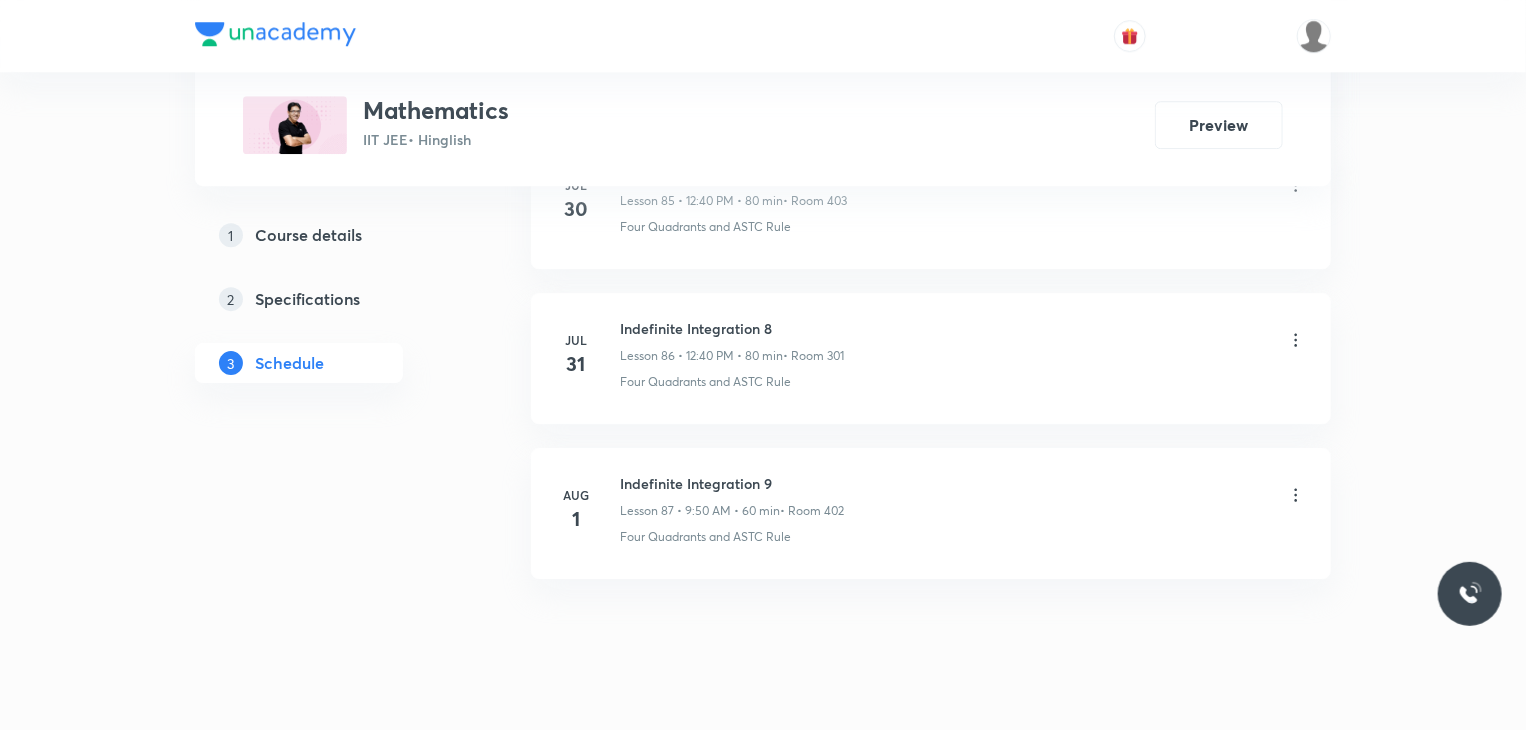 scroll, scrollTop: 0, scrollLeft: 0, axis: both 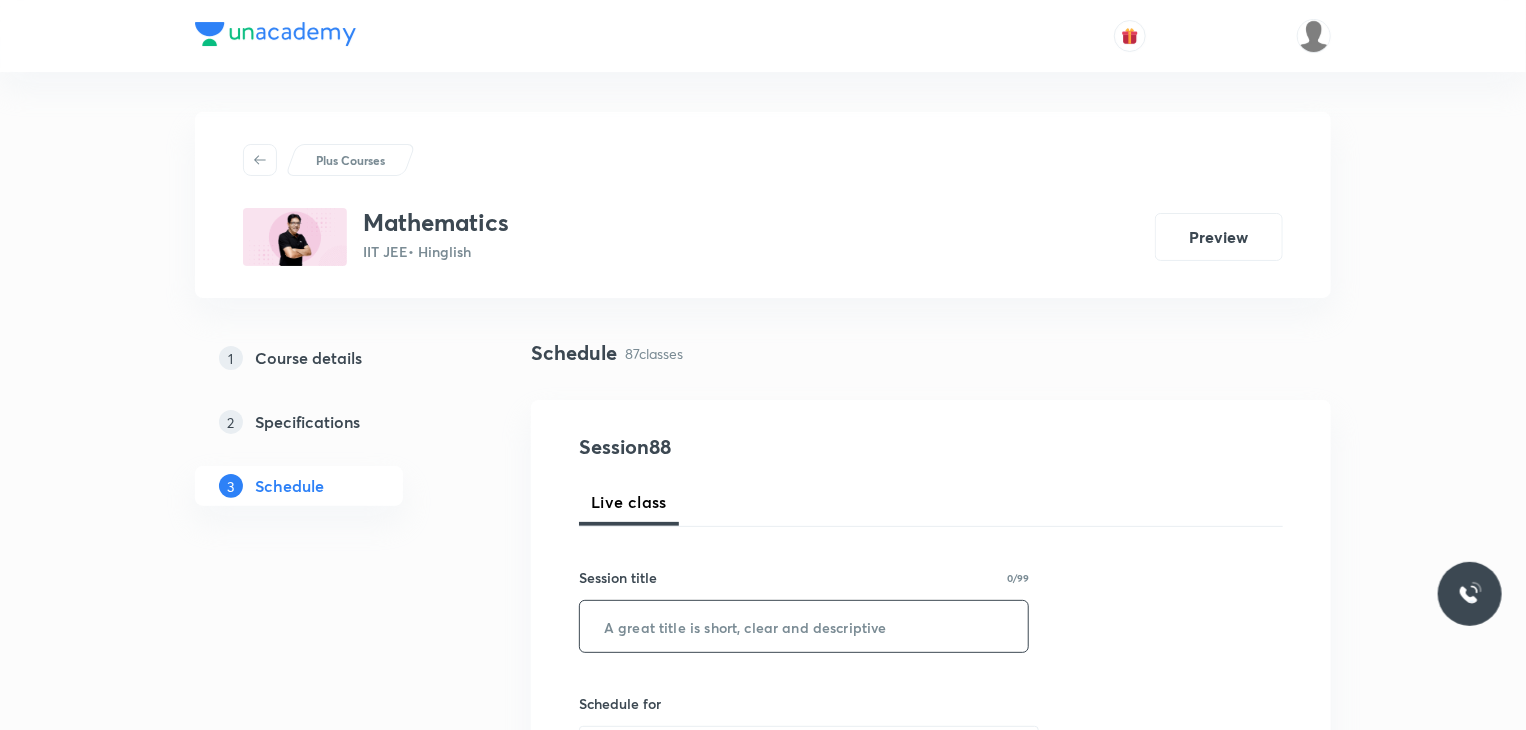 click at bounding box center (804, 626) 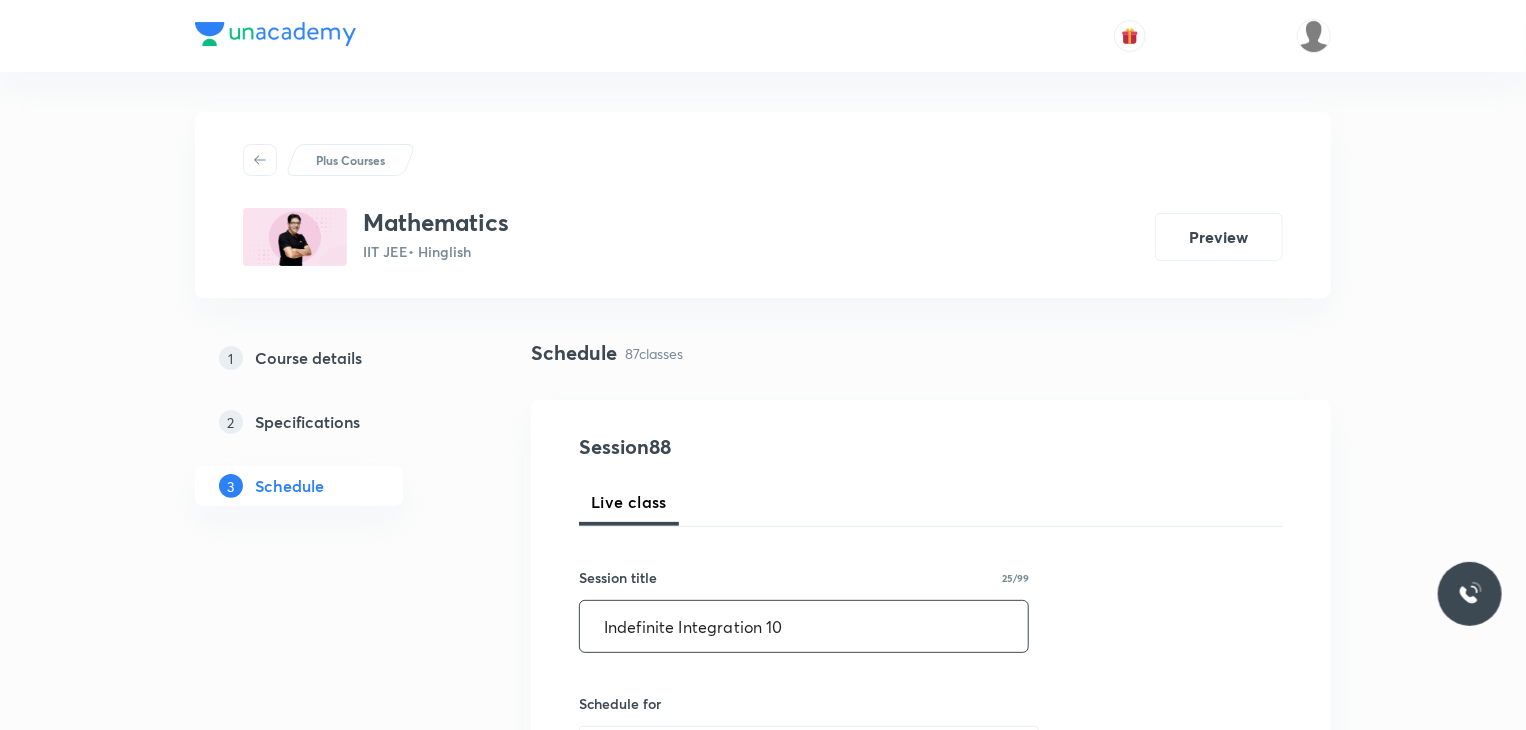 type on "Indefinite Integration 10" 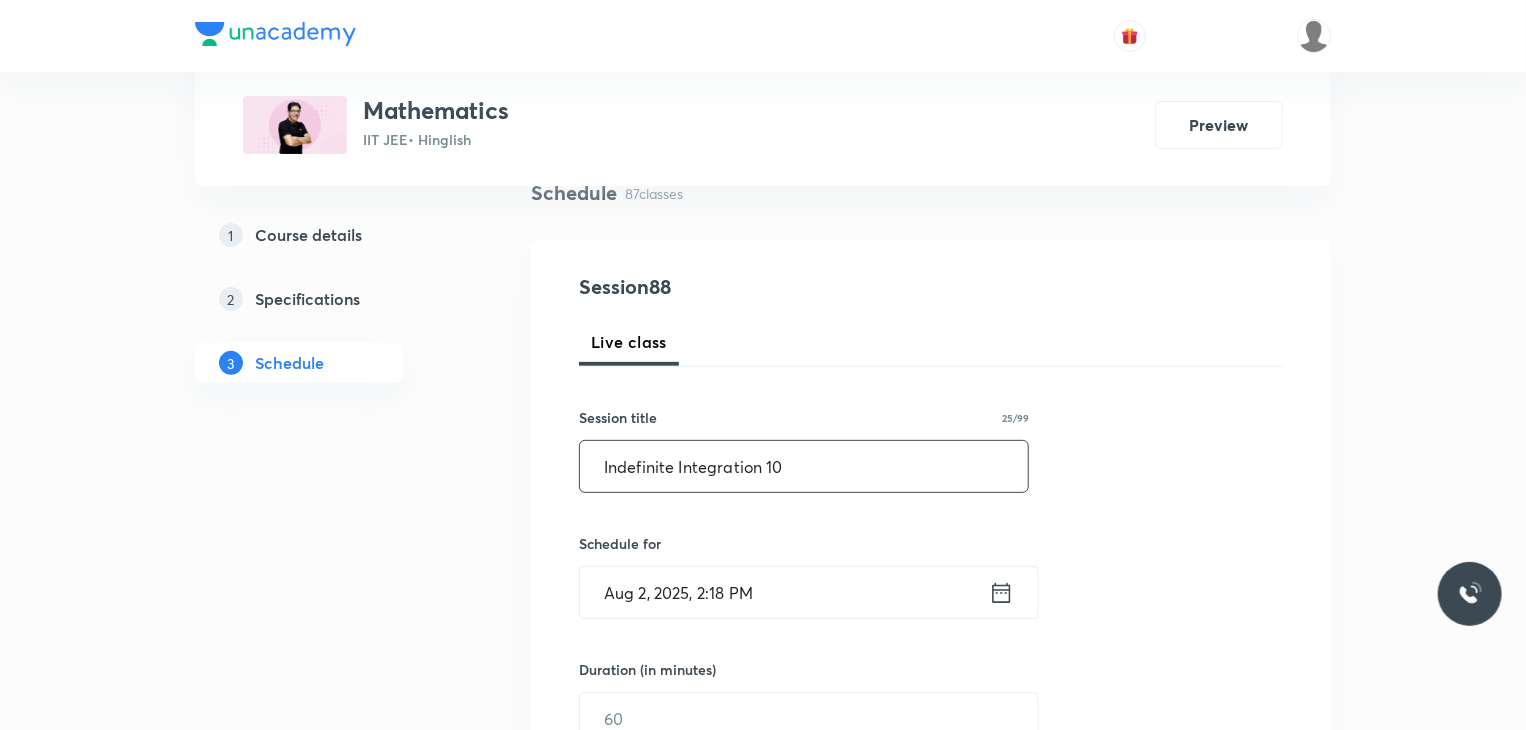scroll, scrollTop: 184, scrollLeft: 0, axis: vertical 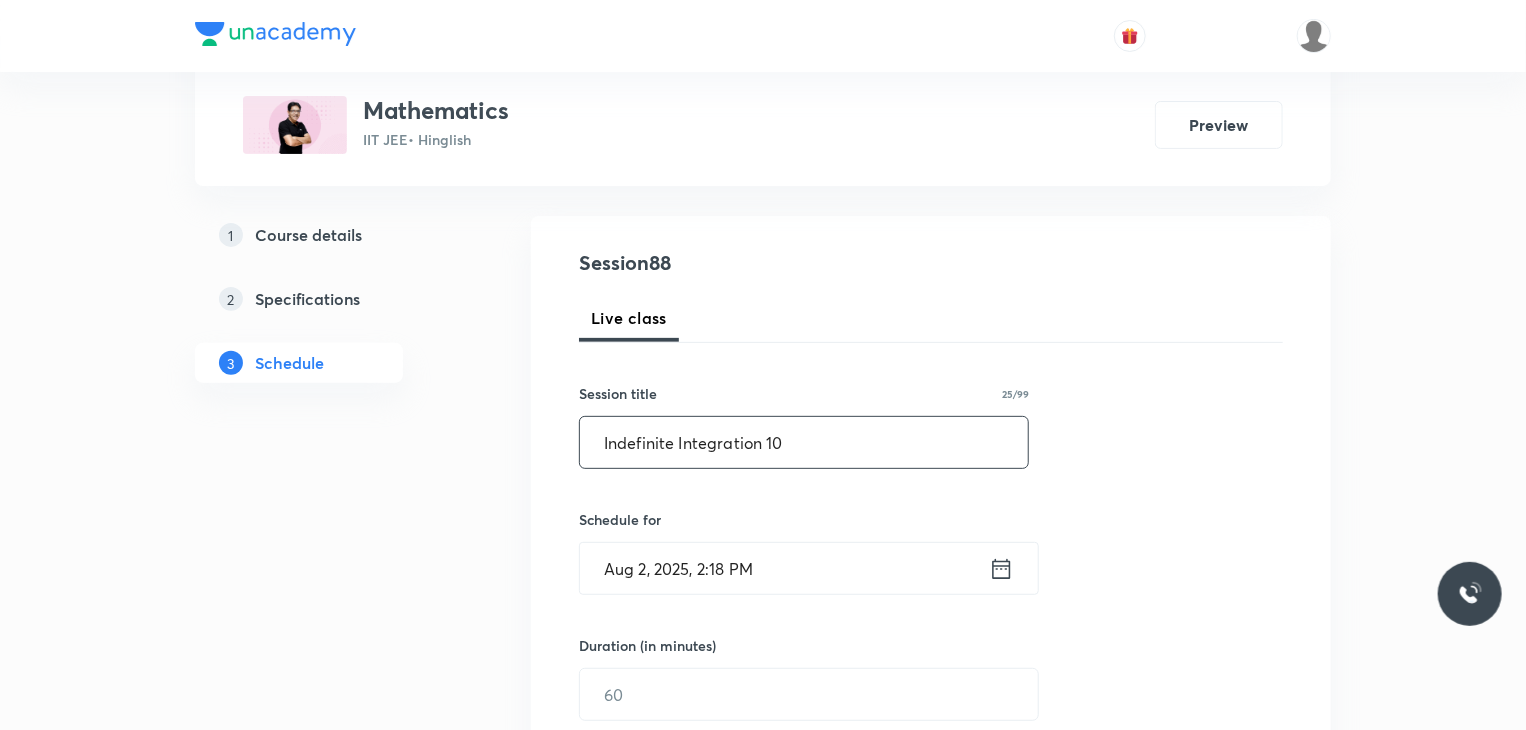 click on "Aug 2, 2025, 2:18 PM" at bounding box center (784, 568) 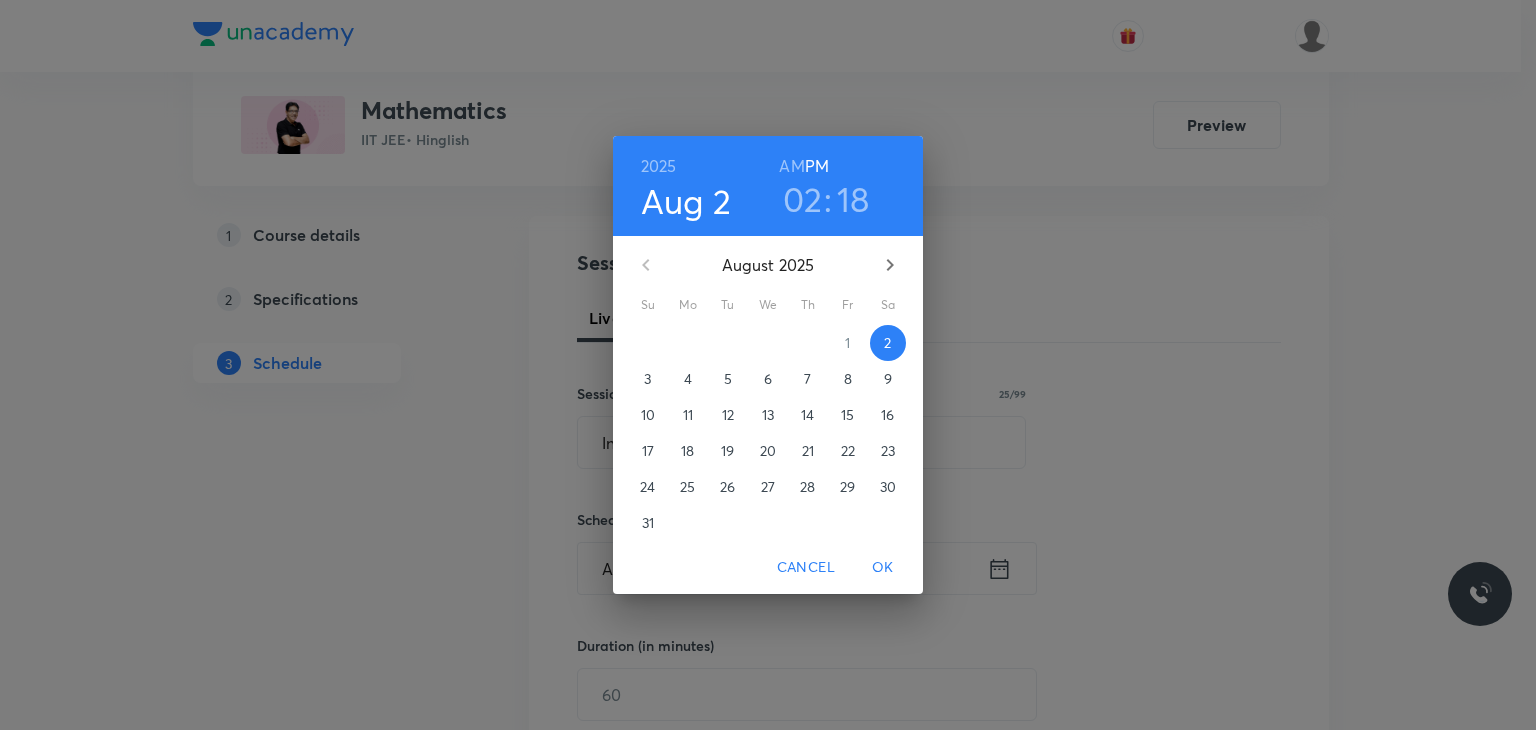 click on "4" at bounding box center (688, 379) 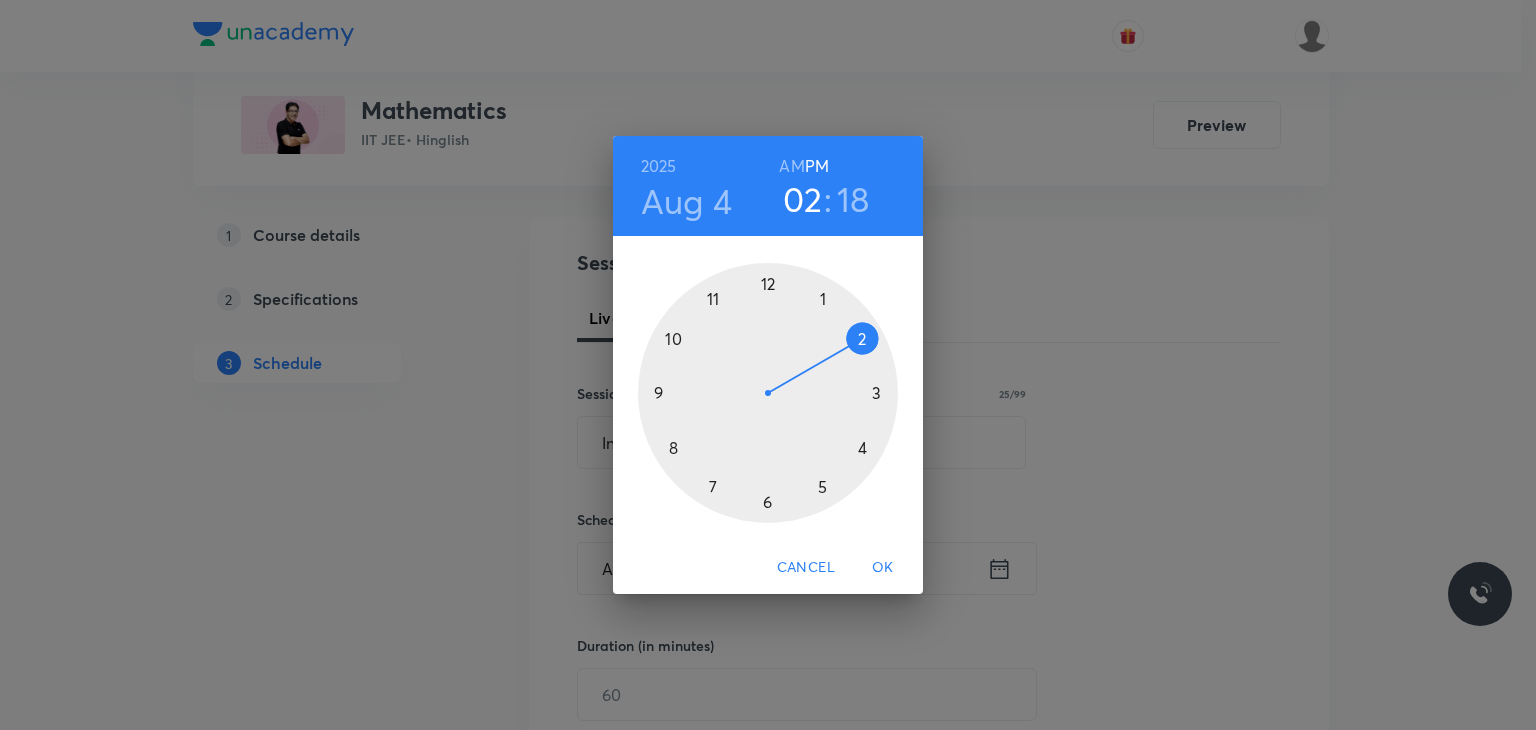 click on "AM" at bounding box center [791, 166] 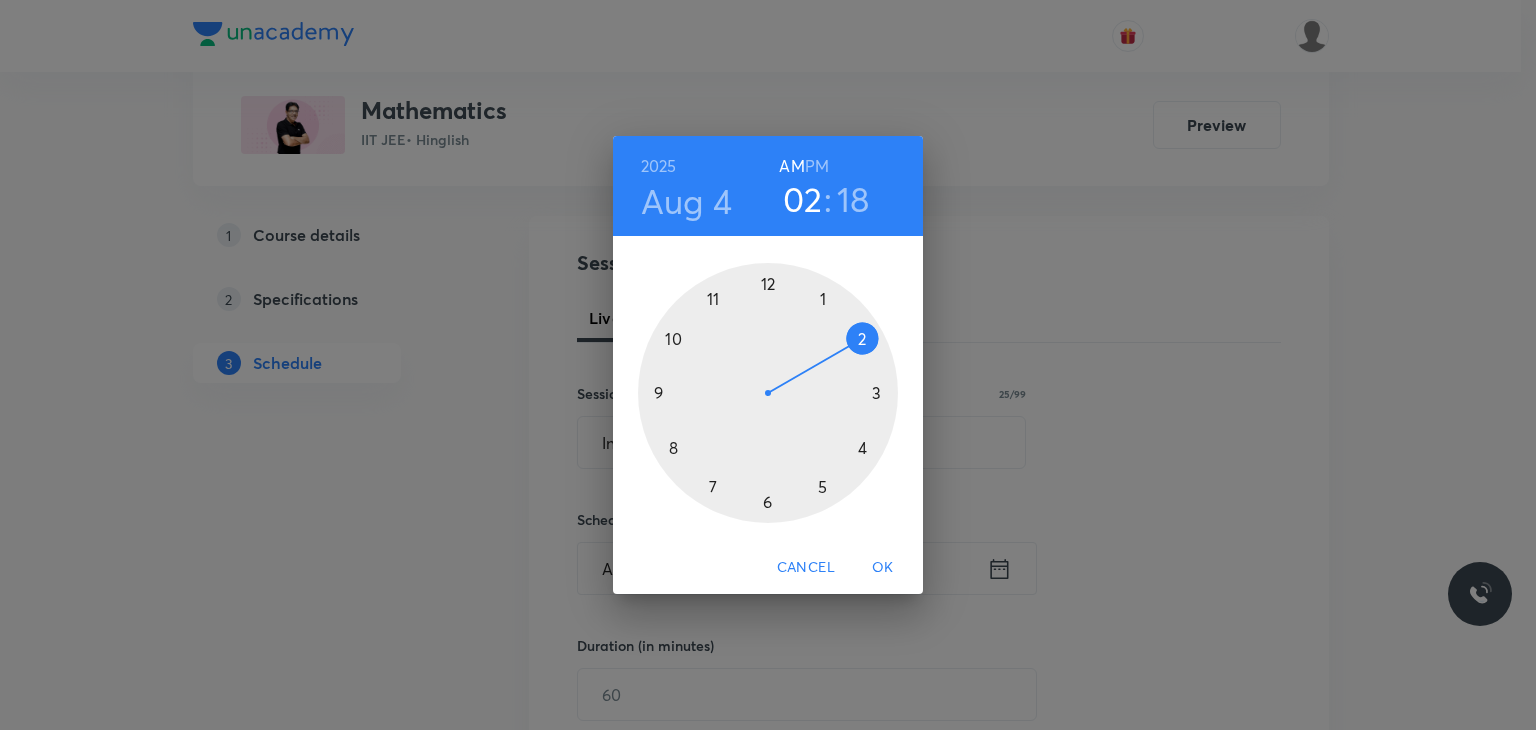 click at bounding box center [768, 393] 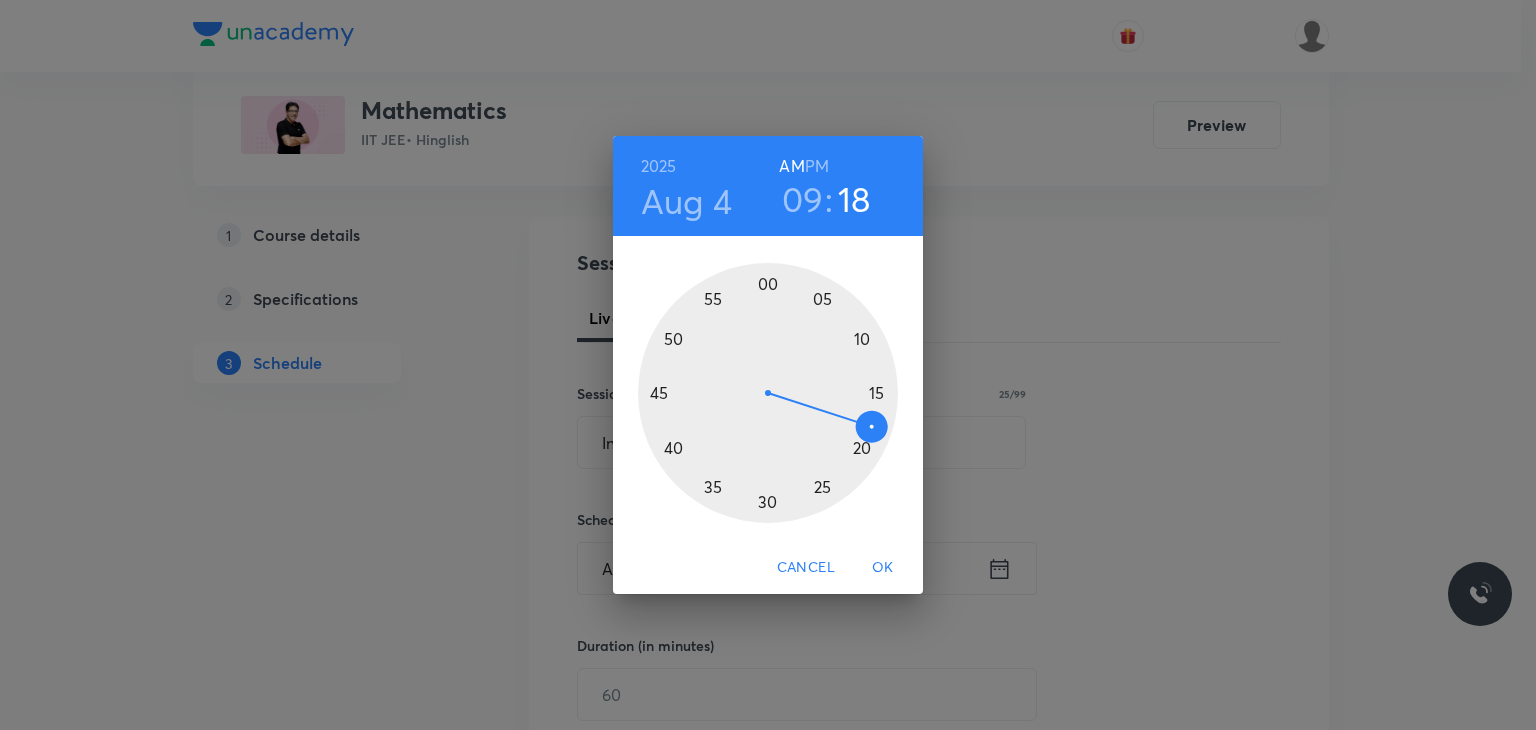 click at bounding box center (768, 393) 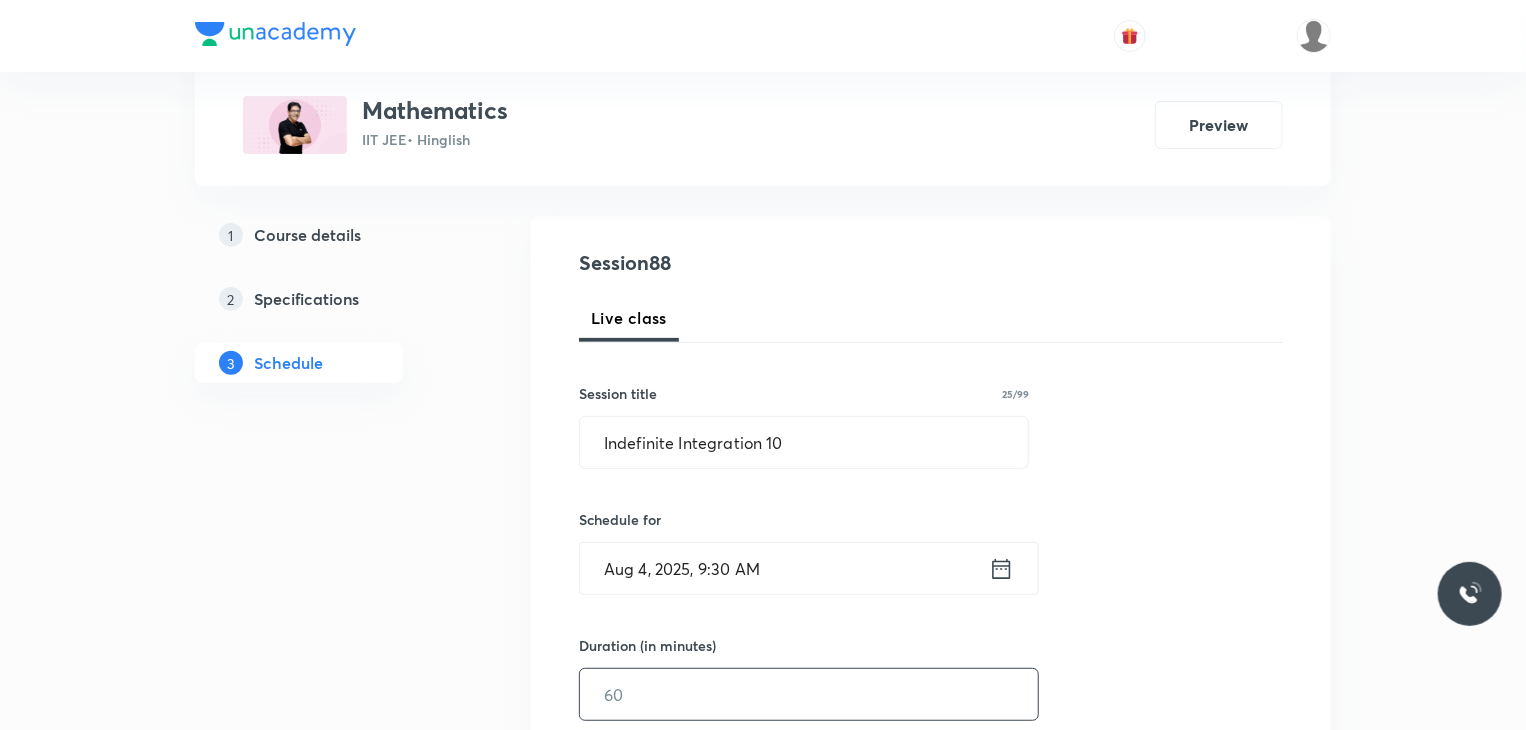 click at bounding box center (809, 694) 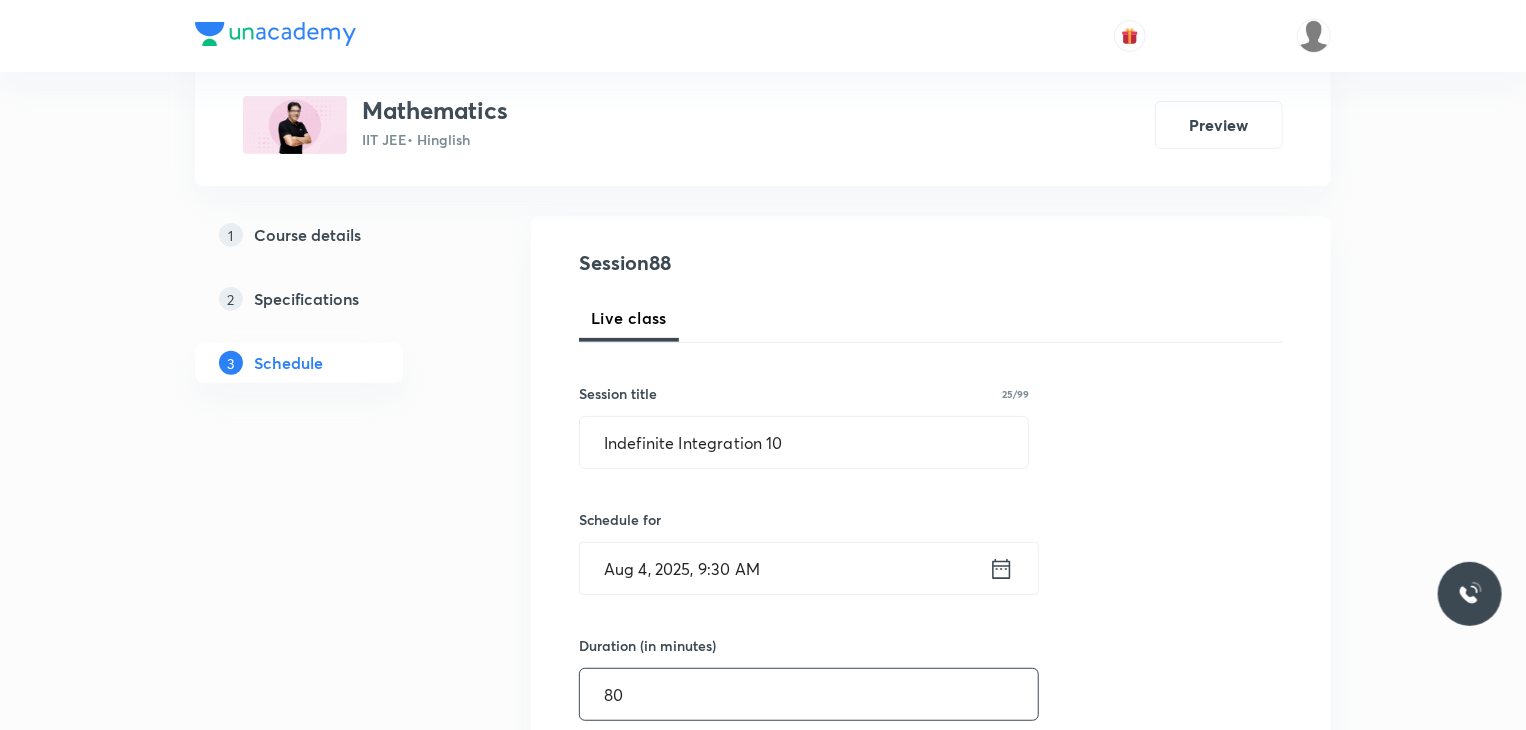type on "80" 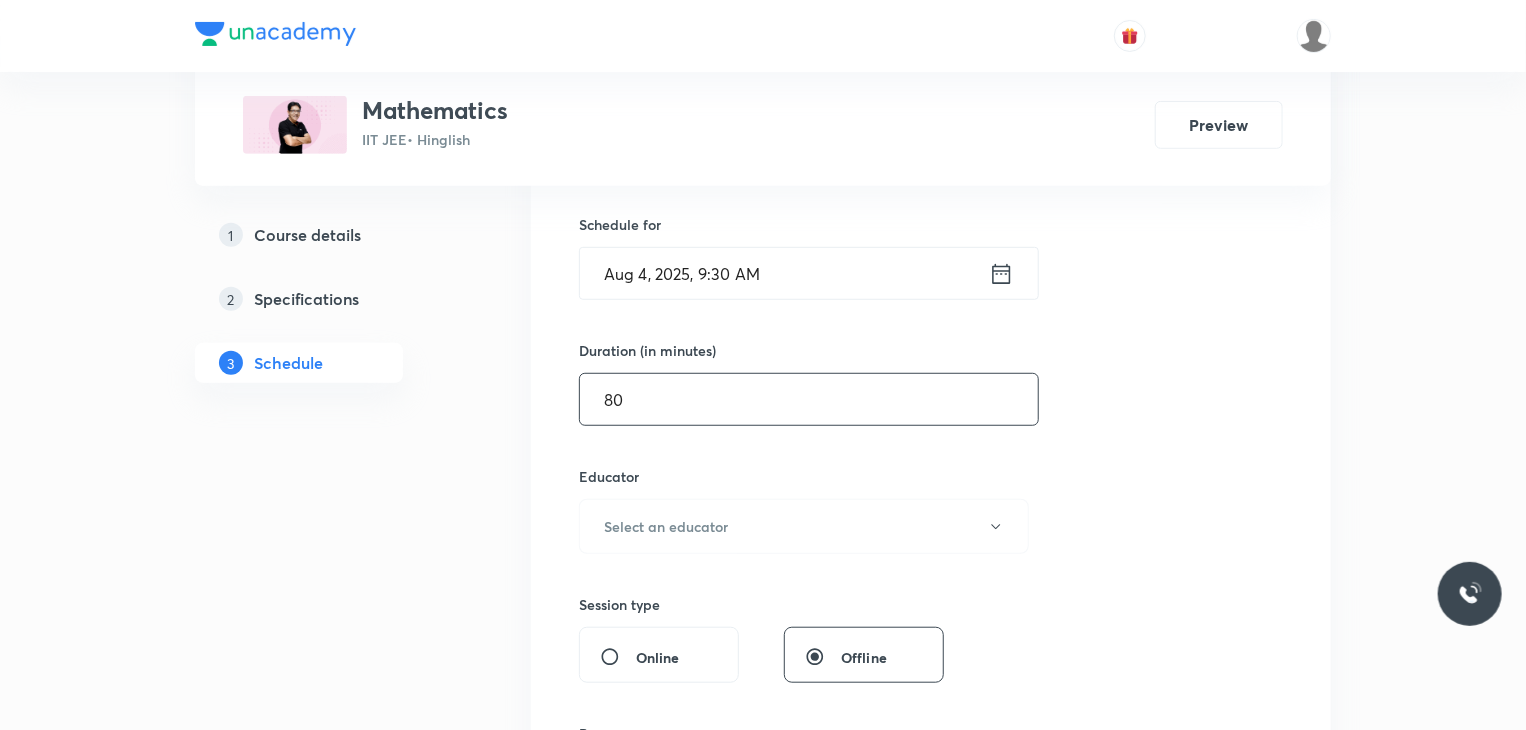 scroll, scrollTop: 480, scrollLeft: 0, axis: vertical 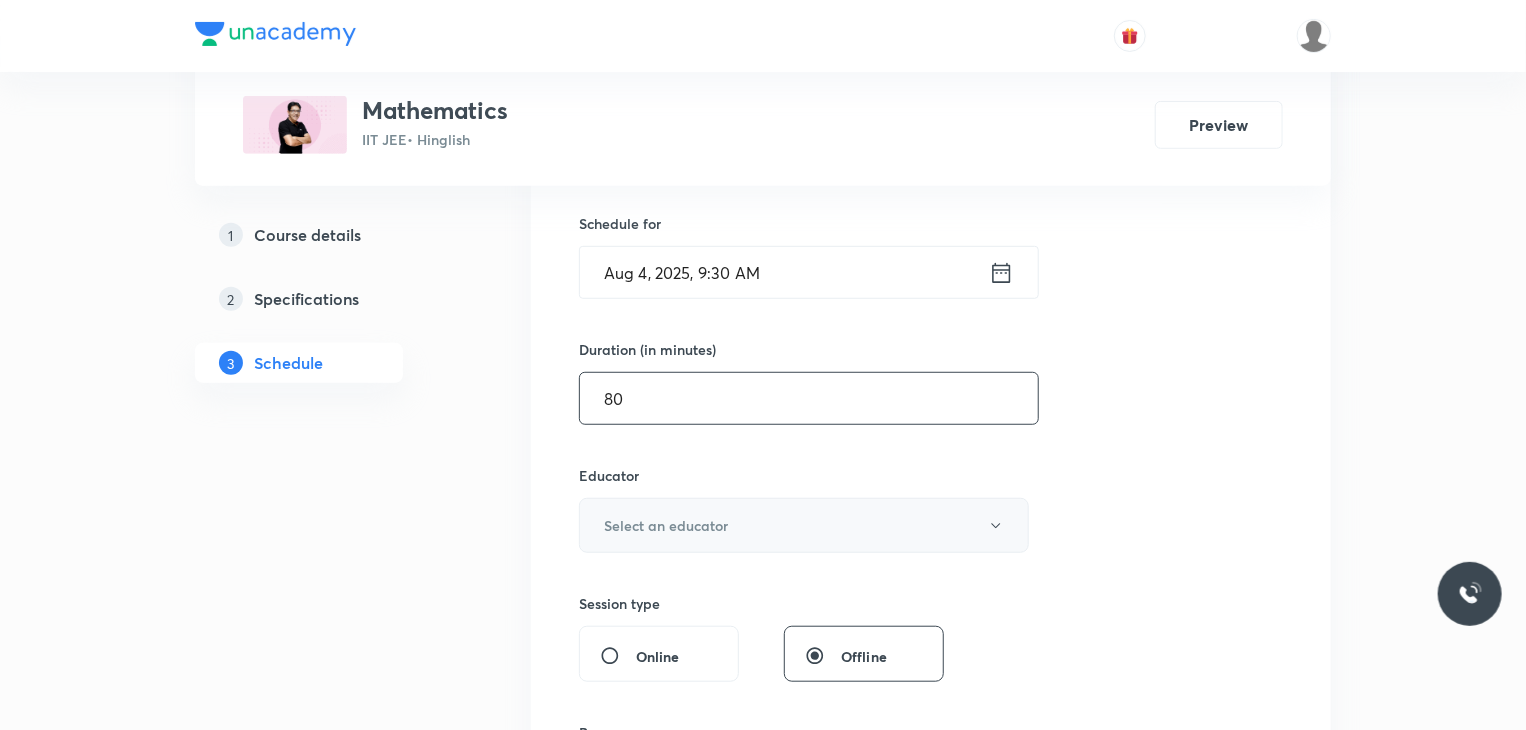 click on "Select an educator" at bounding box center (666, 525) 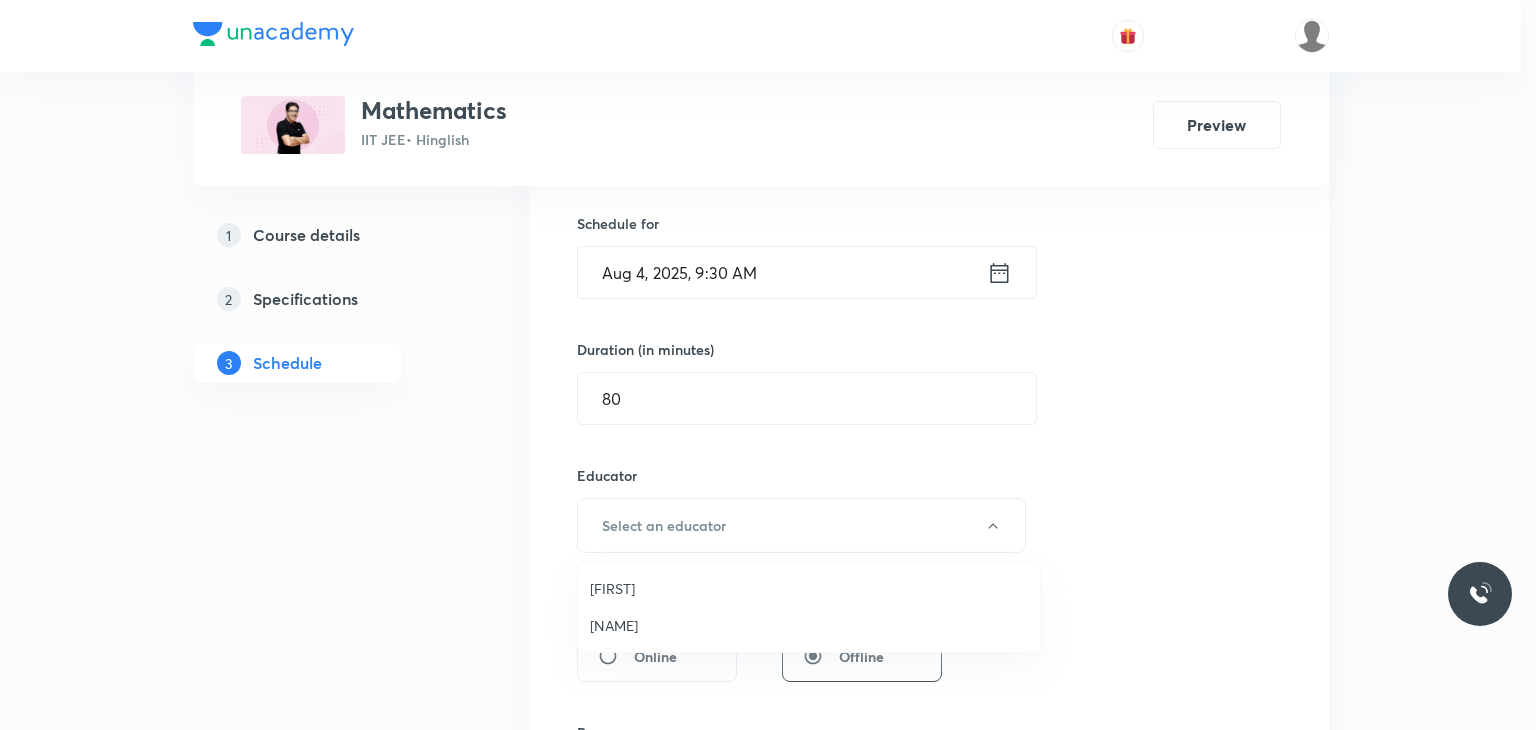 click on "Praveer Agrawal" at bounding box center (809, 625) 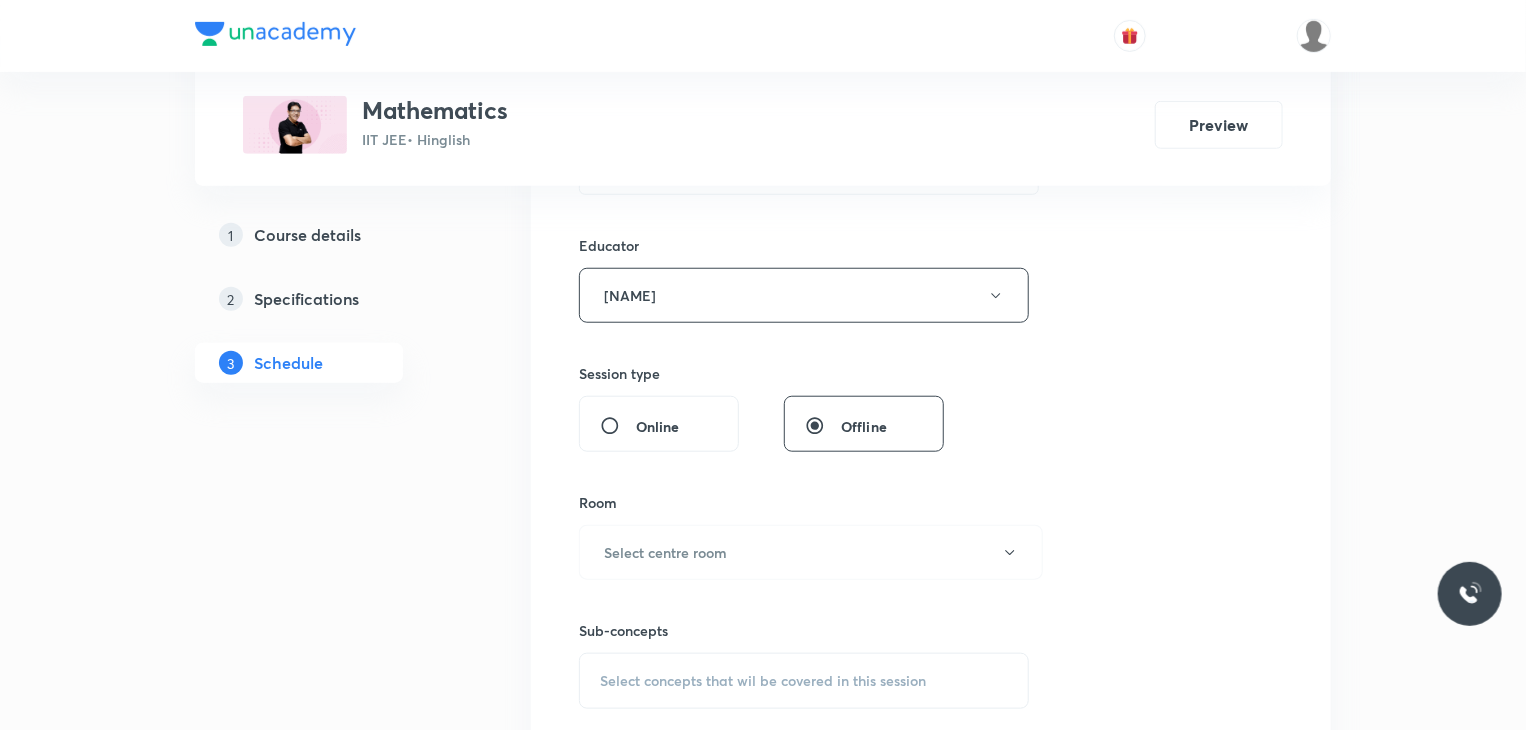 scroll, scrollTop: 724, scrollLeft: 0, axis: vertical 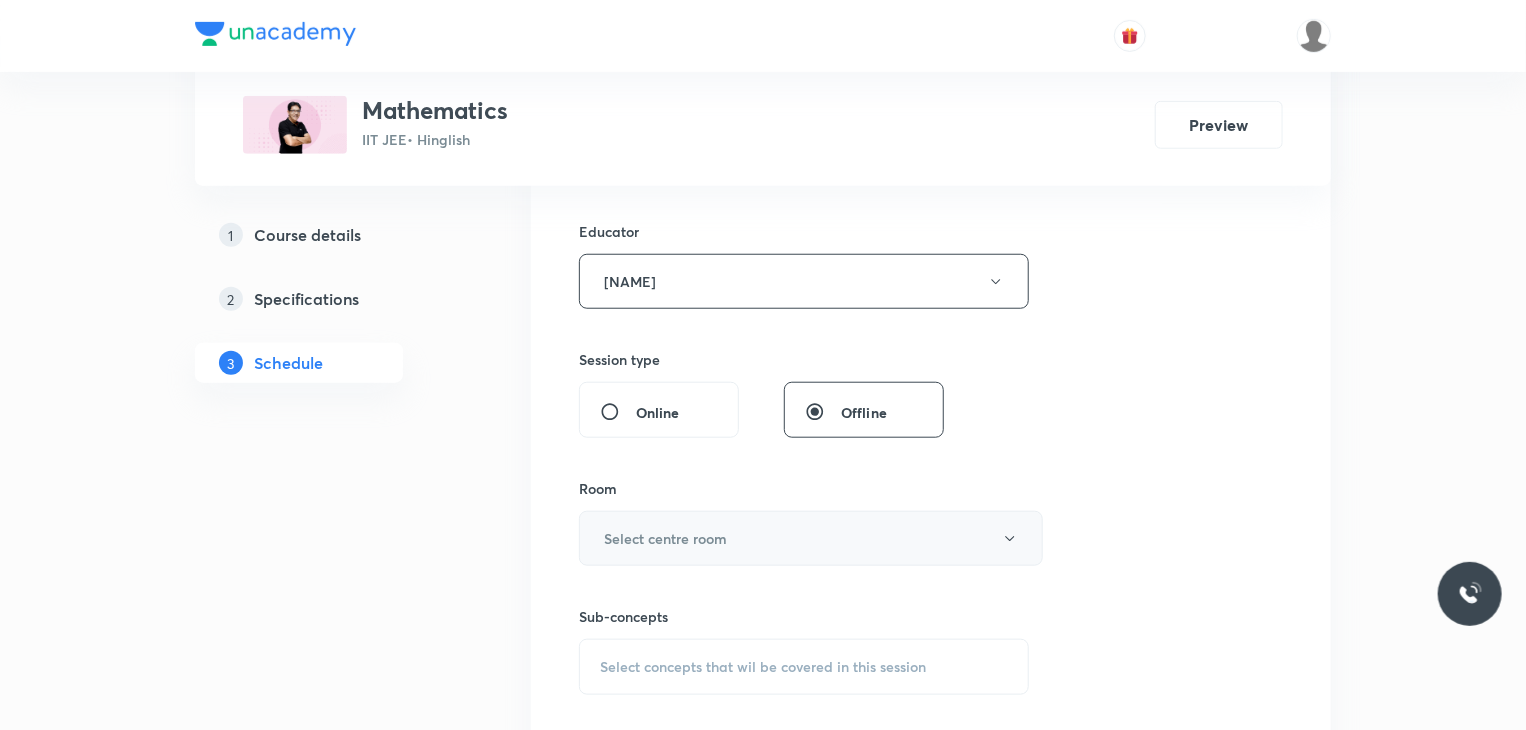 click on "Select centre room" at bounding box center [811, 538] 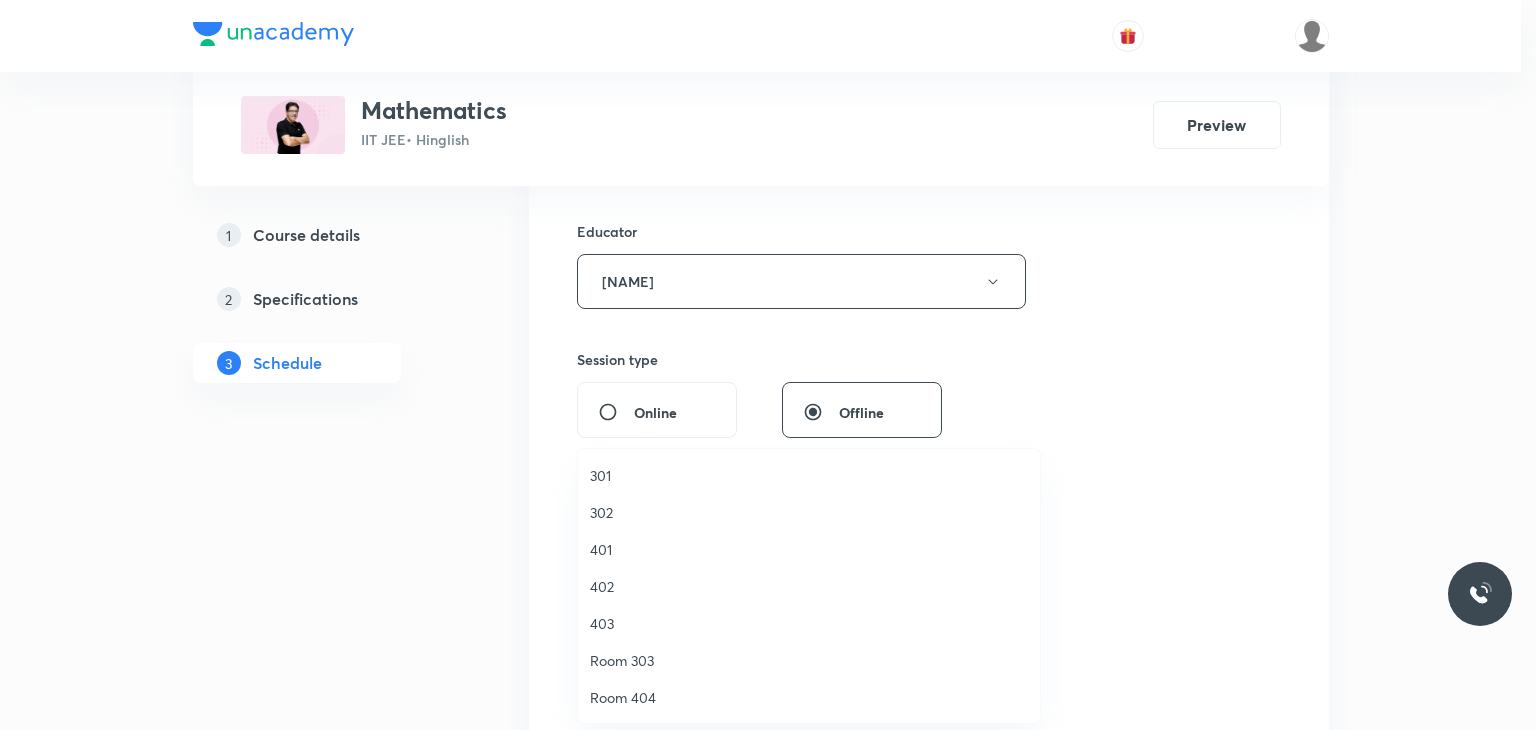 click on "Room 303" at bounding box center [809, 660] 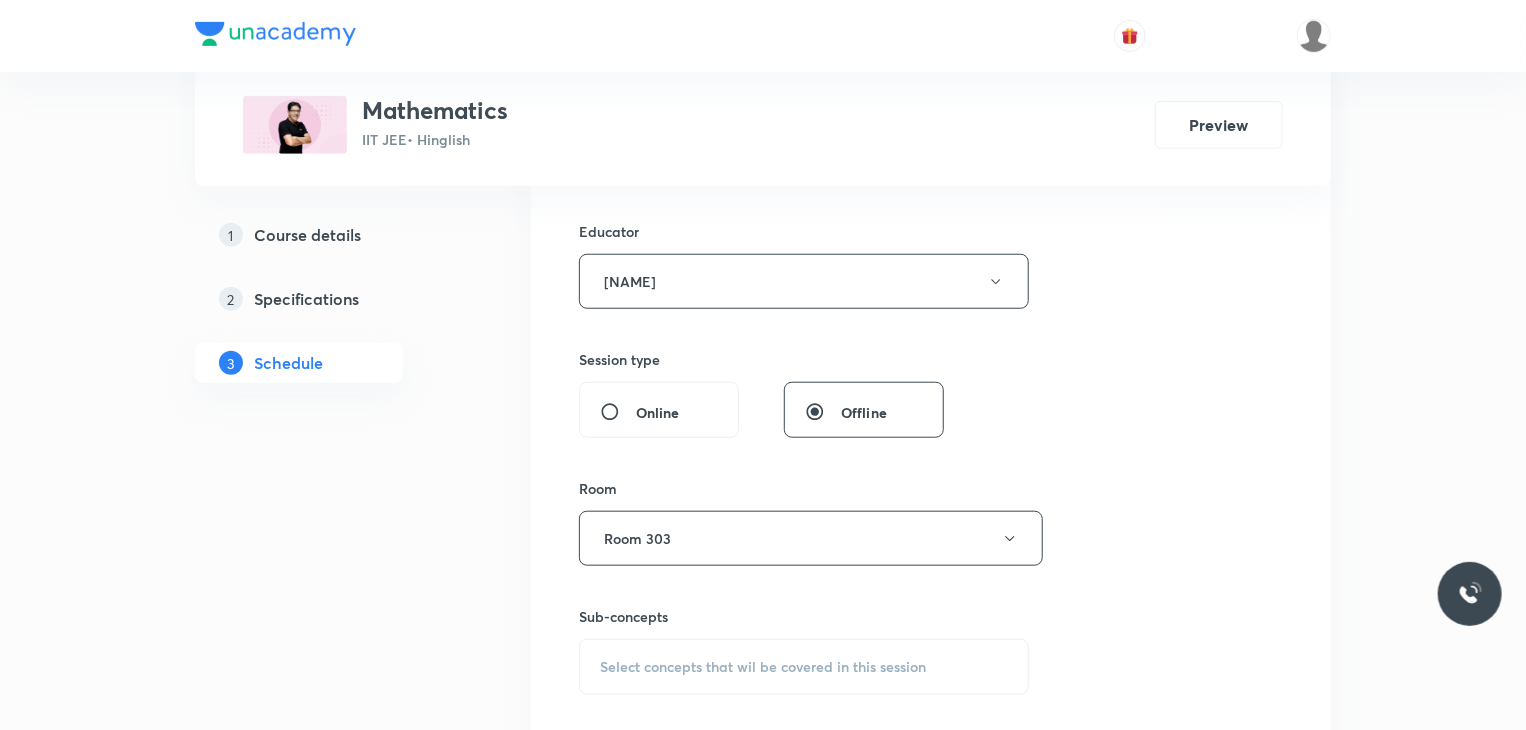 click on "Select concepts that wil be covered in this session" at bounding box center (804, 667) 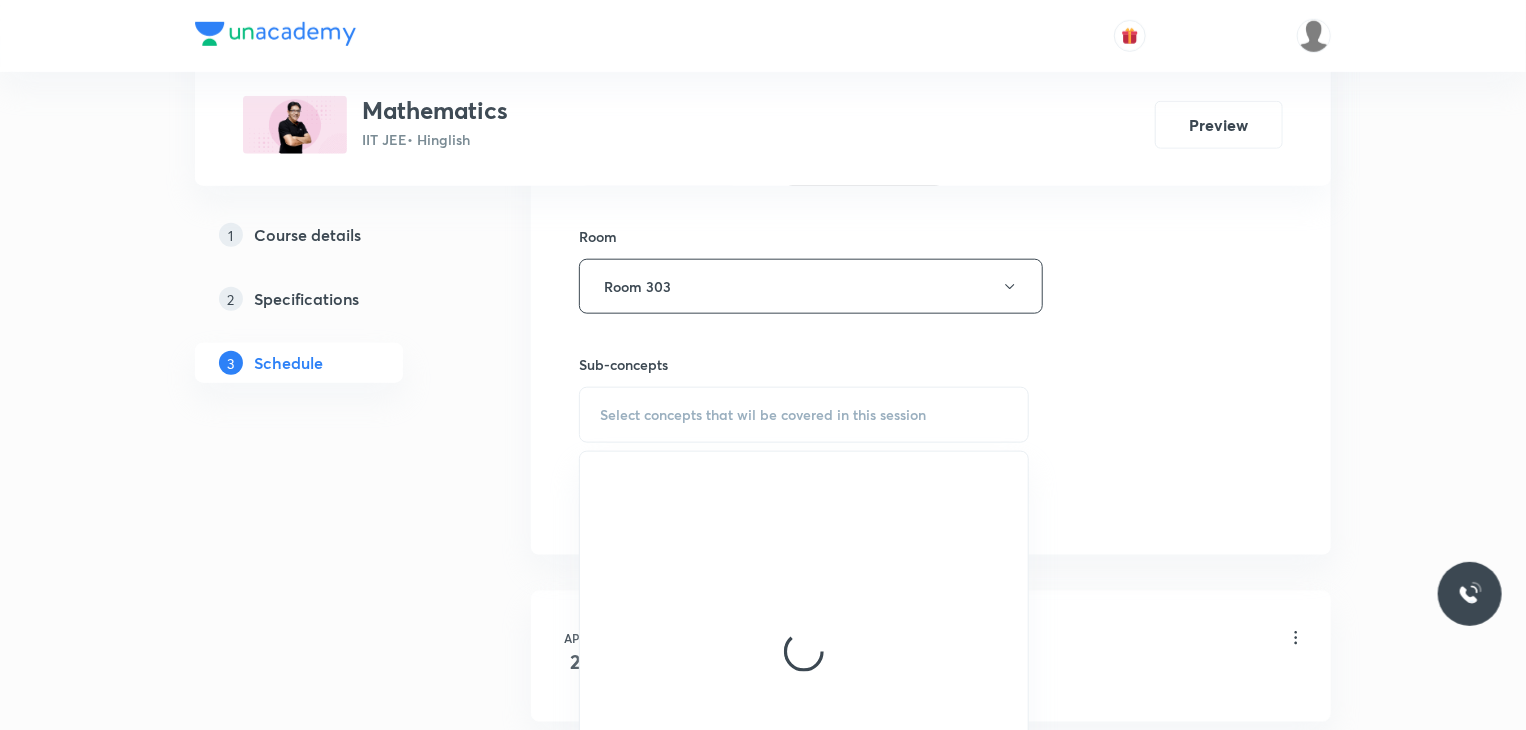 scroll, scrollTop: 978, scrollLeft: 0, axis: vertical 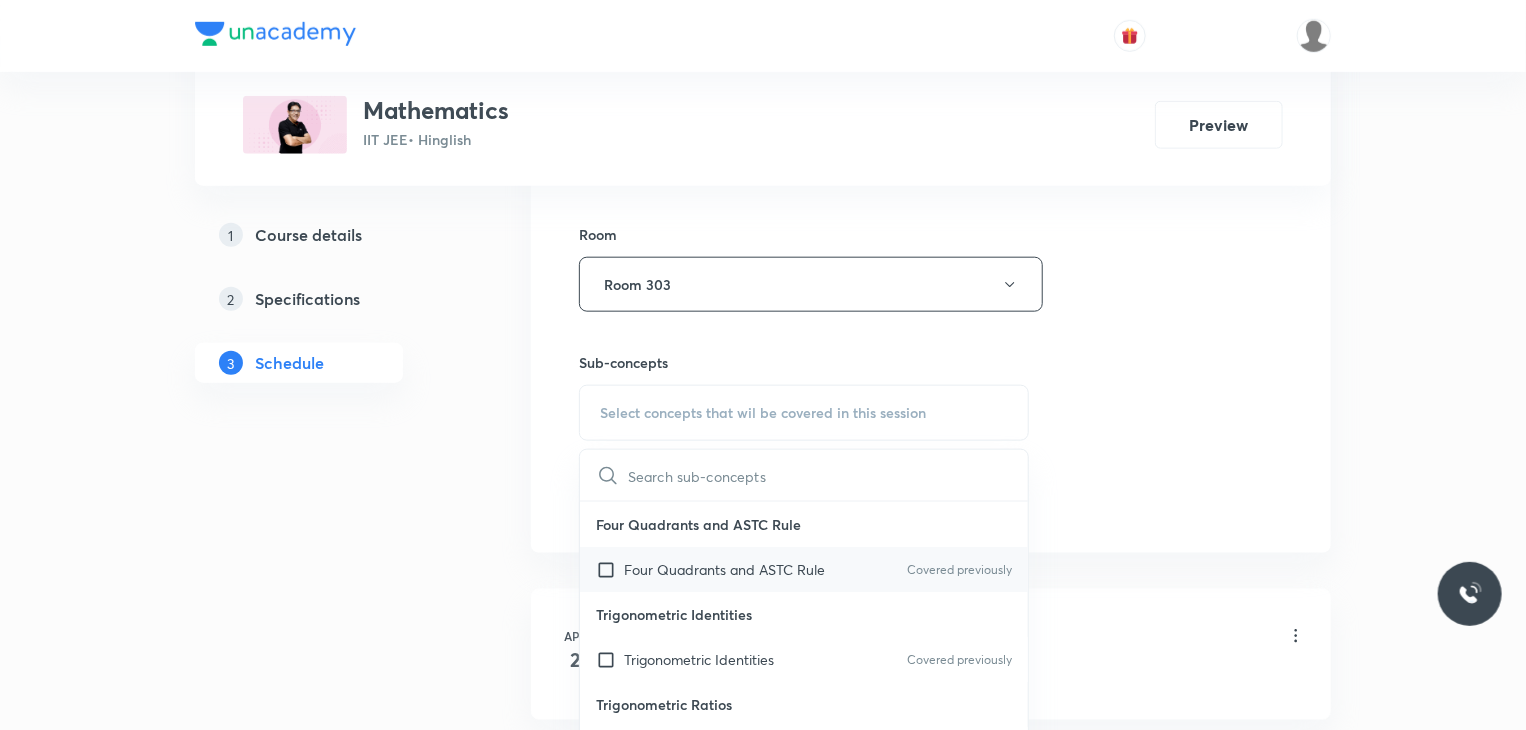 click on "Four Quadrants and ASTC Rule Covered previously" at bounding box center [804, 569] 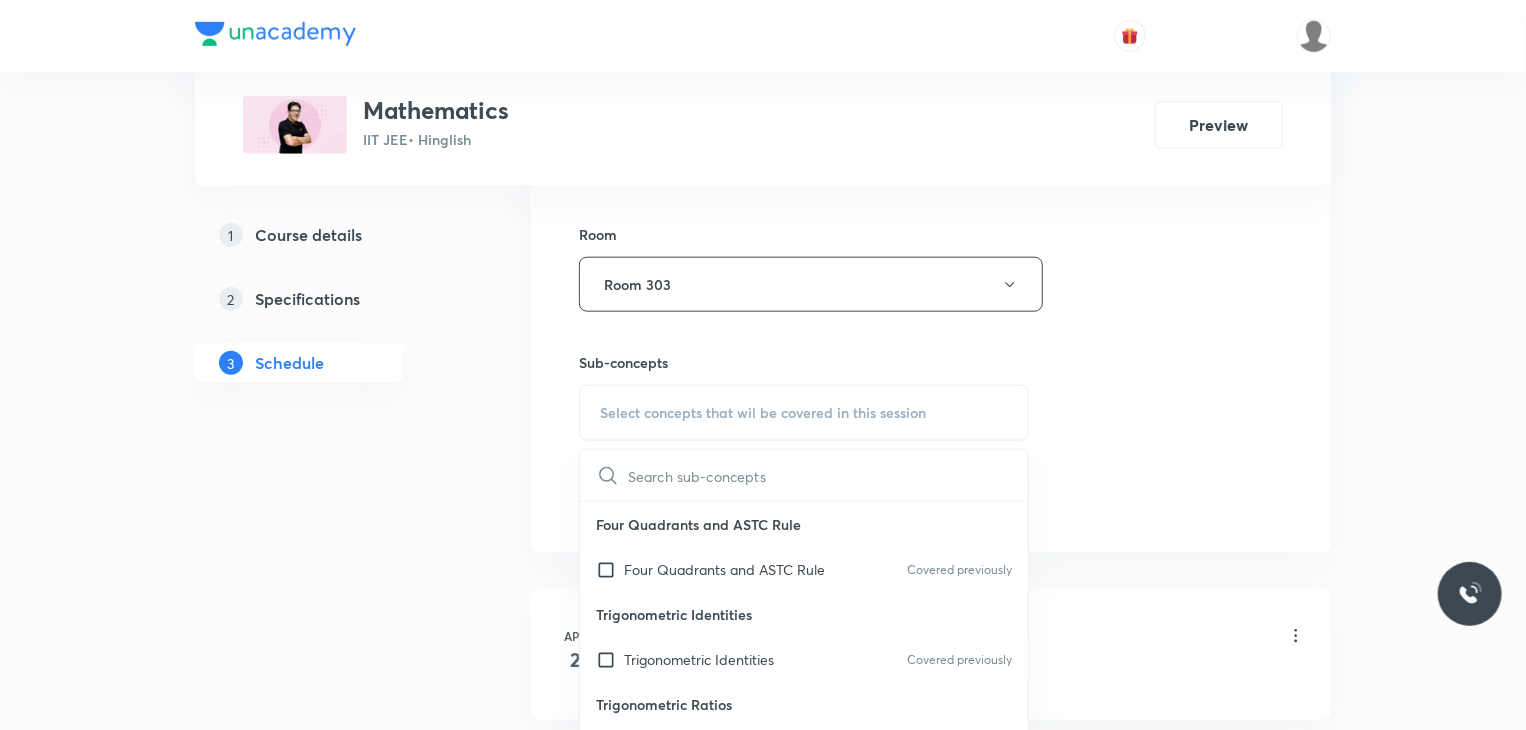click on "Session  88 Live class Session title 25/99 Indefinite Integration 10 ​ Schedule for Aug 4, 2025, 9:30 AM ​ Duration (in minutes) 80 ​ Educator Praveer Agrawal   Session type Online Offline Room Room 303 Sub-concepts Select concepts that wil be covered in this session ​ Four Quadrants and ASTC Rule Four Quadrants and ASTC Rule Covered previously Trigonometric Identities Trigonometric Identities Covered previously Trigonometric Ratios Trigonometric Identities Covered previously System of Measurement of Angle System of Measurement of Angle Angle Angle Trigonometry Trigonometry Geometrical Expression Geometrical Expression Arithmetic Progression Arithmetic Progression Componendo and Dividendo Rule Componendo and Dividendo Rule Logarithm Logarithm Binomial Expression Binomial Expression Quadratic Equation Quadratic Equation Basic Maths used in Physics Basic Maths used in Physics Scalar or Dot Product of Two Vectors Scalar or Dot Product of Two Vectors Axis or axes Axis or axes Origin Origin Vector Vector" at bounding box center (931, -13) 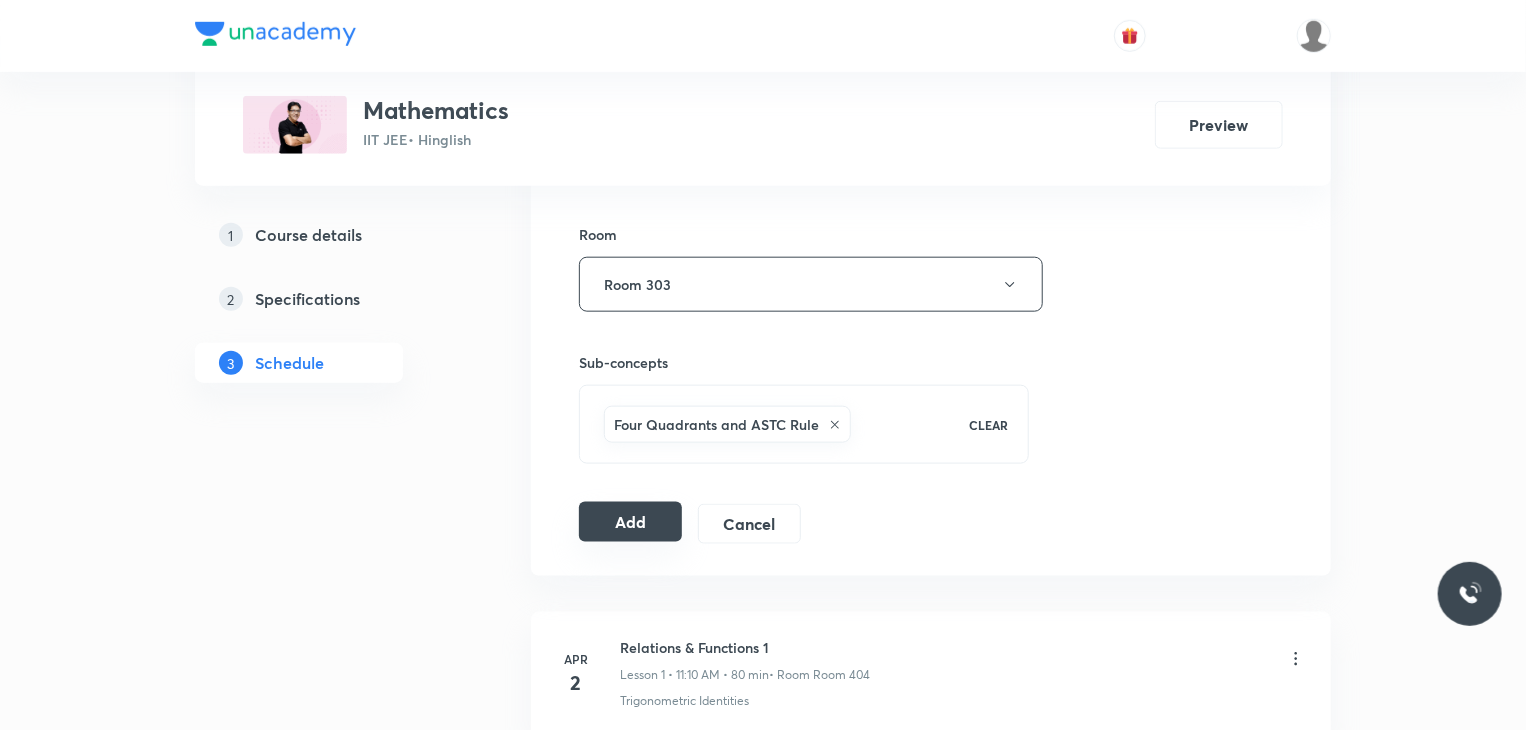 click on "Add" at bounding box center (630, 522) 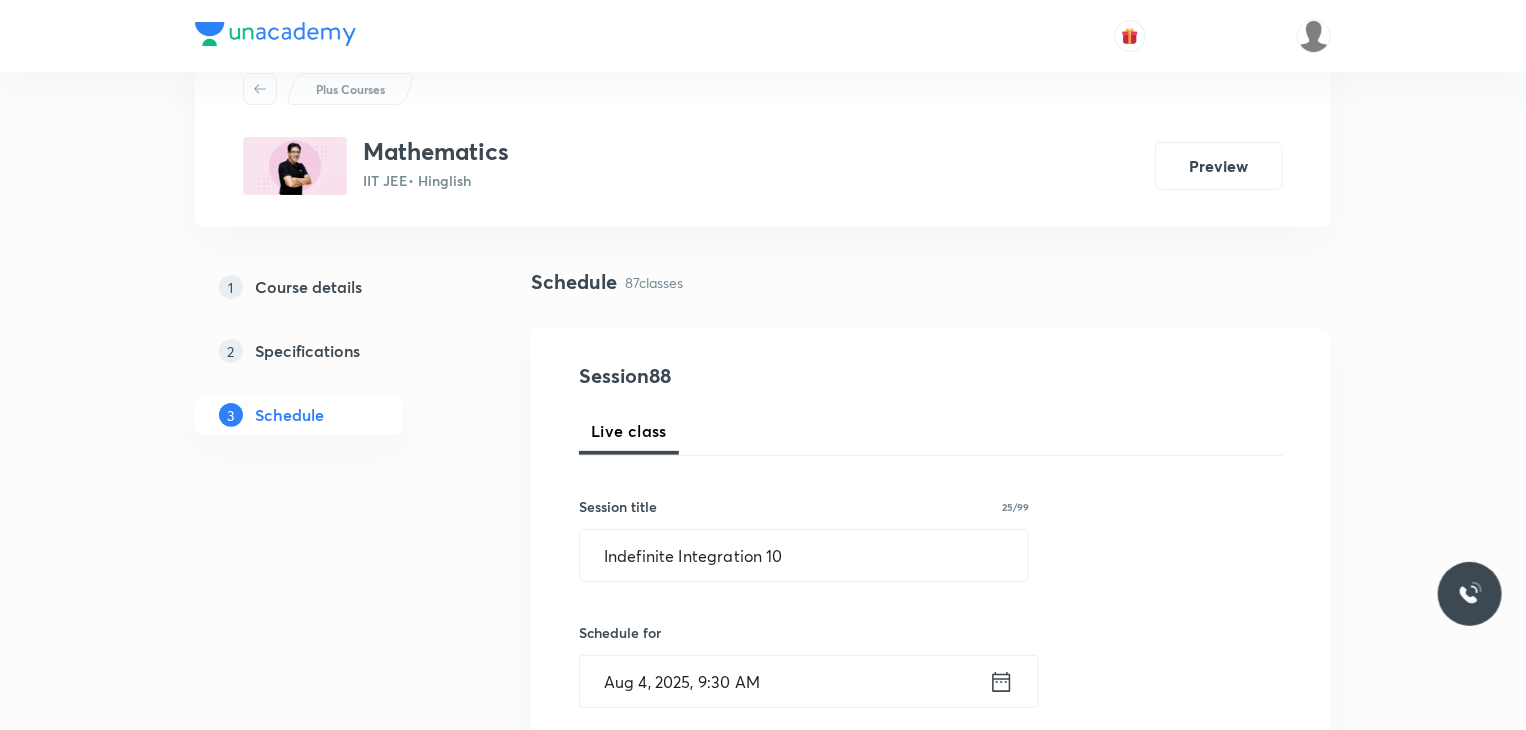scroll, scrollTop: 0, scrollLeft: 0, axis: both 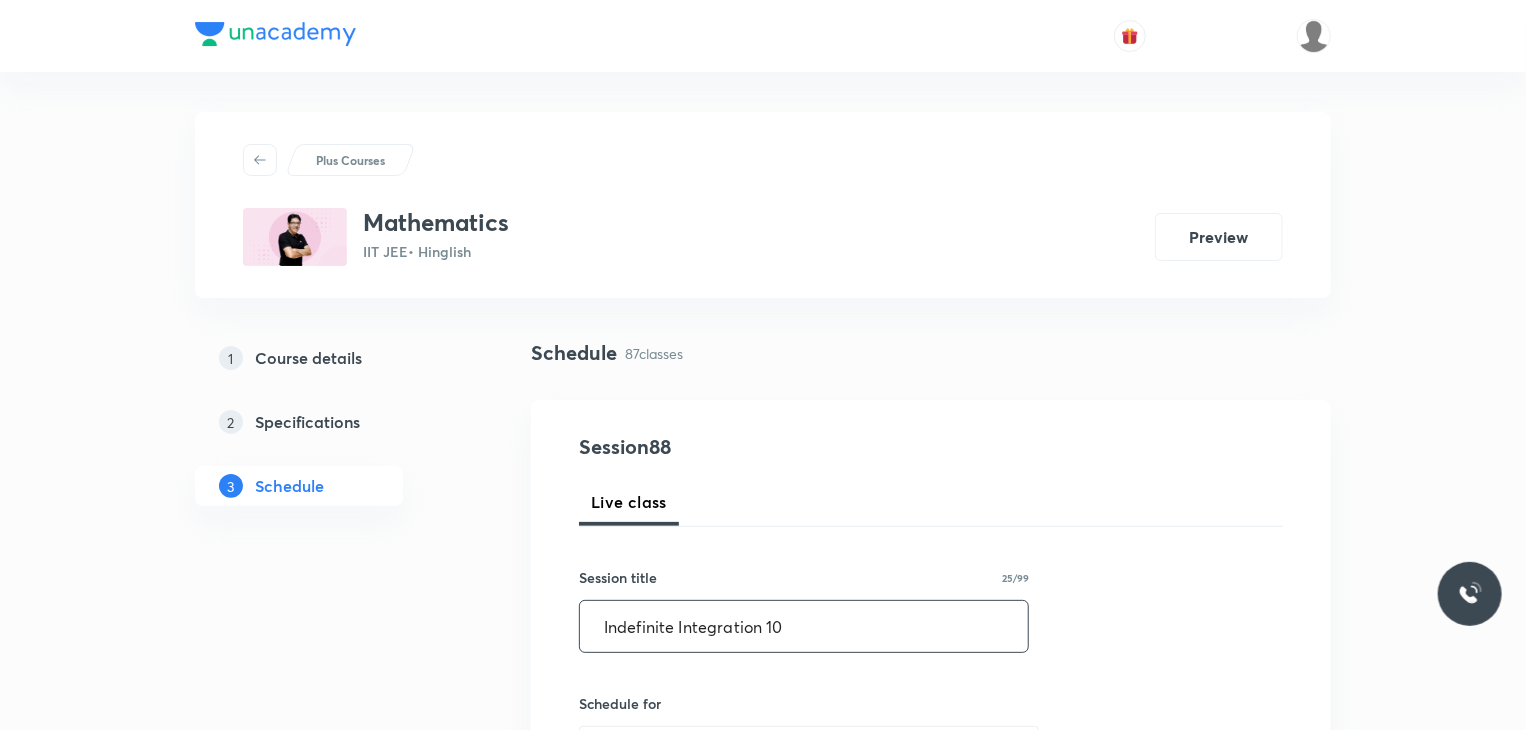 click on "Indefinite Integration 10" at bounding box center (804, 626) 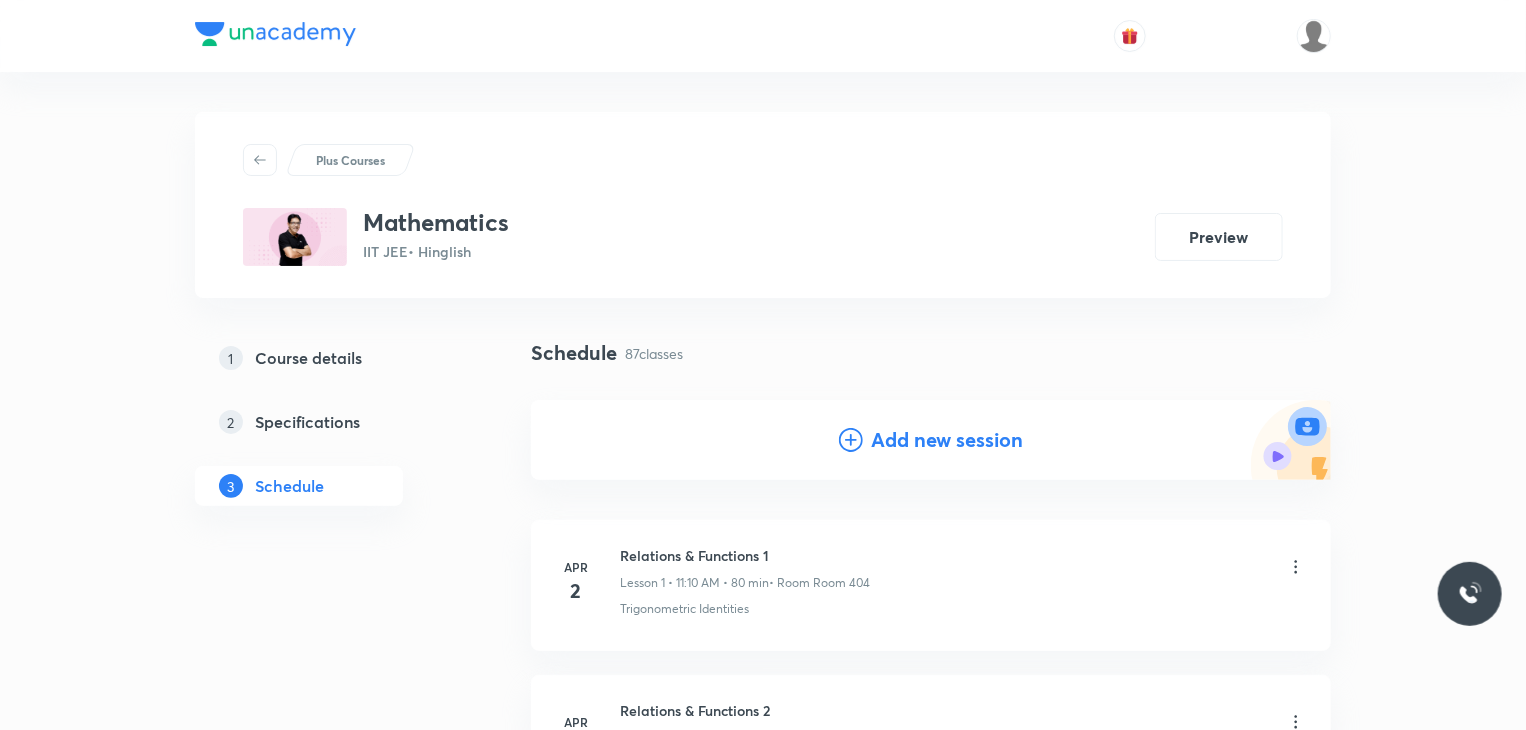click on "Add new session" at bounding box center [947, 440] 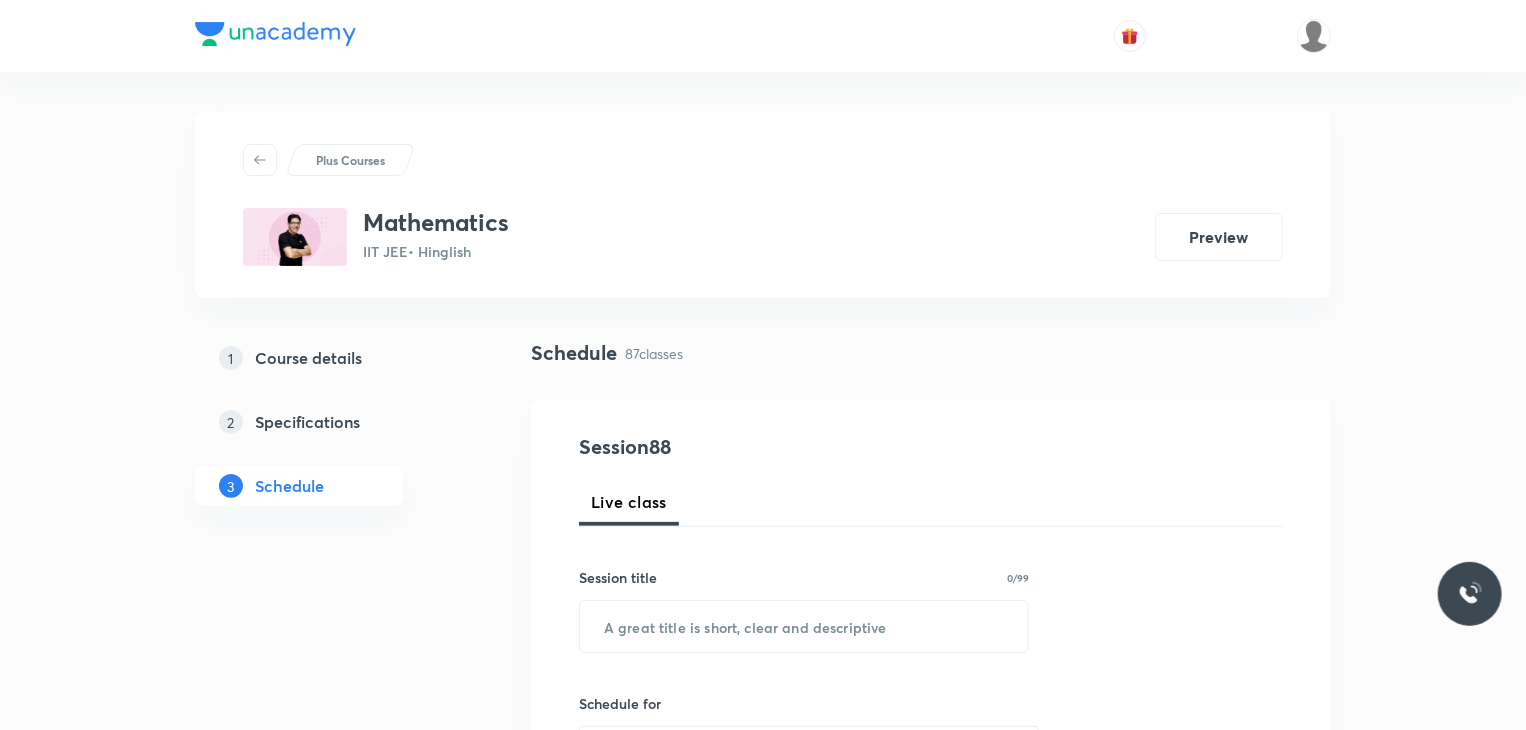 click on "Session title 0/99 ​" at bounding box center [804, 610] 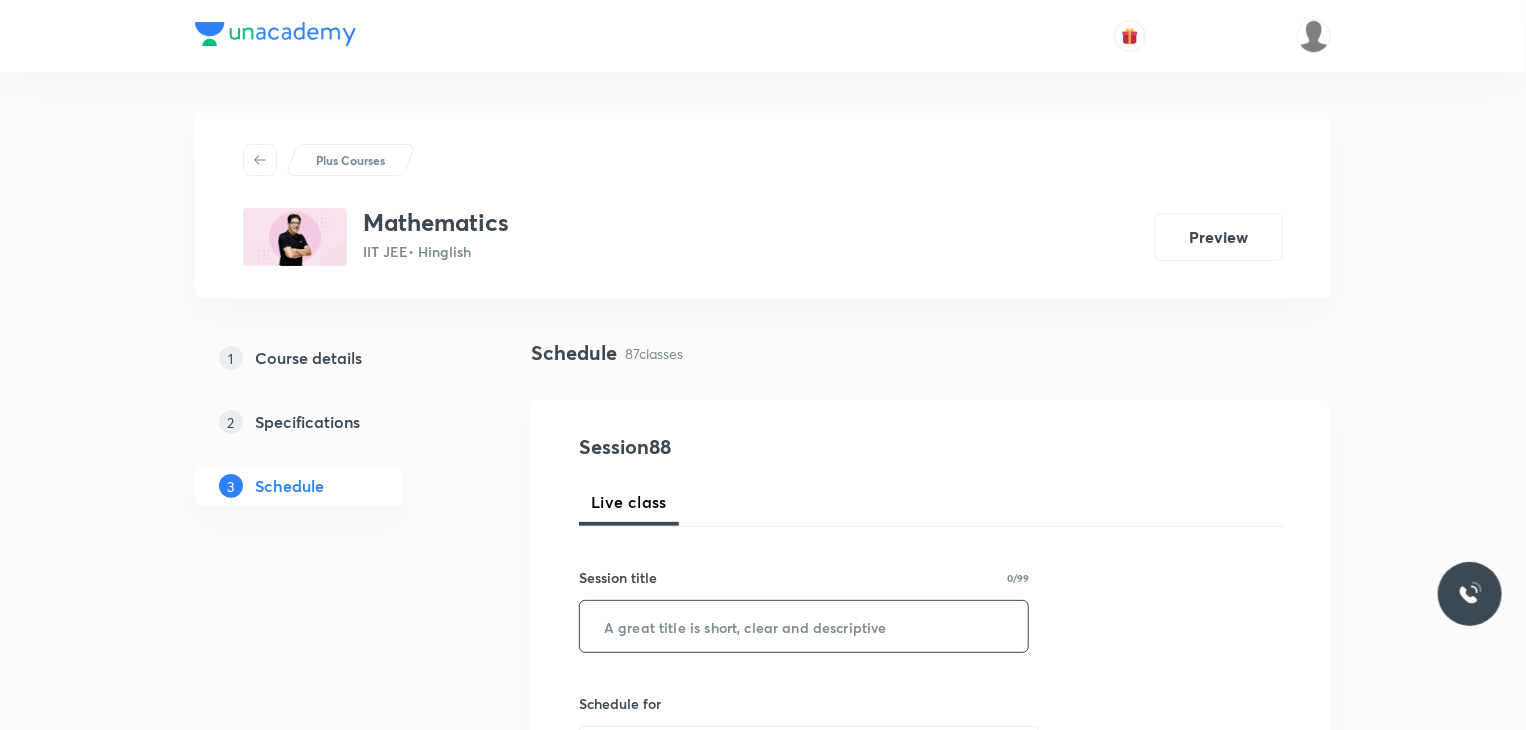 paste on "Indefinite Integration 10" 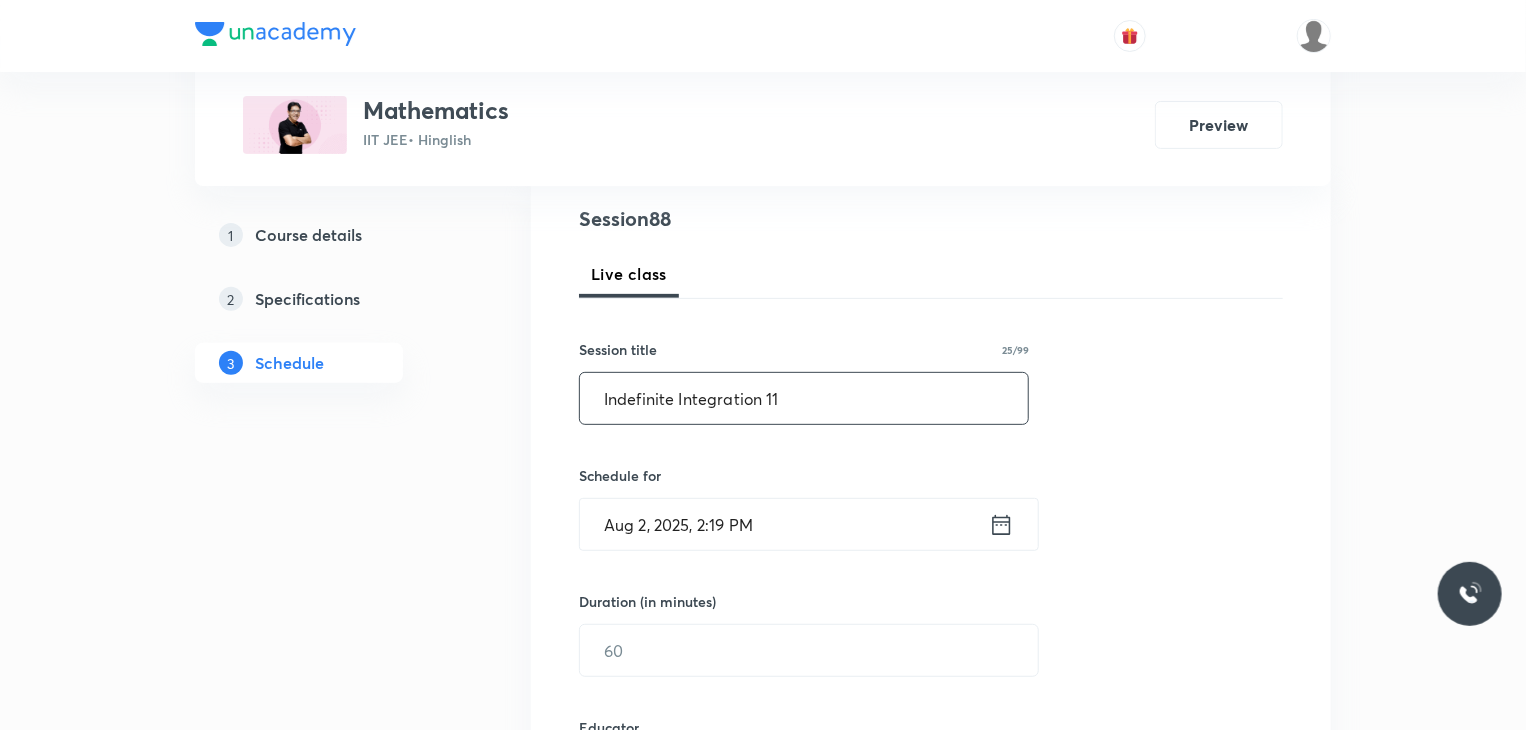 scroll, scrollTop: 232, scrollLeft: 0, axis: vertical 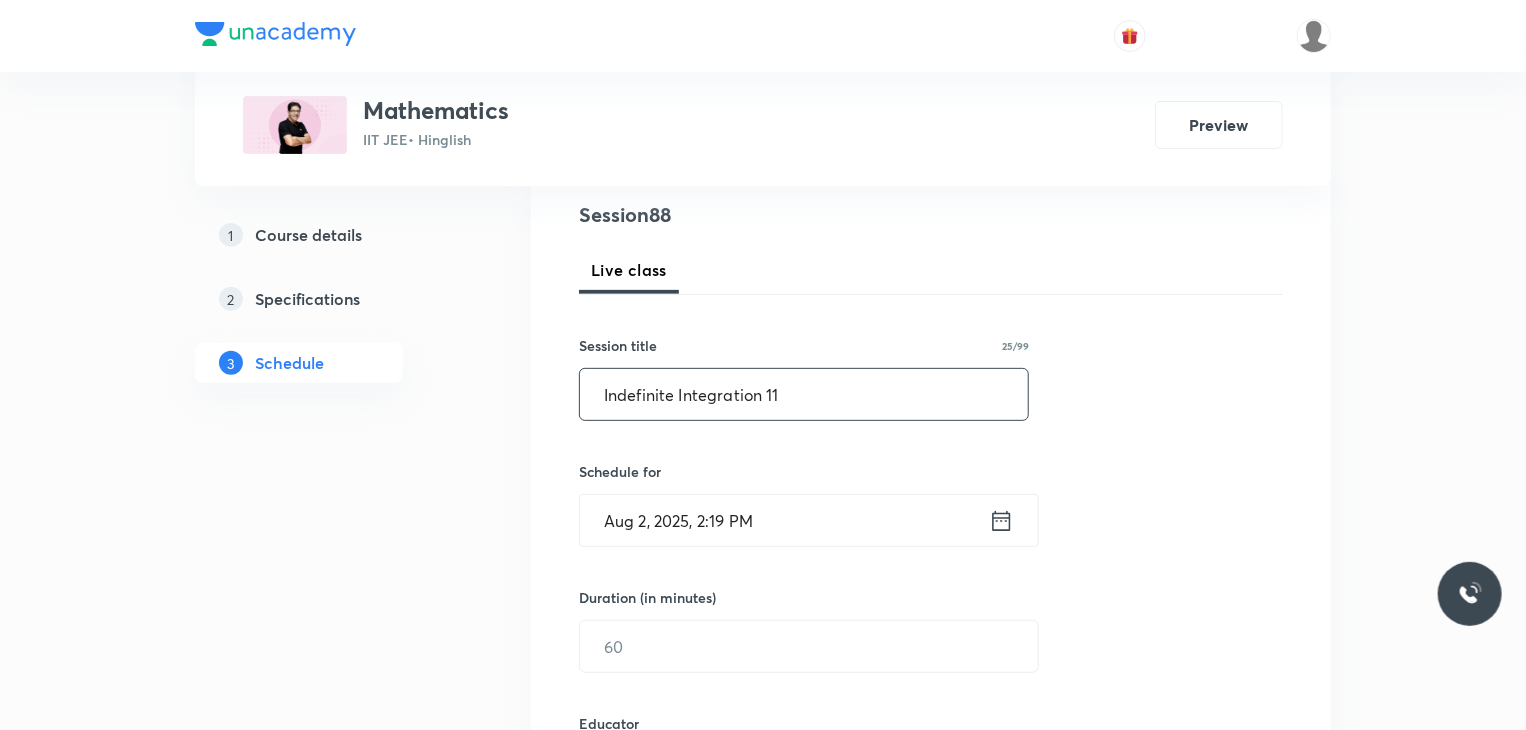 type on "Indefinite Integration 11" 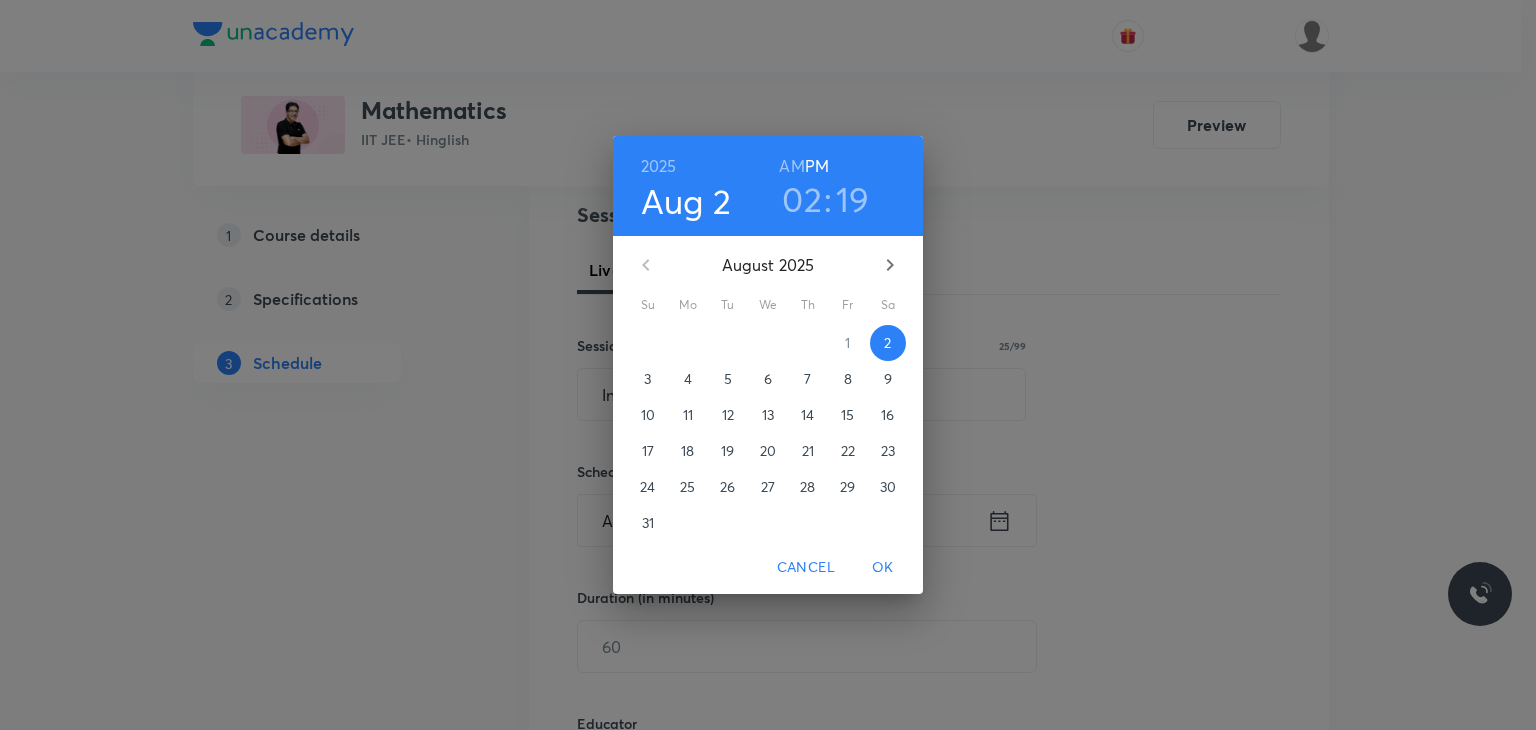 click on "4" at bounding box center [688, 379] 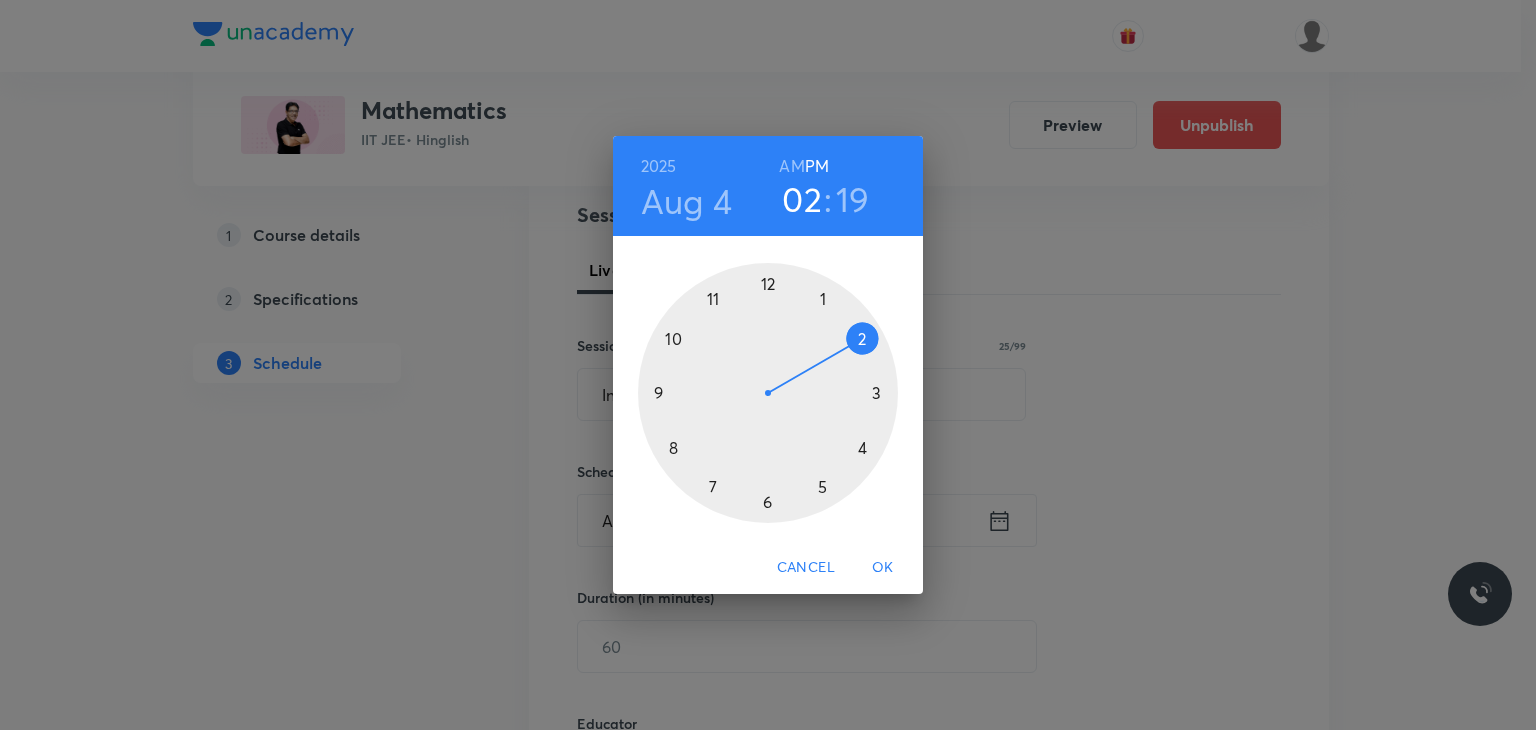 click at bounding box center (768, 393) 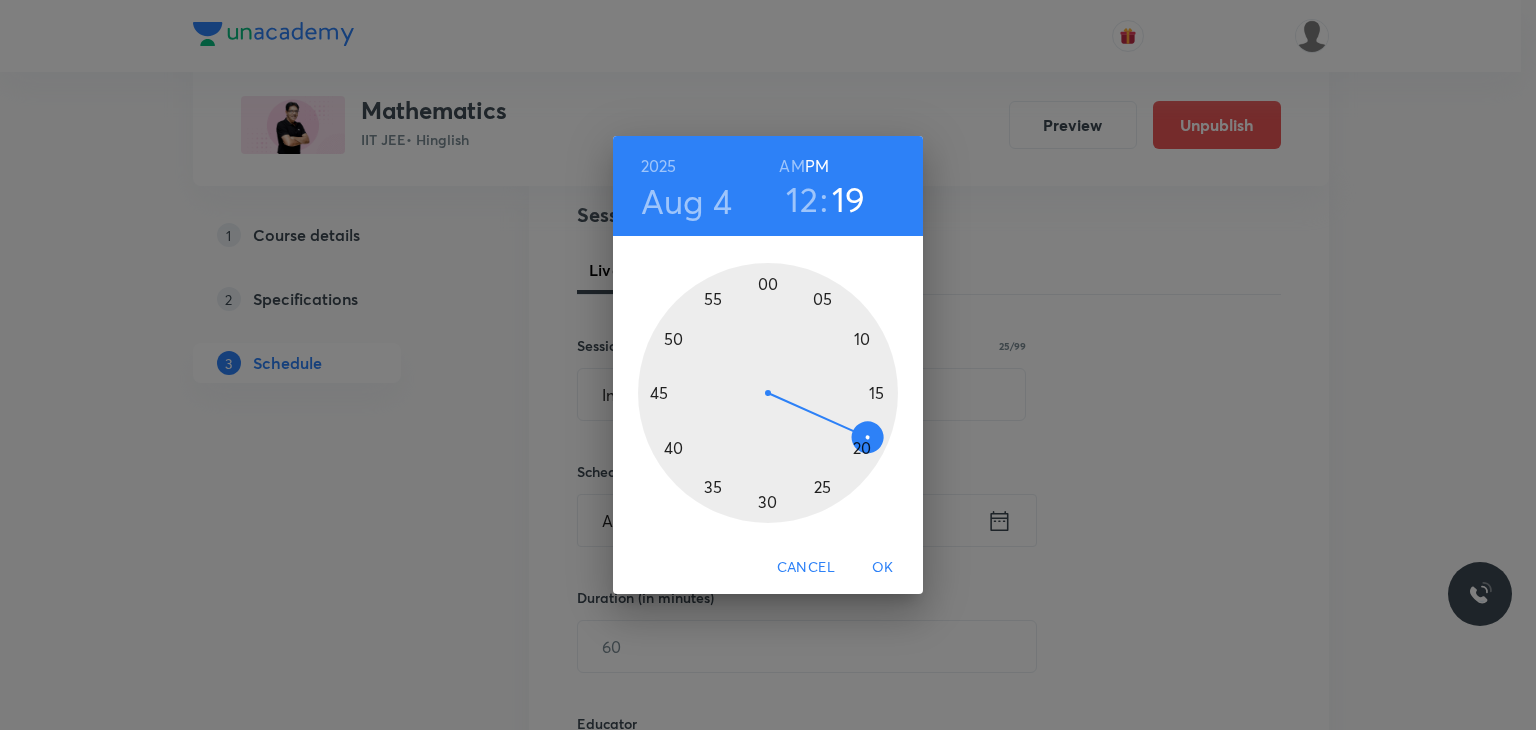 click at bounding box center (768, 393) 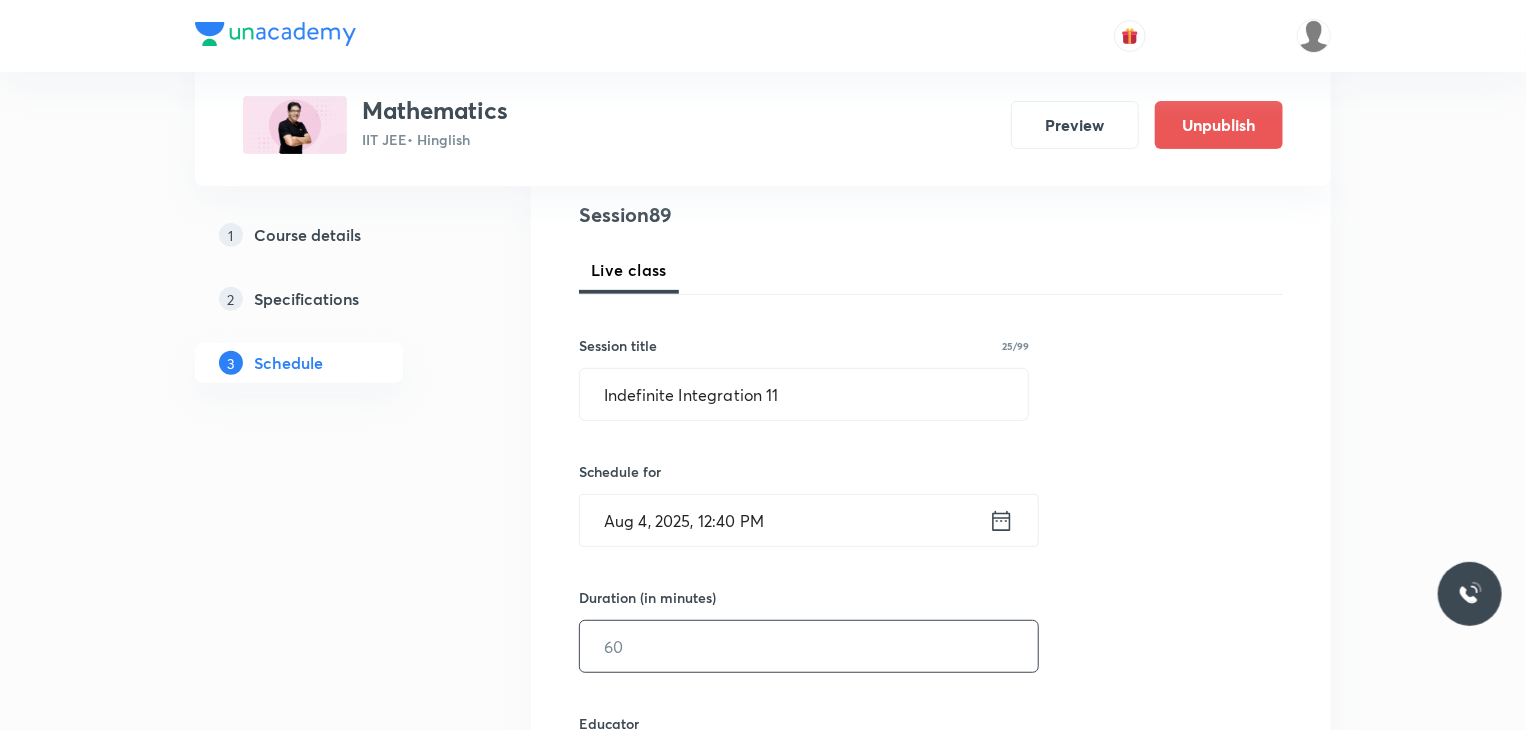 click at bounding box center [809, 646] 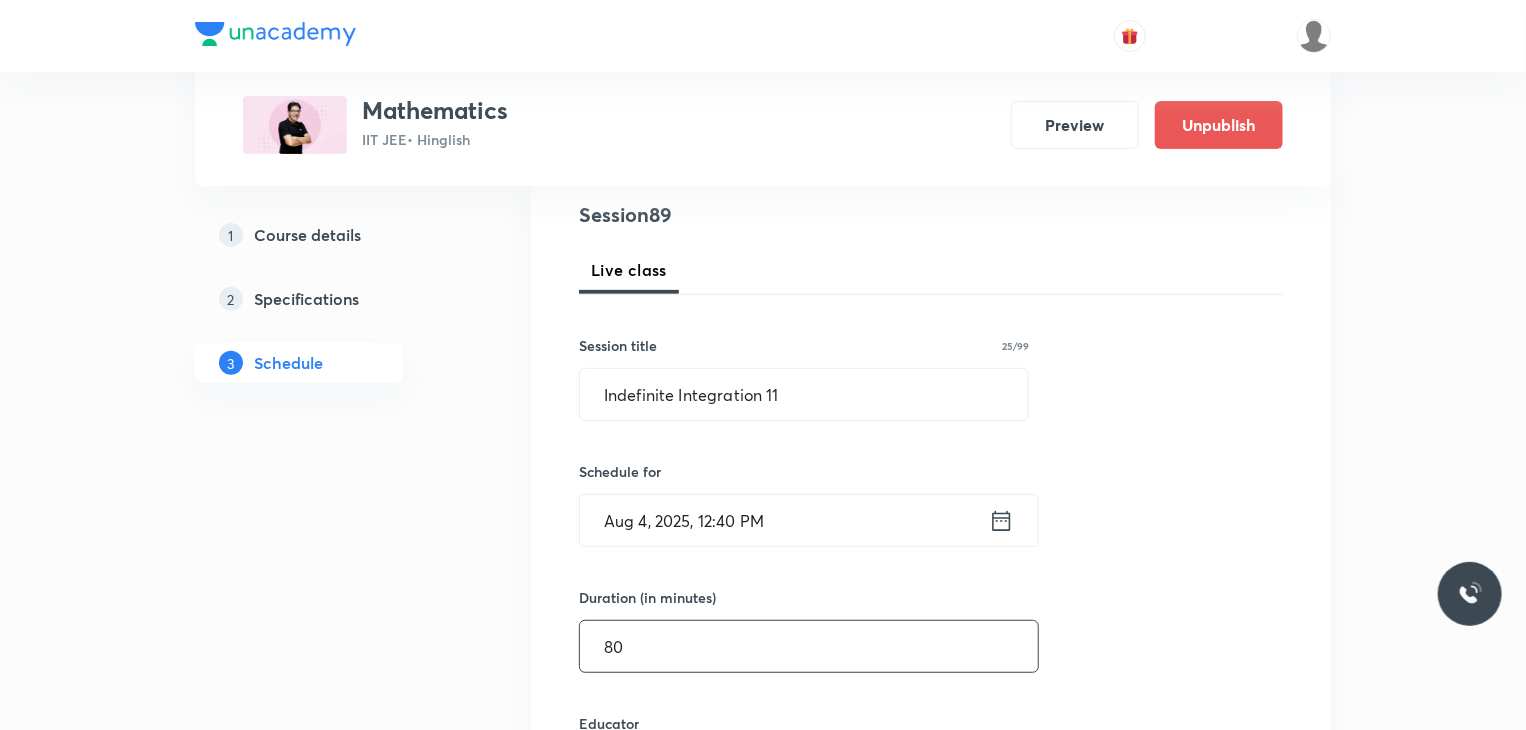 type on "80" 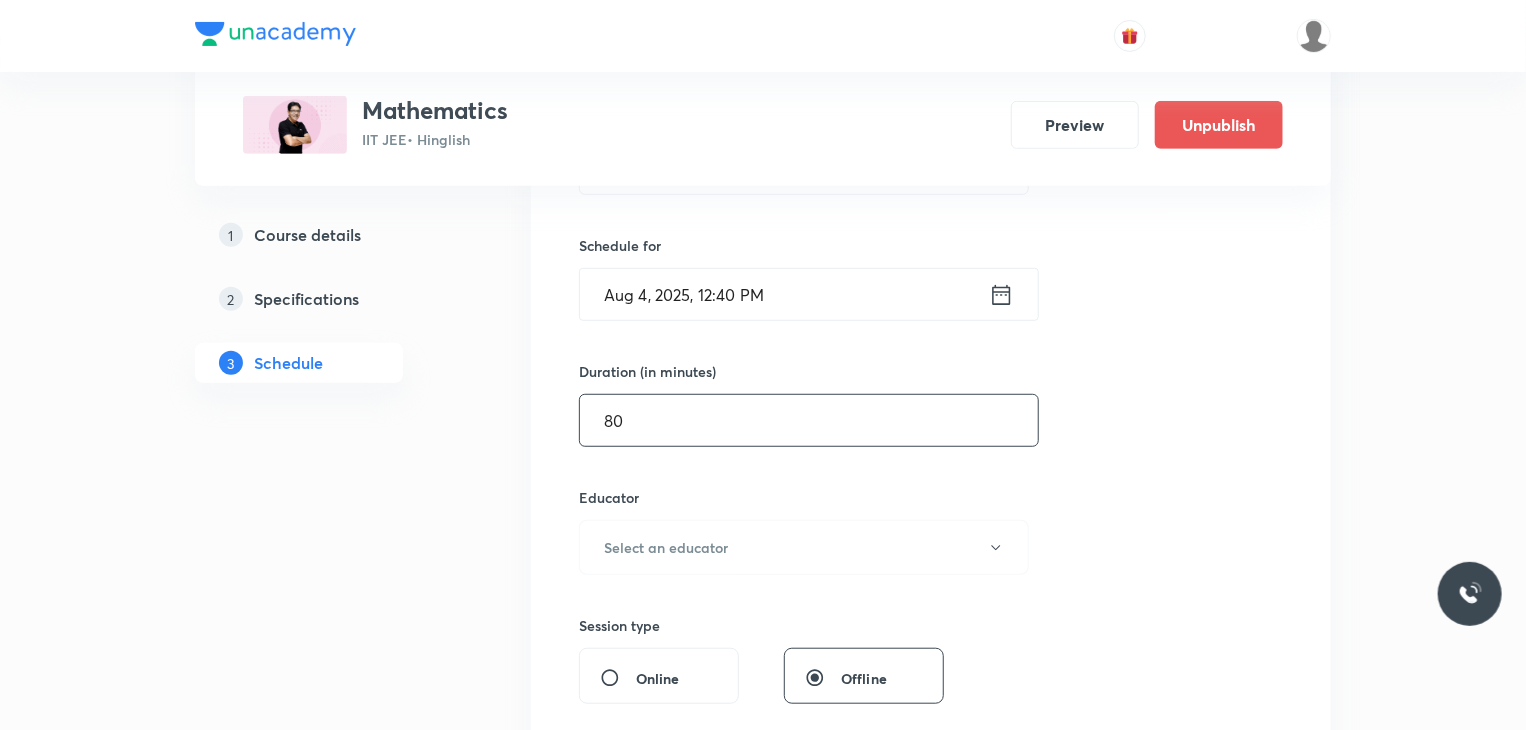 scroll, scrollTop: 466, scrollLeft: 0, axis: vertical 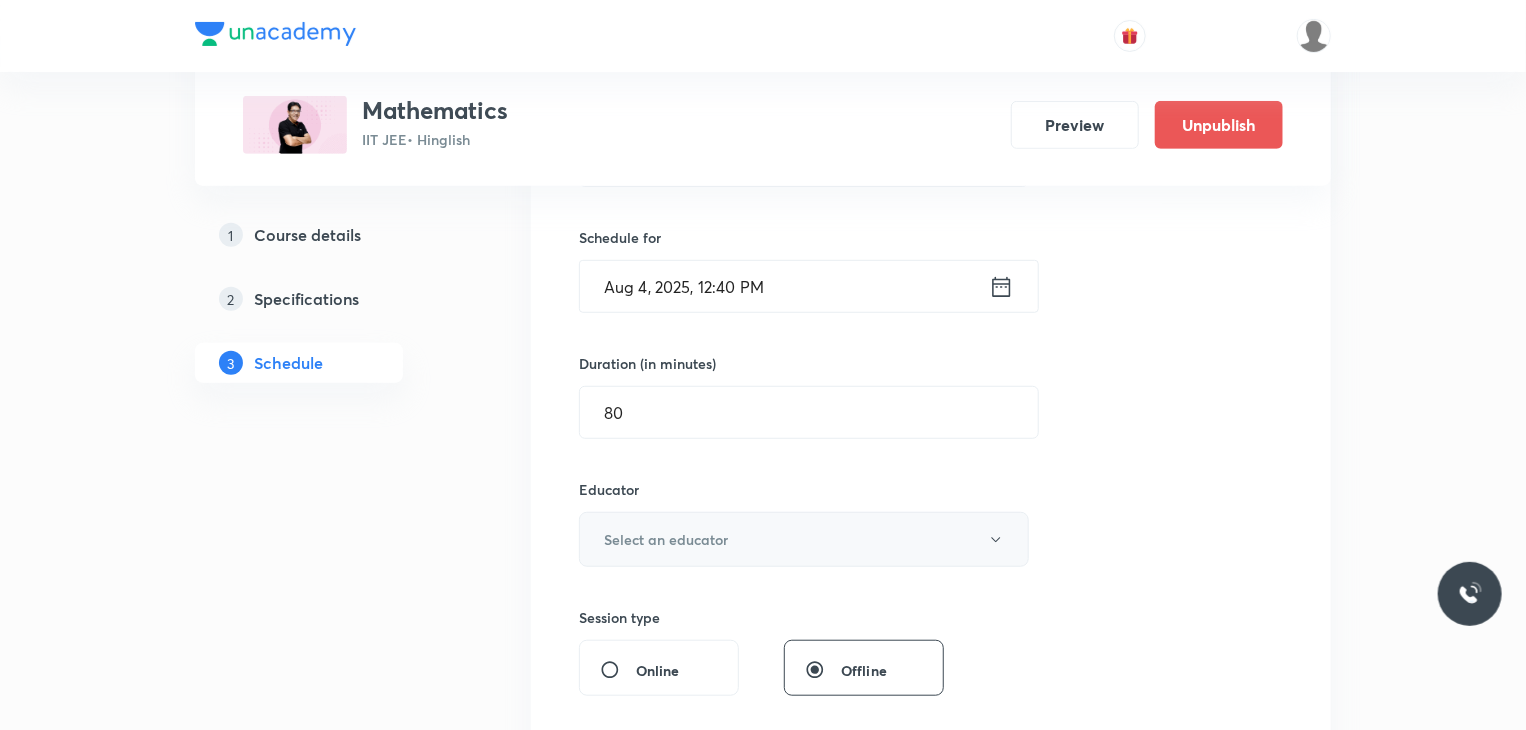 click on "Select an educator" at bounding box center (666, 539) 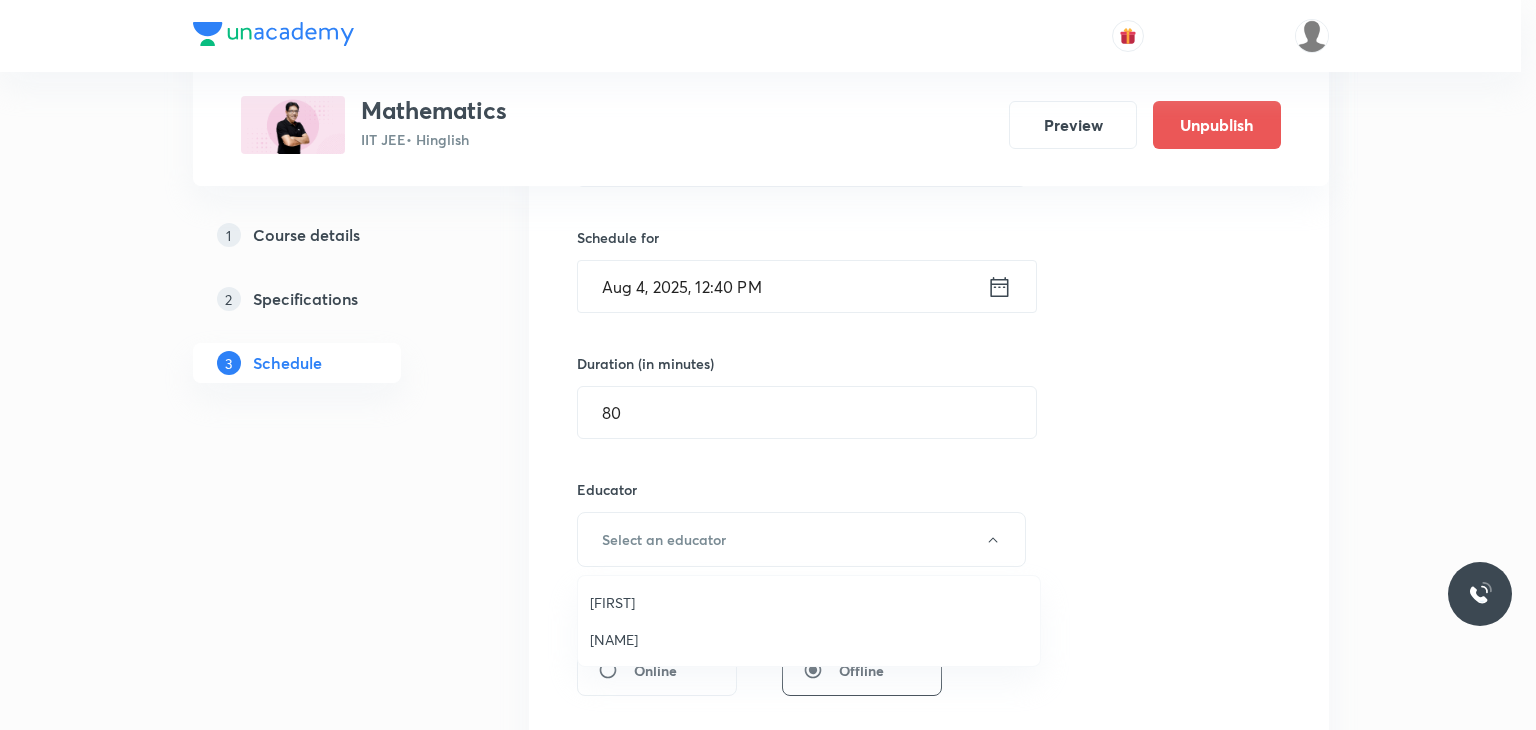 click on "Praveer Agrawal" at bounding box center [809, 639] 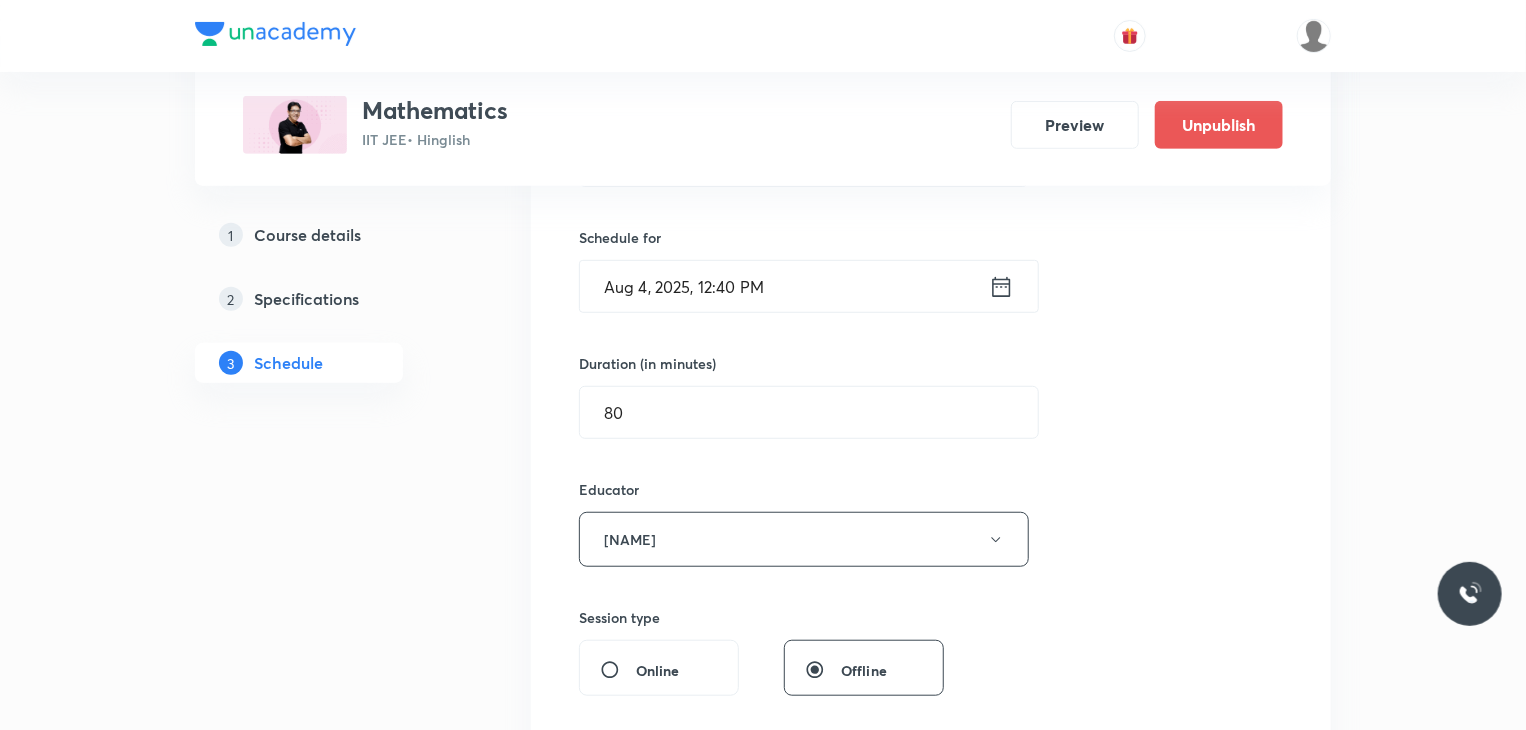 scroll, scrollTop: 684, scrollLeft: 0, axis: vertical 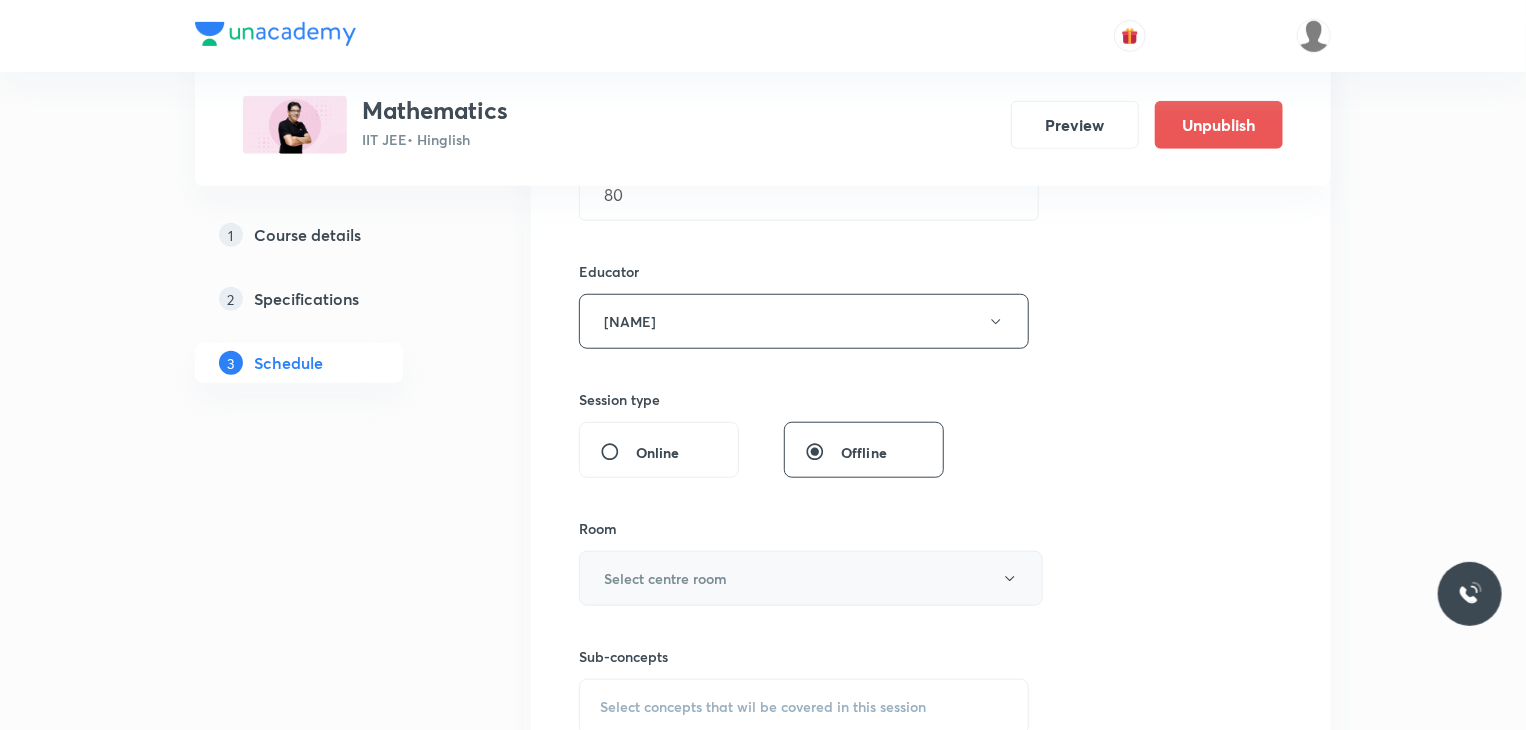 click on "Select centre room" at bounding box center [811, 578] 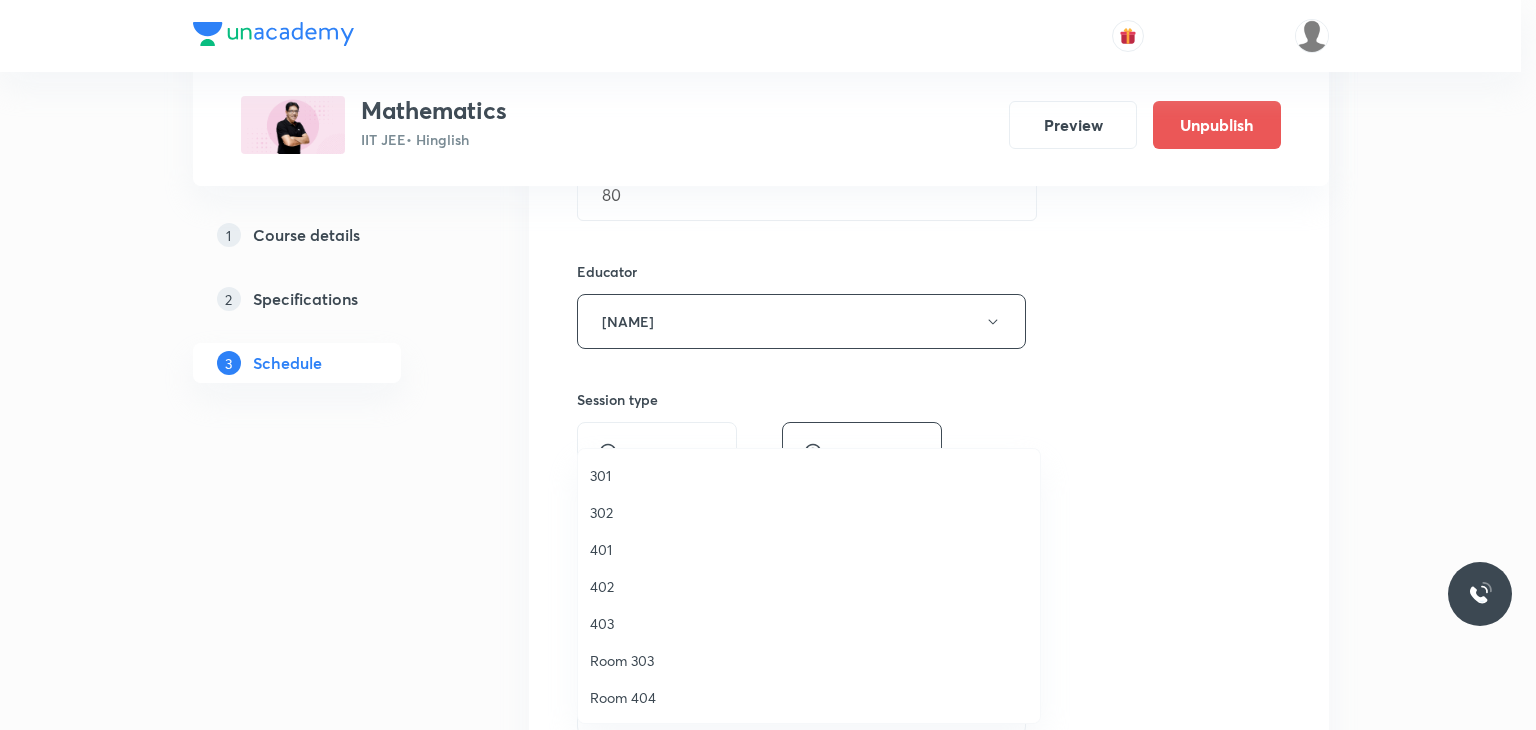 click on "302" at bounding box center (809, 512) 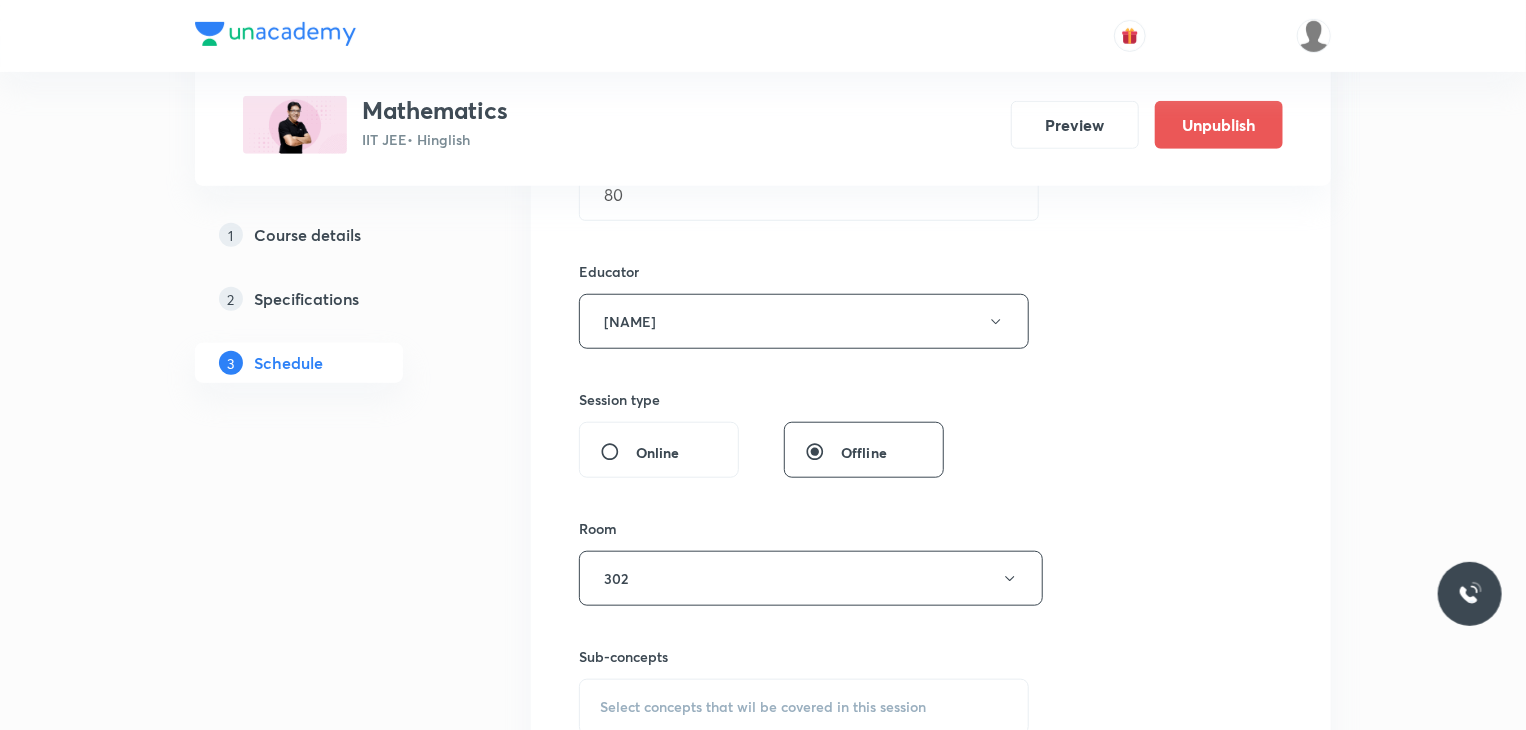 click on "Select concepts that wil be covered in this session" at bounding box center [804, 707] 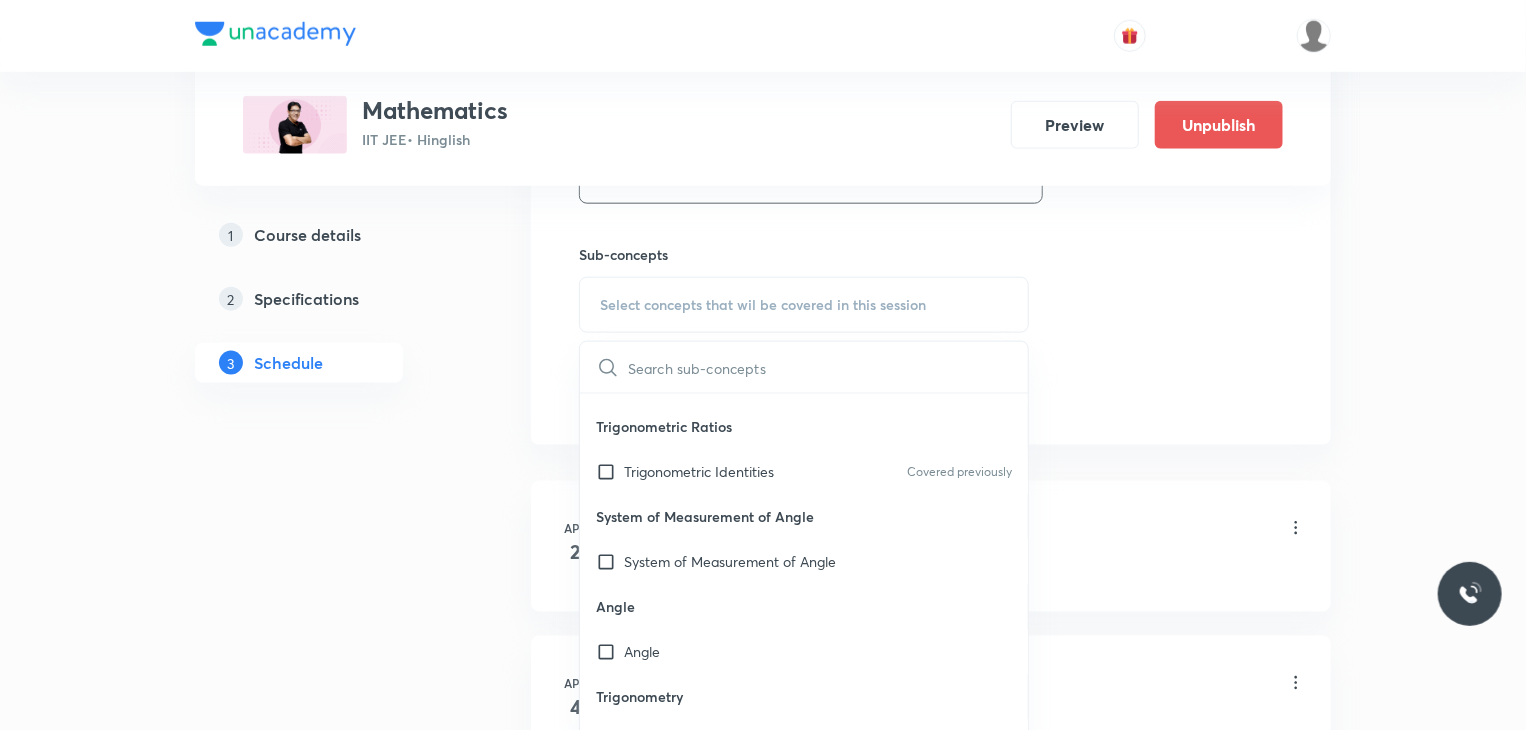 scroll, scrollTop: 212, scrollLeft: 0, axis: vertical 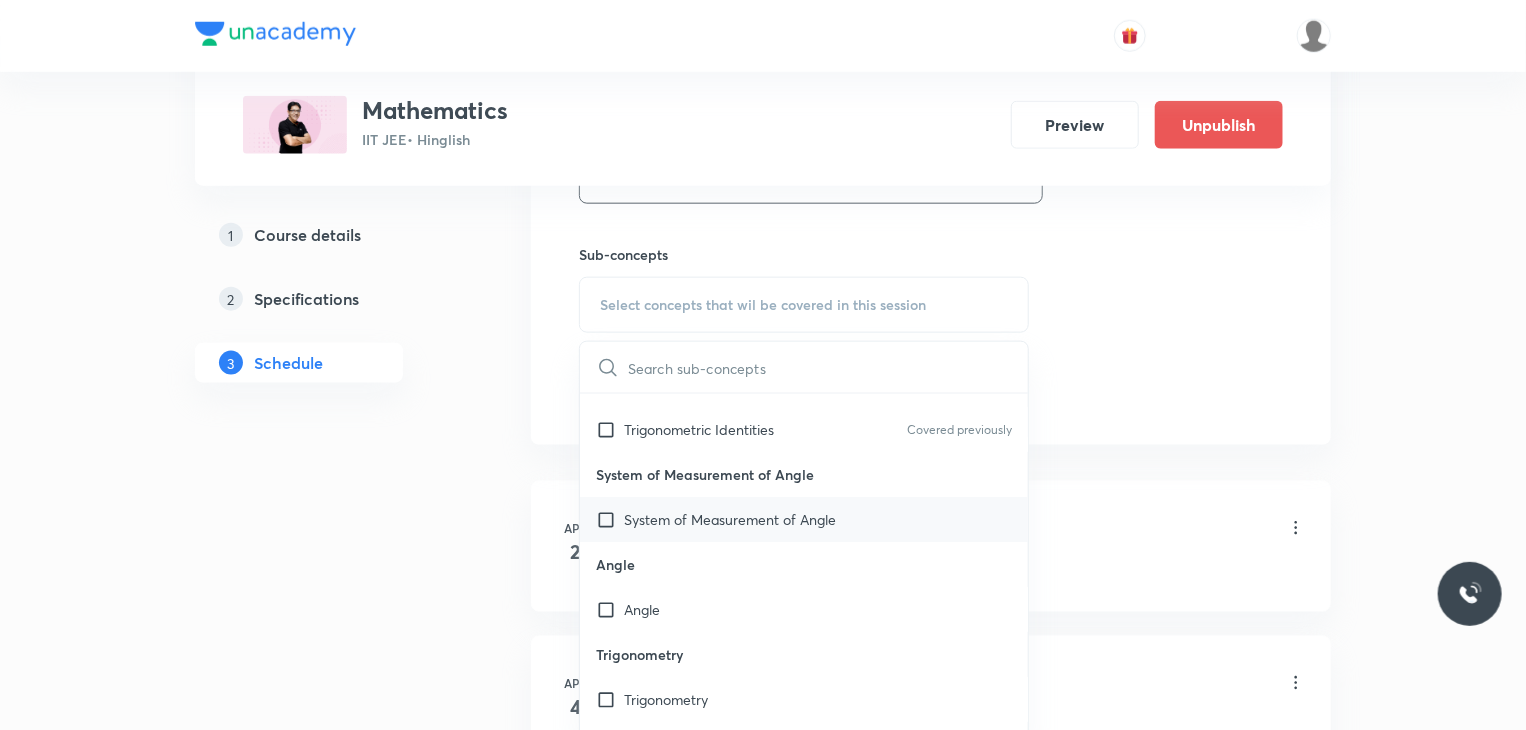 click on "System of Measurement of Angle" at bounding box center [730, 519] 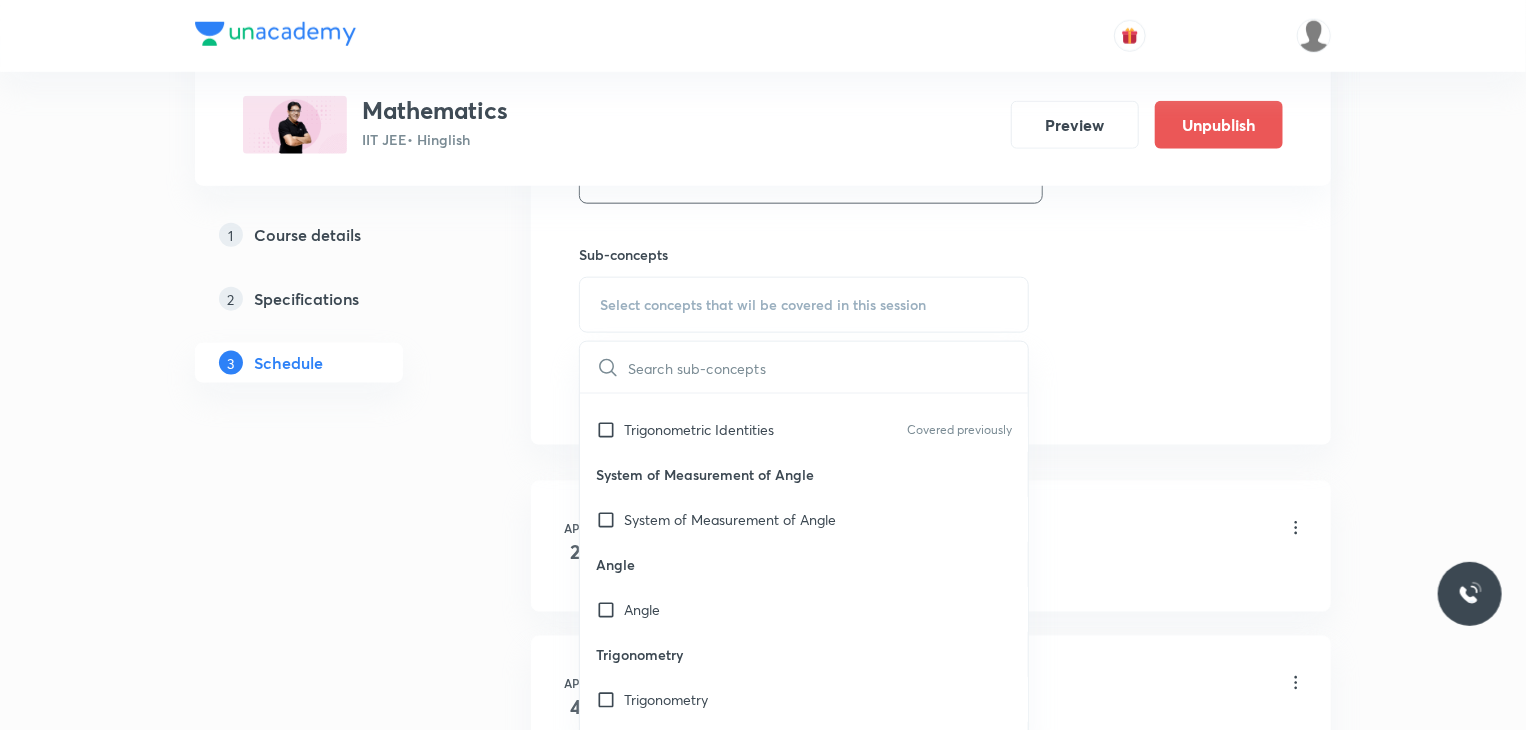 checkbox on "true" 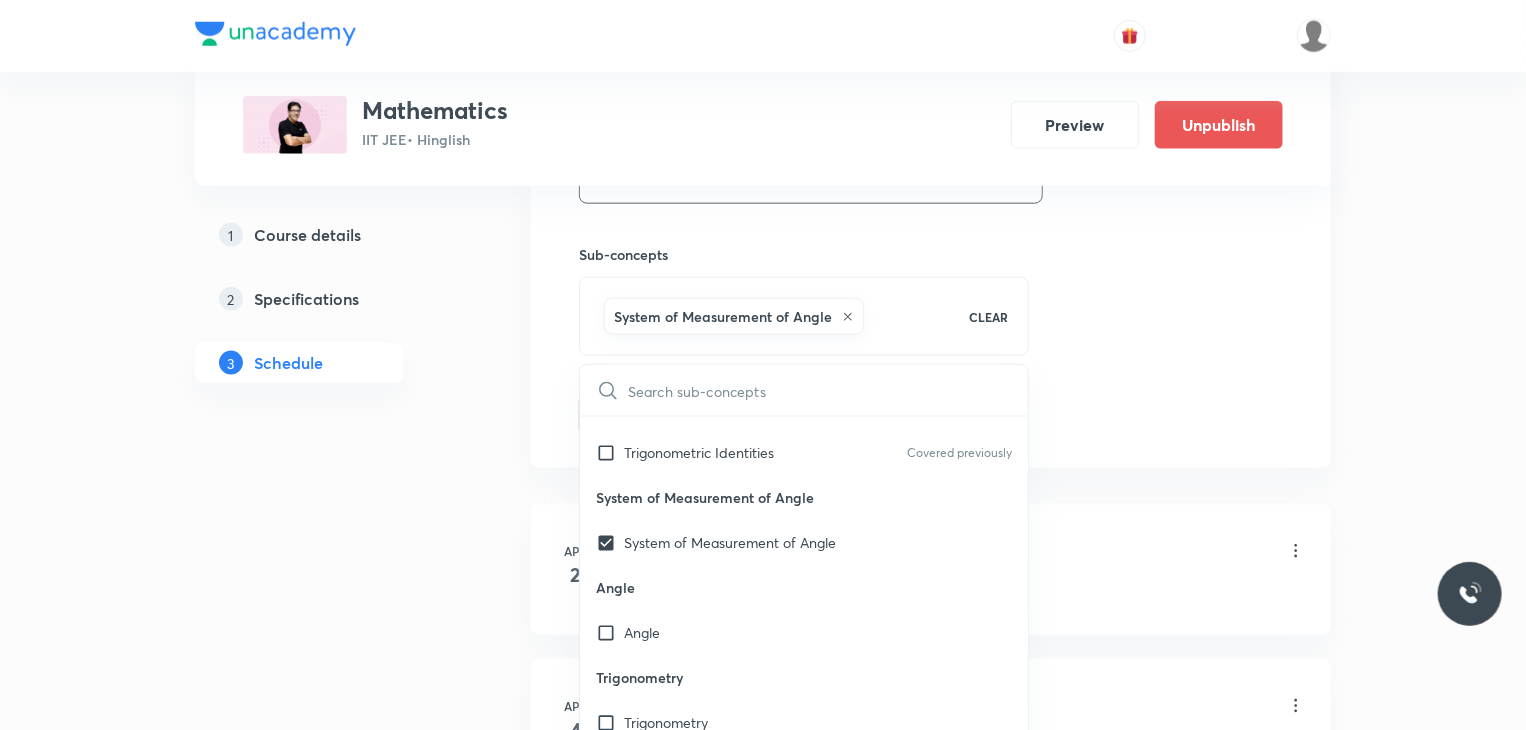click on "Session  89 Live class Session title 25/99 Indefinite Integration 11 ​ Schedule for Aug 4, 2025, 12:40 PM ​ Duration (in minutes) 80 ​ Educator Praveer Agrawal   Session type Online Offline Room 302 Sub-concepts System of Measurement of Angle CLEAR ​ Four Quadrants and ASTC Rule Four Quadrants and ASTC Rule Covered previously Trigonometric Identities Trigonometric Identities Covered previously Trigonometric Ratios Trigonometric Identities Covered previously System of Measurement of Angle System of Measurement of Angle Angle Angle Trigonometry Trigonometry Geometrical Expression Geometrical Expression Arithmetic Progression Arithmetic Progression Componendo and Dividendo Rule Componendo and Dividendo Rule Logarithm Logarithm Binomial Expression Binomial Expression Quadratic Equation Quadratic Equation Basic Maths used in Physics Basic Maths used in Physics Scalar or Dot Product of Two Vectors Scalar or Dot Product of Two Vectors Axis or axes Axis or axes Origin Origin Vector Vector Graph of a Function" at bounding box center (931, -109) 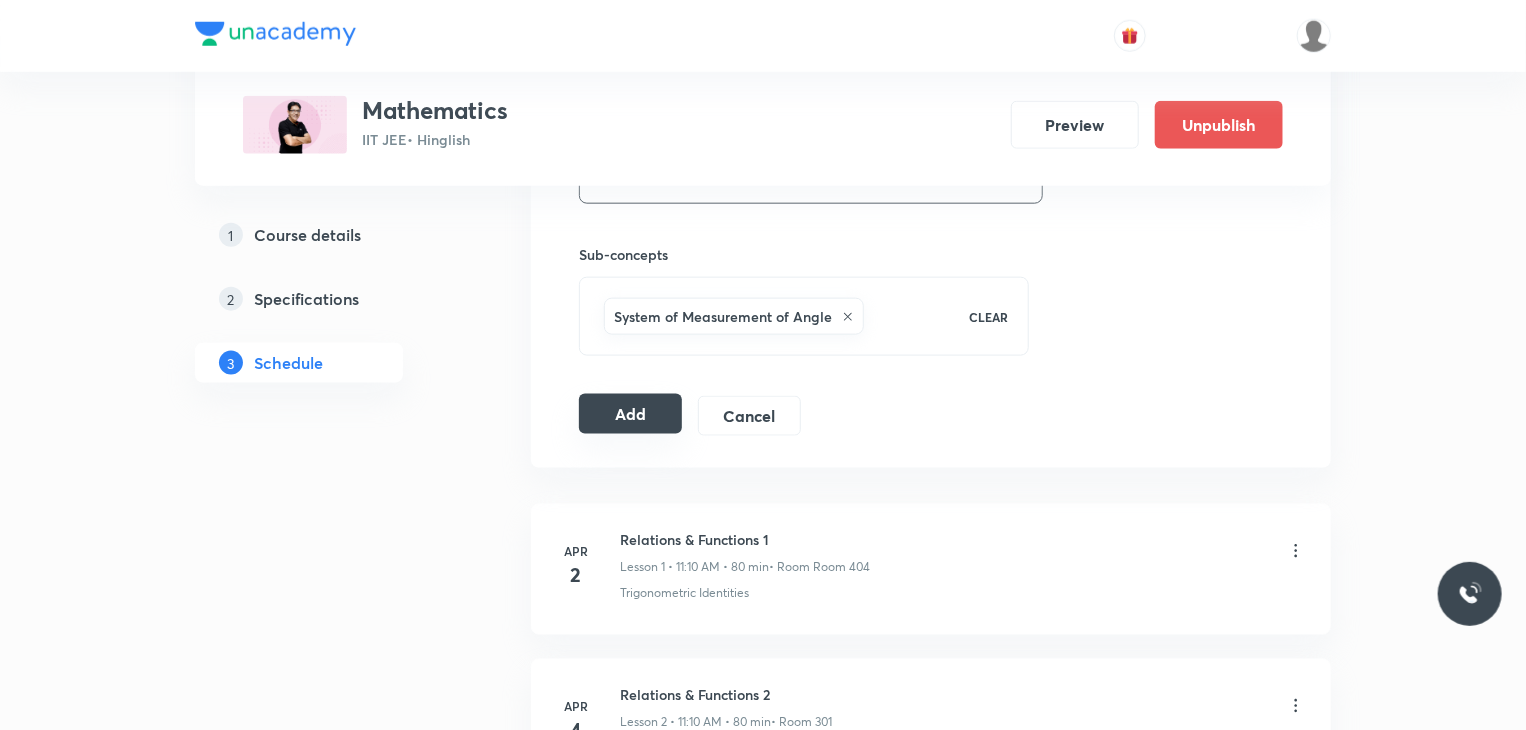 click on "Add" at bounding box center (630, 414) 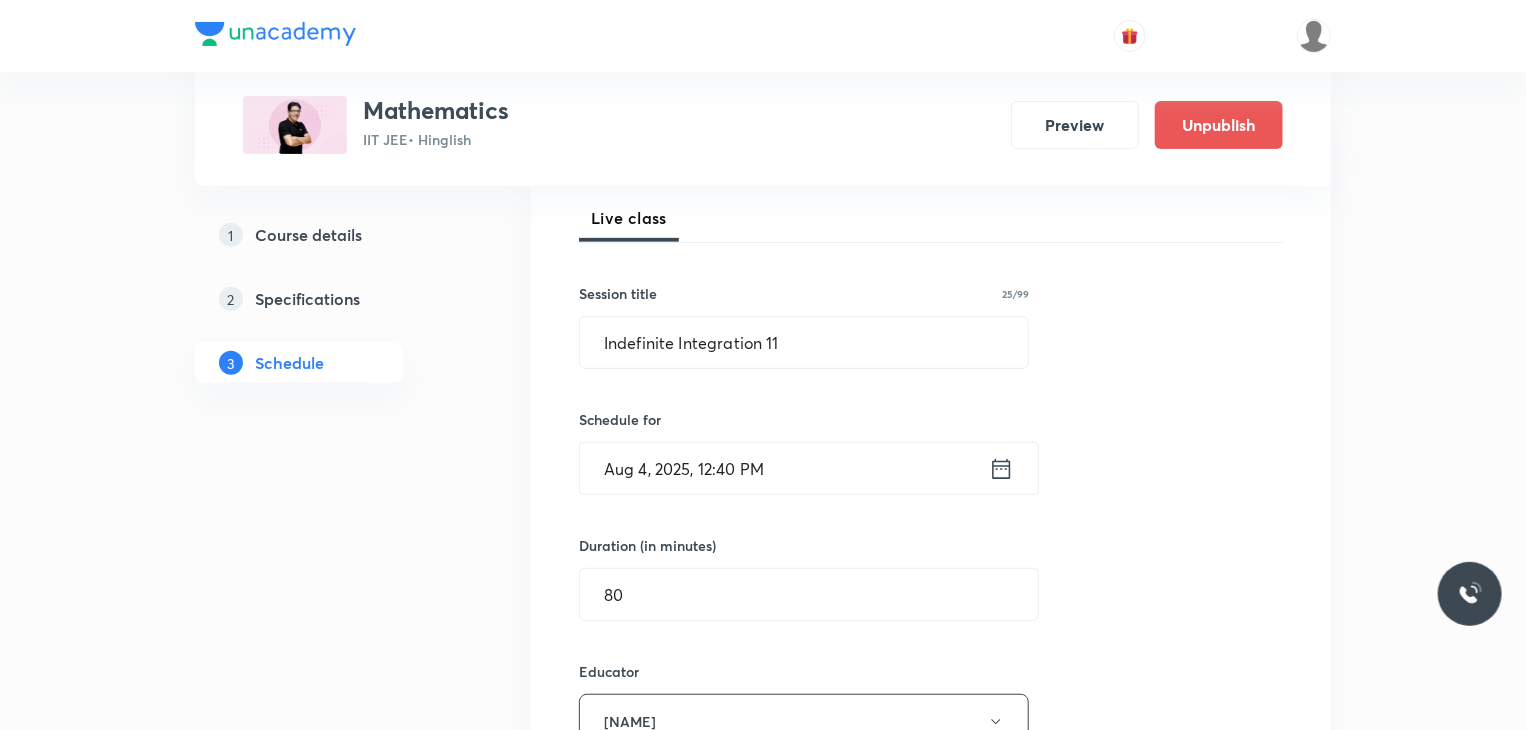 scroll, scrollTop: 285, scrollLeft: 0, axis: vertical 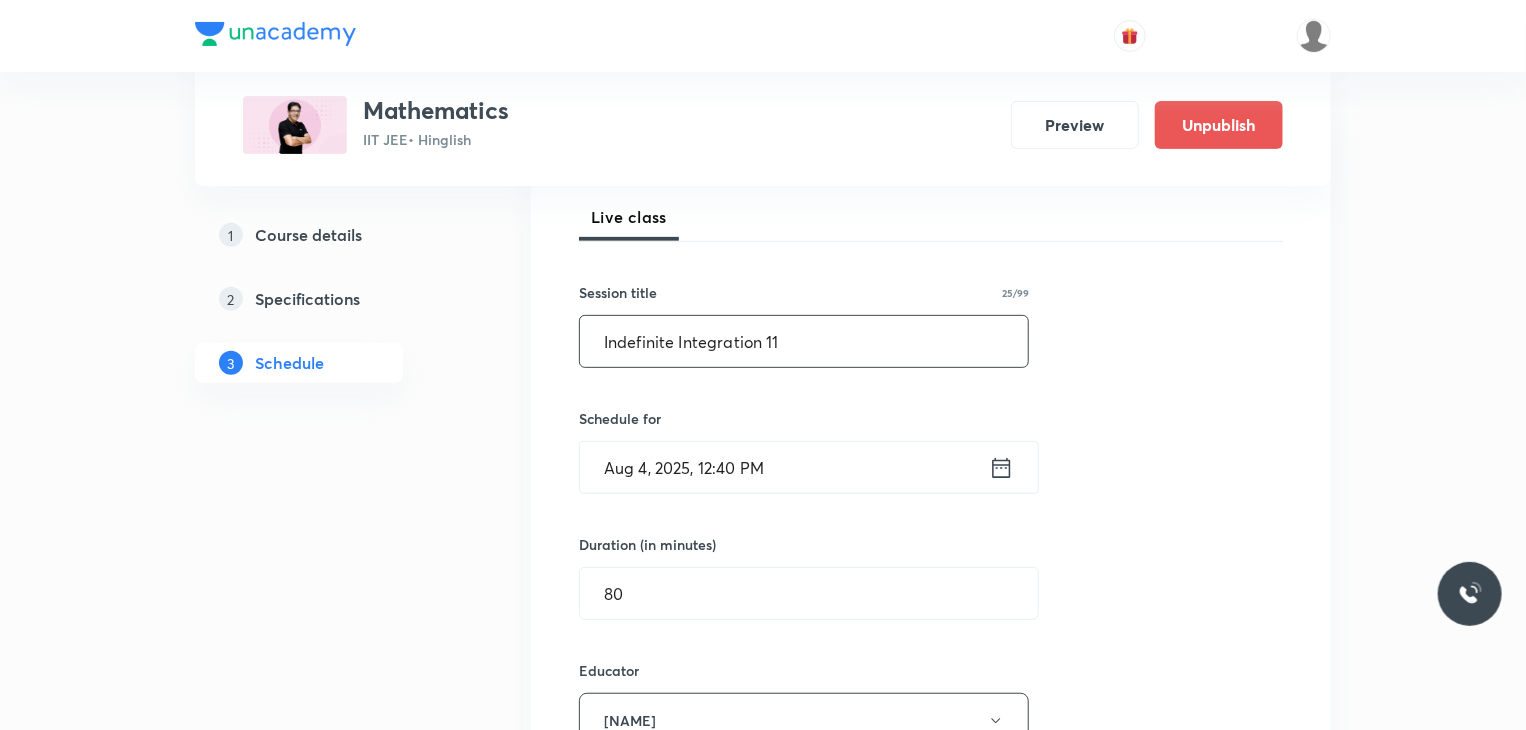 drag, startPoint x: 834, startPoint y: 331, endPoint x: 527, endPoint y: 366, distance: 308.98868 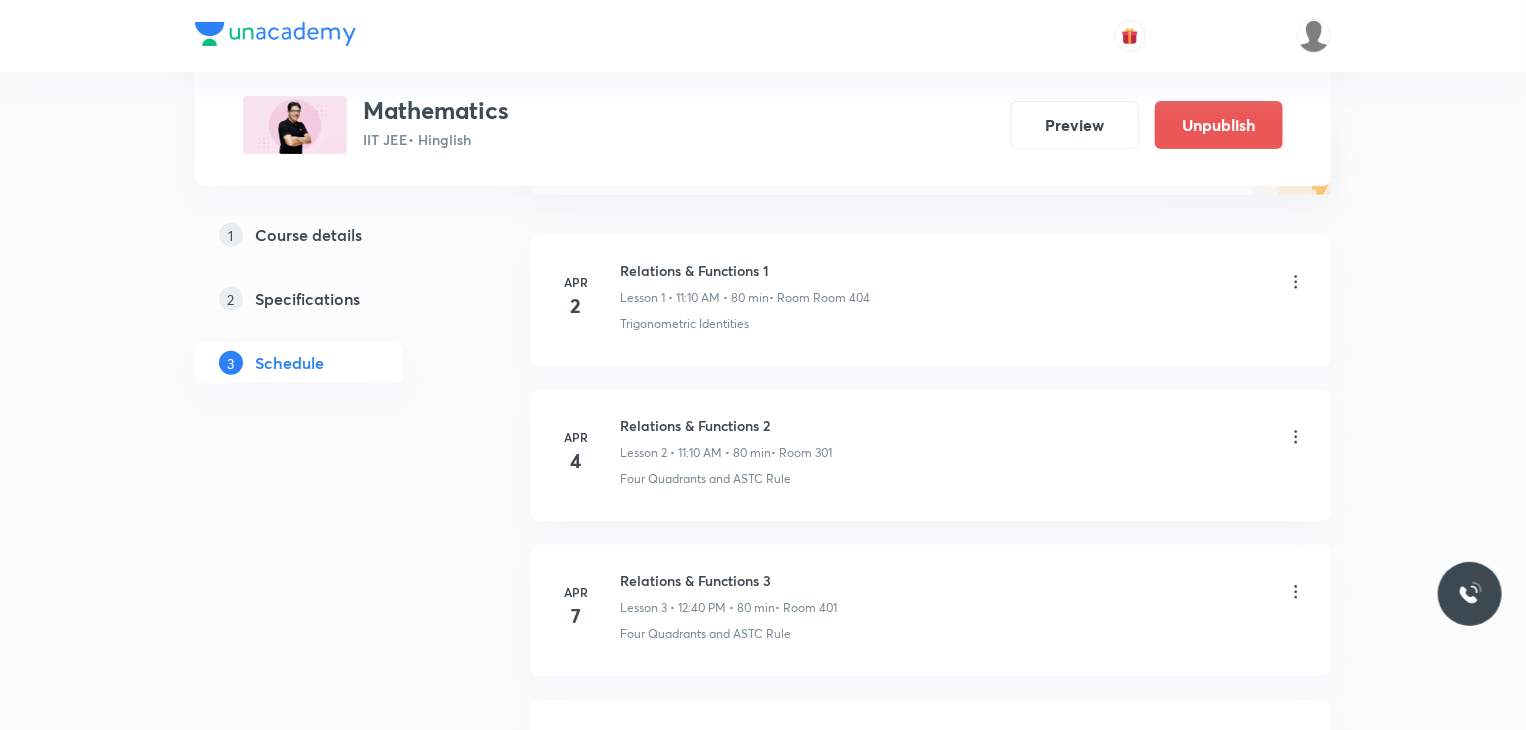 scroll, scrollTop: 0, scrollLeft: 0, axis: both 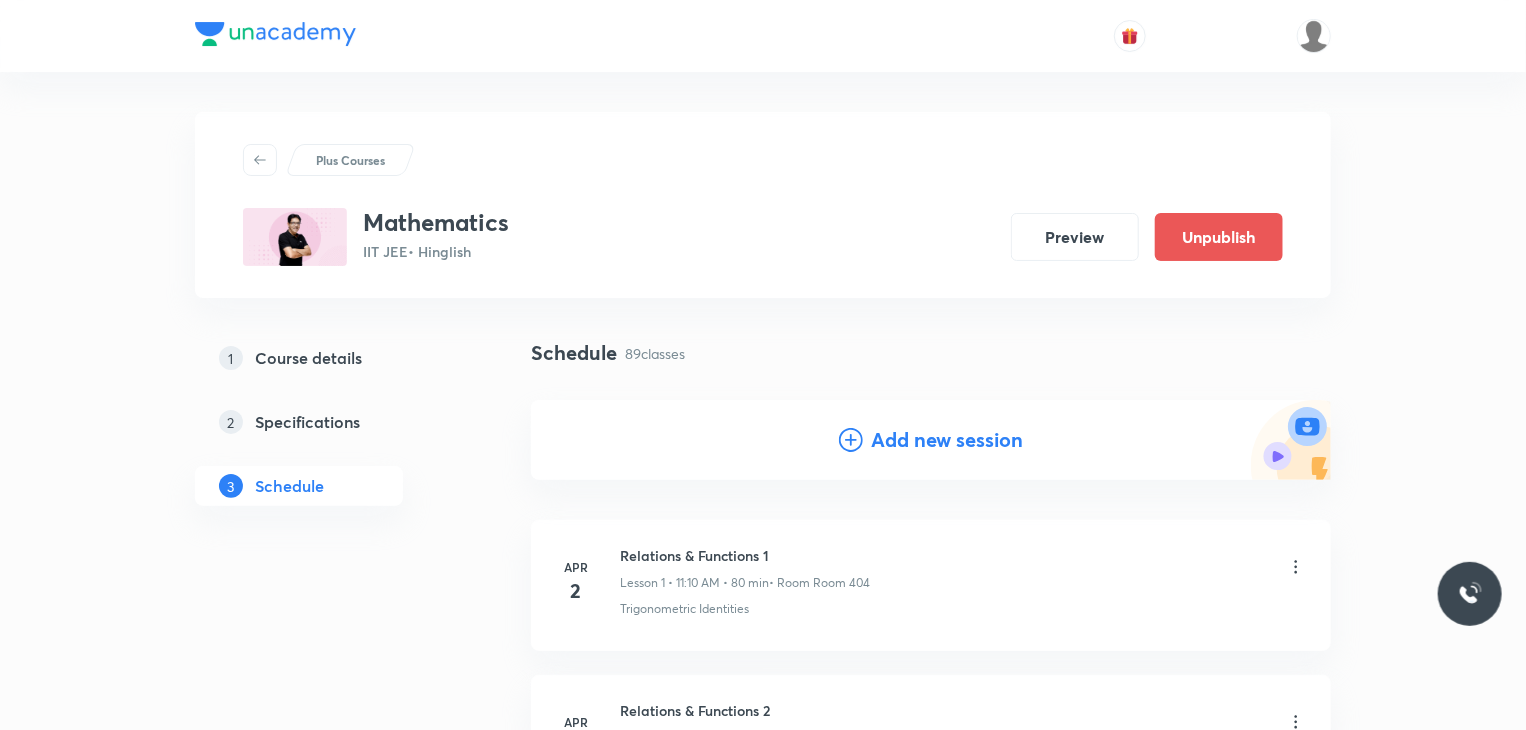 click on "Add new session" at bounding box center (947, 440) 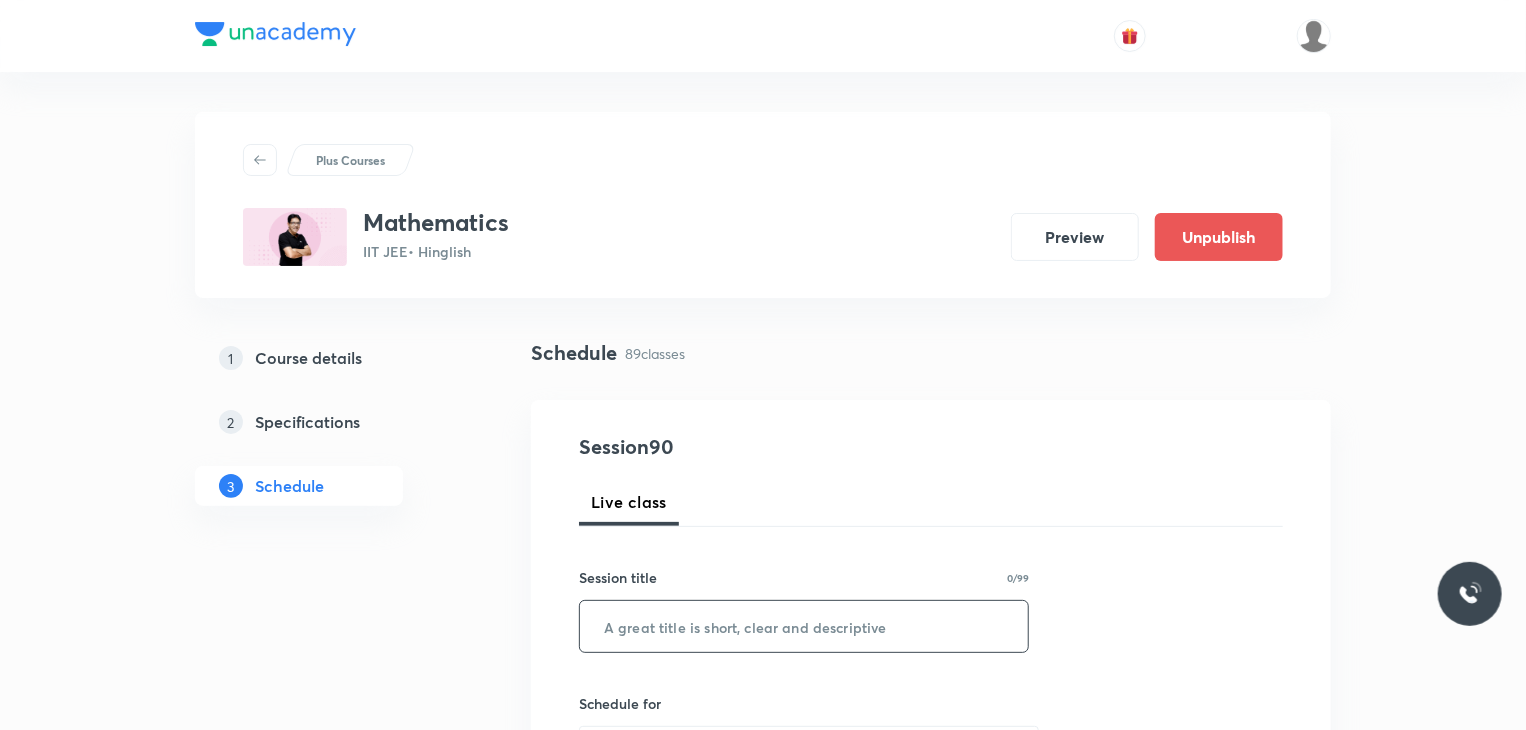 click at bounding box center [804, 626] 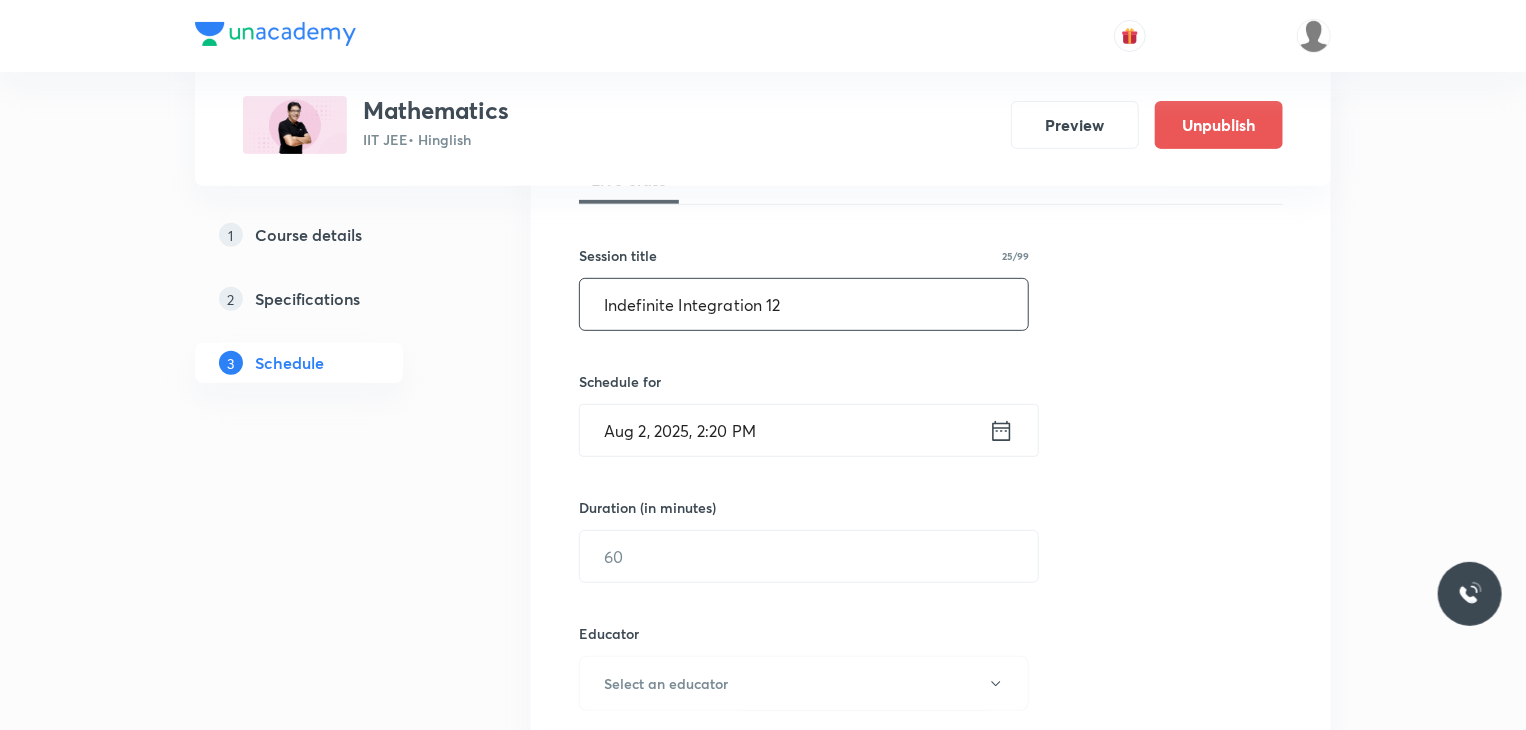 scroll, scrollTop: 340, scrollLeft: 0, axis: vertical 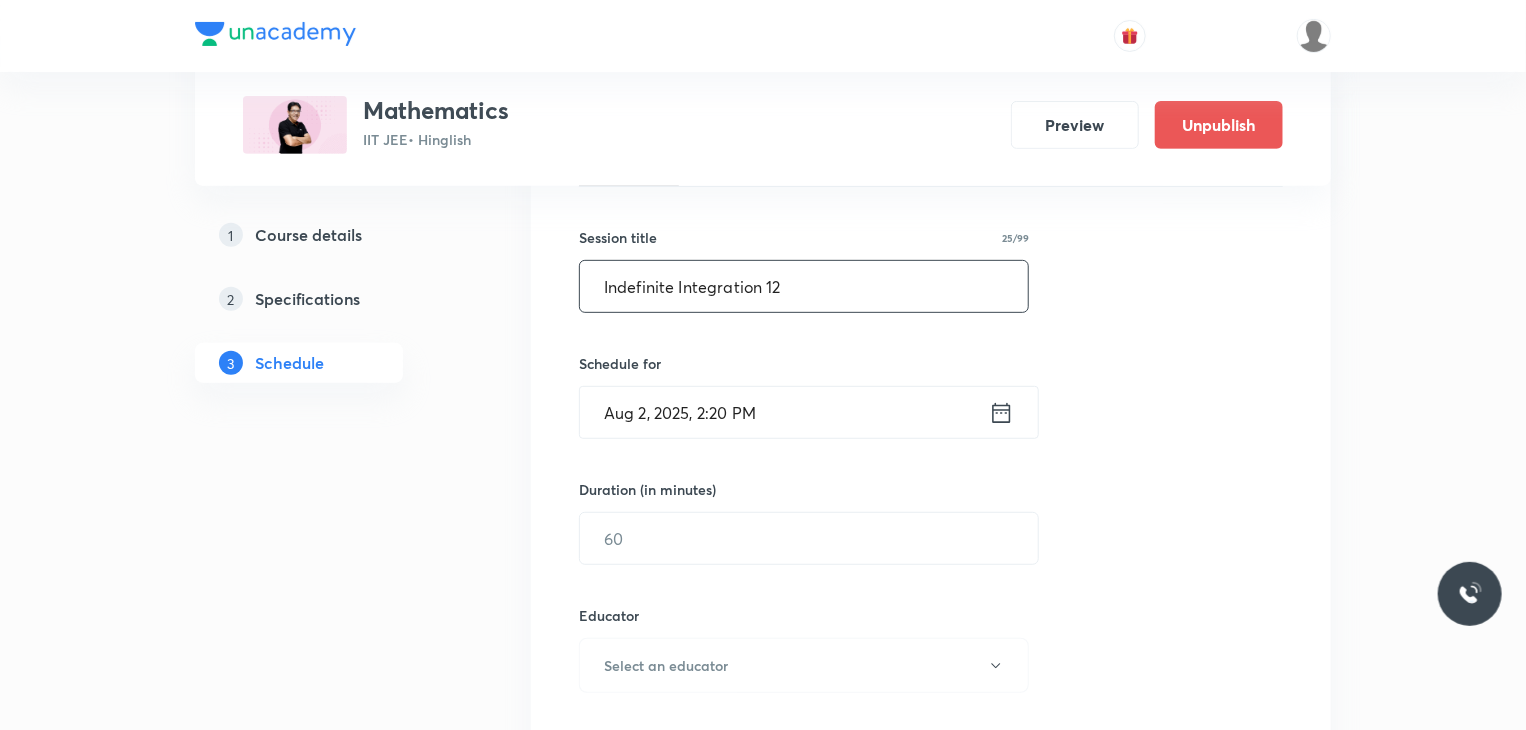 type on "Indefinite Integration 12" 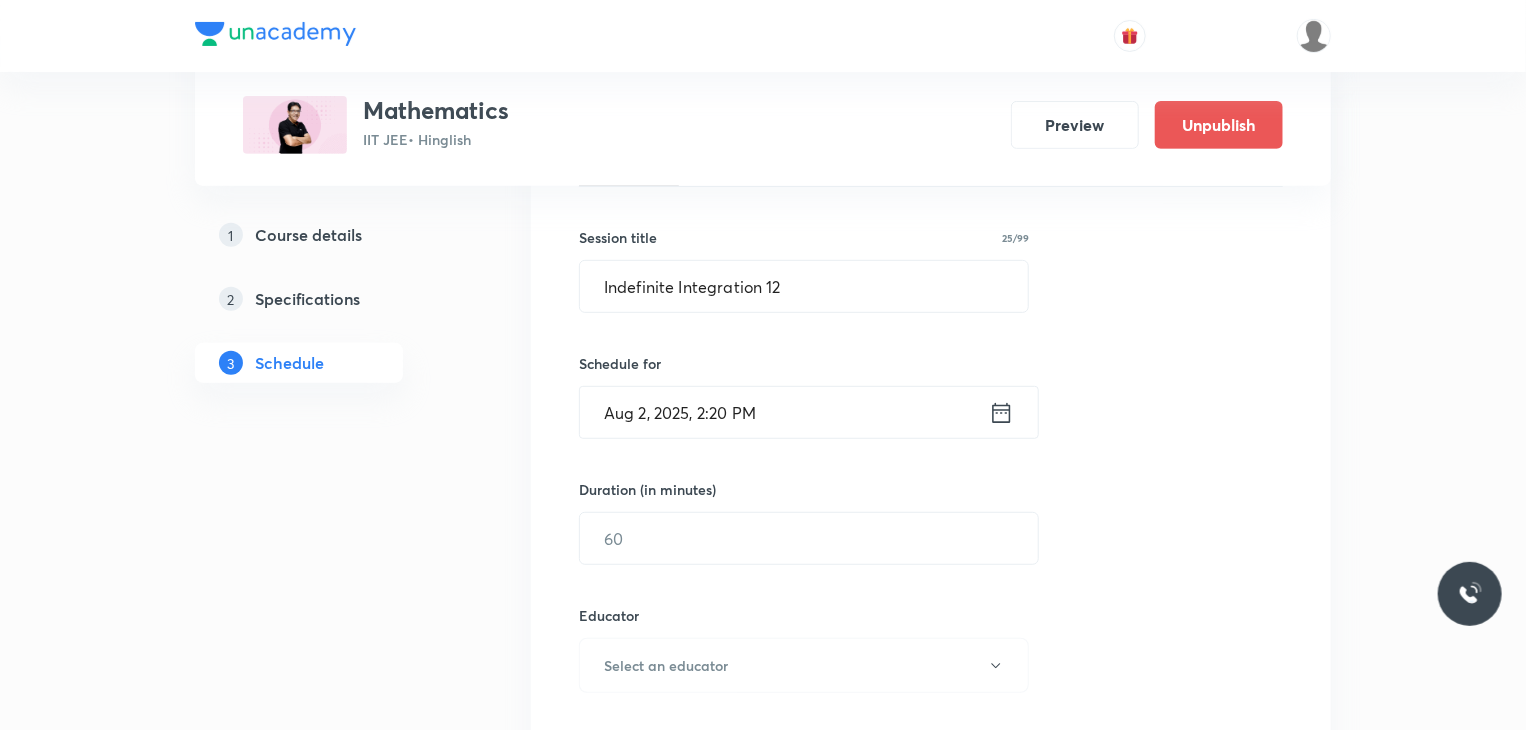 click on "Aug 2, 2025, 2:20 PM" at bounding box center [784, 412] 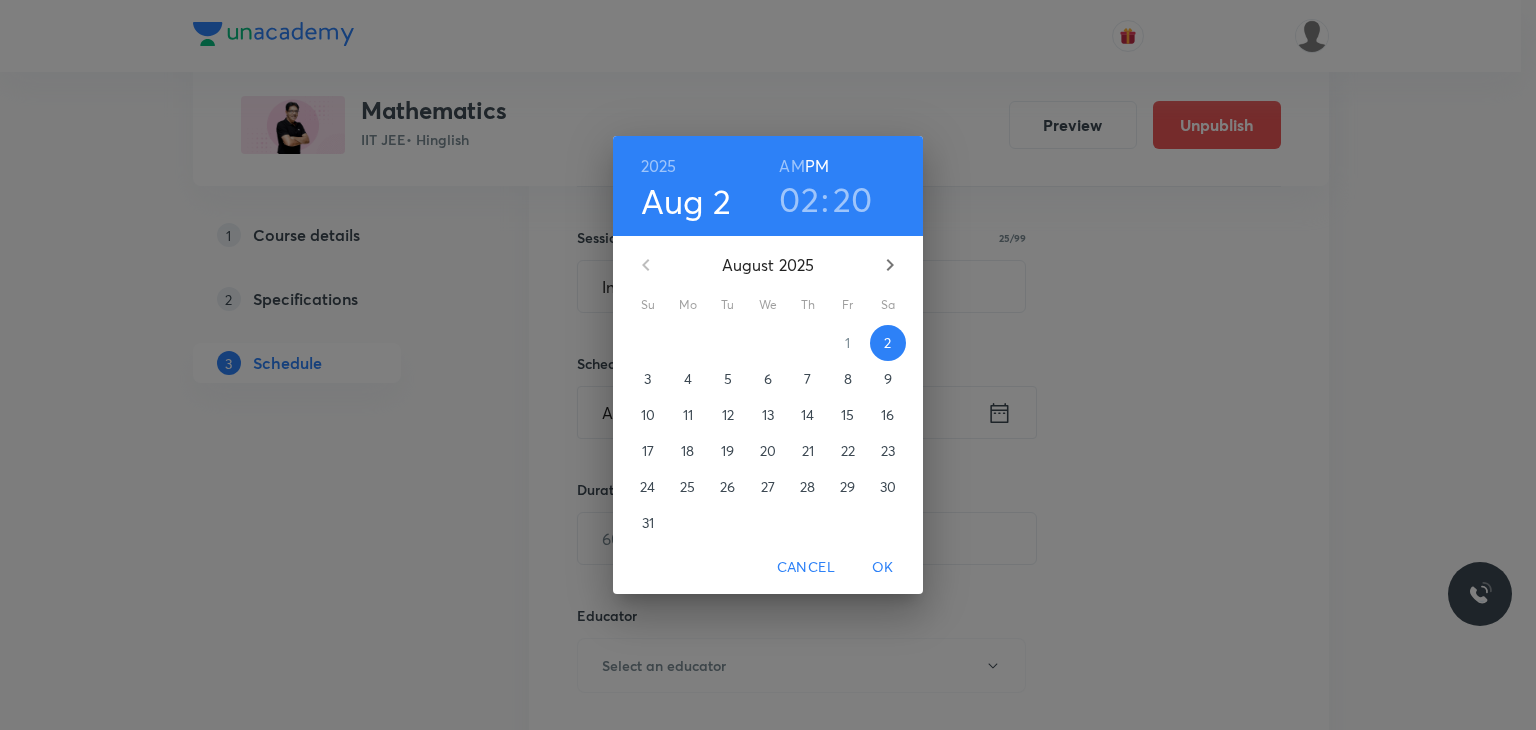 click on "5" at bounding box center [728, 379] 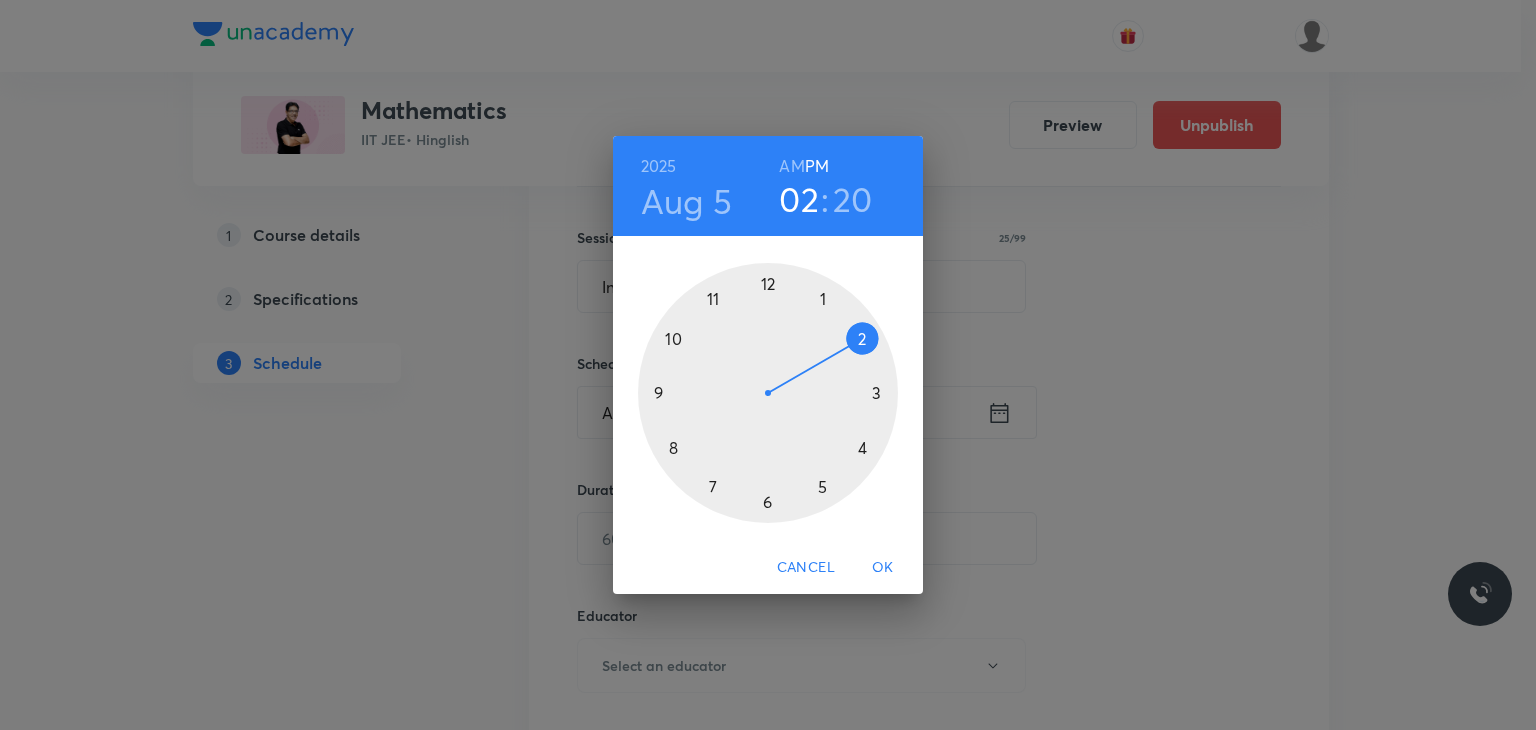 click on "AM" at bounding box center (791, 166) 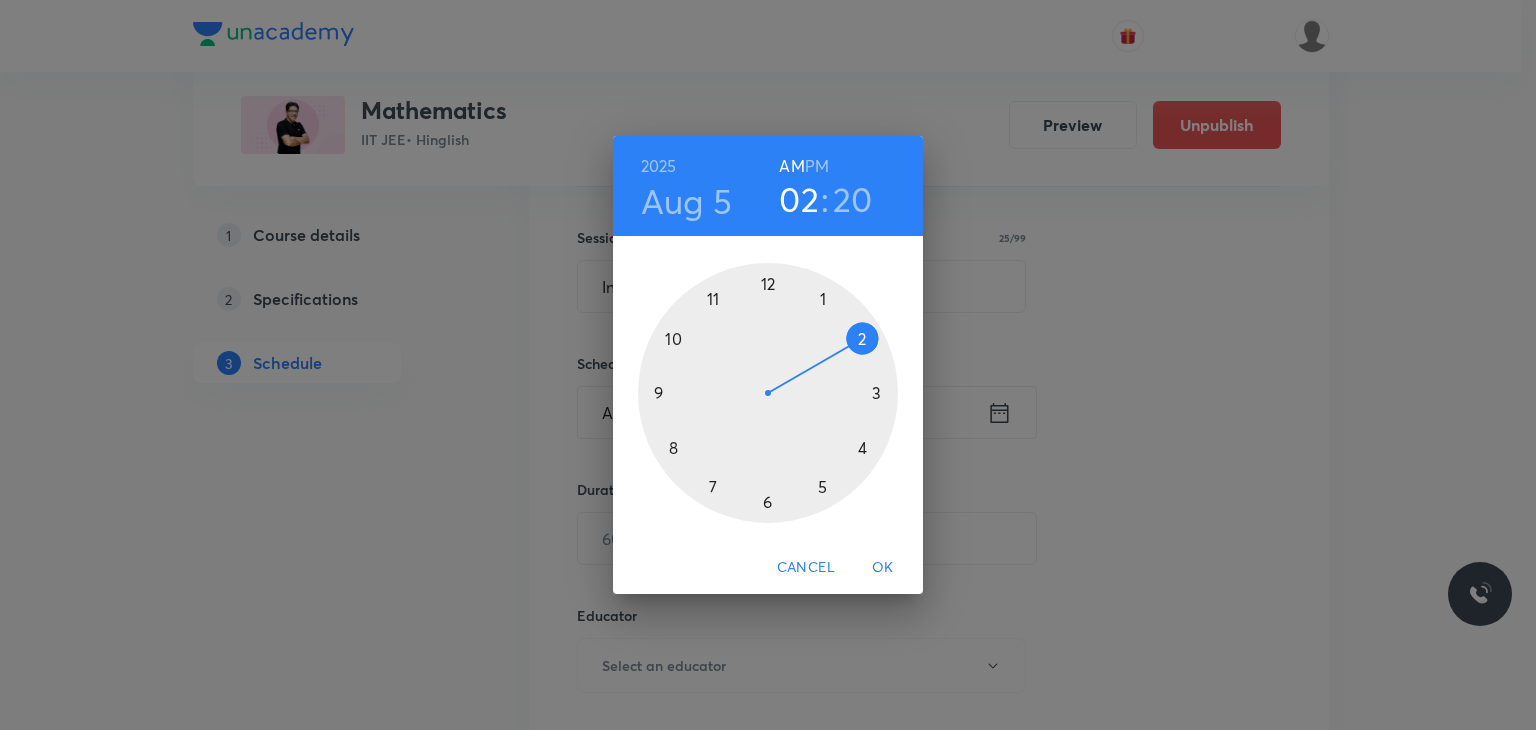 click at bounding box center (768, 393) 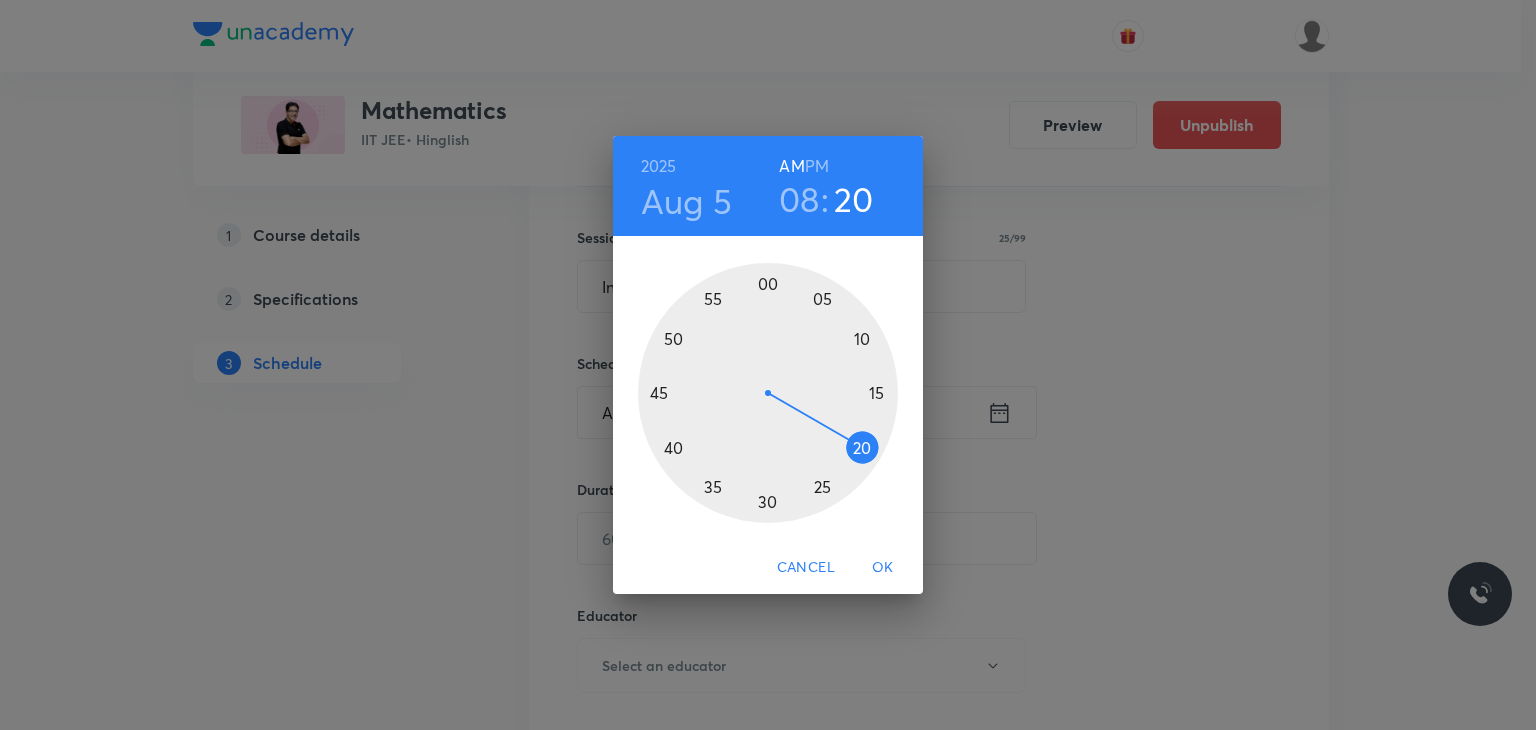 click at bounding box center (768, 393) 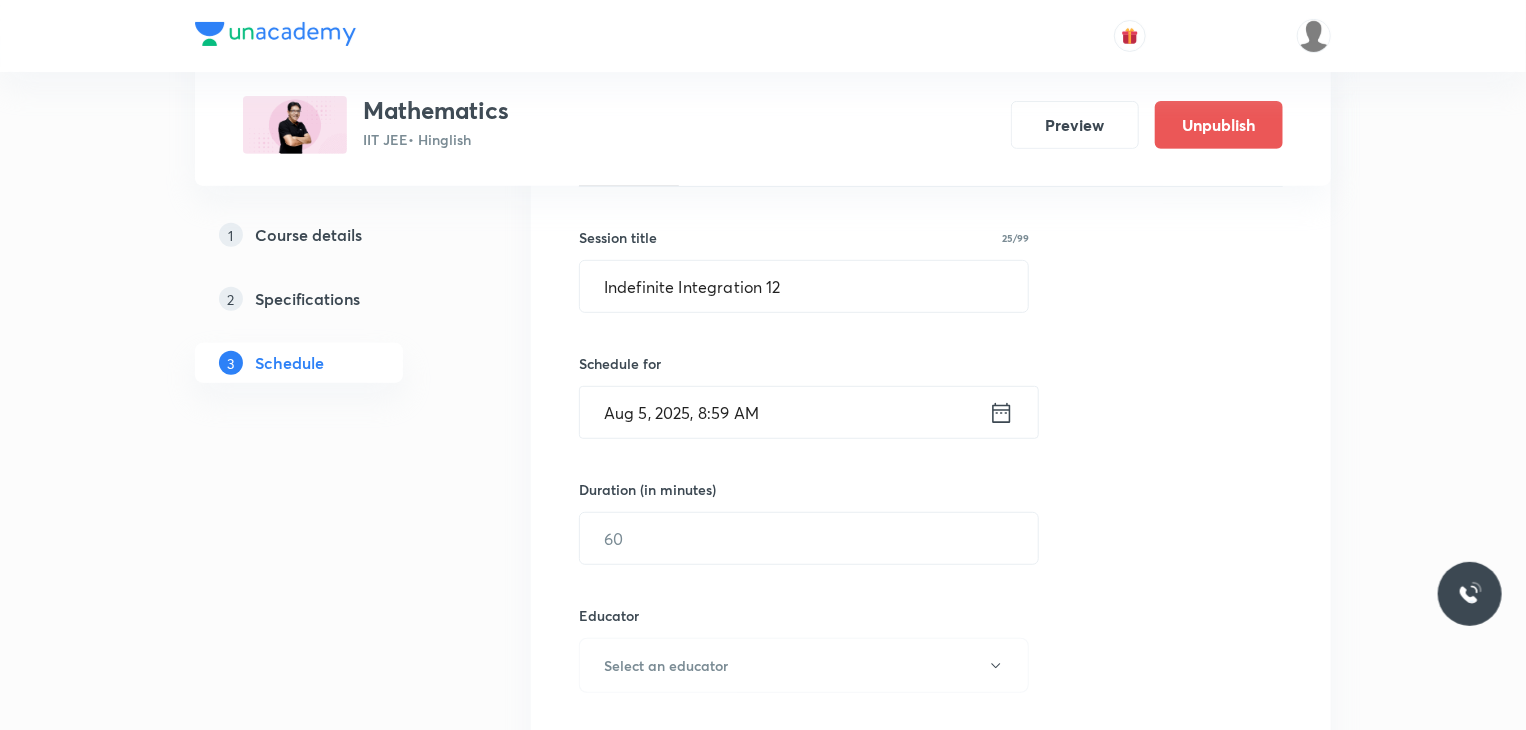 click on "Aug 5, 2025, 8:59 AM" at bounding box center [784, 412] 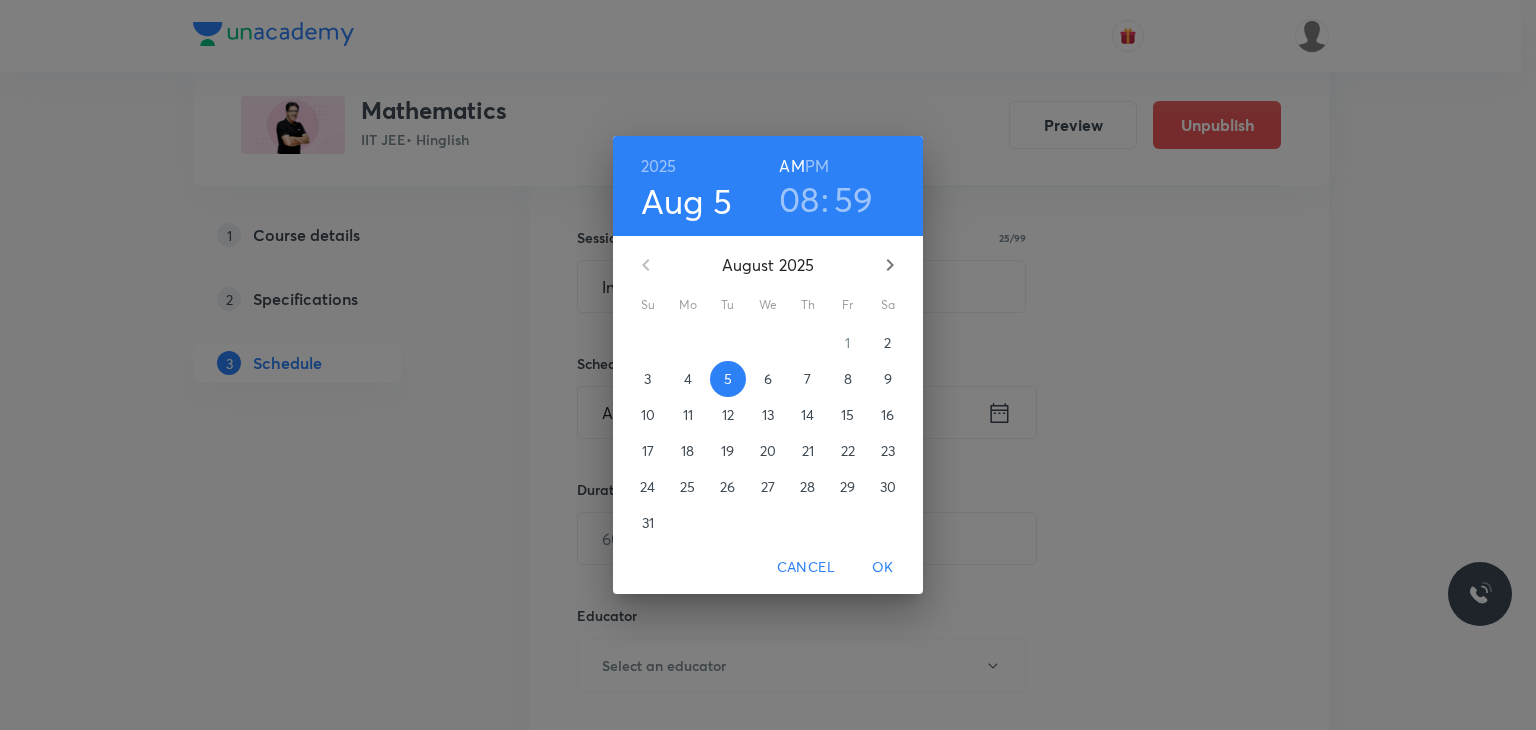 click on "59" at bounding box center [854, 199] 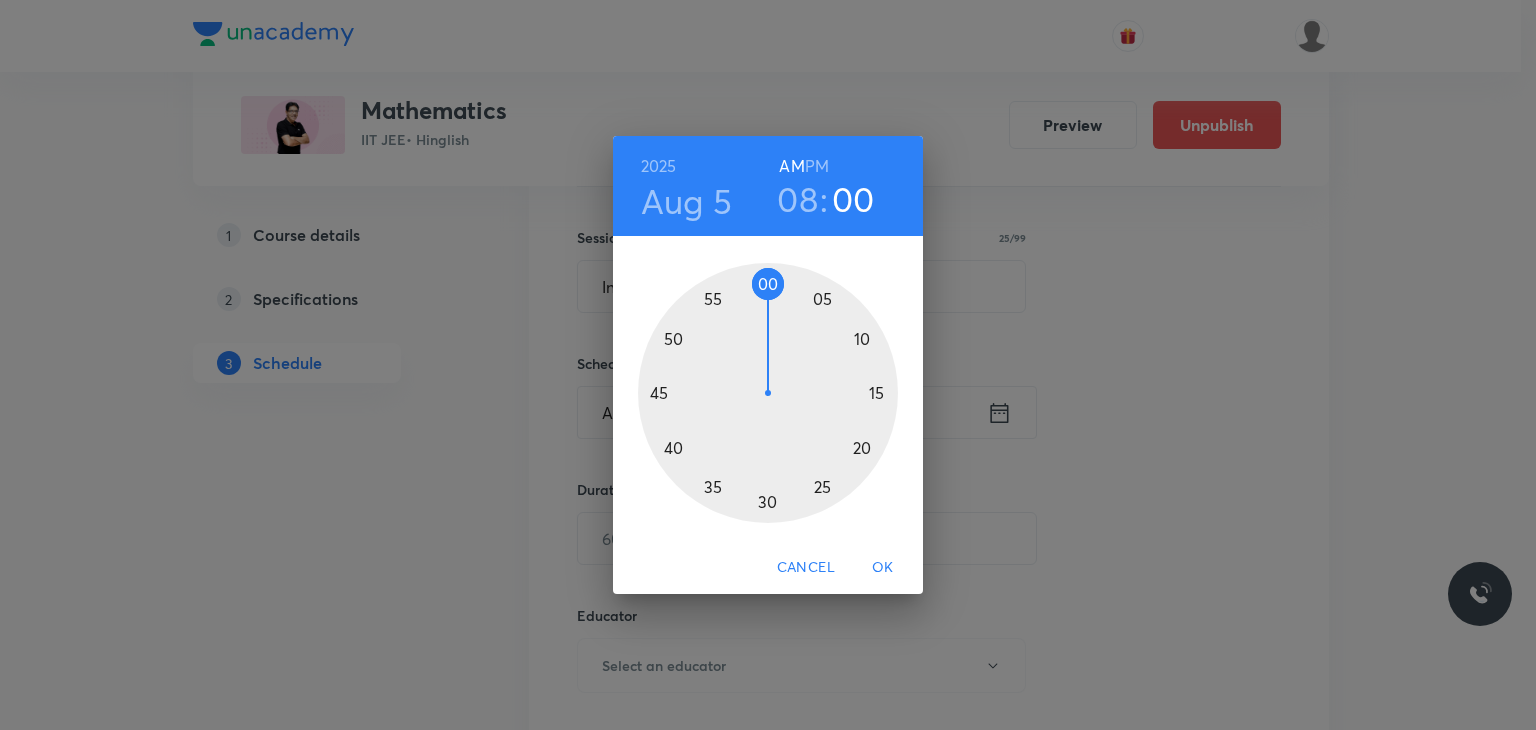 click at bounding box center [768, 393] 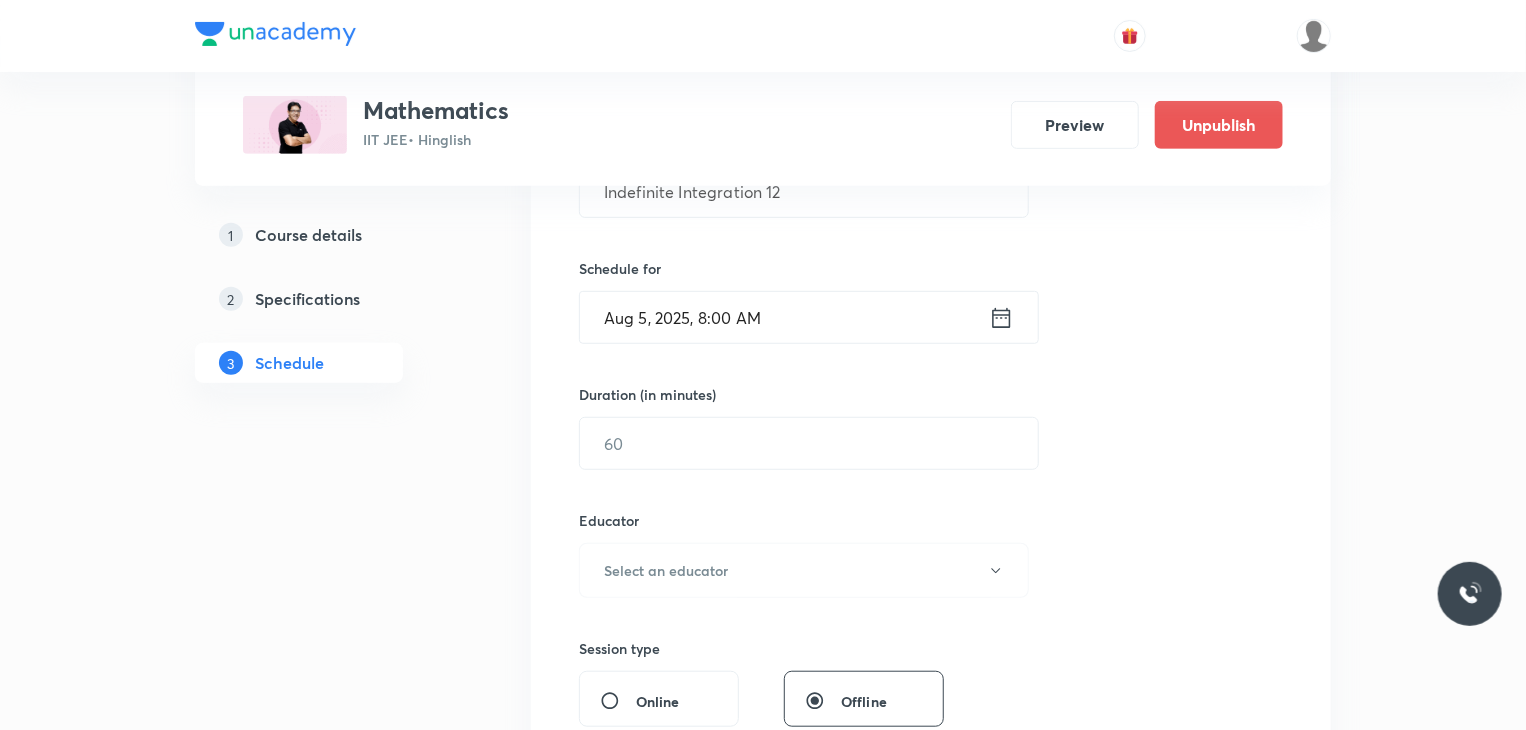 scroll, scrollTop: 438, scrollLeft: 0, axis: vertical 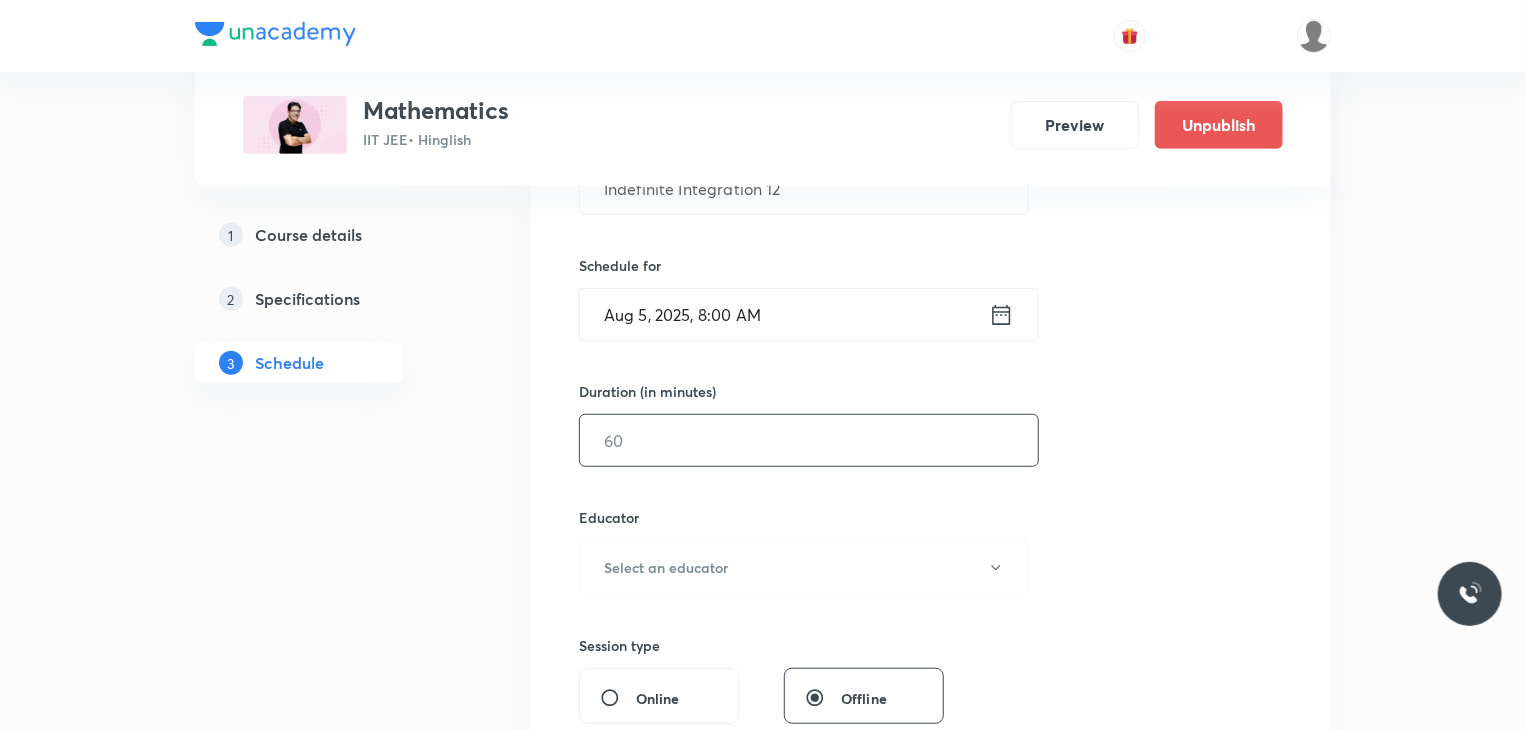 click at bounding box center (809, 440) 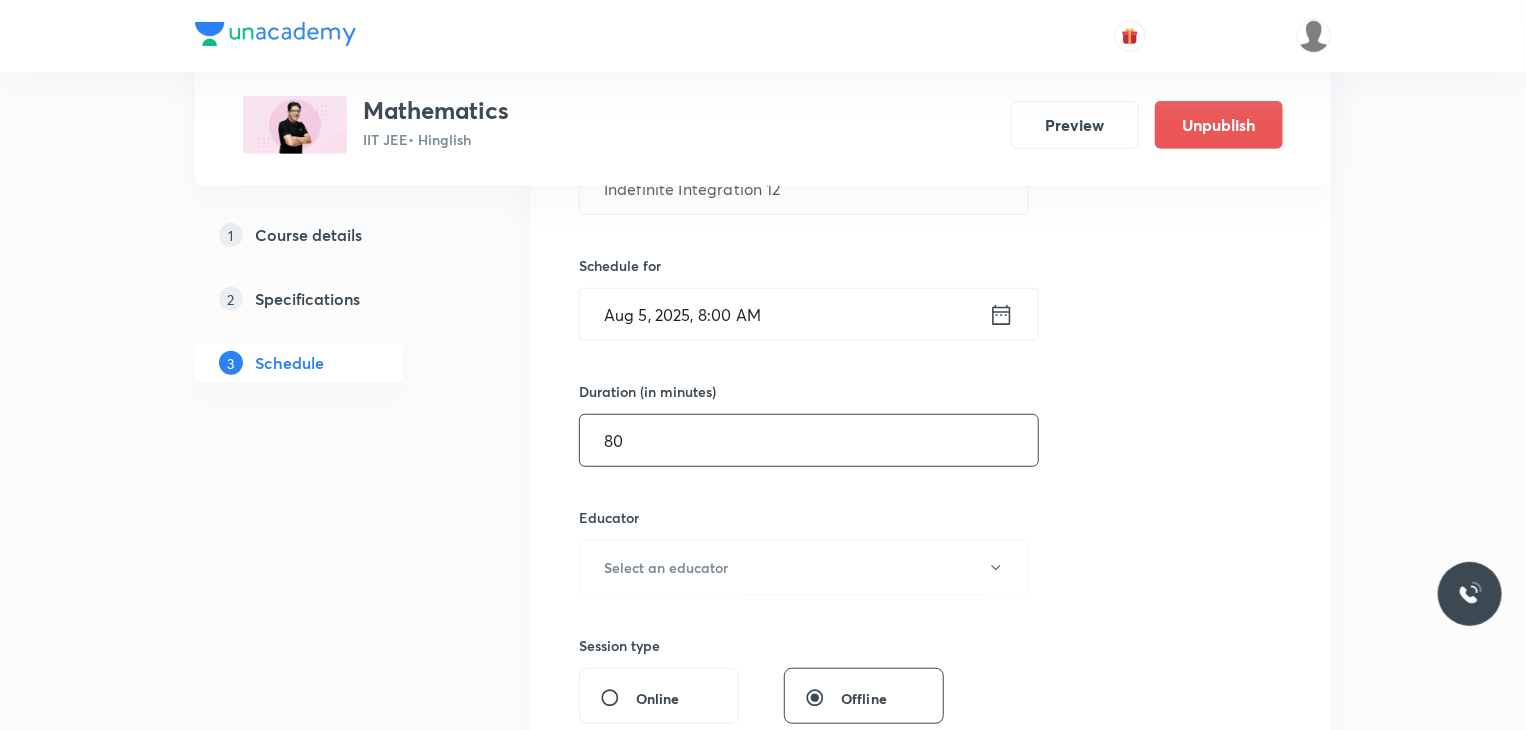 type on "80" 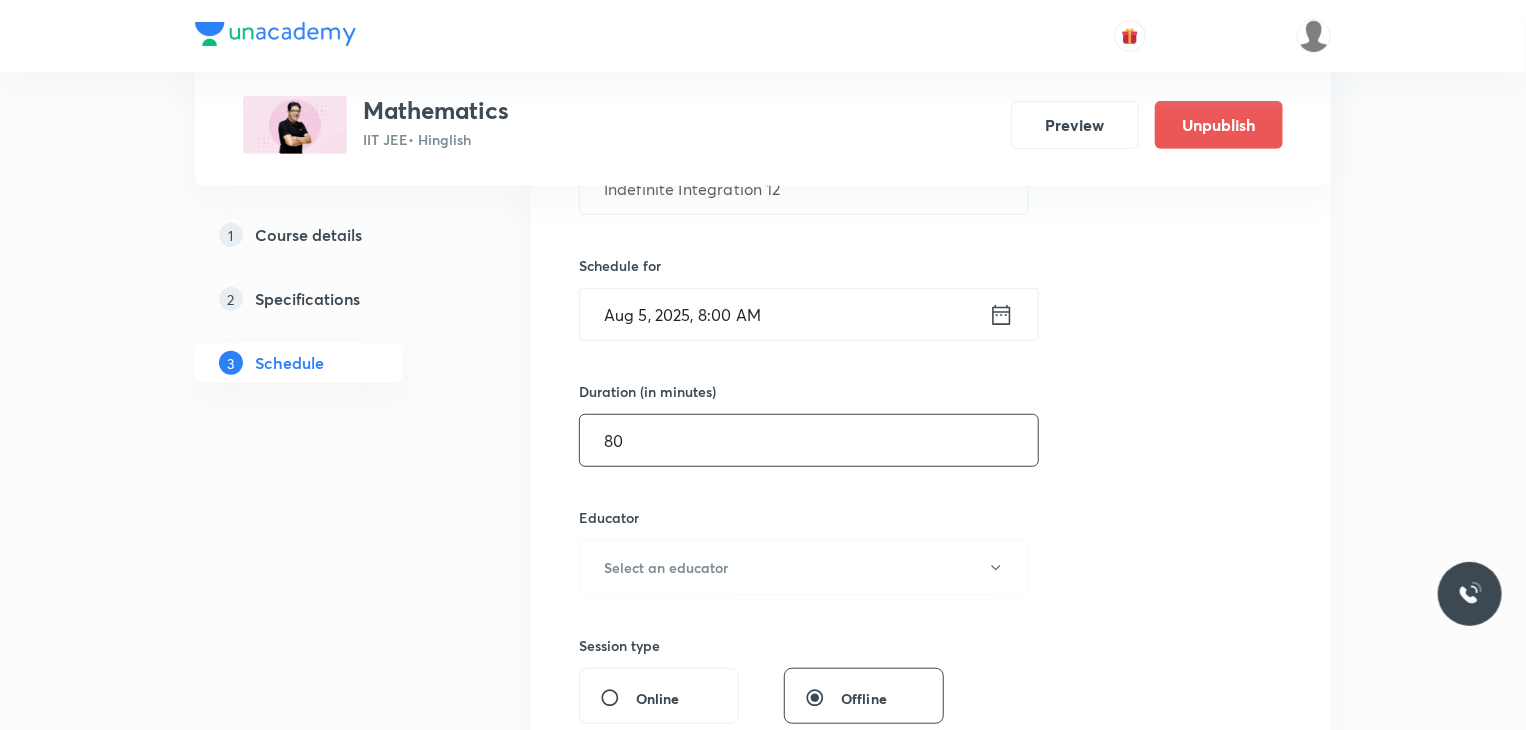scroll, scrollTop: 502, scrollLeft: 0, axis: vertical 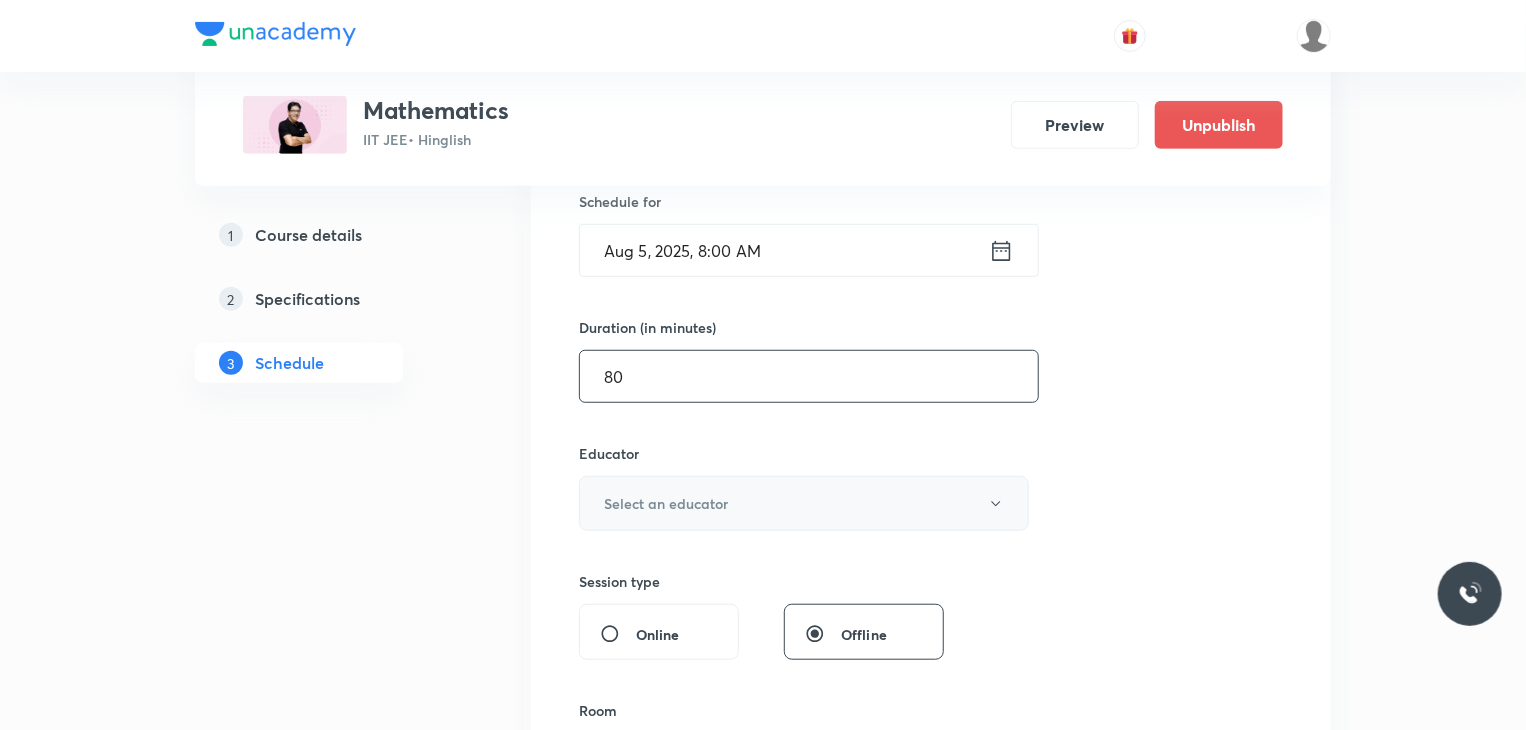 click on "Select an educator" at bounding box center (804, 503) 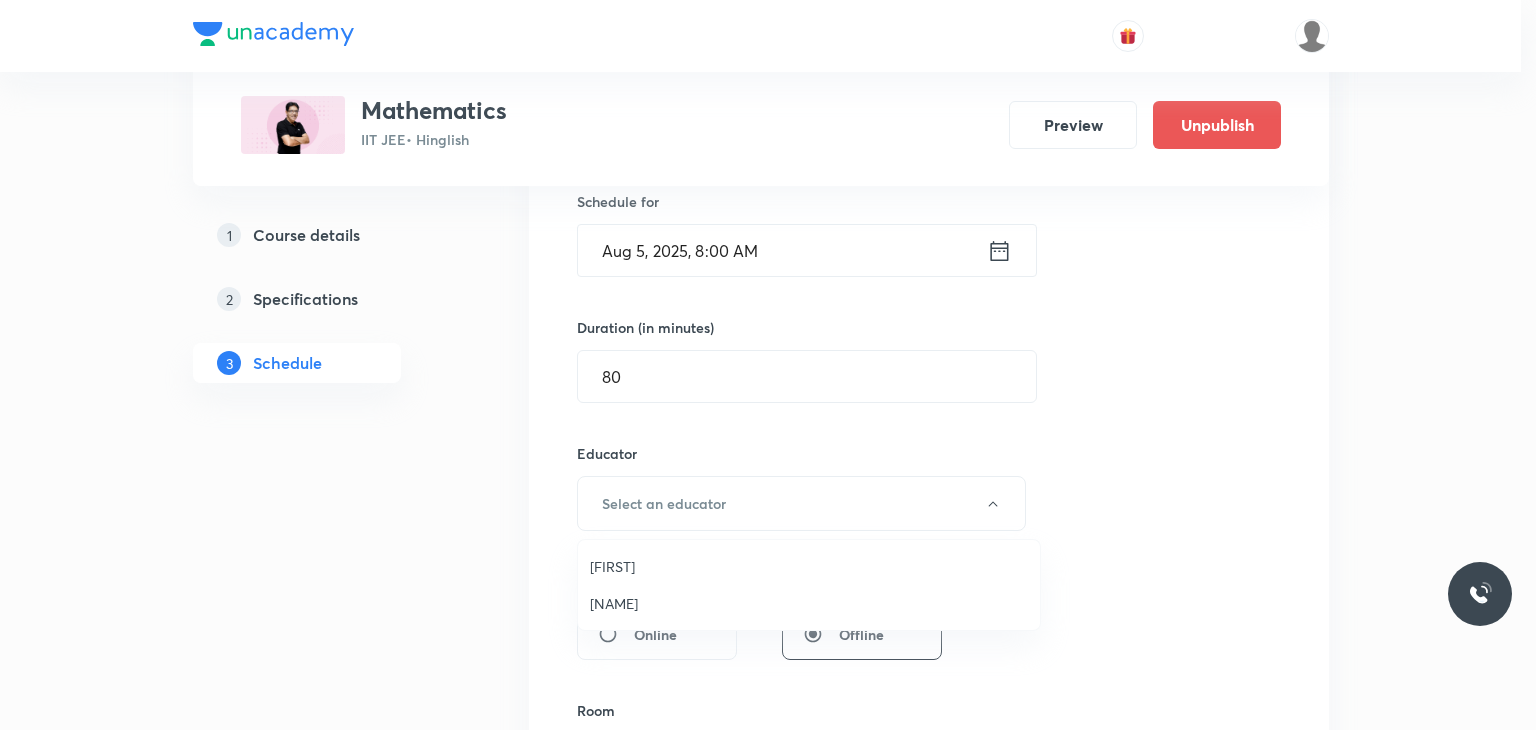 click on "Praveer Agrawal" at bounding box center (809, 603) 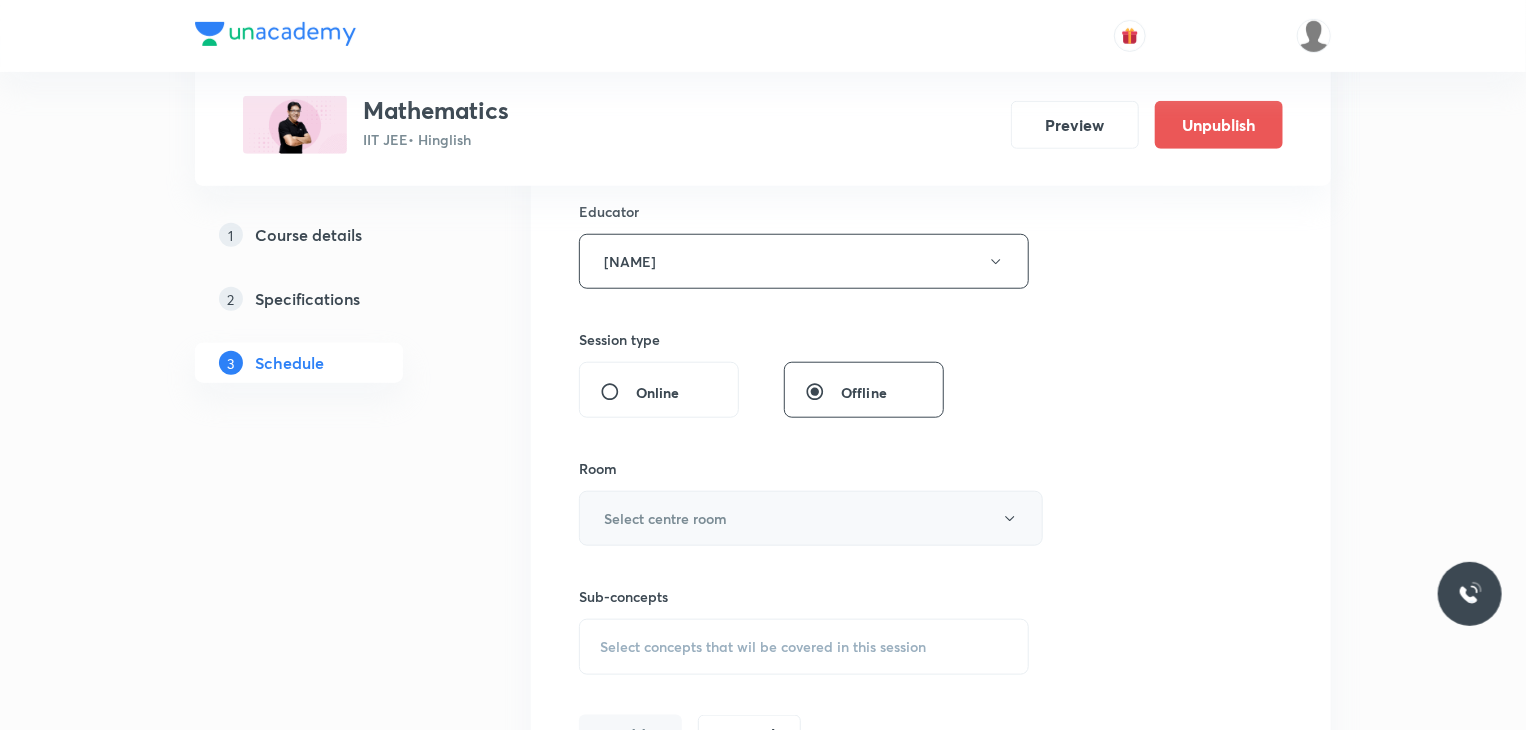 scroll, scrollTop: 752, scrollLeft: 0, axis: vertical 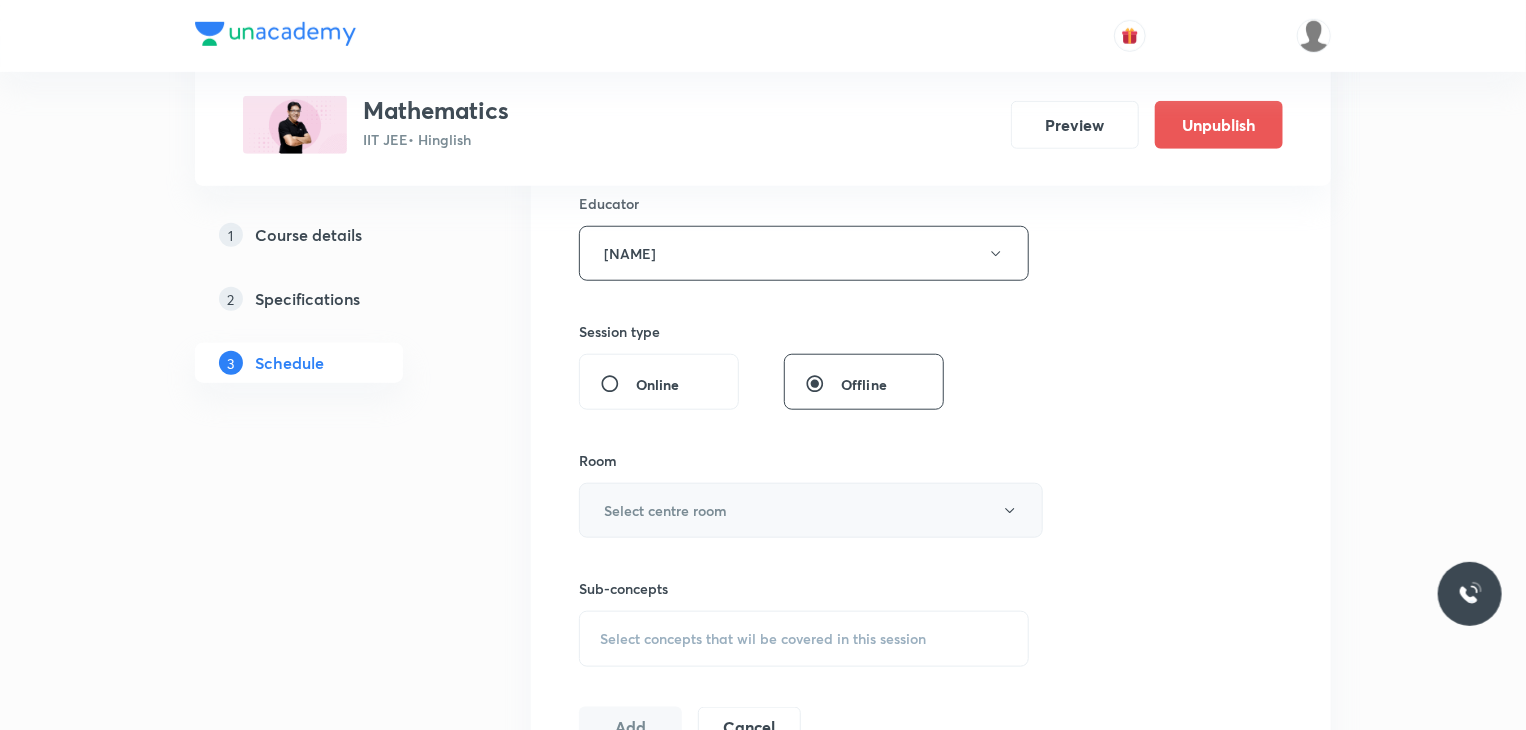 click on "Select centre room" at bounding box center [665, 510] 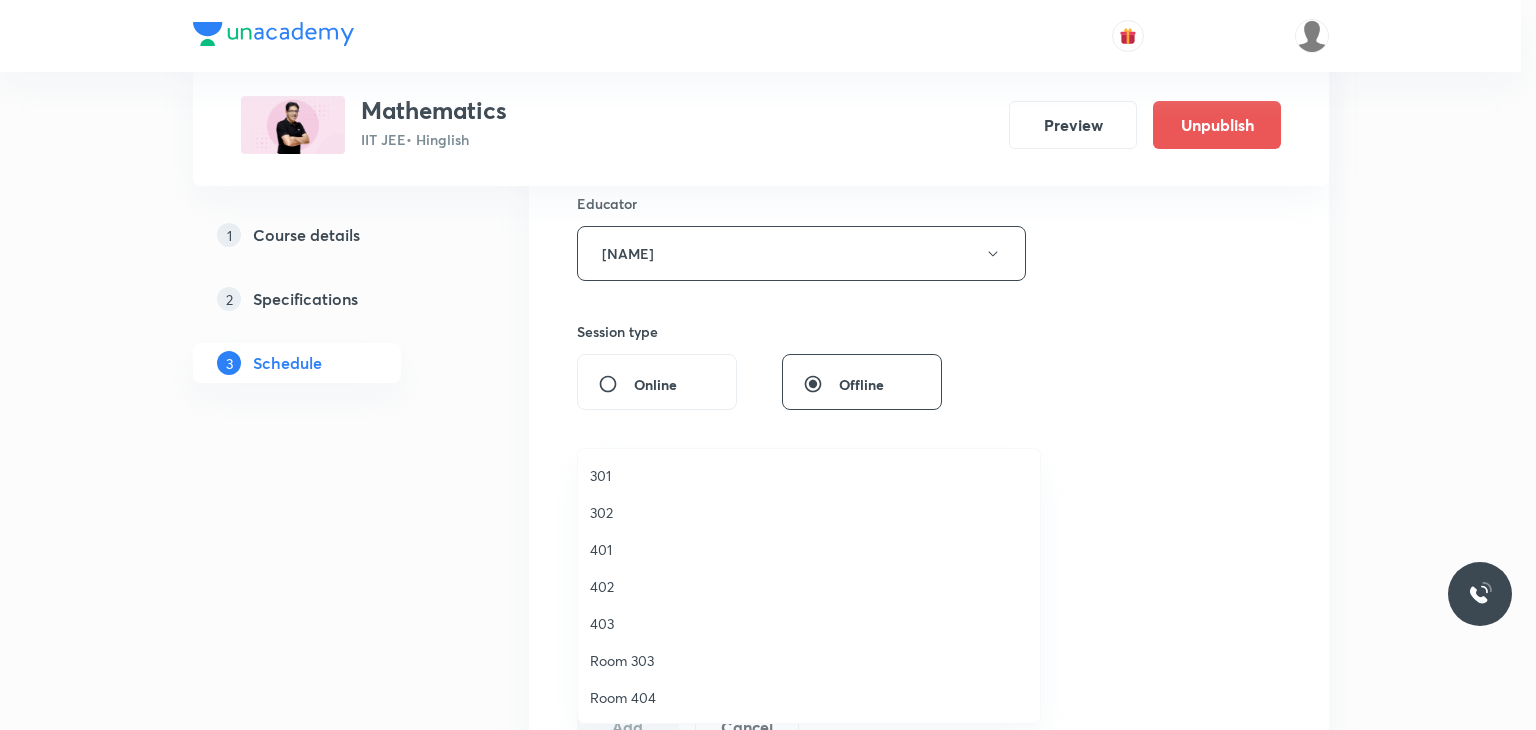 click on "403" at bounding box center [809, 623] 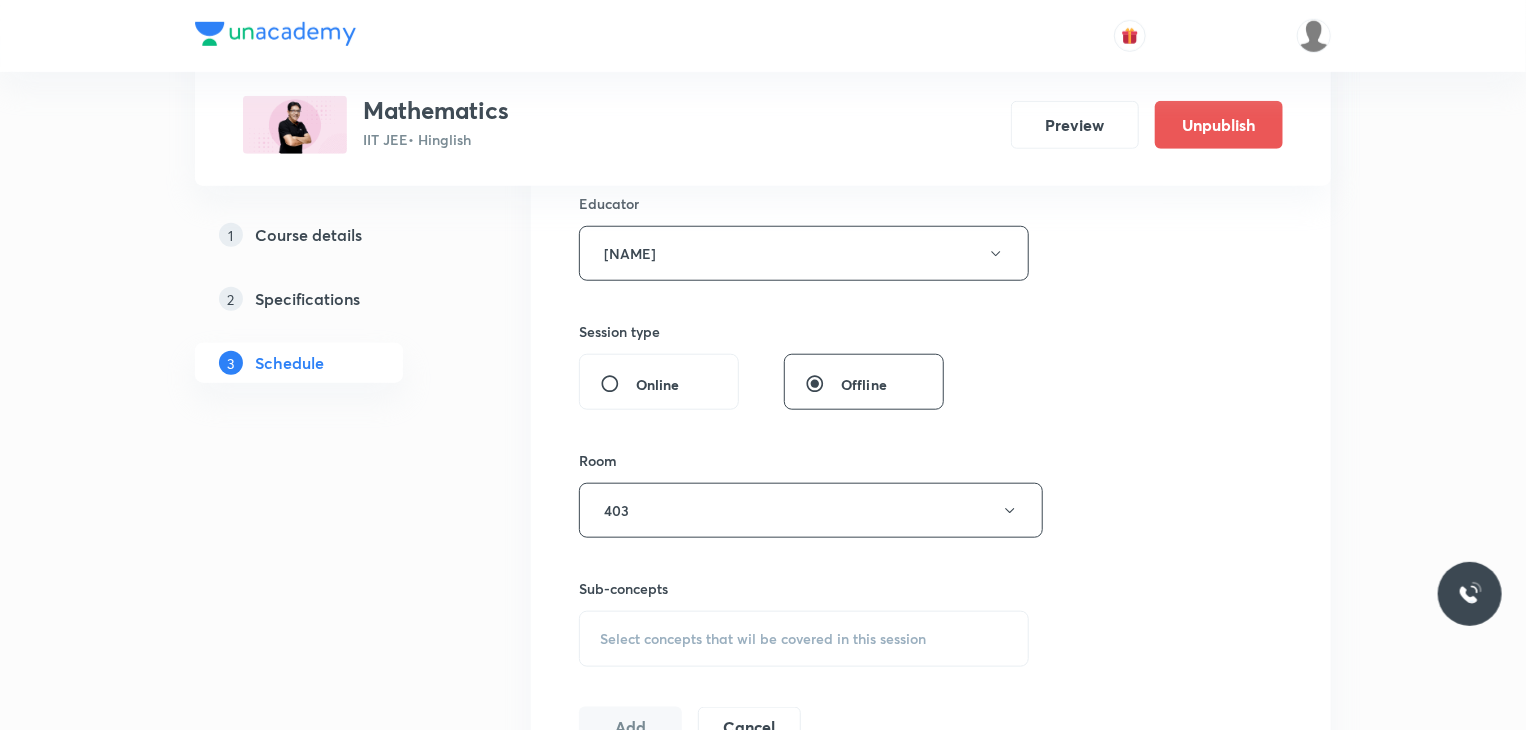click on "Select concepts that wil be covered in this session" at bounding box center (763, 639) 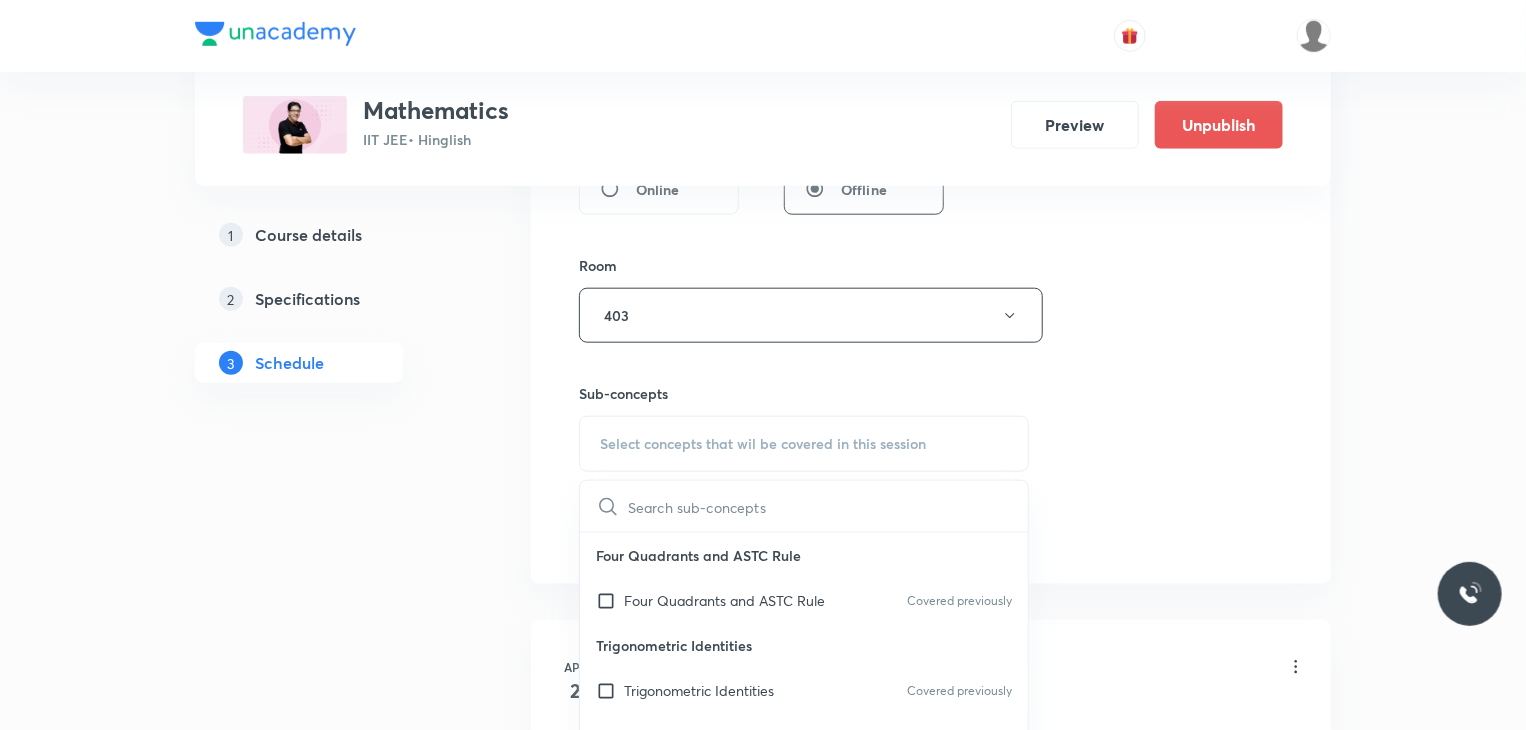 scroll, scrollTop: 950, scrollLeft: 0, axis: vertical 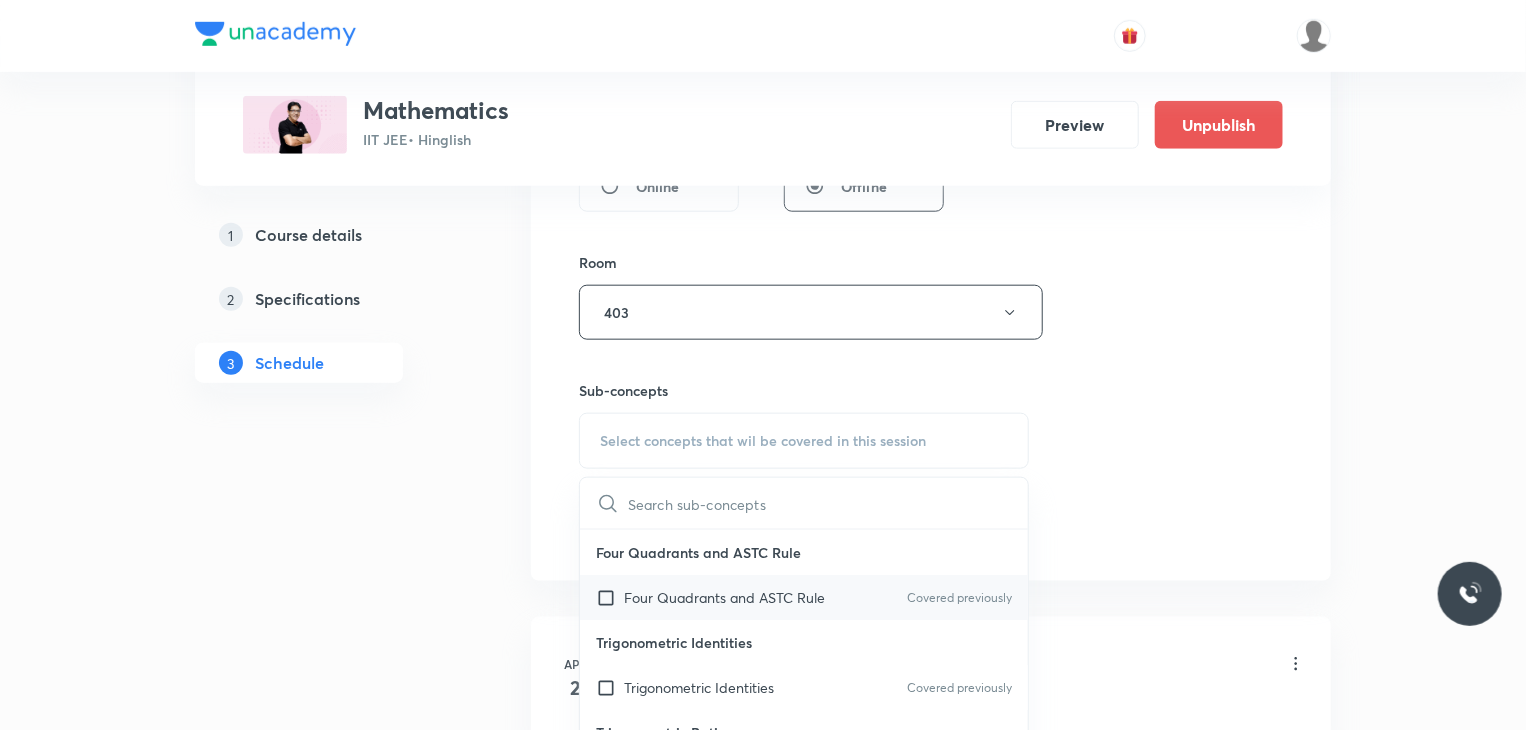 click on "Four Quadrants and ASTC Rule Covered previously" at bounding box center [804, 597] 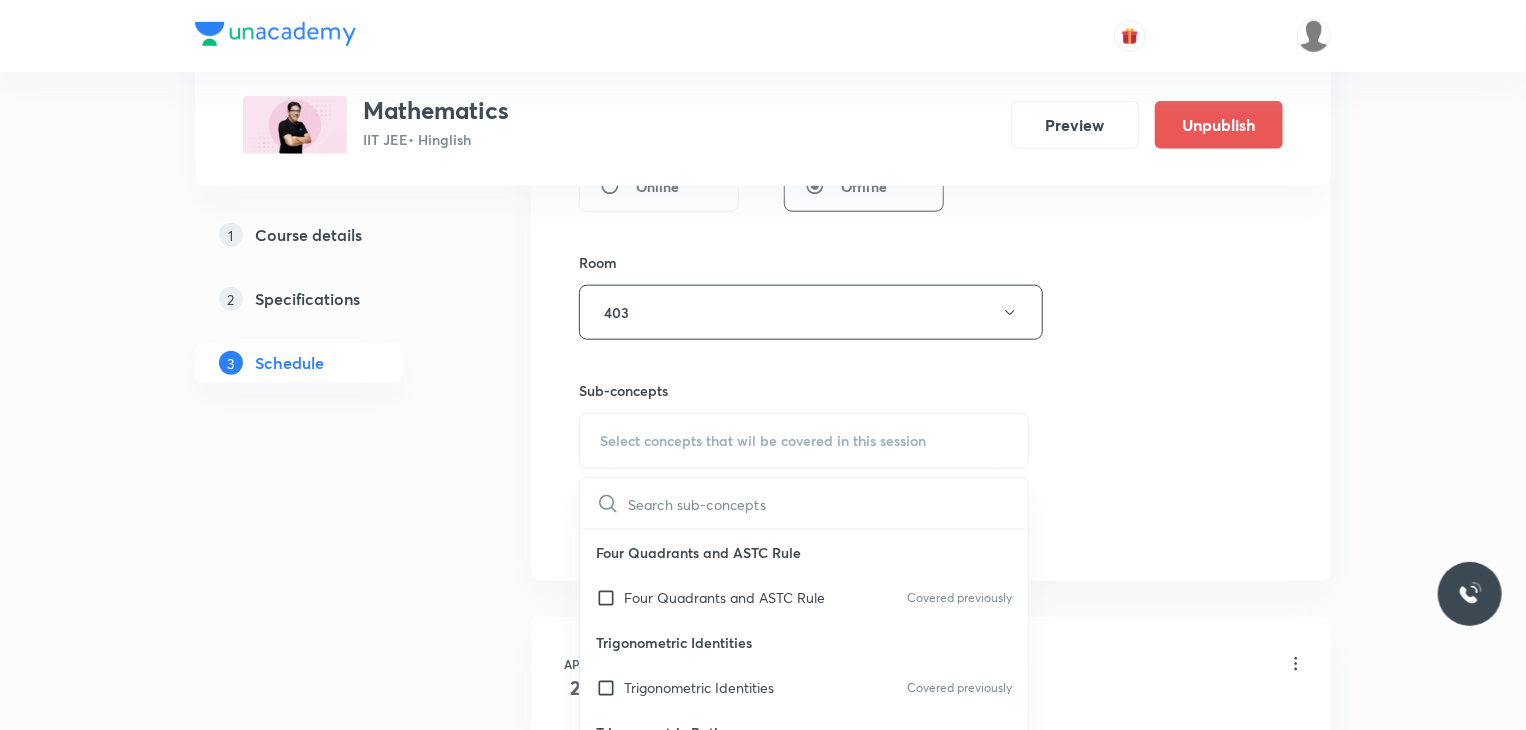 checkbox on "true" 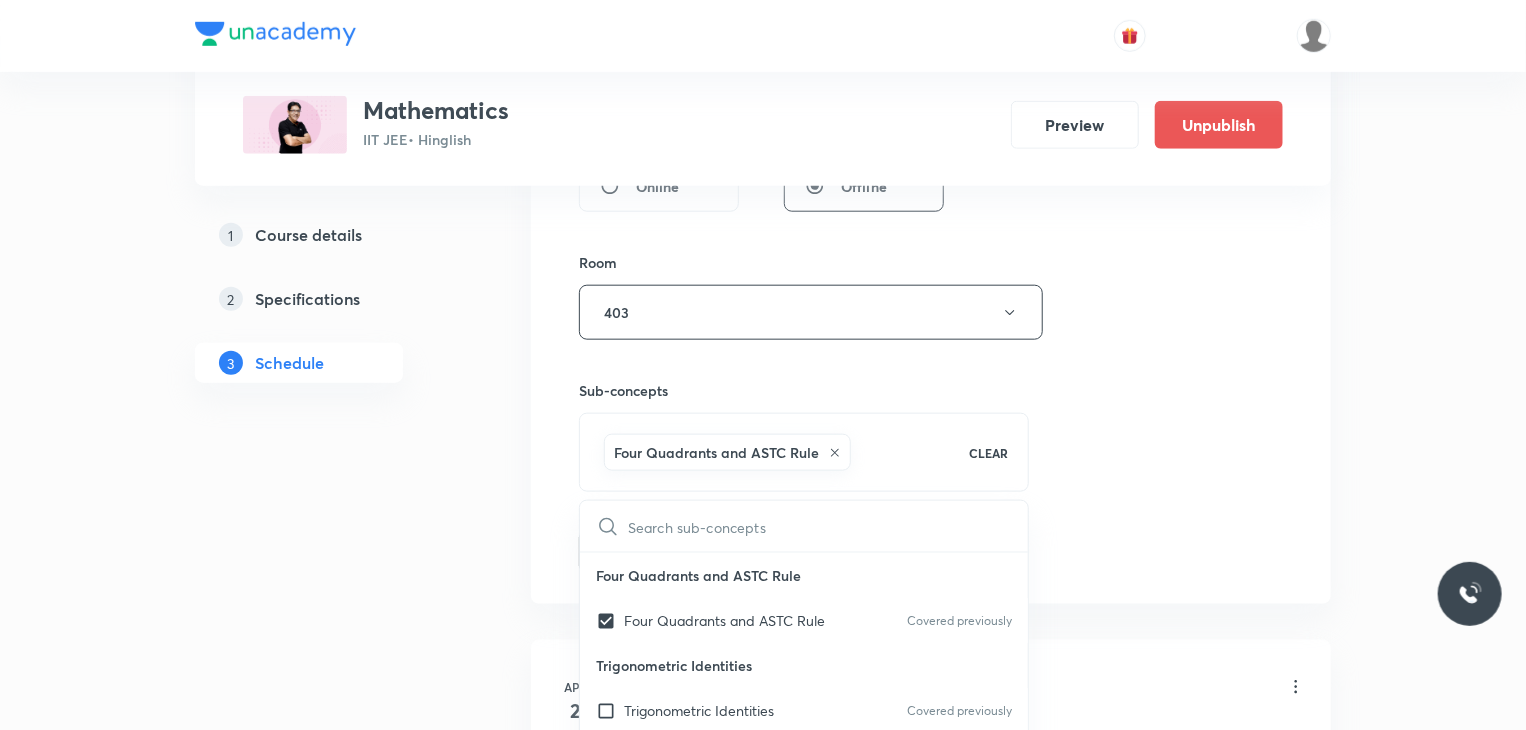 click on "Session  90 Live class Session title 25/99 Indefinite Integration 12 ​ Schedule for Aug 5, 2025, 8:00 AM ​ Duration (in minutes) 80 ​ Educator Praveer Agrawal   Session type Online Offline Room 403 Sub-concepts Four Quadrants and ASTC Rule CLEAR ​ Four Quadrants and ASTC Rule Four Quadrants and ASTC Rule Covered previously Trigonometric Identities Trigonometric Identities Covered previously Trigonometric Ratios Trigonometric Identities Covered previously System of Measurement of Angle System of Measurement of Angle Angle Angle Trigonometry Trigonometry Geometrical Expression Geometrical Expression Arithmetic Progression Arithmetic Progression Componendo and Dividendo Rule Componendo and Dividendo Rule Logarithm Logarithm Binomial Expression Binomial Expression Quadratic Equation Quadratic Equation Basic Maths used in Physics Basic Maths used in Physics Scalar or Dot Product of Two Vectors Scalar or Dot Product of Two Vectors Axis or axes Axis or axes Origin Origin Addition of Vectors: The Triangle Law" at bounding box center (931, 27) 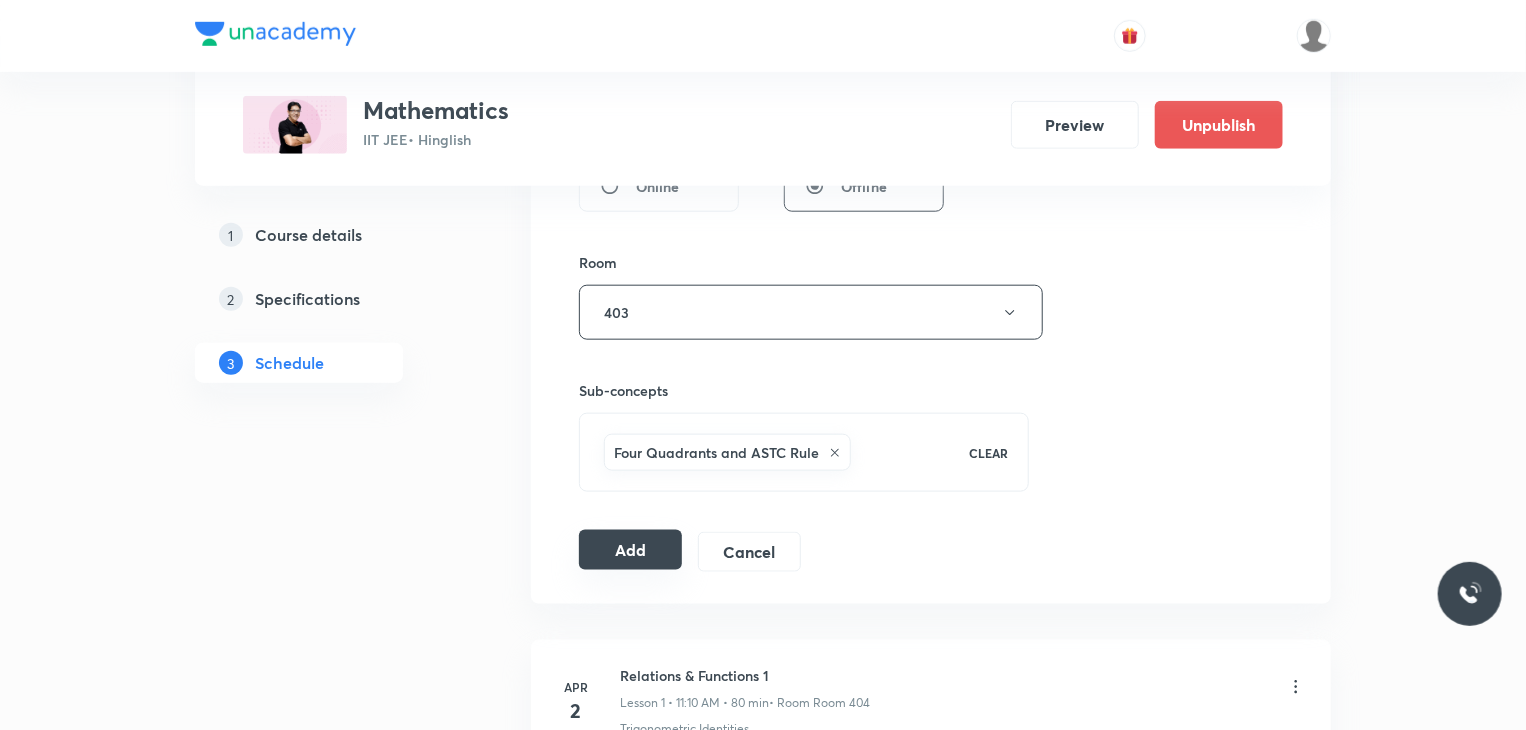 click on "Add" at bounding box center (630, 550) 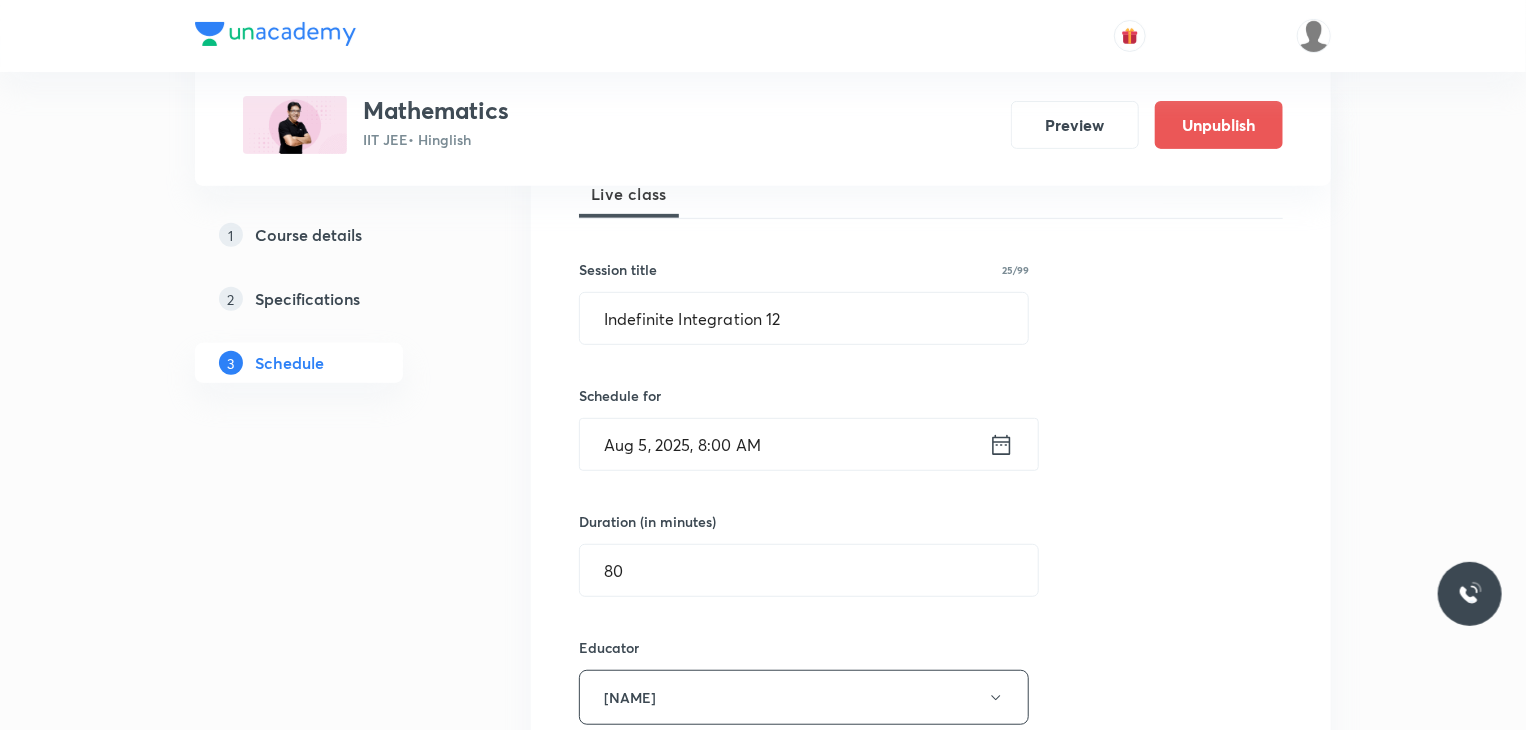 scroll, scrollTop: 276, scrollLeft: 0, axis: vertical 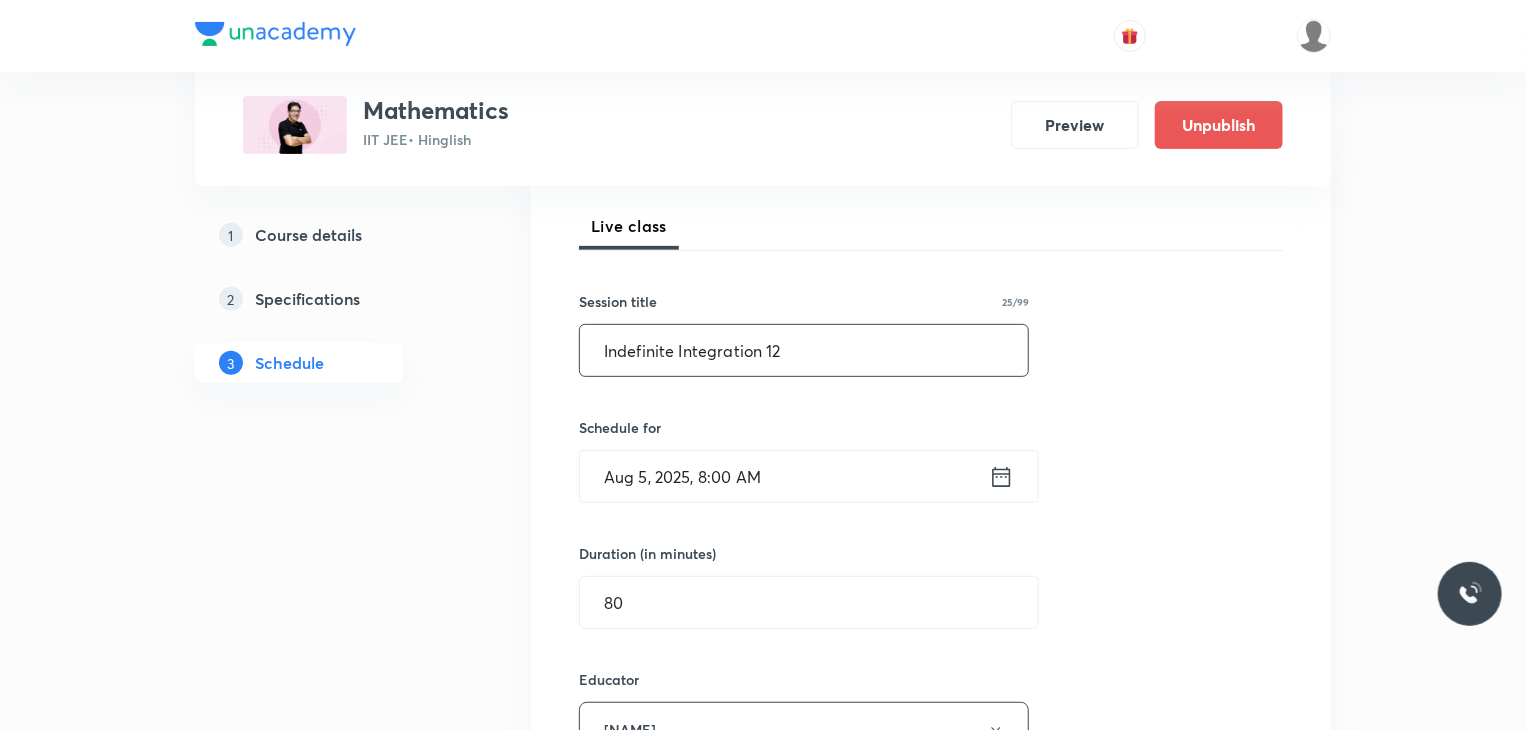 drag, startPoint x: 796, startPoint y: 353, endPoint x: 460, endPoint y: 387, distance: 337.71585 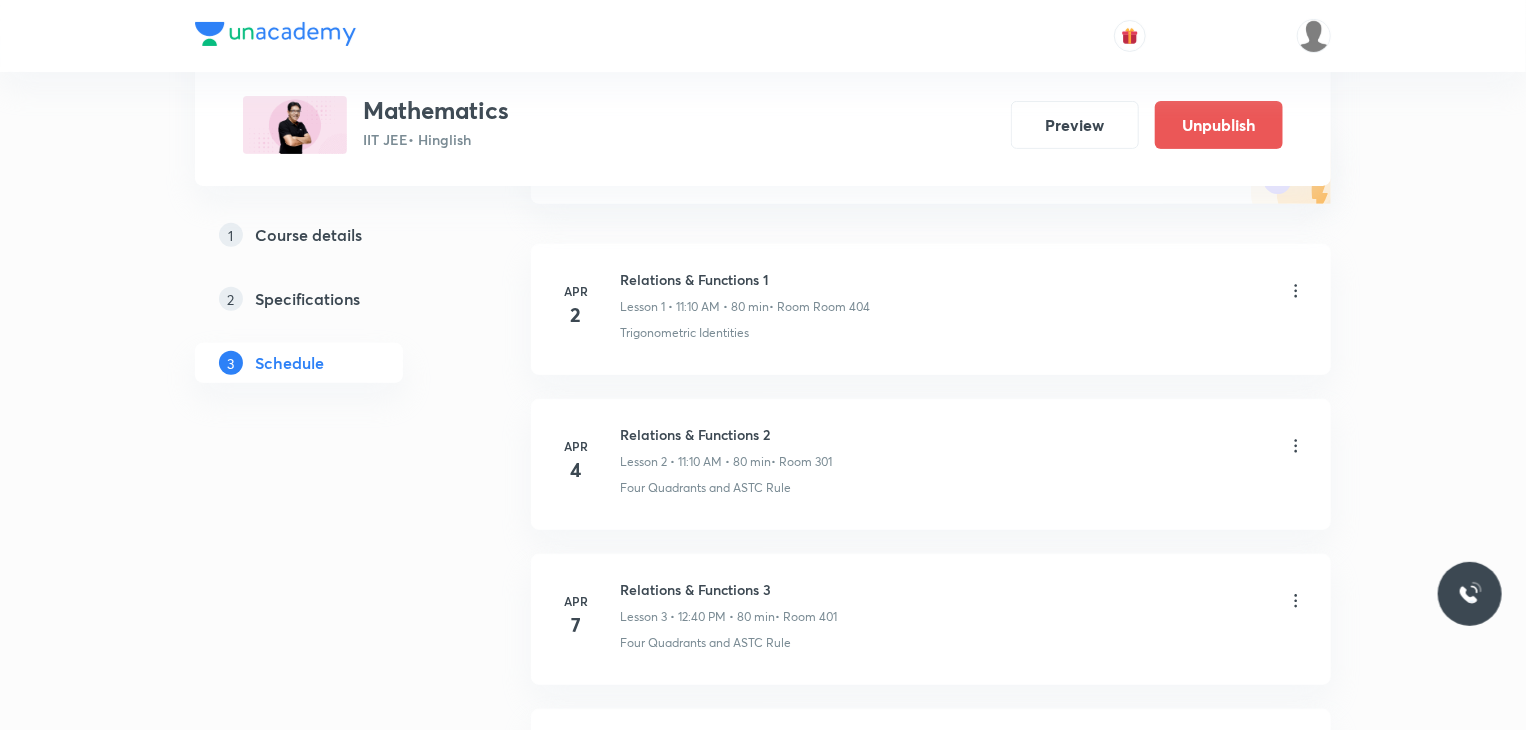 scroll, scrollTop: 0, scrollLeft: 0, axis: both 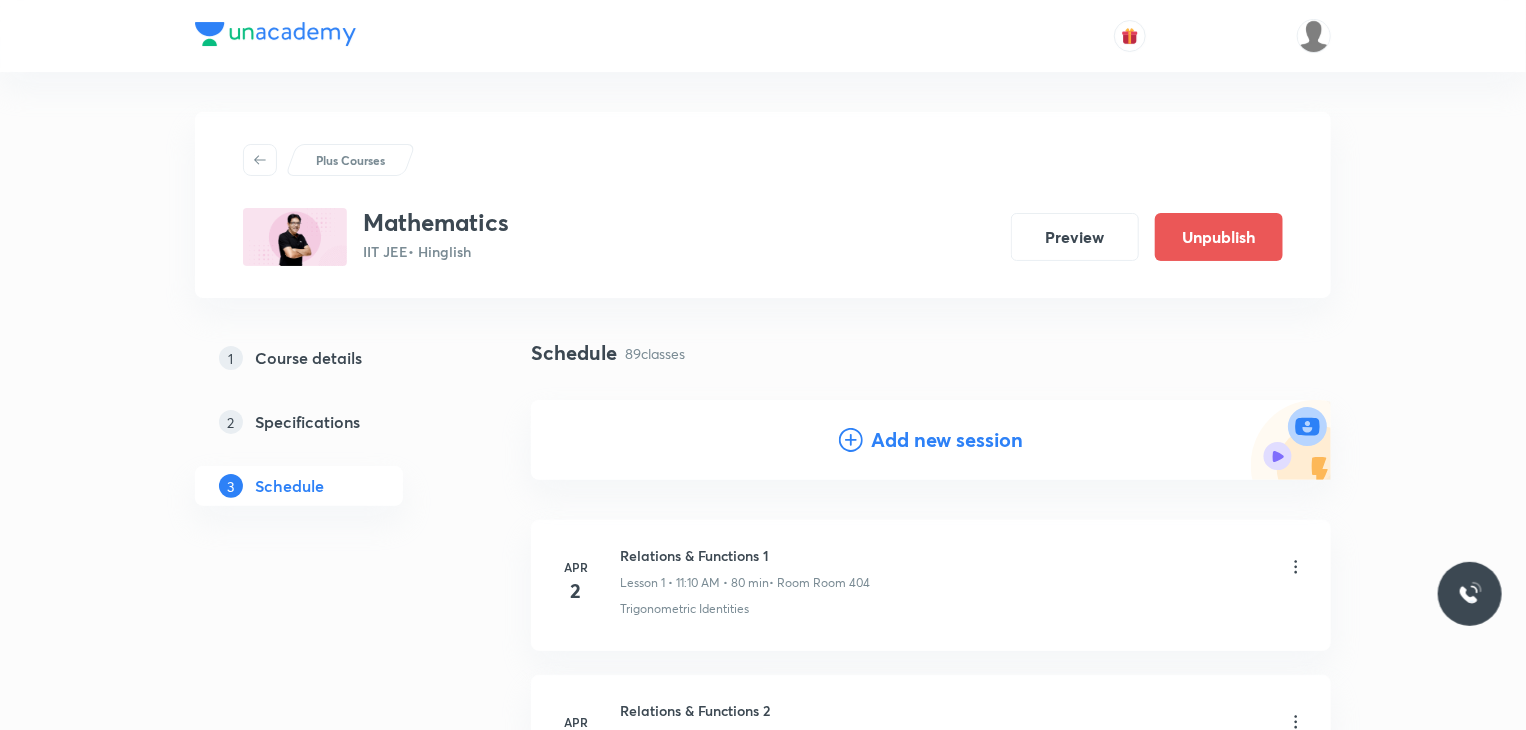 click on "Add new session" at bounding box center (947, 440) 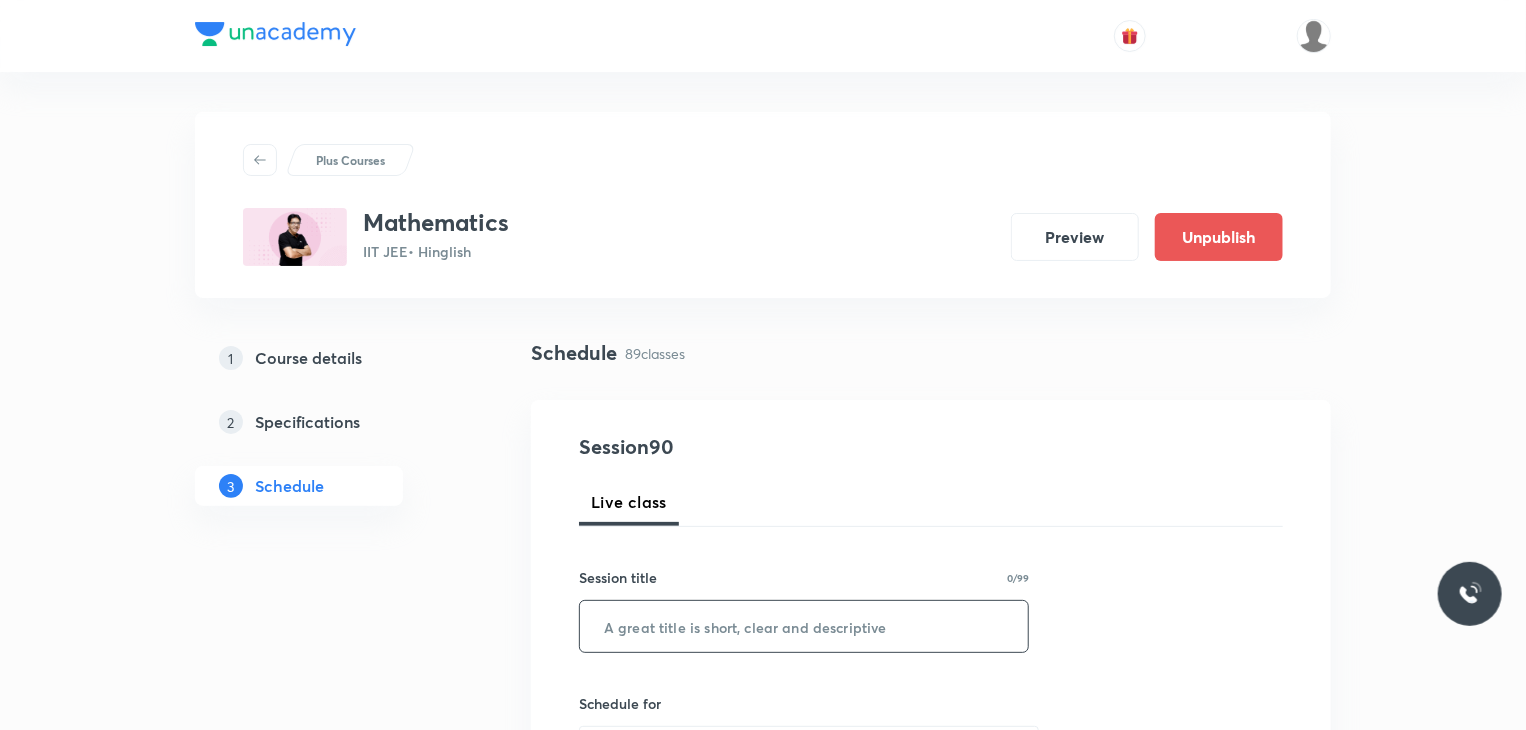 click at bounding box center (804, 626) 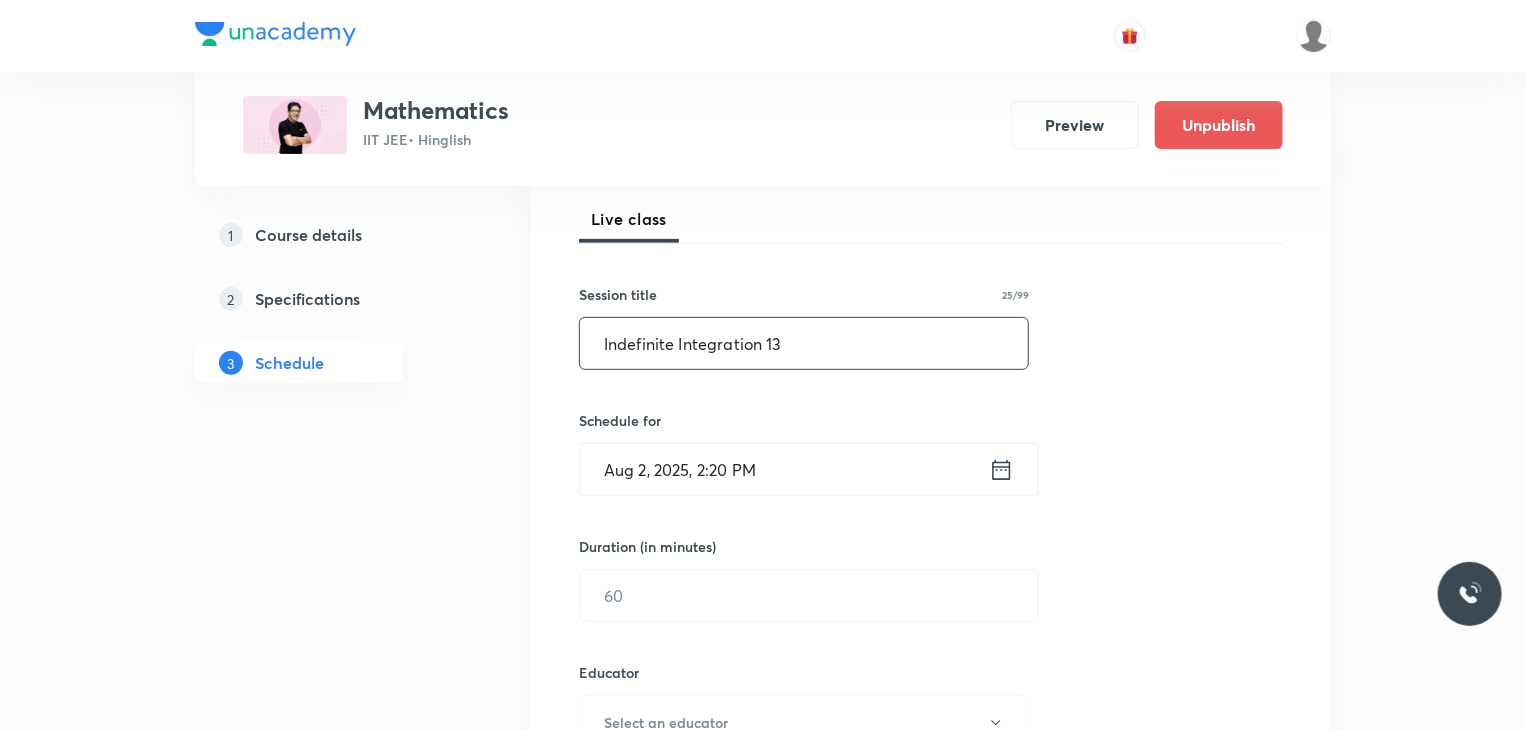 scroll, scrollTop: 288, scrollLeft: 0, axis: vertical 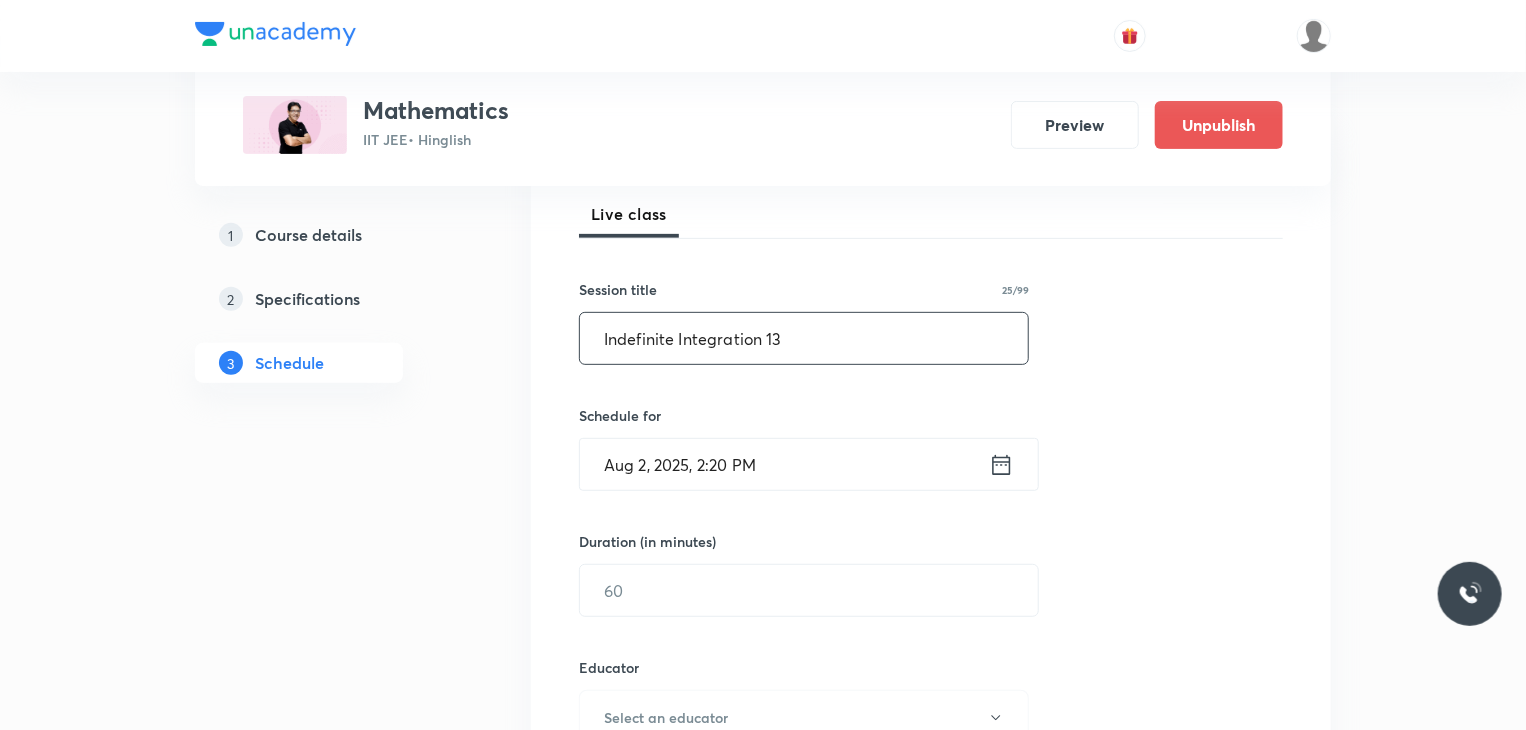 type on "Indefinite Integration 13" 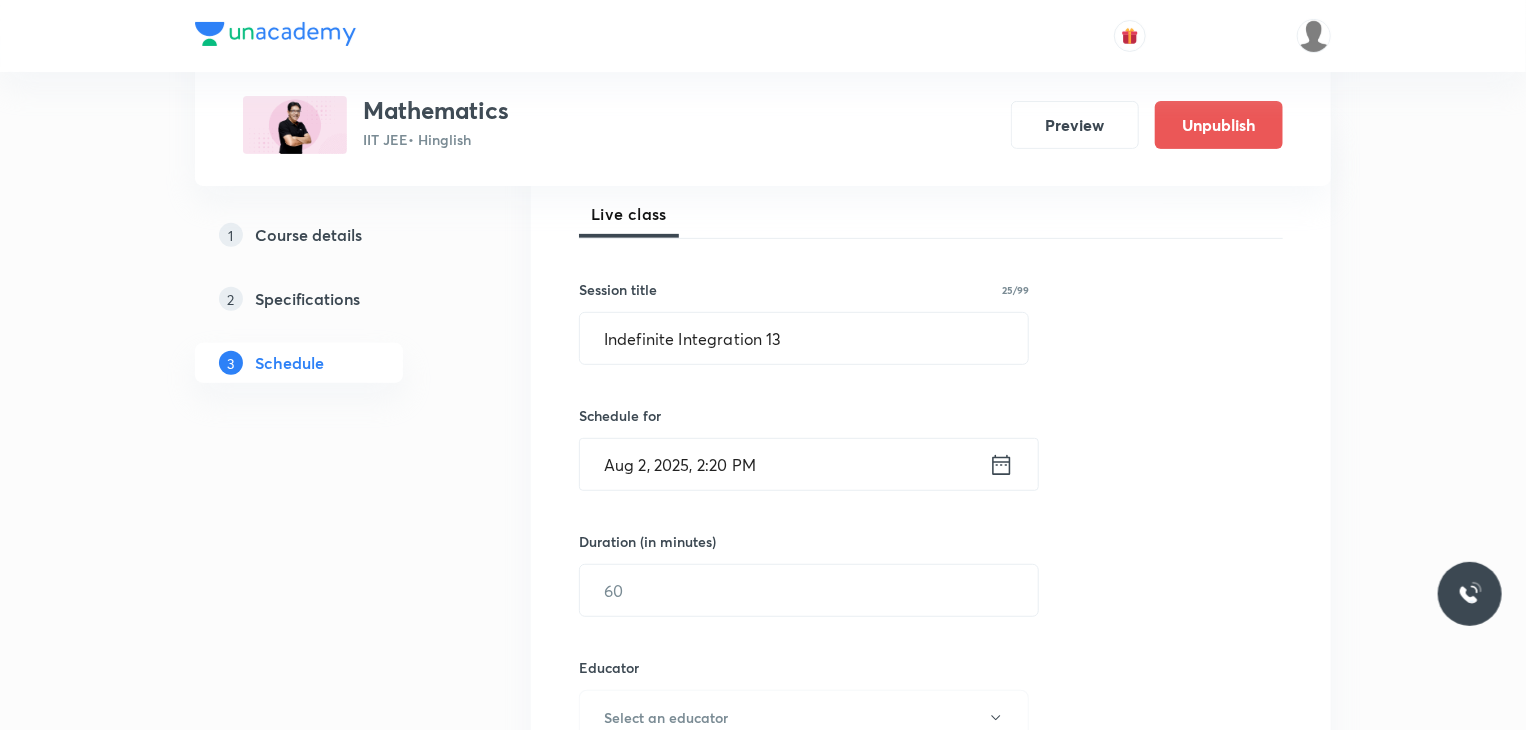 click on "Aug 2, 2025, 2:20 PM" at bounding box center [784, 464] 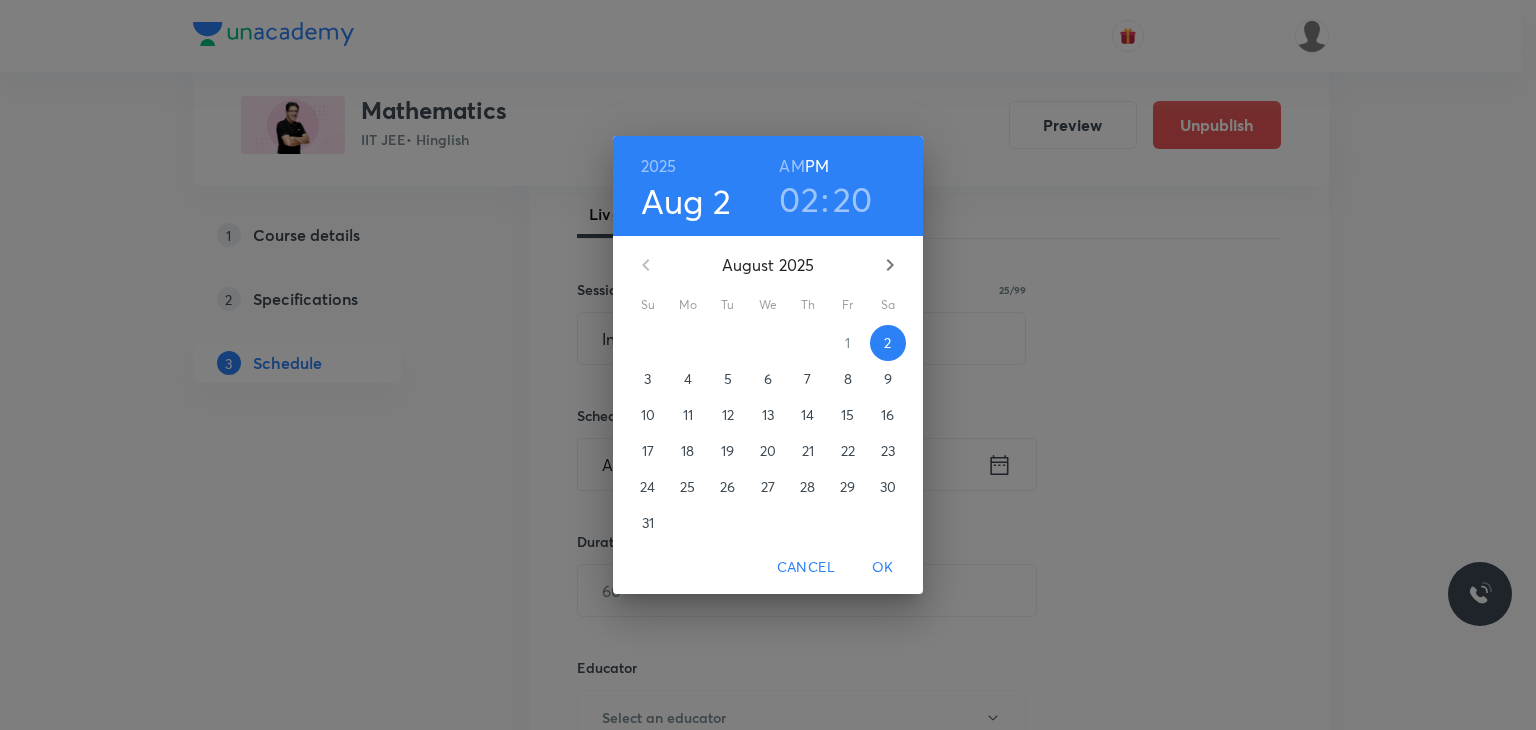 click on "7" at bounding box center [807, 379] 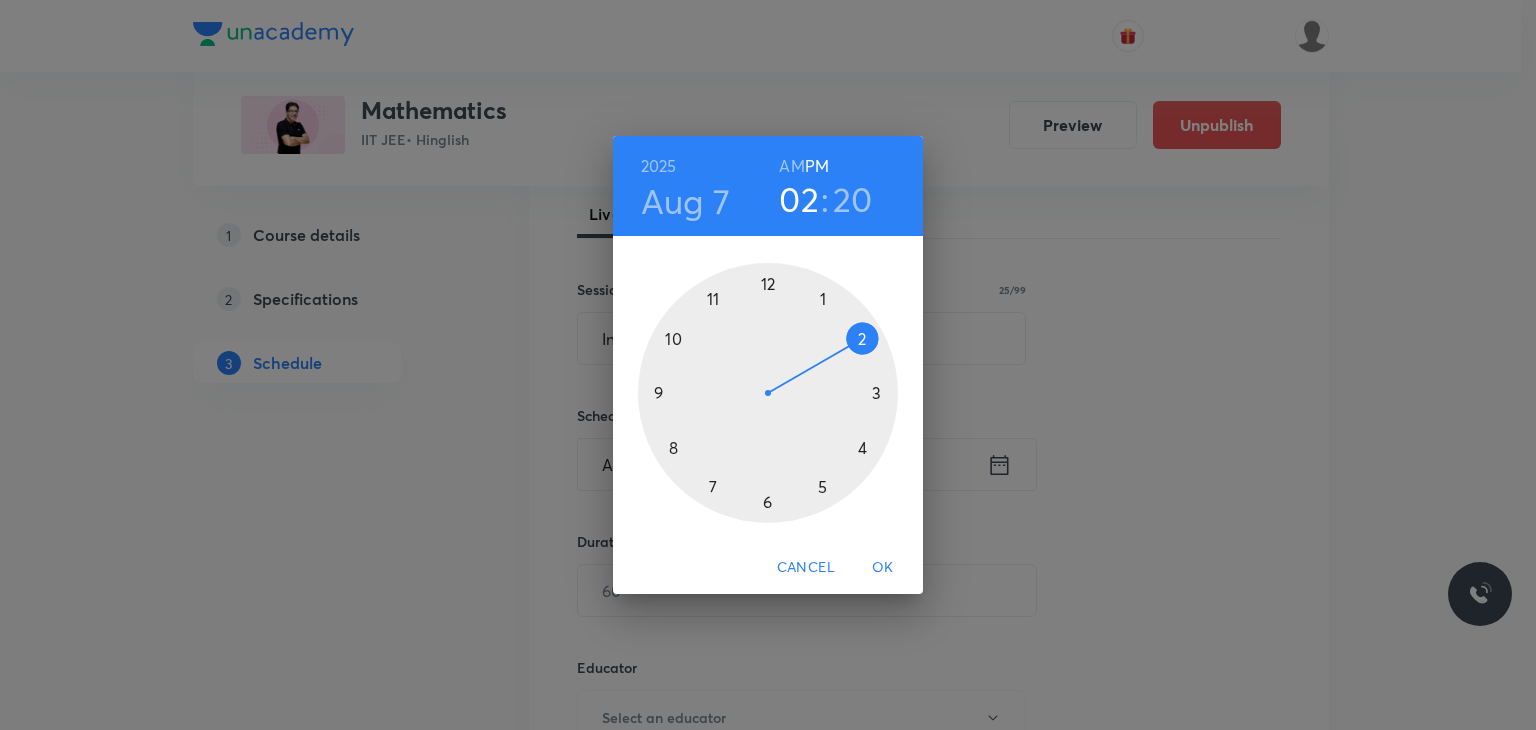 click on "AM" at bounding box center [791, 166] 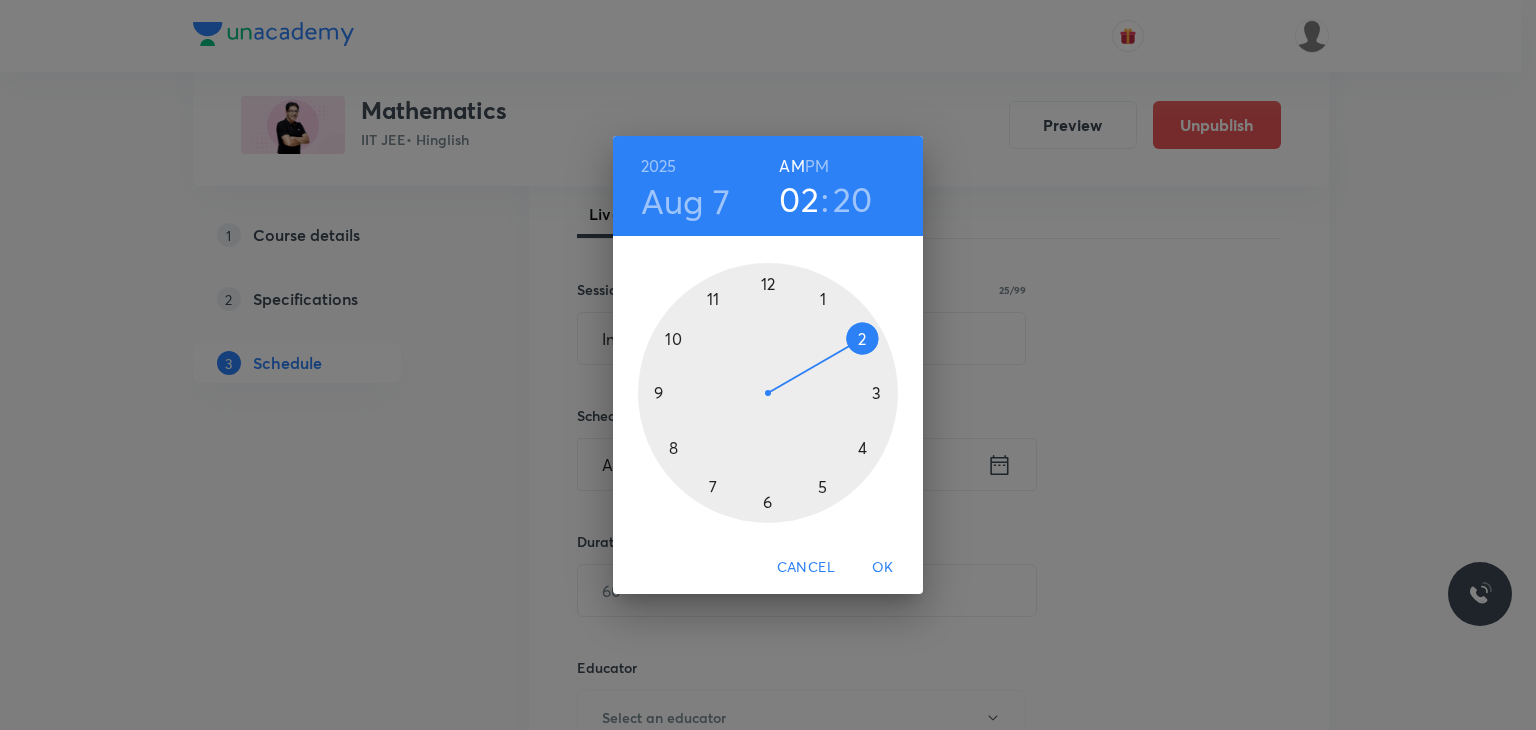 click at bounding box center (768, 393) 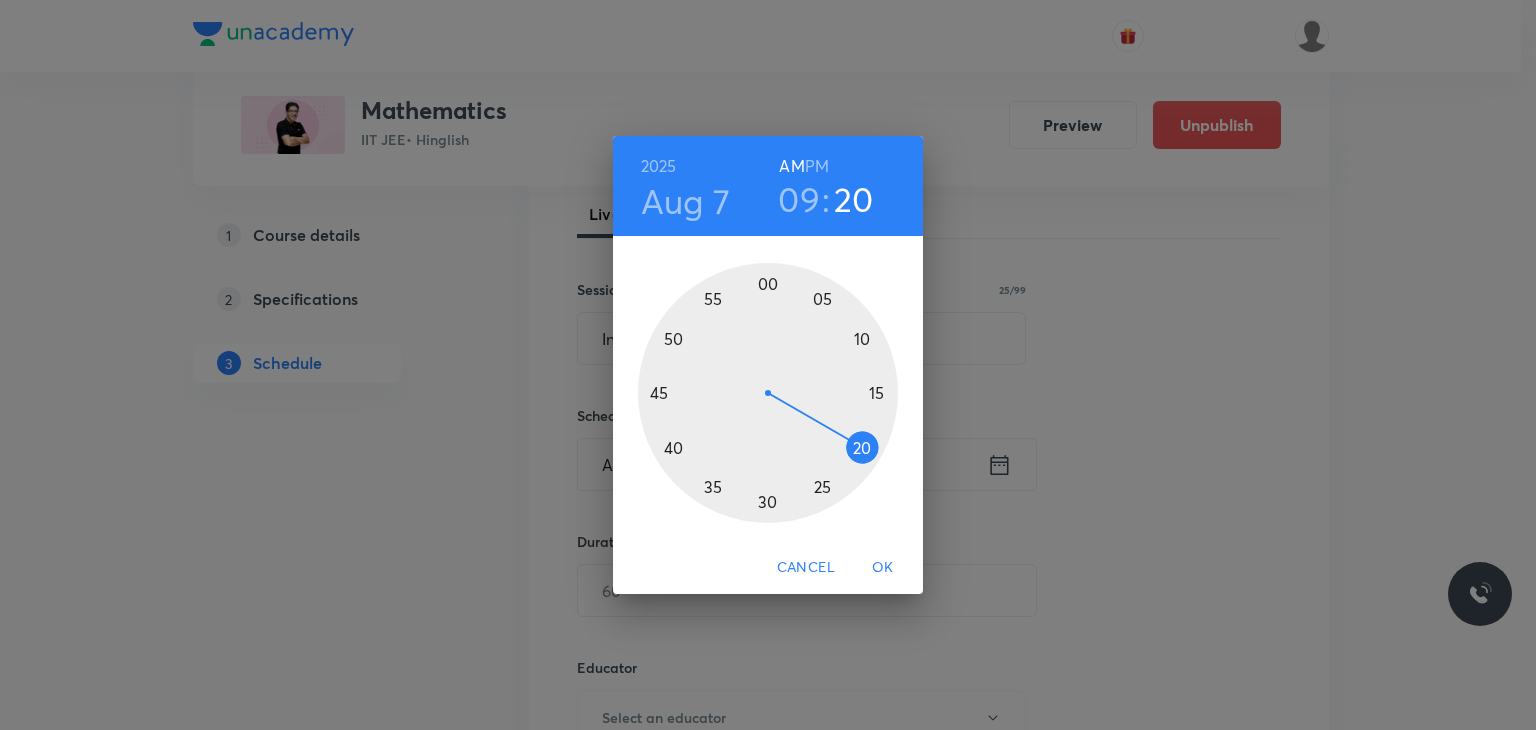 click at bounding box center (768, 393) 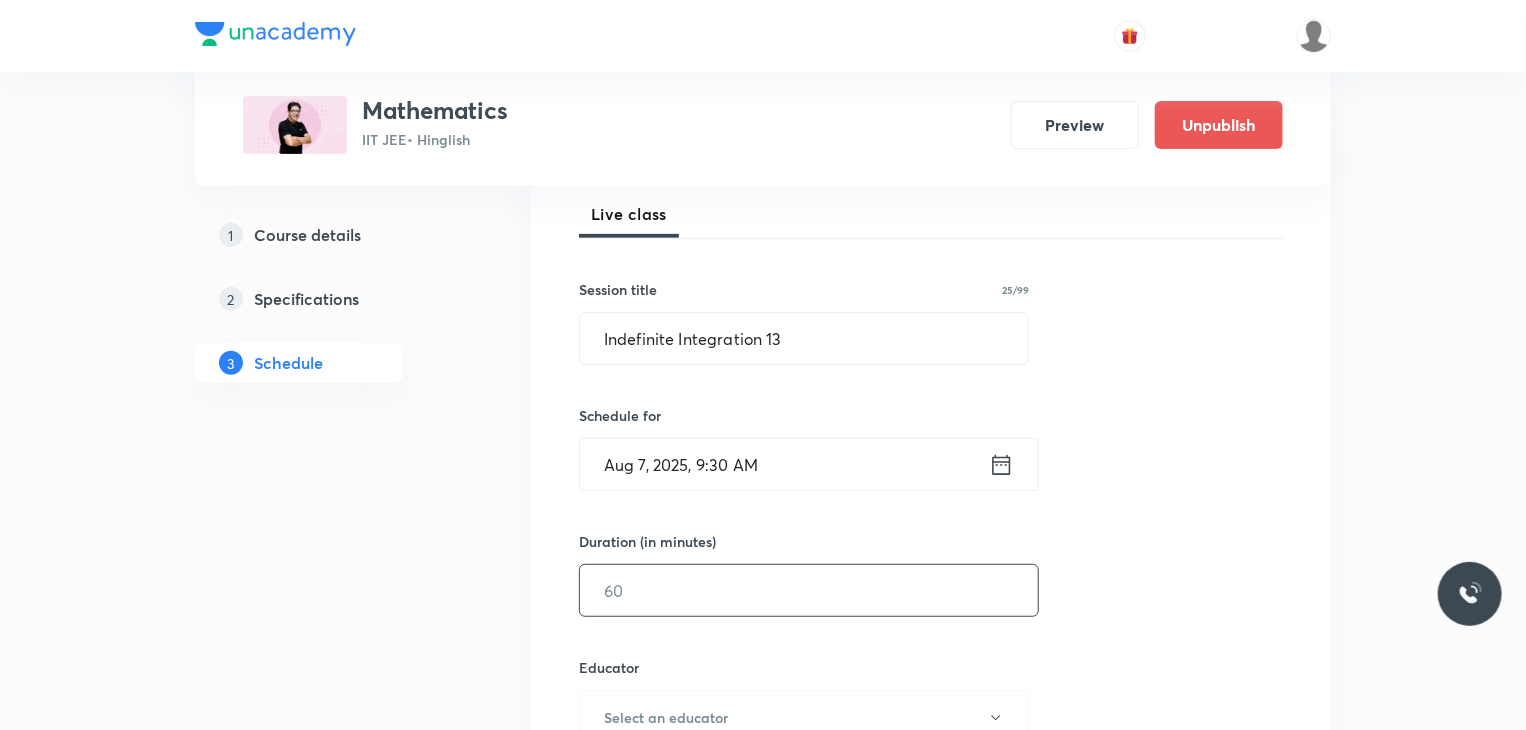 click at bounding box center [809, 590] 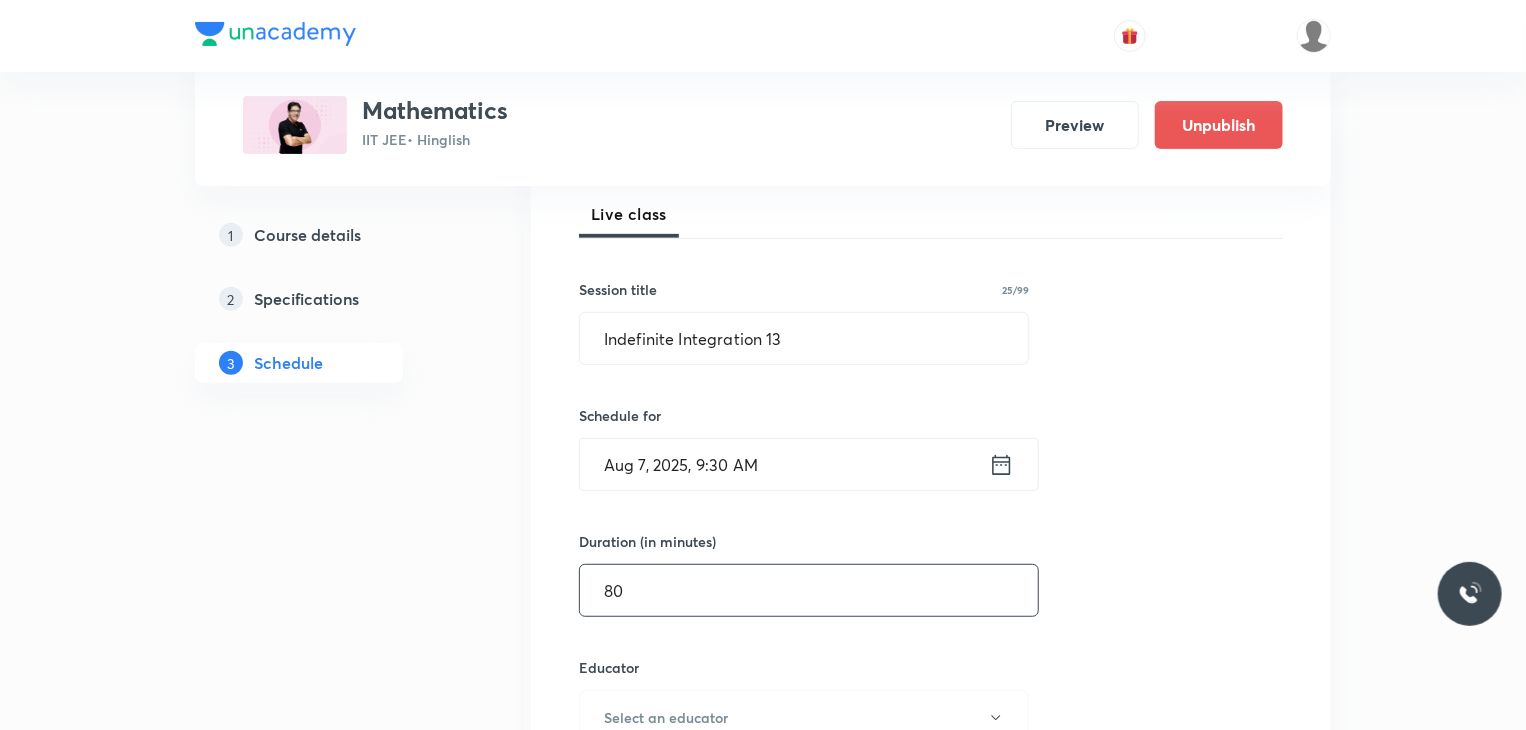 type on "80" 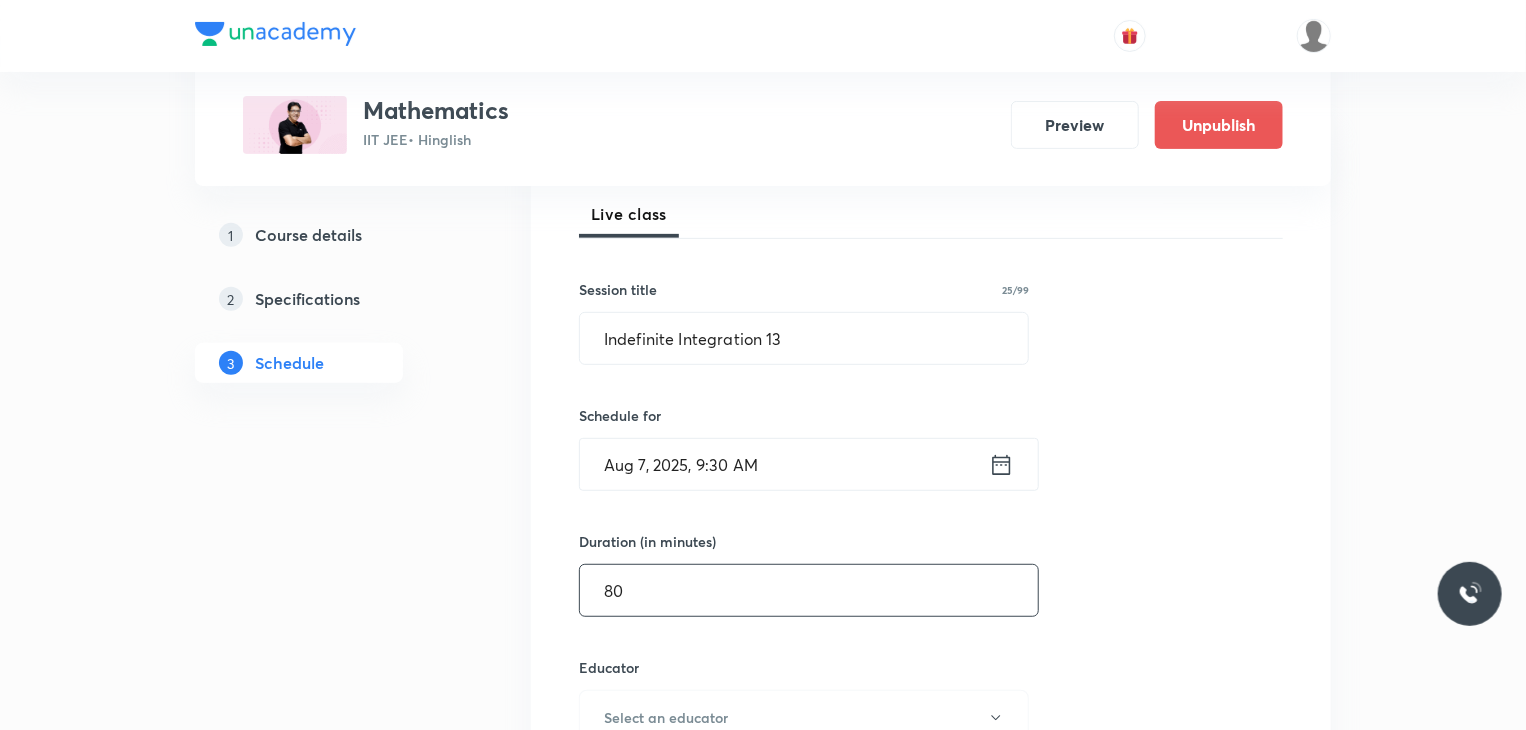 scroll, scrollTop: 598, scrollLeft: 0, axis: vertical 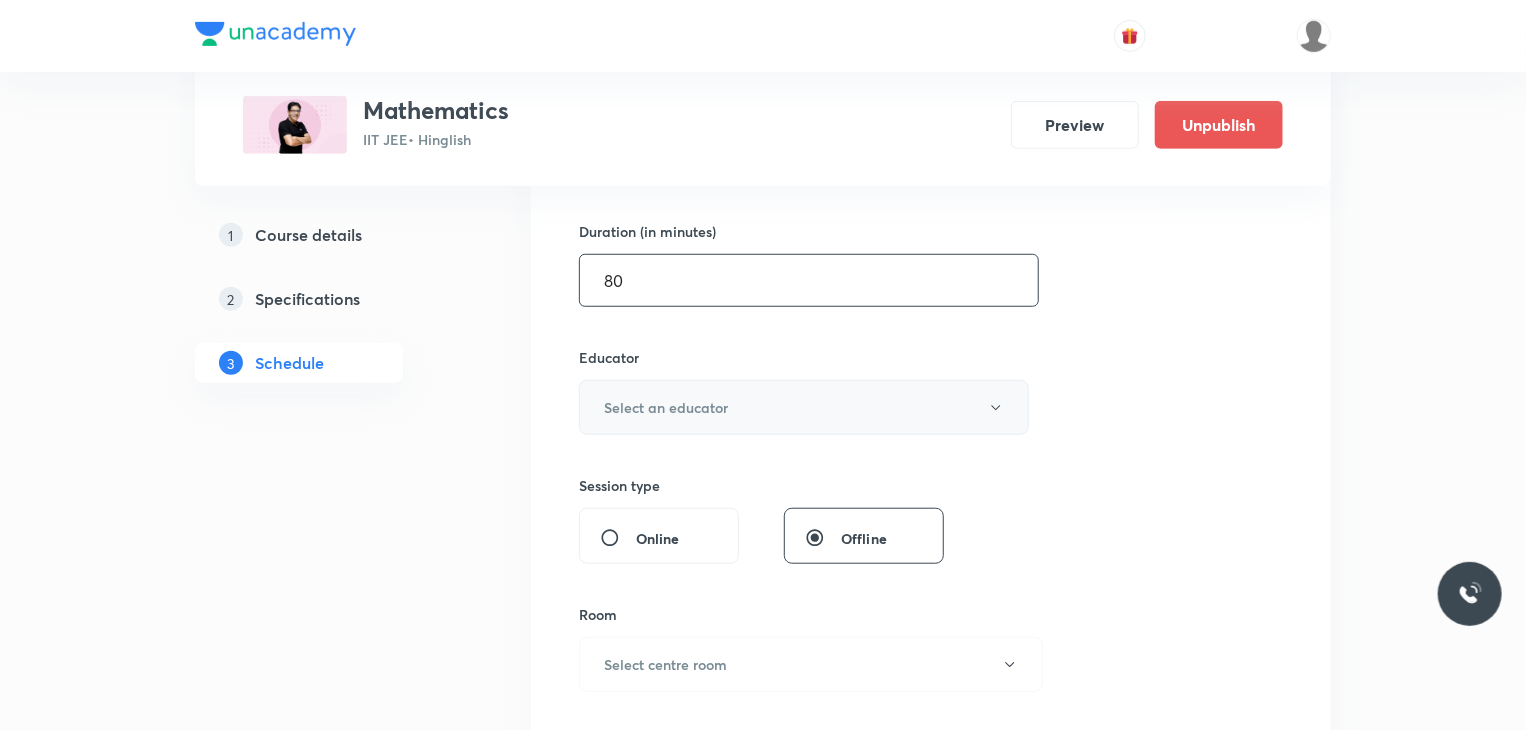 click on "Select an educator" at bounding box center [804, 407] 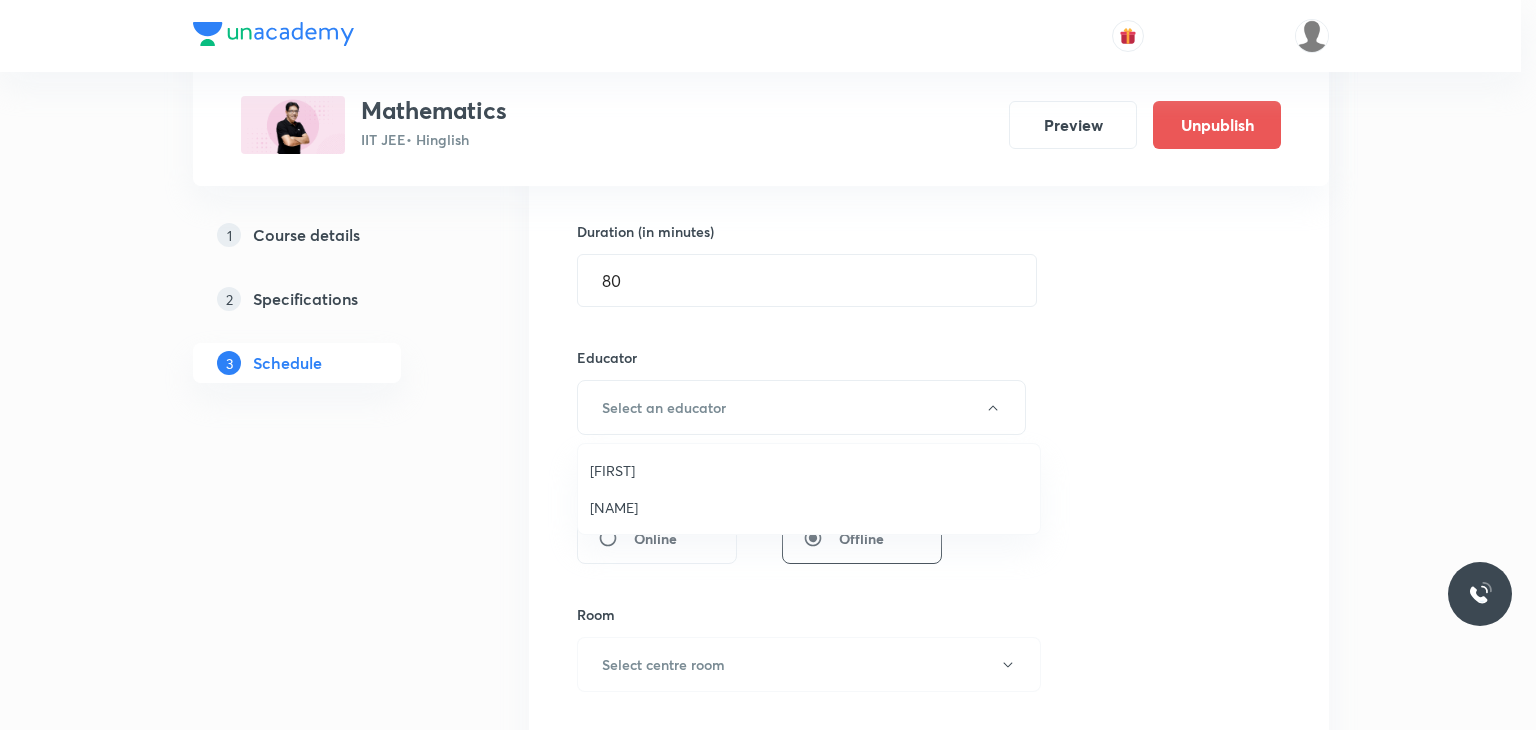 click on "Praveer Agrawal" at bounding box center (809, 507) 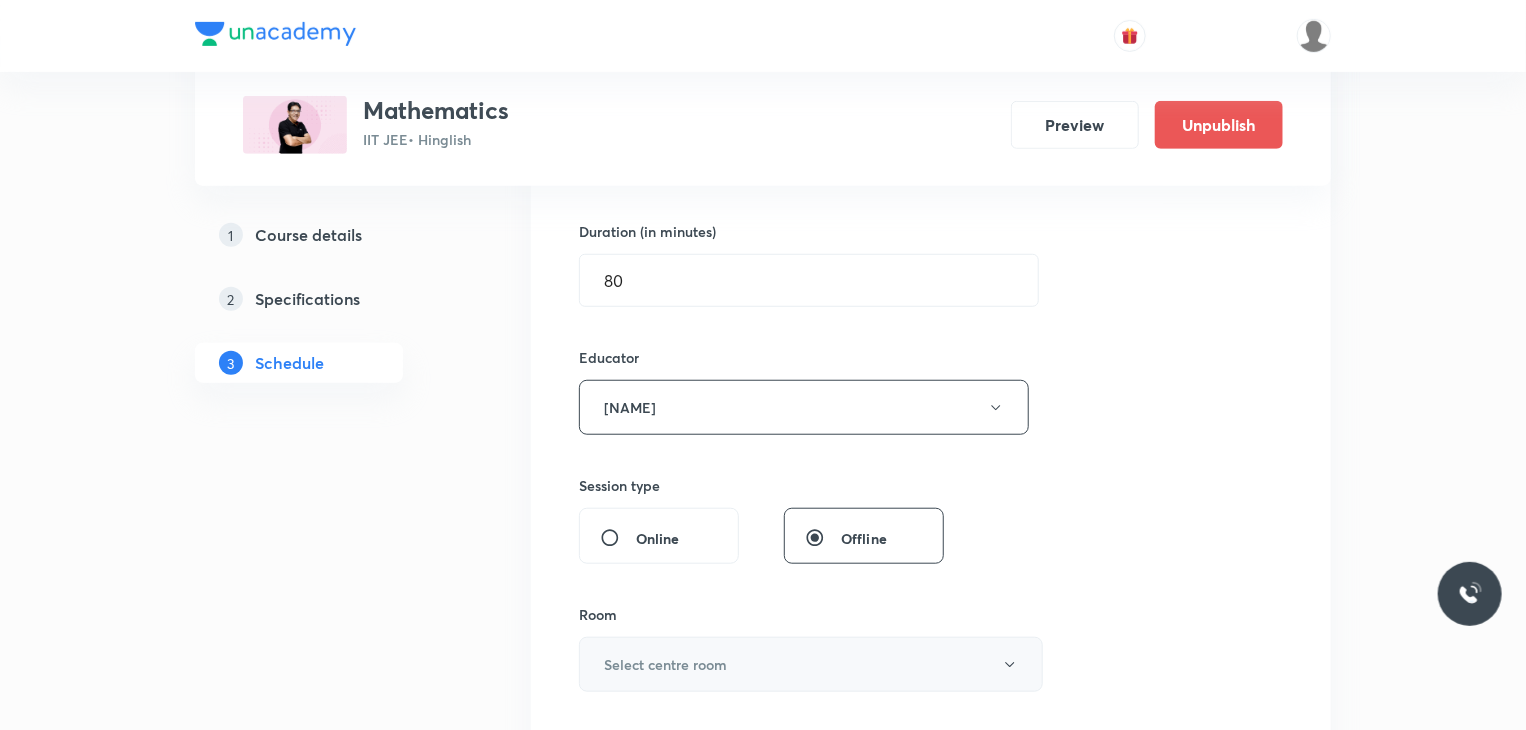 click on "Select centre room" at bounding box center [665, 664] 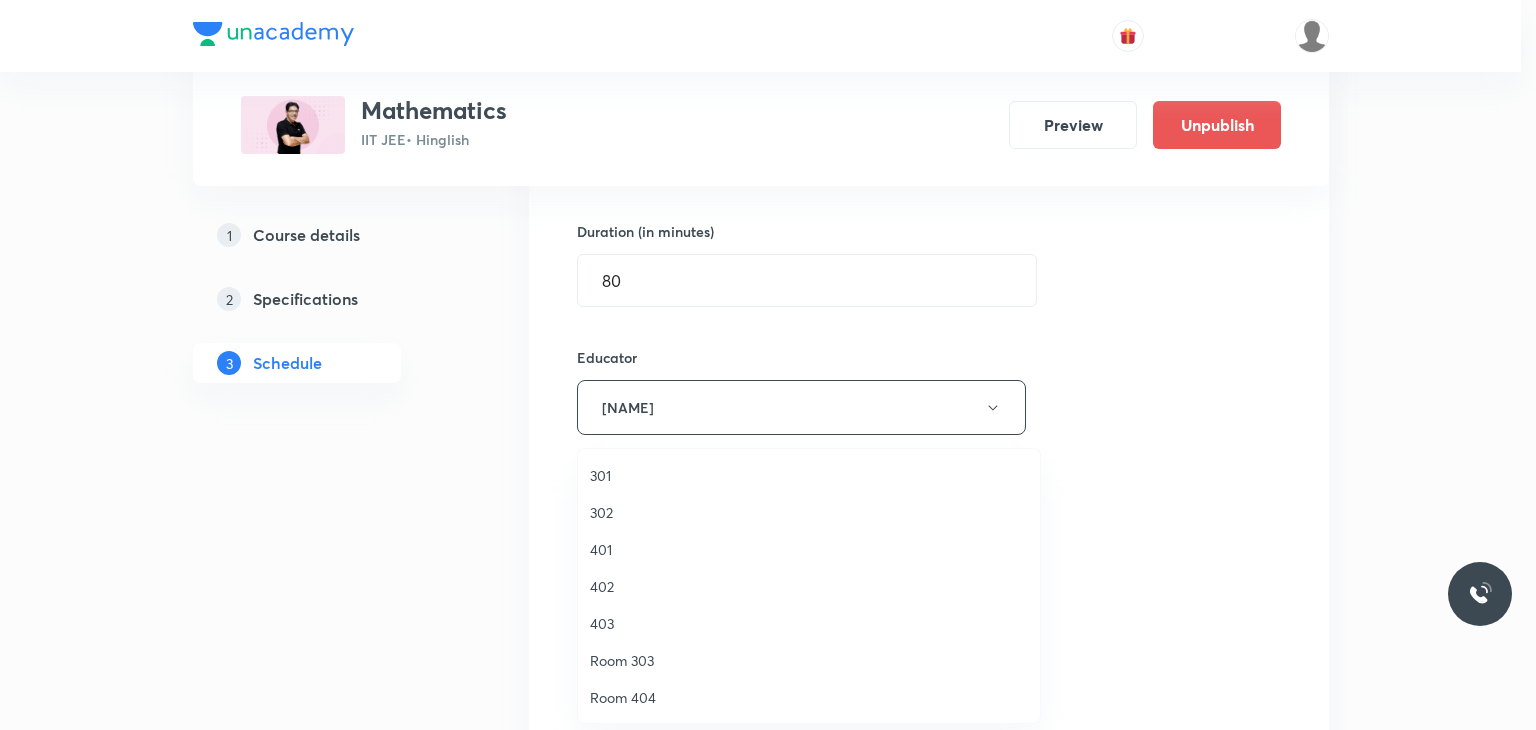 click on "302" at bounding box center [809, 512] 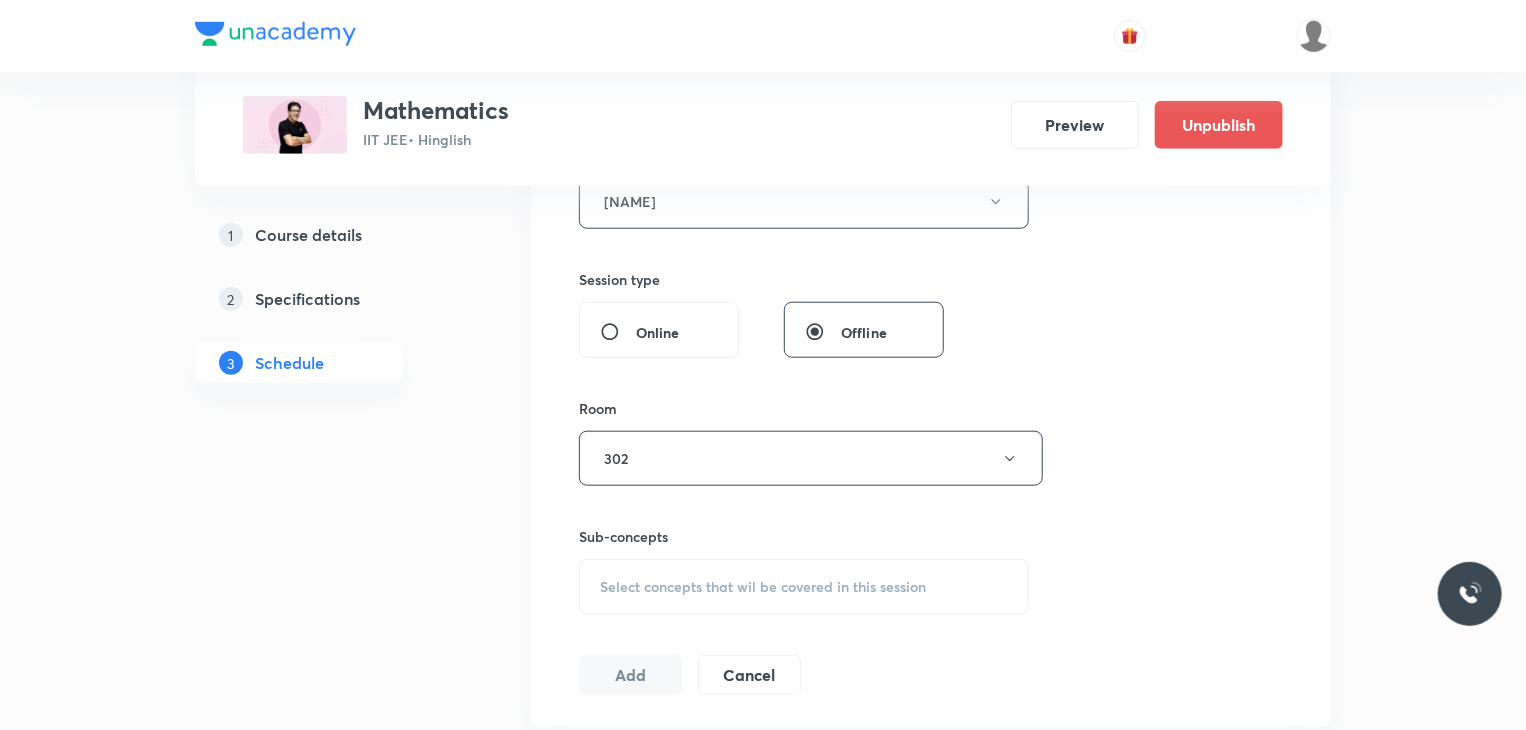 click on "Select concepts that wil be covered in this session" at bounding box center (804, 587) 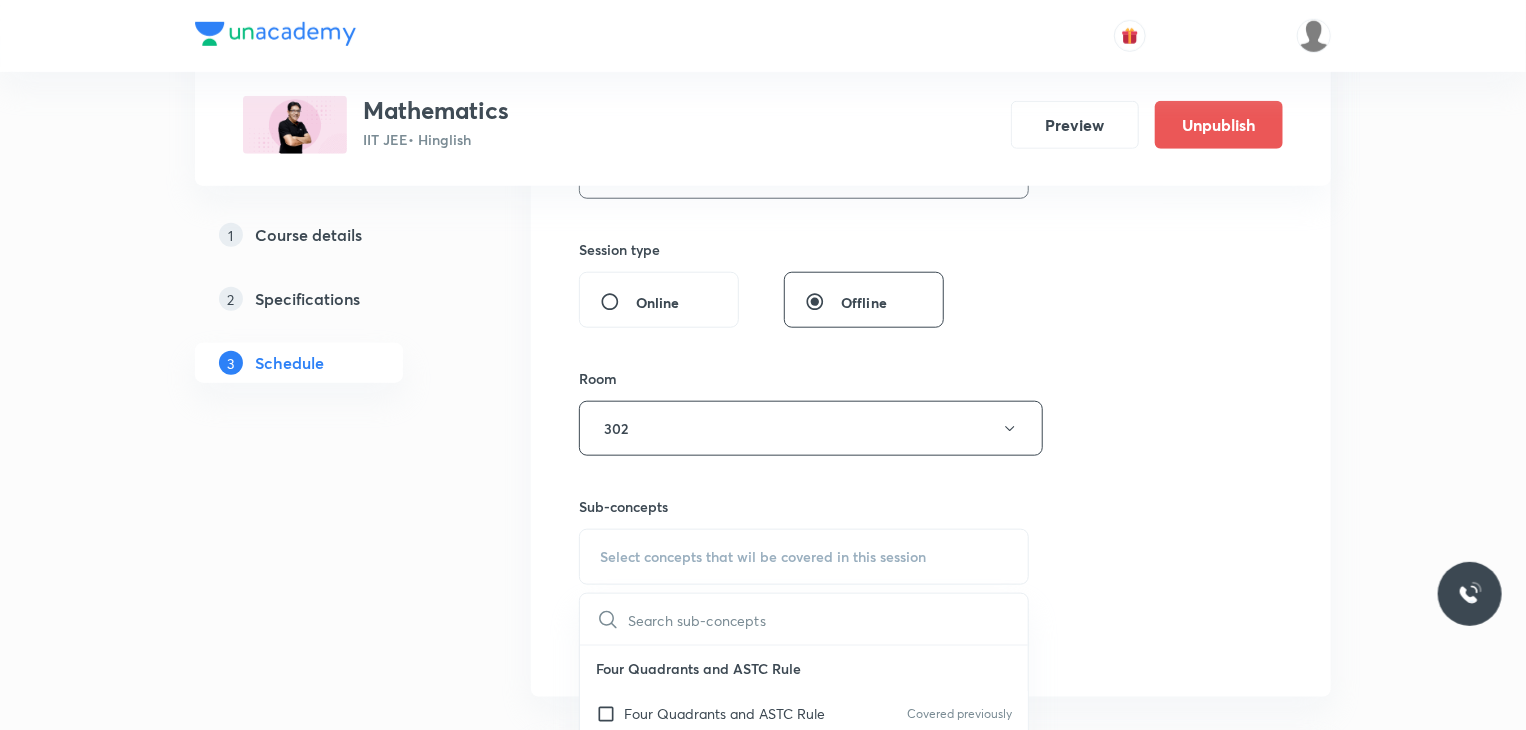 scroll, scrollTop: 846, scrollLeft: 0, axis: vertical 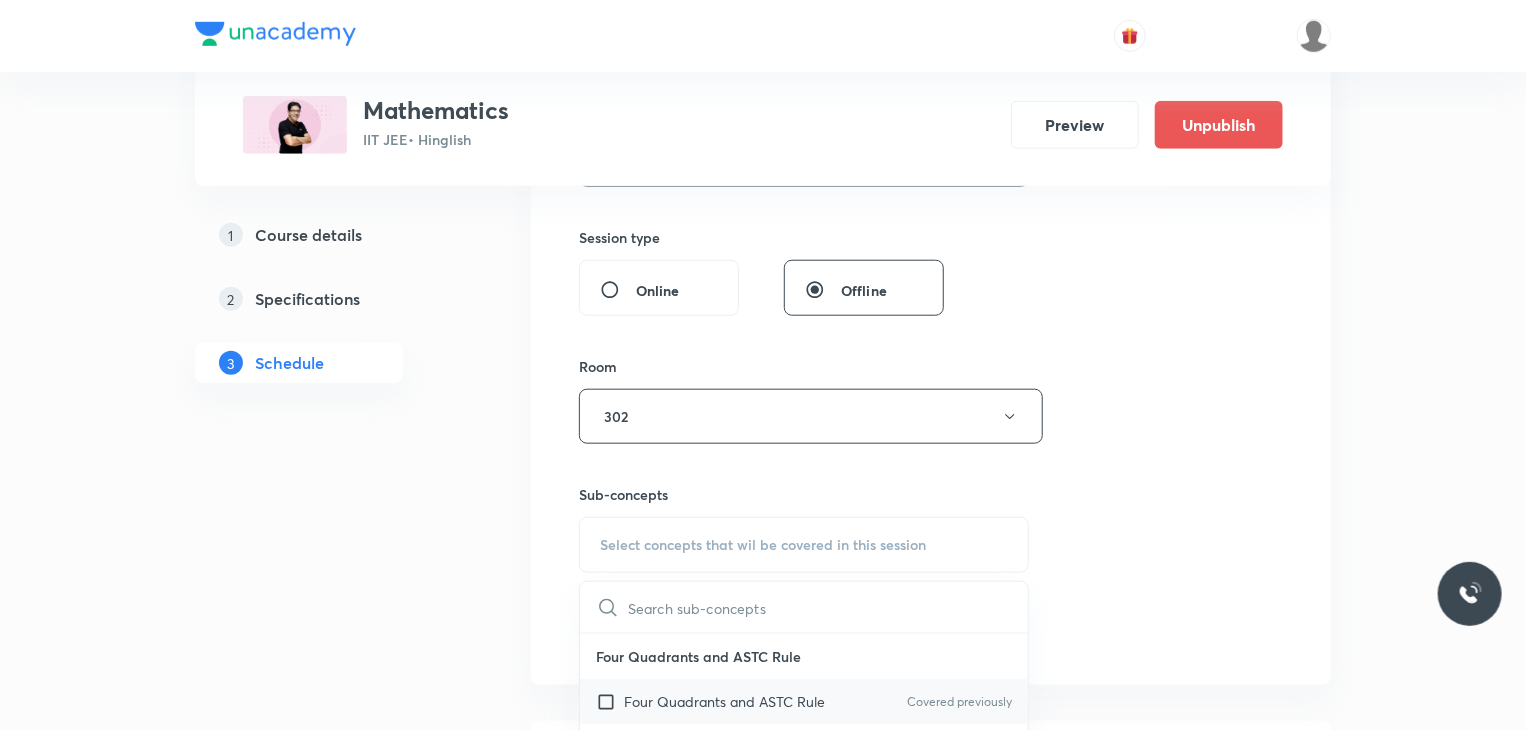 click on "Four Quadrants and ASTC Rule Covered previously" at bounding box center [804, 701] 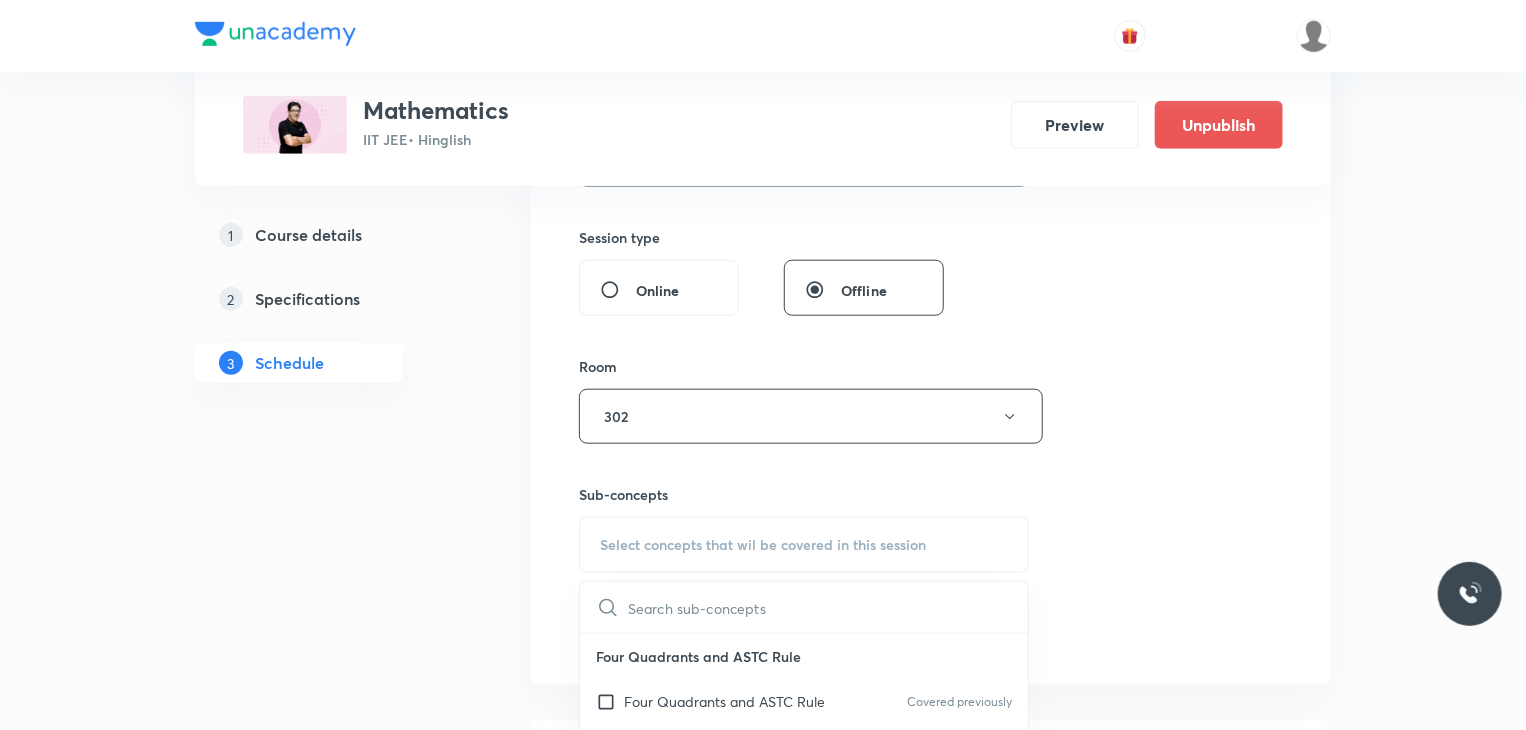 checkbox on "true" 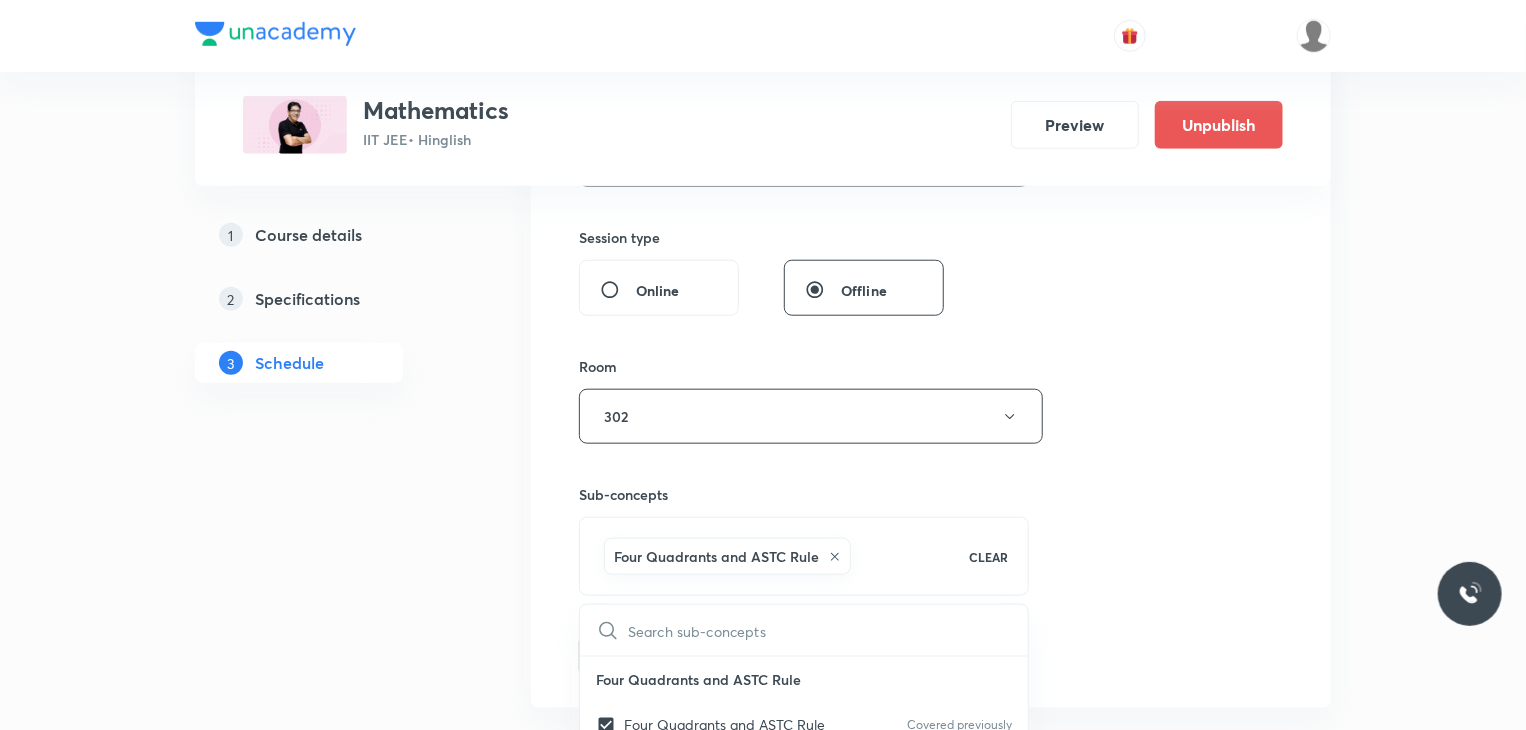 click on "Session  91 Live class Session title 25/99 Indefinite Integration 13 ​ Schedule for Aug 7, 2025, 9:30 AM ​ Duration (in minutes) 80 ​ Educator Praveer Agrawal   Session type Online Offline Room 302 Sub-concepts Four Quadrants and ASTC Rule CLEAR ​ Four Quadrants and ASTC Rule Four Quadrants and ASTC Rule Covered previously Trigonometric Identities Trigonometric Identities Covered previously Trigonometric Ratios Trigonometric Identities Covered previously System of Measurement of Angle System of Measurement of Angle Covered previously Angle Angle Trigonometry Trigonometry Geometrical Expression Geometrical Expression Arithmetic Progression Arithmetic Progression Componendo and Dividendo Rule Componendo and Dividendo Rule Logarithm Logarithm Binomial Expression Binomial Expression Quadratic Equation Quadratic Equation Basic Maths used in Physics Basic Maths used in Physics Scalar or Dot Product of Two Vectors Scalar or Dot Product of Two Vectors Axis or axes Axis or axes Origin Origin Vector Vector Mode" at bounding box center (931, 131) 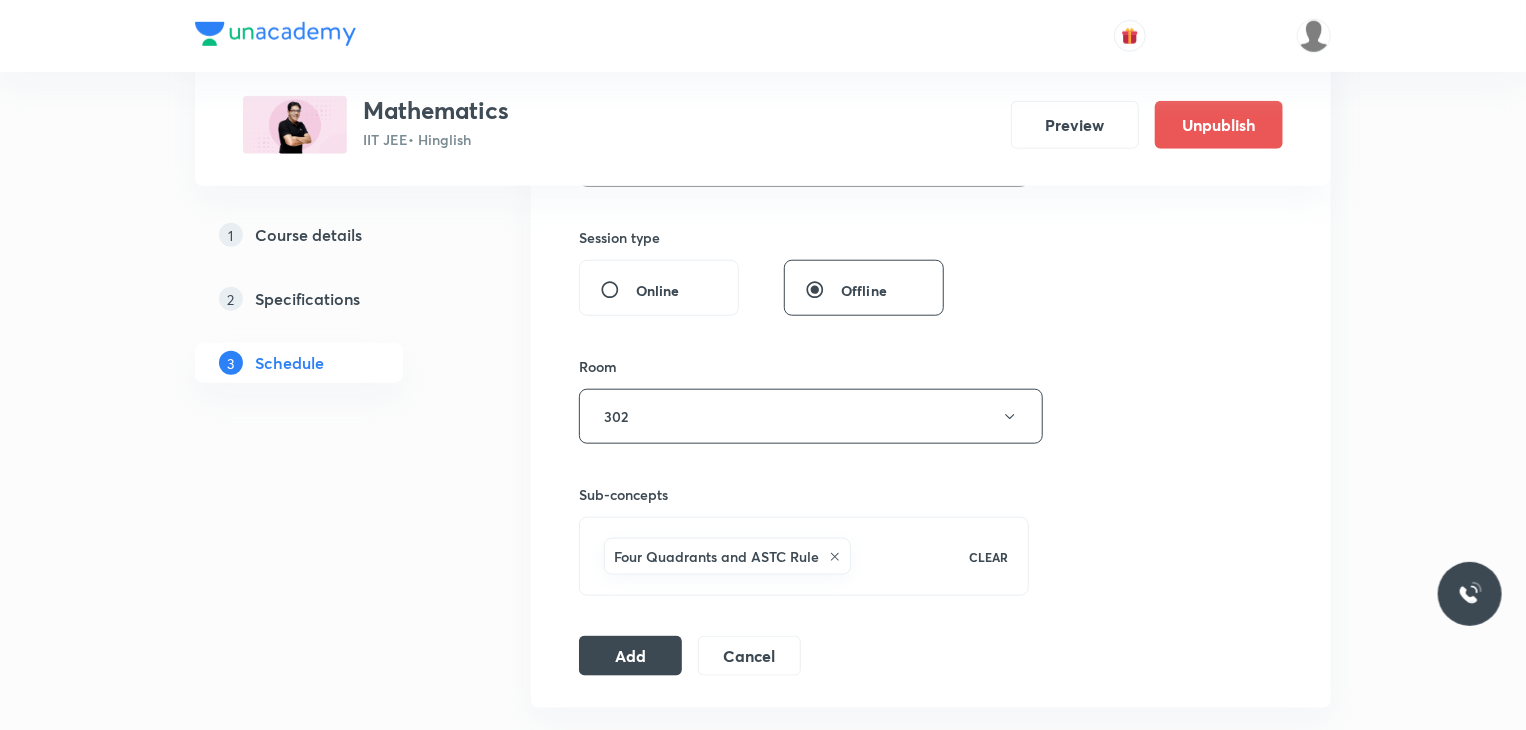 click on "Add" at bounding box center (630, 656) 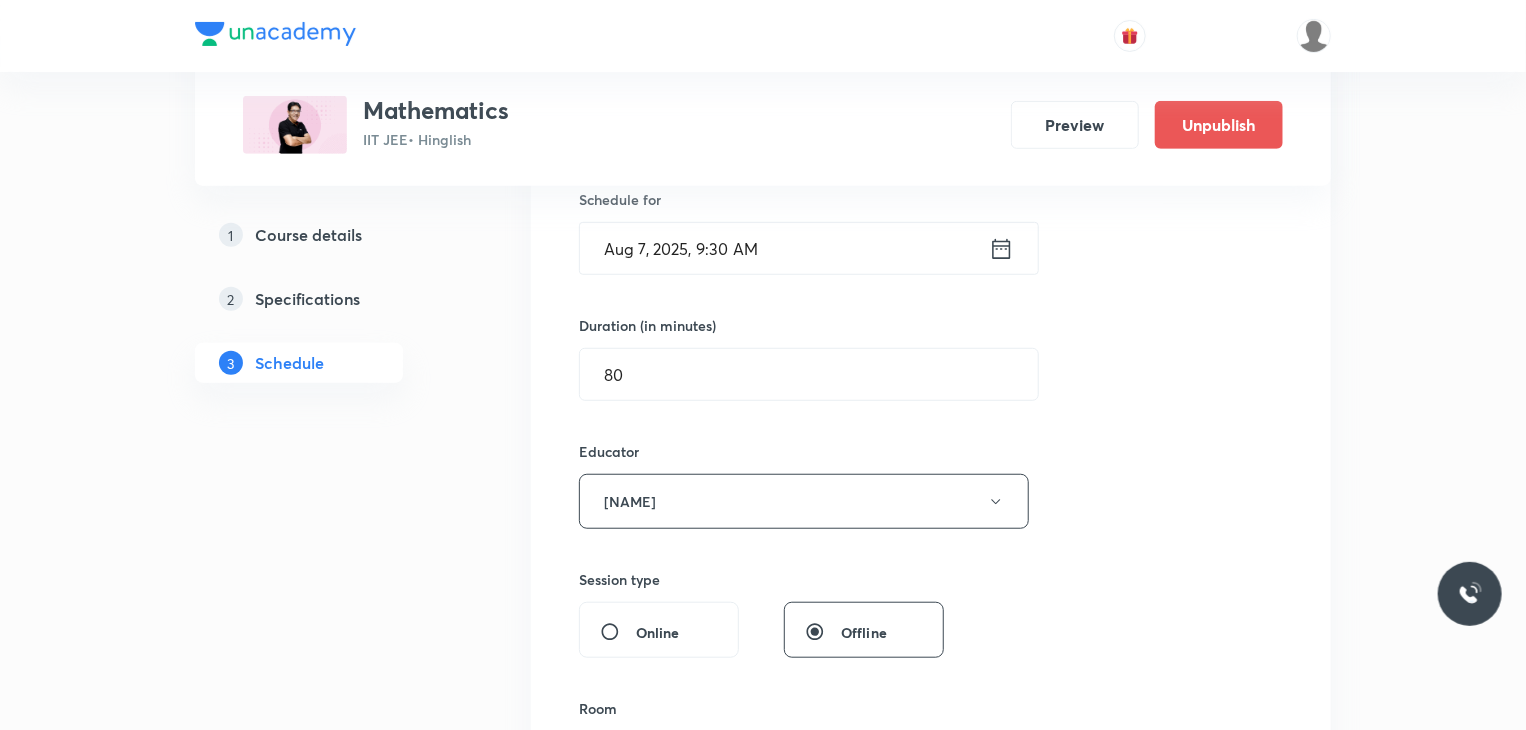 scroll, scrollTop: 308, scrollLeft: 0, axis: vertical 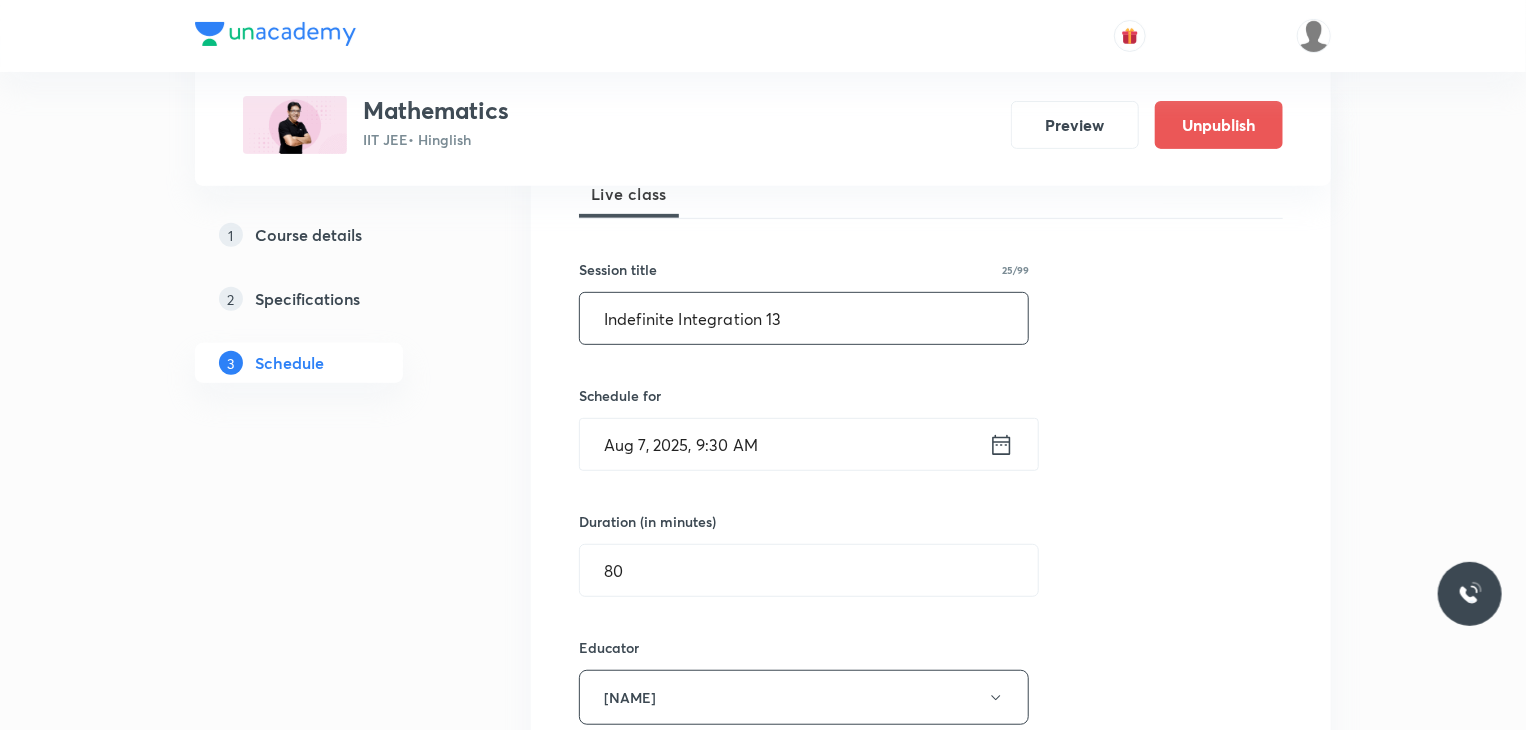 drag, startPoint x: 788, startPoint y: 304, endPoint x: 566, endPoint y: 339, distance: 224.74208 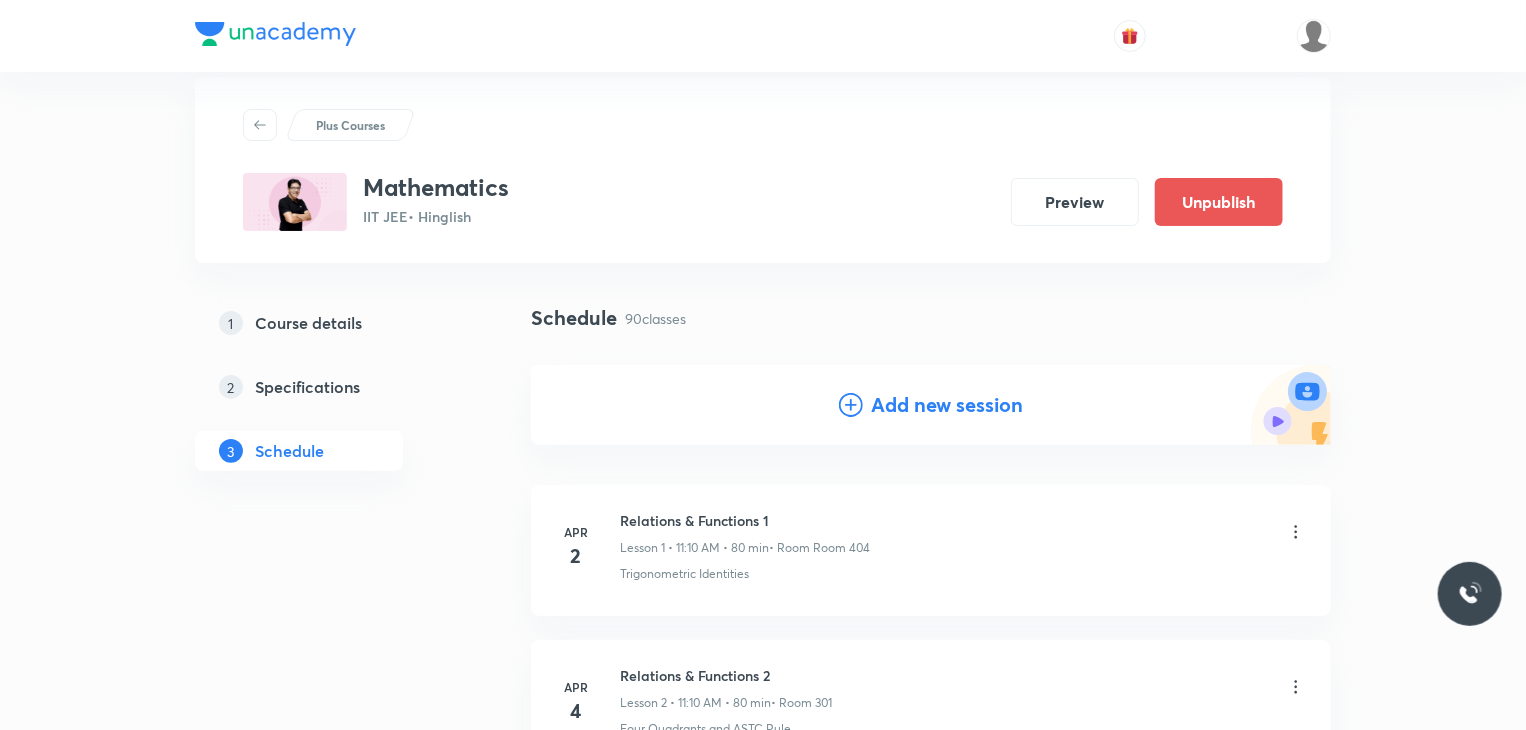 scroll, scrollTop: 7, scrollLeft: 0, axis: vertical 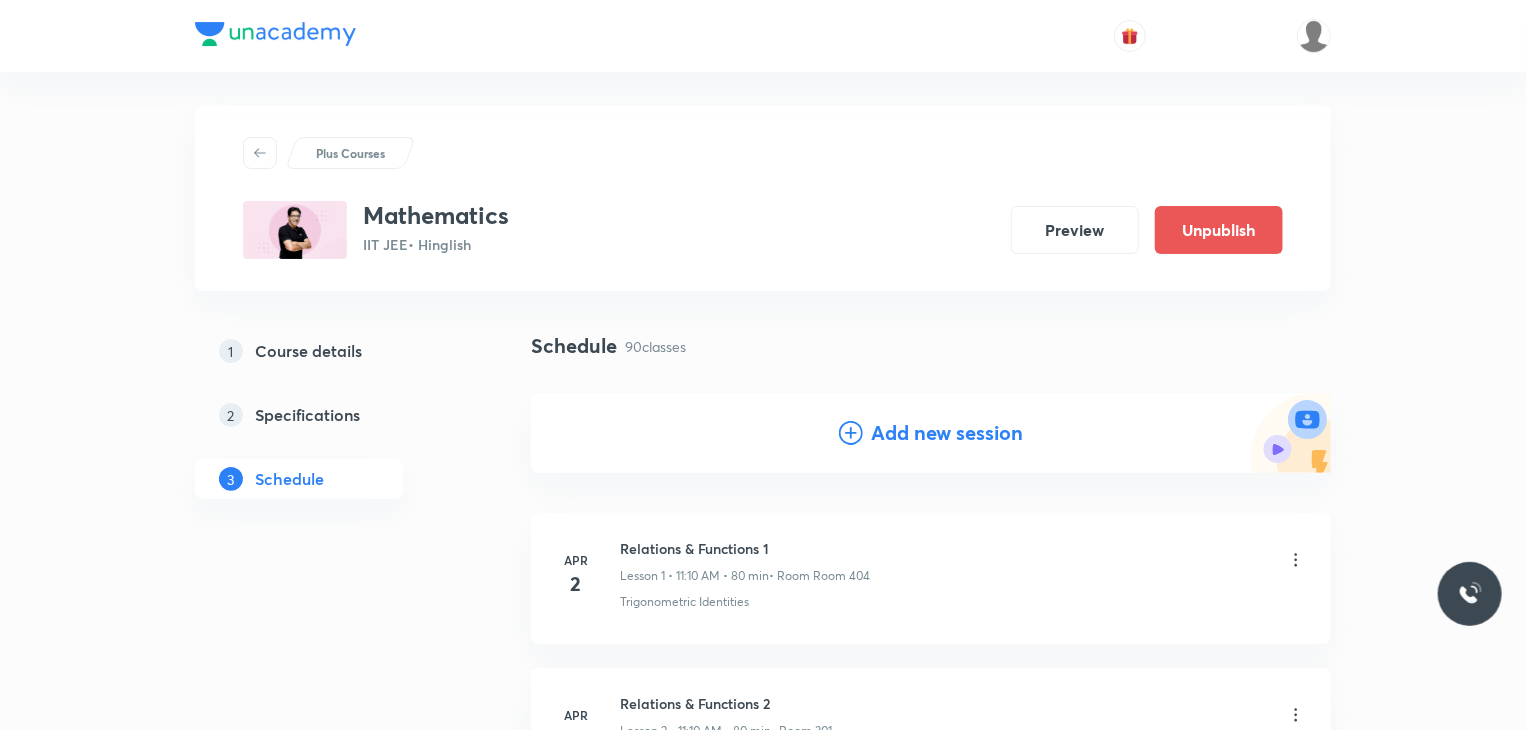 click on "Add new session" at bounding box center (947, 433) 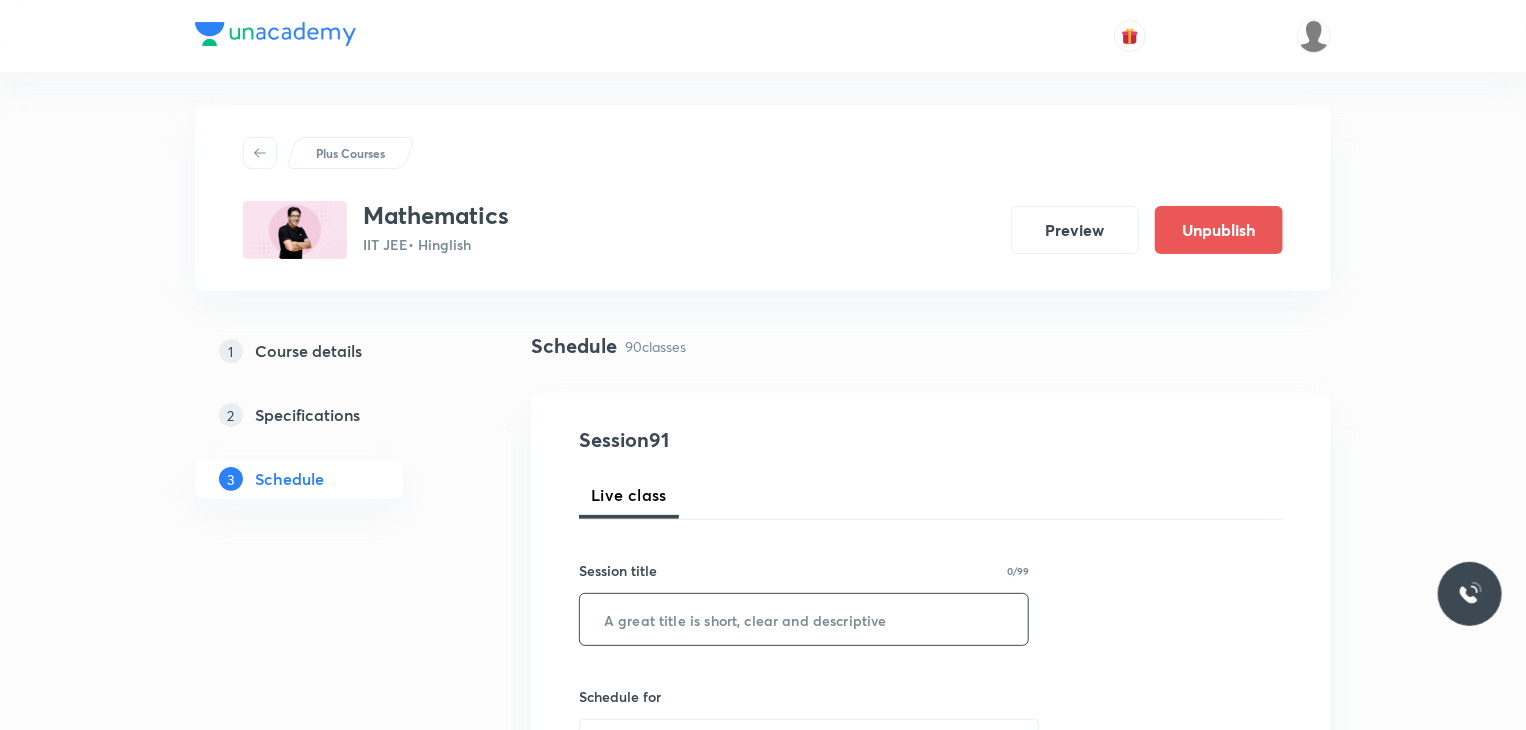 click at bounding box center (804, 619) 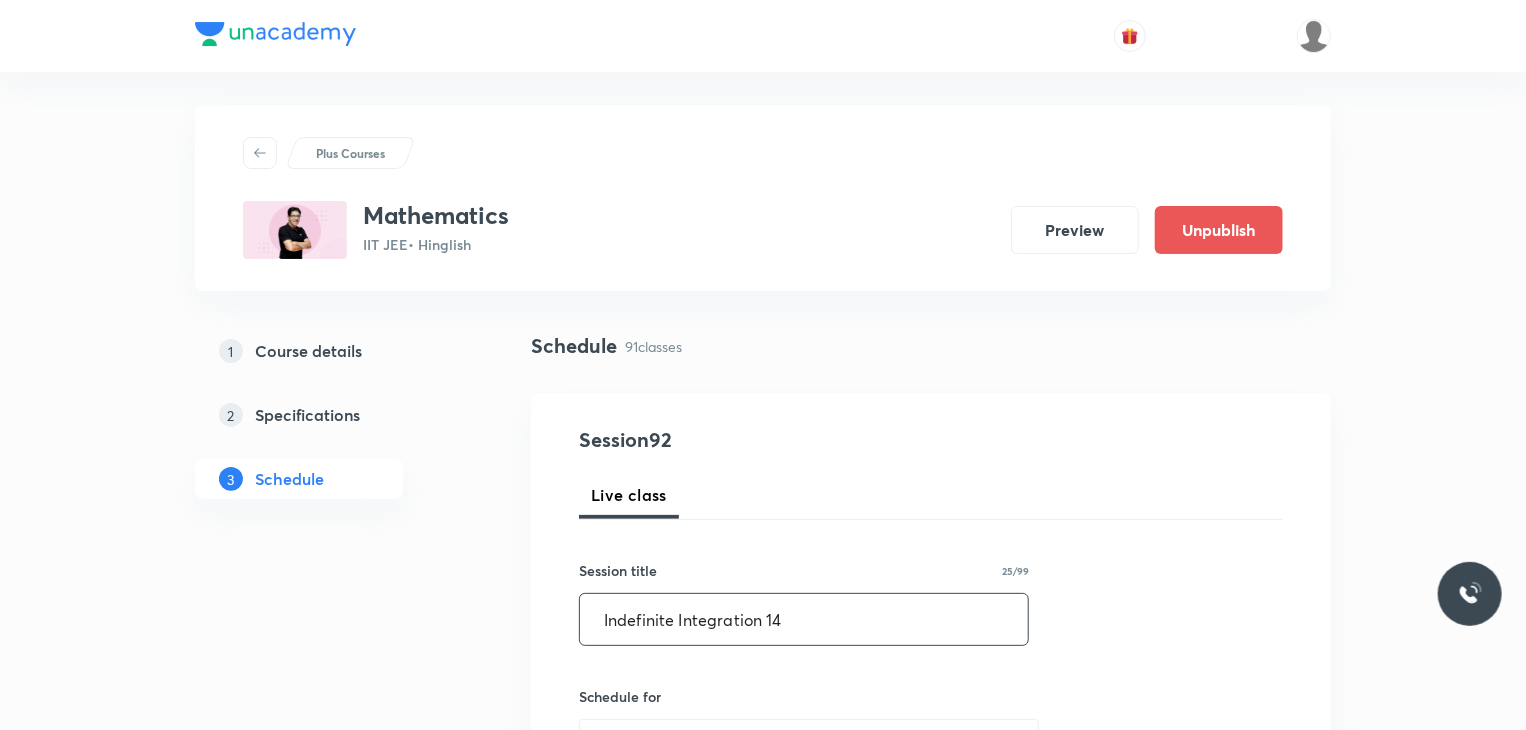 type on "Indefinite Integration 14" 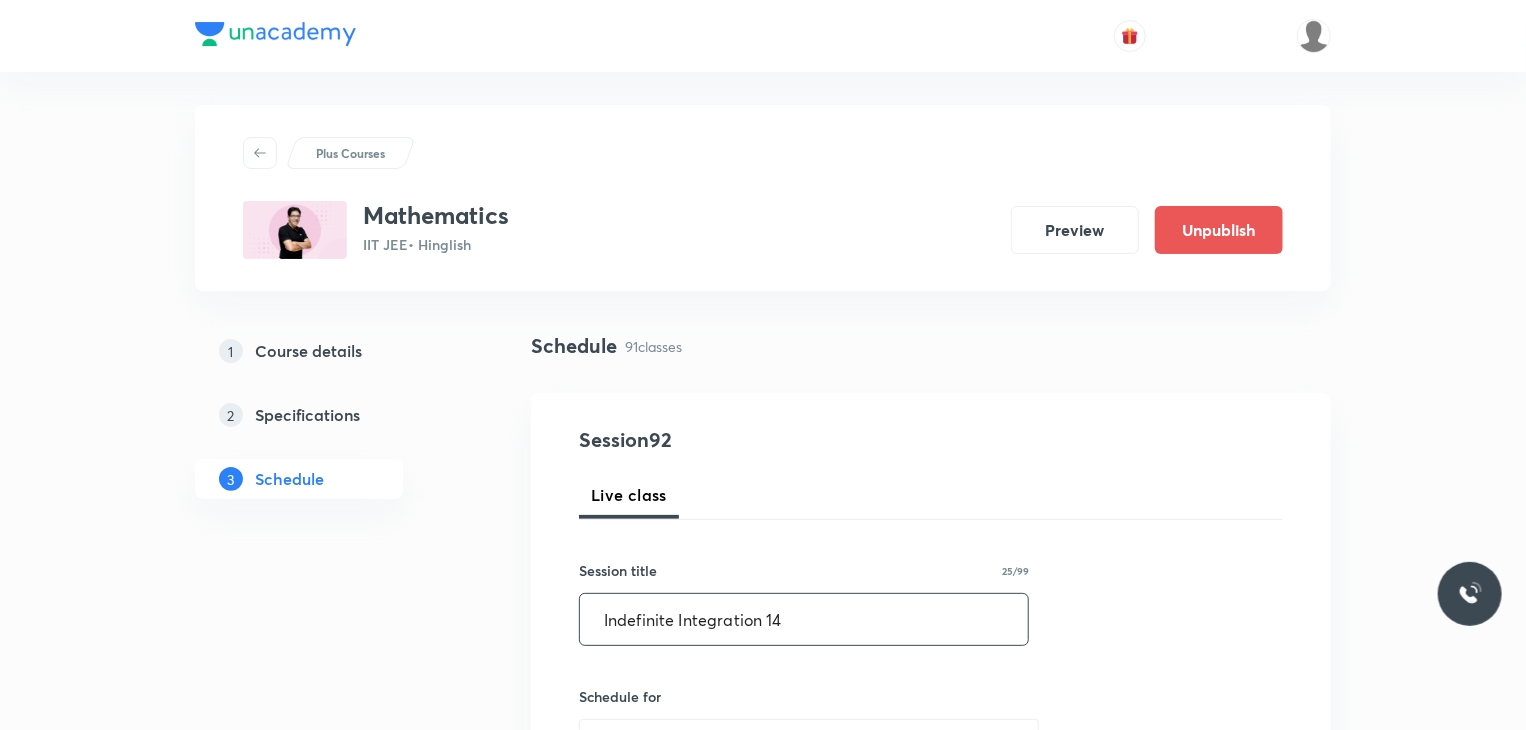 scroll, scrollTop: 112, scrollLeft: 0, axis: vertical 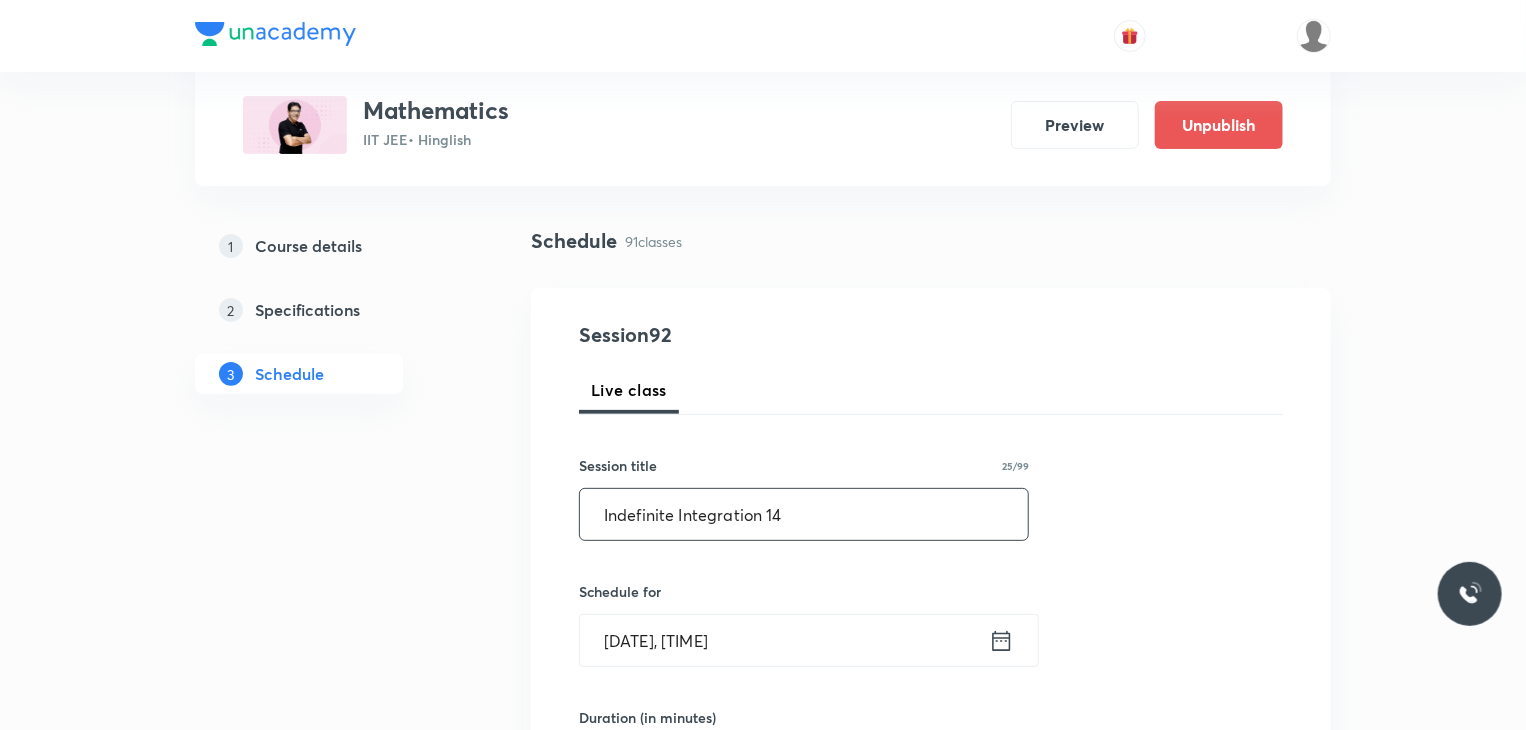 click on "Aug 2, 2025, 2:21 PM" at bounding box center (784, 640) 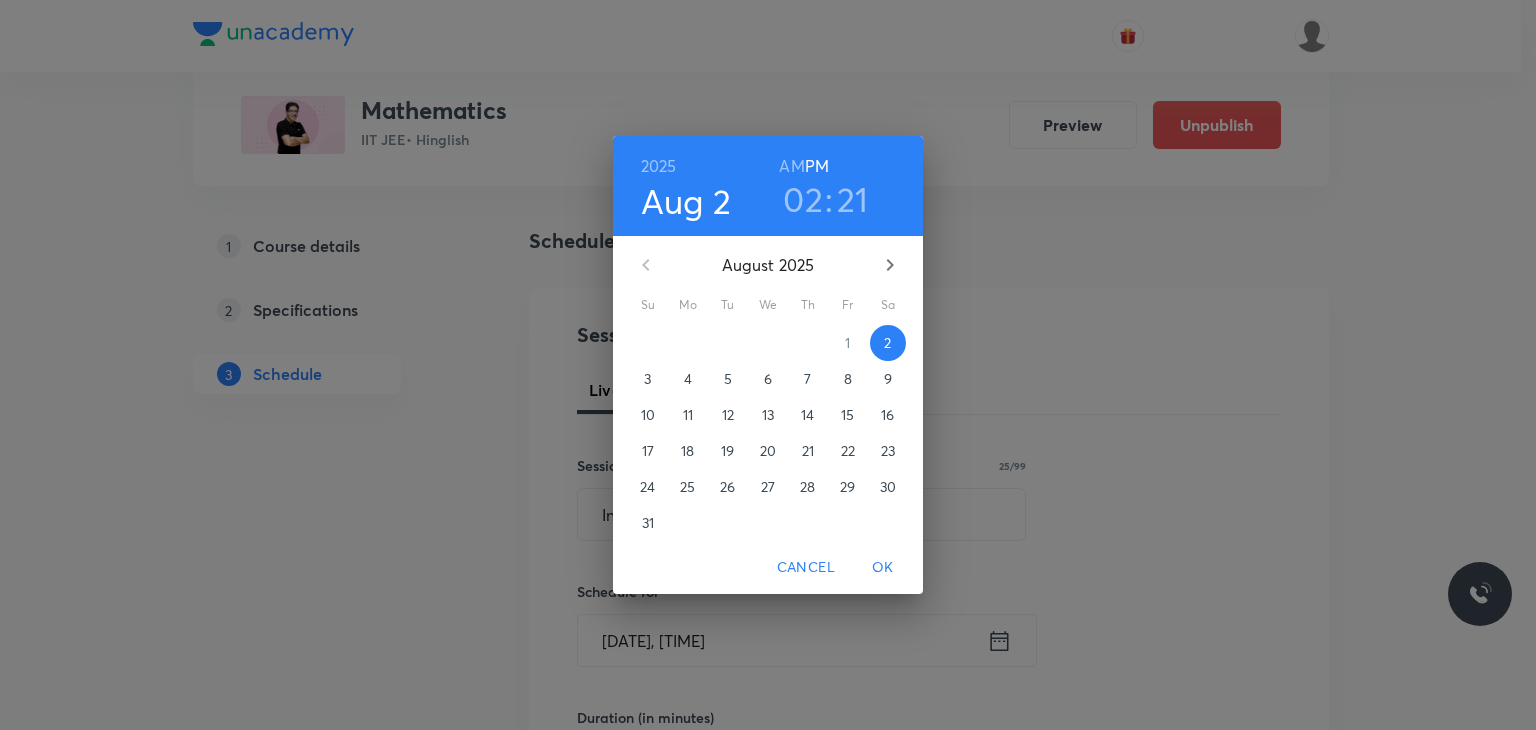click on "8" at bounding box center [848, 379] 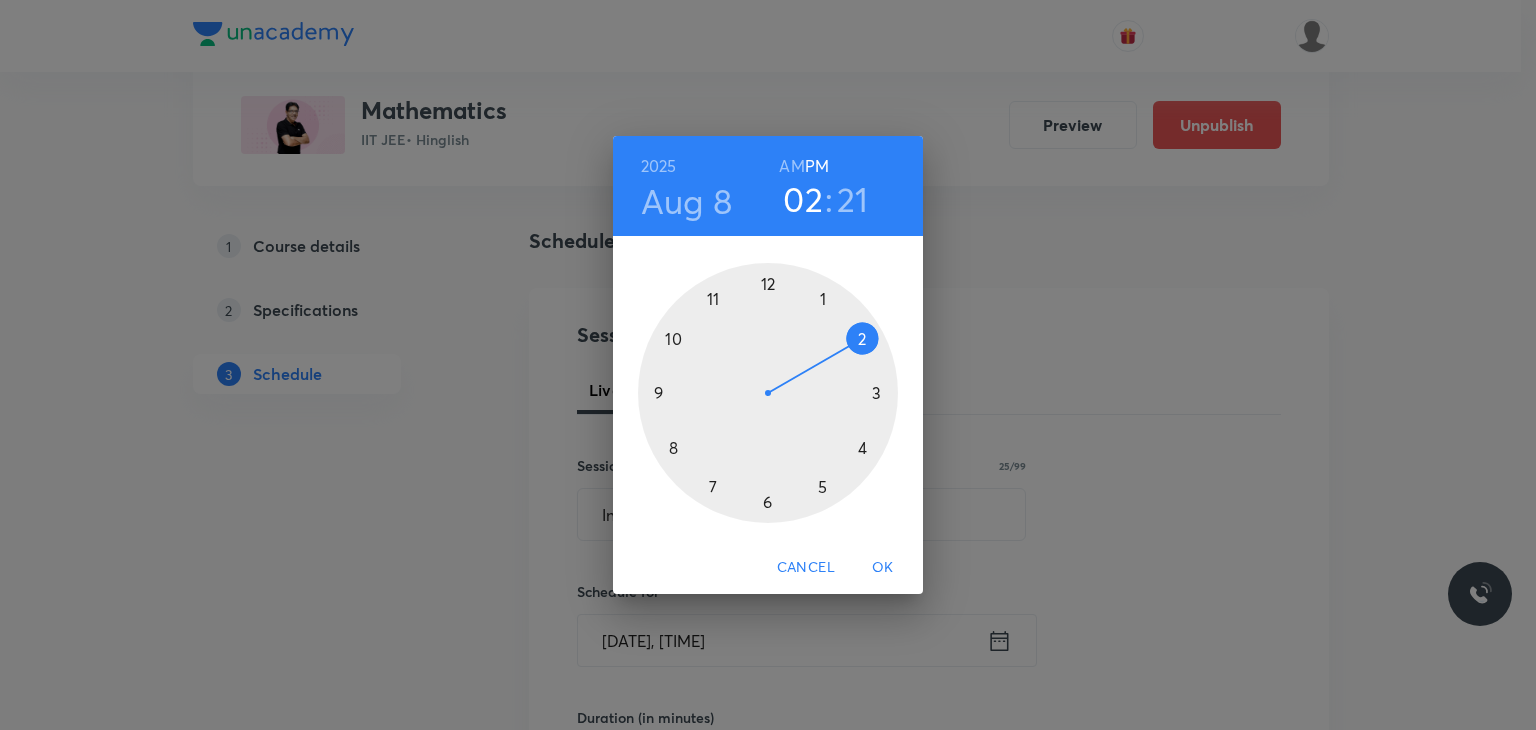 click on "1 2 3 4 5 6 7 8 9 10 11 12" at bounding box center (768, 388) 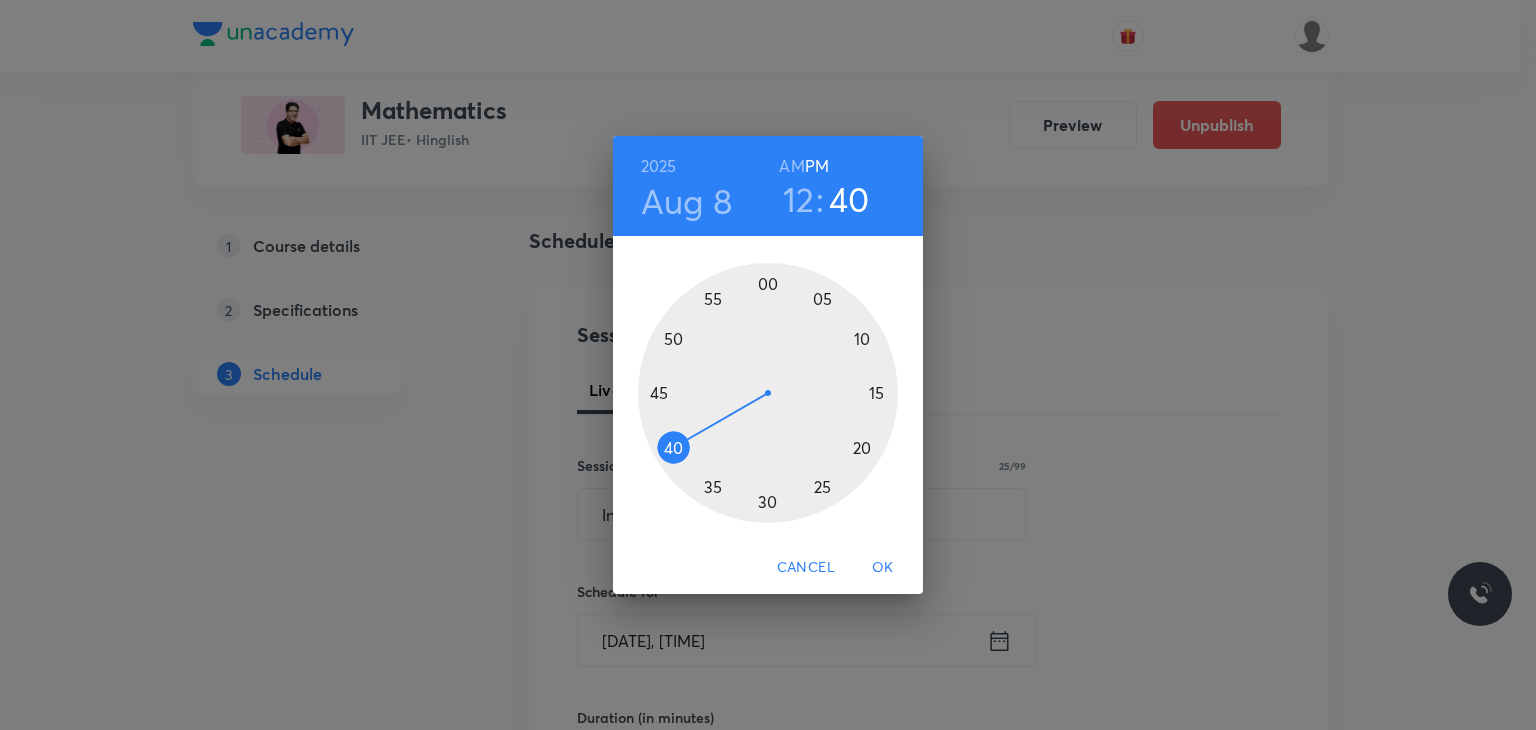 drag, startPoint x: 681, startPoint y: 449, endPoint x: 667, endPoint y: 456, distance: 15.652476 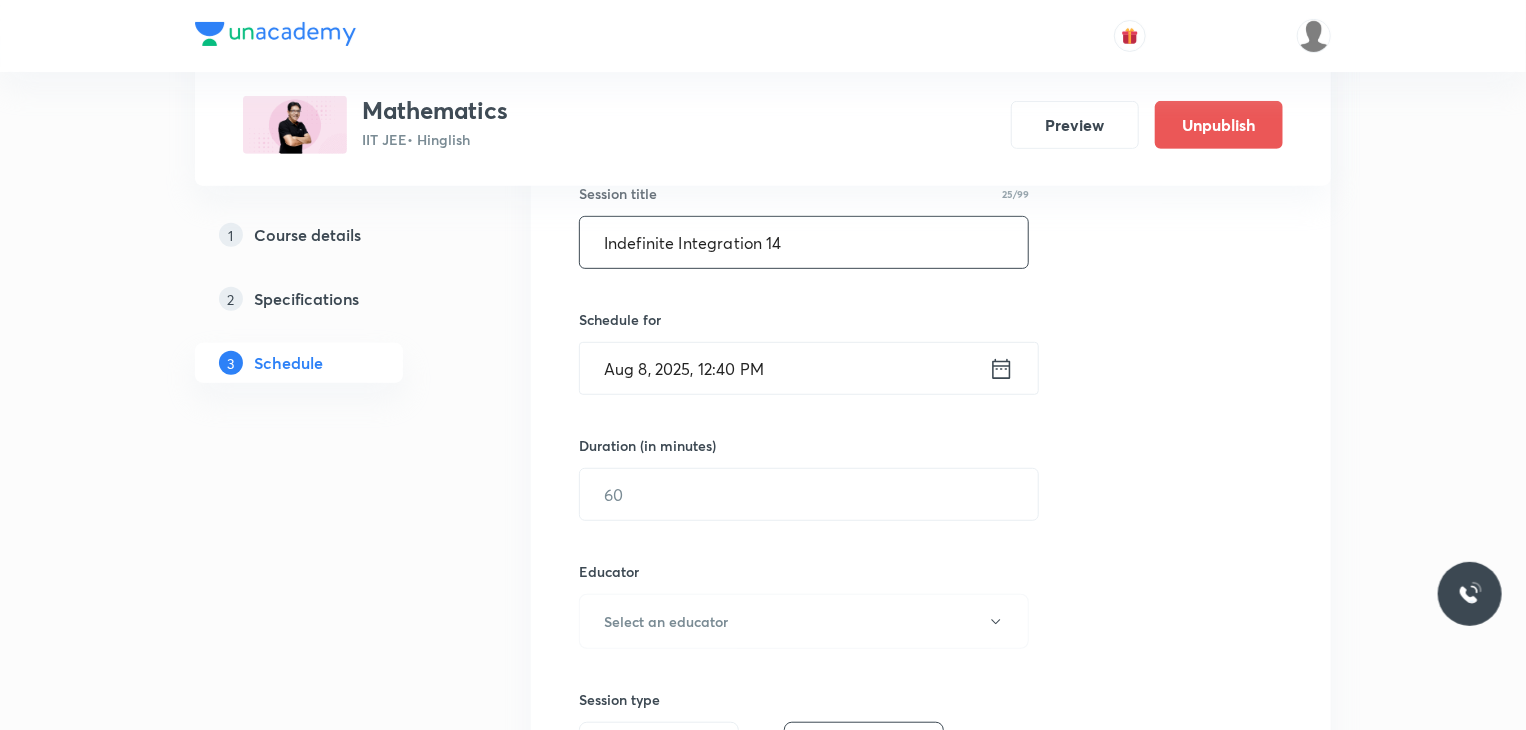 scroll, scrollTop: 415, scrollLeft: 0, axis: vertical 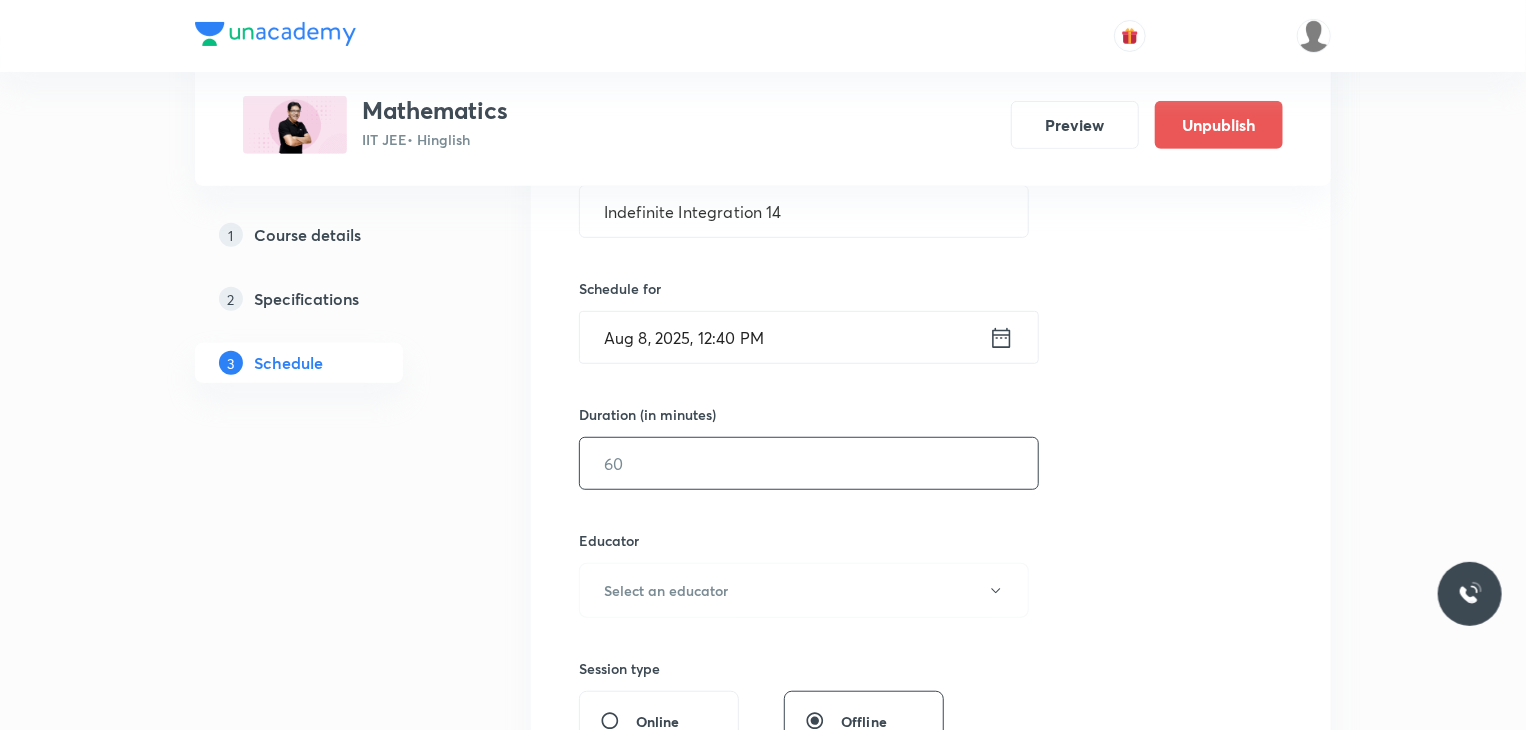 click at bounding box center (809, 463) 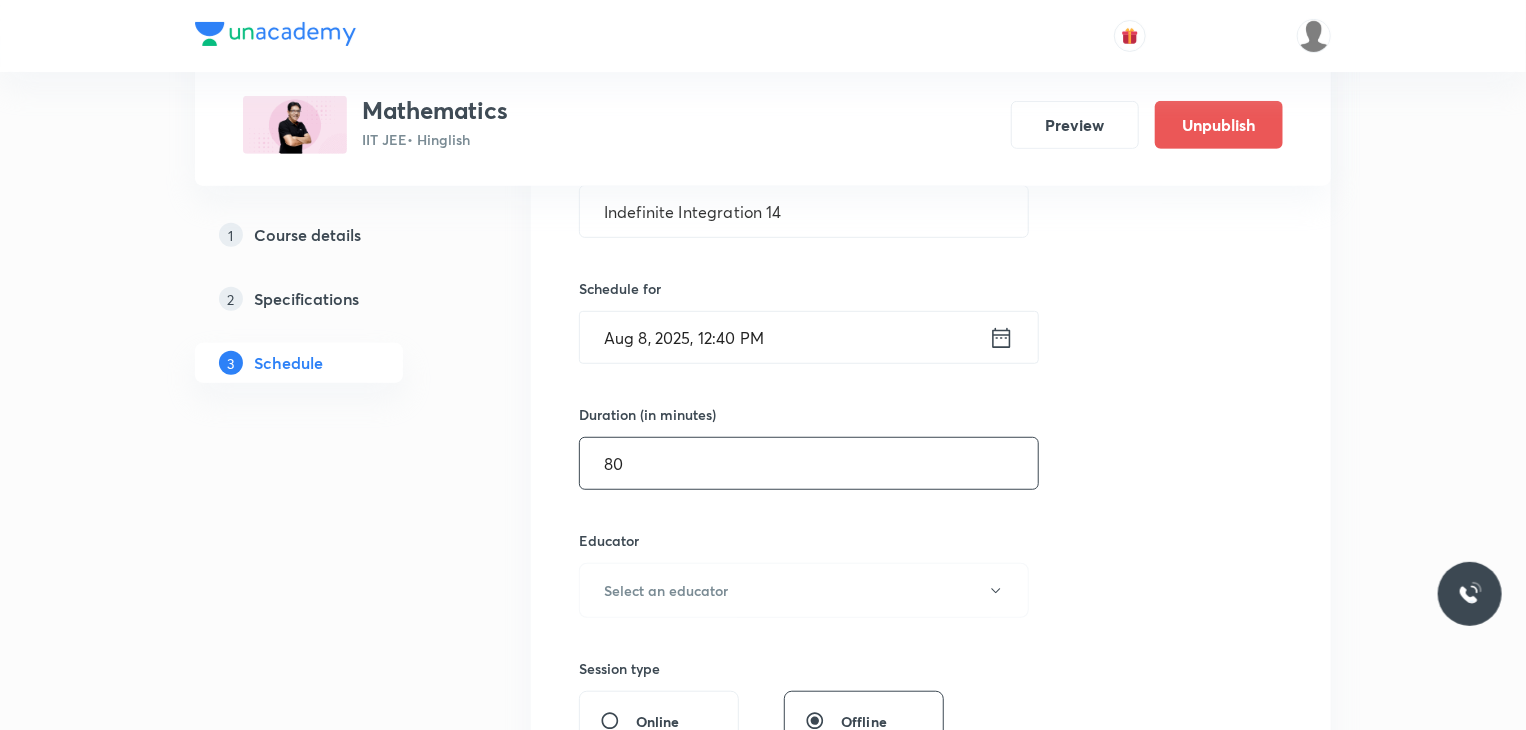 type on "80" 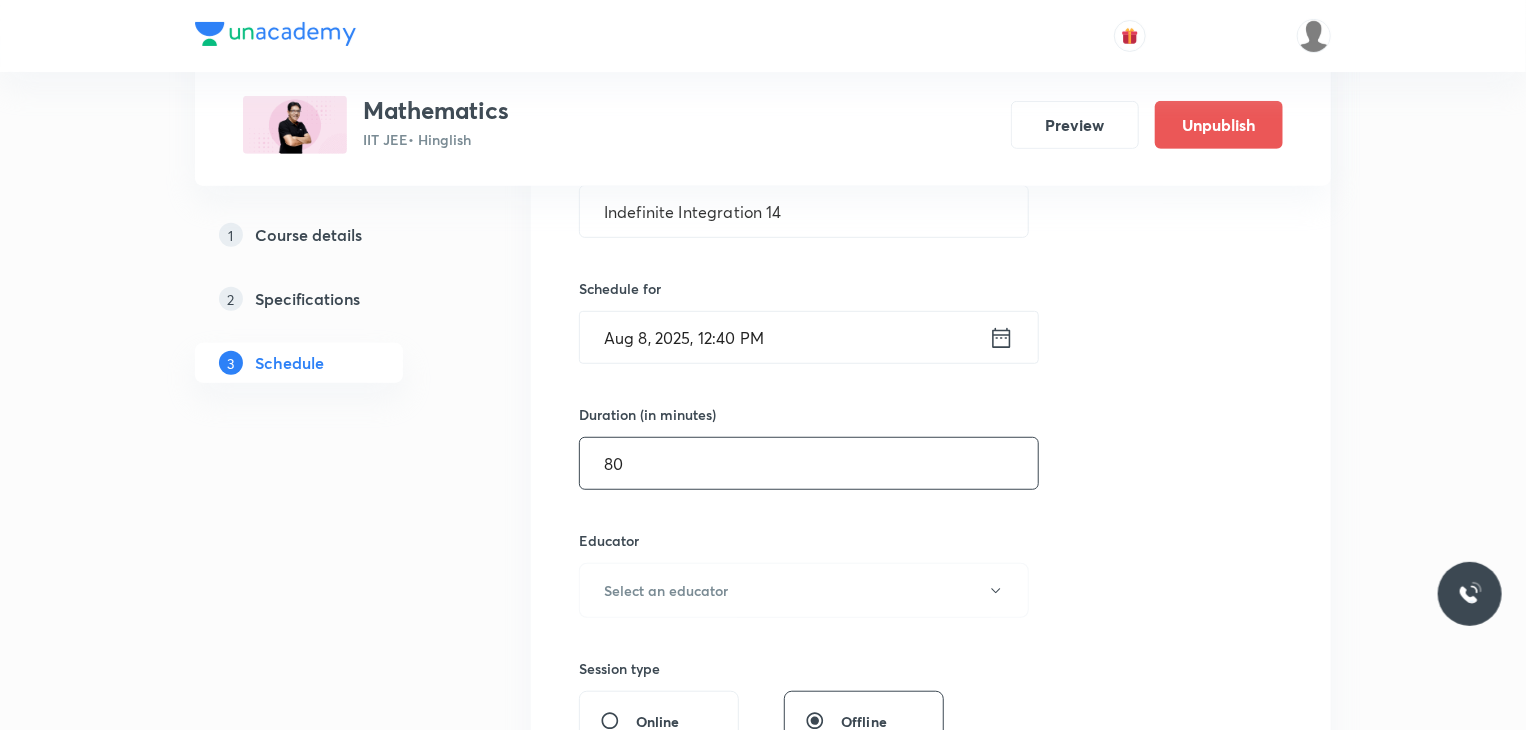 scroll, scrollTop: 424, scrollLeft: 0, axis: vertical 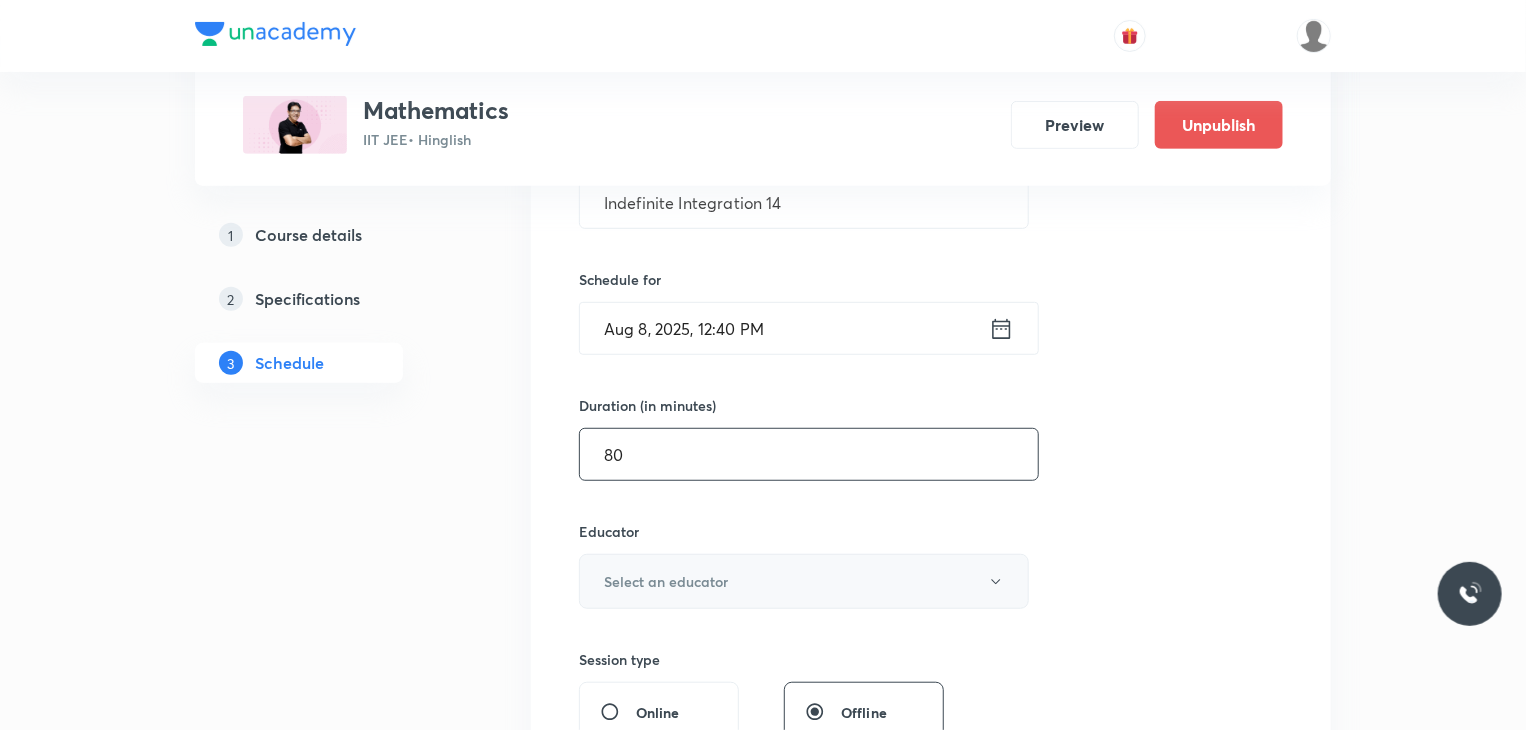 click on "Select an educator" at bounding box center [666, 581] 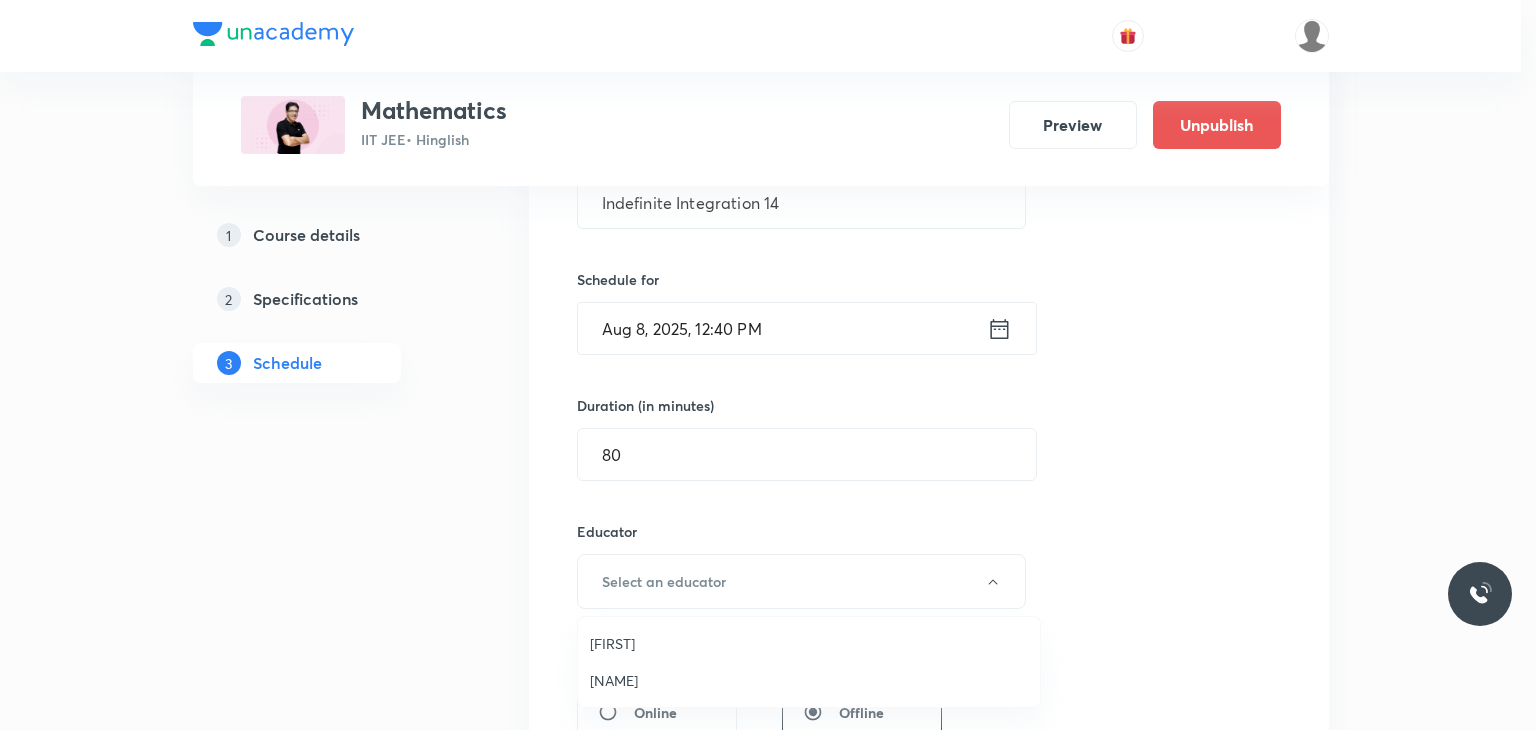 click on "Praveer Agrawal" at bounding box center [809, 680] 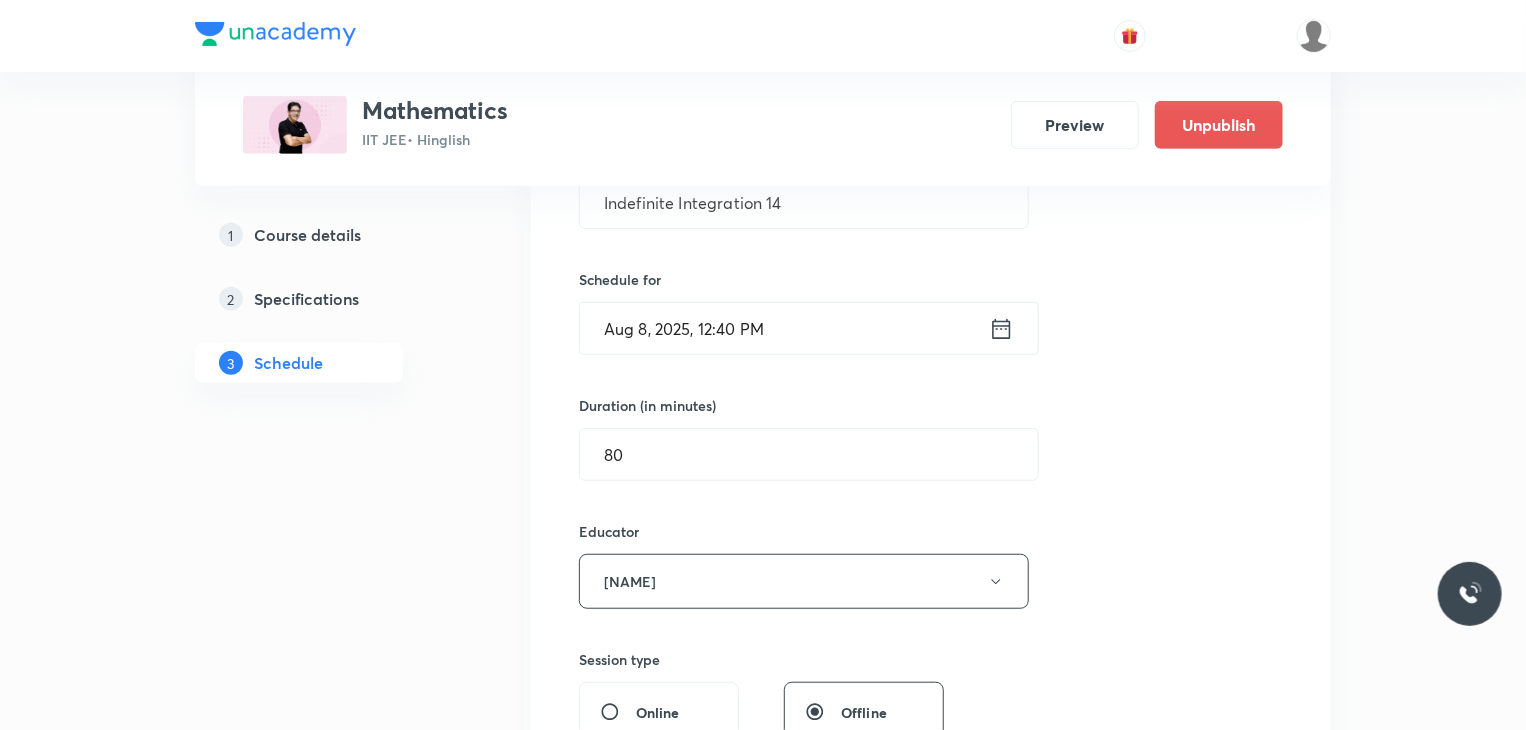scroll, scrollTop: 676, scrollLeft: 0, axis: vertical 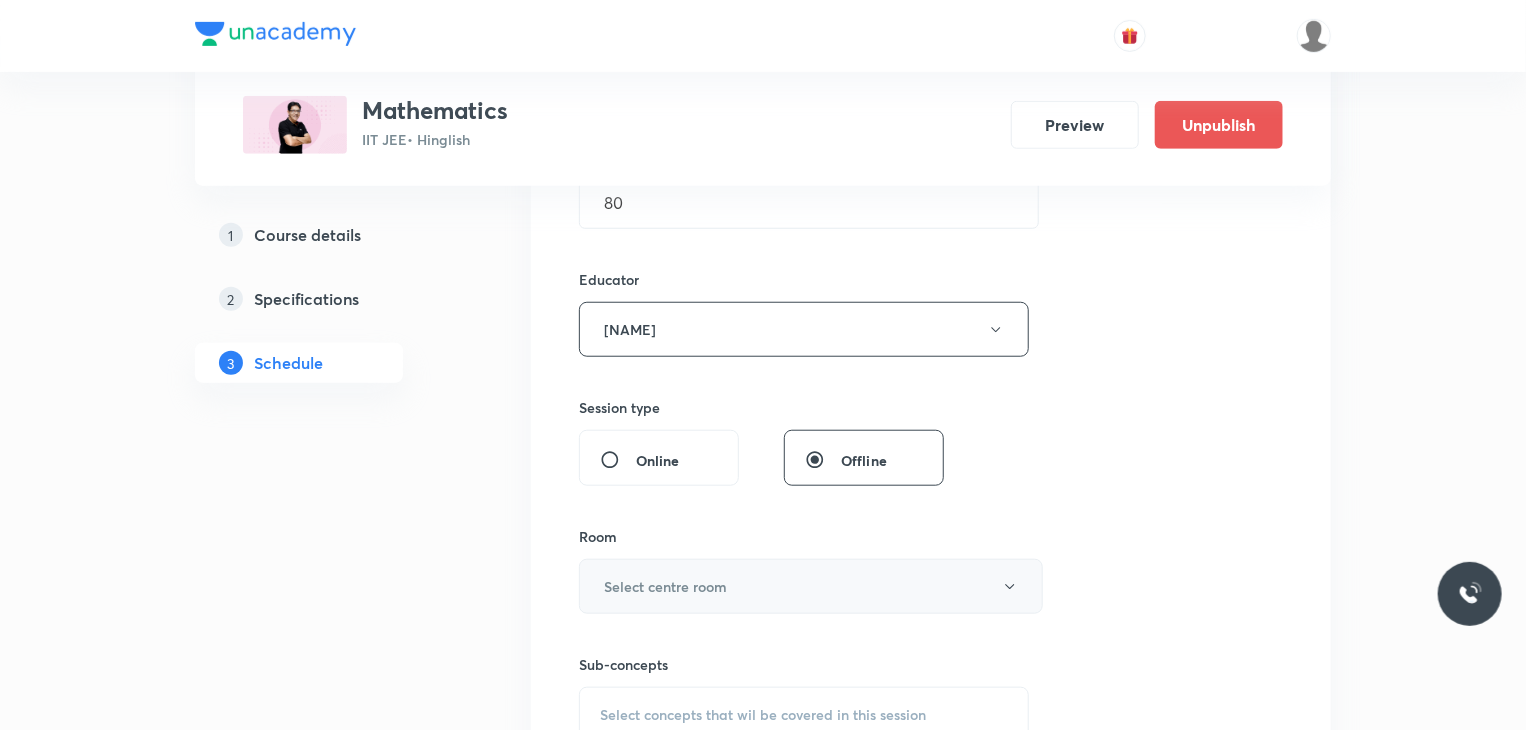 click on "Select centre room" at bounding box center [811, 586] 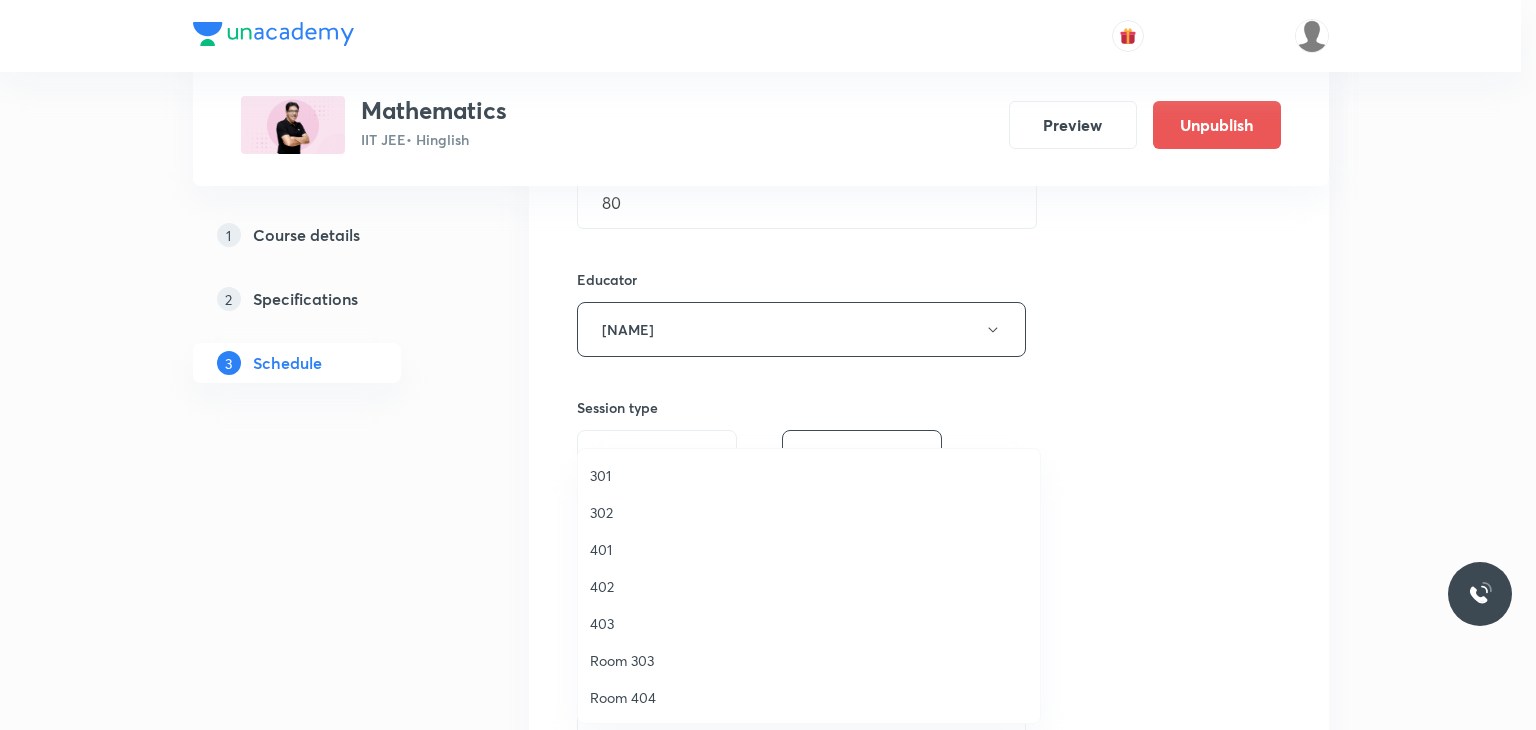 click on "302" at bounding box center (809, 512) 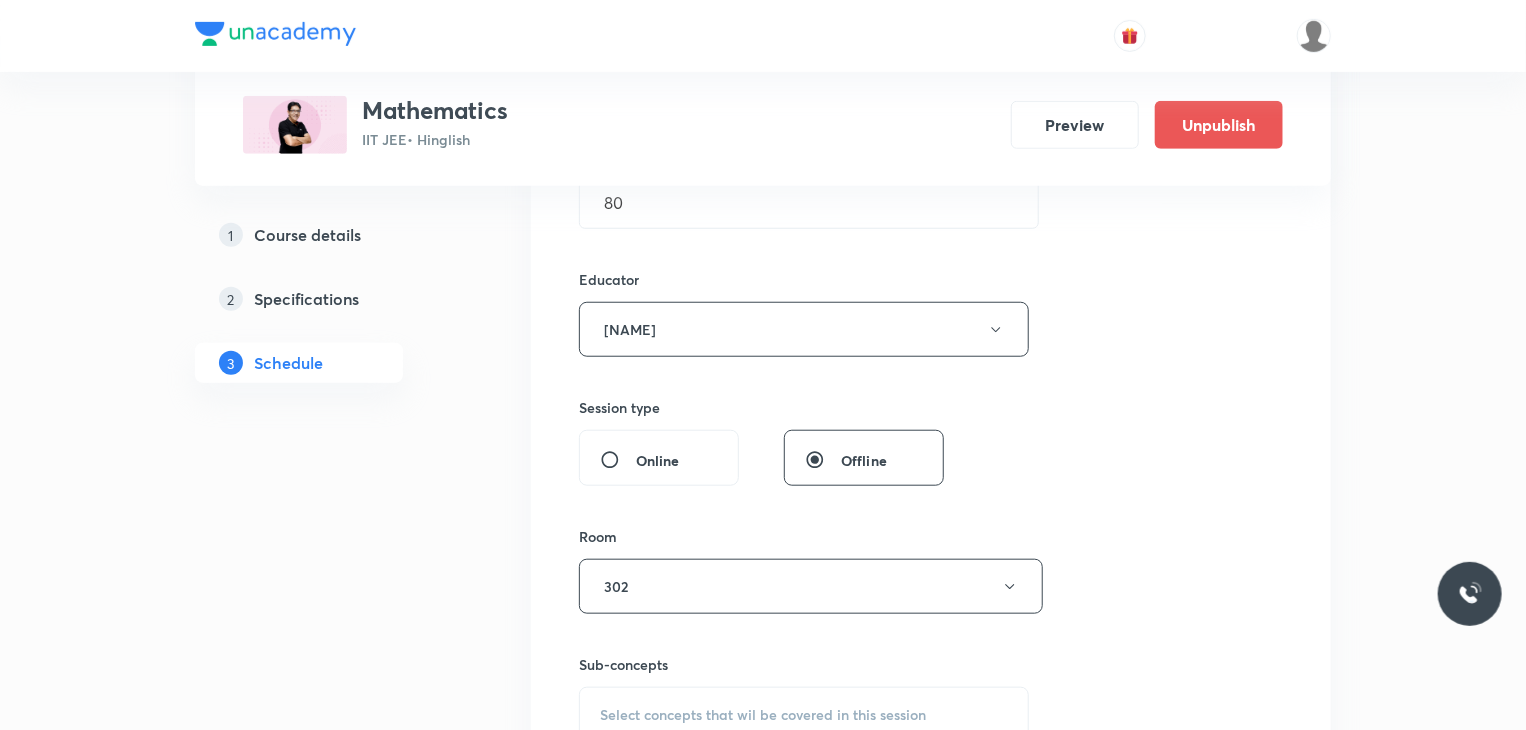 click on "Select concepts that wil be covered in this session" at bounding box center [804, 715] 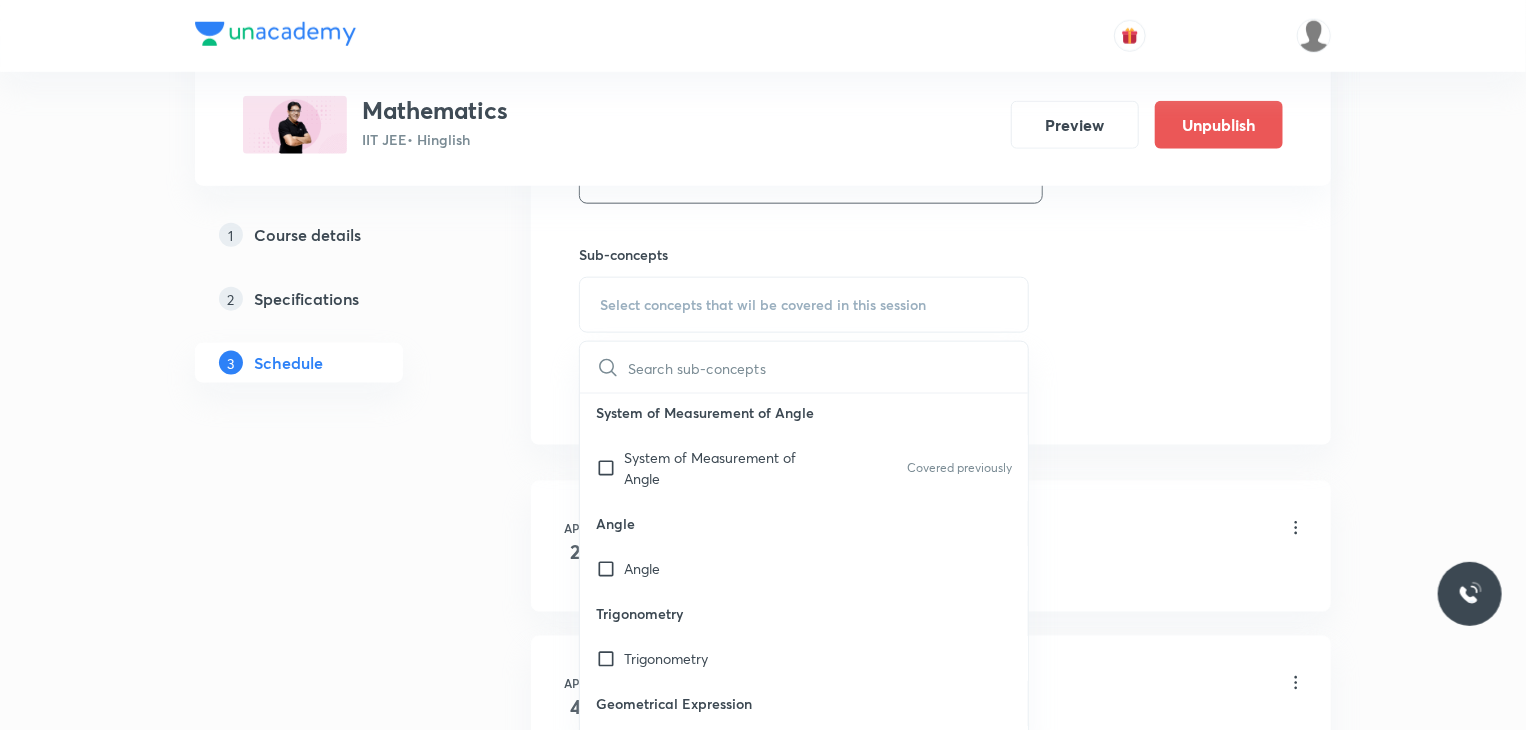 scroll, scrollTop: 320, scrollLeft: 0, axis: vertical 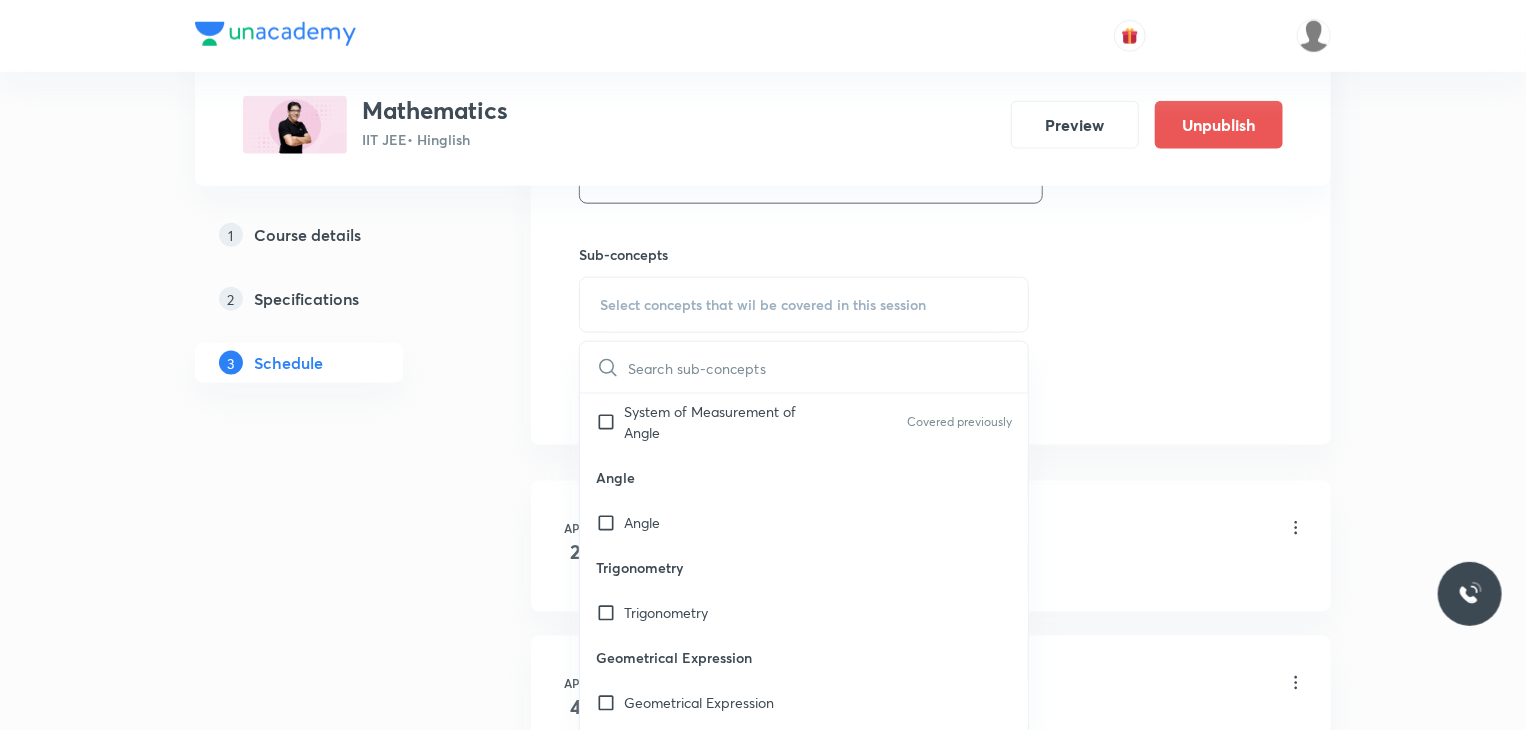 click on "Angle" at bounding box center [804, 477] 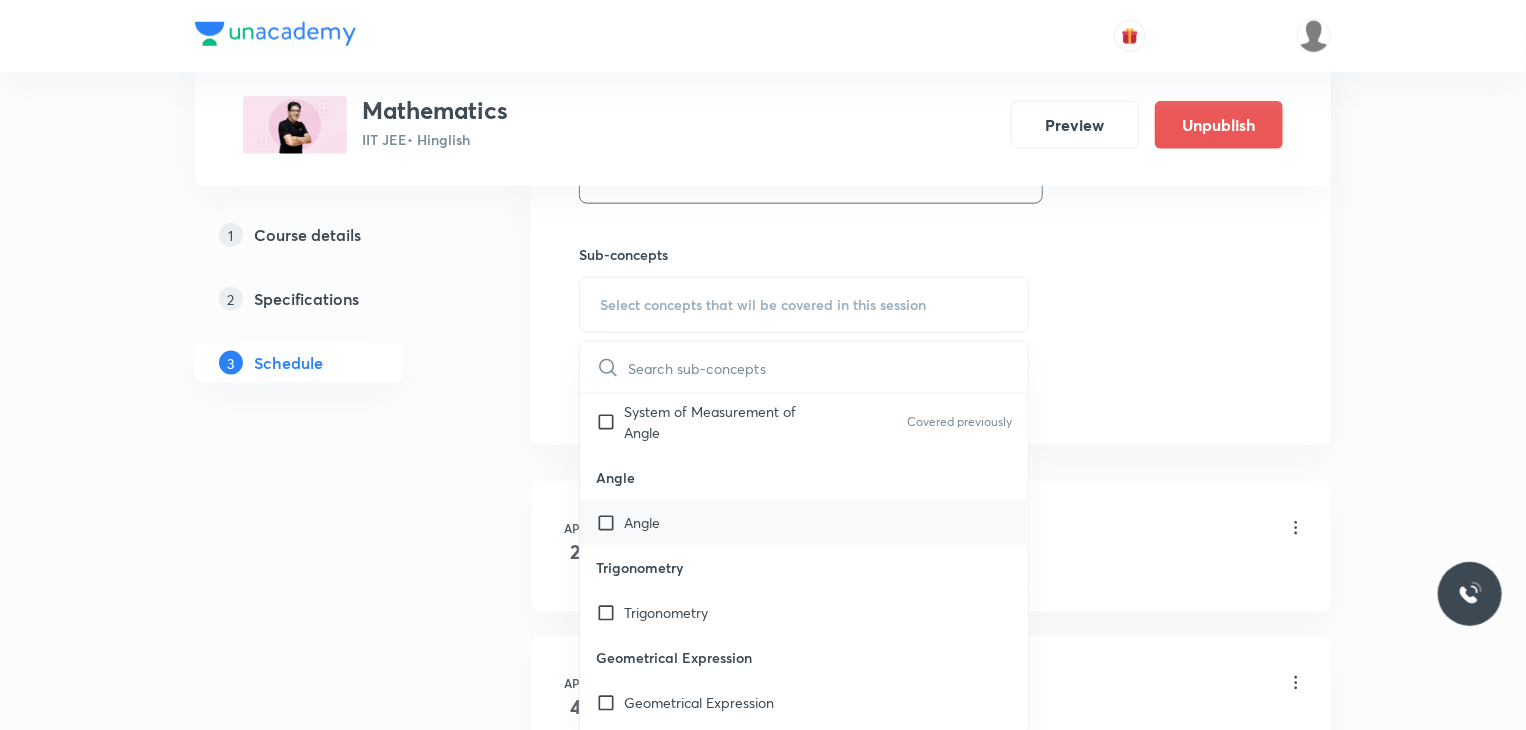 click on "Angle" at bounding box center (804, 522) 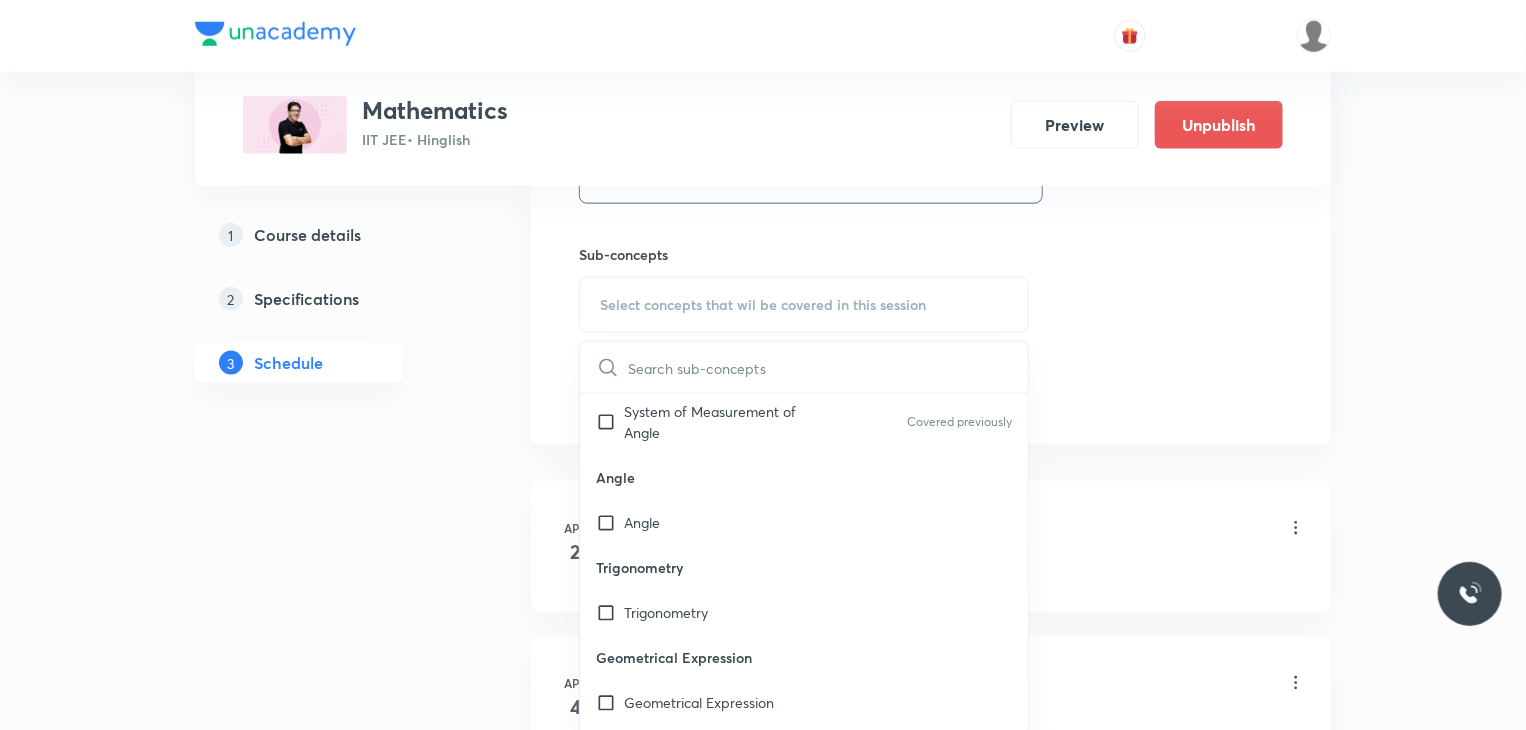 checkbox on "true" 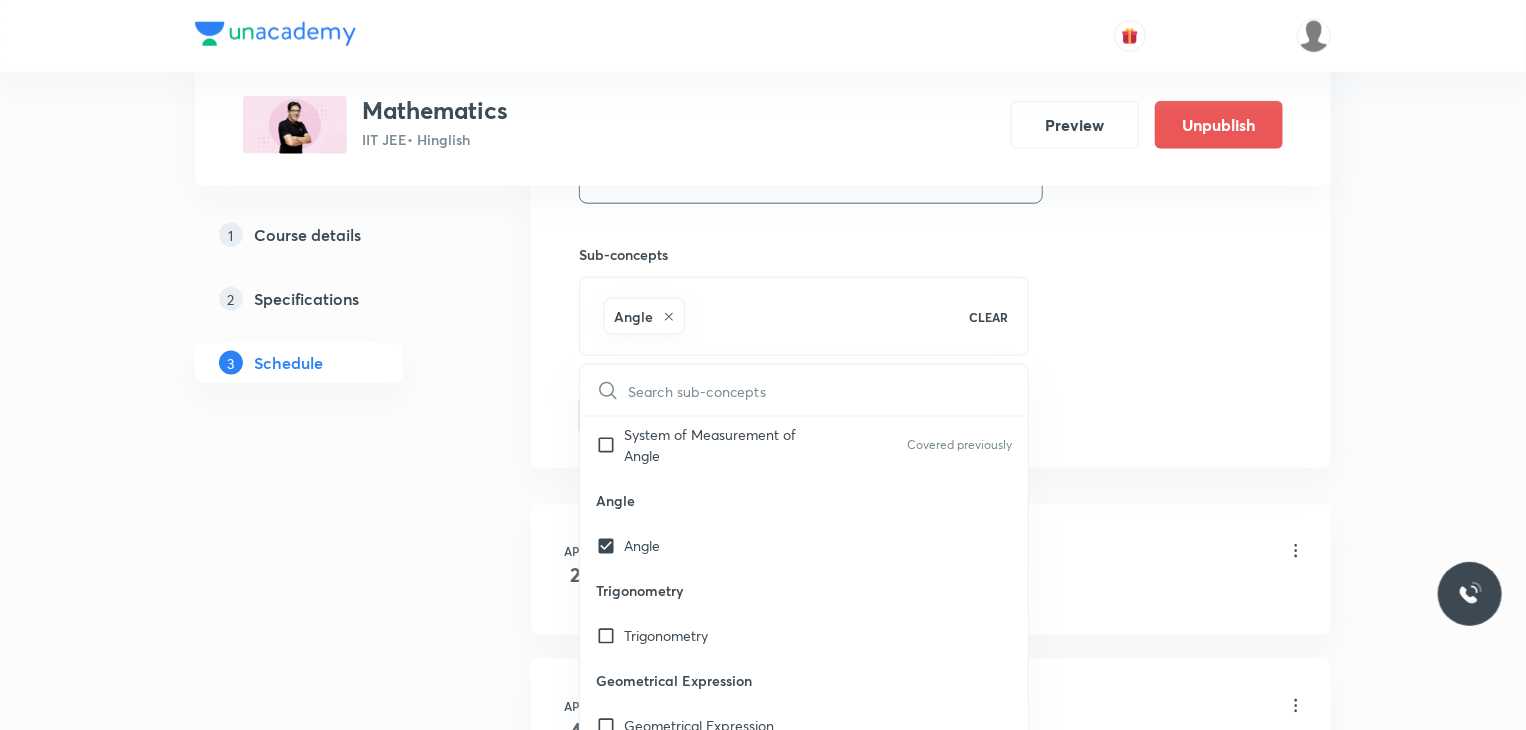 click on "Session  92 Live class Session title 25/99 Indefinite Integration 14 ​ Schedule for Aug 8, 2025, 12:40 PM ​ Duration (in minutes) 80 ​ Educator Praveer Agrawal   Session type Online Offline Room 302 Sub-concepts Angle CLEAR ​ Four Quadrants and ASTC Rule Four Quadrants and ASTC Rule Covered previously Trigonometric Identities Trigonometric Identities Covered previously Trigonometric Ratios Trigonometric Identities Covered previously System of Measurement of Angle System of Measurement of Angle Covered previously Angle Angle Trigonometry Trigonometry Geometrical Expression Geometrical Expression Arithmetic Progression Arithmetic Progression Componendo and Dividendo Rule Componendo and Dividendo Rule Logarithm Logarithm Binomial Expression Binomial Expression Quadratic Equation Quadratic Equation Basic Maths used in Physics Basic Maths used in Physics Scalar or Dot Product of Two Vectors Scalar or Dot Product of Two Vectors Axis or axes Axis or axes Origin Origin Resolution of a Vector into Components" at bounding box center [931, -109] 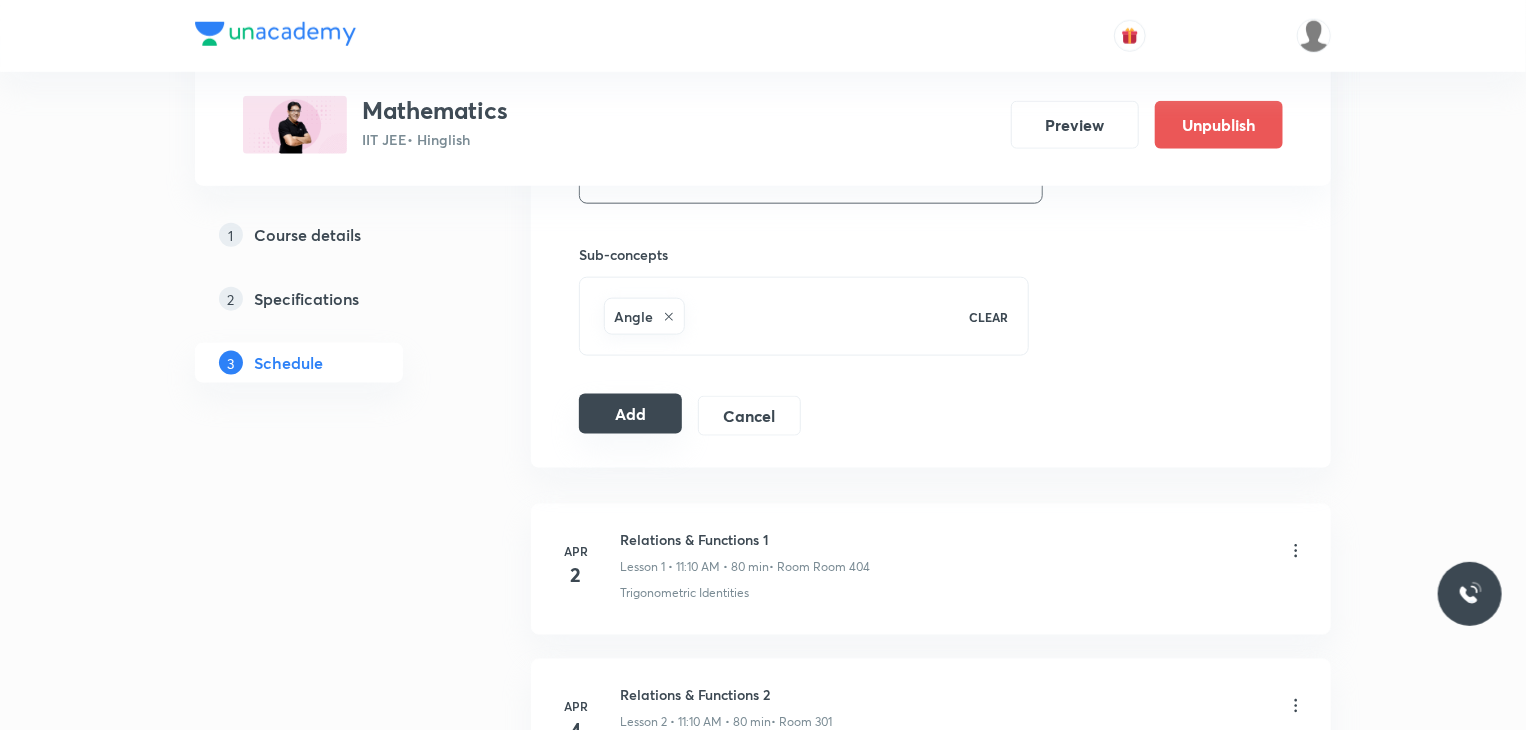 click on "Add" at bounding box center (630, 414) 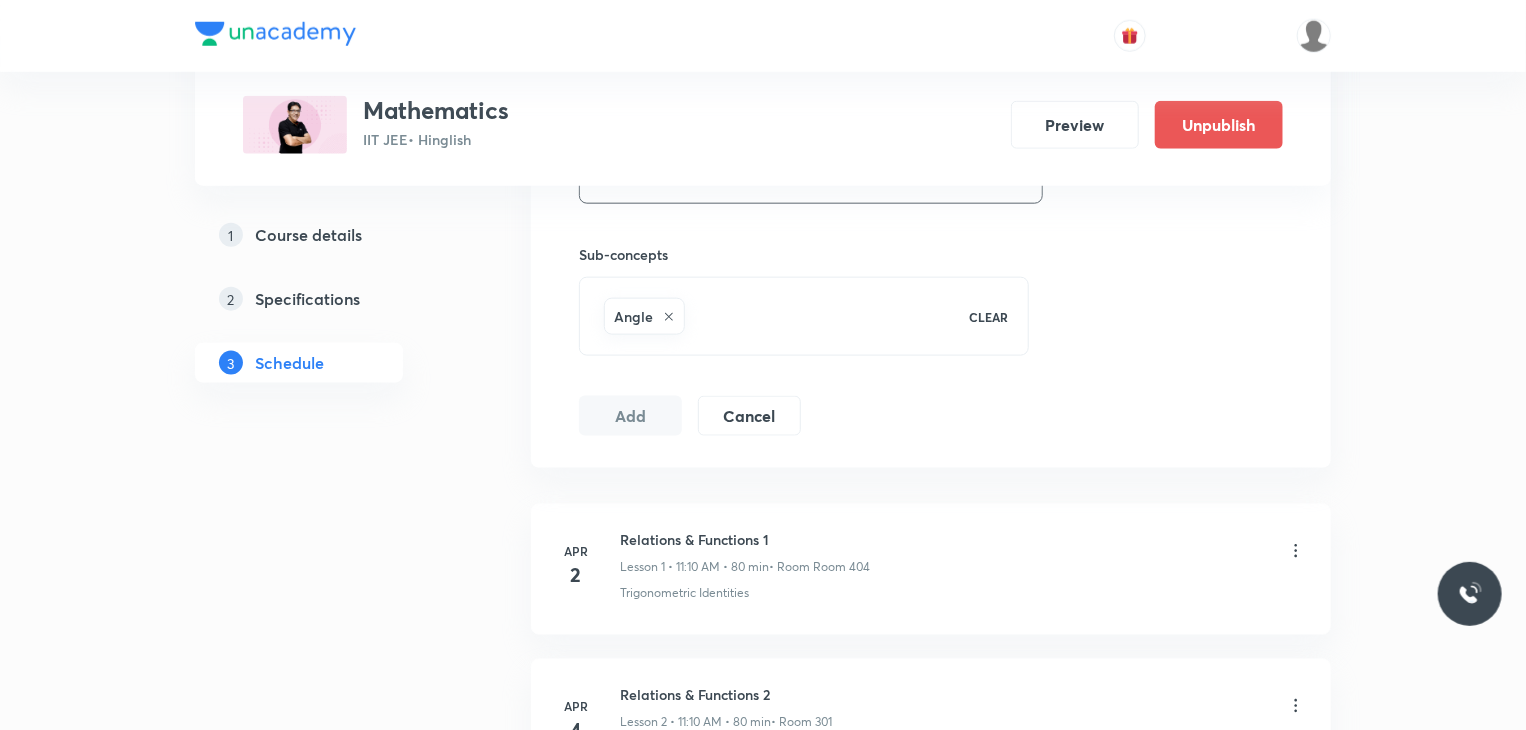 scroll, scrollTop: 15090, scrollLeft: 0, axis: vertical 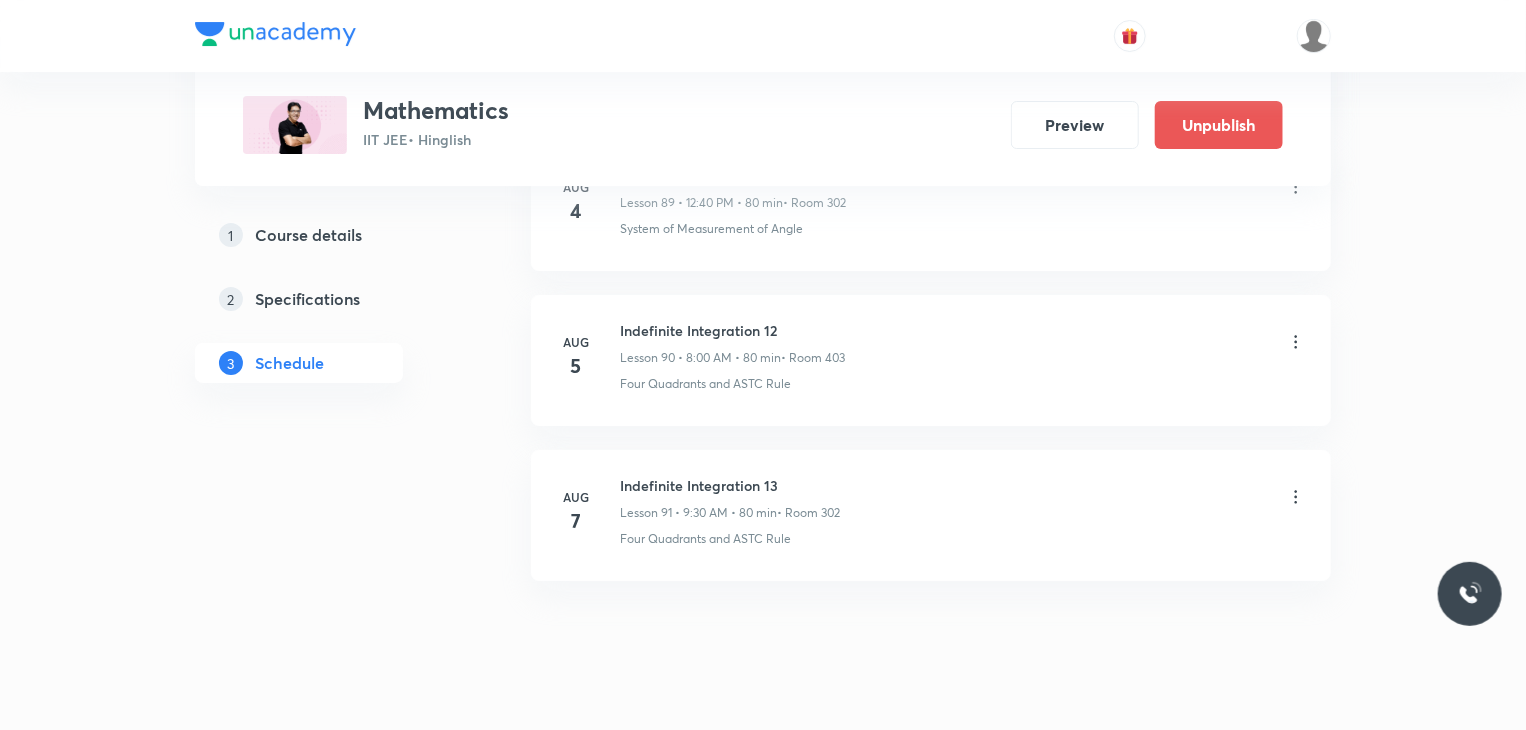 type 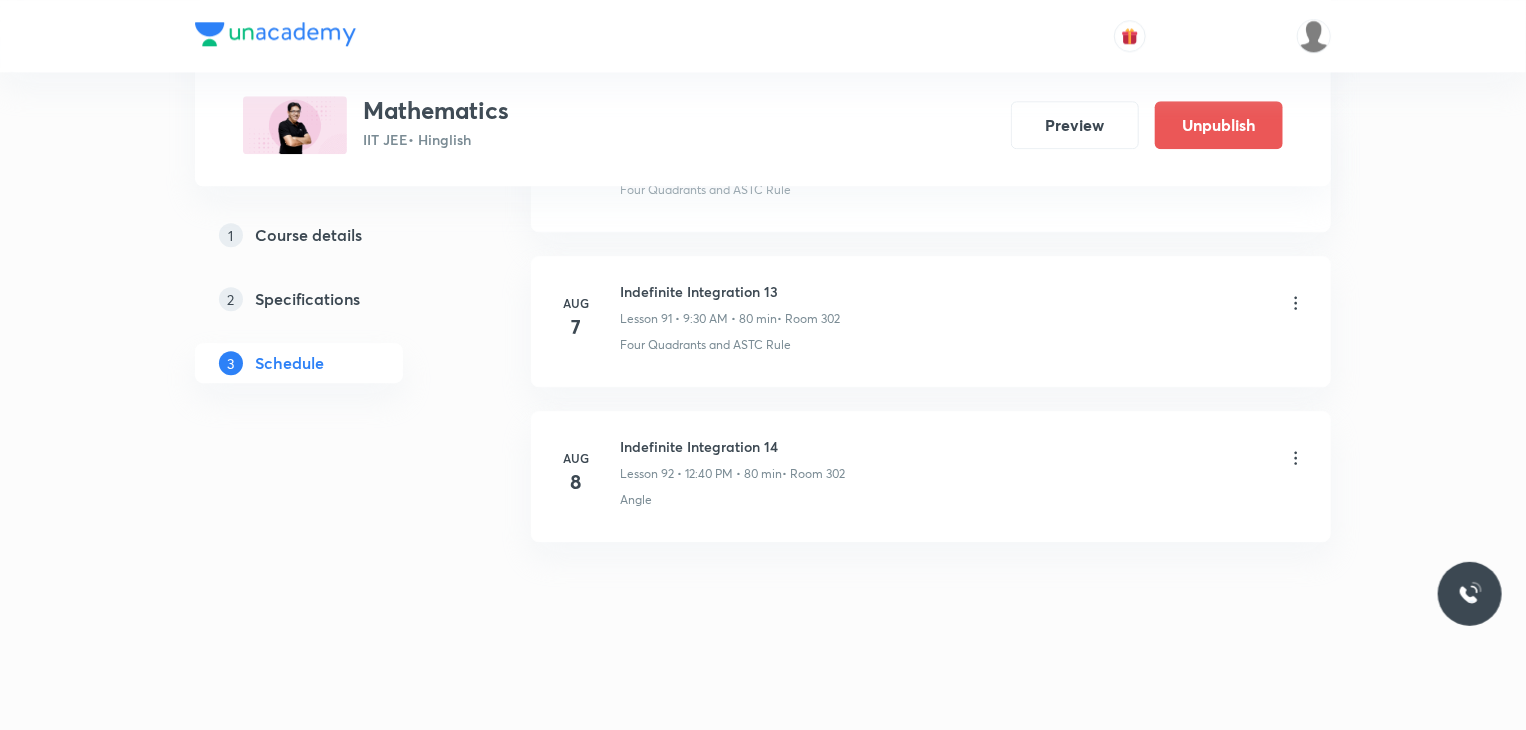 scroll, scrollTop: 14023, scrollLeft: 0, axis: vertical 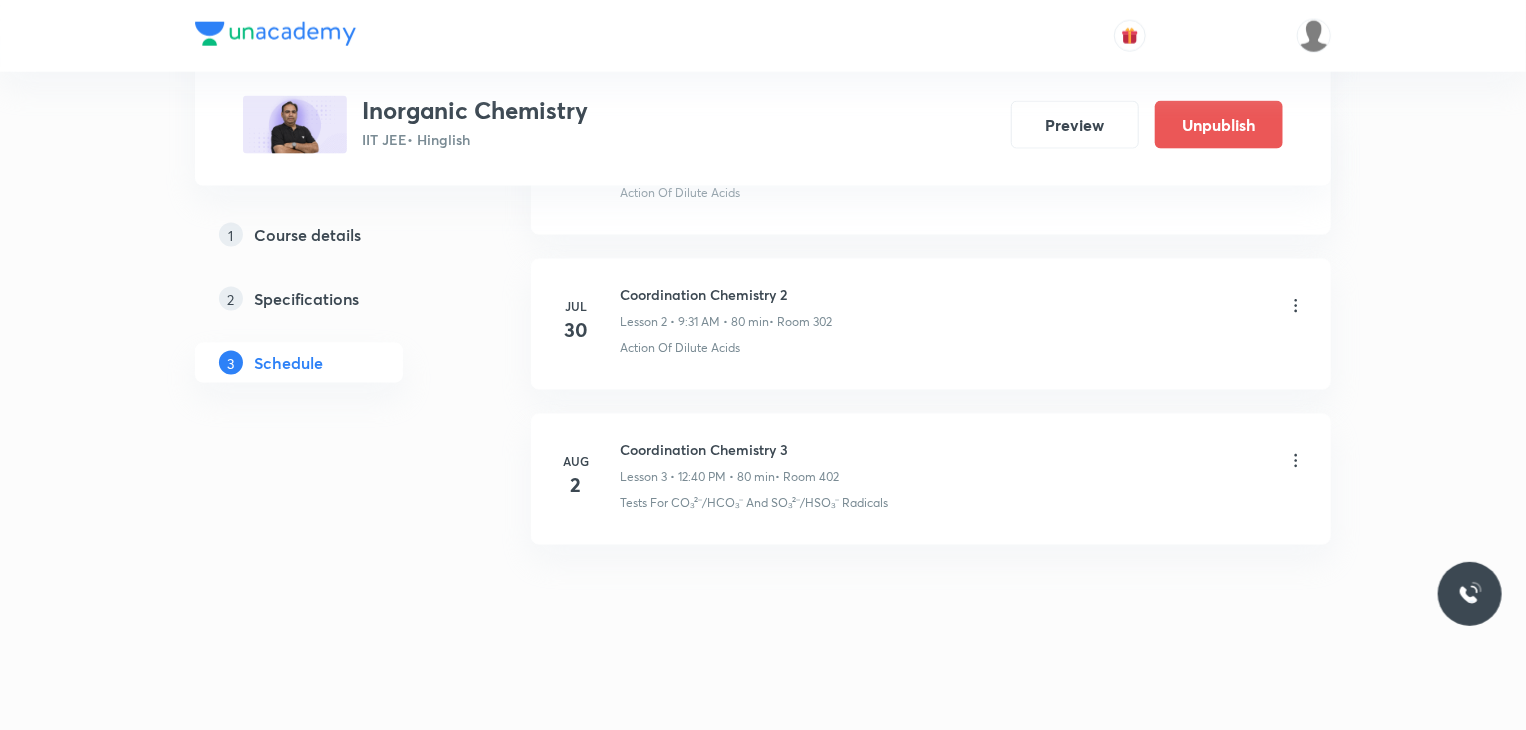 click on "Coordination Chemistry 3" at bounding box center [729, 449] 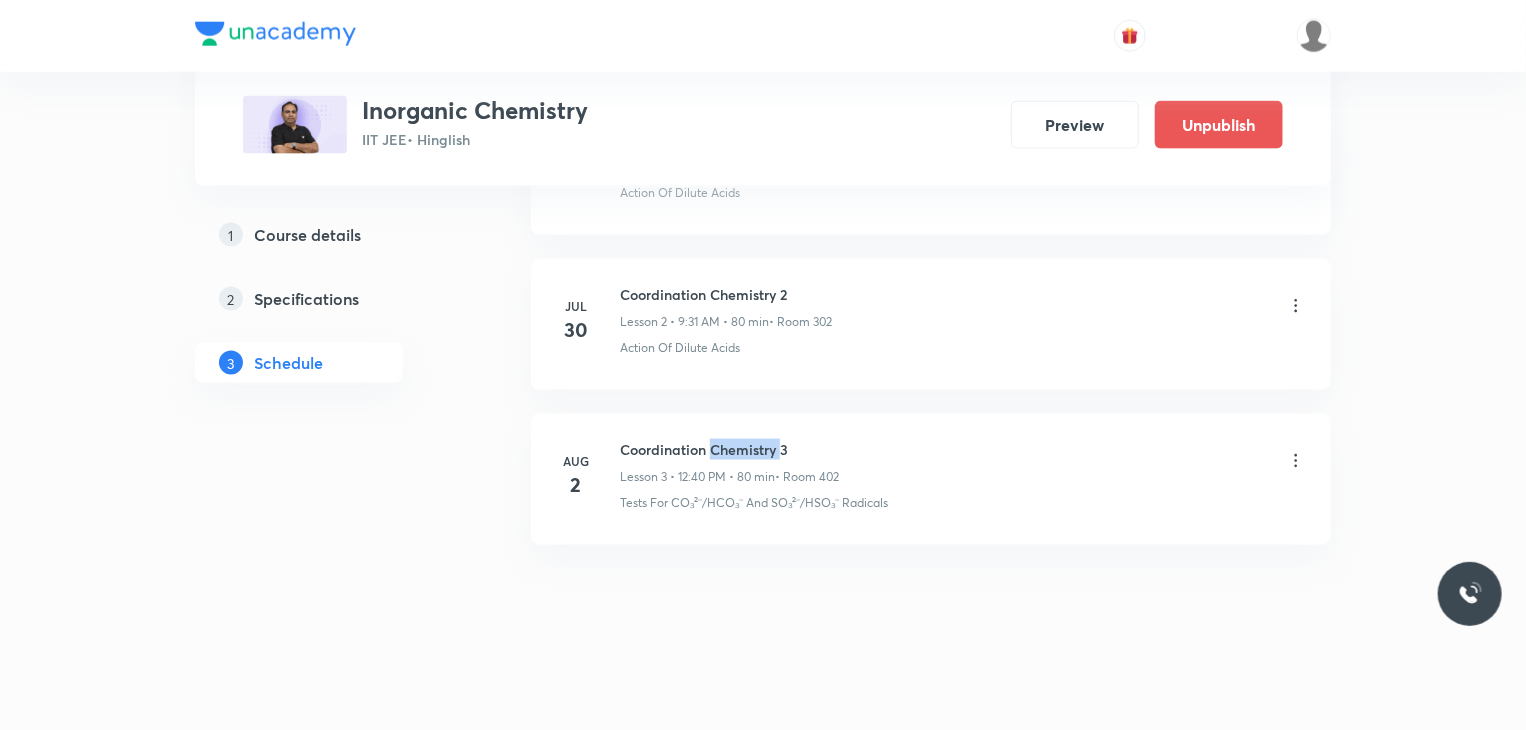 click on "Coordination Chemistry 3" at bounding box center [729, 449] 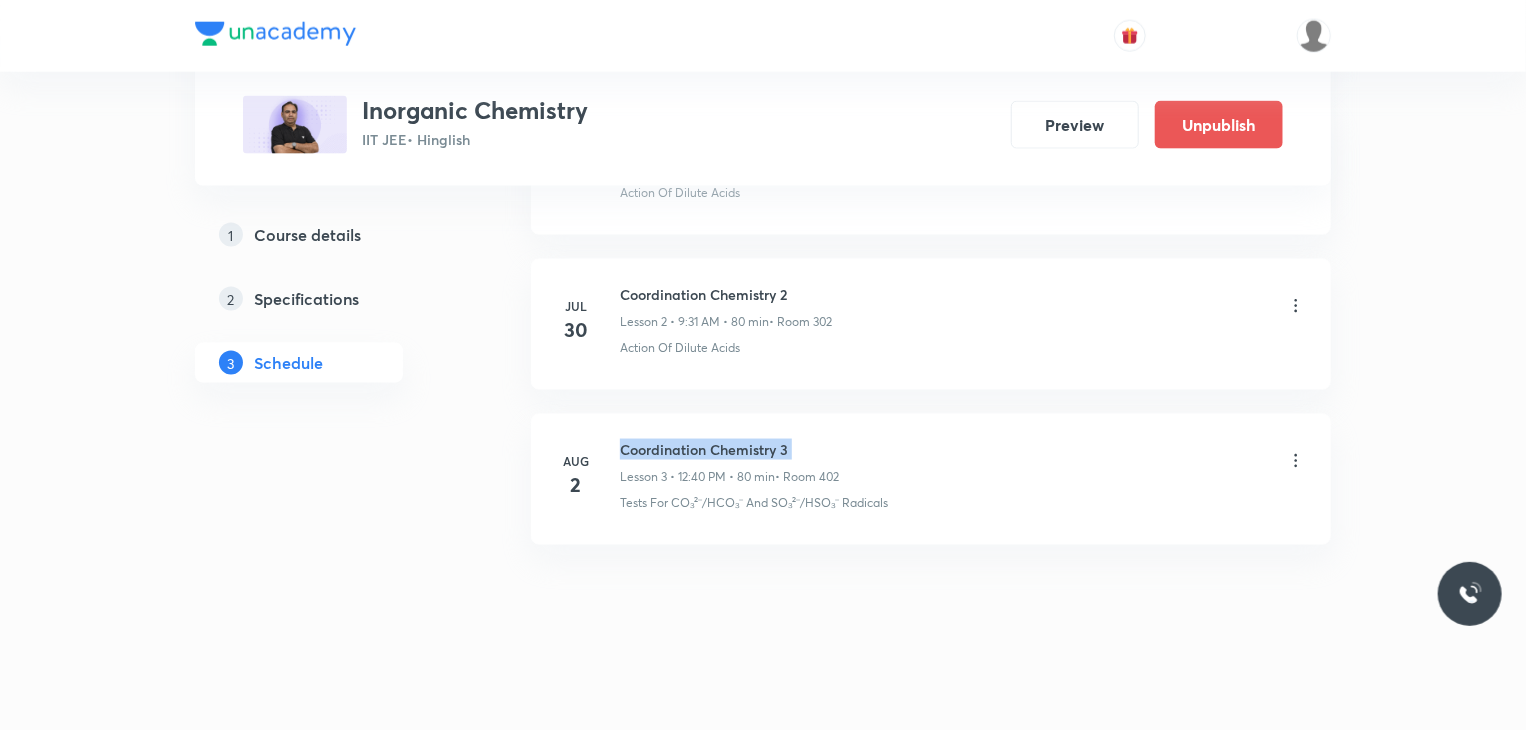 copy on "Coordination Chemistry 3" 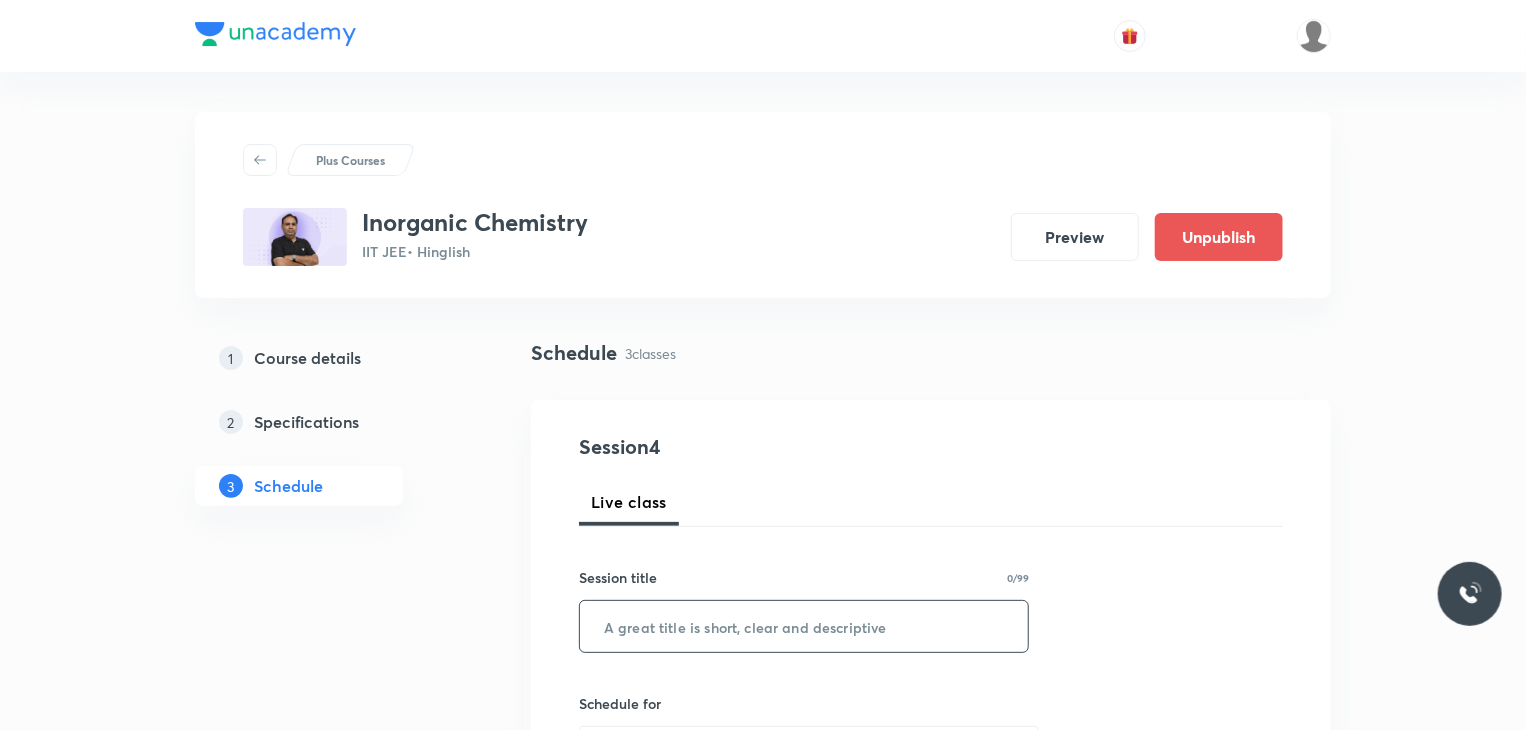 click at bounding box center (804, 626) 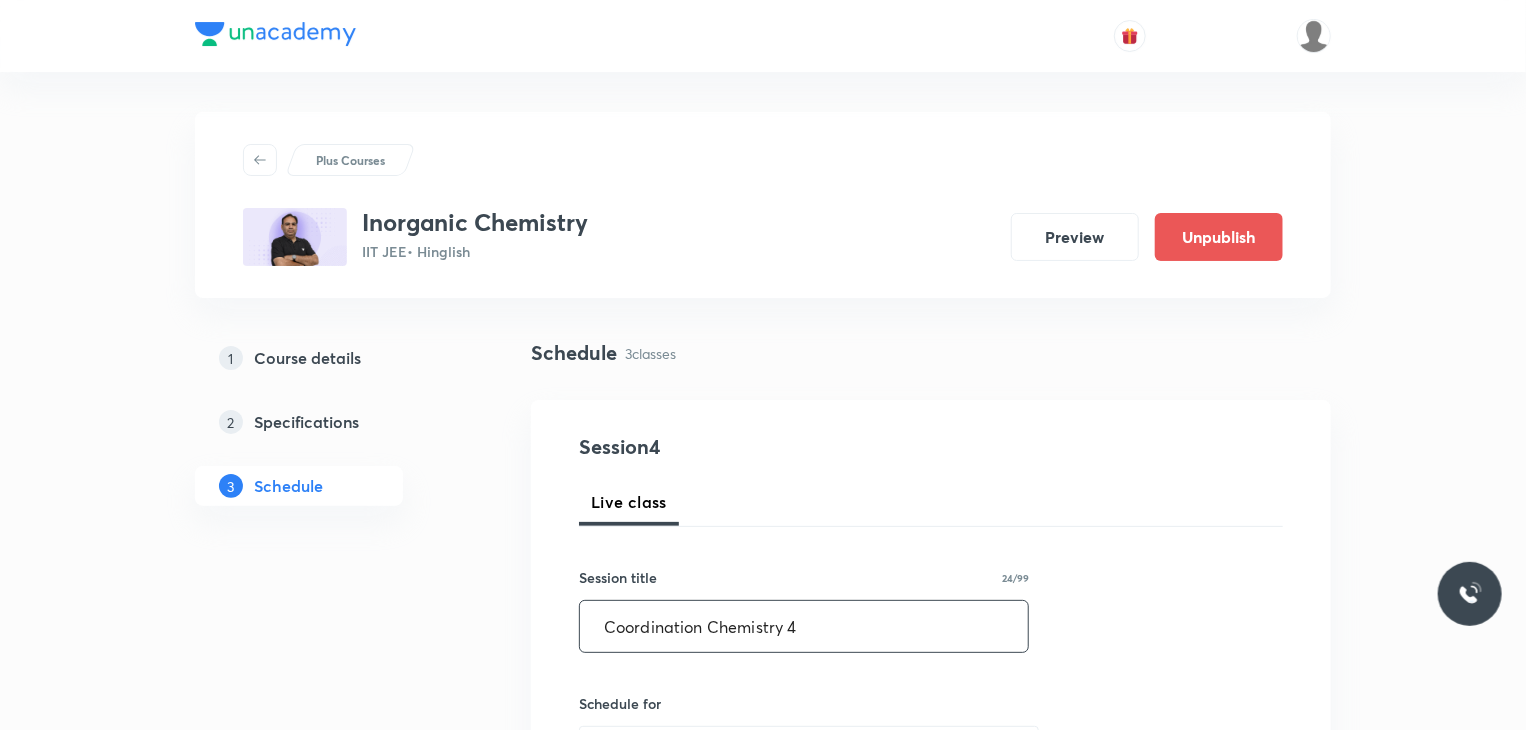 type on "Coordination Chemistry 4" 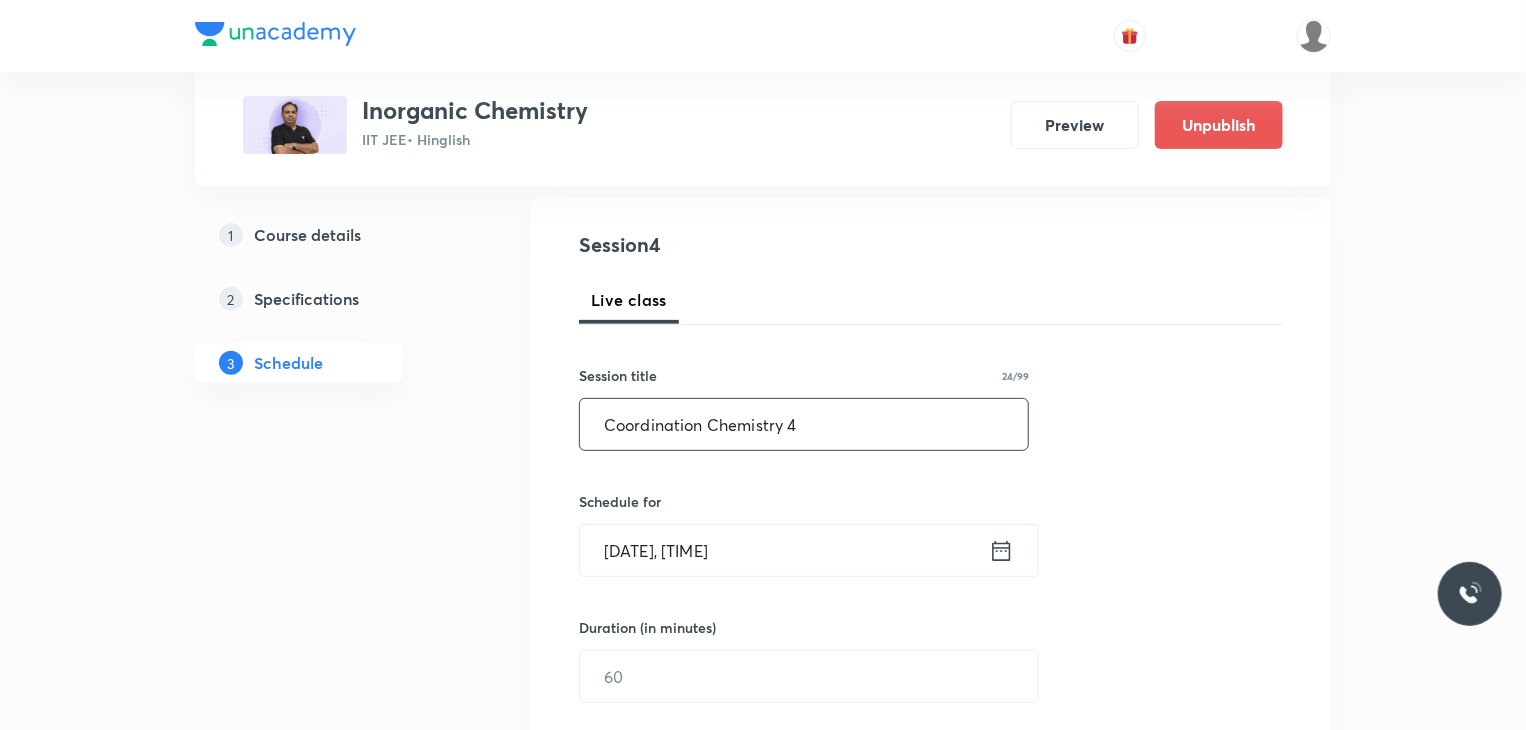 scroll, scrollTop: 203, scrollLeft: 0, axis: vertical 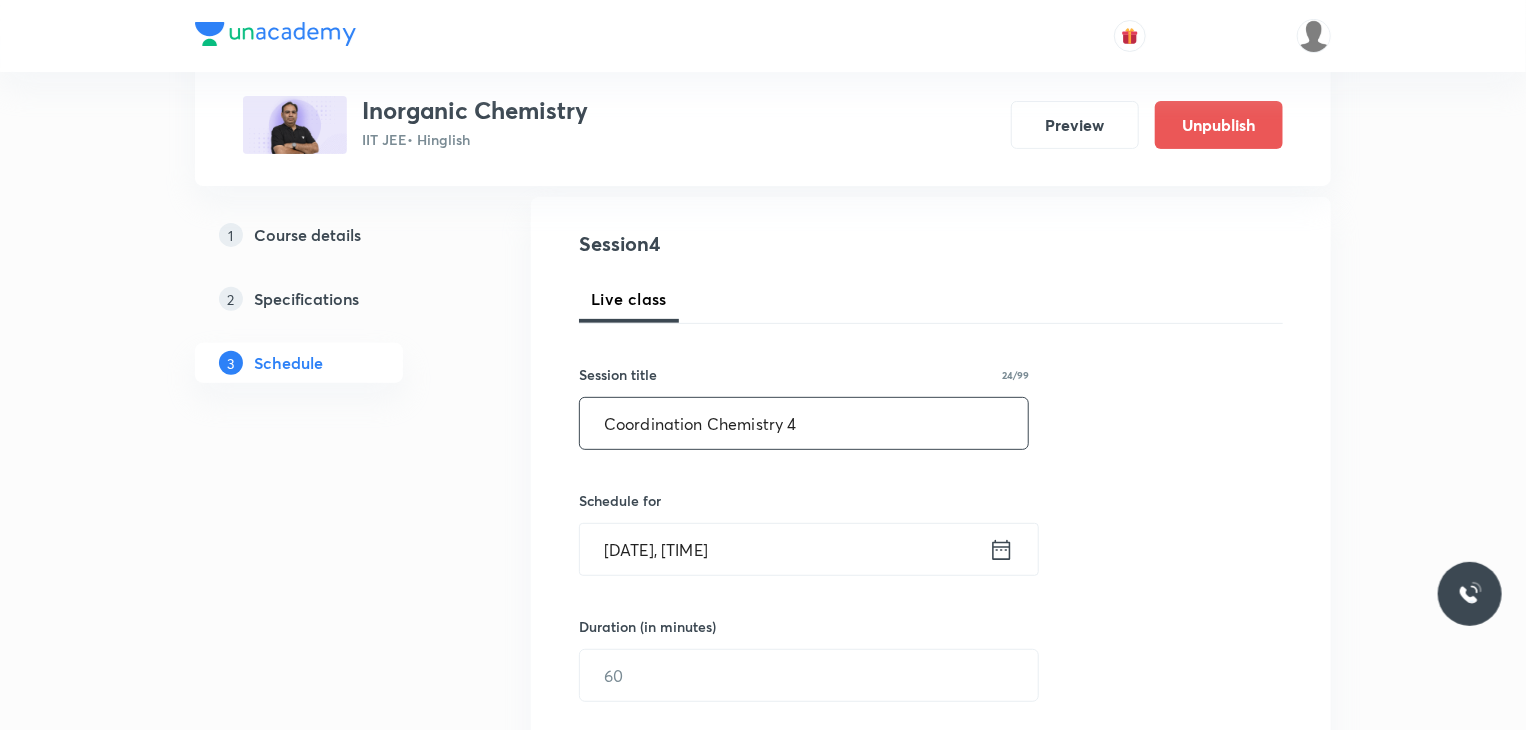 click on "Session  4 Live class Session title 24/99 Coordination Chemistry 4 ​ Schedule for Aug 2, 2025, 2:21 PM ​ Duration (in minutes) ​   Session type Online Offline Room Select centre room Sub-concepts Select concepts that wil be covered in this session Add Cancel" at bounding box center (931, 698) 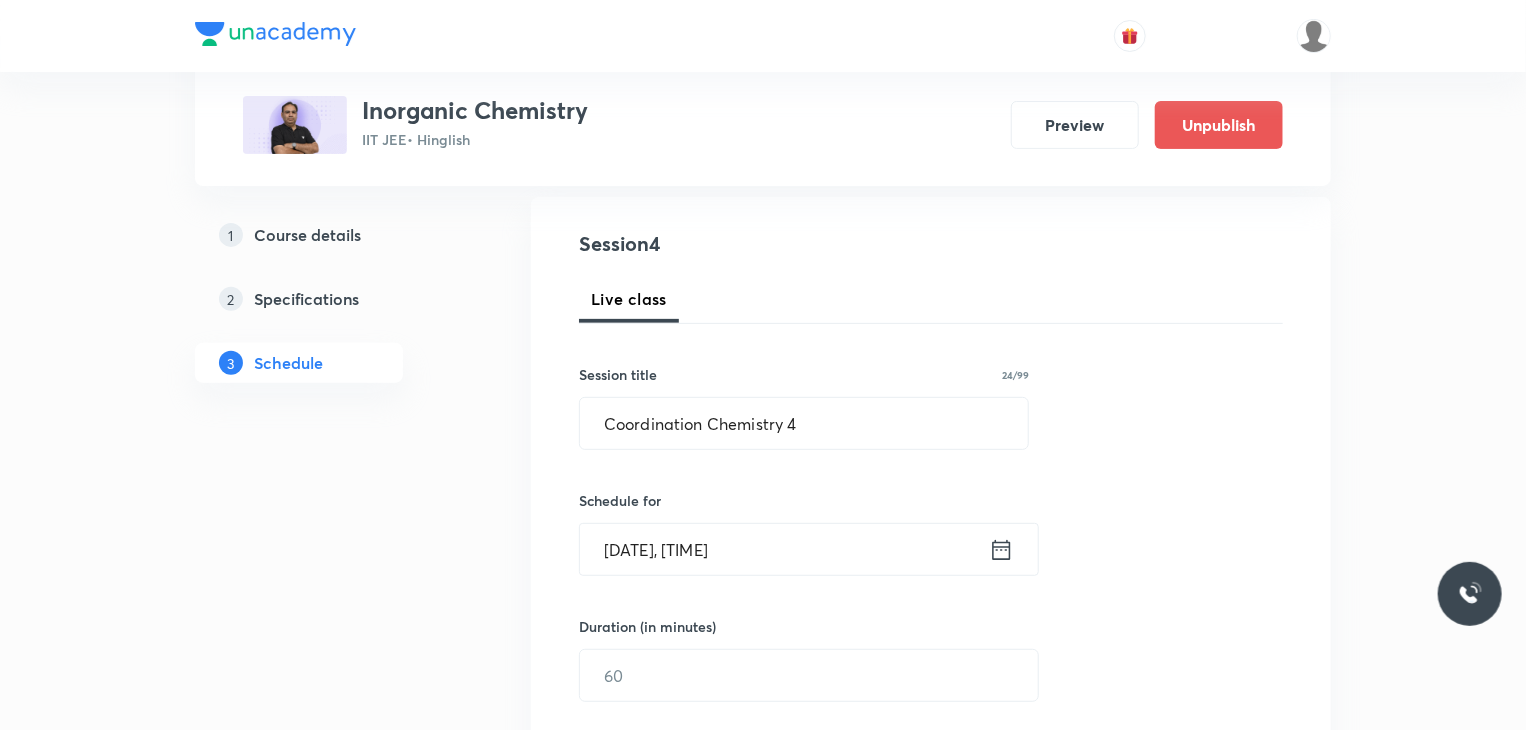 click on "[DATE], [TIME]" at bounding box center [784, 549] 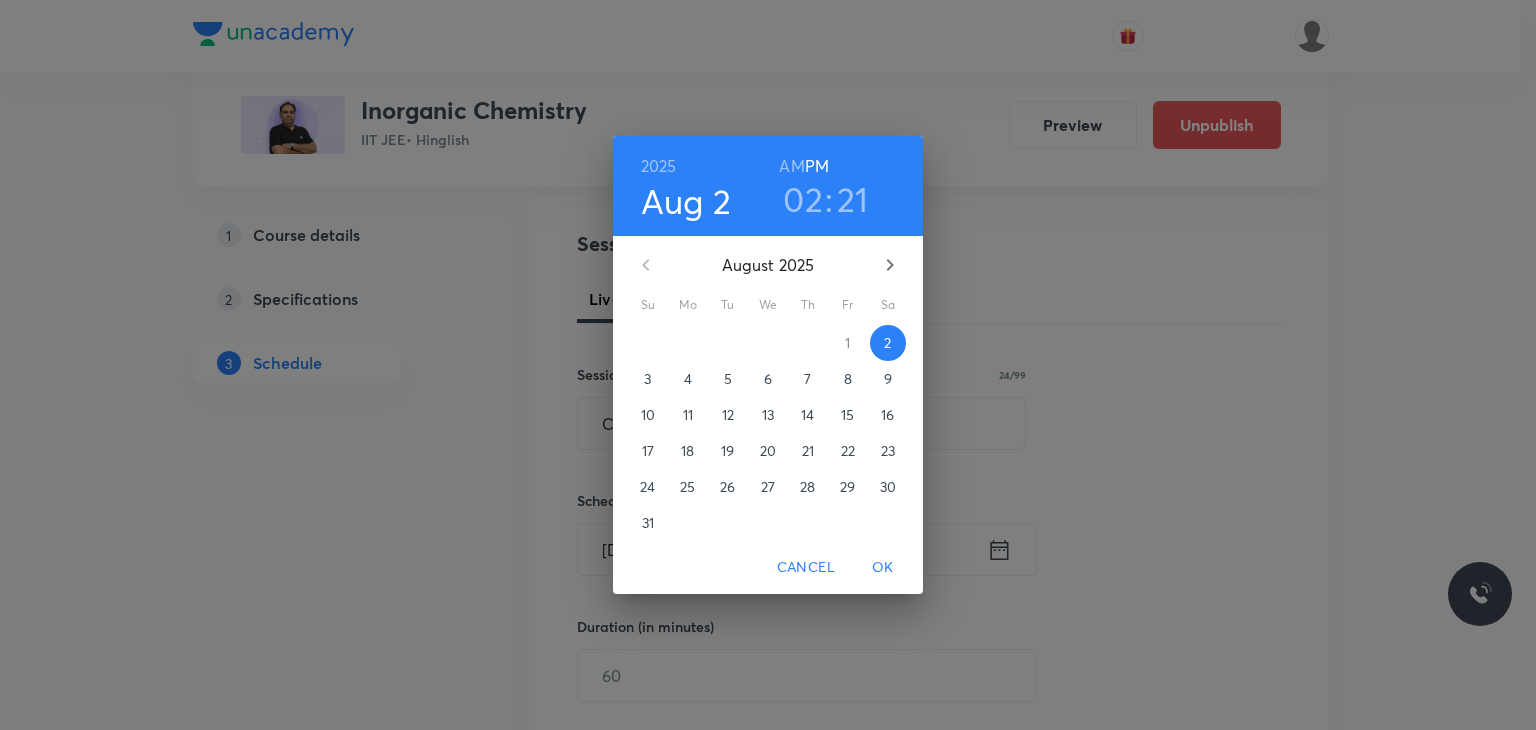 click on "4" at bounding box center (688, 379) 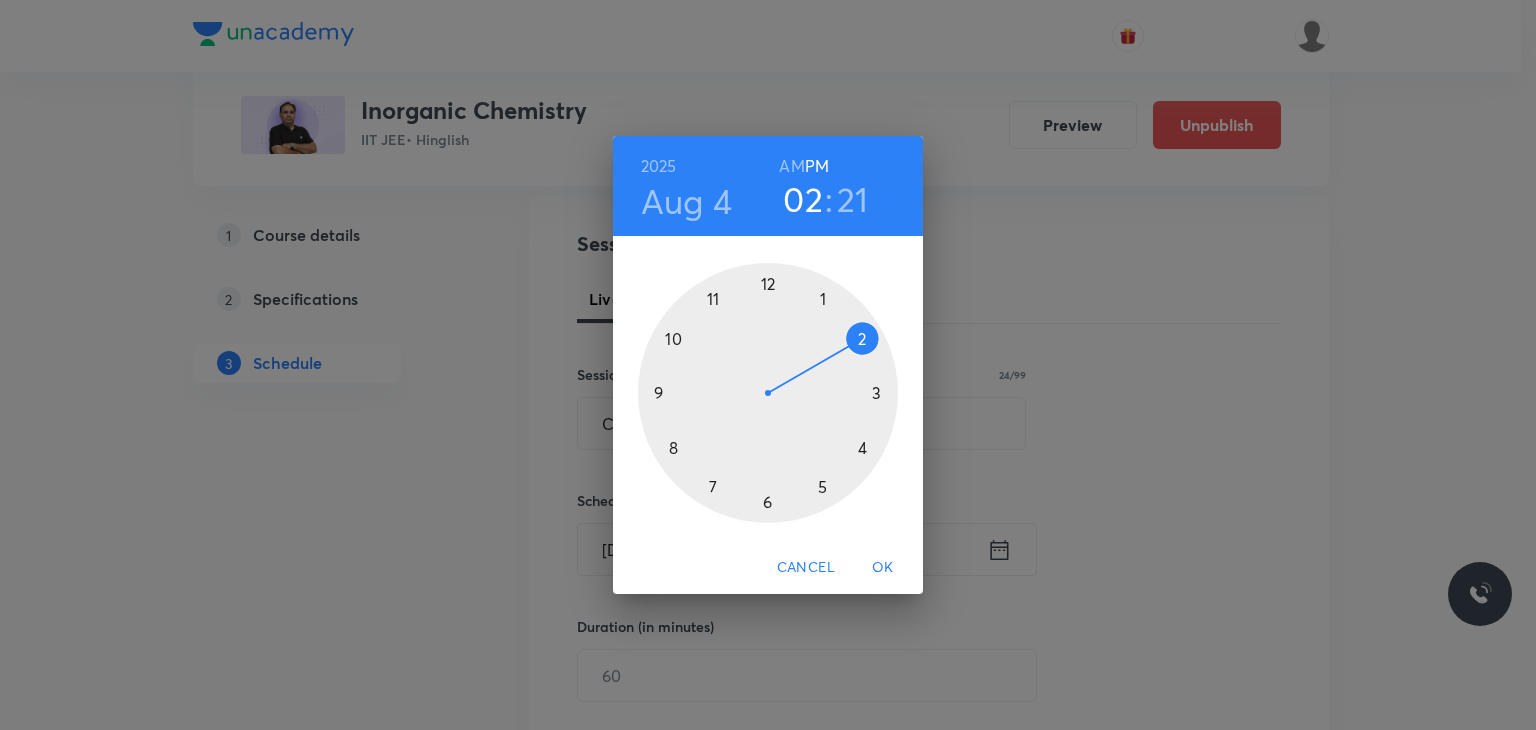 click on "AM" at bounding box center [791, 166] 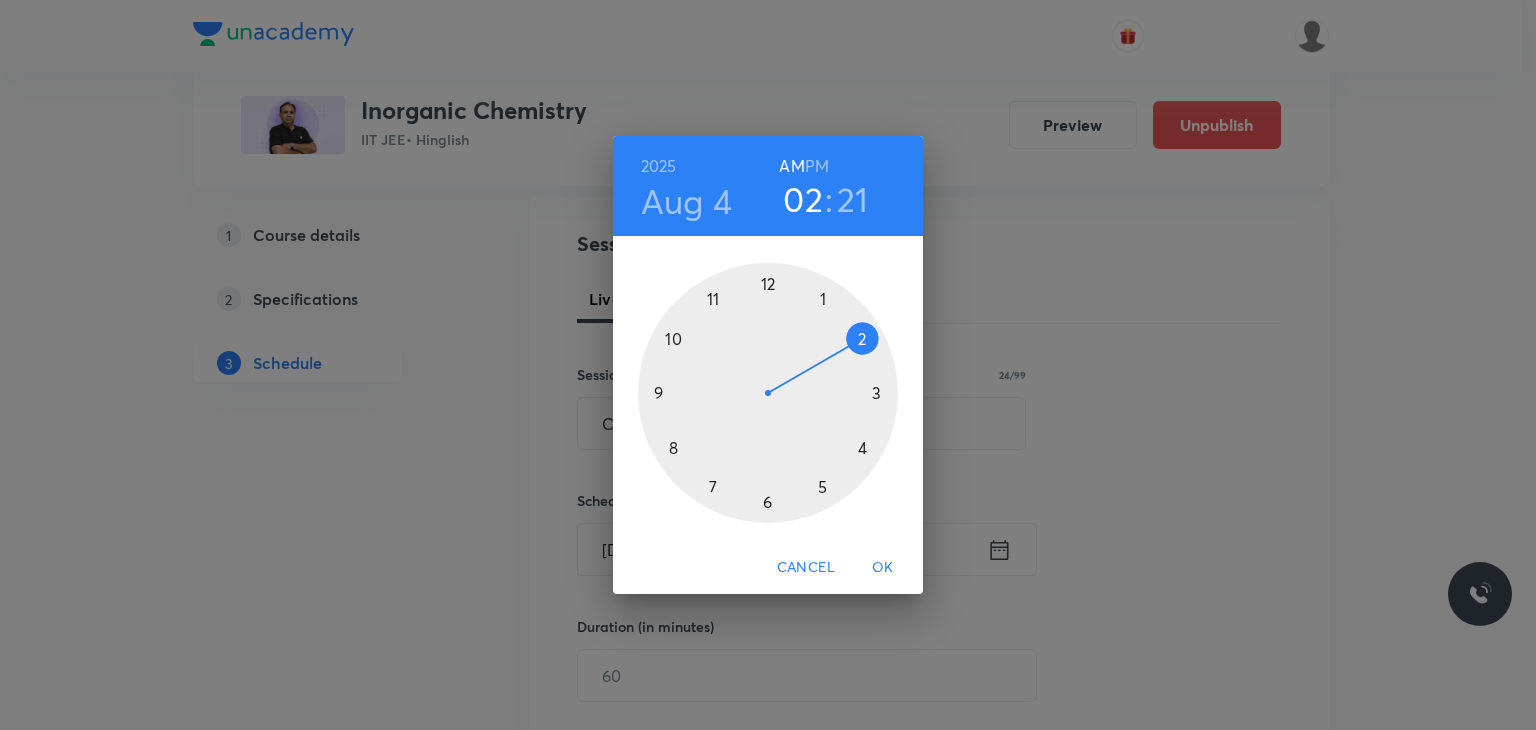 click at bounding box center (768, 393) 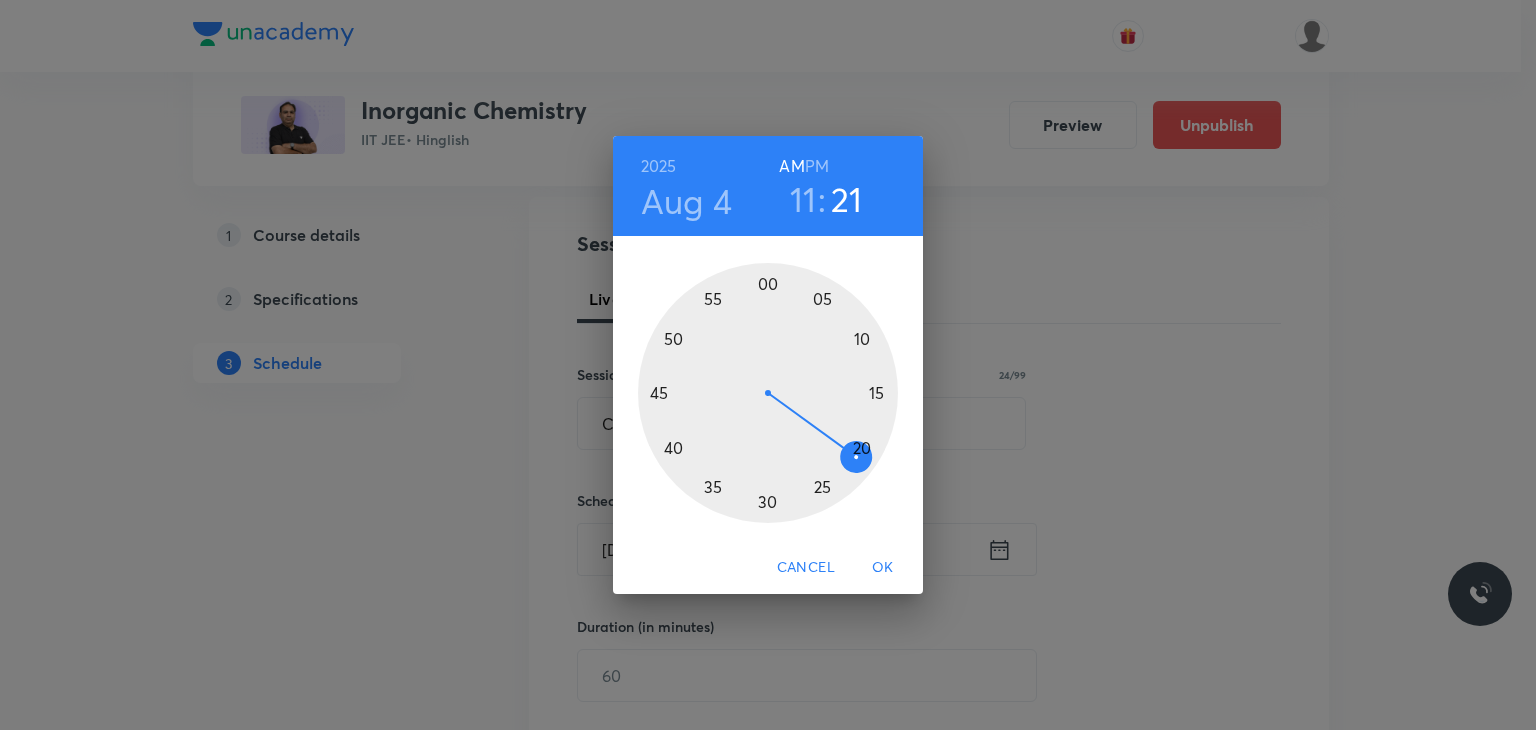 click at bounding box center [768, 393] 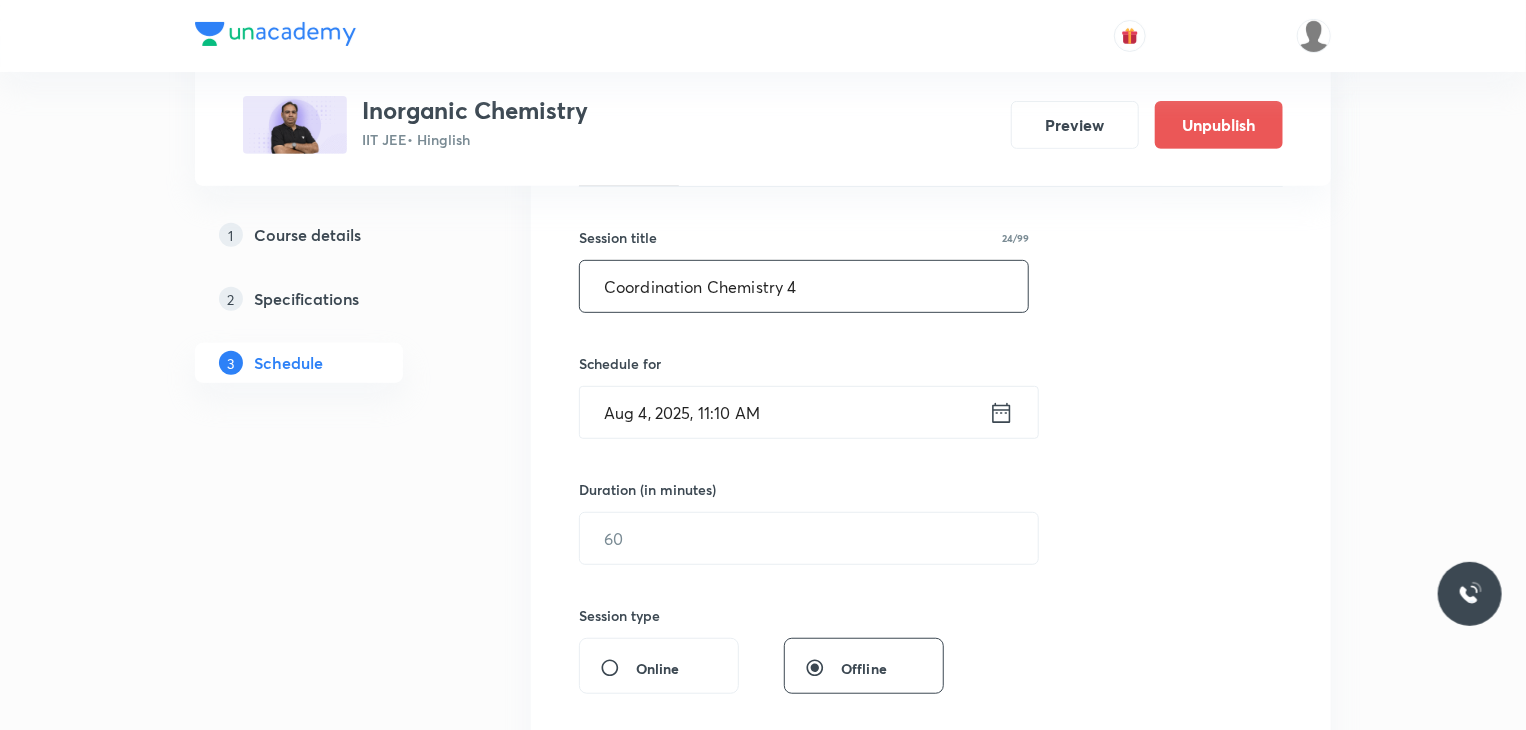 scroll, scrollTop: 364, scrollLeft: 0, axis: vertical 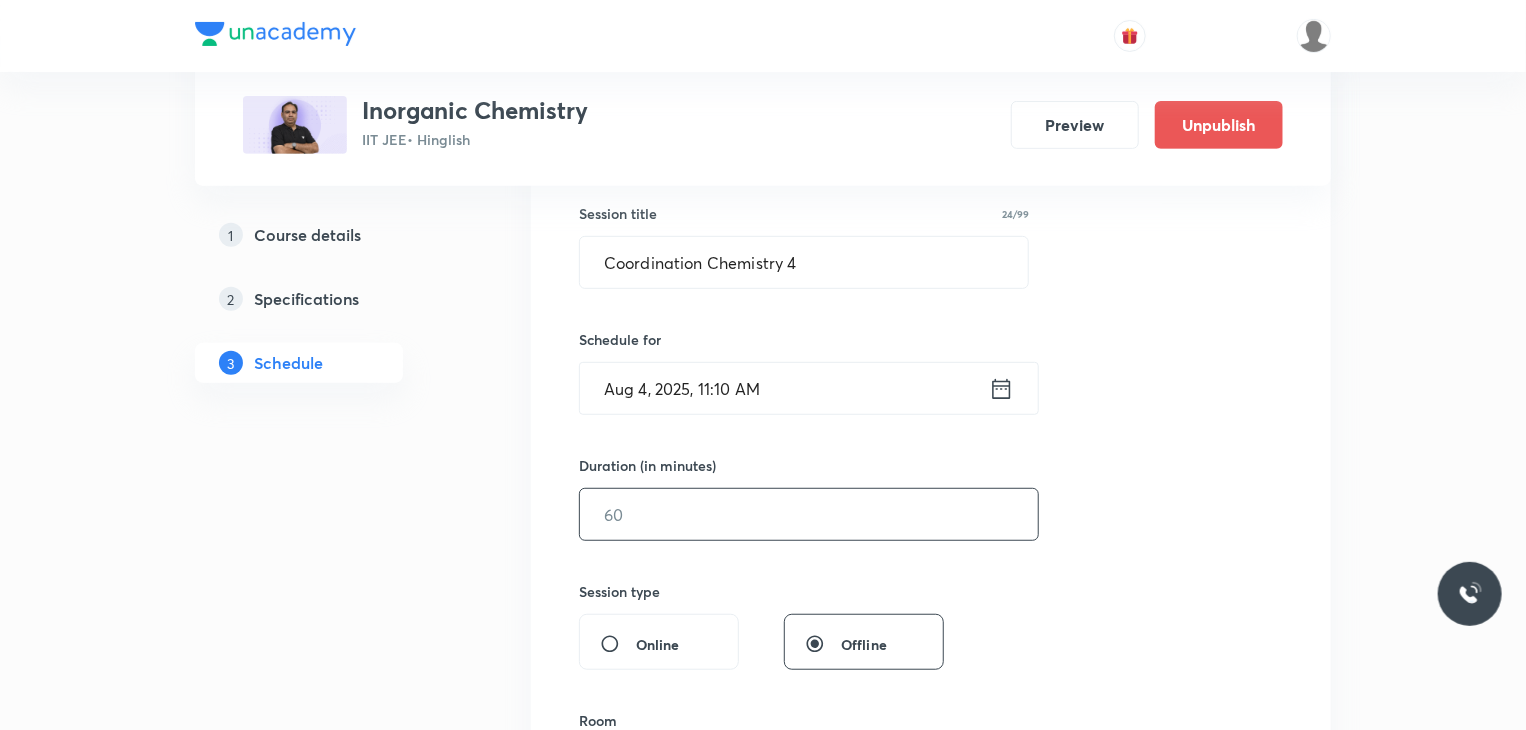 click at bounding box center (809, 514) 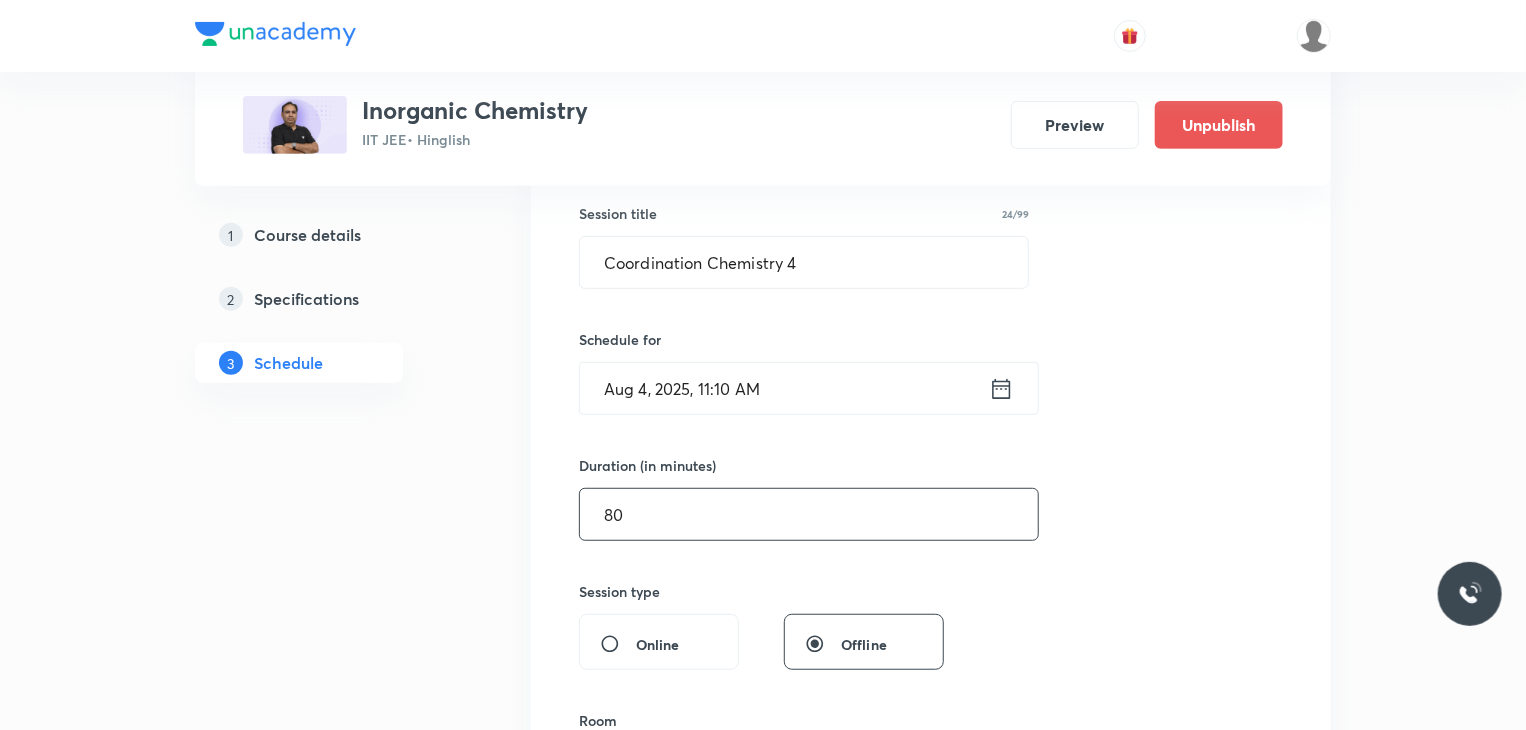 type on "80" 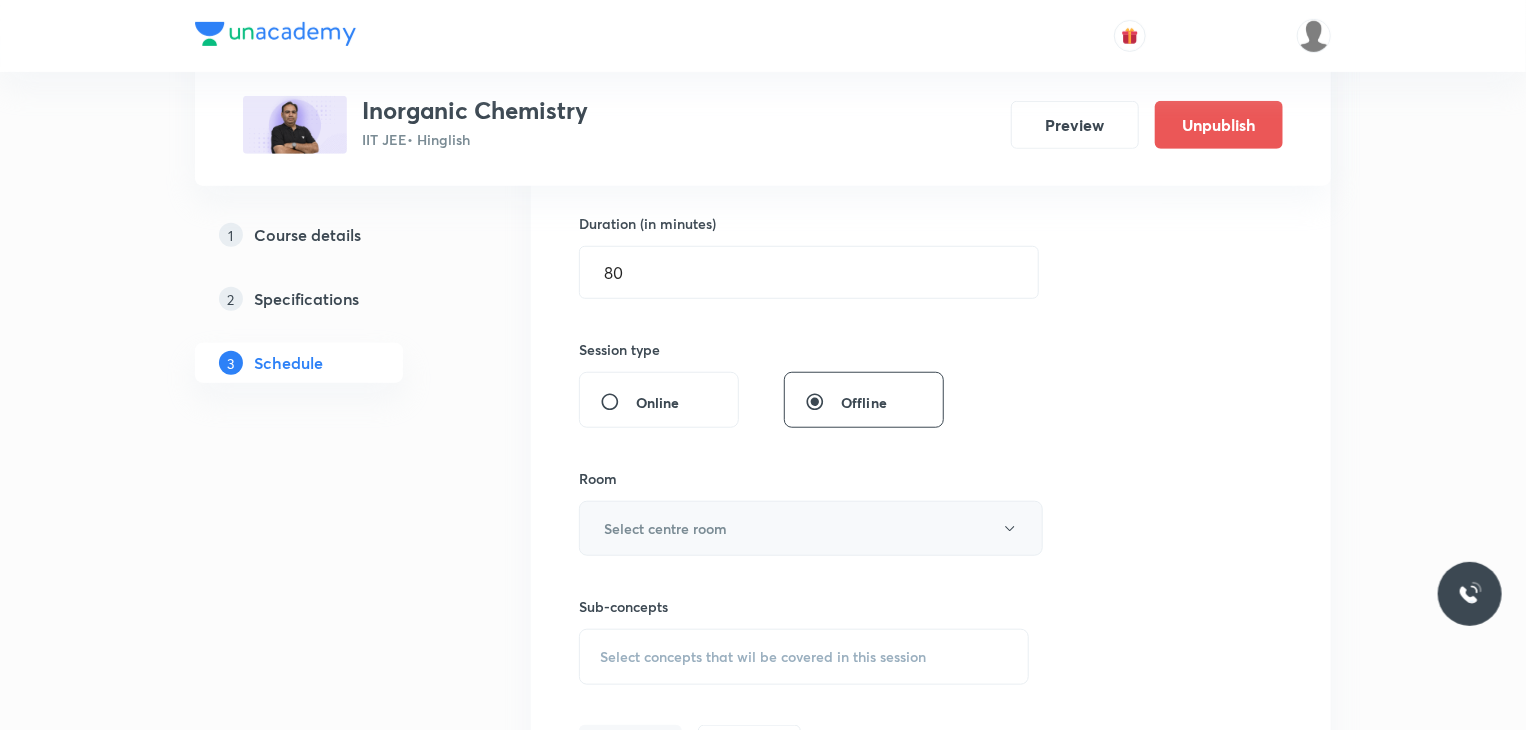click on "Select centre room" at bounding box center [811, 528] 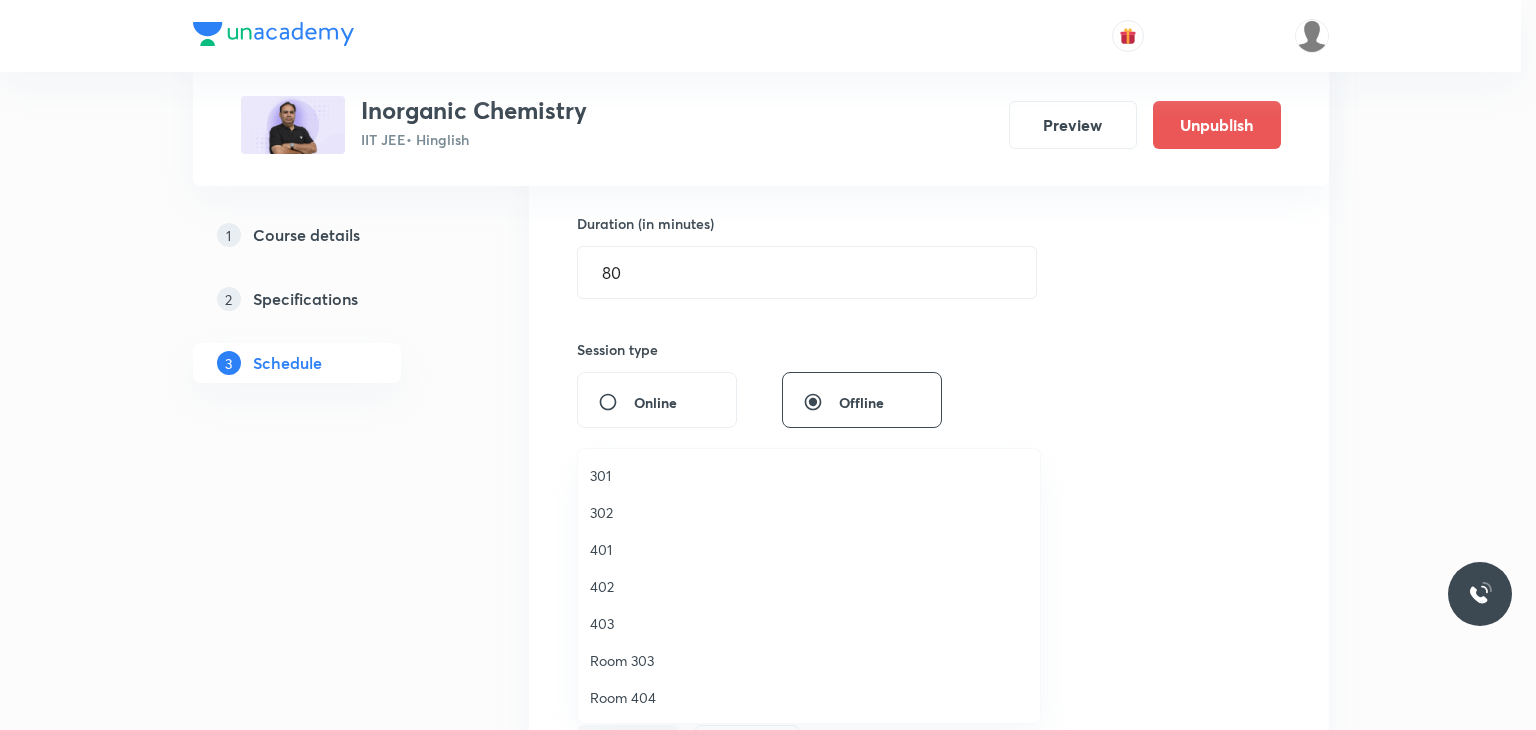 click on "302" at bounding box center [809, 512] 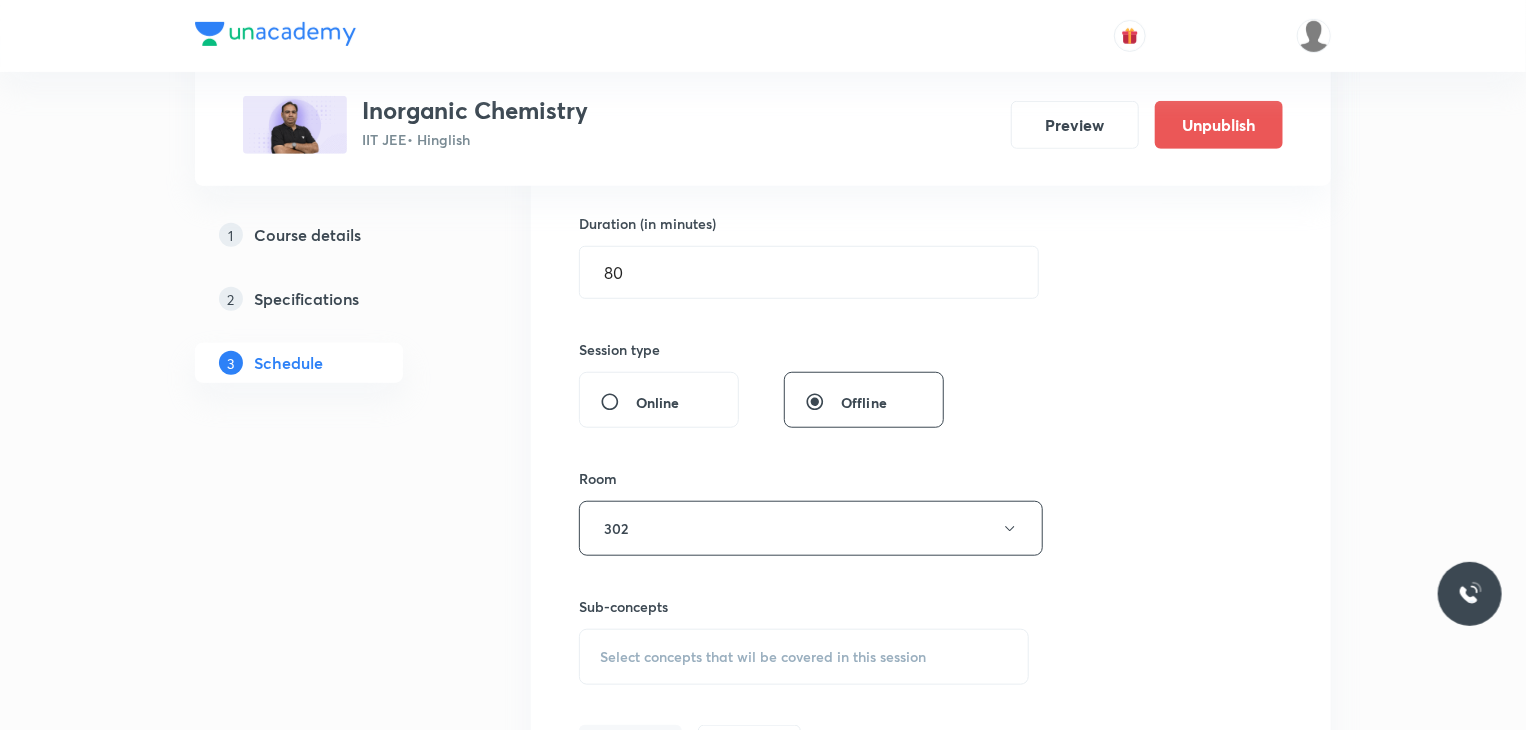 click on "Select concepts that wil be covered in this session" at bounding box center (804, 657) 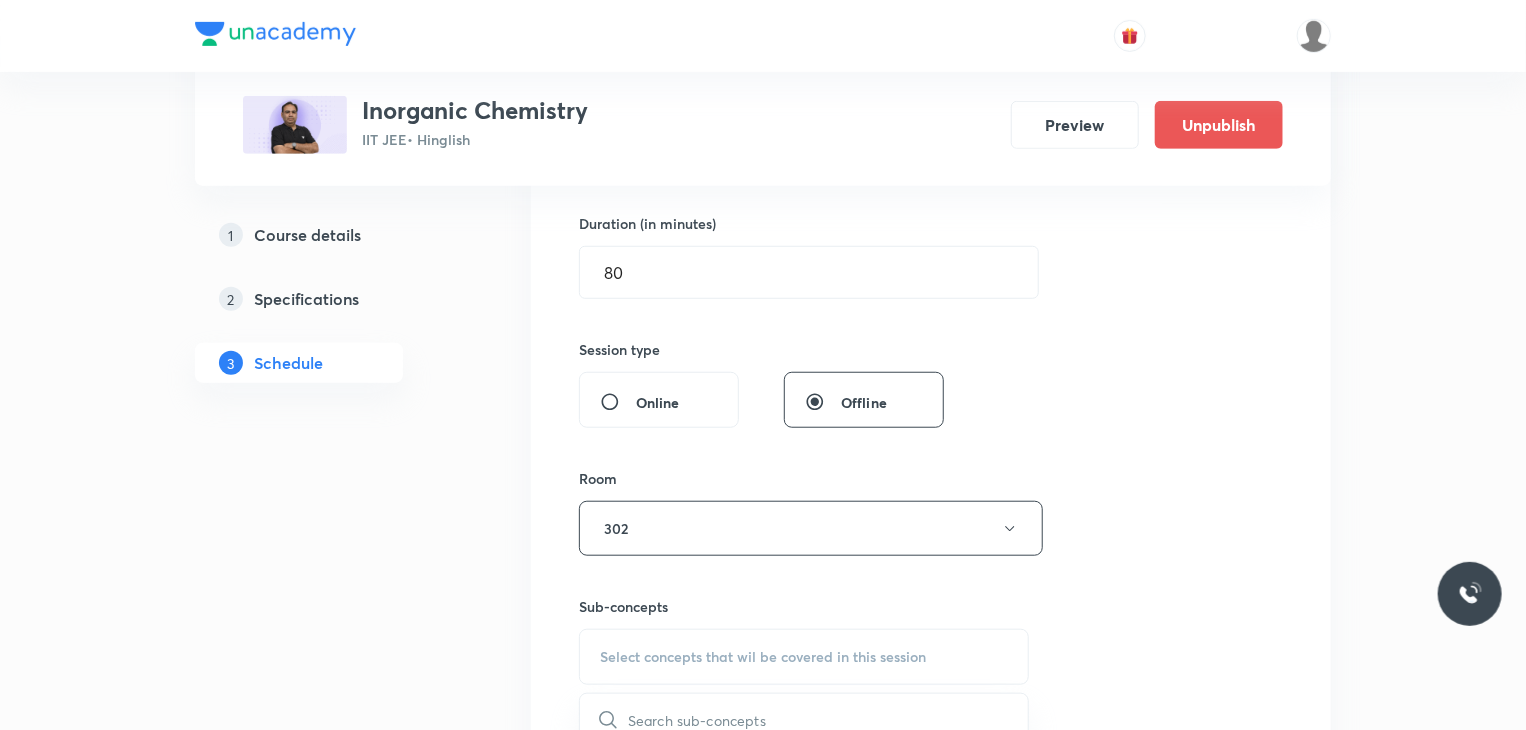 scroll, scrollTop: 938, scrollLeft: 0, axis: vertical 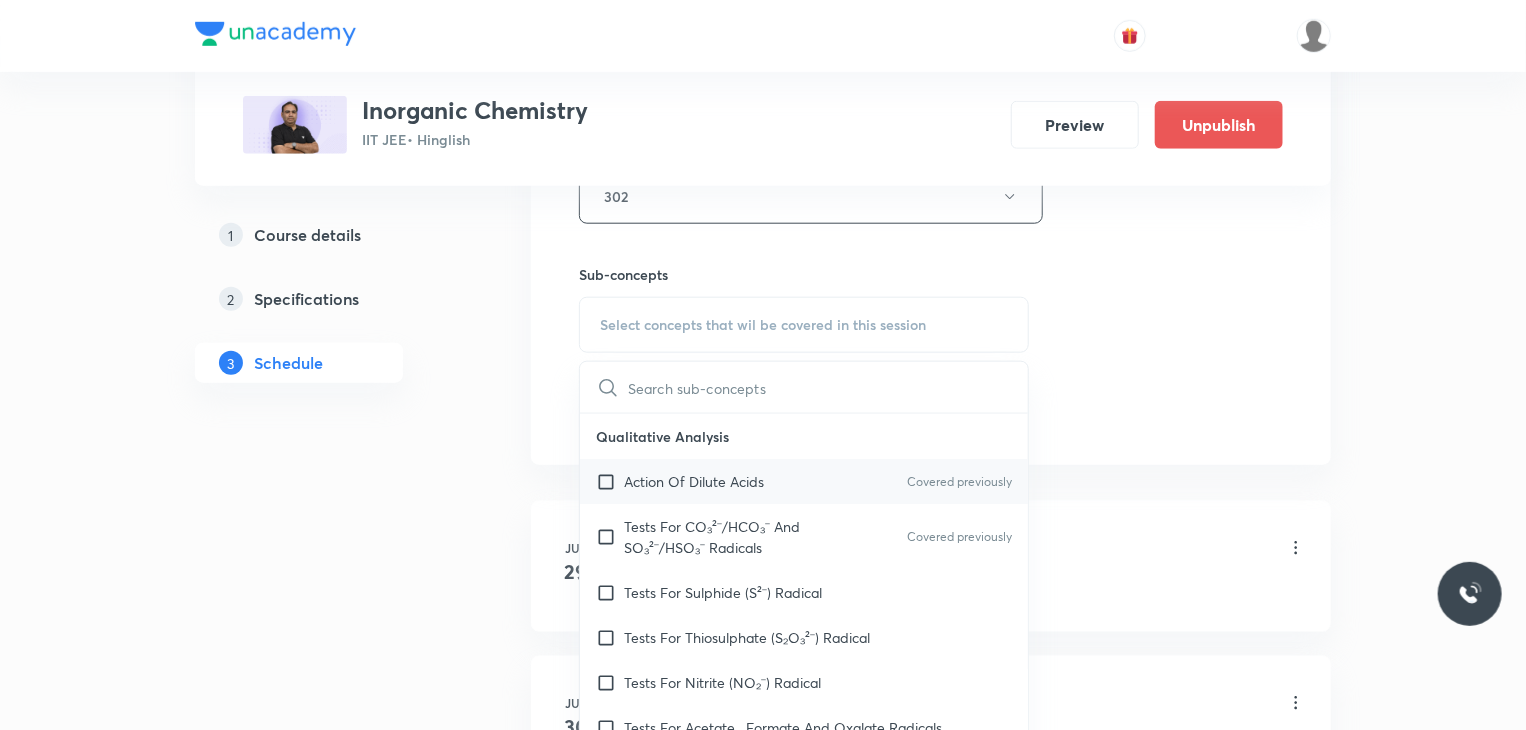 click on "Action Of Dilute Acids Covered previously" at bounding box center (804, 481) 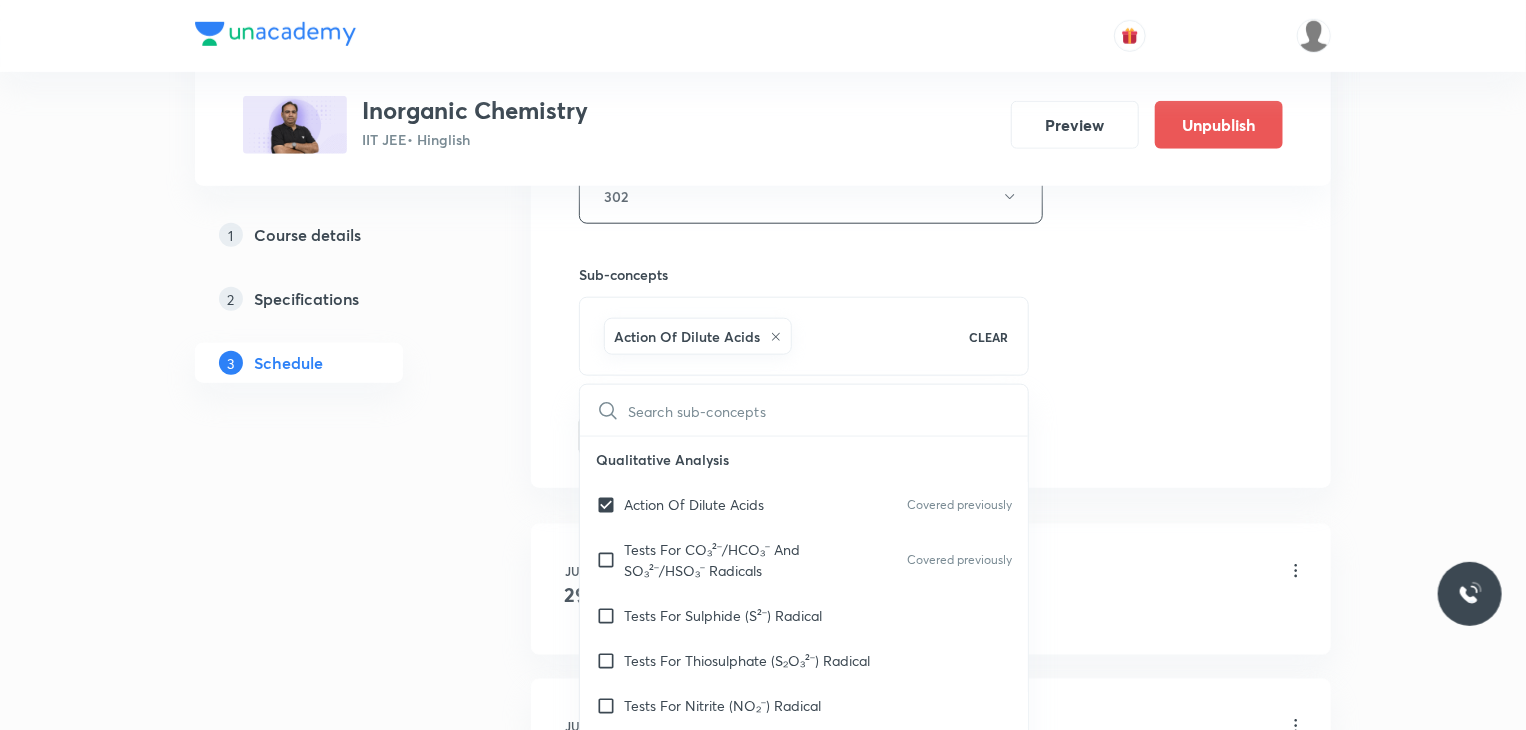 click on "Session  4 Live class Session title 24/99 Coordination Chemistry 4 ​ Schedule for Aug 4, 2025, 11:10 AM ​ Duration (in minutes) 80 ​   Session type Online Offline Room 302 Sub-concepts Action Of Dilute Acids CLEAR ​ Qualitative Analysis Action Of Dilute Acids Covered previously Tests For CO₃²⁻/HCO₃⁻ And SO₃²⁻/HSO₃⁻ Radicals Covered previously Tests For Sulphide (S²⁻) Radical Tests For Thiosulphate (S₂O₃²⁻) Radical Tests For Nitrite (NO₂⁻) Radical Tests For Acetate , Formate And Oxalate Radicals Tests For Halide(Cl⁻ , Br⁻ , I⁻) Radicals Test For Nitrate (NO₃⁻) Radical Test For Sulphate(SO₄²⁻) Radical Test For Borate(BO₃³⁻) Radical Test For Phosphate(PO₄³⁻) Radical Test For Chromate(CrO₄²⁻) And Dichromate(Cr₂O₇²⁻) Radicals Test For Permanganate (MnO₄⁻) And Manganate (MnO₄²⁻) Radicals Dry Tests For Basic Radicals Wet Tests For Basic Radicals Some General Tests For Cations Specific Tests For Some Cations Periodic Table Hydrogen" at bounding box center [931, -25] 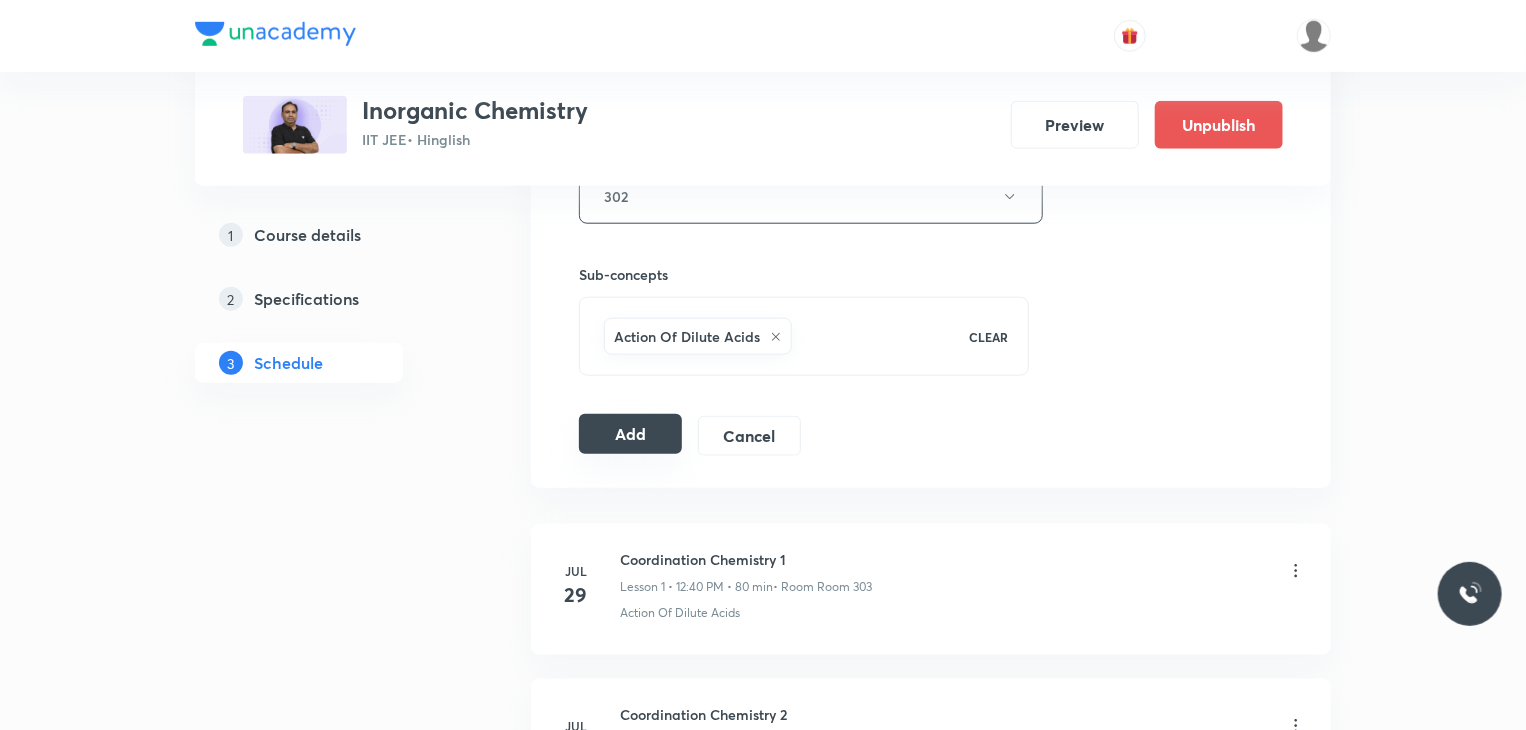 click on "Add" at bounding box center (630, 434) 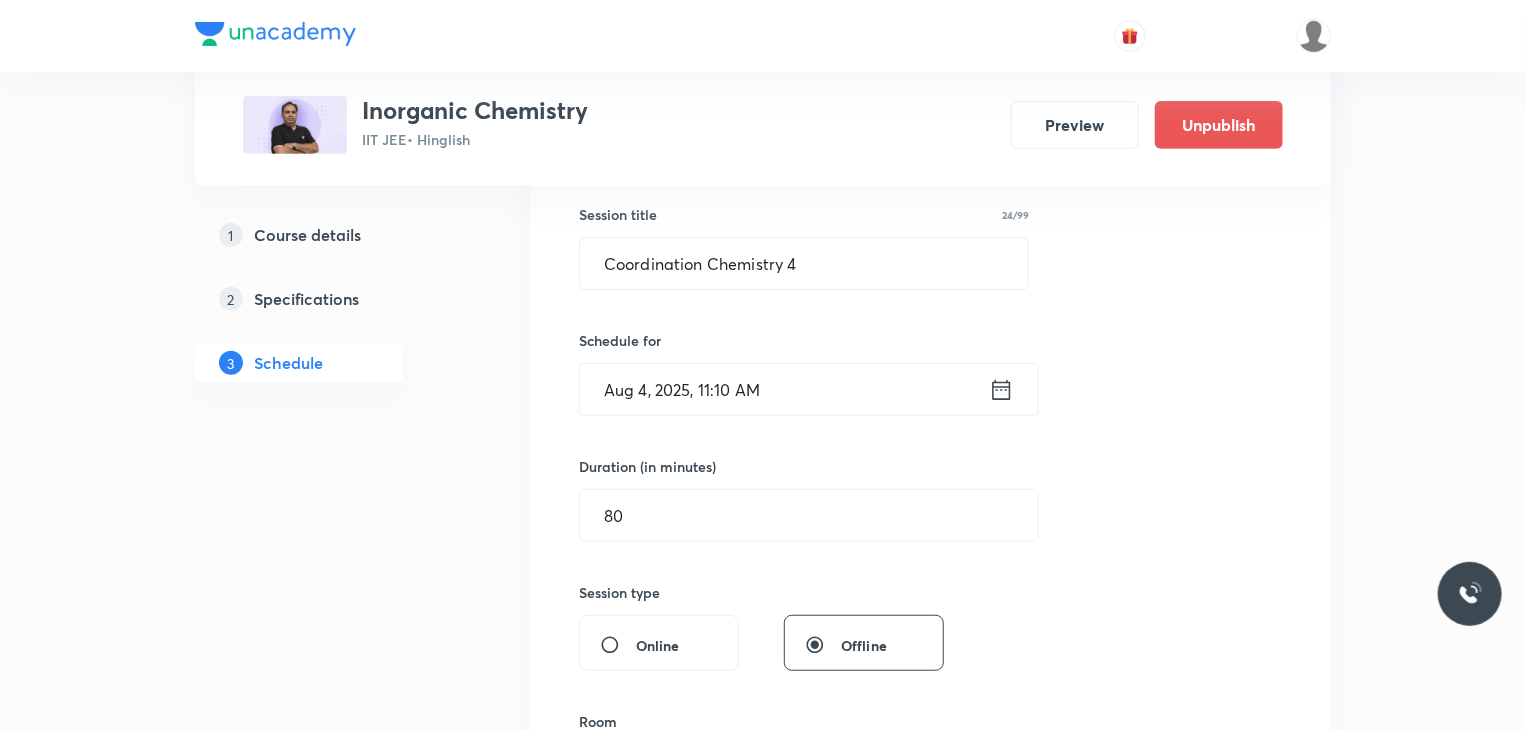 scroll, scrollTop: 328, scrollLeft: 0, axis: vertical 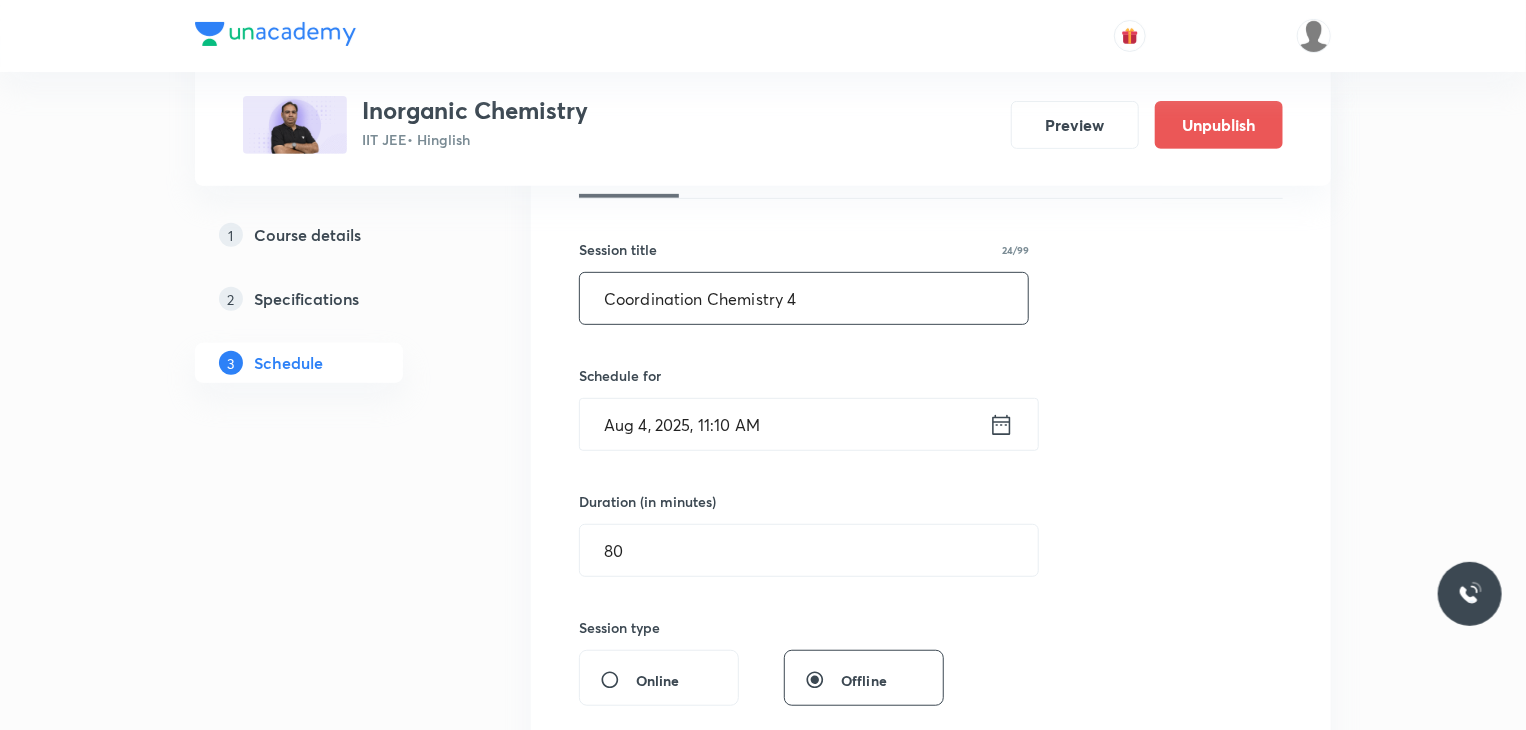 drag, startPoint x: 853, startPoint y: 314, endPoint x: 503, endPoint y: 342, distance: 351.11823 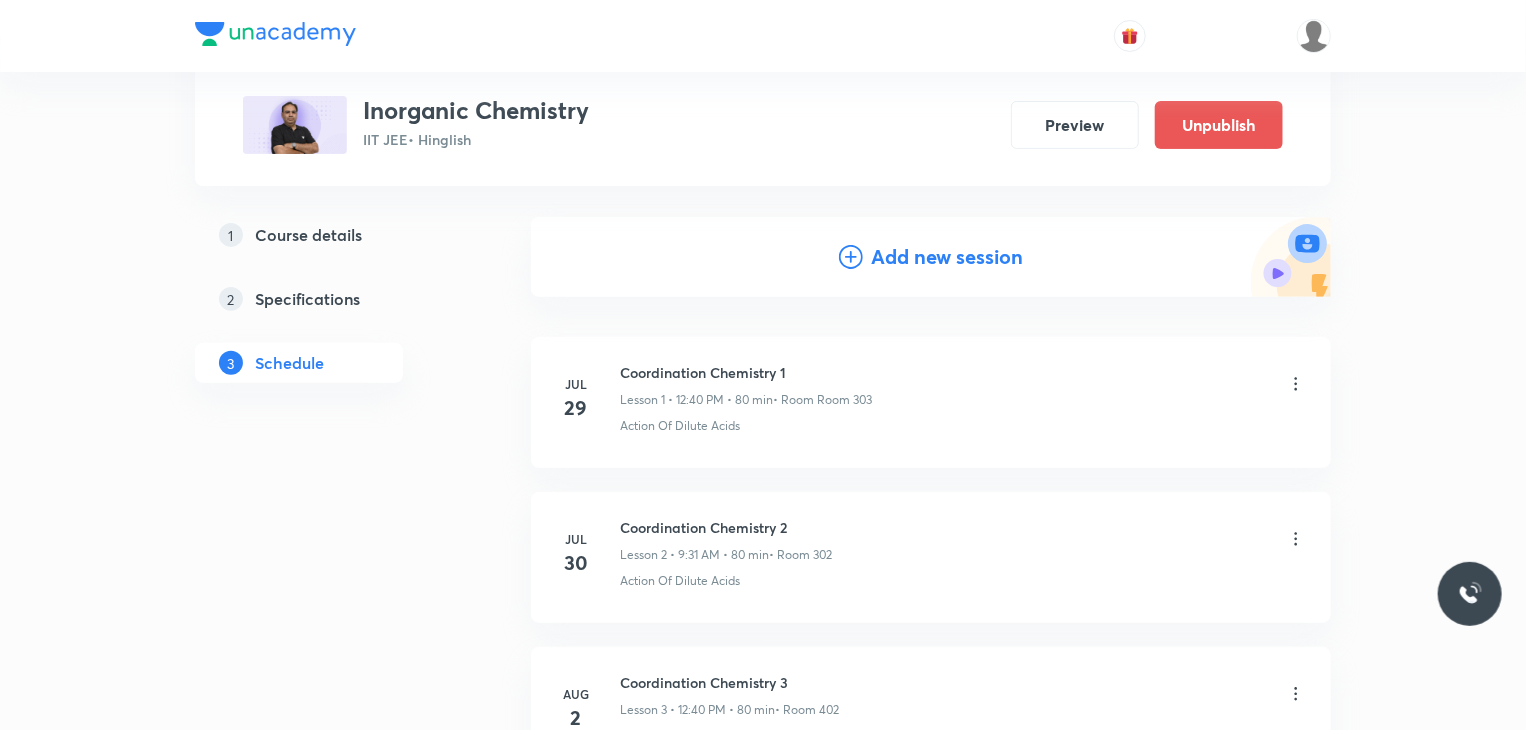 scroll, scrollTop: 180, scrollLeft: 0, axis: vertical 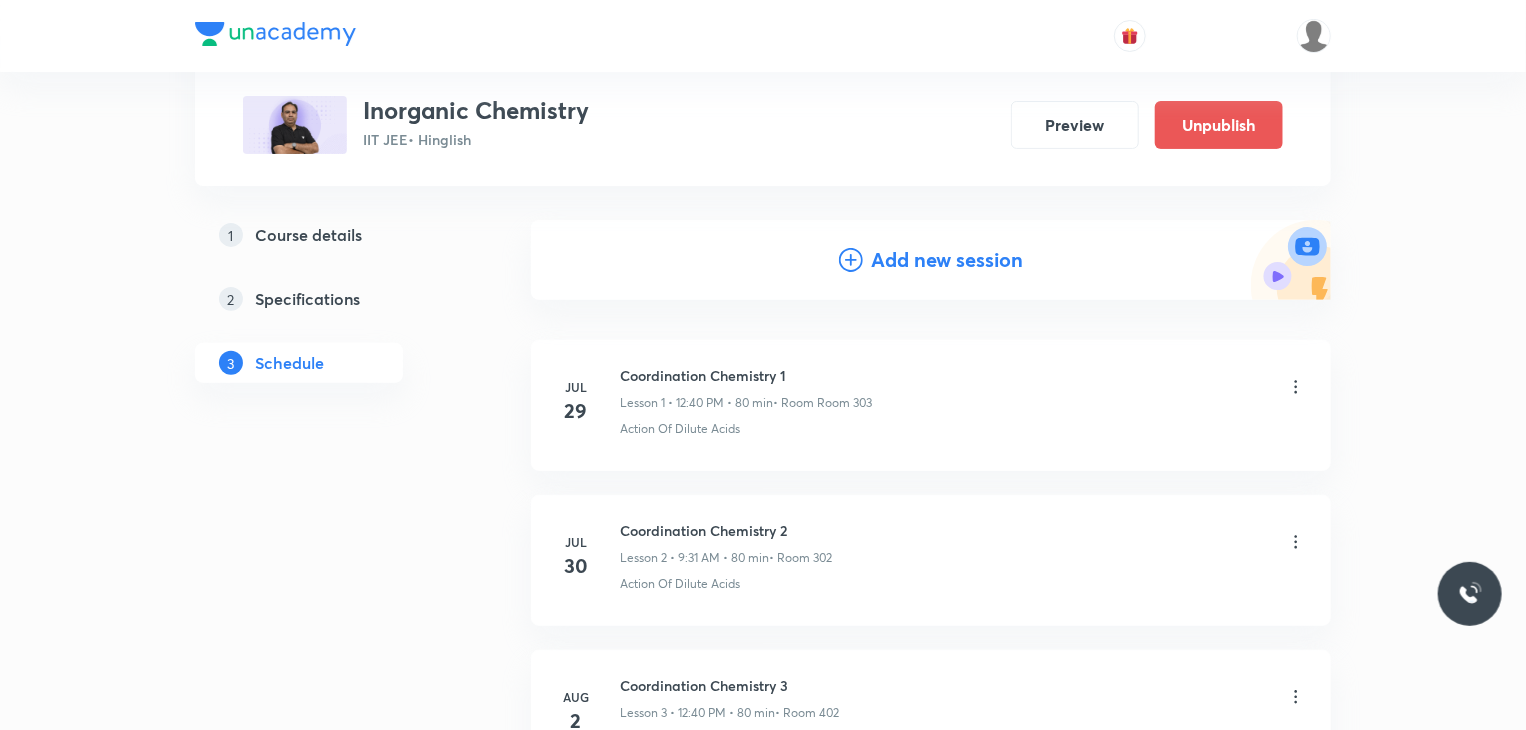 click on "Add new session" at bounding box center [947, 260] 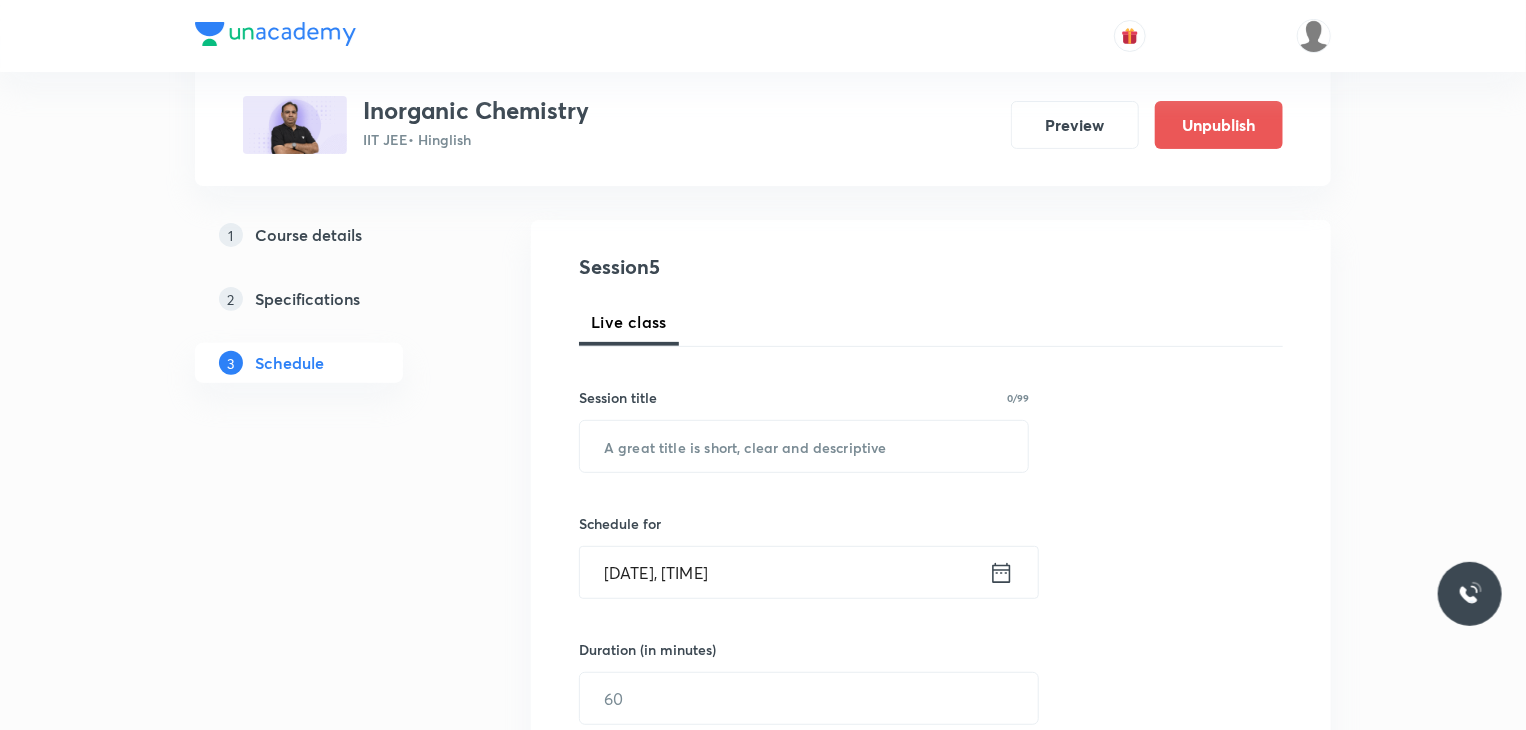 click on "Session  5 Live class Session title 0/99 ​ Schedule for Aug 2, 2025, 2:22 PM ​ Duration (in minutes) ​   Session type Online Offline Room Select centre room Sub-concepts Select concepts that wil be covered in this session Add Cancel" at bounding box center (931, 721) 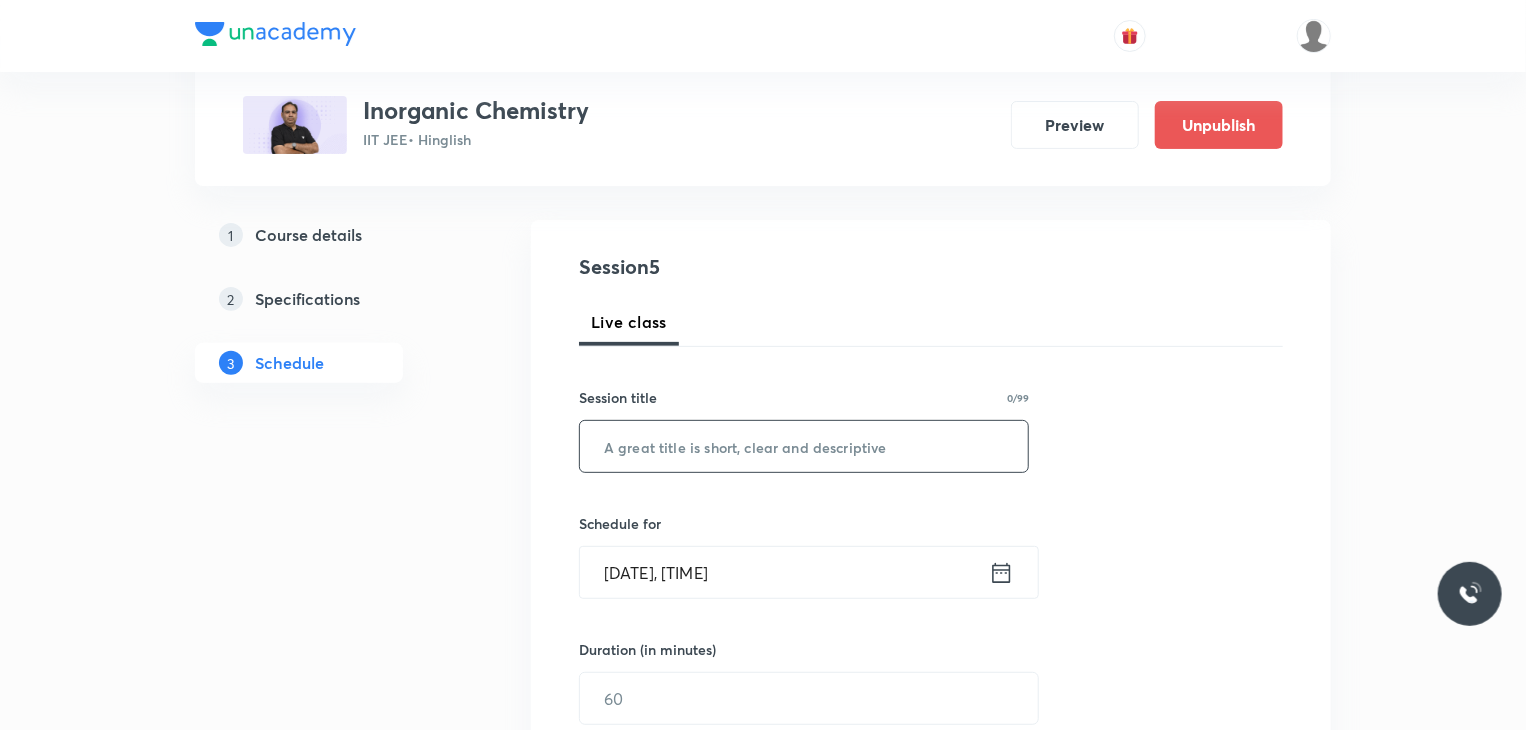paste on "Coordination Chemistry 4" 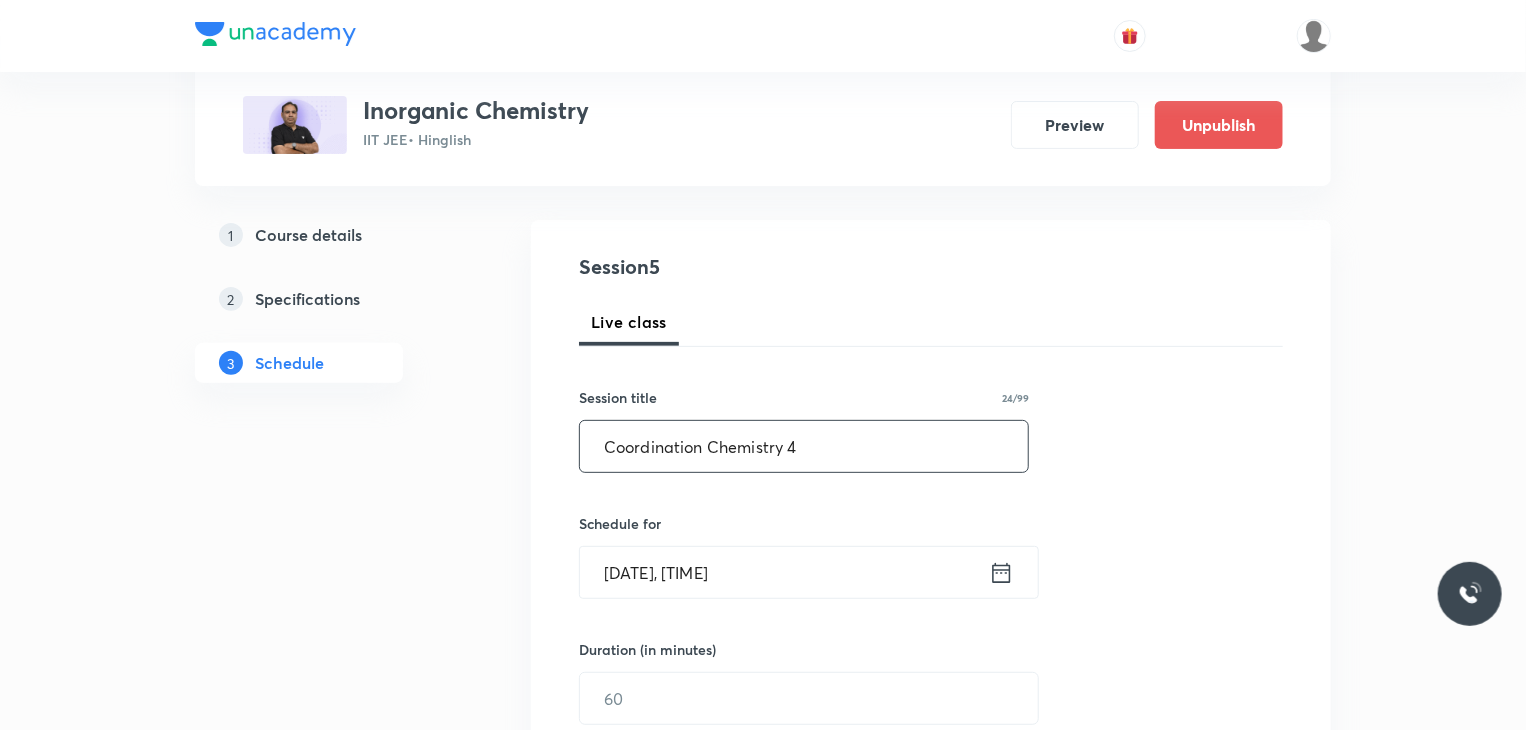 click at bounding box center [804, 446] 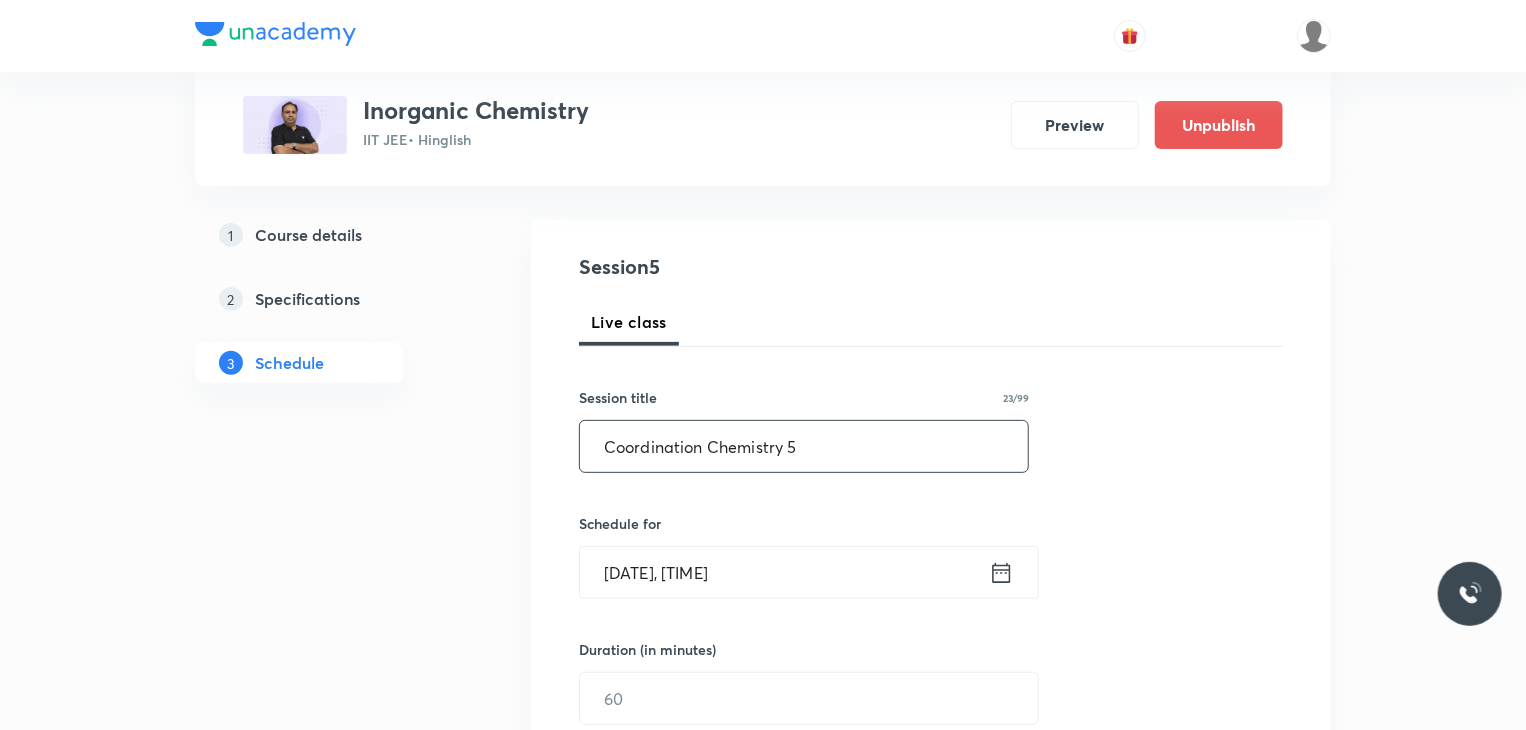 type on "Coordination Chemistry 5" 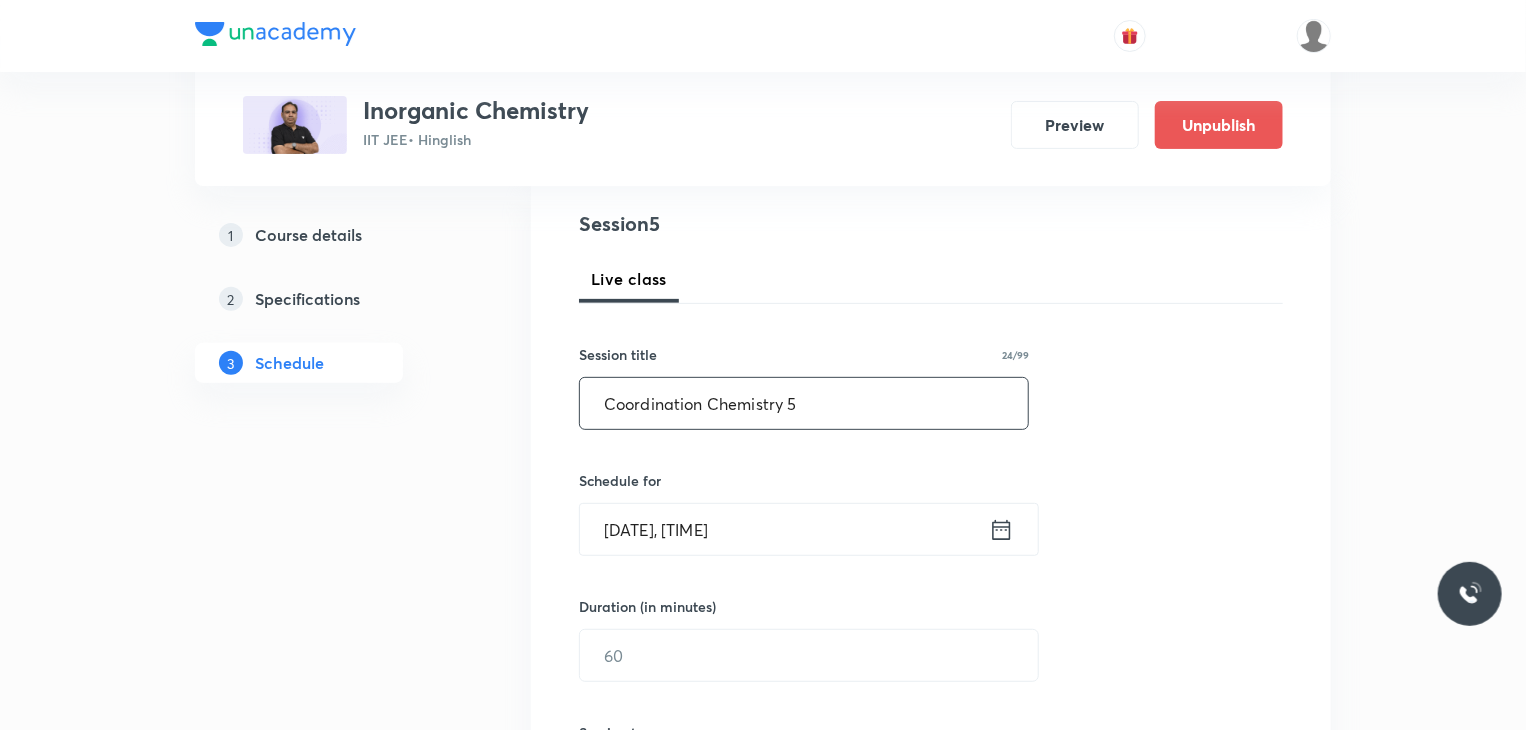 scroll, scrollTop: 224, scrollLeft: 0, axis: vertical 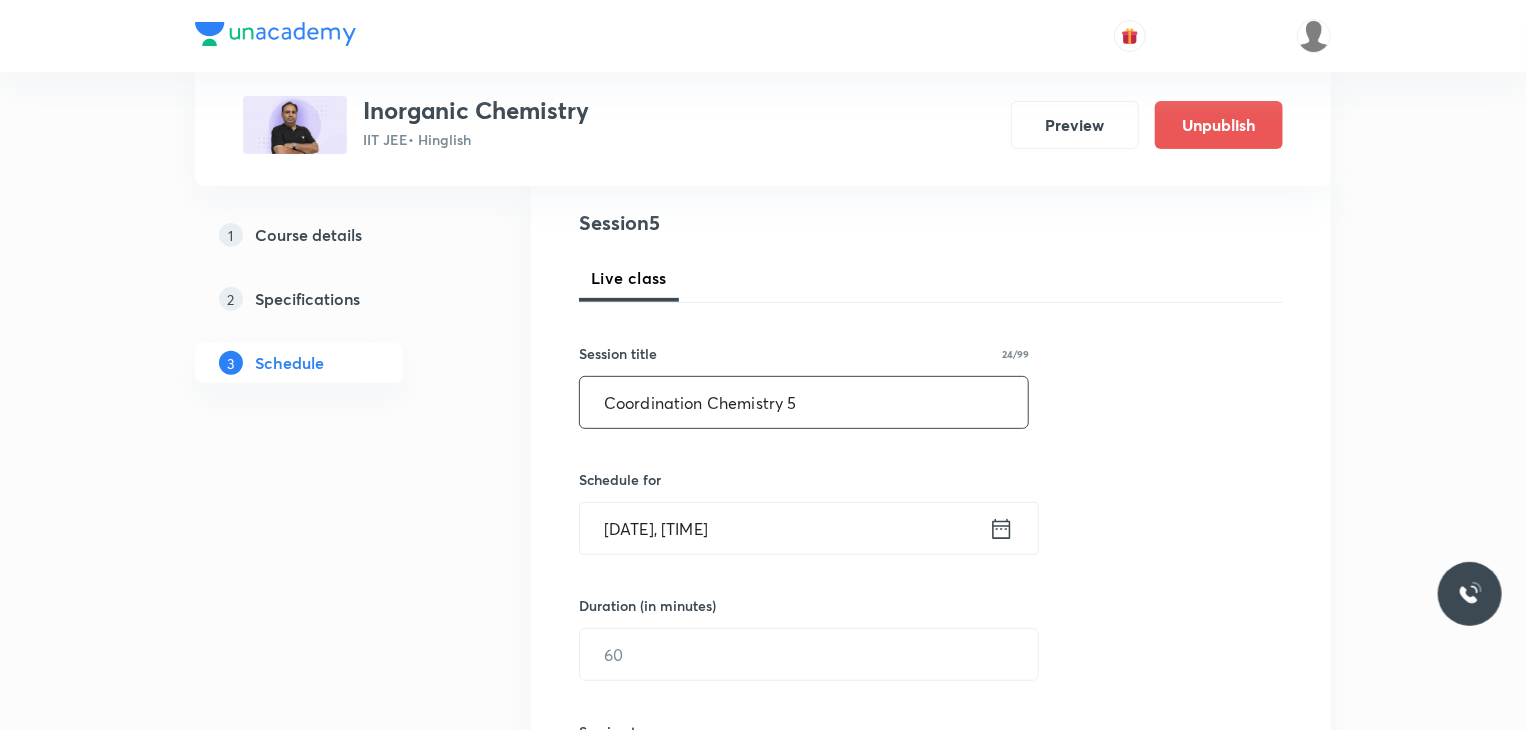 click on "Aug 2, 2025, 2:22 PM" at bounding box center [784, 528] 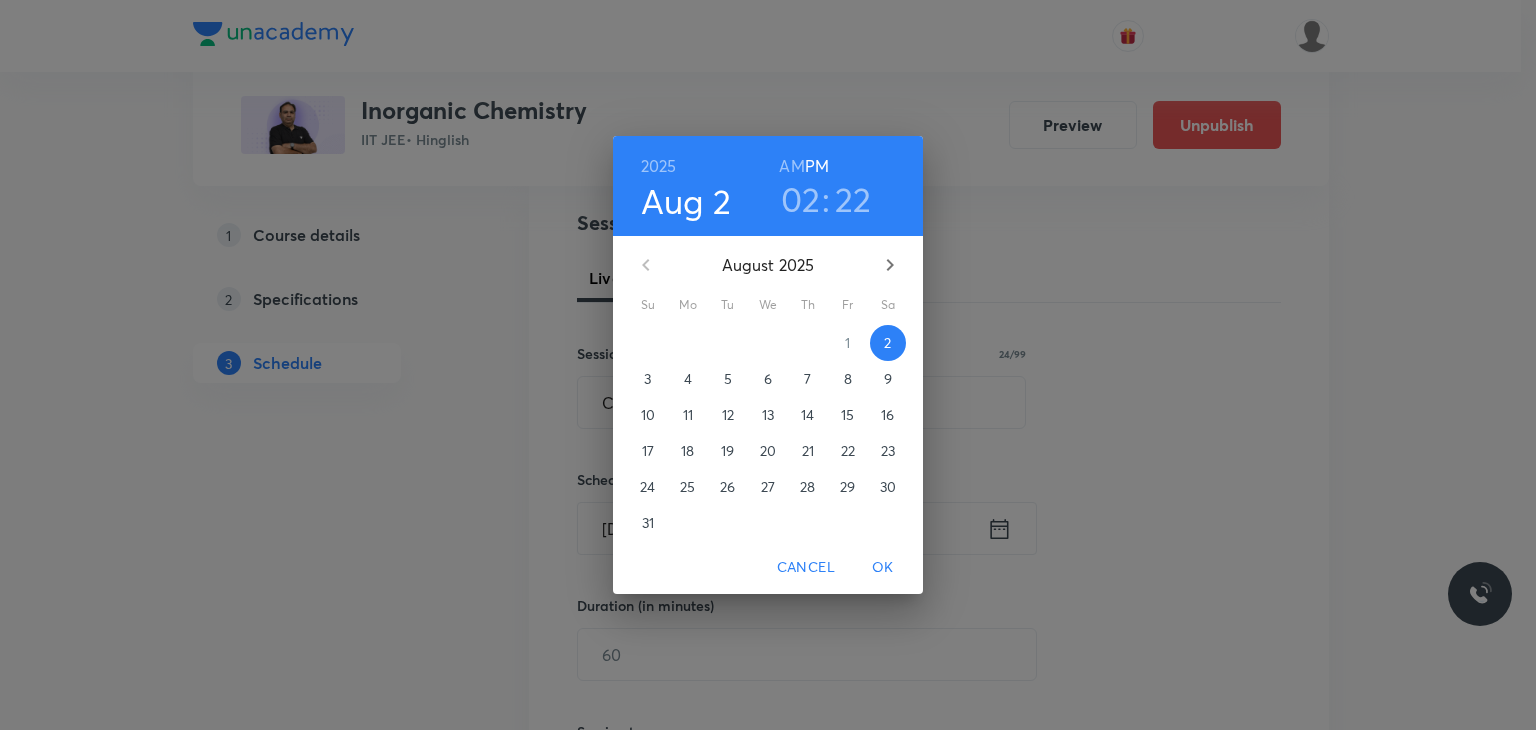click on "7" at bounding box center (808, 379) 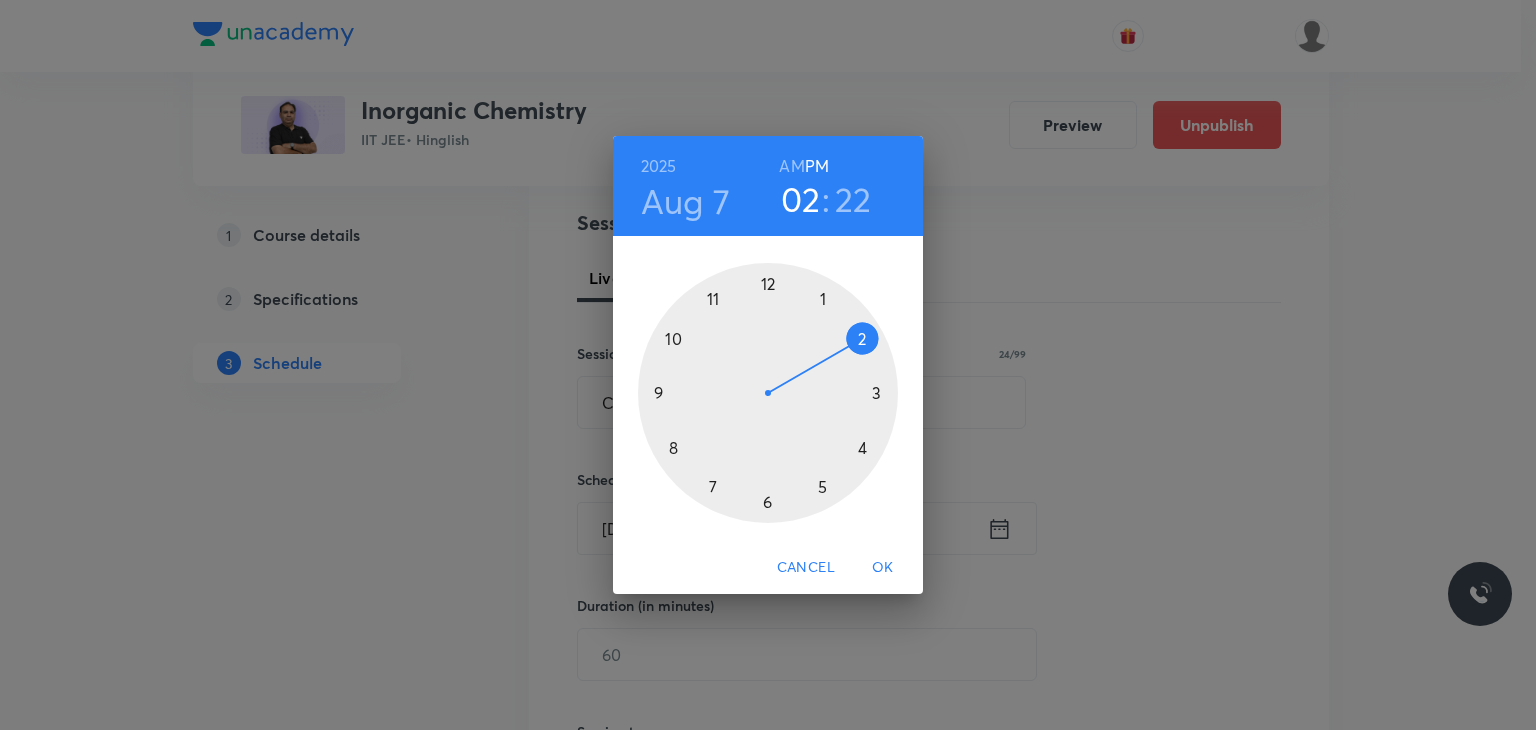 click at bounding box center (768, 393) 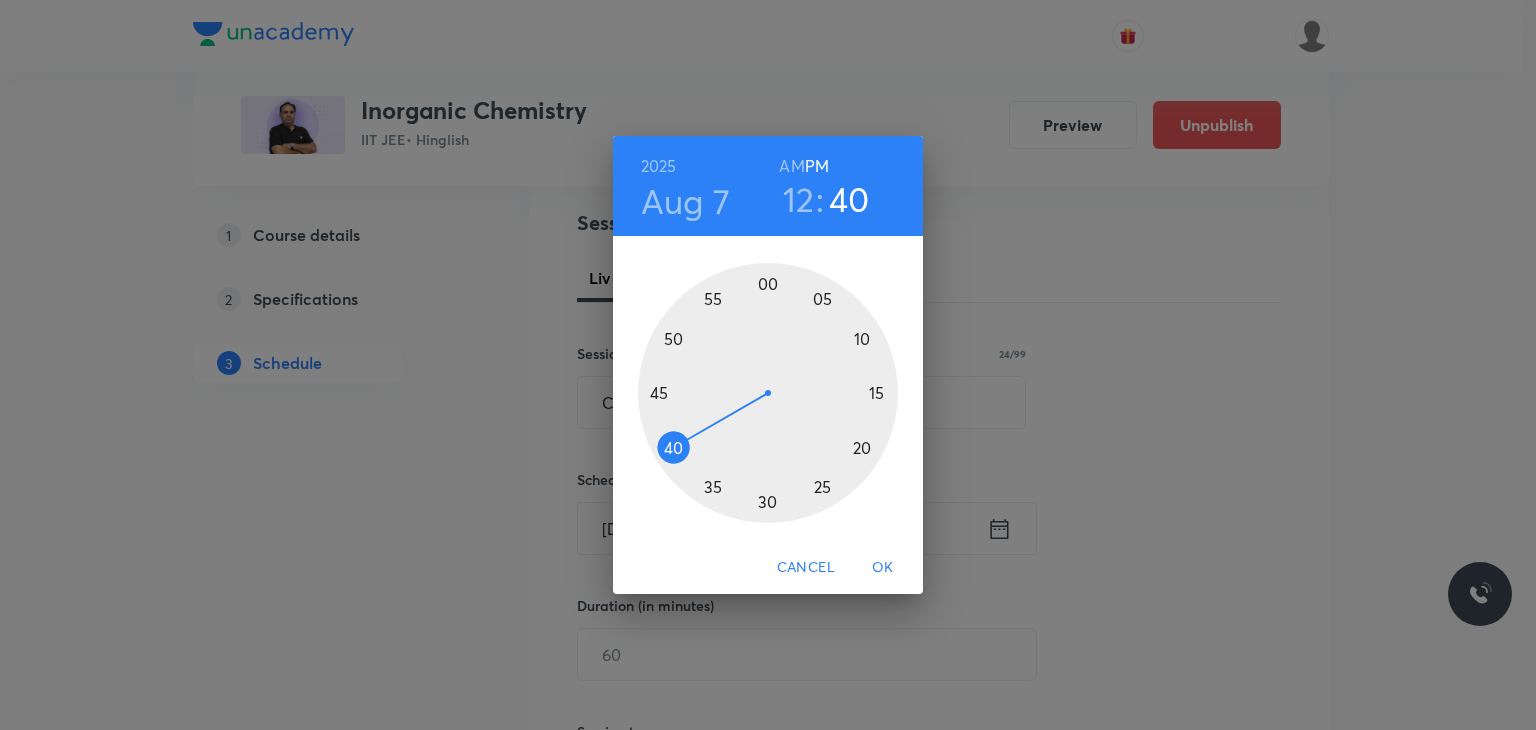 drag, startPoint x: 700, startPoint y: 437, endPoint x: 661, endPoint y: 454, distance: 42.544094 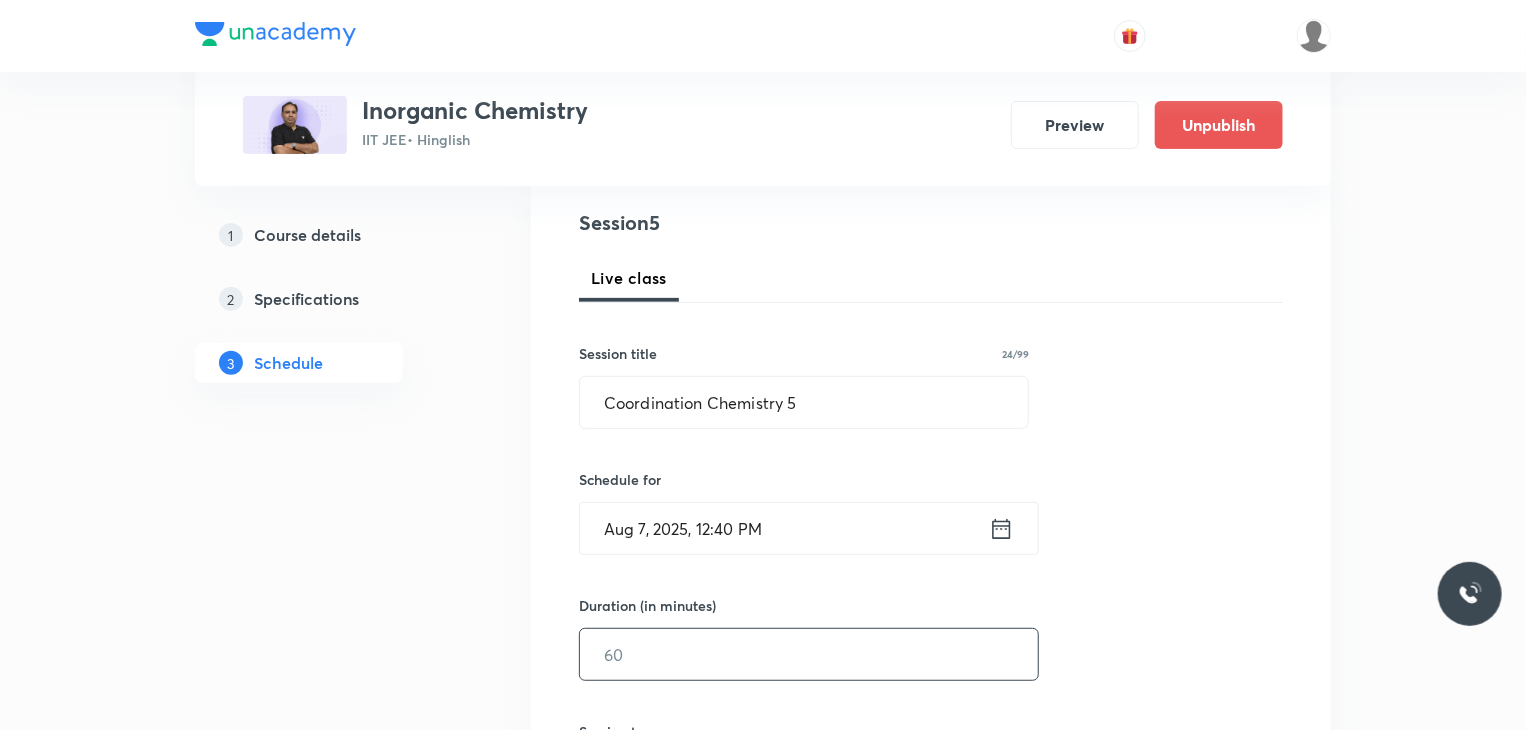 click at bounding box center [809, 654] 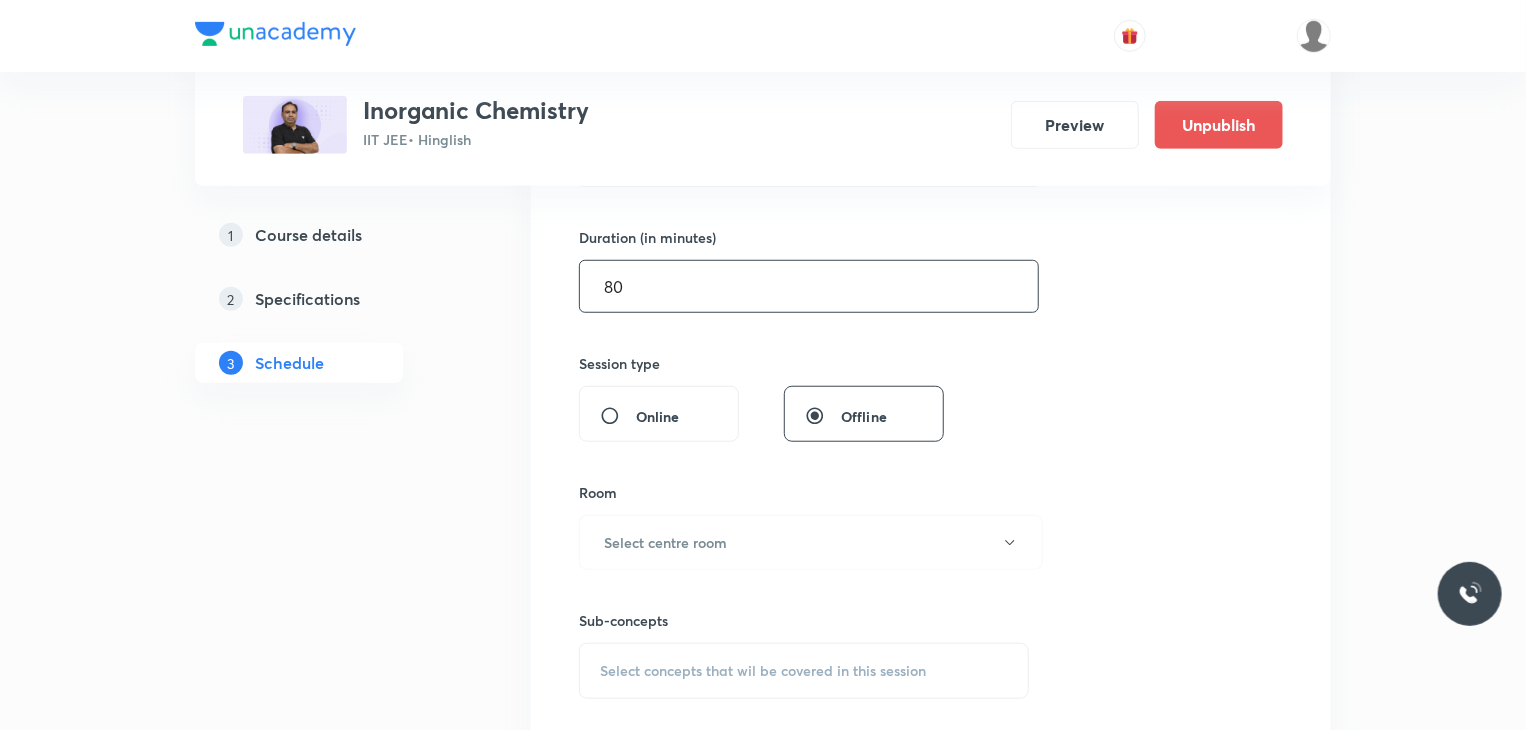 scroll, scrollTop: 658, scrollLeft: 0, axis: vertical 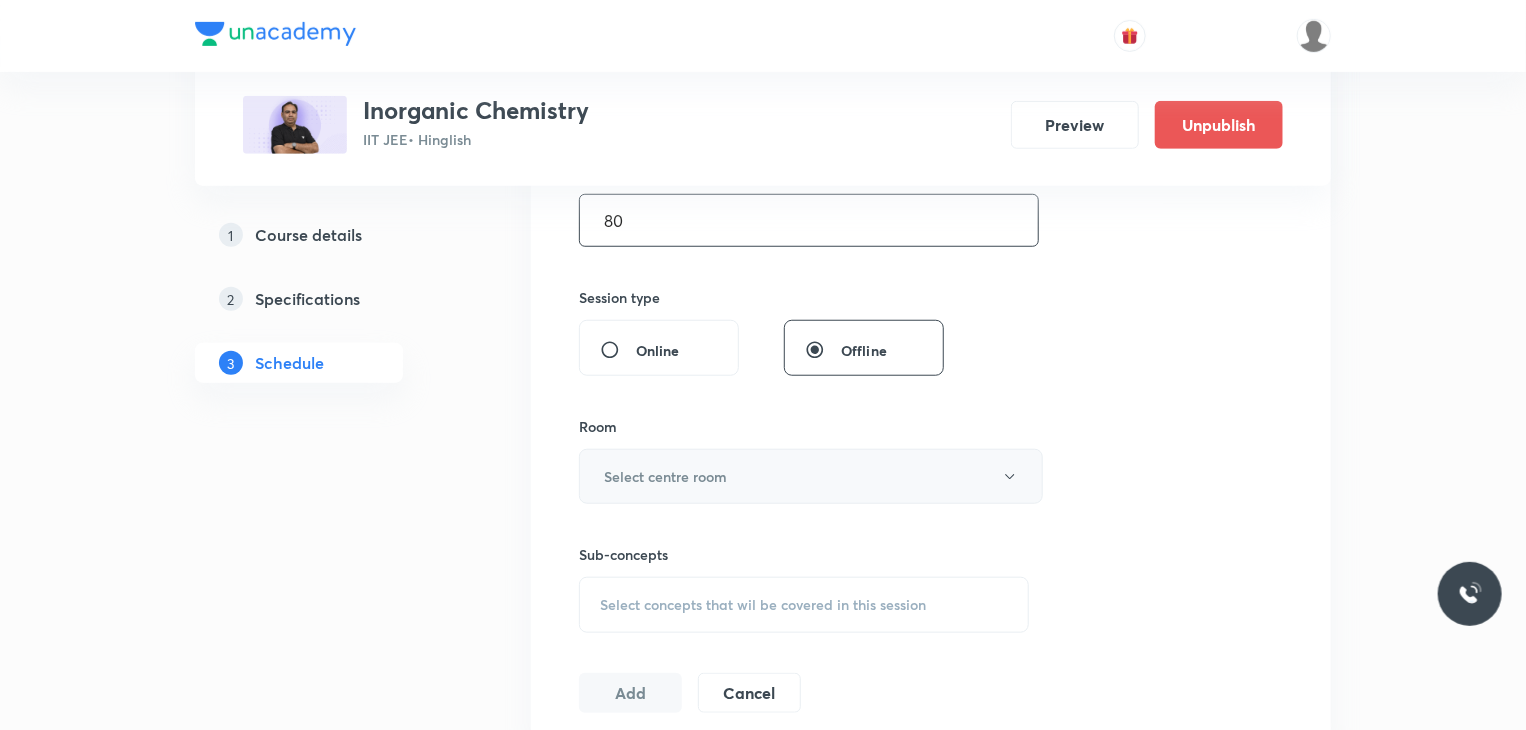type on "80" 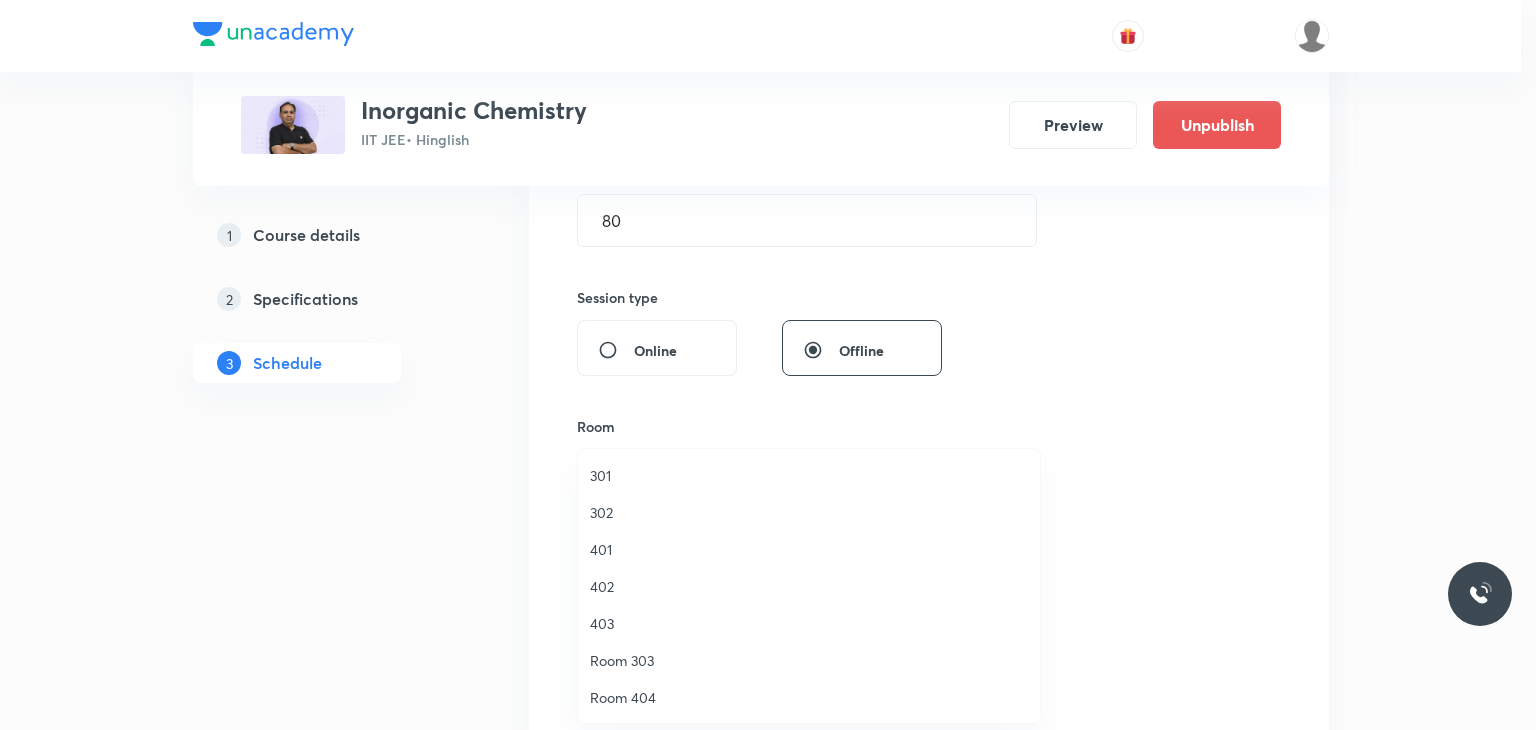 click on "401" at bounding box center (809, 549) 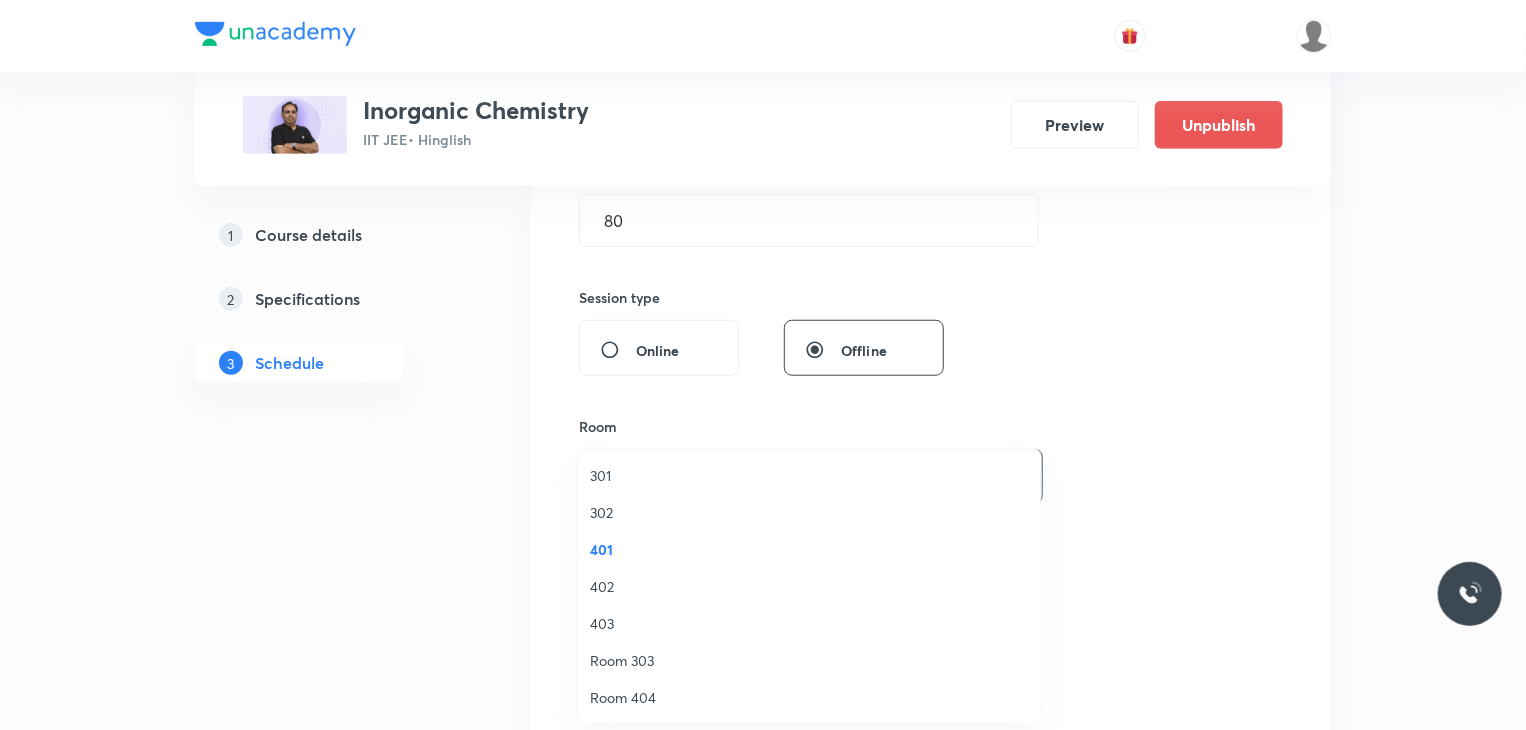 click on "Select concepts that wil be covered in this session" at bounding box center [763, 605] 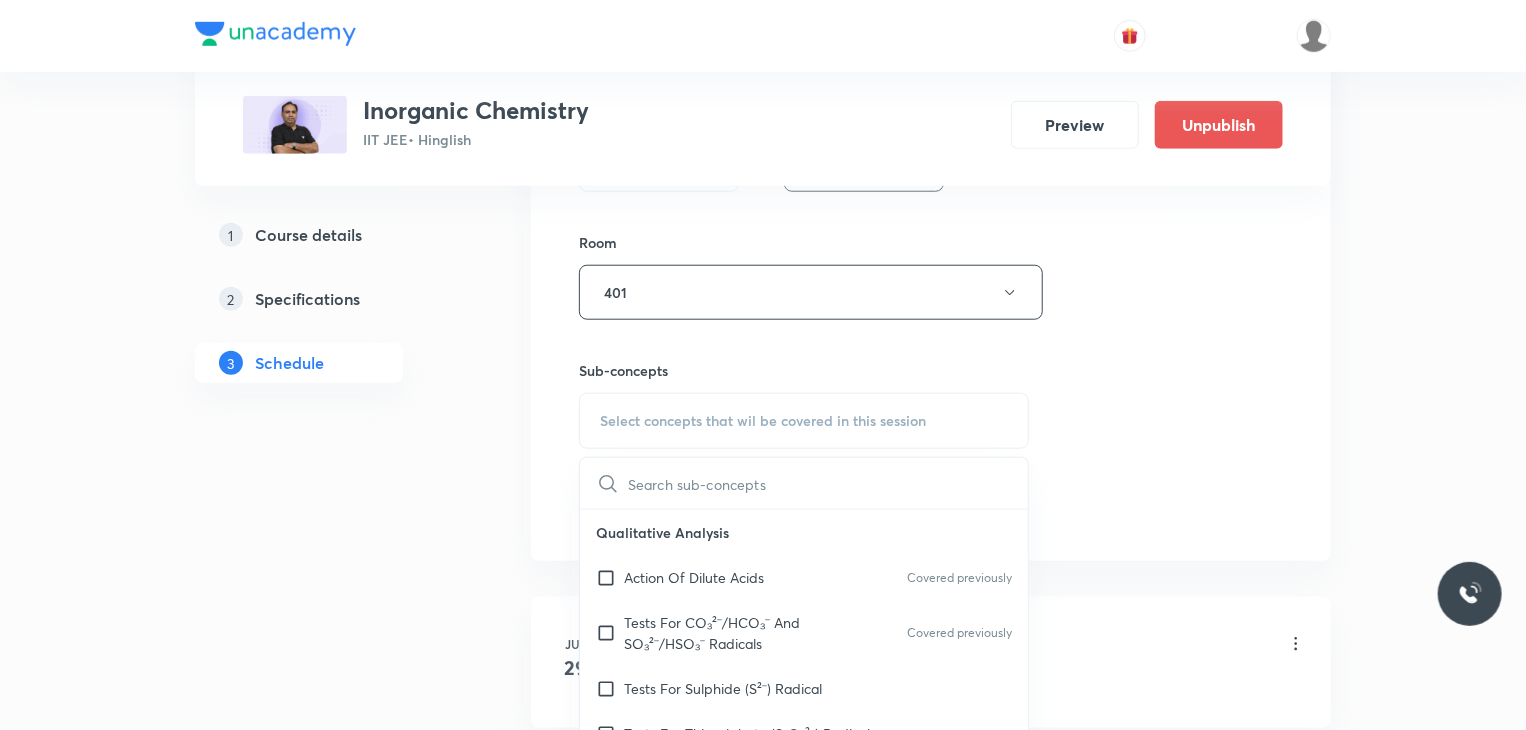 scroll, scrollTop: 851, scrollLeft: 0, axis: vertical 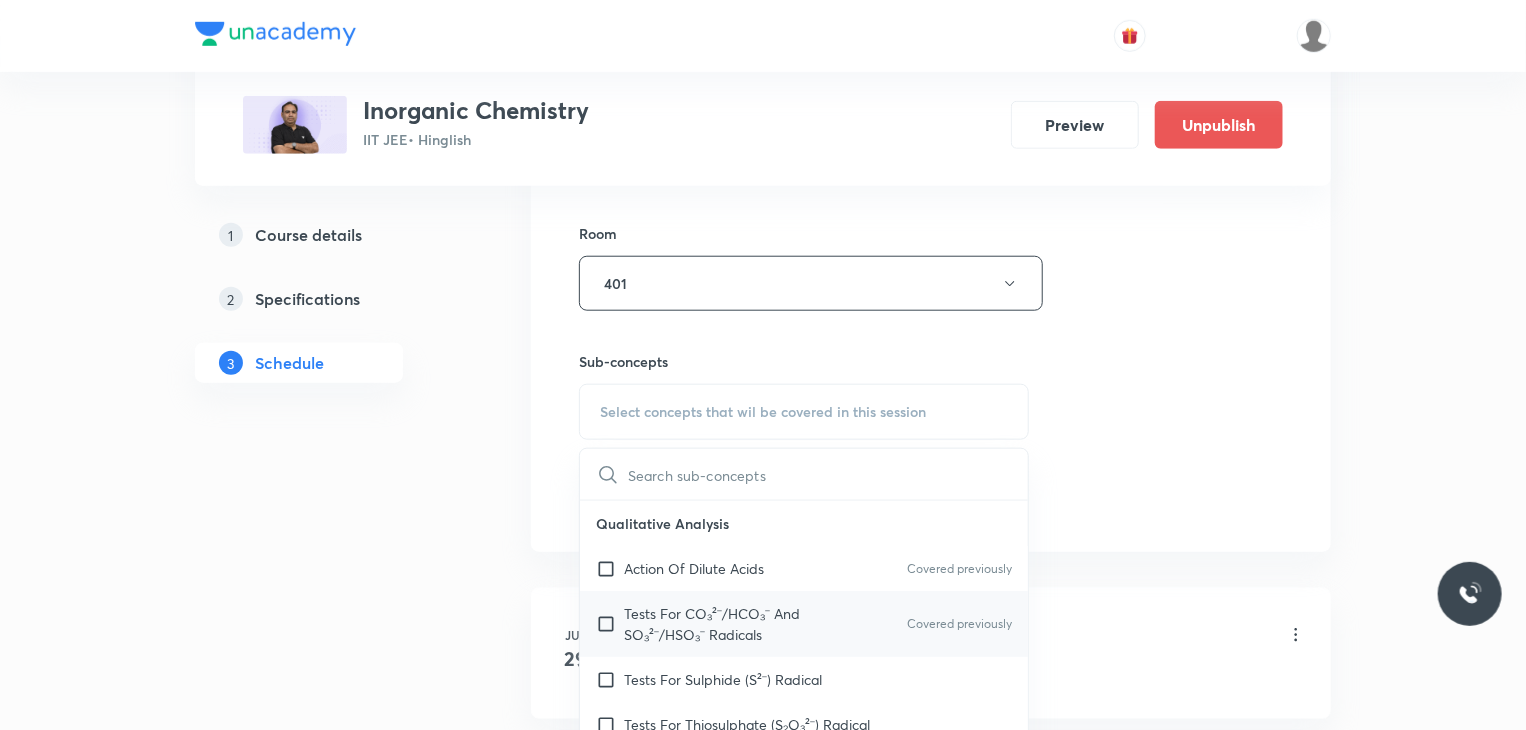 click on "Tests For CO₃²⁻/HCO₃⁻ And SO₃²⁻/HSO₃⁻ Radicals" at bounding box center (725, 624) 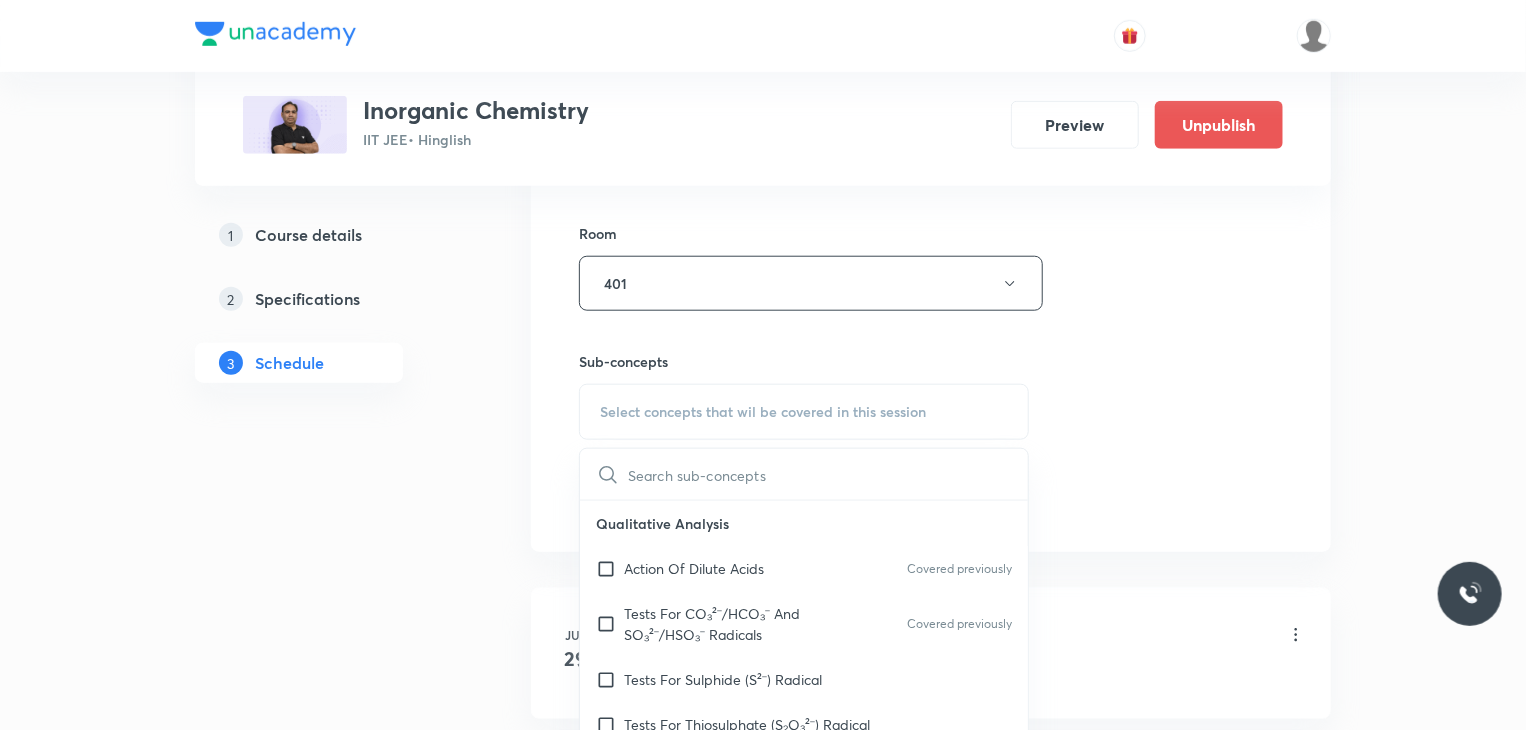 checkbox on "true" 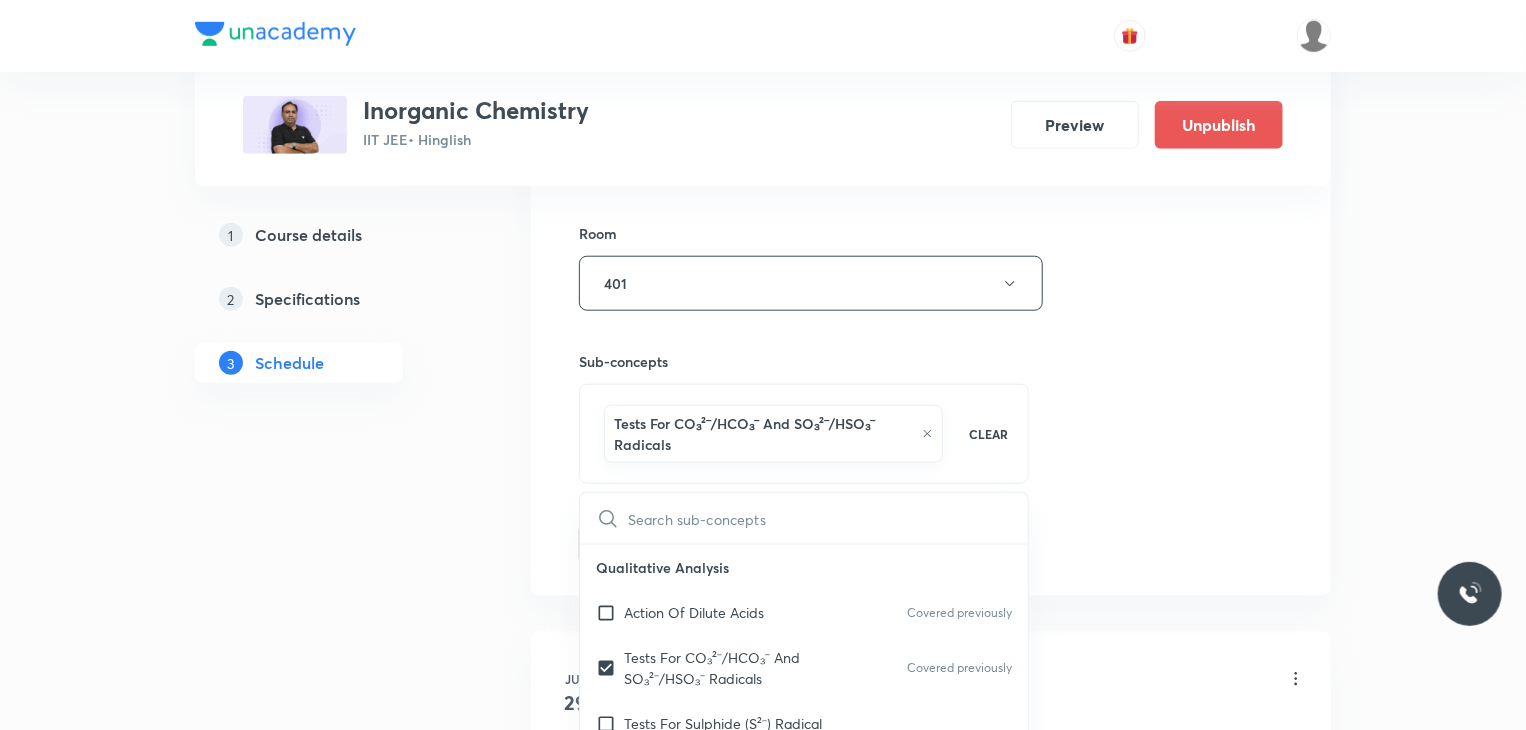 click on "Session  5 Live class Session title 24/99 Coordination Chemistry 5 ​ Schedule for Aug 7, 2025, 12:40 PM ​ Duration (in minutes) 80 ​   Session type Online Offline Room 401 Sub-concepts Tests For CO₃²⁻/HCO₃⁻ And SO₃²⁻/HSO₃⁻ Radicals CLEAR ​ Qualitative Analysis Action Of Dilute Acids Covered previously Tests For CO₃²⁻/HCO₃⁻ And SO₃²⁻/HSO₃⁻ Radicals Covered previously Tests For Sulphide (S²⁻) Radical Tests For Thiosulphate (S₂O₃²⁻) Radical Tests For Nitrite (NO₂⁻) Radical Tests For Acetate , Formate And Oxalate Radicals Tests For Halide(Cl⁻ , Br⁻ , I⁻) Radicals Test For Nitrate (NO₃⁻) Radical Test For Sulphate(SO₄²⁻) Radical Test For Borate(BO₃³⁻) Radical Test For Phosphate(PO₄³⁻) Radical Test For Chromate(CrO₄²⁻) And Dichromate(Cr₂O₇²⁻) Radicals Test For Permanganate (MnO₄⁻) And Manganate (MnO₄²⁻) Radicals Dry Tests For Basic Radicals Wet Tests For Basic Radicals Some General Tests For Cations Periodic Table" at bounding box center (931, 72) 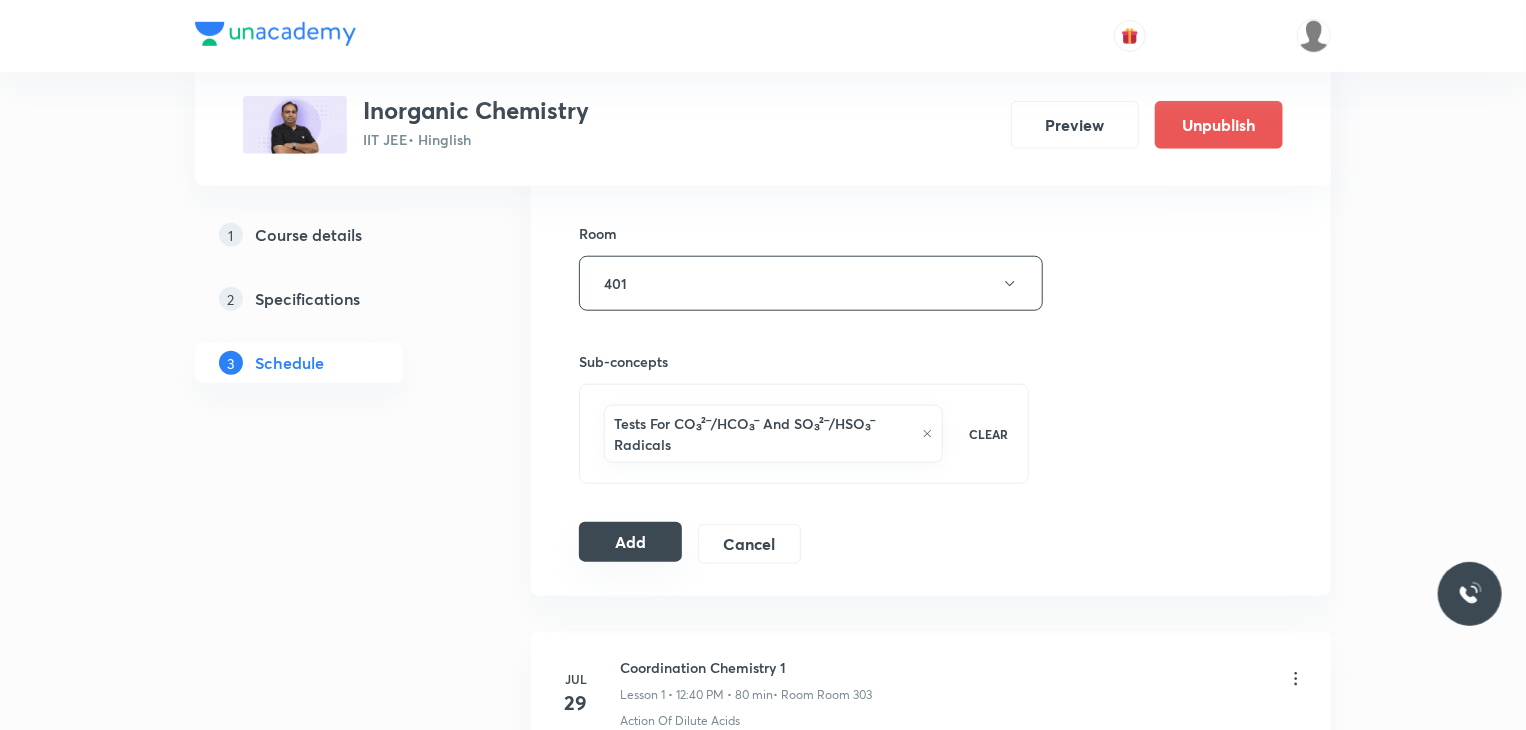 click on "Add" at bounding box center (630, 542) 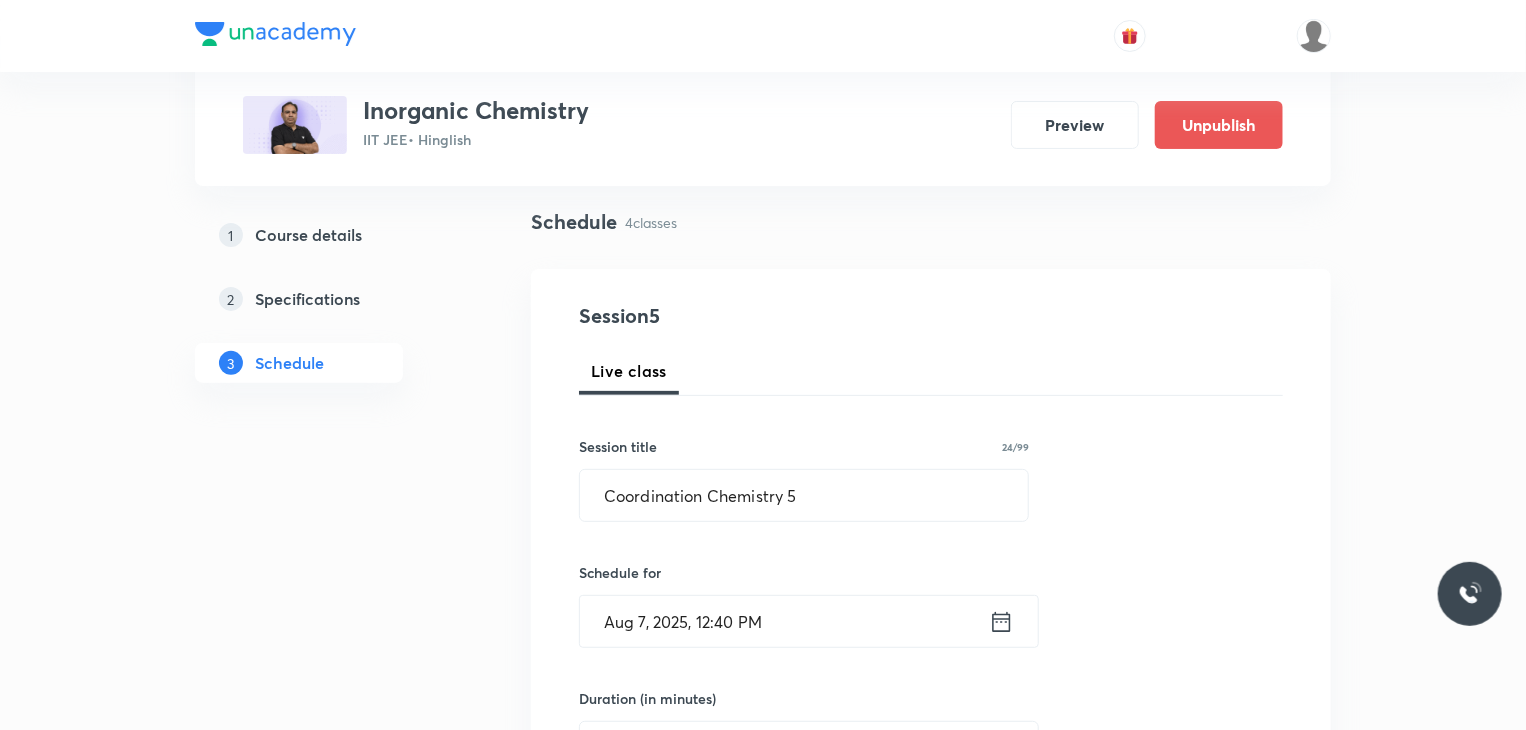scroll, scrollTop: 0, scrollLeft: 0, axis: both 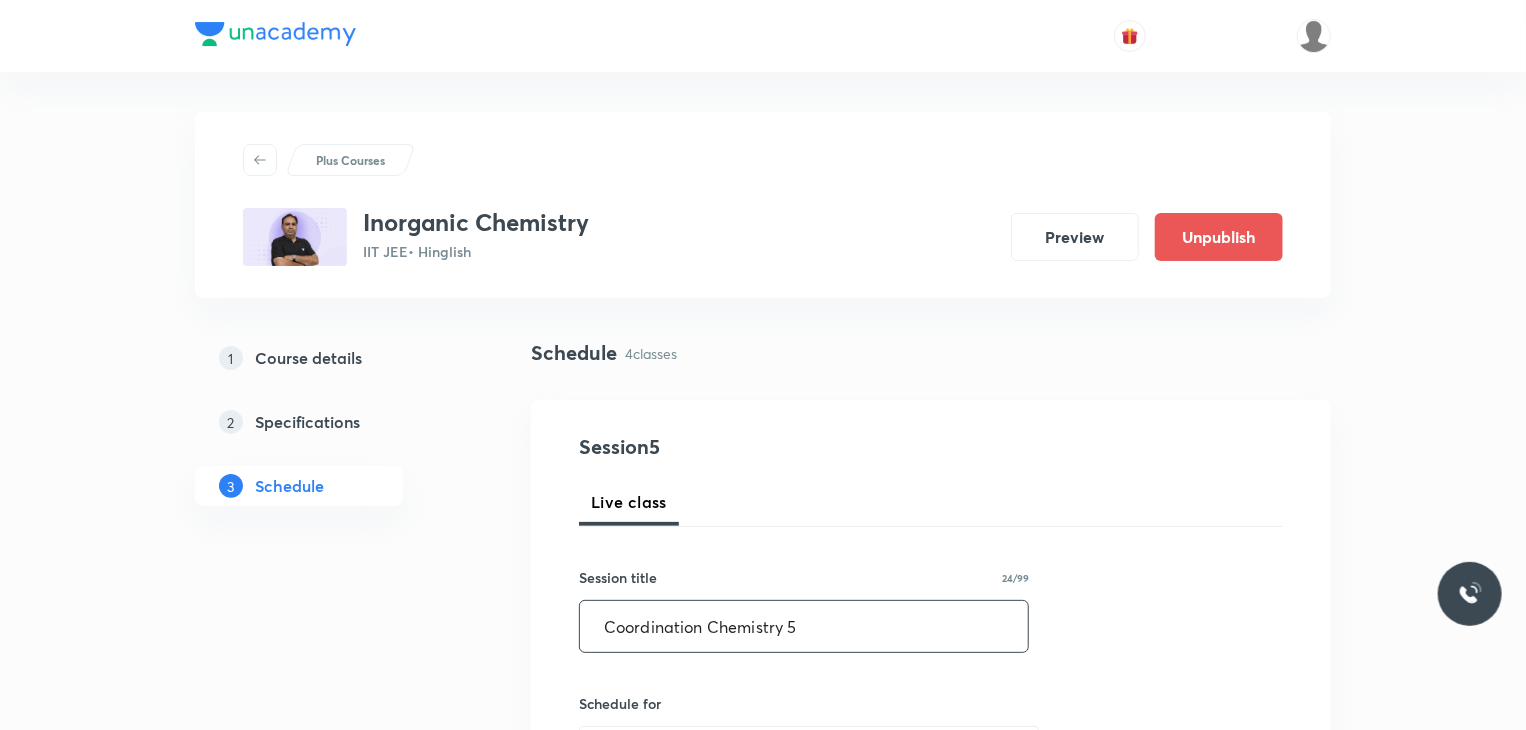 drag, startPoint x: 816, startPoint y: 619, endPoint x: 416, endPoint y: 576, distance: 402.3046 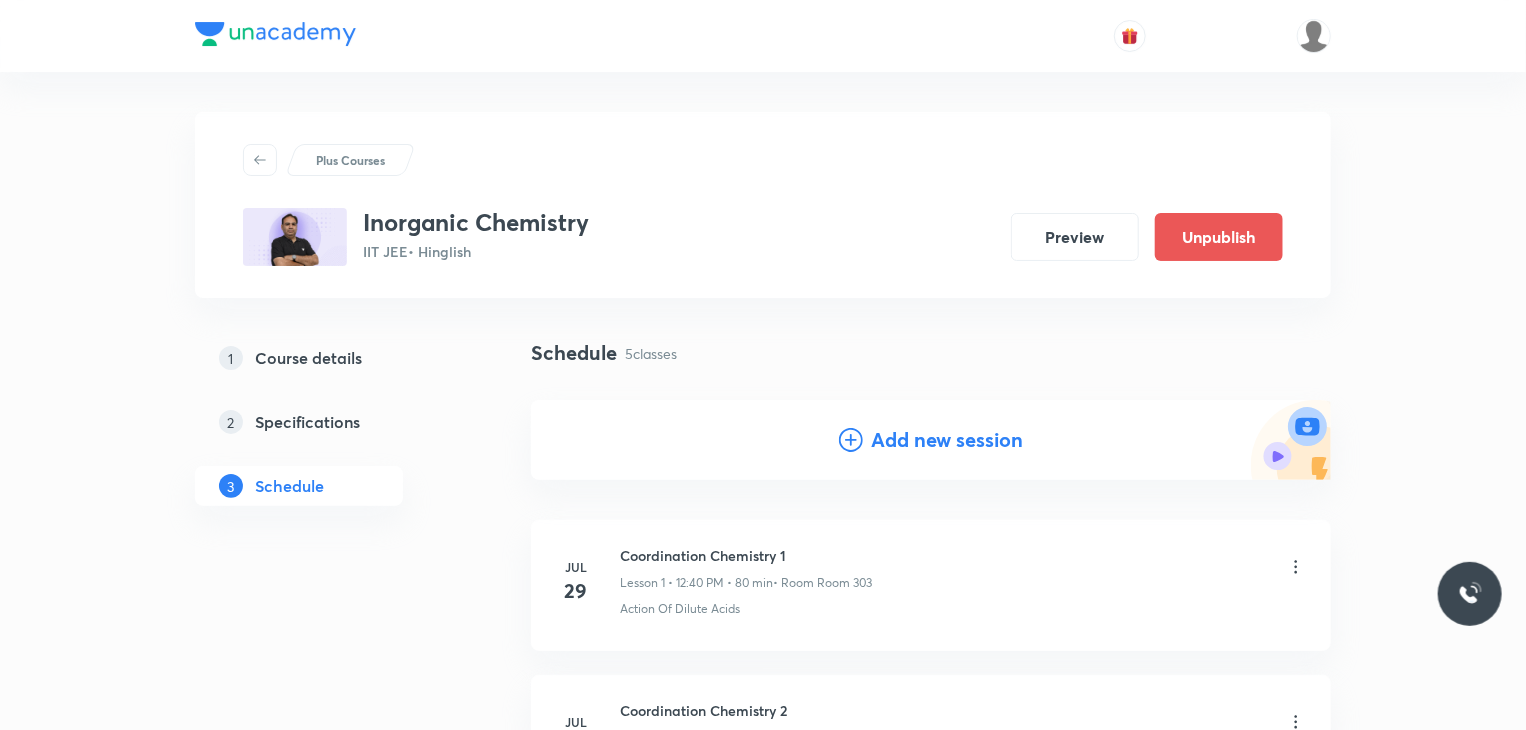 click on "Add new session" at bounding box center [947, 440] 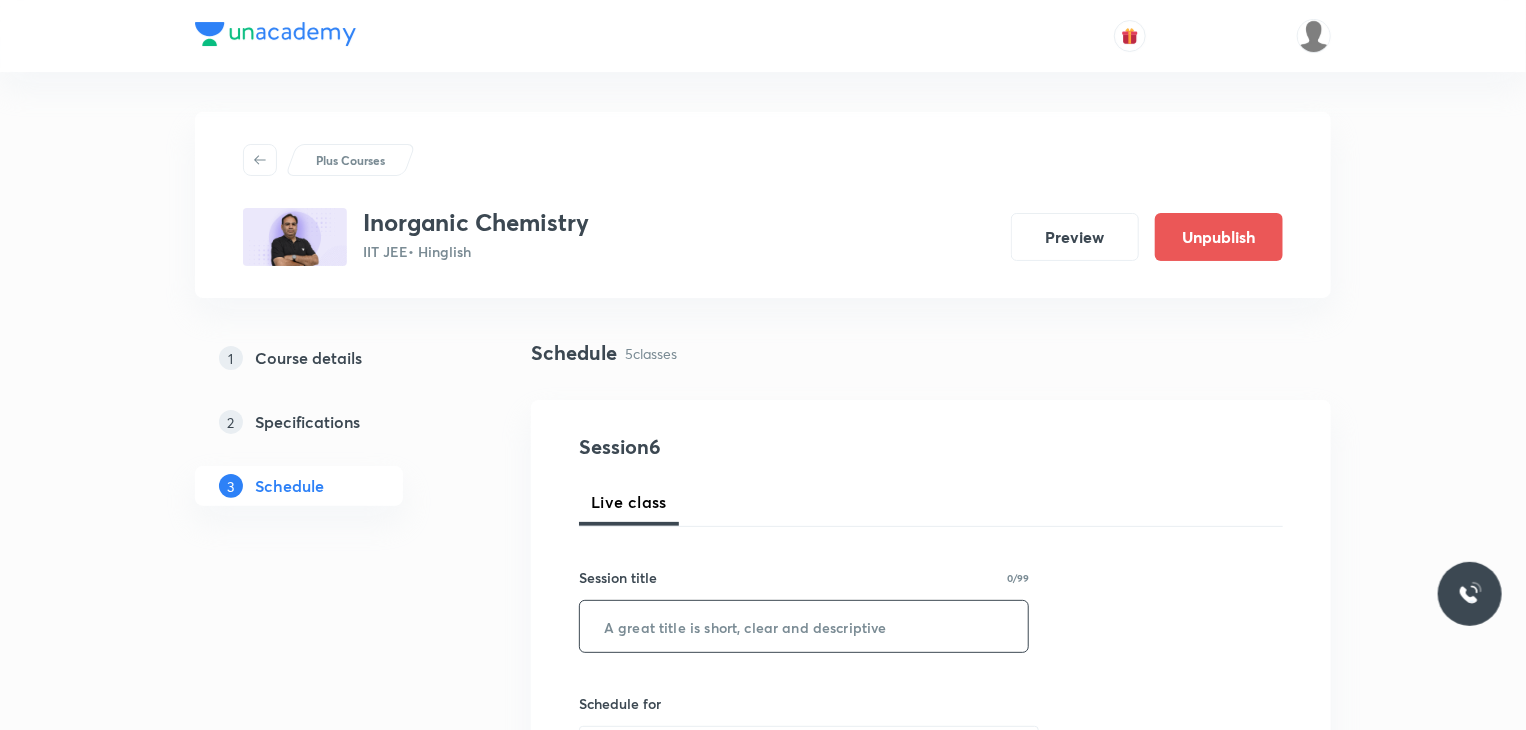 click at bounding box center (804, 626) 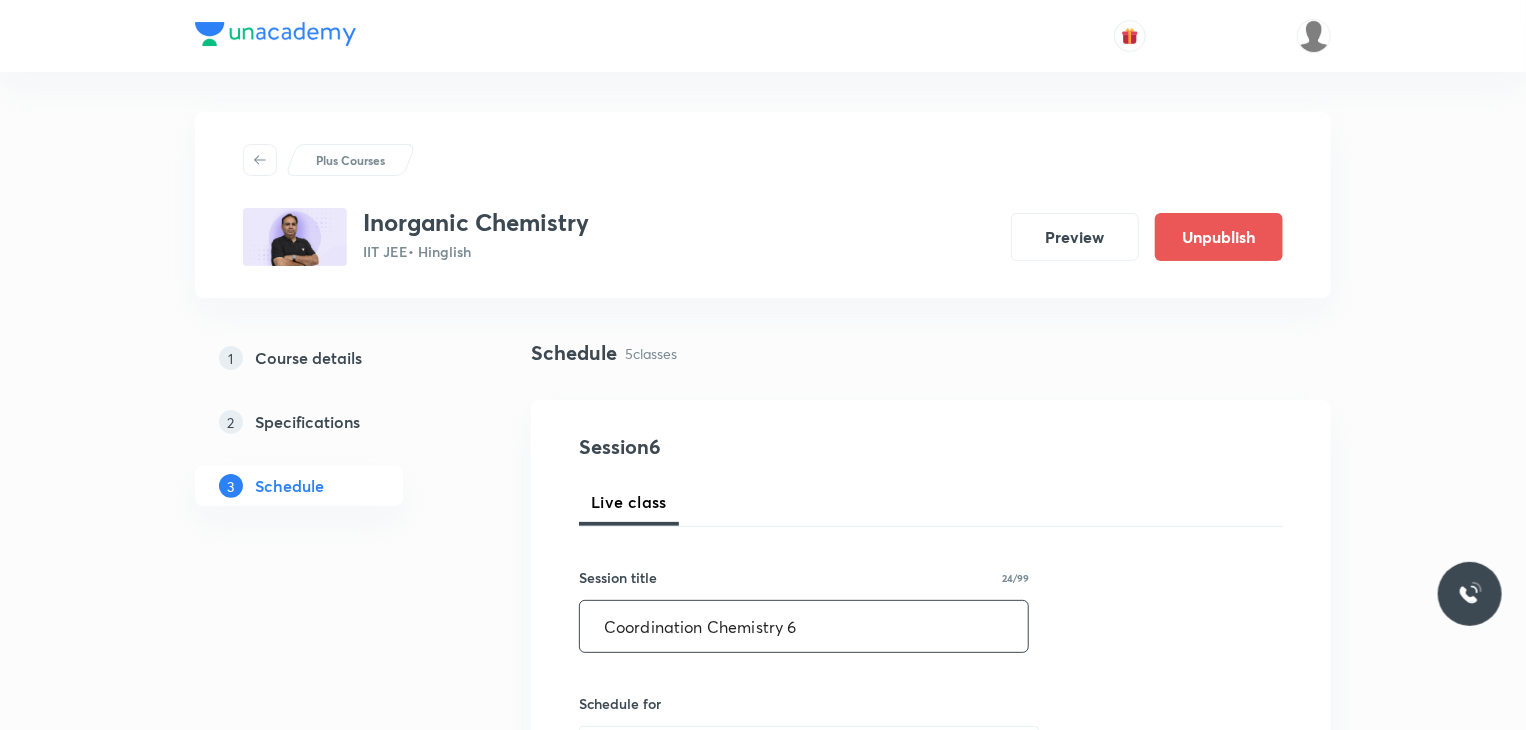 type on "Coordination Chemistry 6" 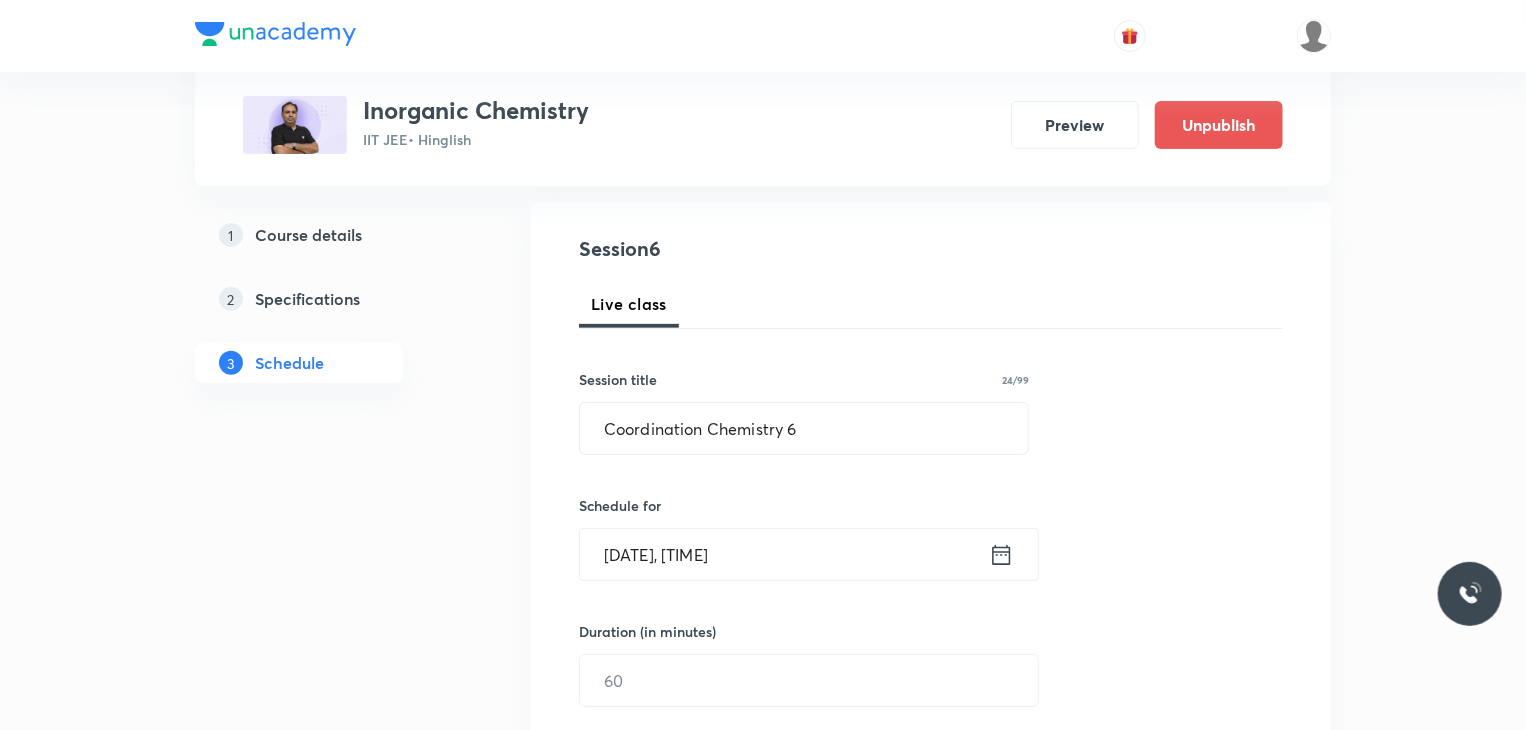 click on "Aug 2, 2025, 2:22 PM" at bounding box center (784, 554) 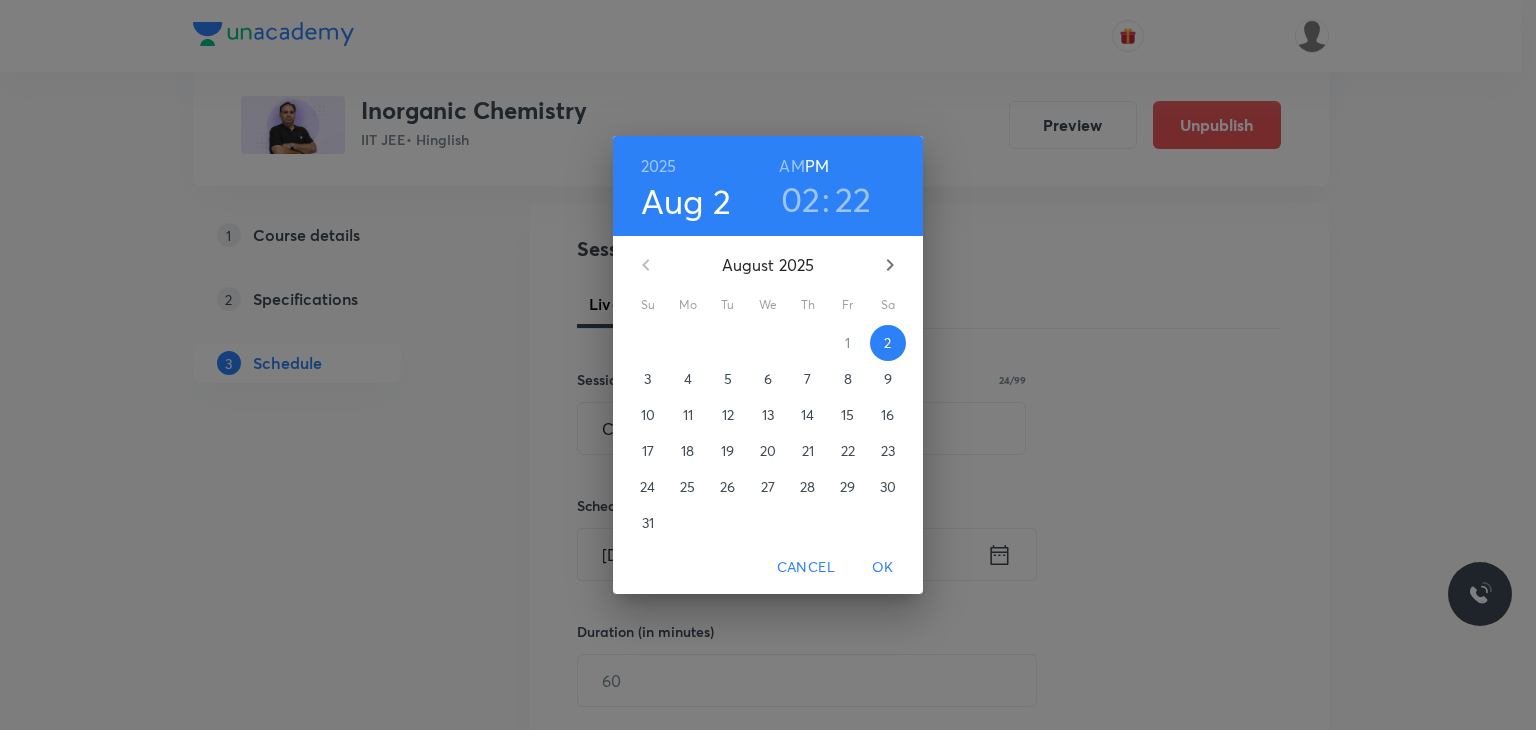 click on "8" at bounding box center (848, 379) 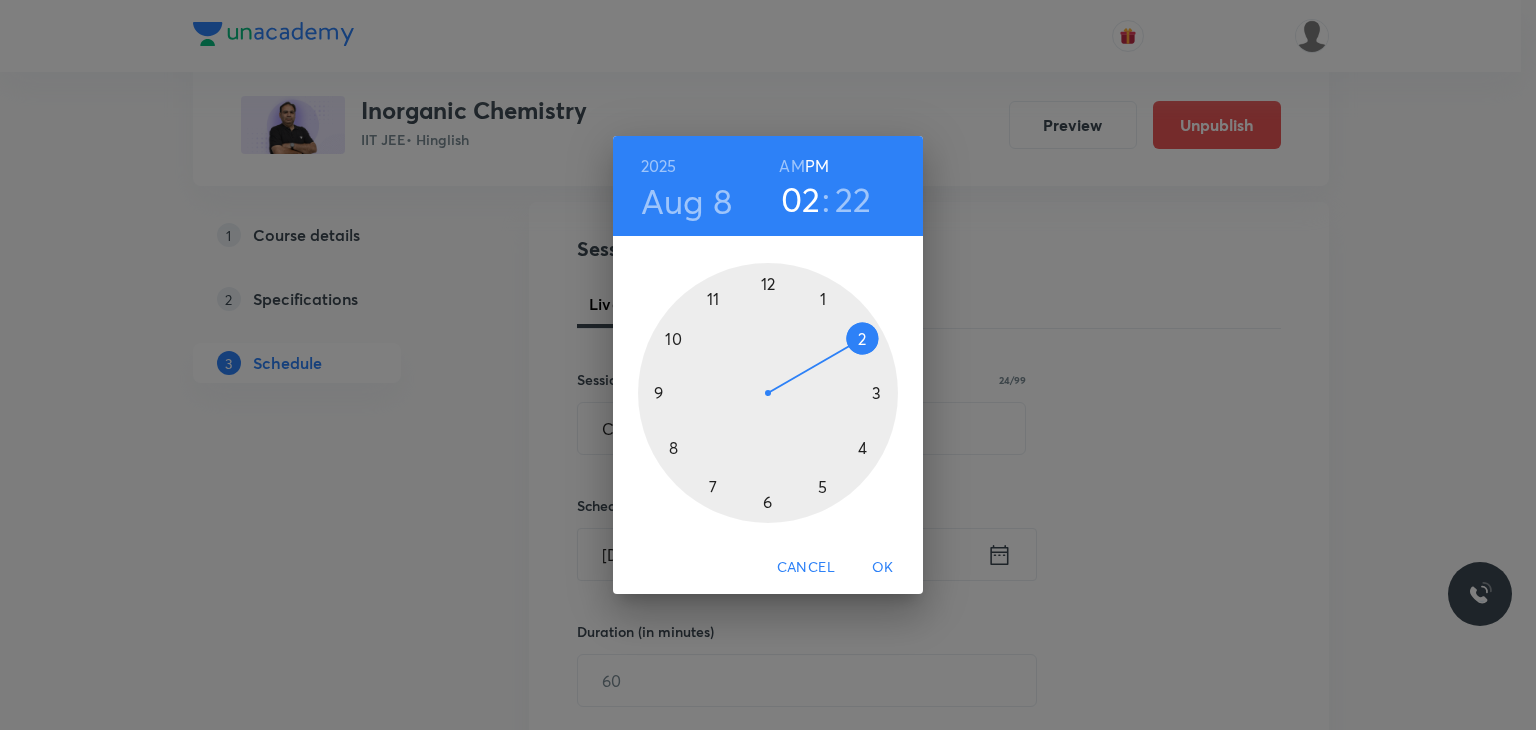 click on "AM" at bounding box center [791, 166] 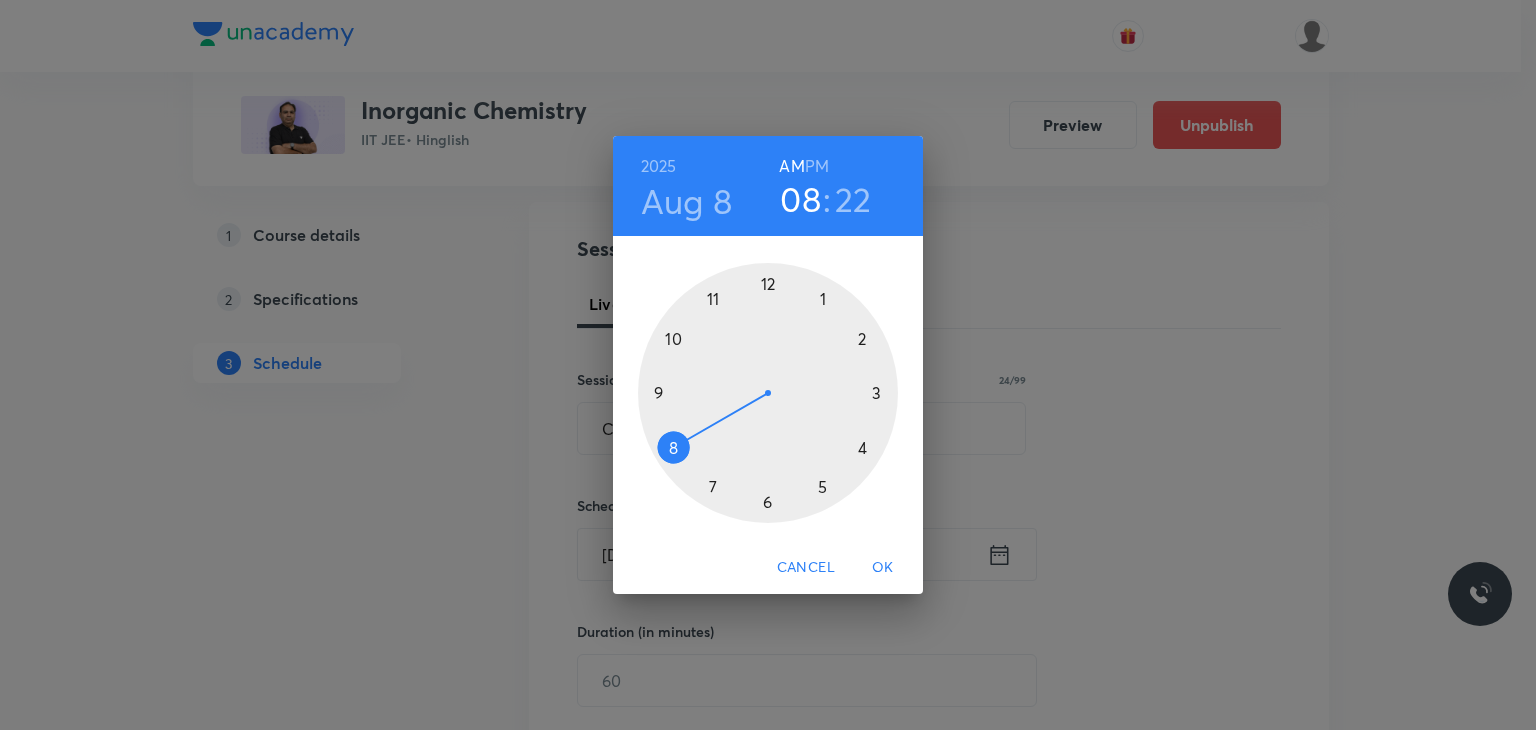 drag, startPoint x: 749, startPoint y: 329, endPoint x: 695, endPoint y: 429, distance: 113.64858 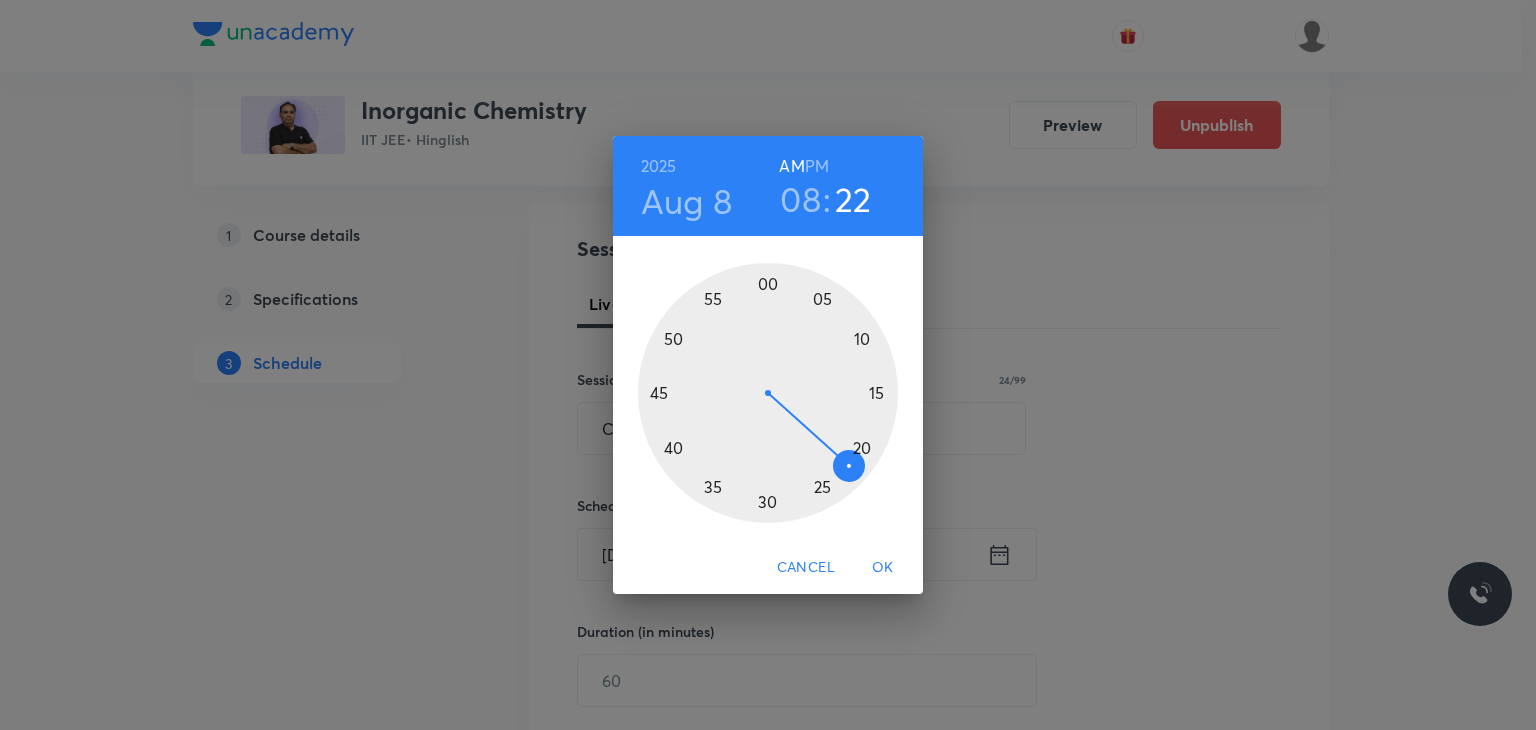 click at bounding box center (768, 393) 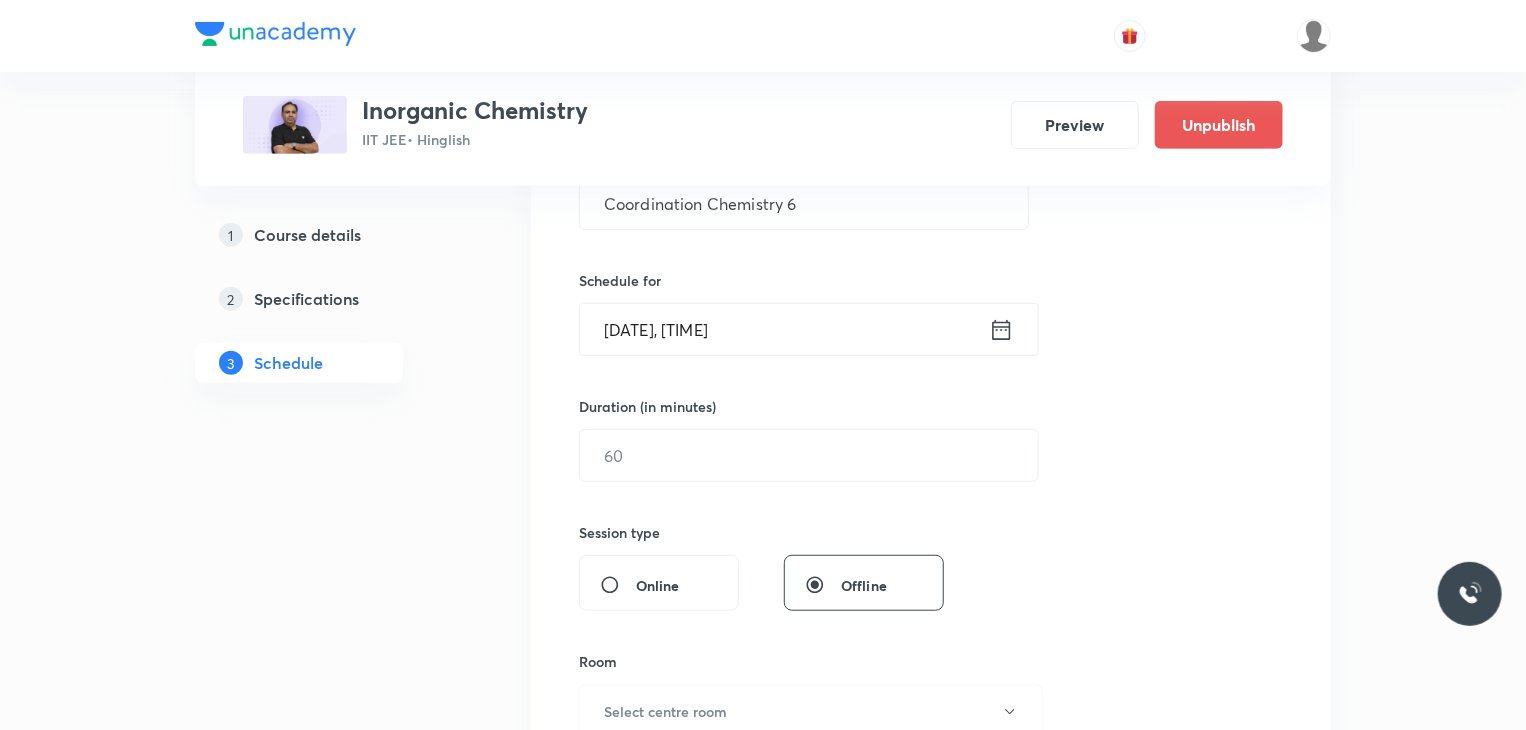 scroll, scrollTop: 422, scrollLeft: 0, axis: vertical 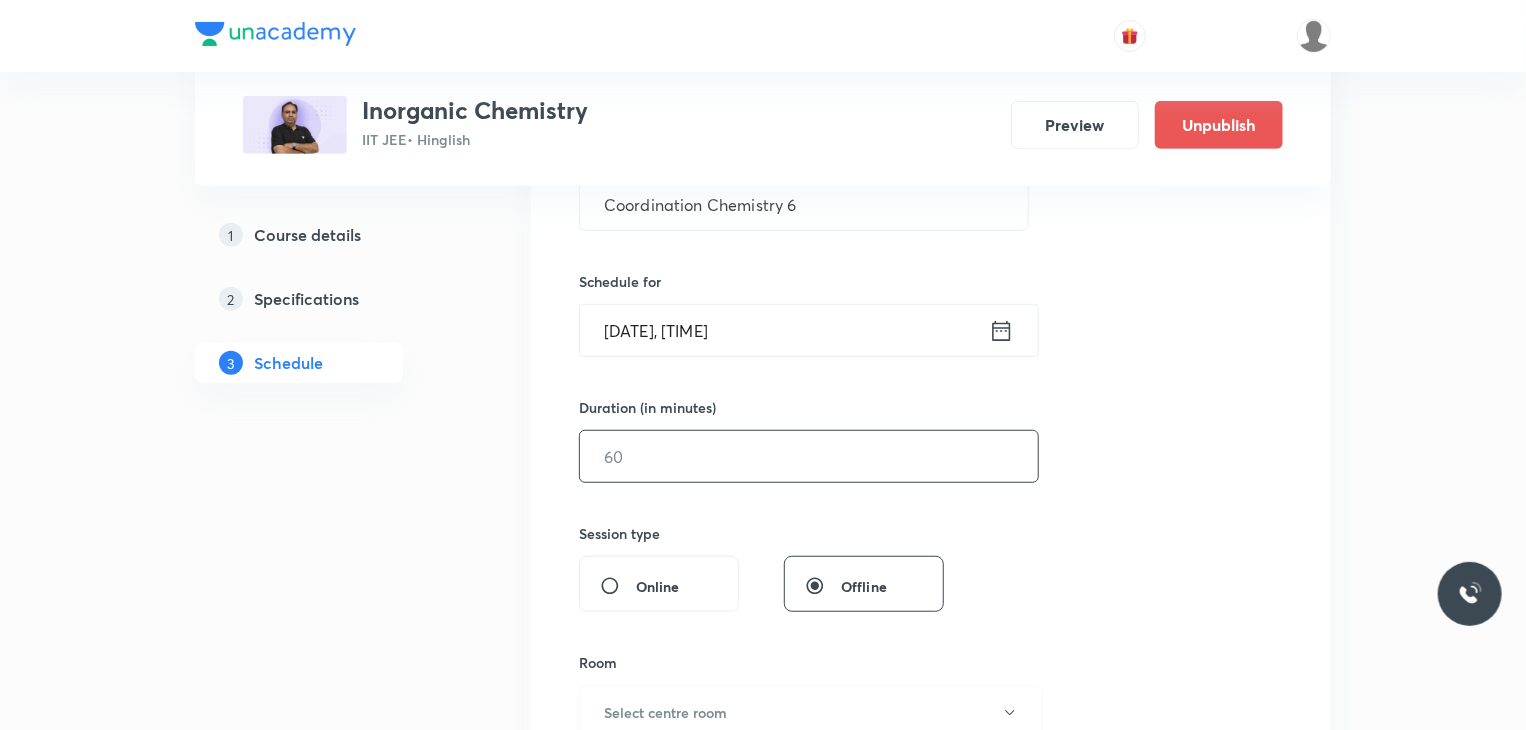 click at bounding box center (809, 456) 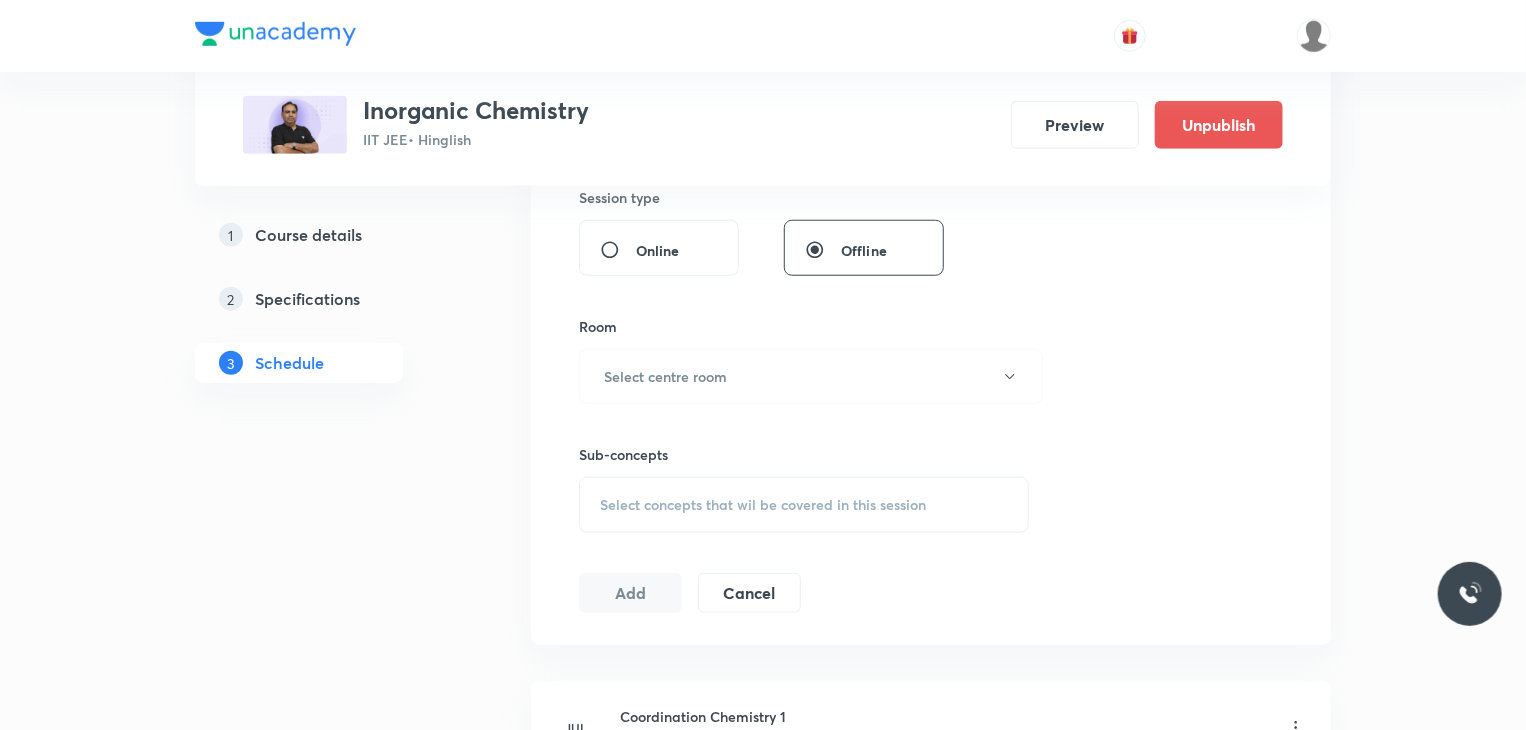 scroll, scrollTop: 766, scrollLeft: 0, axis: vertical 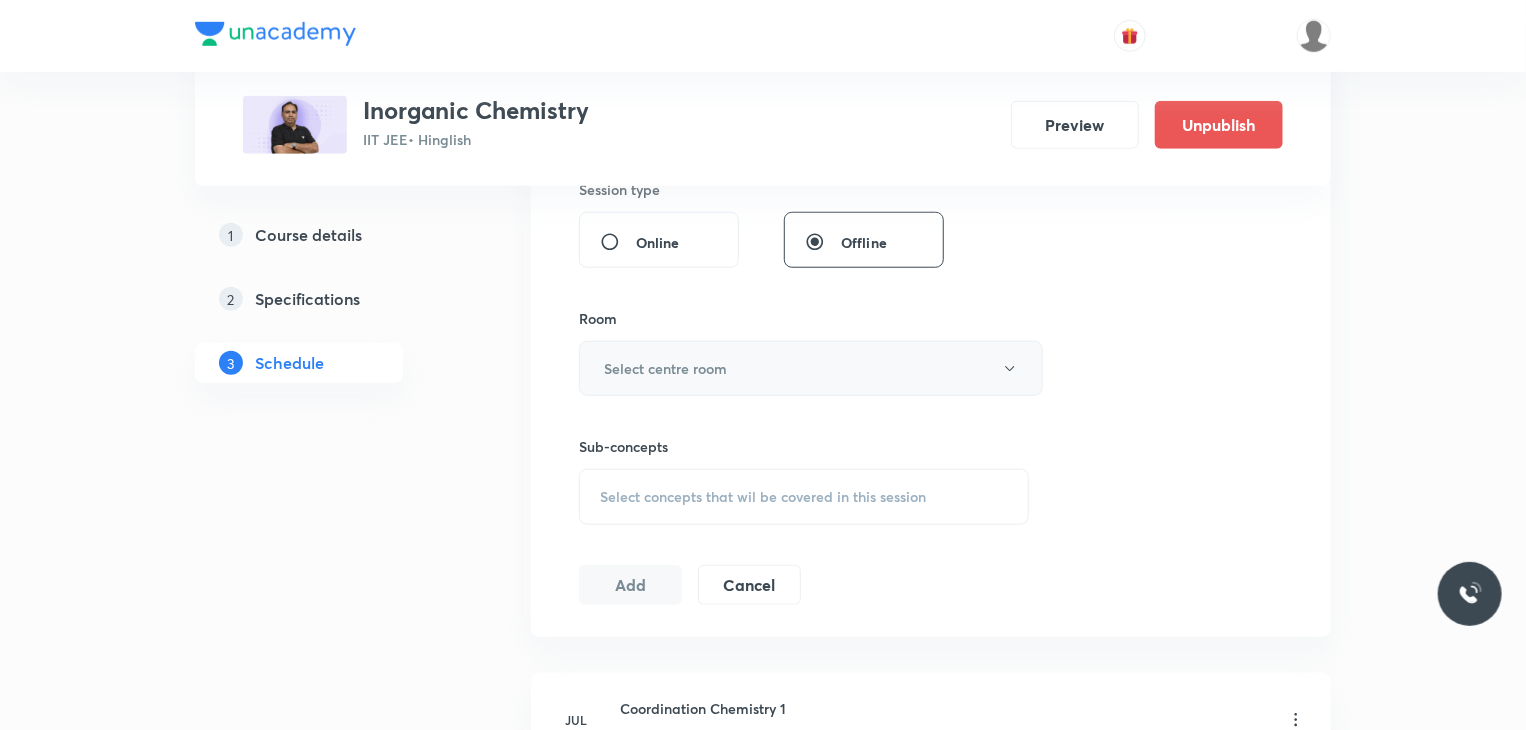 type on "80" 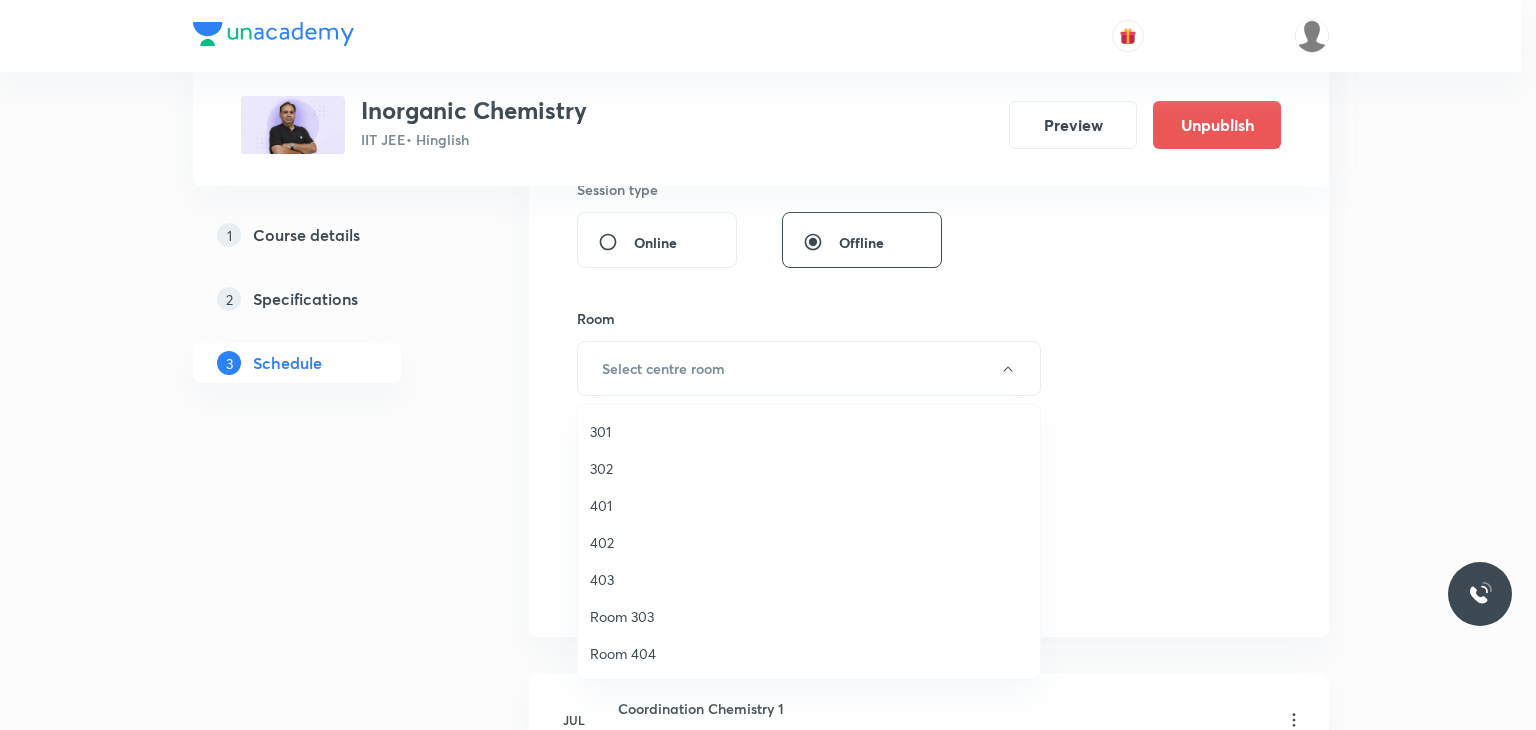click on "401" at bounding box center [809, 505] 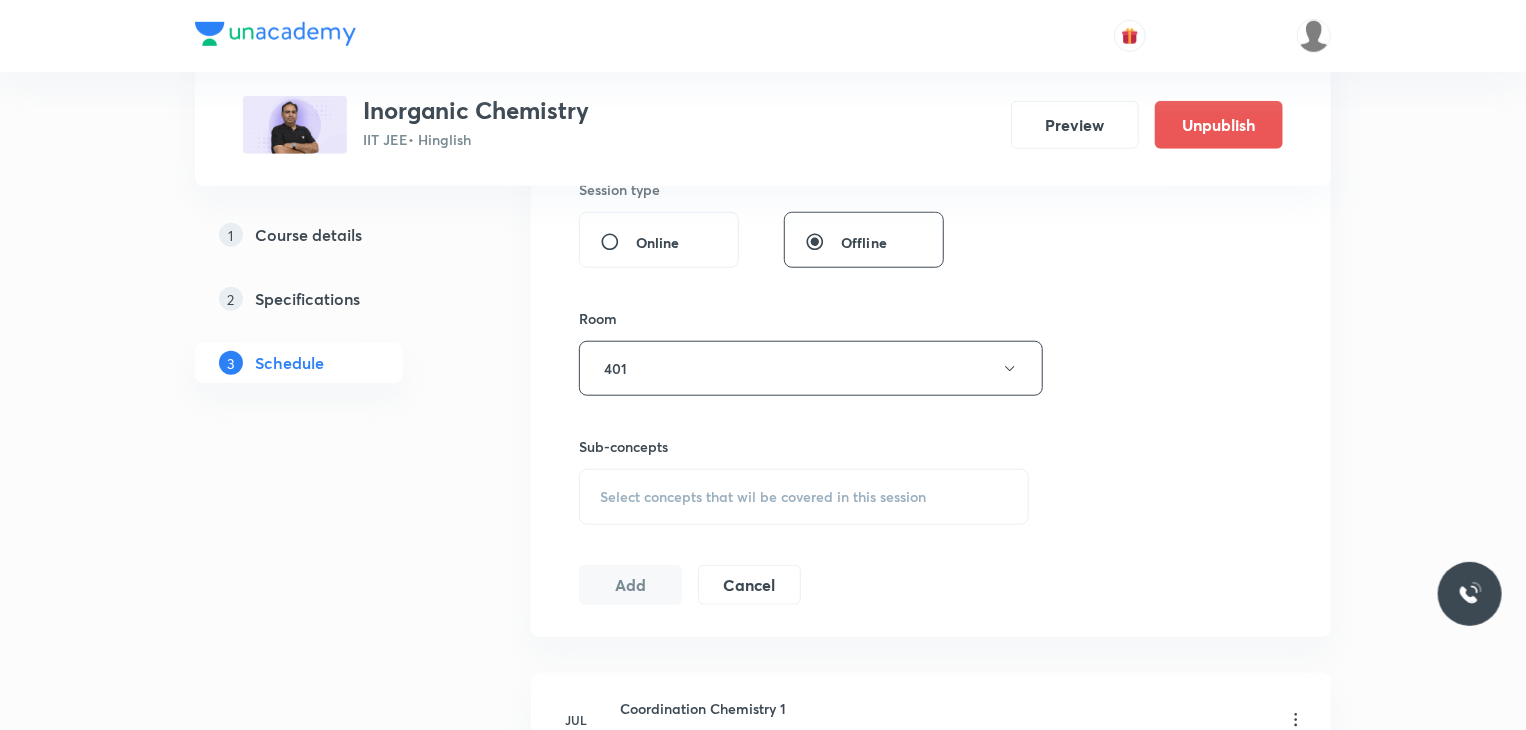click on "Select concepts that wil be covered in this session" at bounding box center [763, 497] 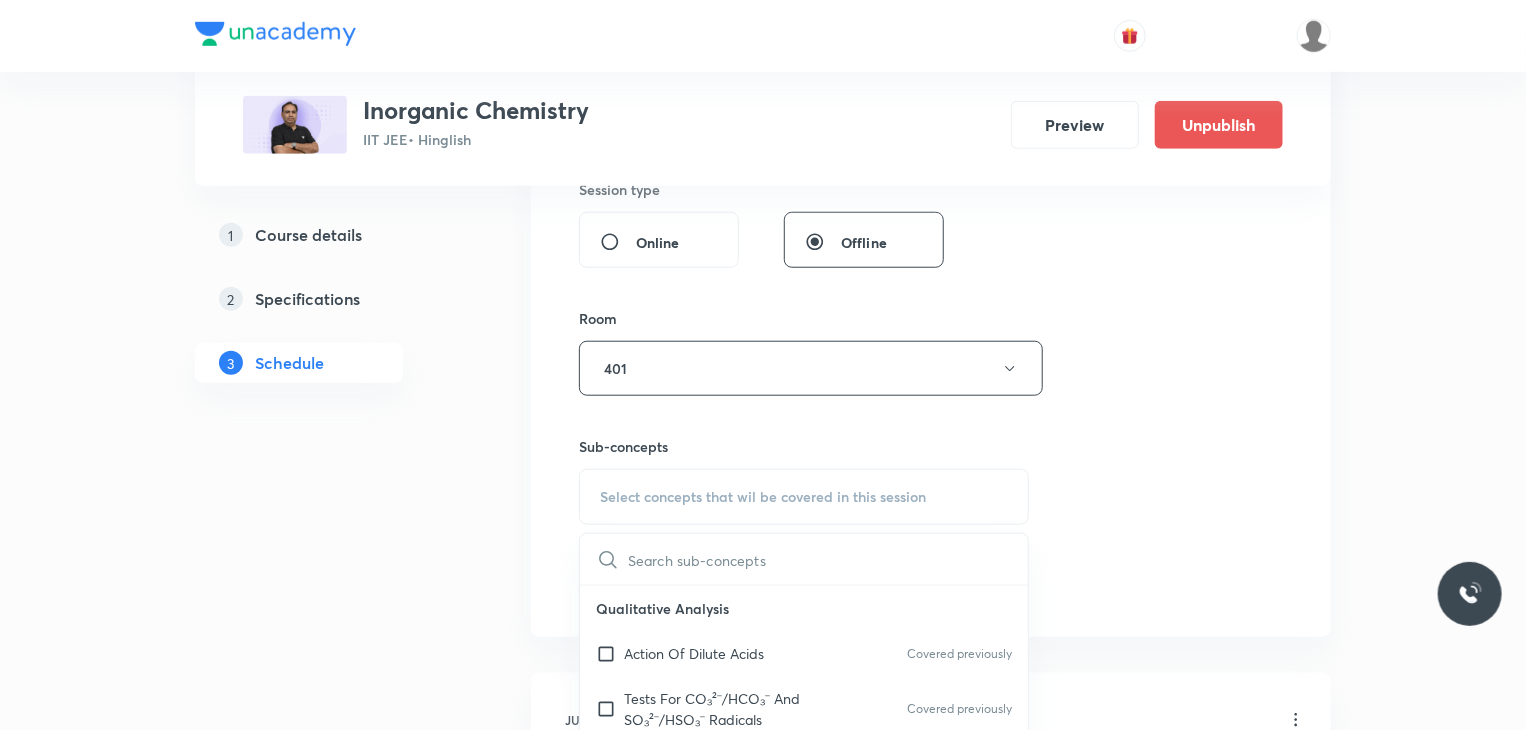 scroll, scrollTop: 911, scrollLeft: 0, axis: vertical 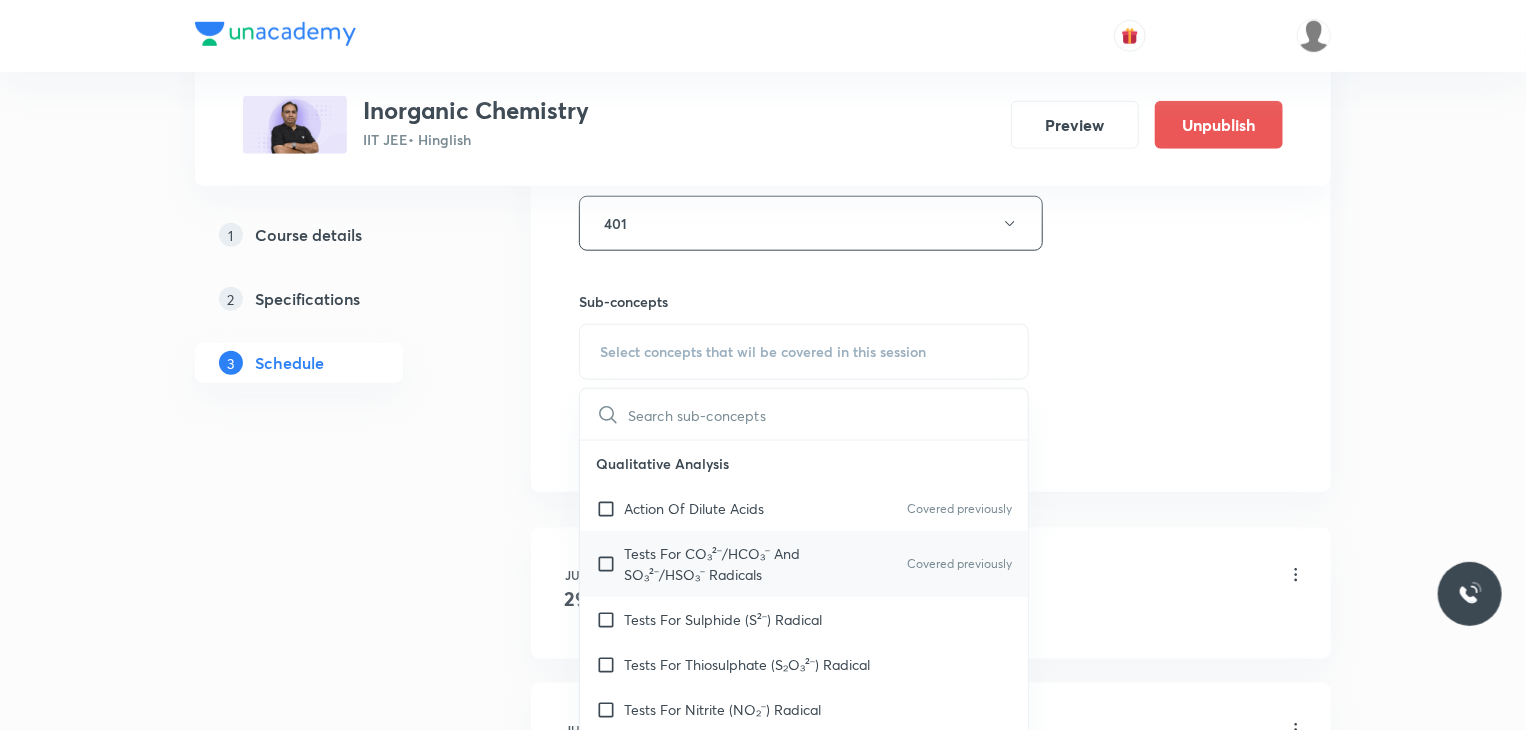 click on "Tests For CO₃²⁻/HCO₃⁻ And SO₃²⁻/HSO₃⁻ Radicals Covered previously" at bounding box center [804, 564] 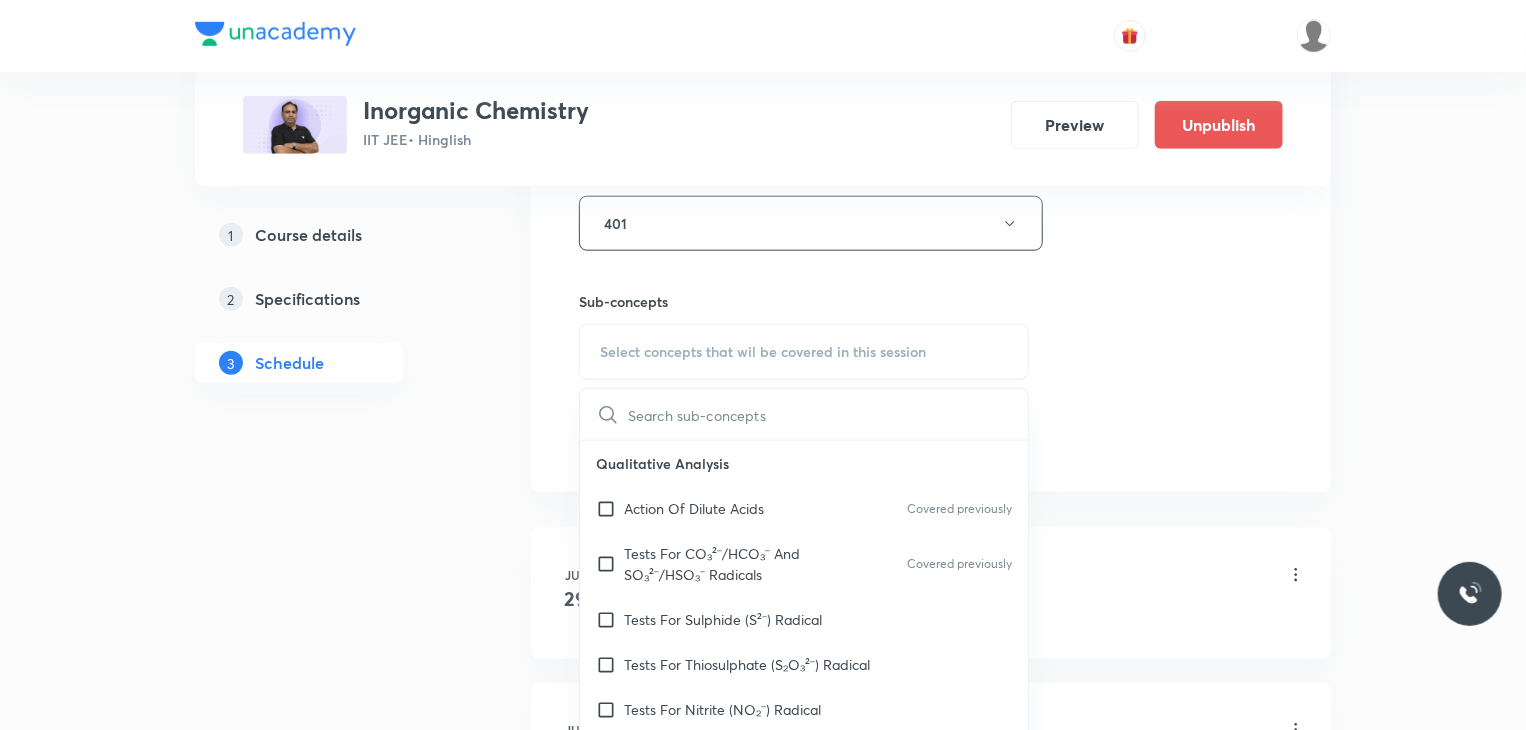 checkbox on "true" 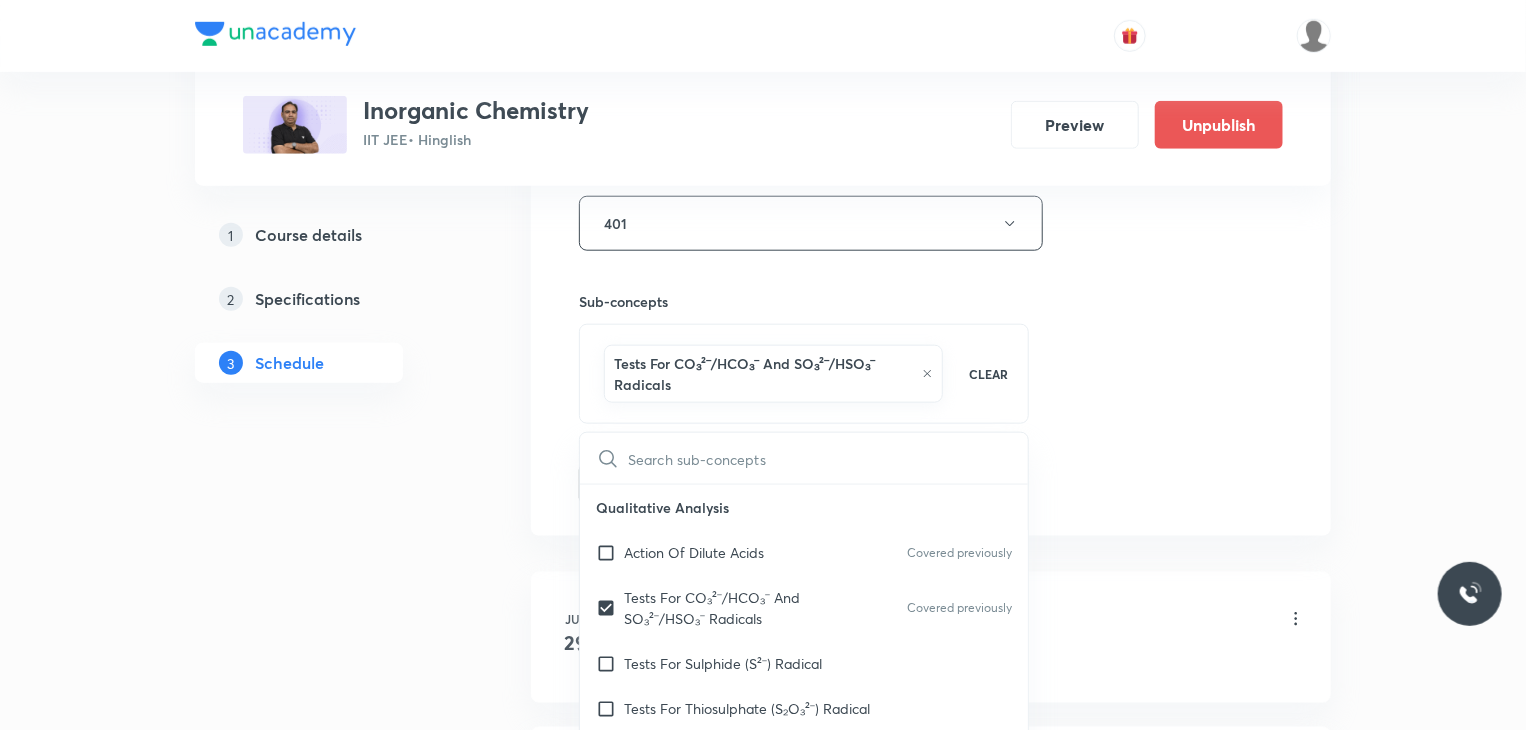 click on "Session  6 Live class Session title 24/99 Coordination Chemistry 6 ​ Schedule for Aug 8, 2025, 8:00 AM ​ Duration (in minutes) 80 ​   Session type Online Offline Room 401 Sub-concepts Tests For CO₃²⁻/HCO₃⁻ And SO₃²⁻/HSO₃⁻ Radicals CLEAR ​ Qualitative Analysis Action Of Dilute Acids Covered previously Tests For CO₃²⁻/HCO₃⁻ And SO₃²⁻/HSO₃⁻ Radicals Covered previously Tests For Sulphide (S²⁻) Radical Tests For Thiosulphate (S₂O₃²⁻) Radical Tests For Nitrite (NO₂⁻) Radical Tests For Acetate , Formate And Oxalate Radicals Tests For Halide(Cl⁻ , Br⁻ , I⁻) Radicals Test For Nitrate (NO₃⁻) Radical Test For Sulphate(SO₄²⁻) Radical Test For Borate(BO₃³⁻) Radical Test For Phosphate(PO₄³⁻) Radical Test For Chromate(CrO₄²⁻) And Dichromate(Cr₂O₇²⁻) Radicals Test For Permanganate (MnO₄⁻) And Manganate (MnO₄²⁻) Radicals Dry Tests For Basic Radicals Wet Tests For Basic Radicals Some General Tests For Cations Periodic Table" at bounding box center [931, 12] 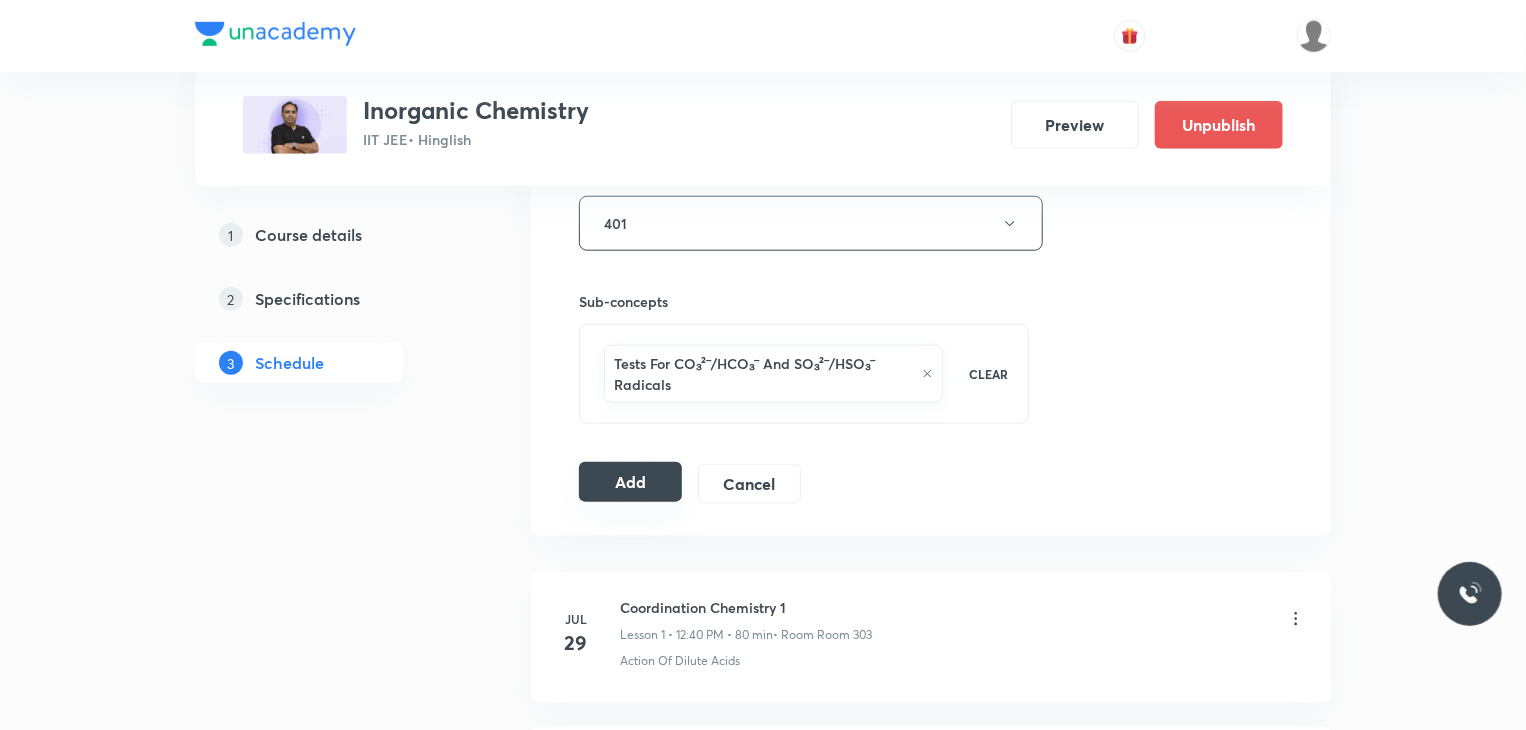 click on "Add" at bounding box center [630, 482] 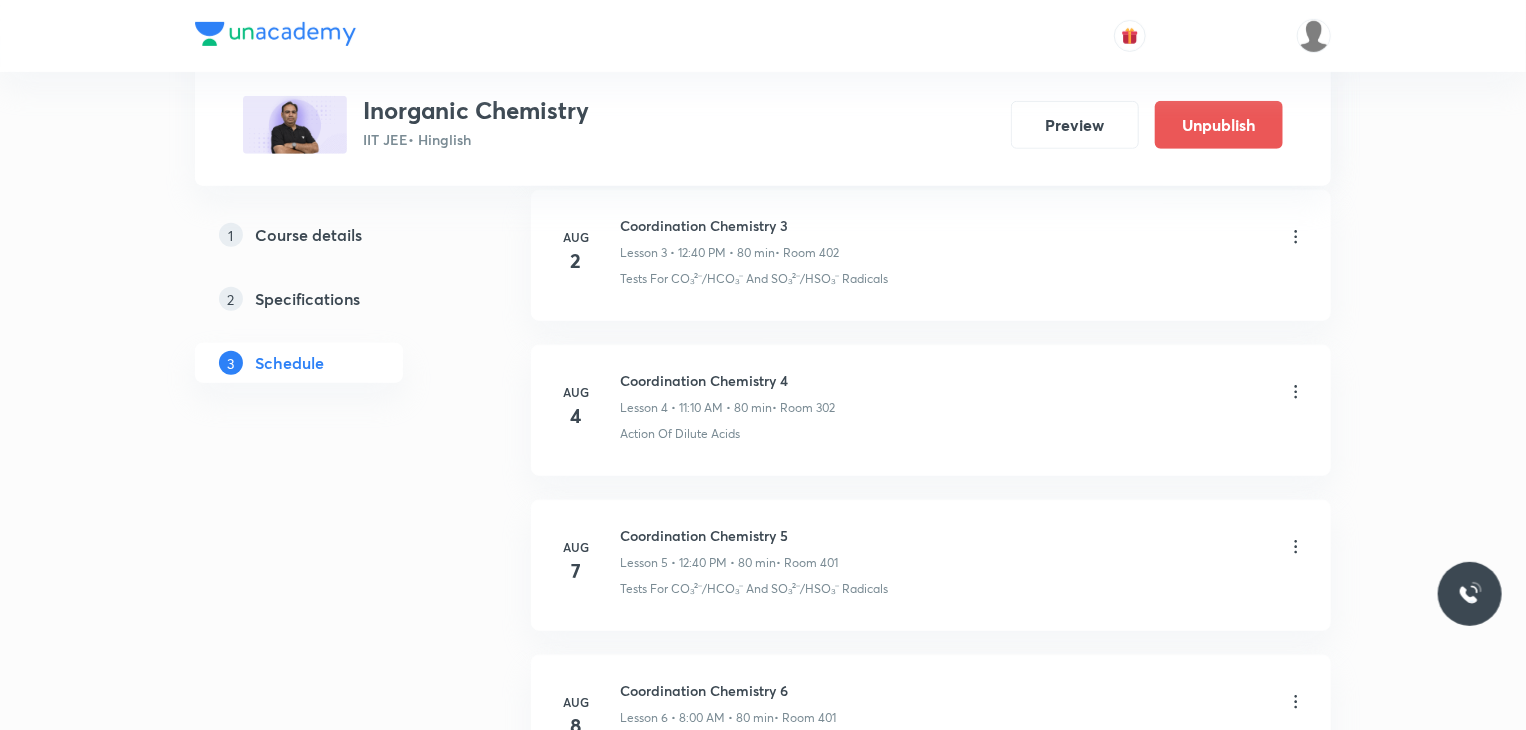 scroll, scrollTop: 882, scrollLeft: 0, axis: vertical 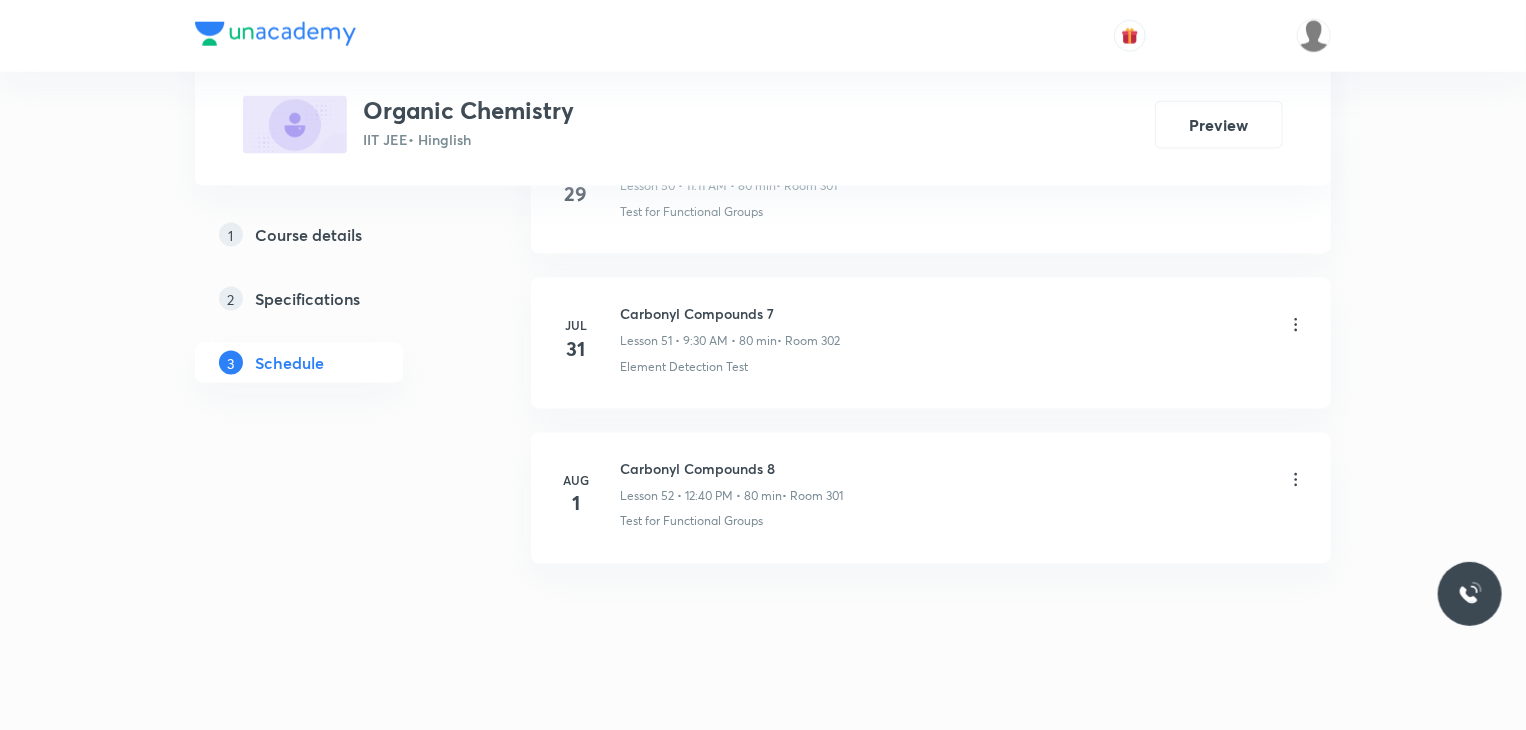 click on "Aug 1 Carbonyl Compounds 8 Lesson 52 • 12:40 PM • 80 min  • Room 301 Test for Functional Groups" at bounding box center (931, 498) 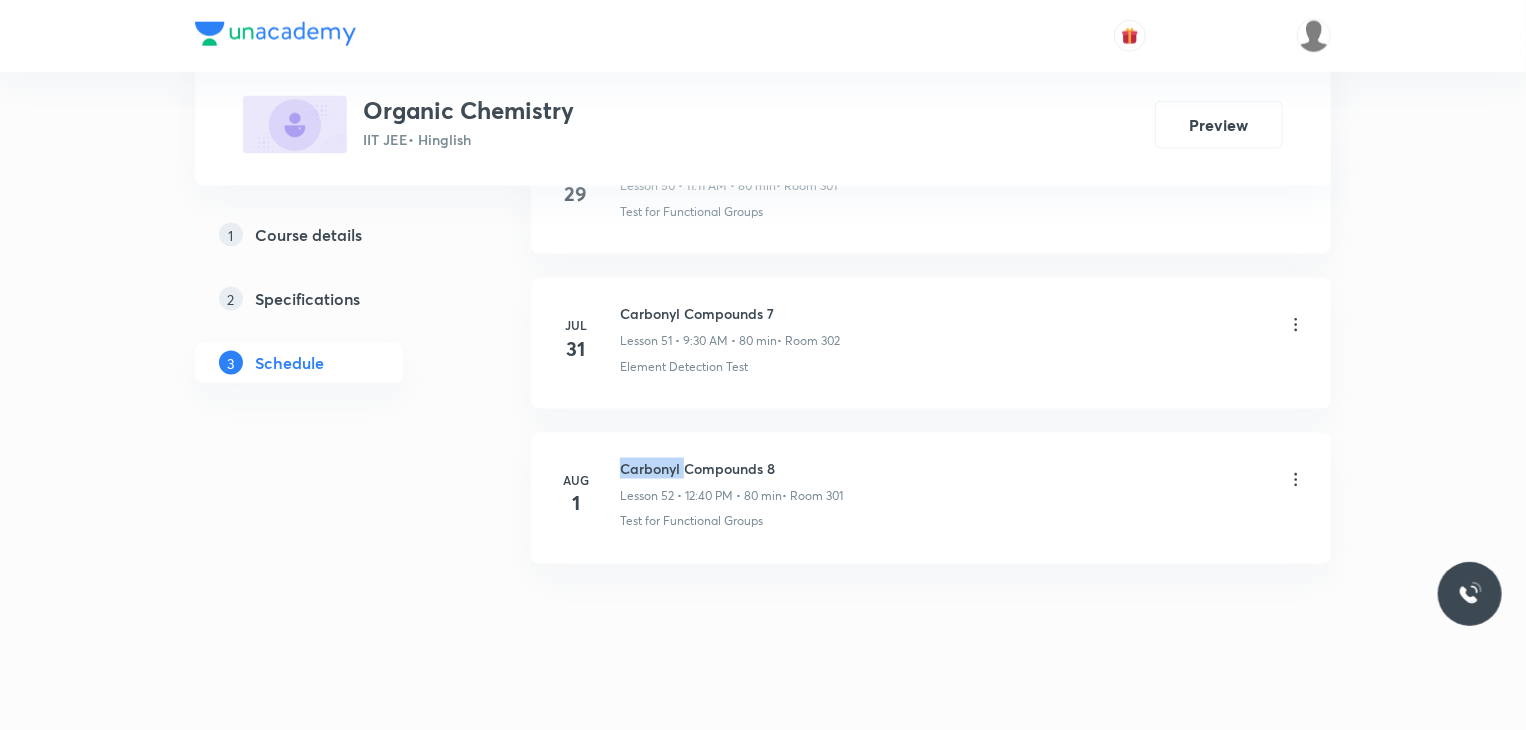 click on "Aug 1 Carbonyl Compounds 8 Lesson 52 • 12:40 PM • 80 min  • Room 301 Test for Functional Groups" at bounding box center [931, 498] 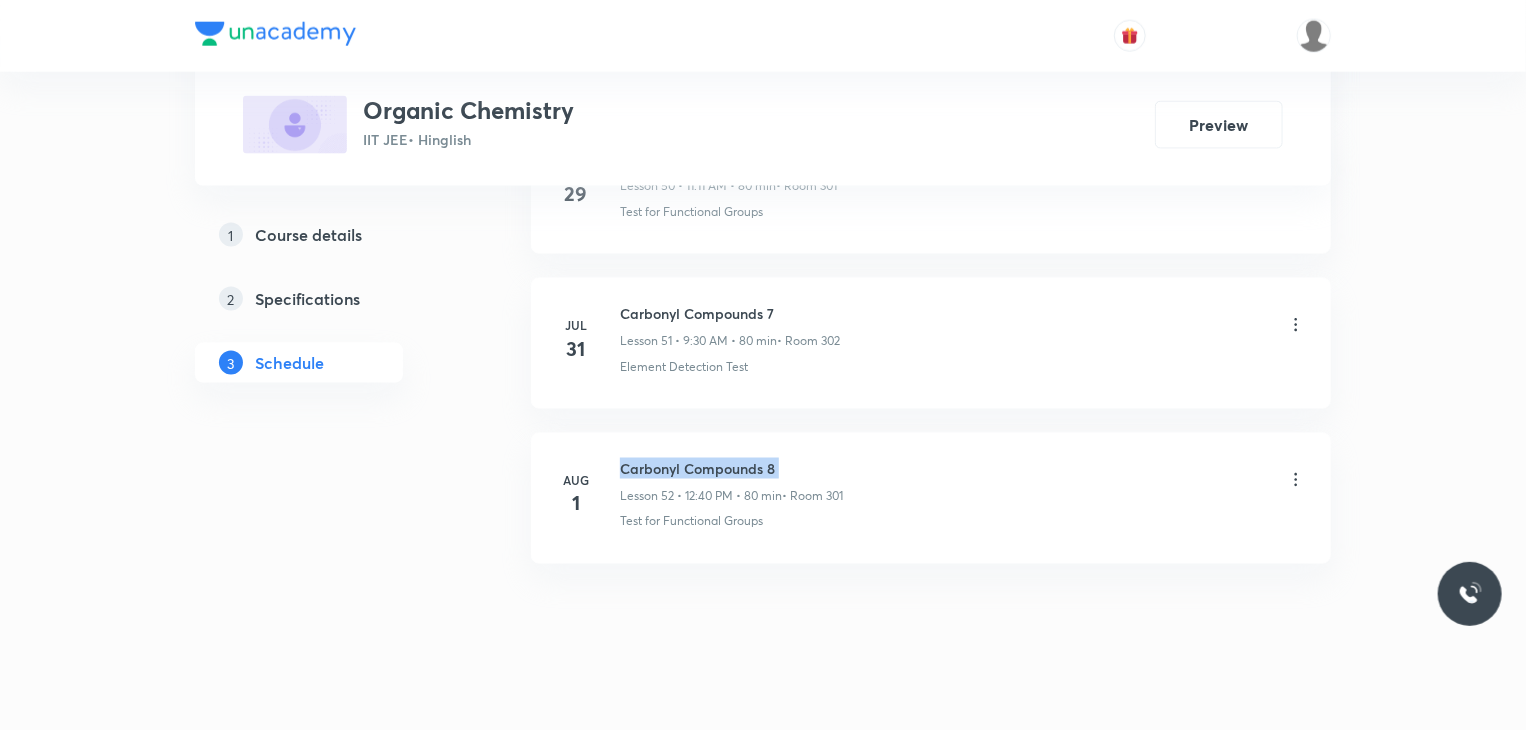 click on "Aug 1 Carbonyl Compounds 8 Lesson 52 • 12:40 PM • 80 min  • Room 301 Test for Functional Groups" at bounding box center (931, 498) 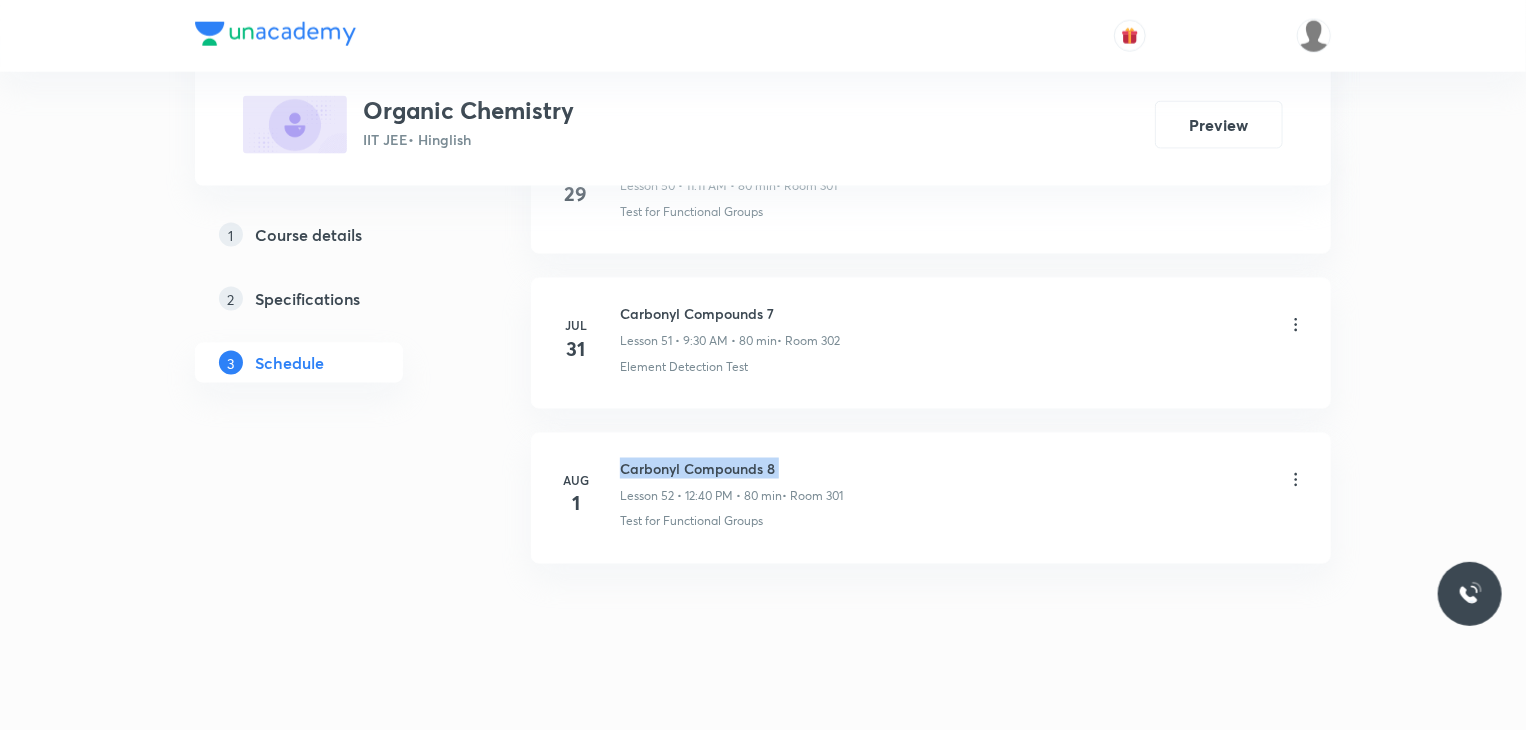 scroll, scrollTop: 0, scrollLeft: 0, axis: both 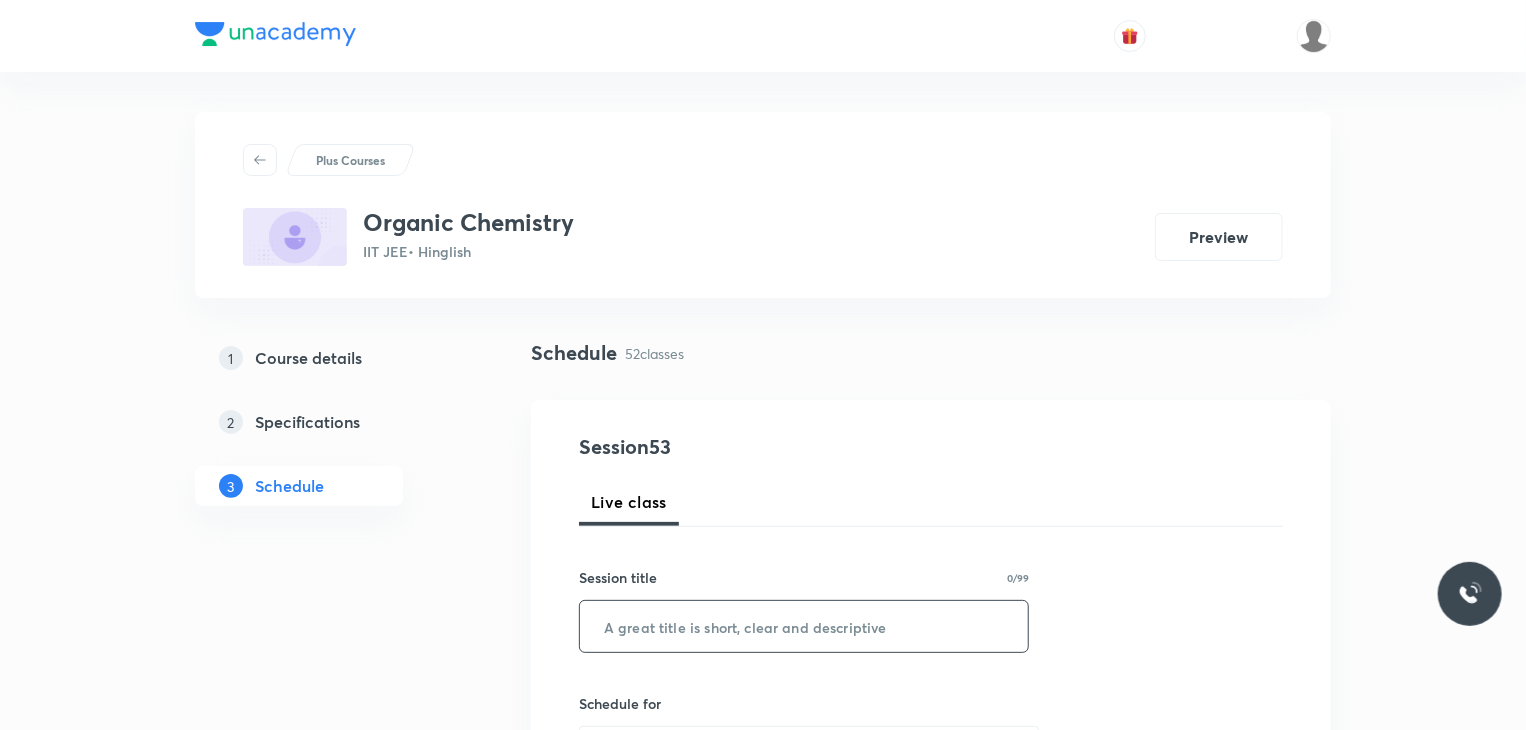 click at bounding box center (804, 626) 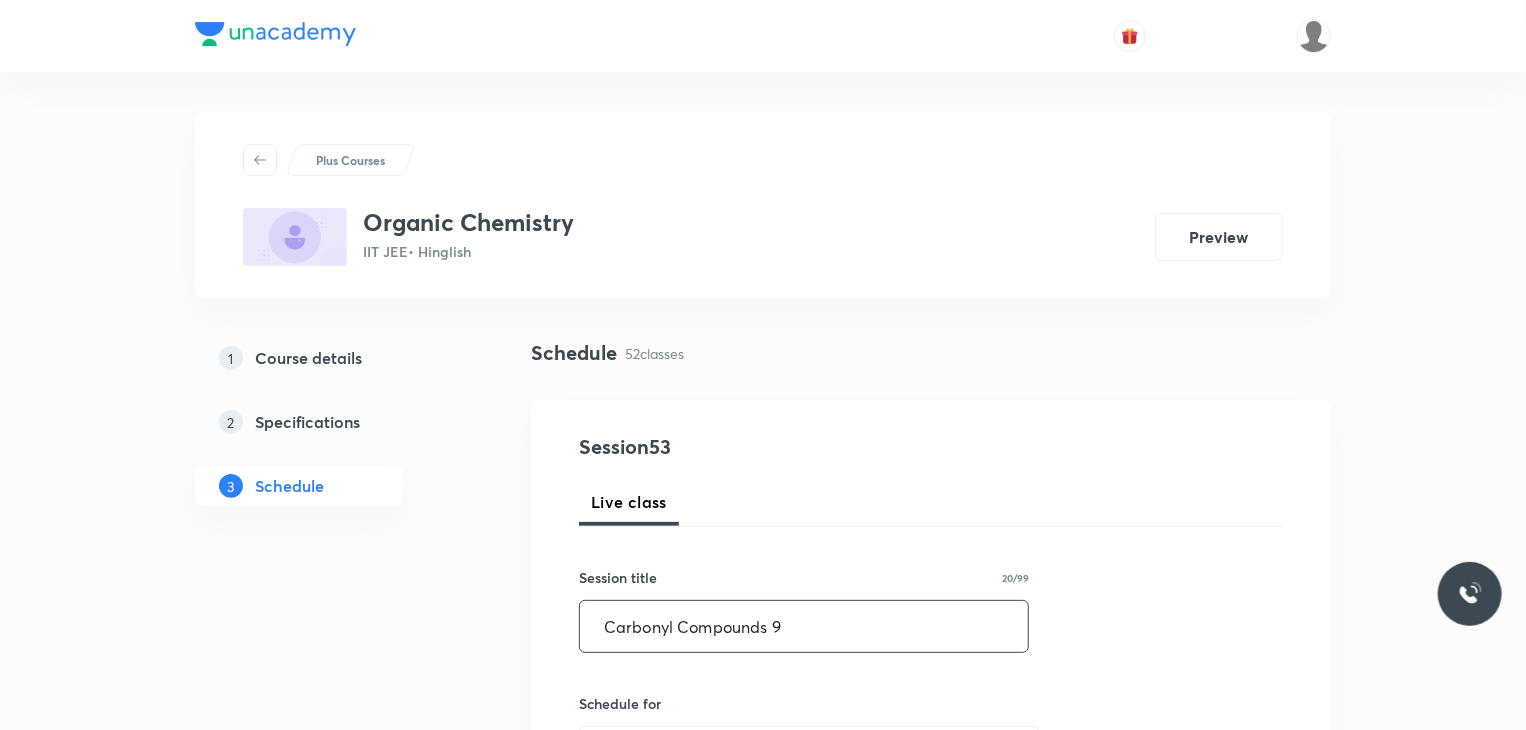 type on "Carbonyl Compounds 9" 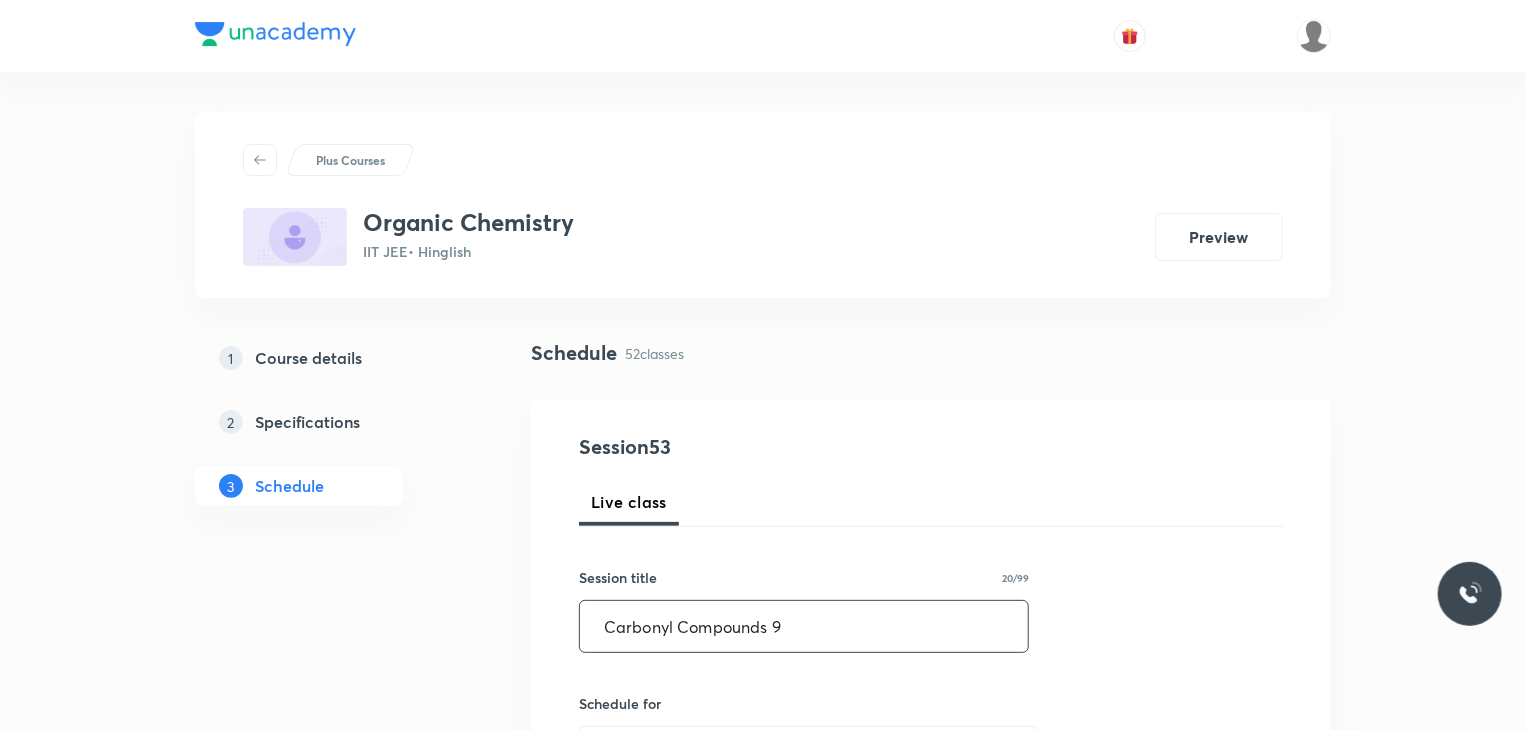 scroll, scrollTop: 300, scrollLeft: 0, axis: vertical 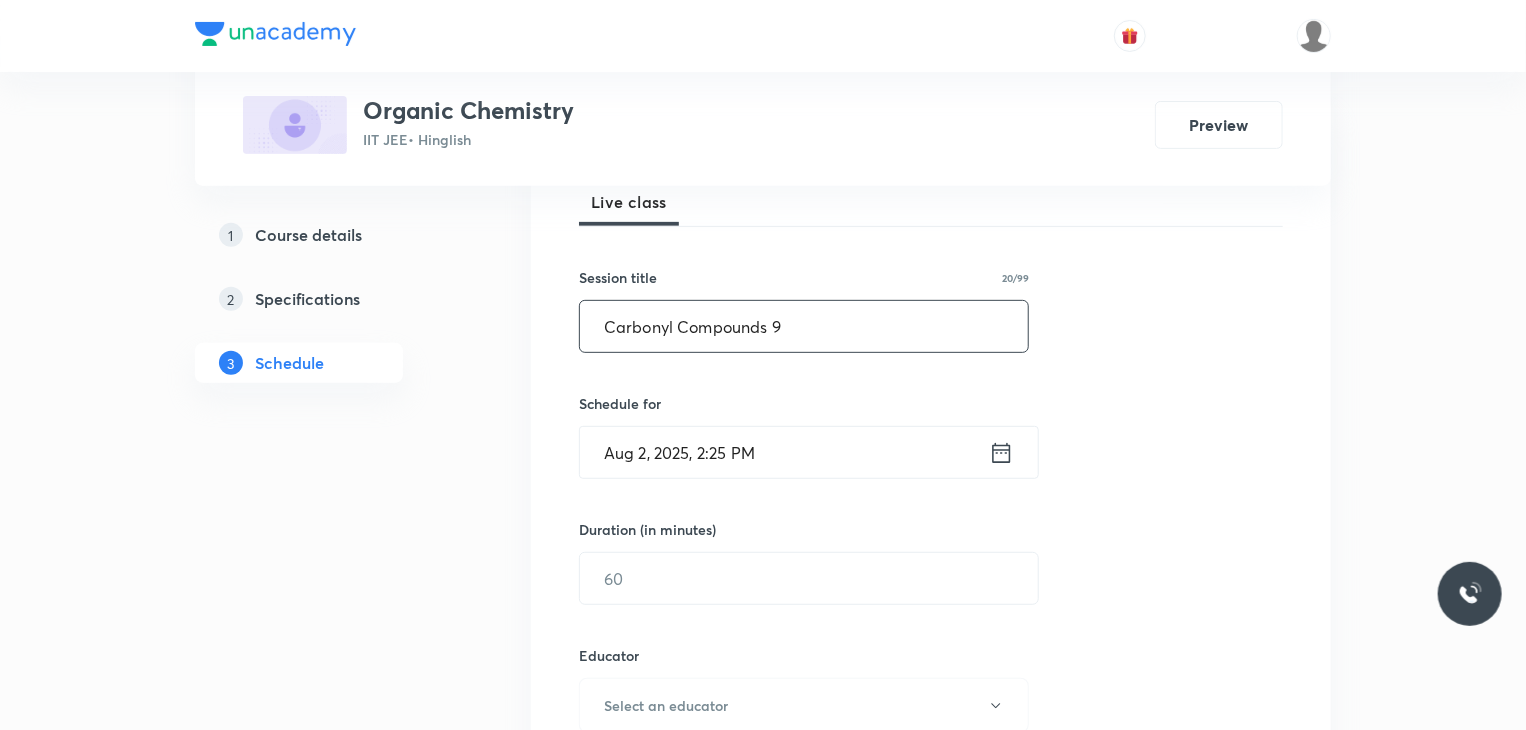click on "Aug 2, 2025, 2:25 PM" at bounding box center [784, 452] 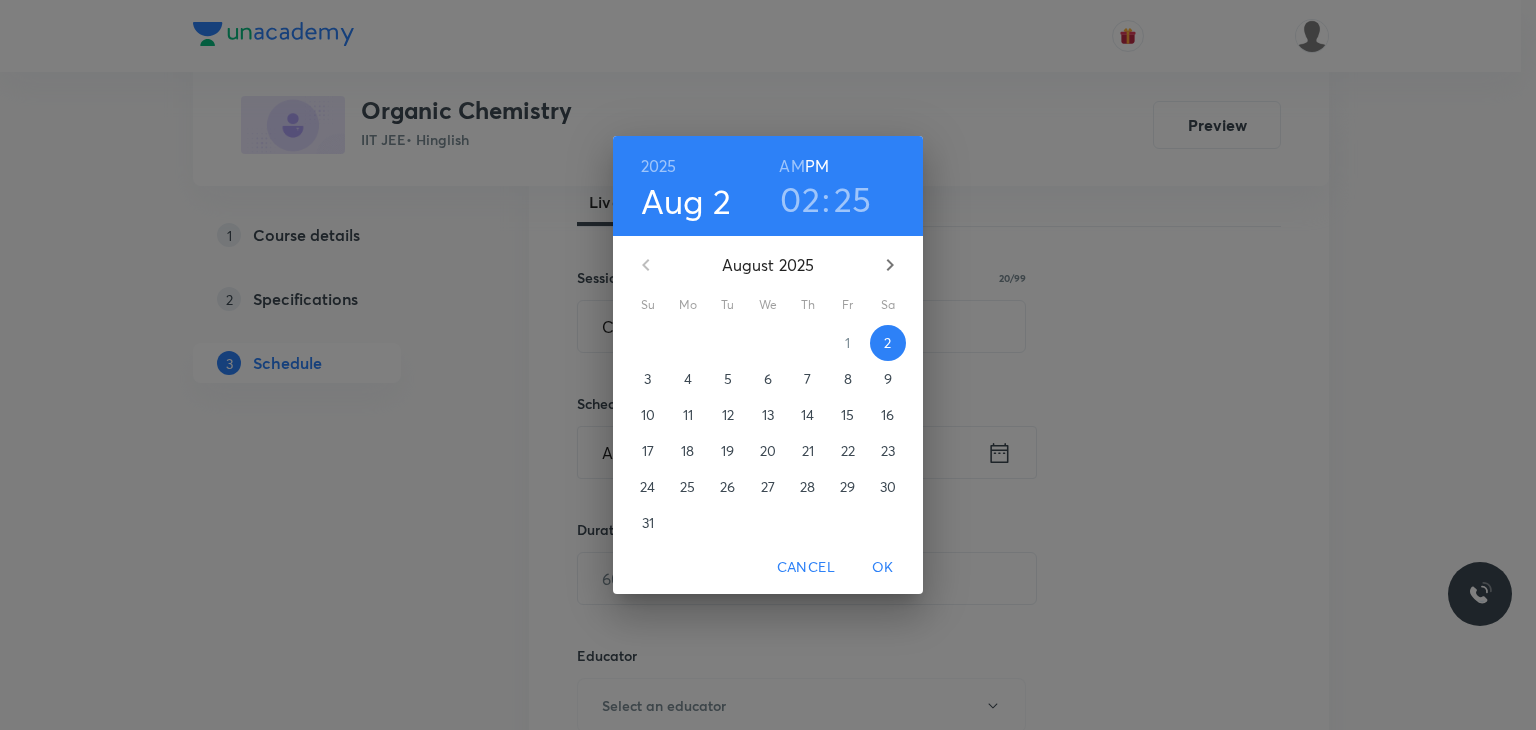 click on "5" at bounding box center [728, 379] 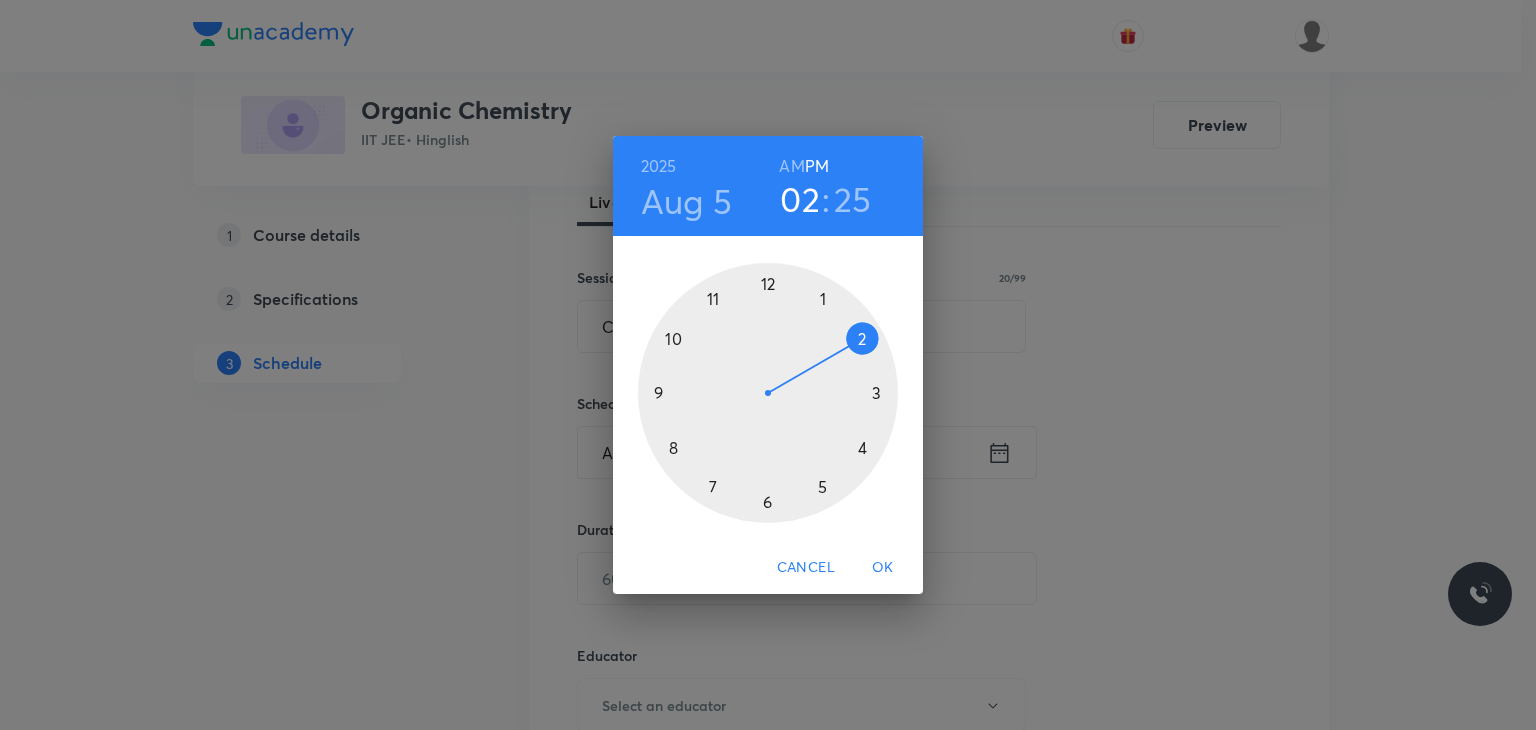 click on "AM" at bounding box center (791, 166) 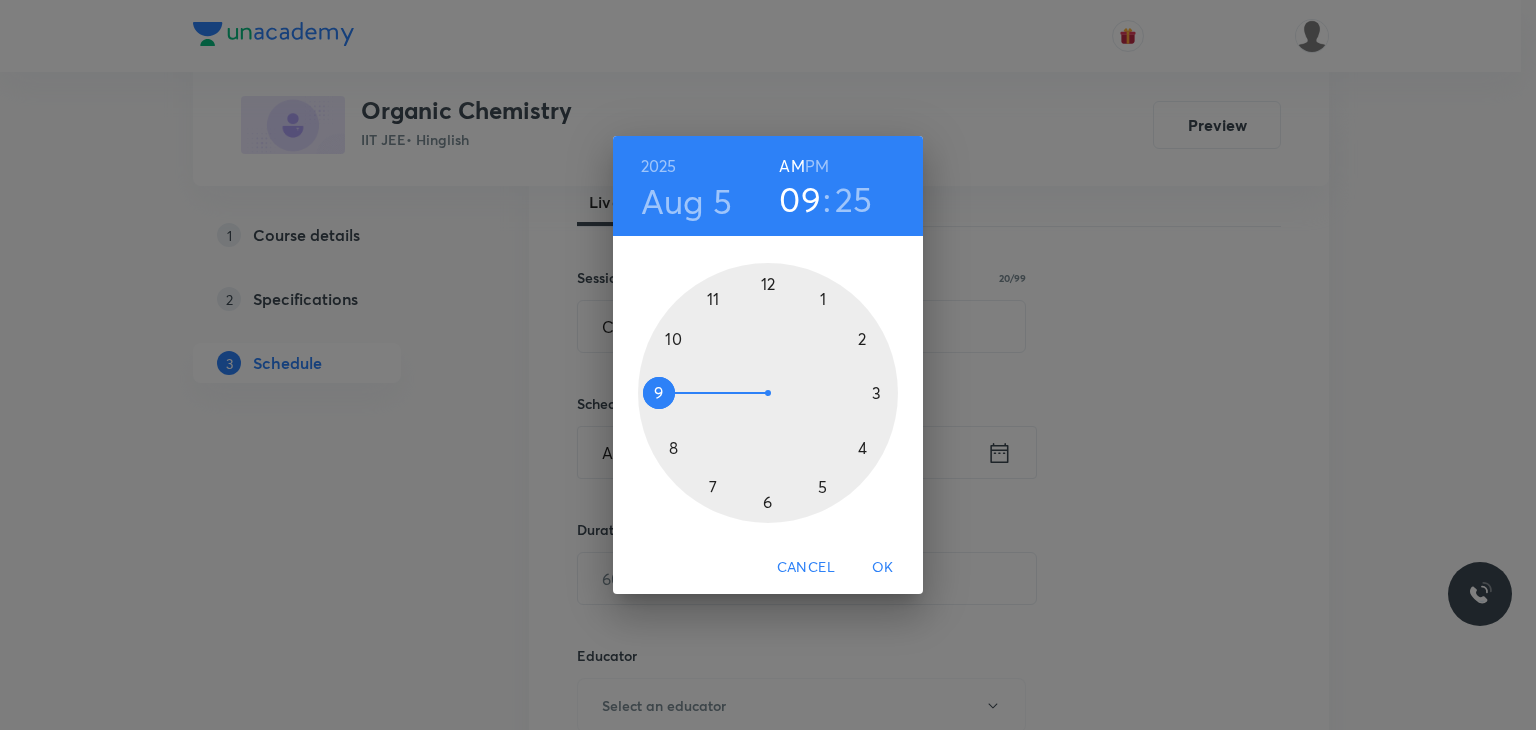 drag, startPoint x: 699, startPoint y: 316, endPoint x: 668, endPoint y: 379, distance: 70.21396 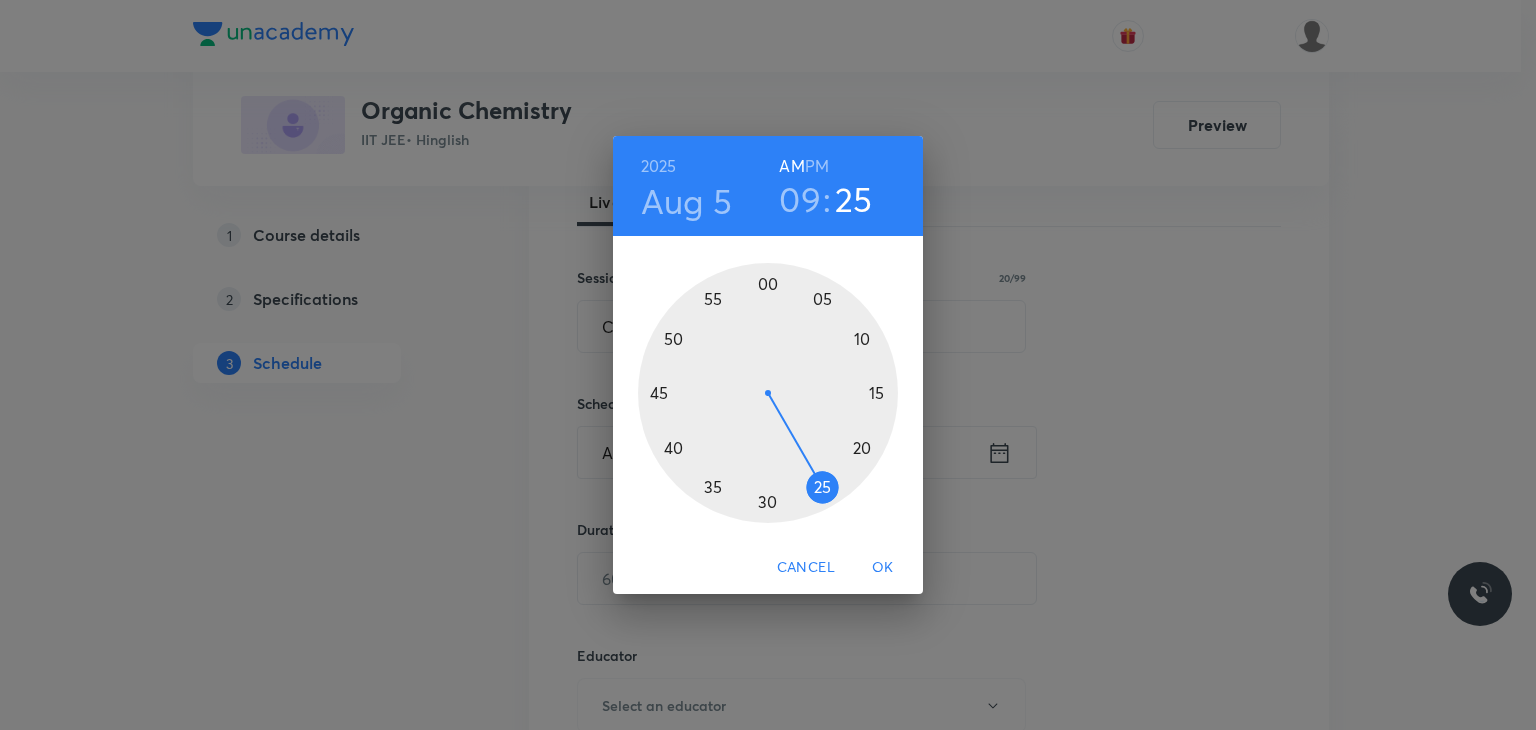 click at bounding box center (768, 393) 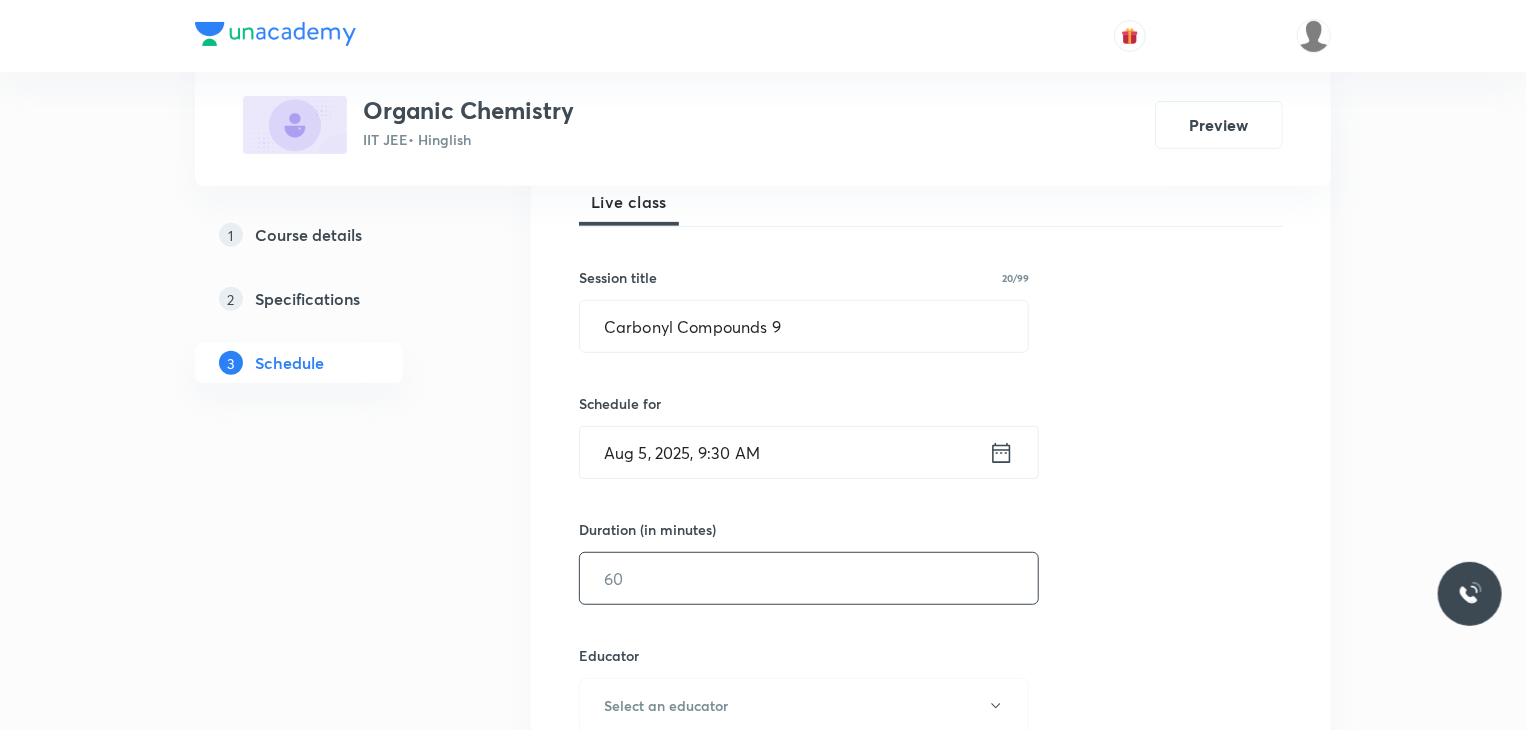 click at bounding box center (809, 578) 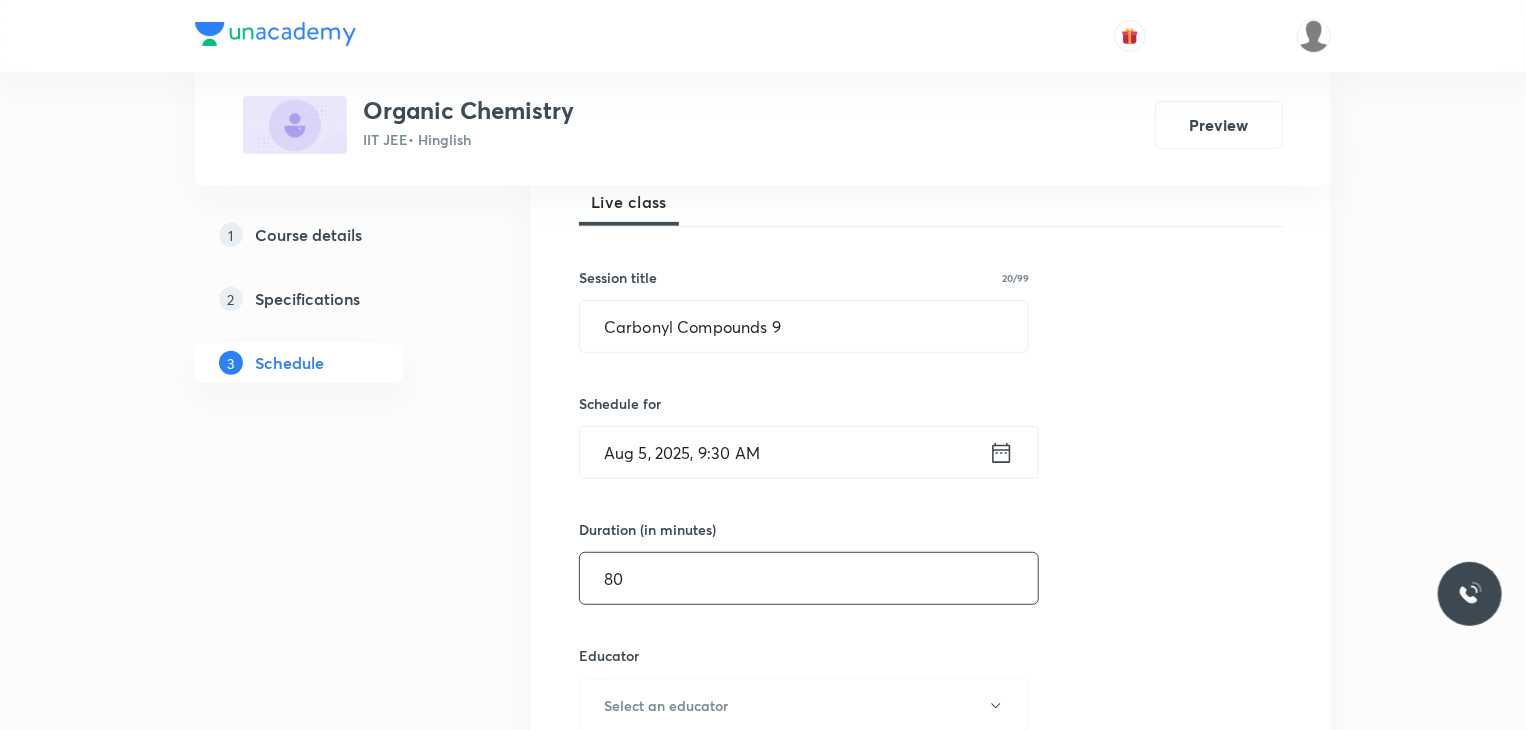 type on "80" 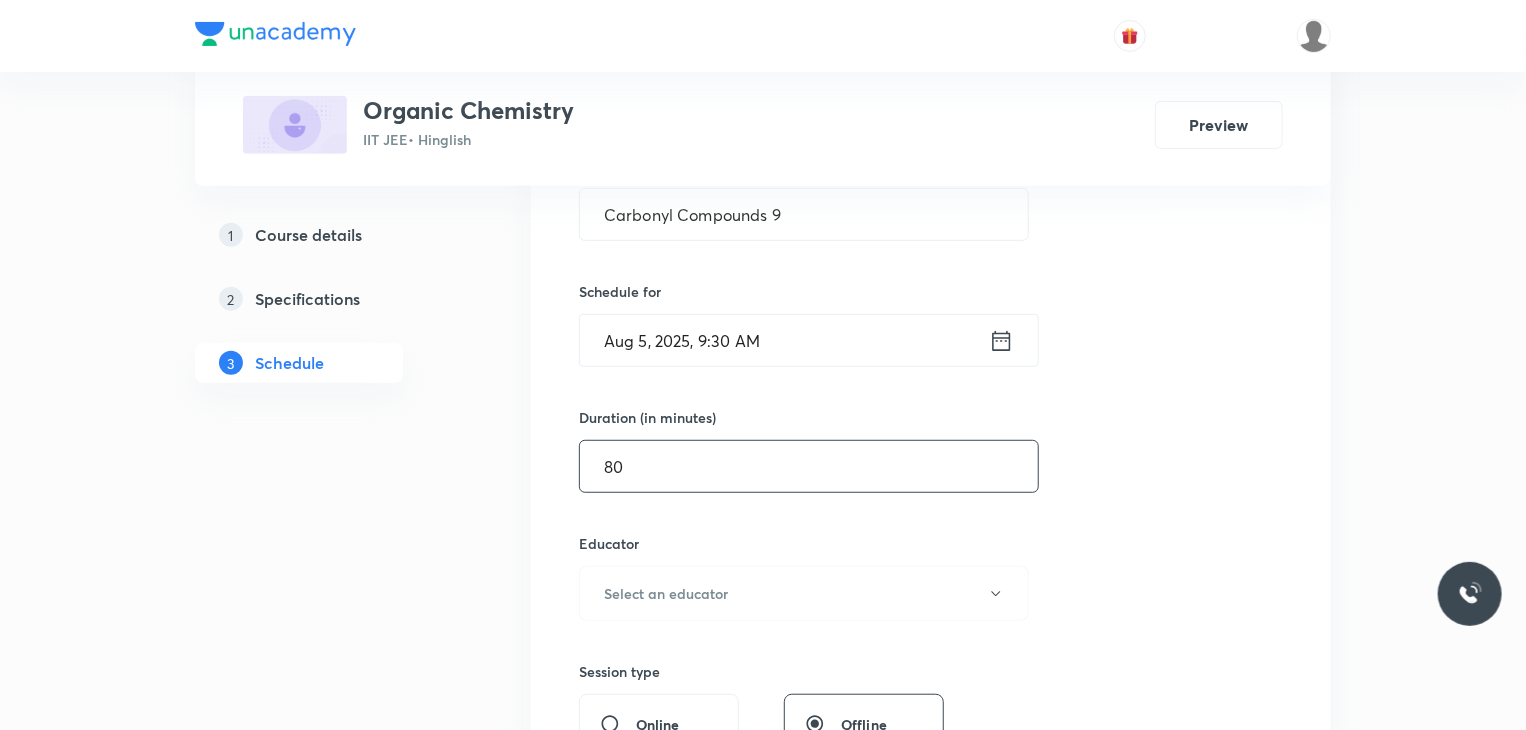 scroll, scrollTop: 542, scrollLeft: 0, axis: vertical 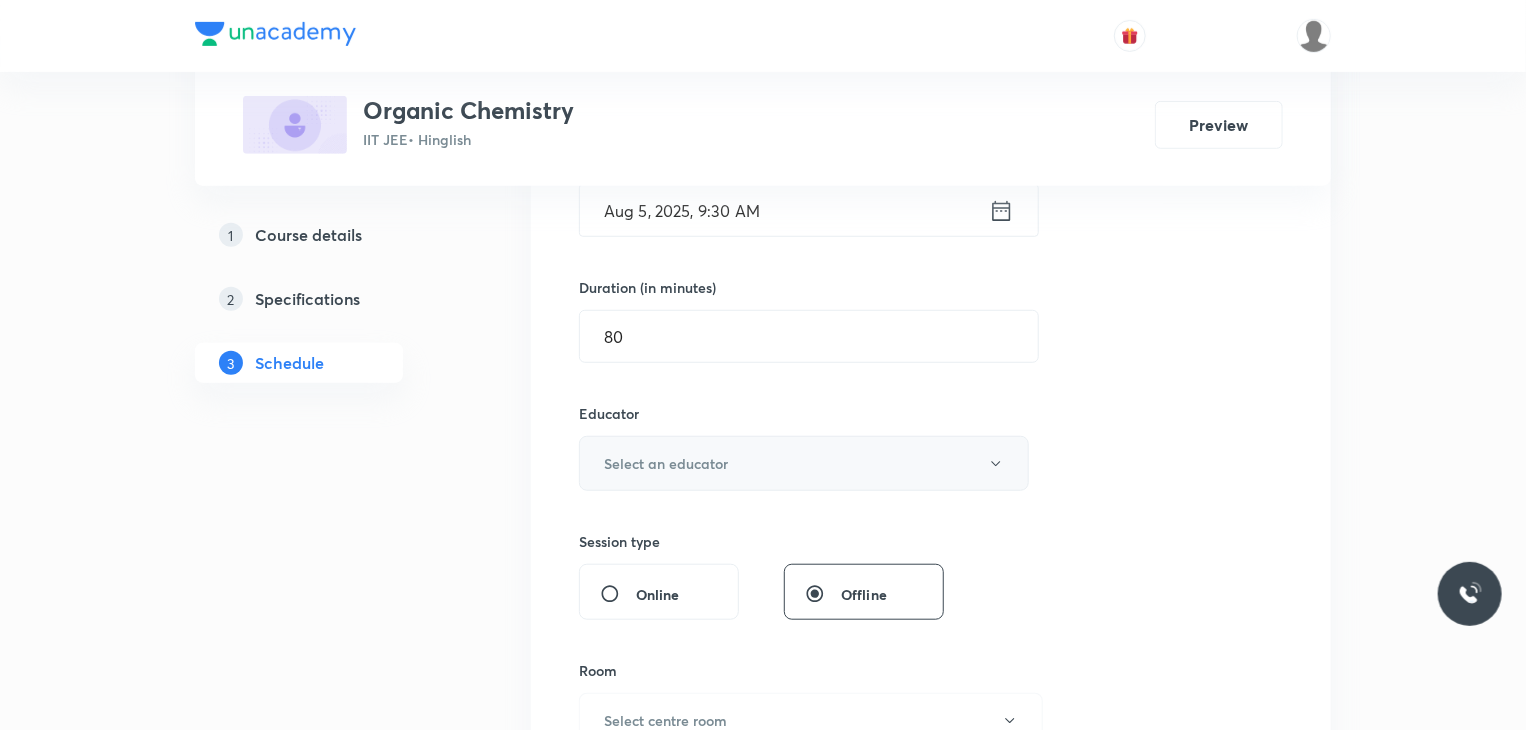 click on "Select an educator" at bounding box center [666, 463] 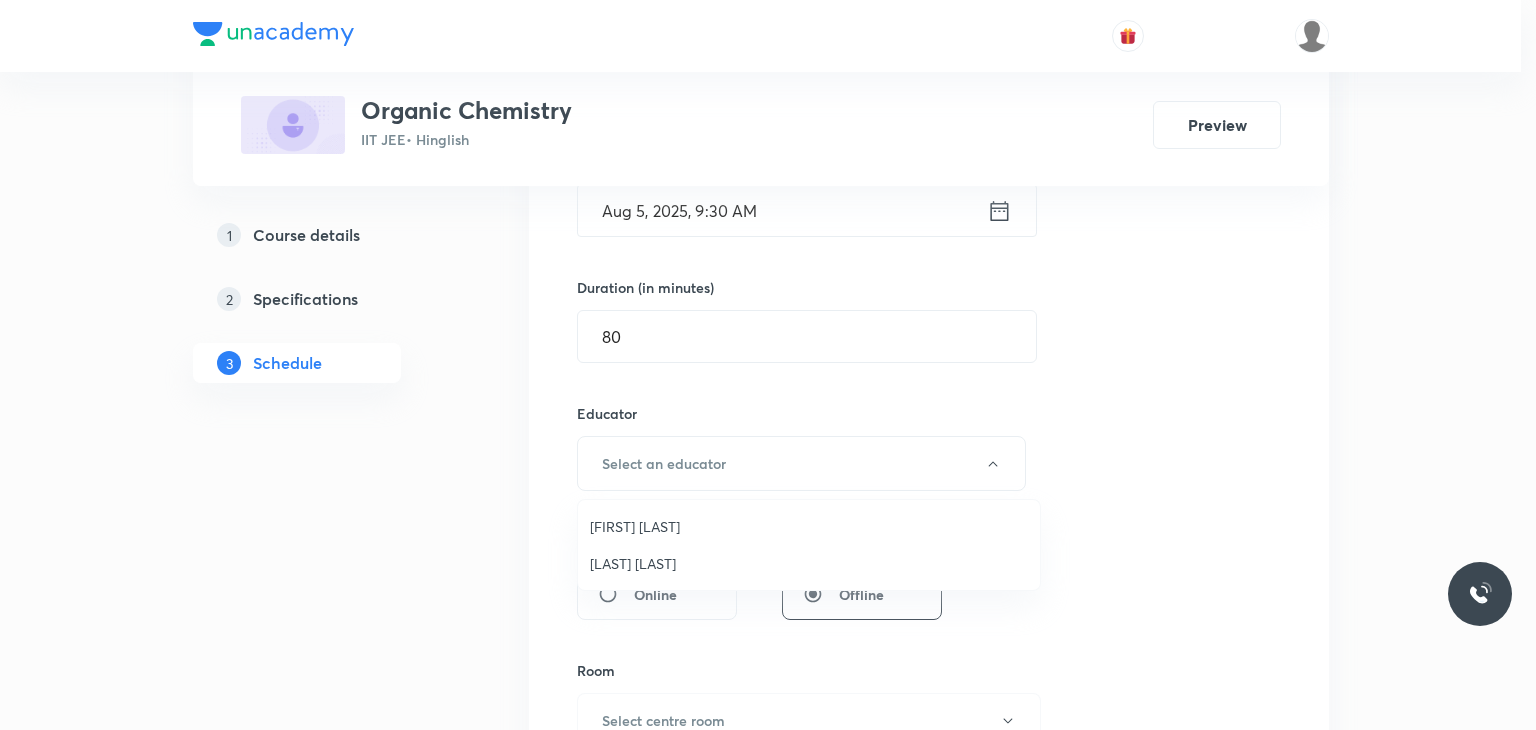 click on "Gaurav Gaurav" at bounding box center [809, 563] 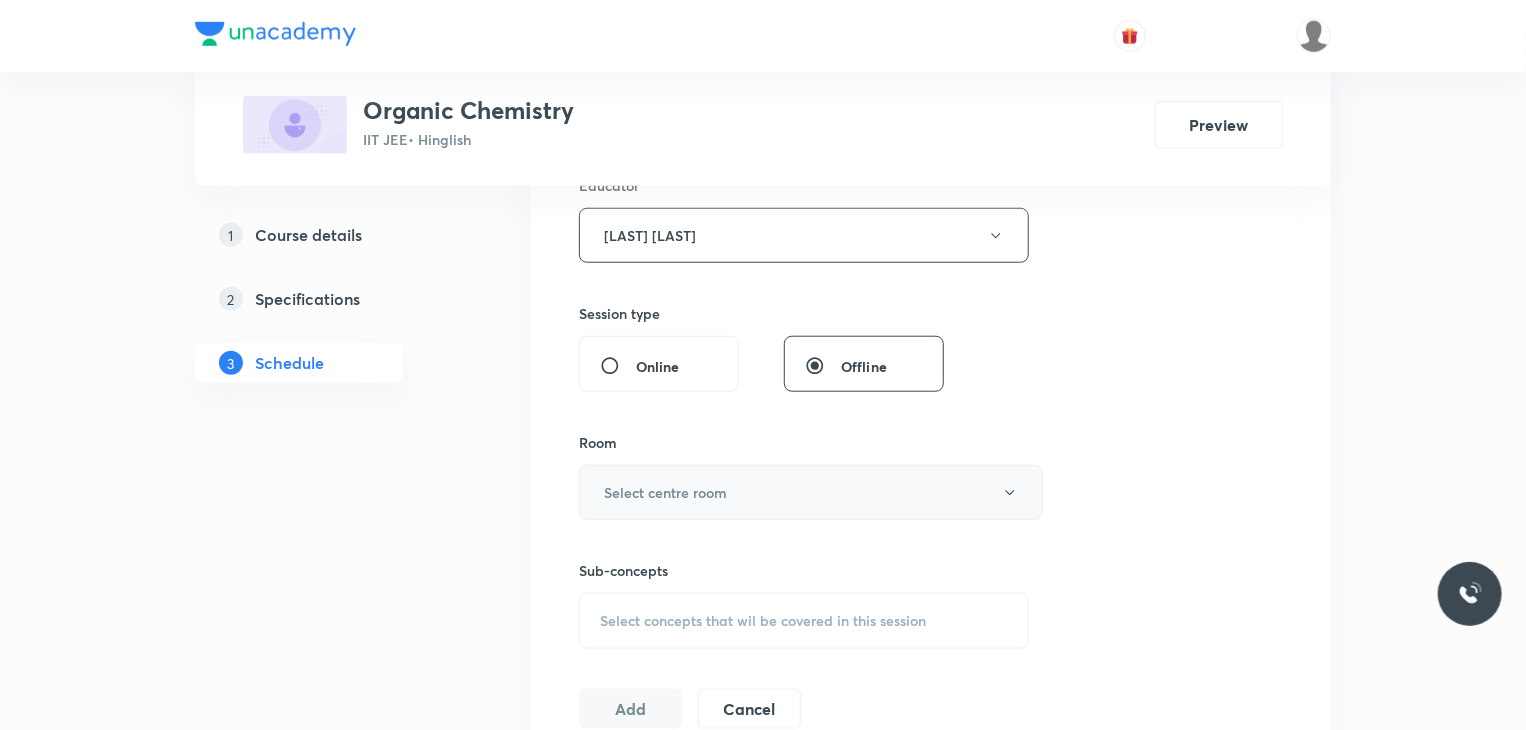 scroll, scrollTop: 772, scrollLeft: 0, axis: vertical 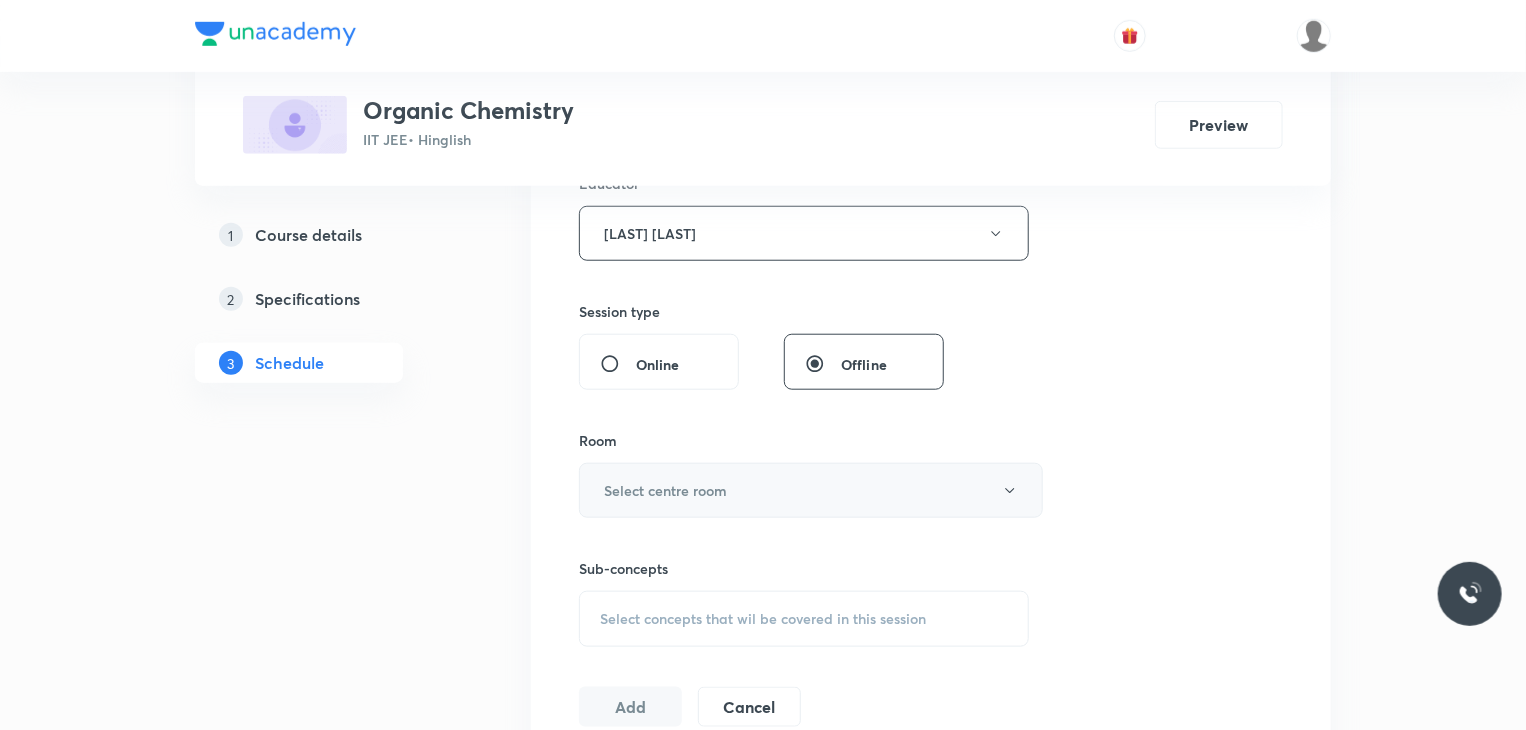 click on "Select centre room" at bounding box center [811, 490] 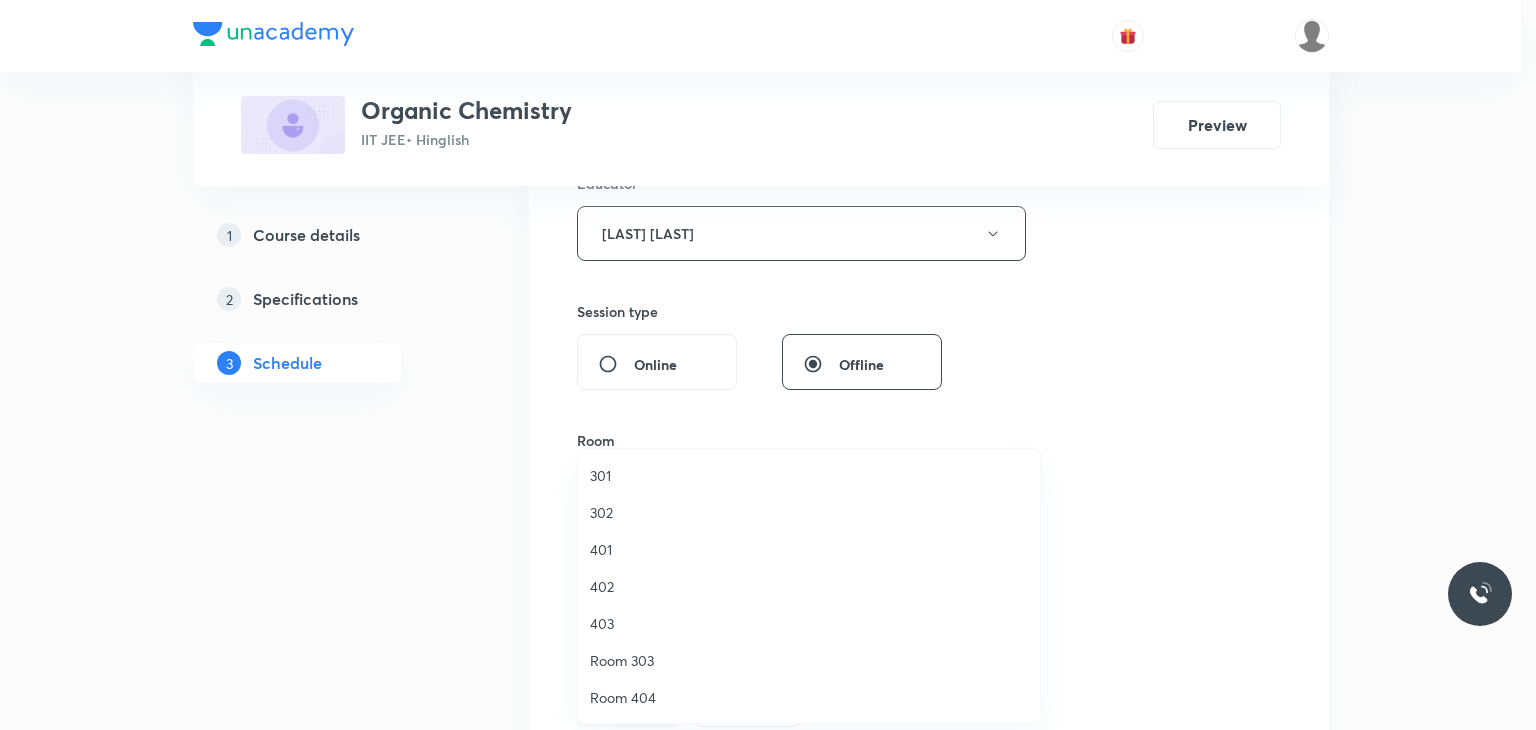 click on "402" at bounding box center (809, 586) 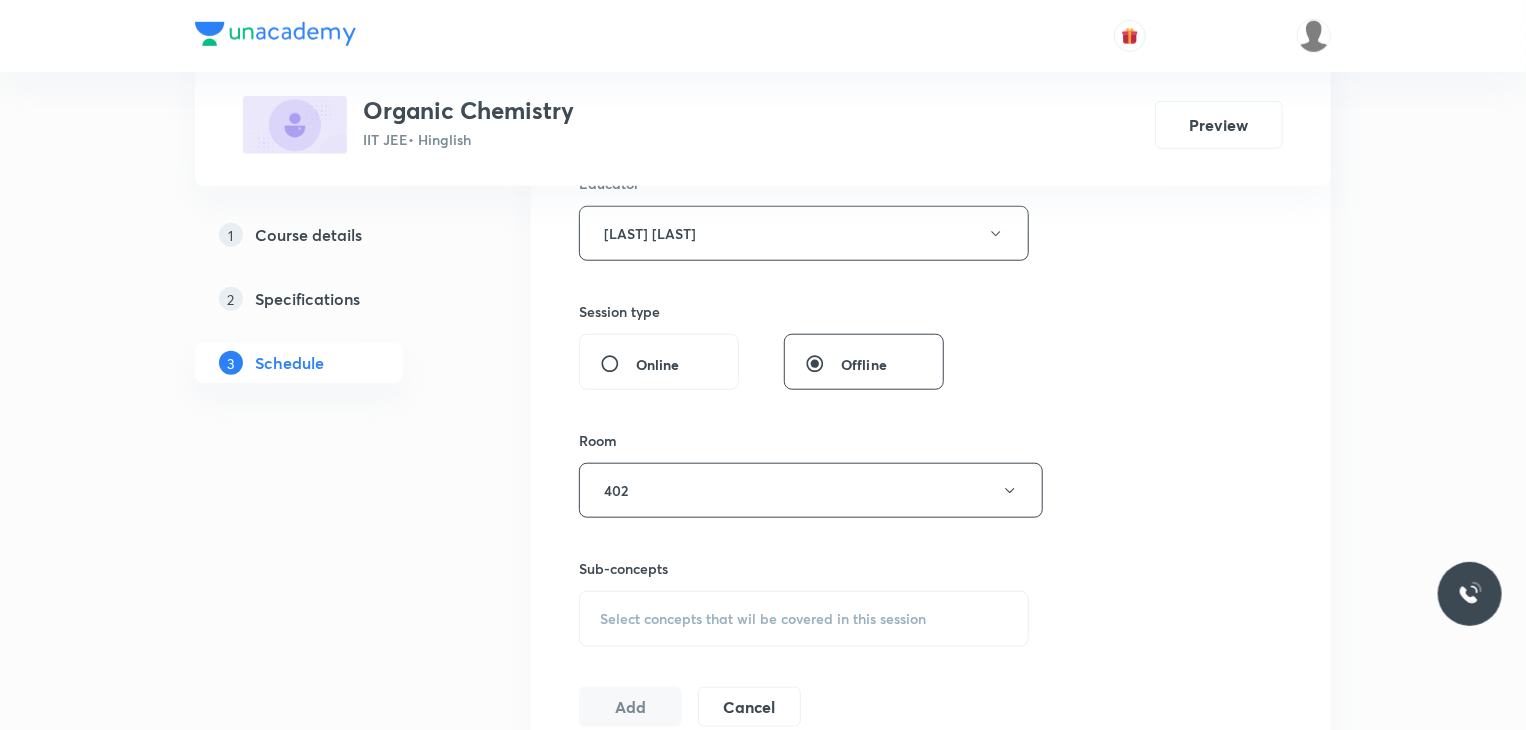 click on "Sub-concepts" at bounding box center (804, 568) 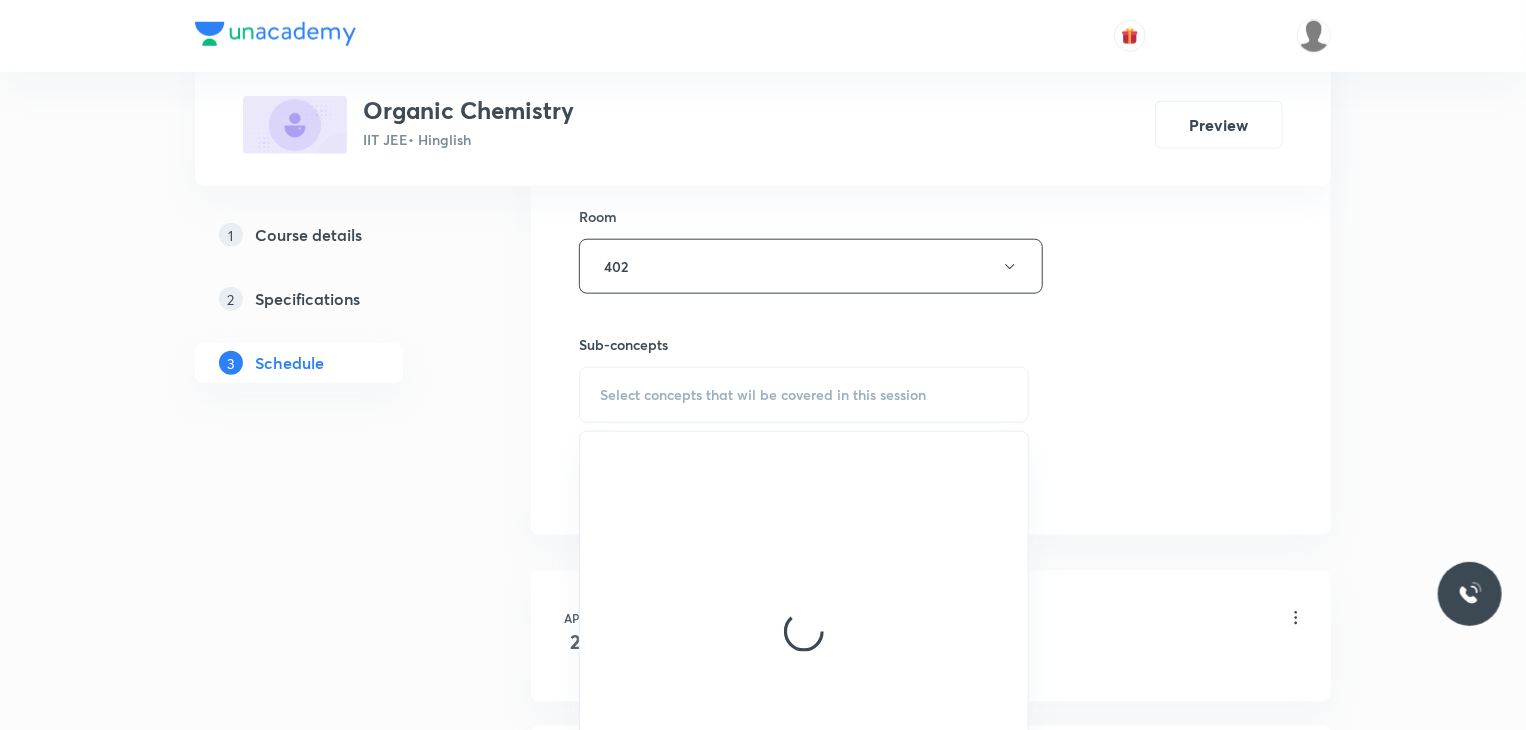 scroll, scrollTop: 1072, scrollLeft: 0, axis: vertical 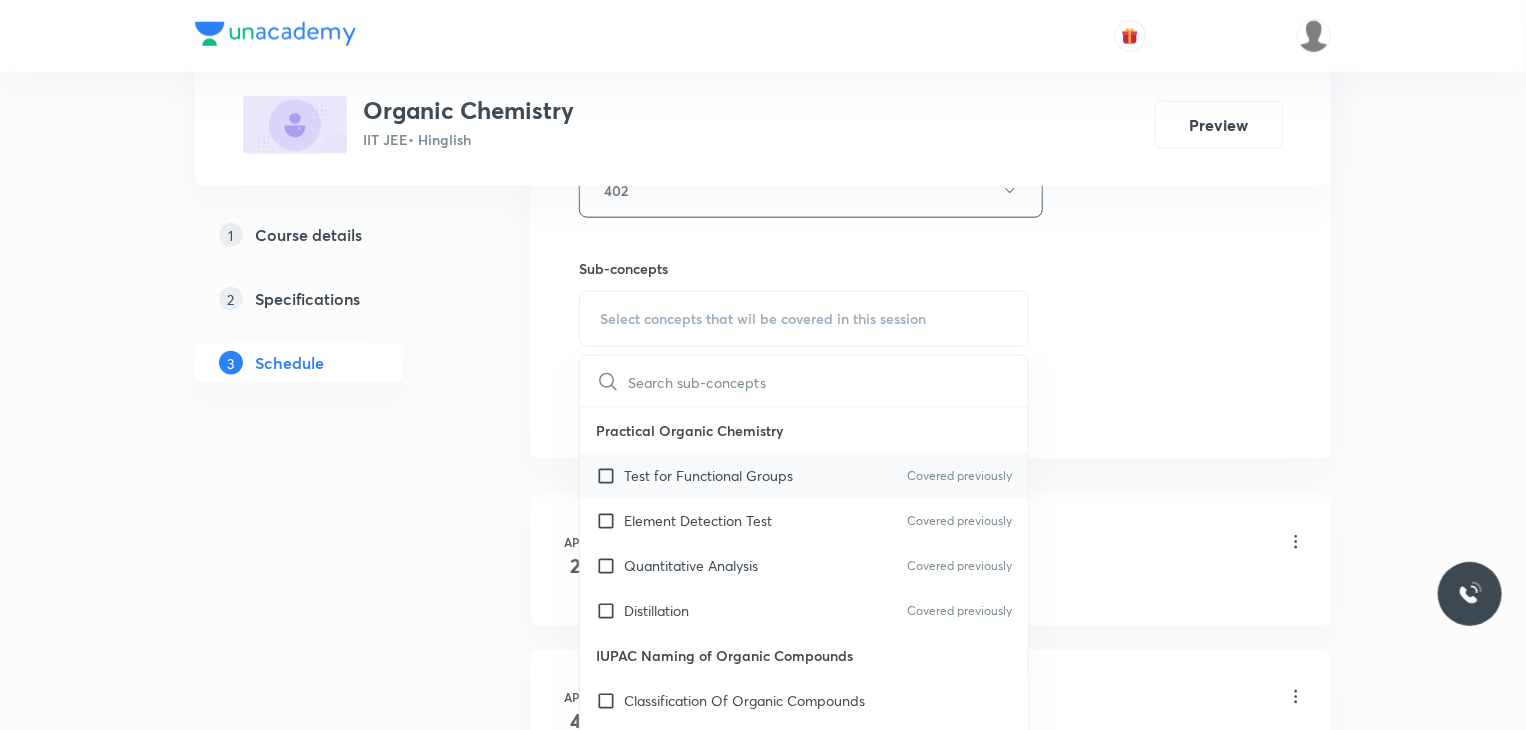 click on "Test for Functional Groups" at bounding box center (708, 475) 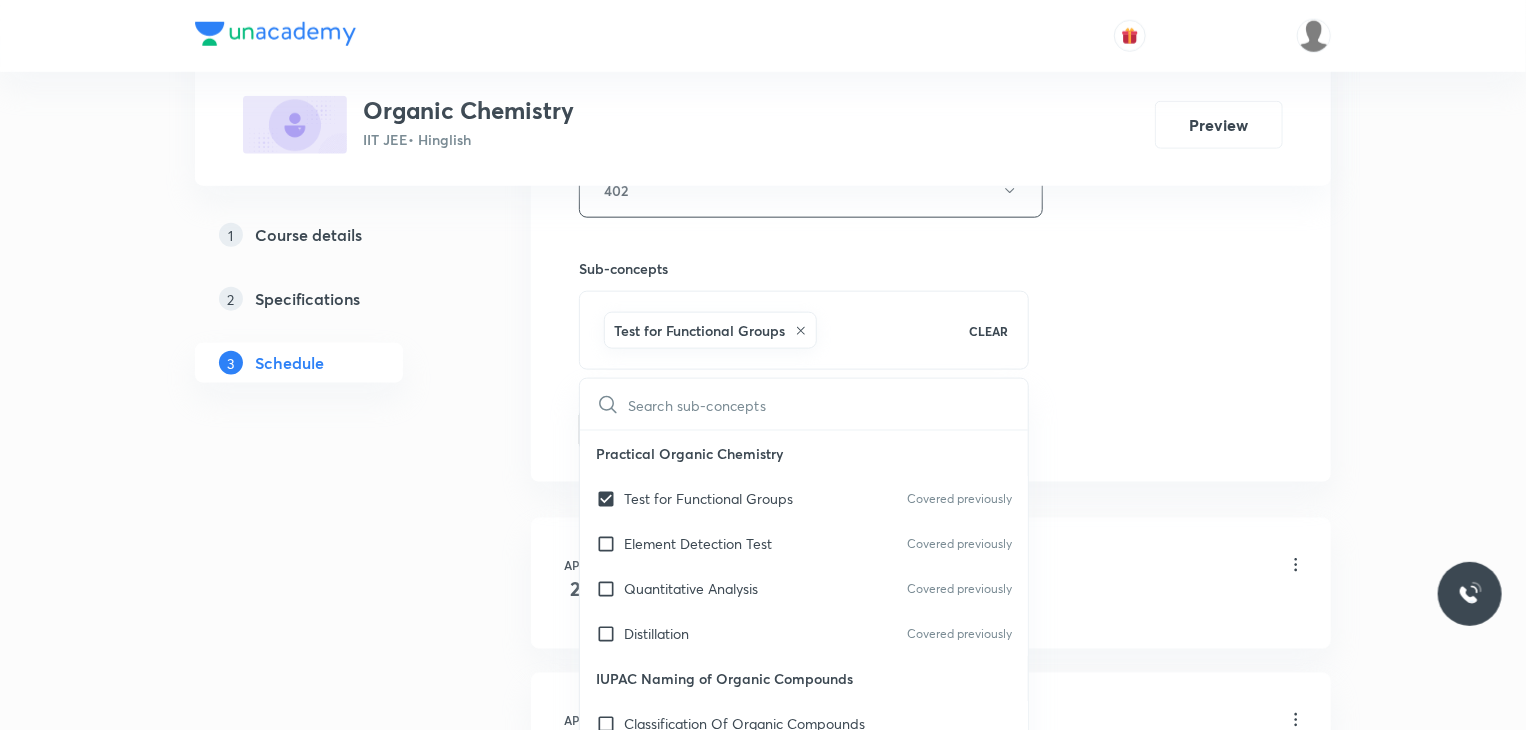 click on "Session  53 Live class Session title 20/99 Carbonyl Compounds 9 ​ Schedule for Aug 5, 2025, 9:30 AM ​ Duration (in minutes) 80 ​ Educator Gaurav Gaurav   Session type Online Offline Room 402 Sub-concepts Test for Functional Groups CLEAR ​ Practical Organic Chemistry Test for Functional Groups Covered previously Element Detection Test Covered previously Quantitative Analysis Covered previously Distillation Covered previously IUPAC Naming of Organic Compounds Classification Of Organic Compounds Naming Of Saturated Hydrocarbons Naming Of Unsaturated Hydrocarbons Naming Of Cyclic Hydrocarbons Naming Of Compounds Containing Functional Groups Naming Of Aromatic Compounds Degree Of Unsaturation Structural Isomerism Basics of Molecule Presentation IUPAC Naming General Organic Chemistry  Existence Of Carbenes Introduction: How Radicals  Form And How They React Reactions And Their Mechanisms Development Of The Science Of  Organic Chemistry  Formation Of Carbenes Homolytic Bond Dissociation Energies (ΔH°) Add" at bounding box center [931, -95] 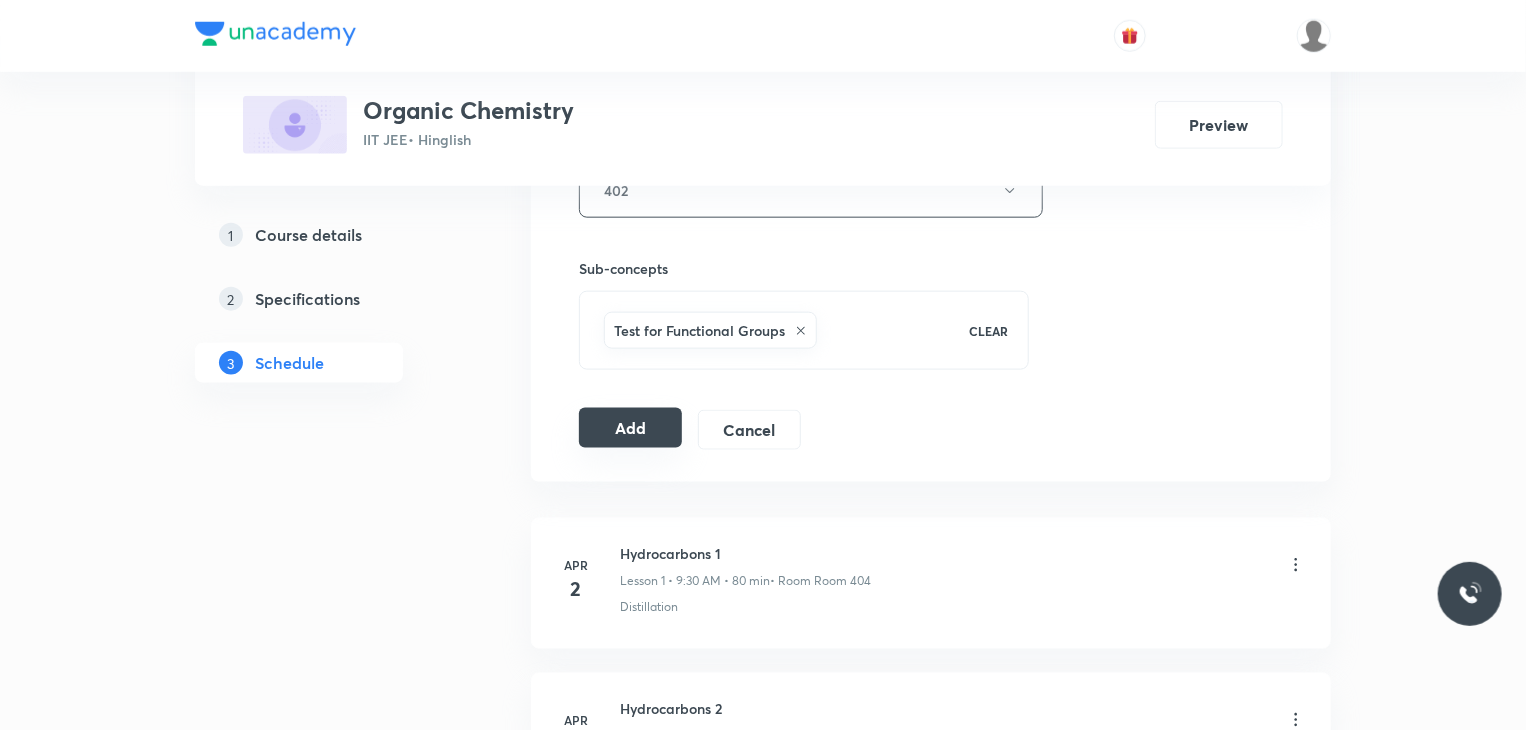 click on "Add" at bounding box center [630, 428] 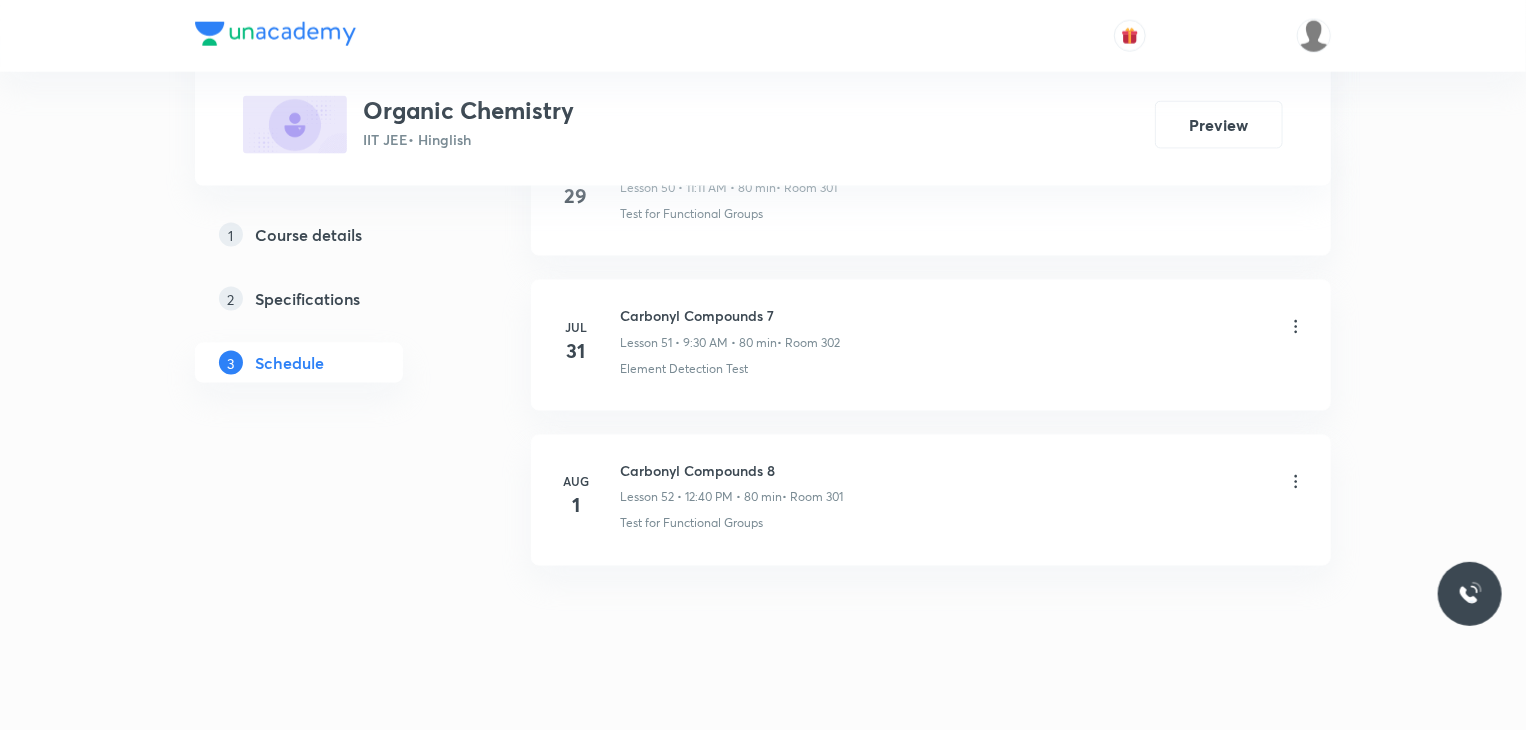 scroll, scrollTop: 0, scrollLeft: 0, axis: both 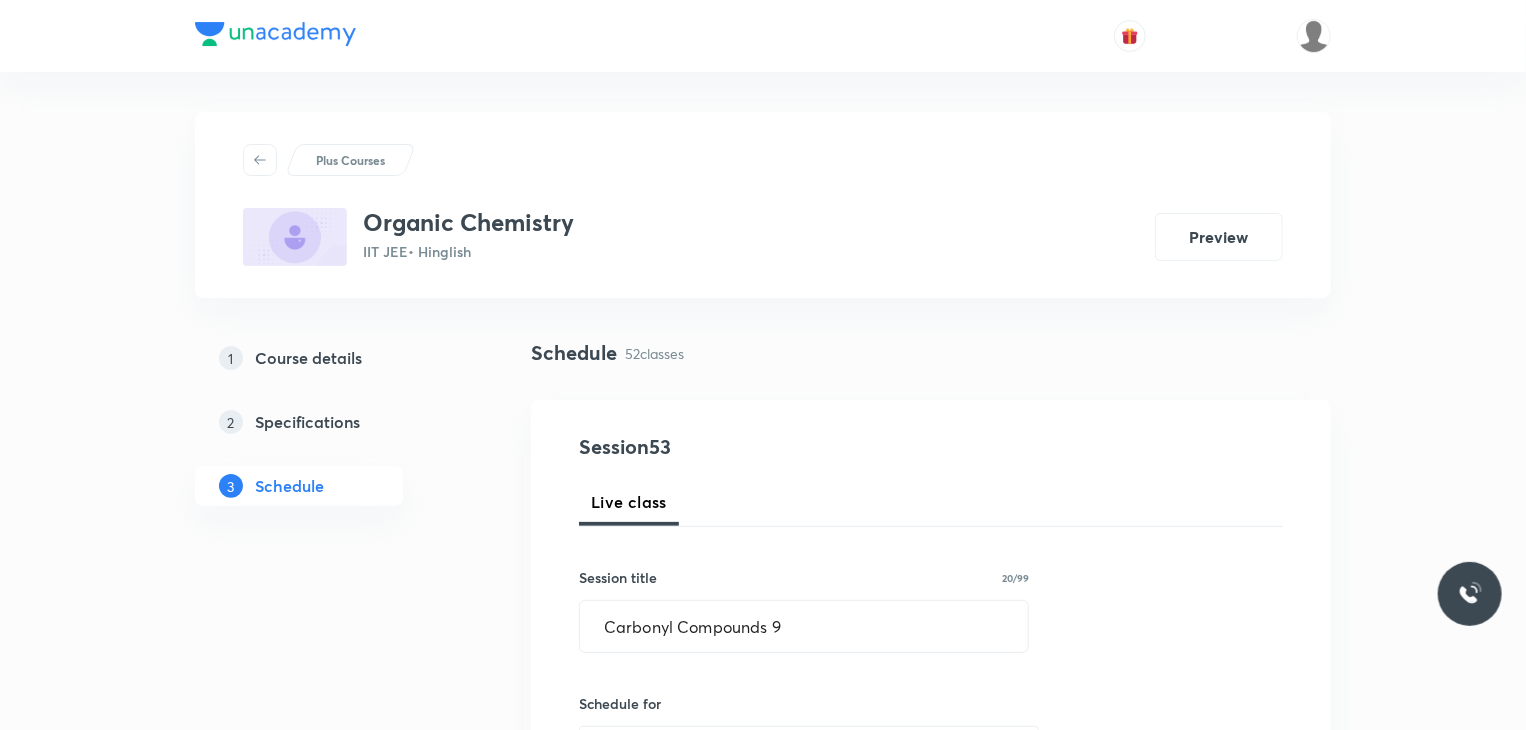 type 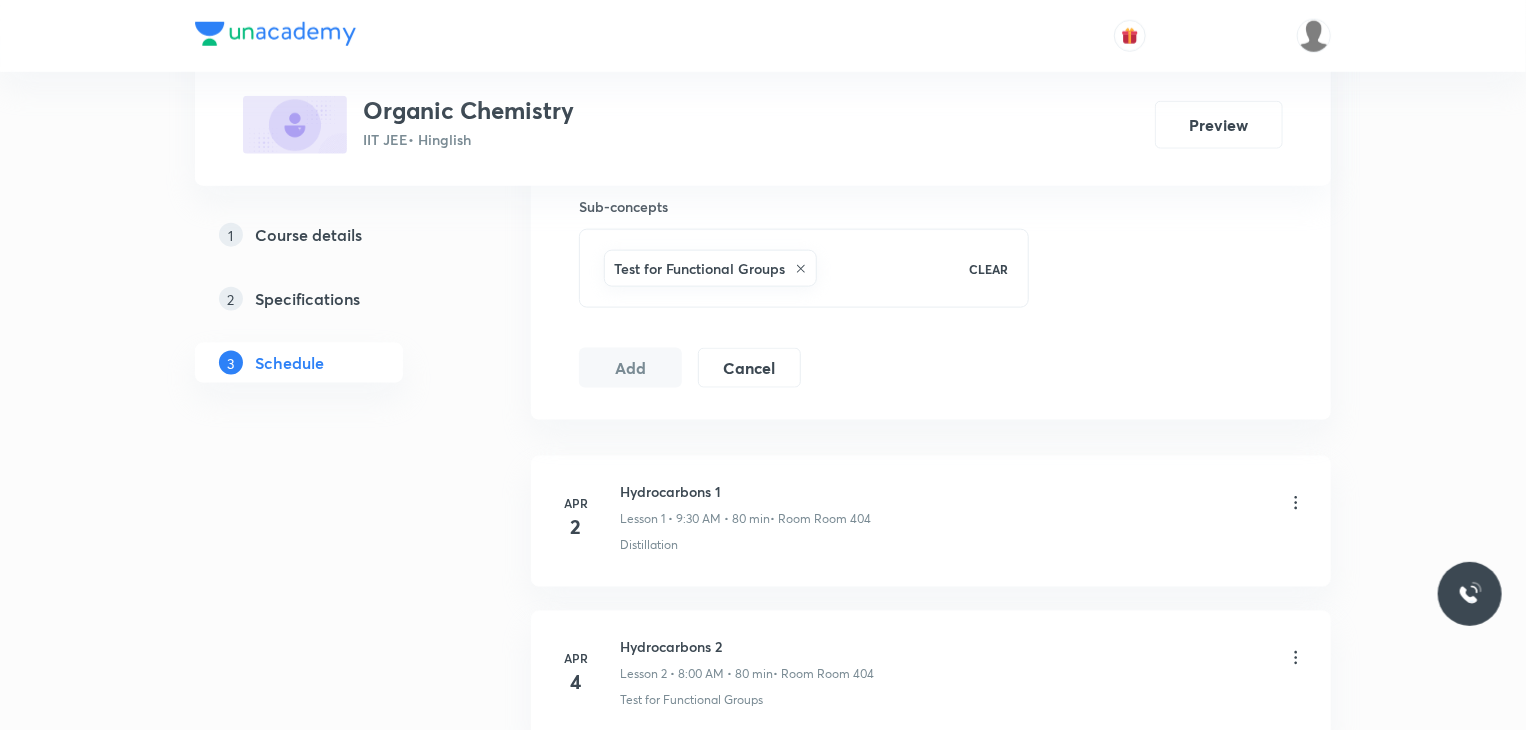 type 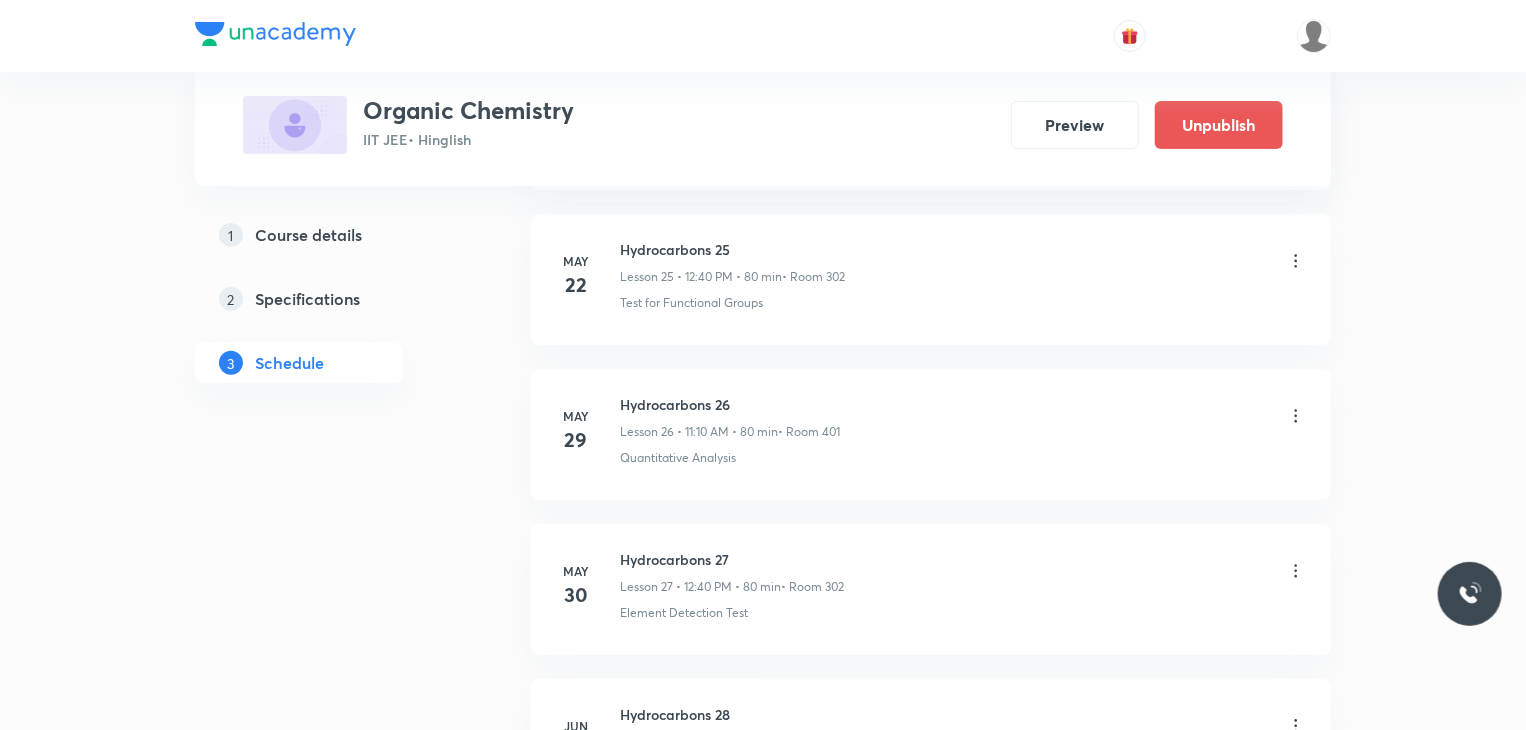 scroll, scrollTop: 8148, scrollLeft: 0, axis: vertical 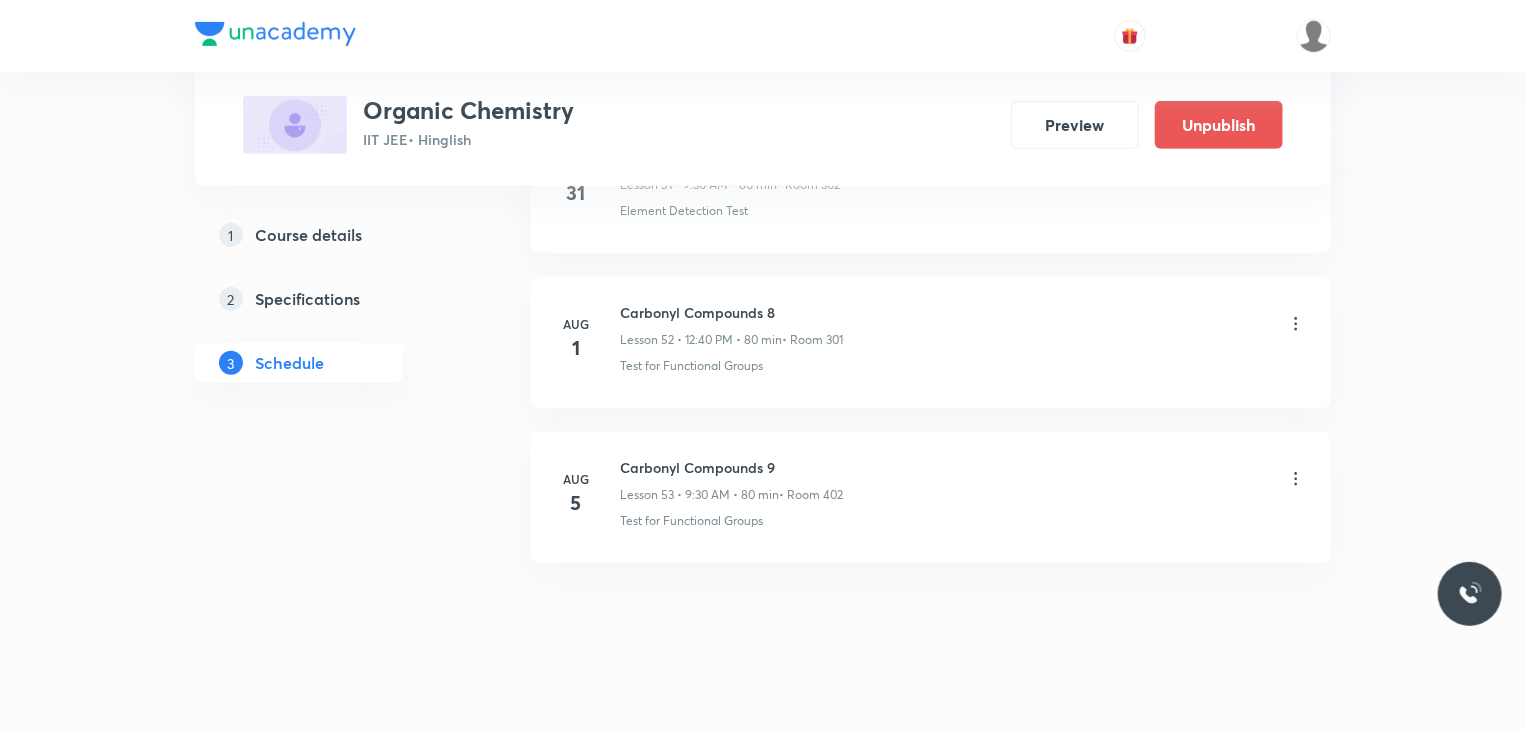 click on "Carbonyl Compounds 9" at bounding box center (731, 467) 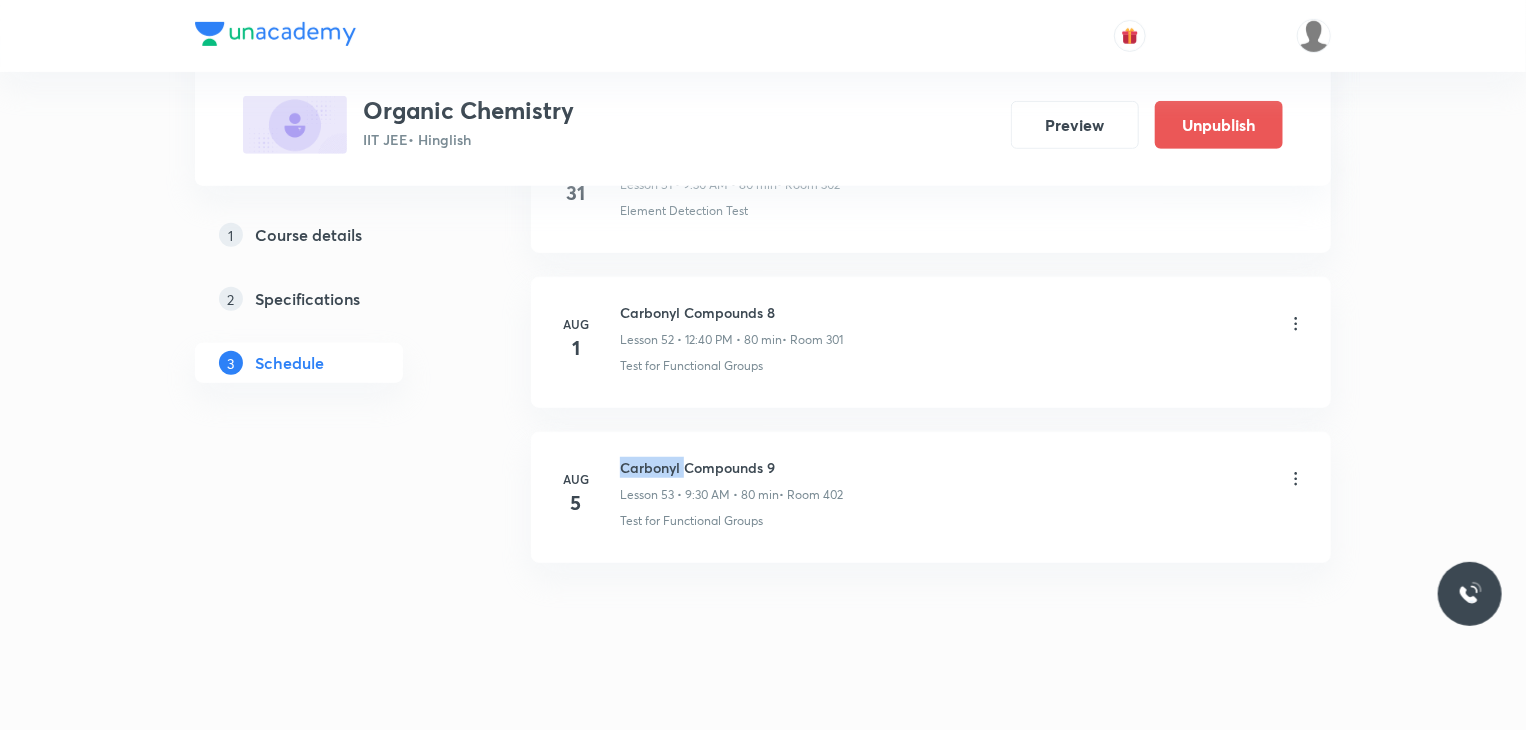 click on "Carbonyl Compounds 9" at bounding box center [731, 467] 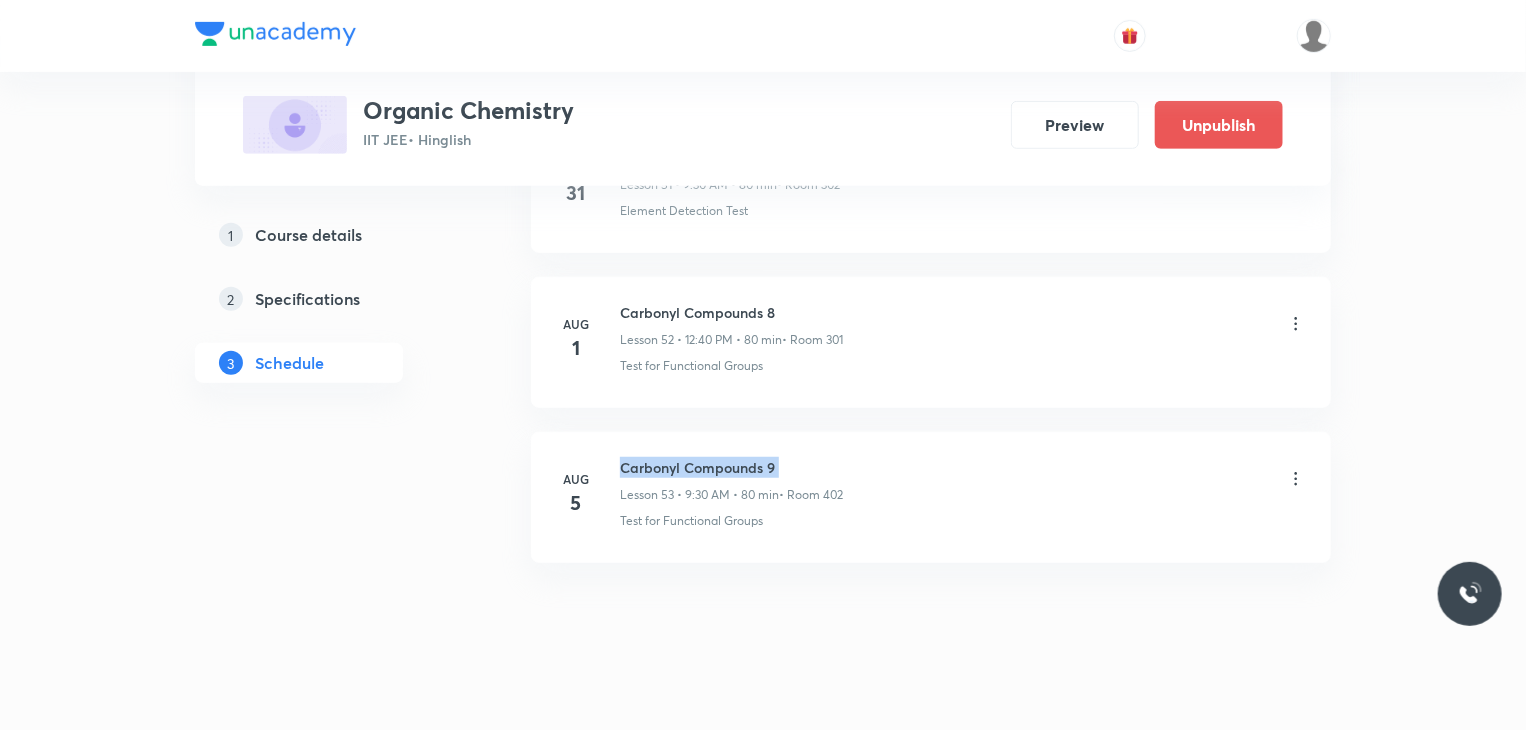 click on "Carbonyl Compounds 9" at bounding box center (731, 467) 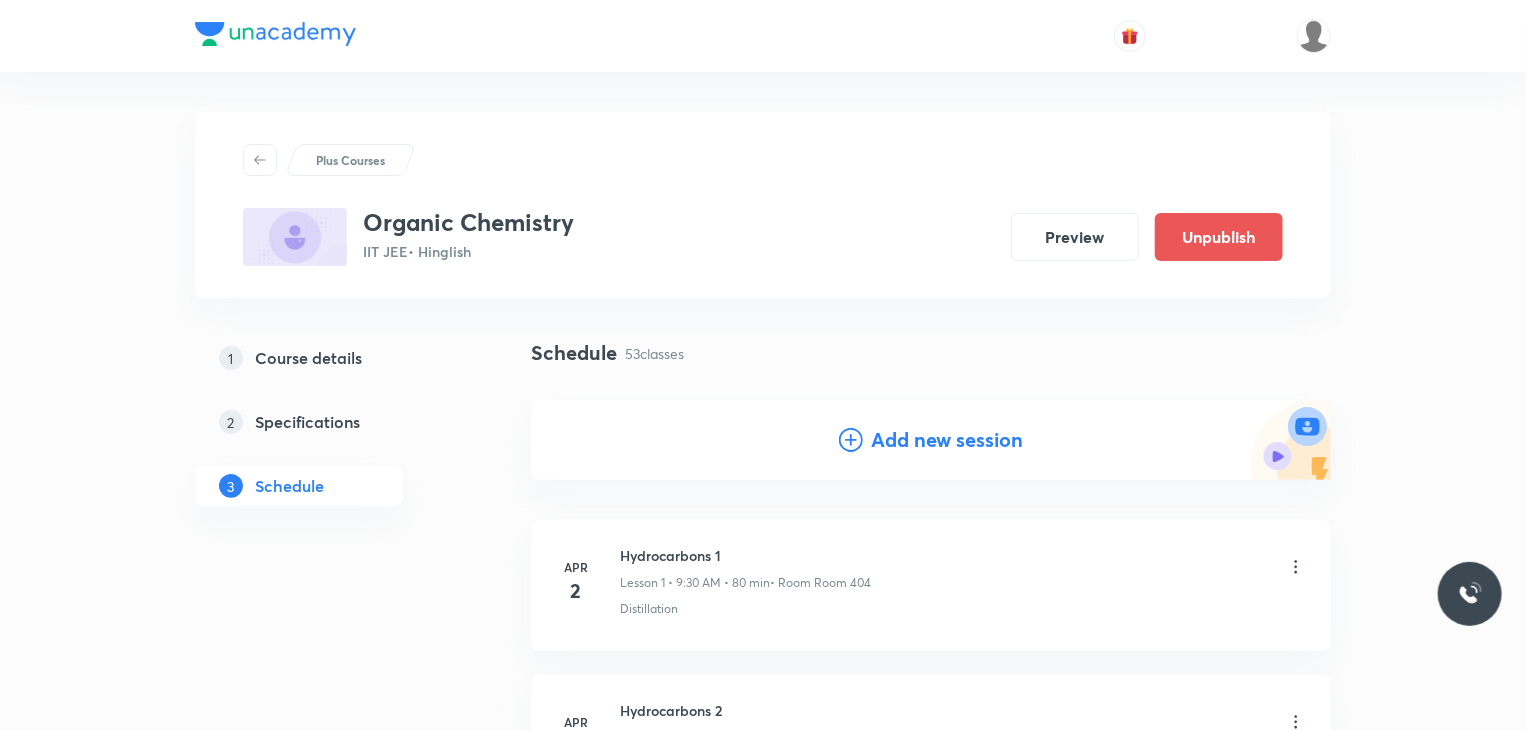 scroll, scrollTop: 8148, scrollLeft: 0, axis: vertical 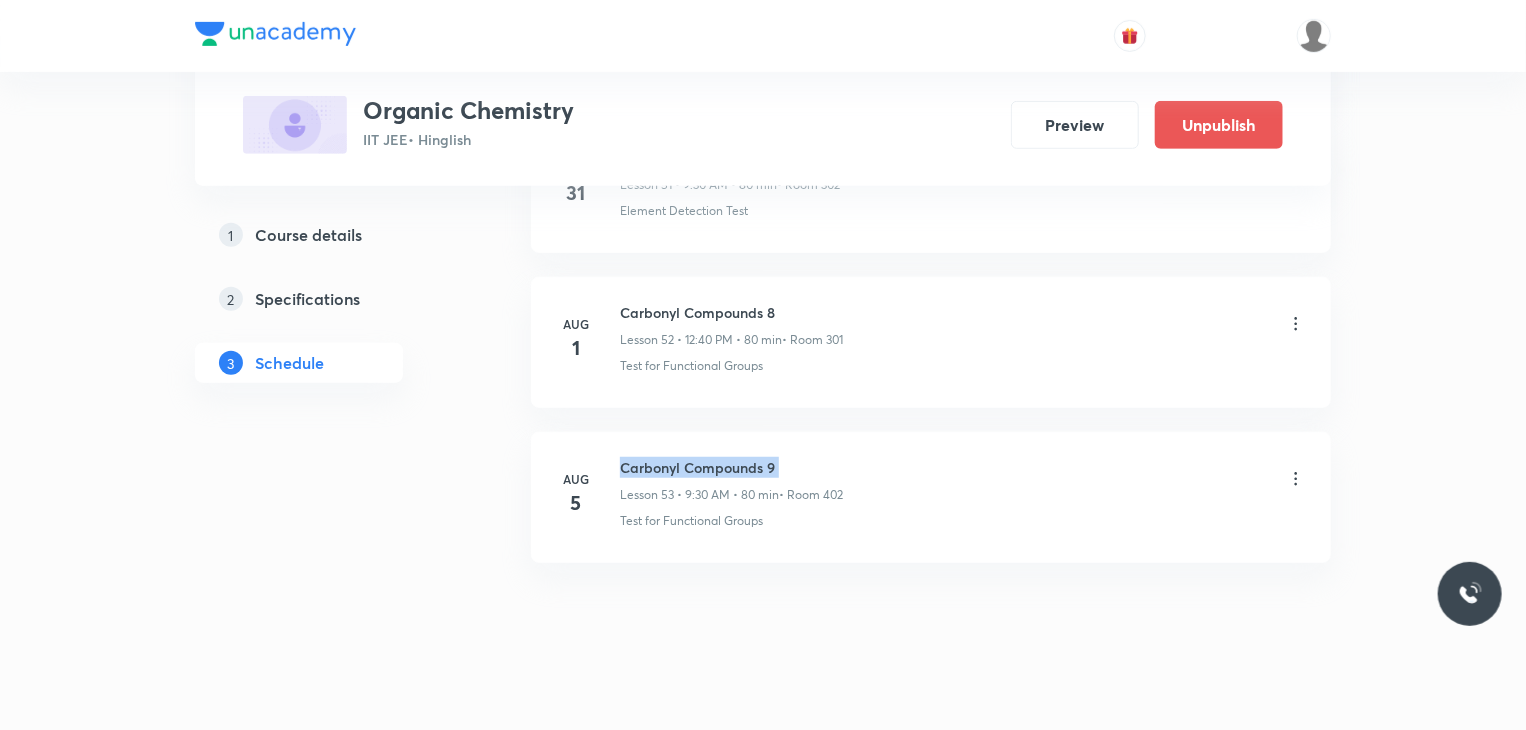 click on "Carbonyl Compounds 9" at bounding box center [731, 467] 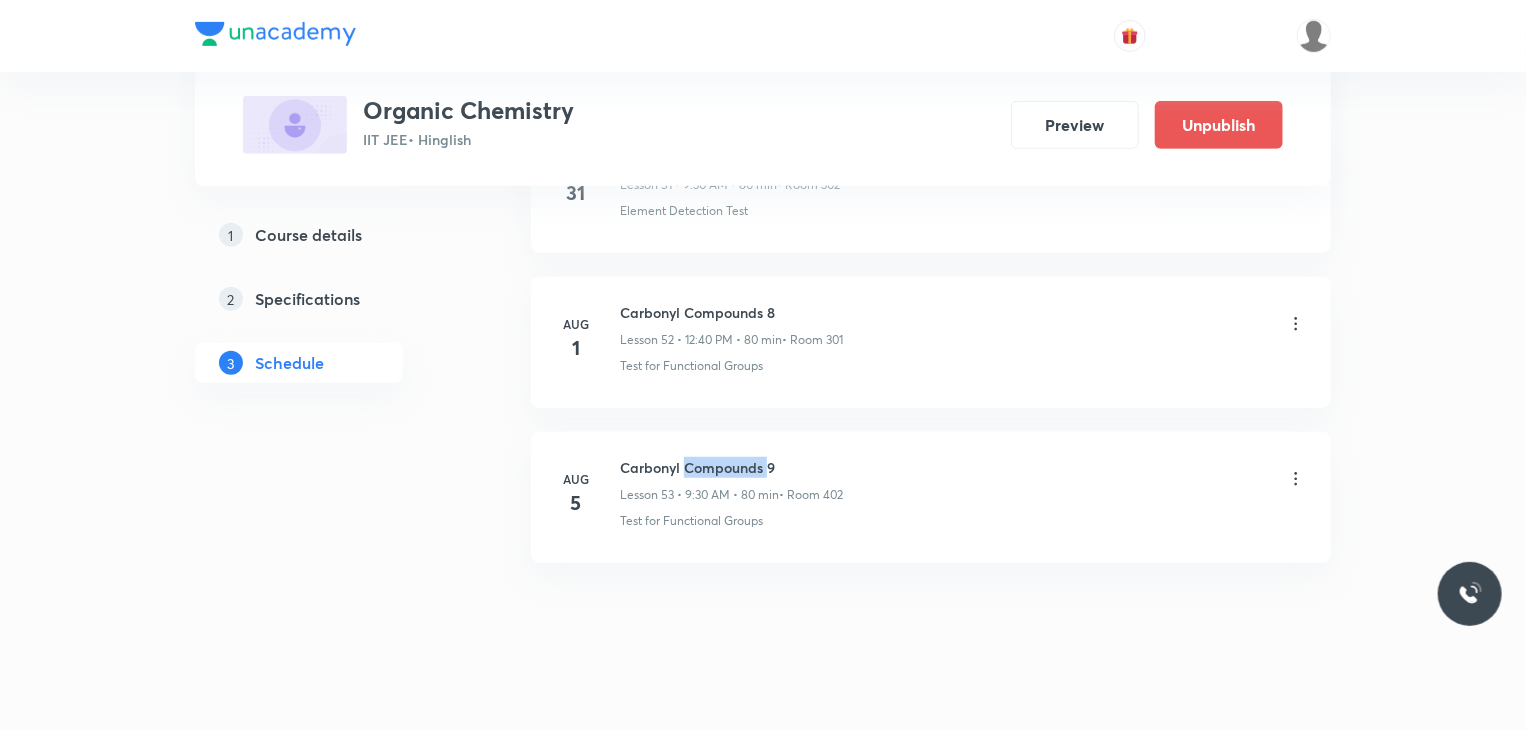 click on "Carbonyl Compounds 9" at bounding box center (731, 467) 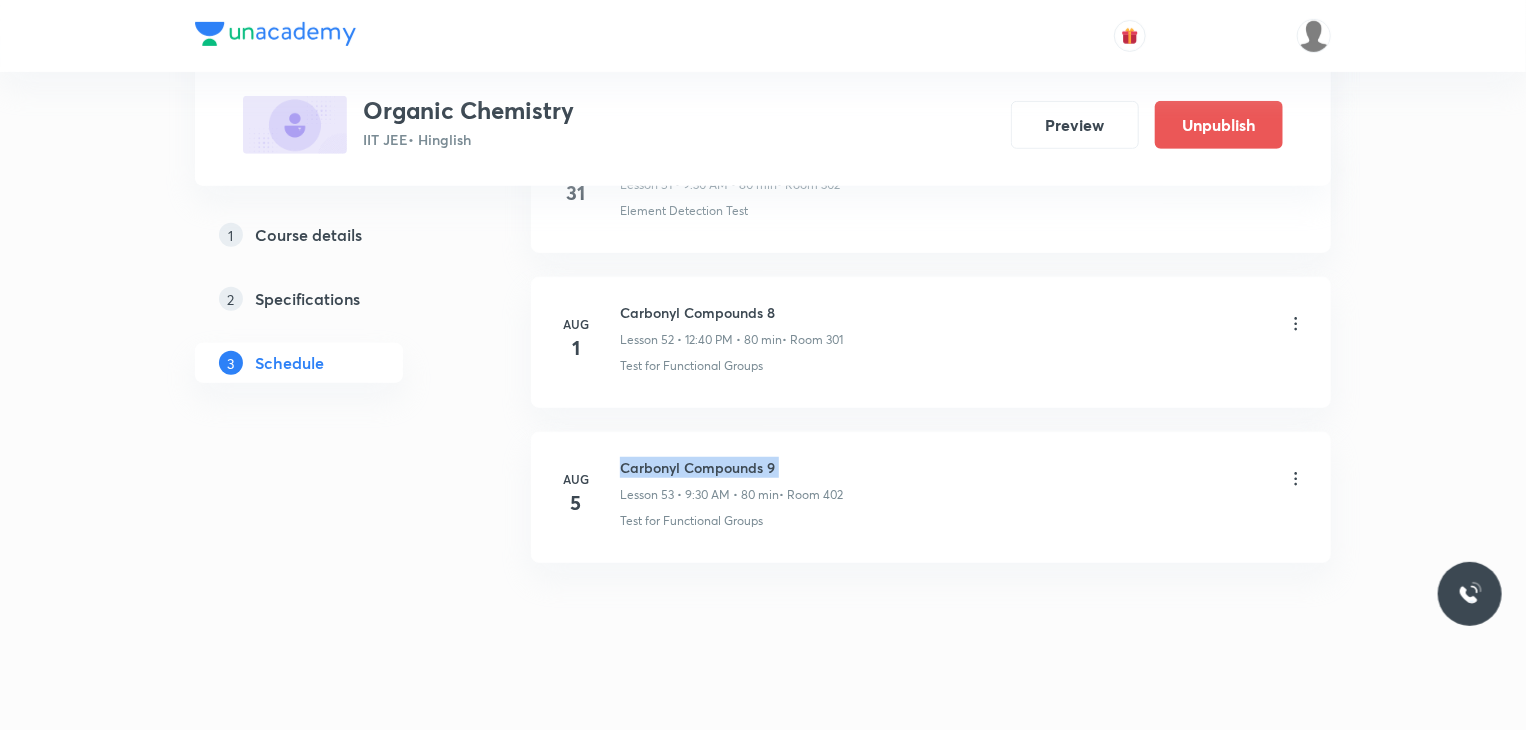 click on "Carbonyl Compounds 9" at bounding box center [731, 467] 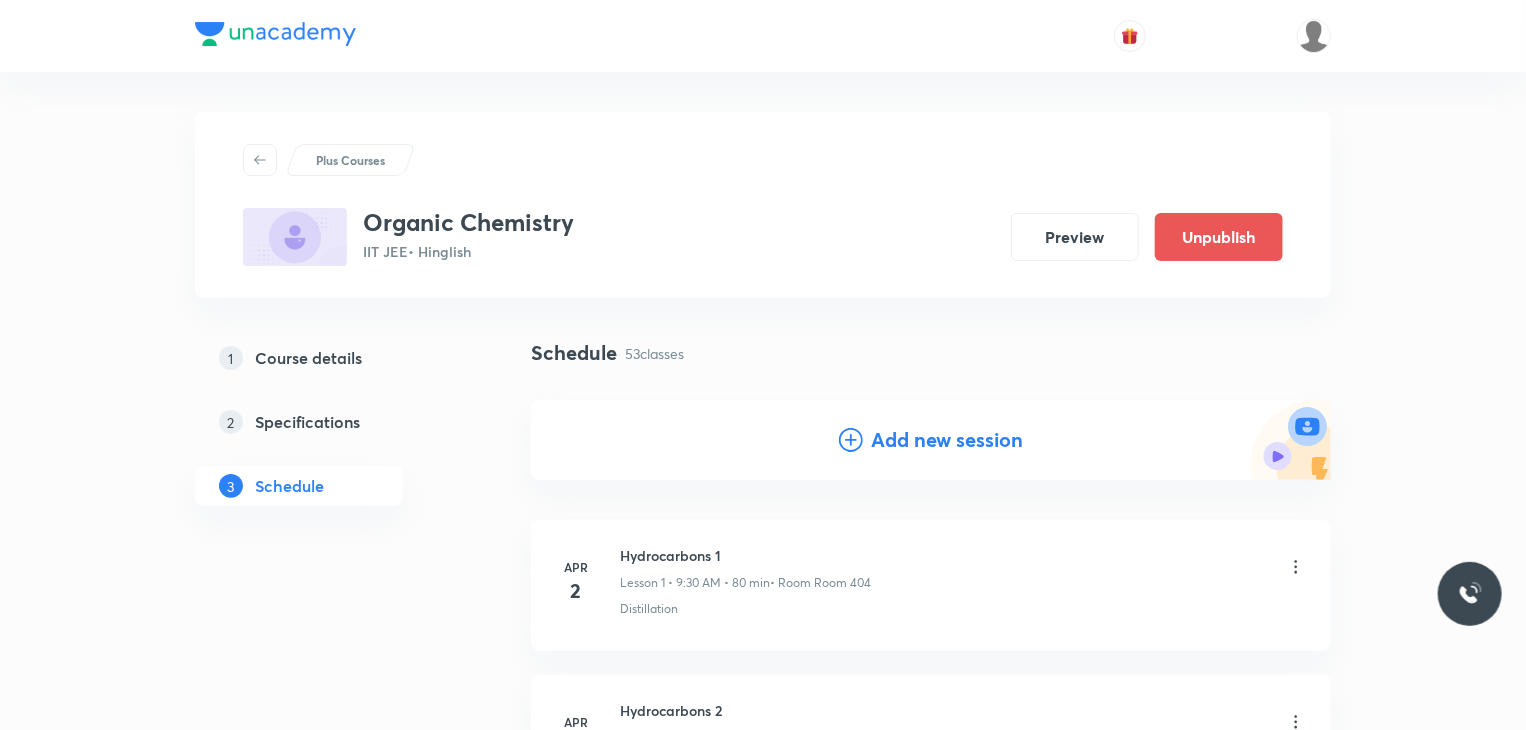 click on "Add new session" at bounding box center (947, 440) 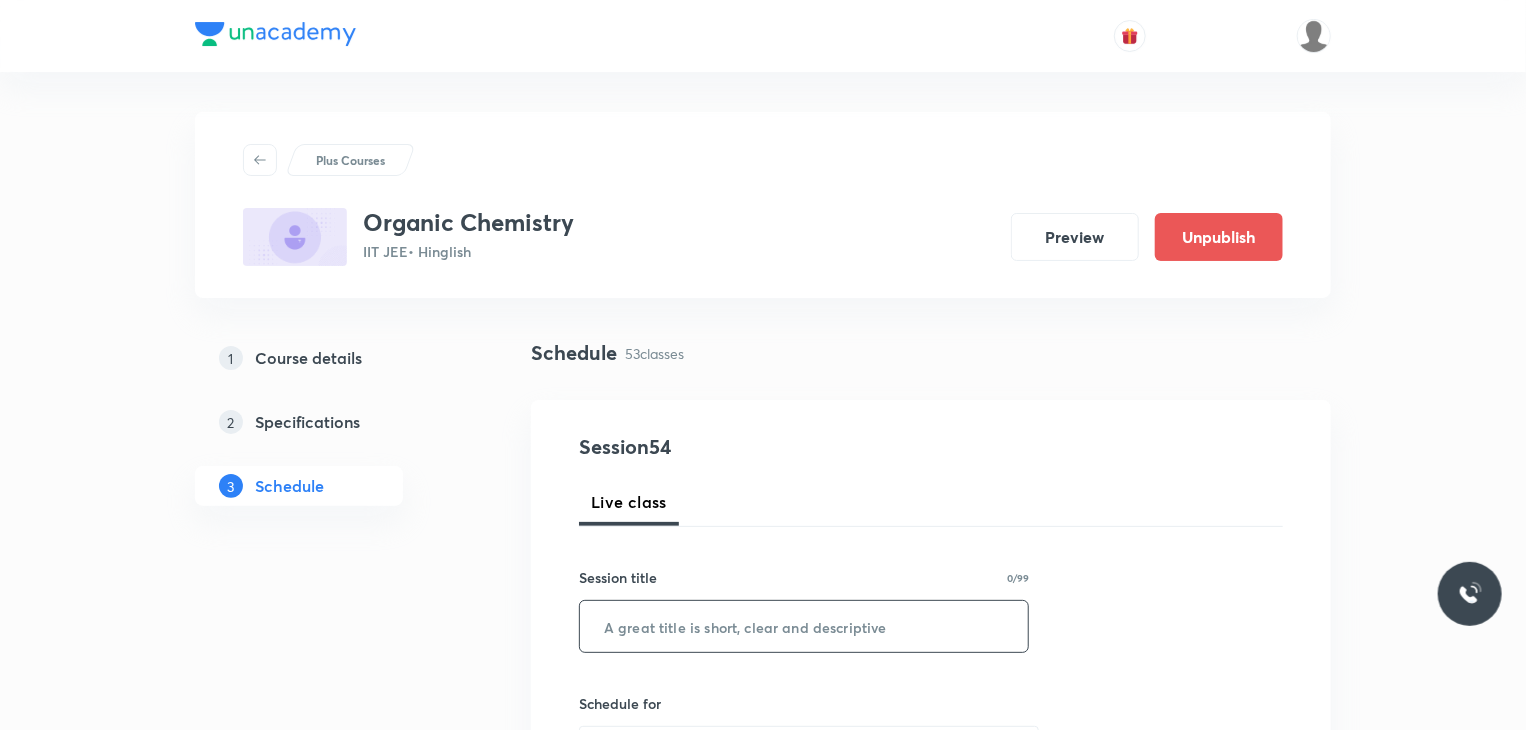 click at bounding box center [804, 626] 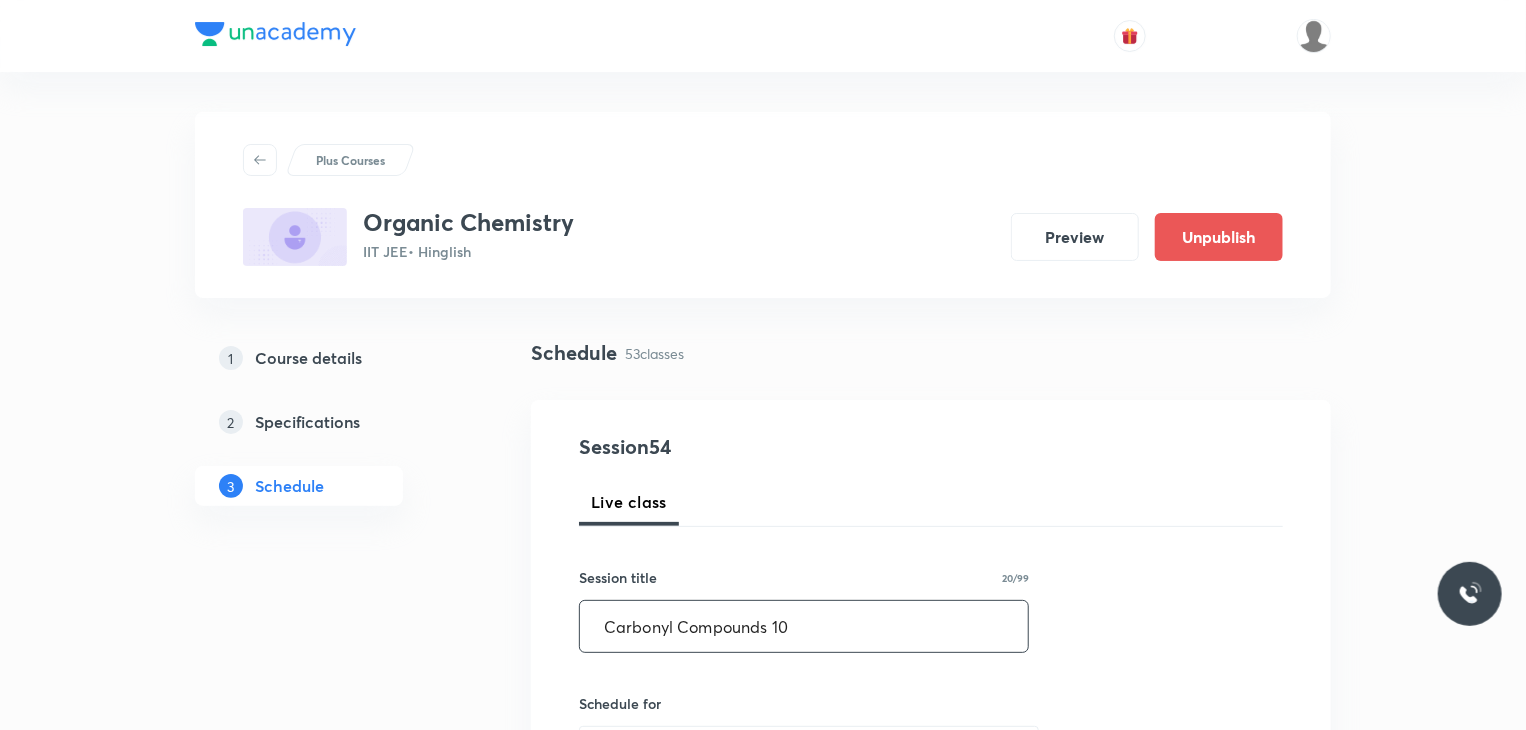 type on "Carbonyl Compounds 10" 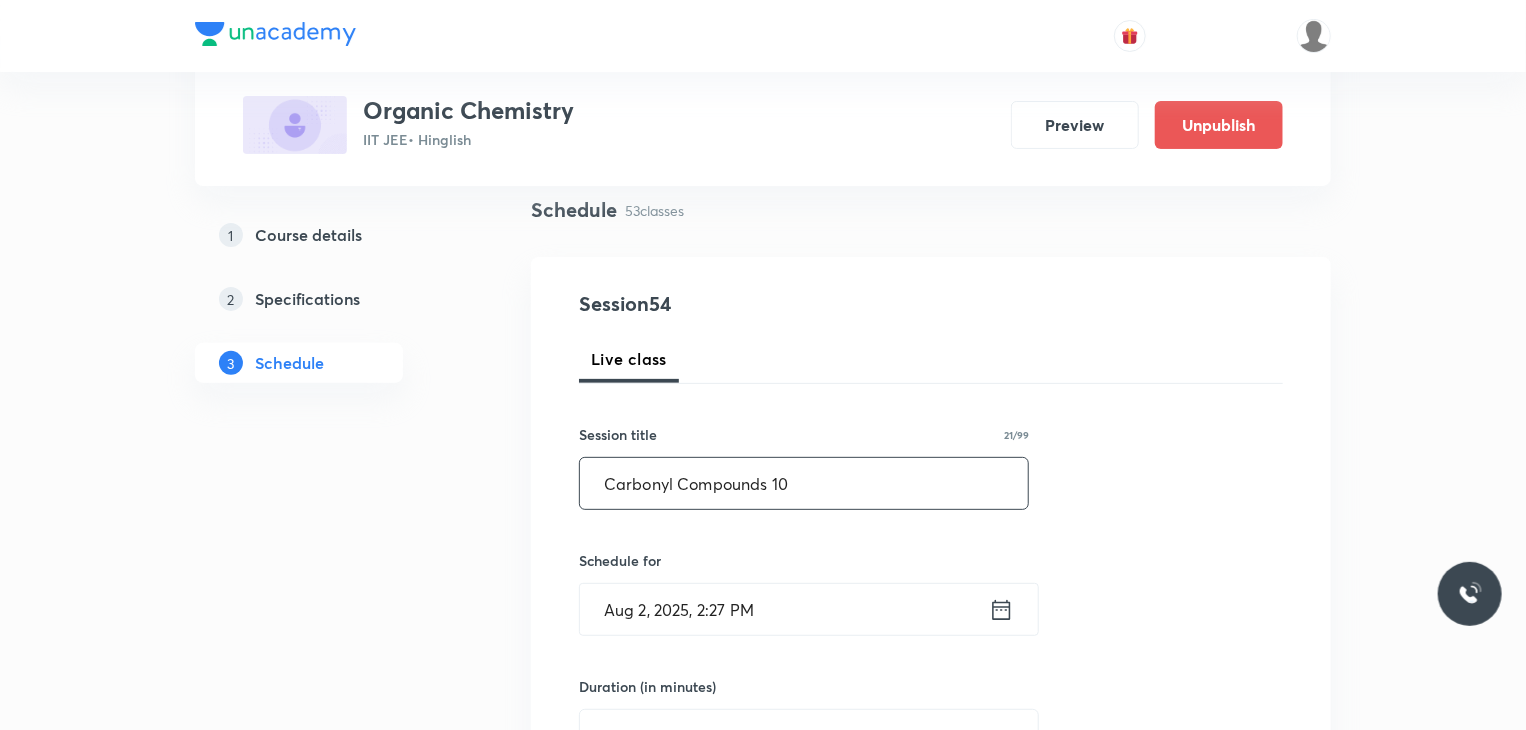 scroll, scrollTop: 144, scrollLeft: 0, axis: vertical 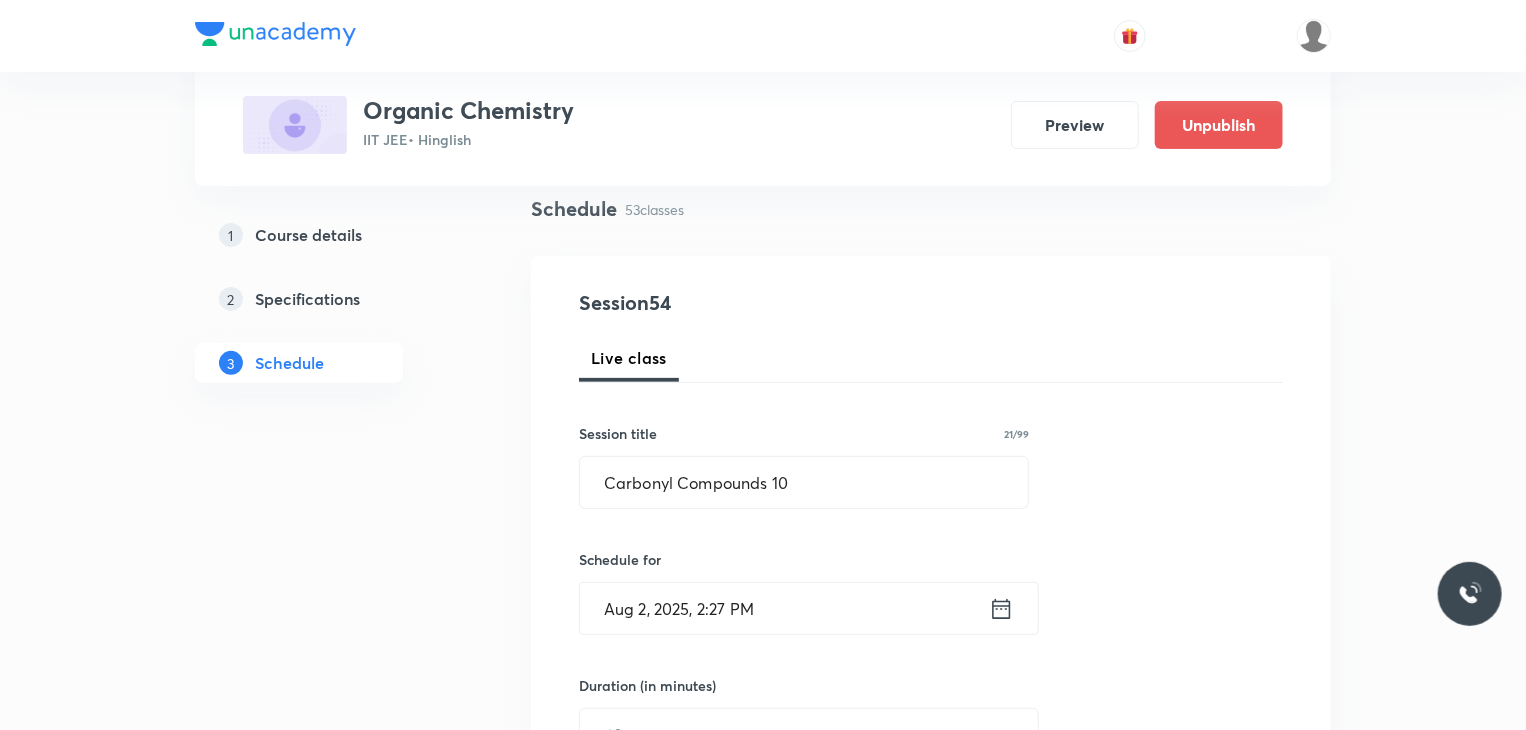 click on "Session  54 Live class Session title 21/99 Carbonyl Compounds 10 ​ Schedule for Aug 2, 2025, 2:27 PM ​ Duration (in minutes) ​ Educator Select an educator   Session type Online Offline Room Select centre room Sub-concepts Select concepts that wil be covered in this session Add Cancel" at bounding box center [931, 821] 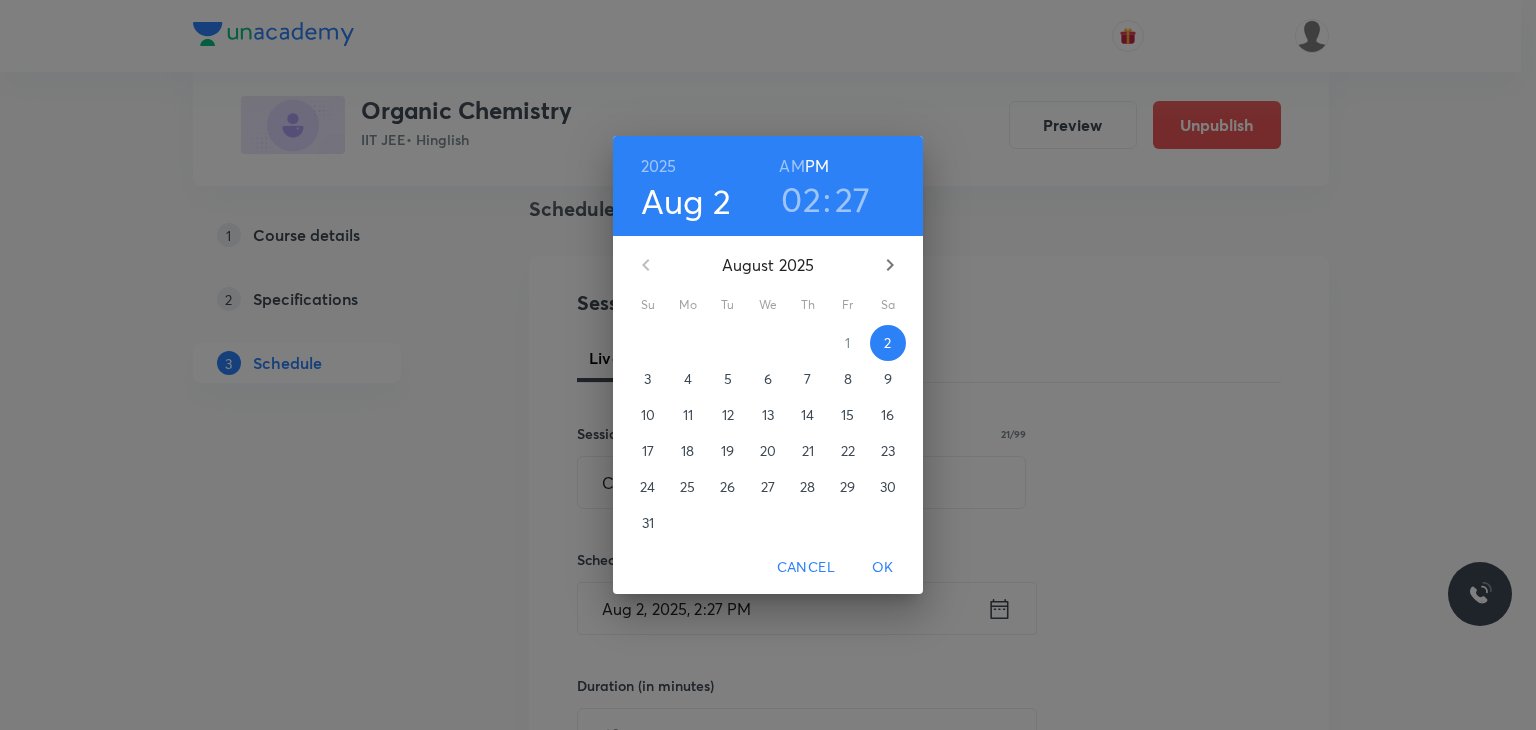 click on "7" at bounding box center (808, 379) 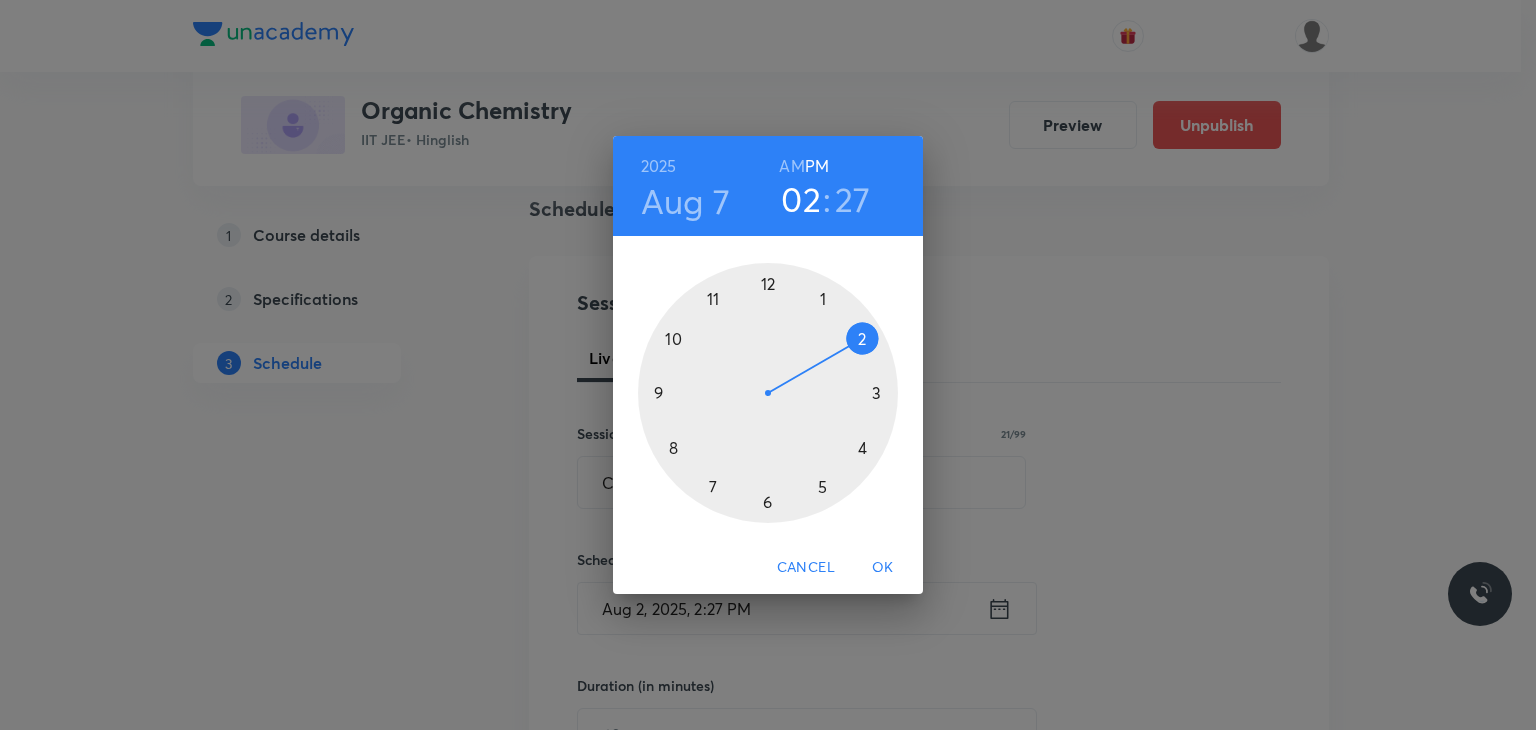 click on "AM" at bounding box center [791, 166] 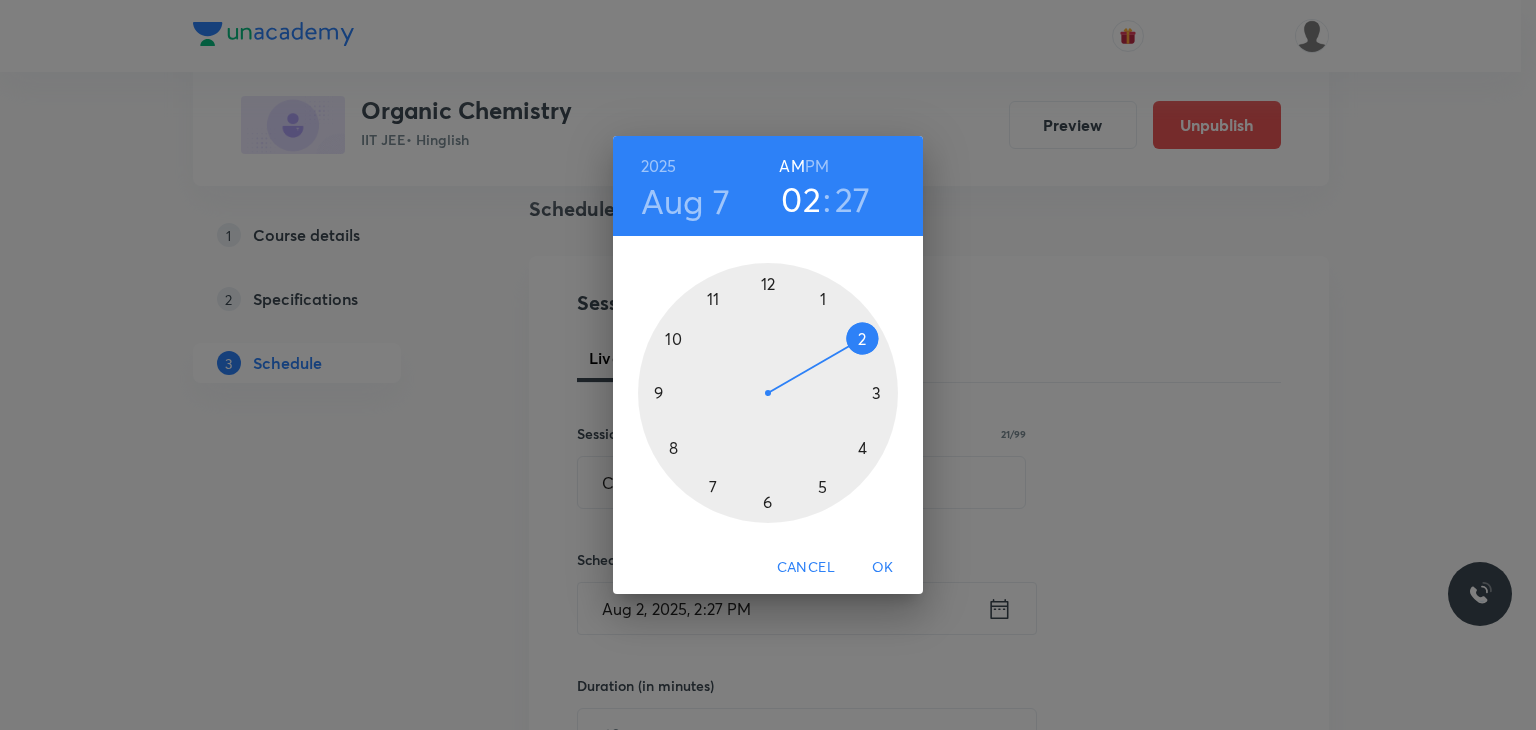 click at bounding box center [768, 393] 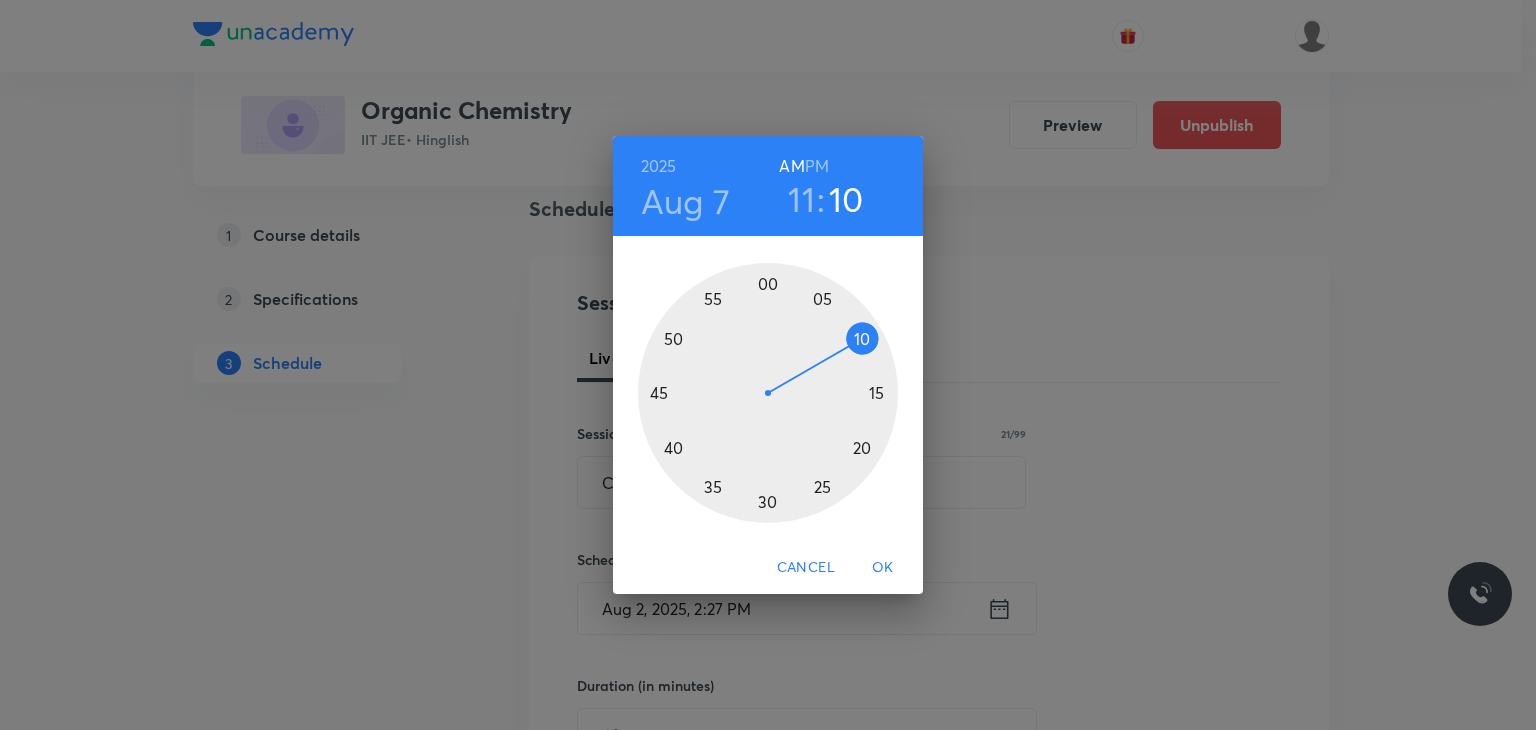 drag, startPoint x: 861, startPoint y: 330, endPoint x: 860, endPoint y: 344, distance: 14.035668 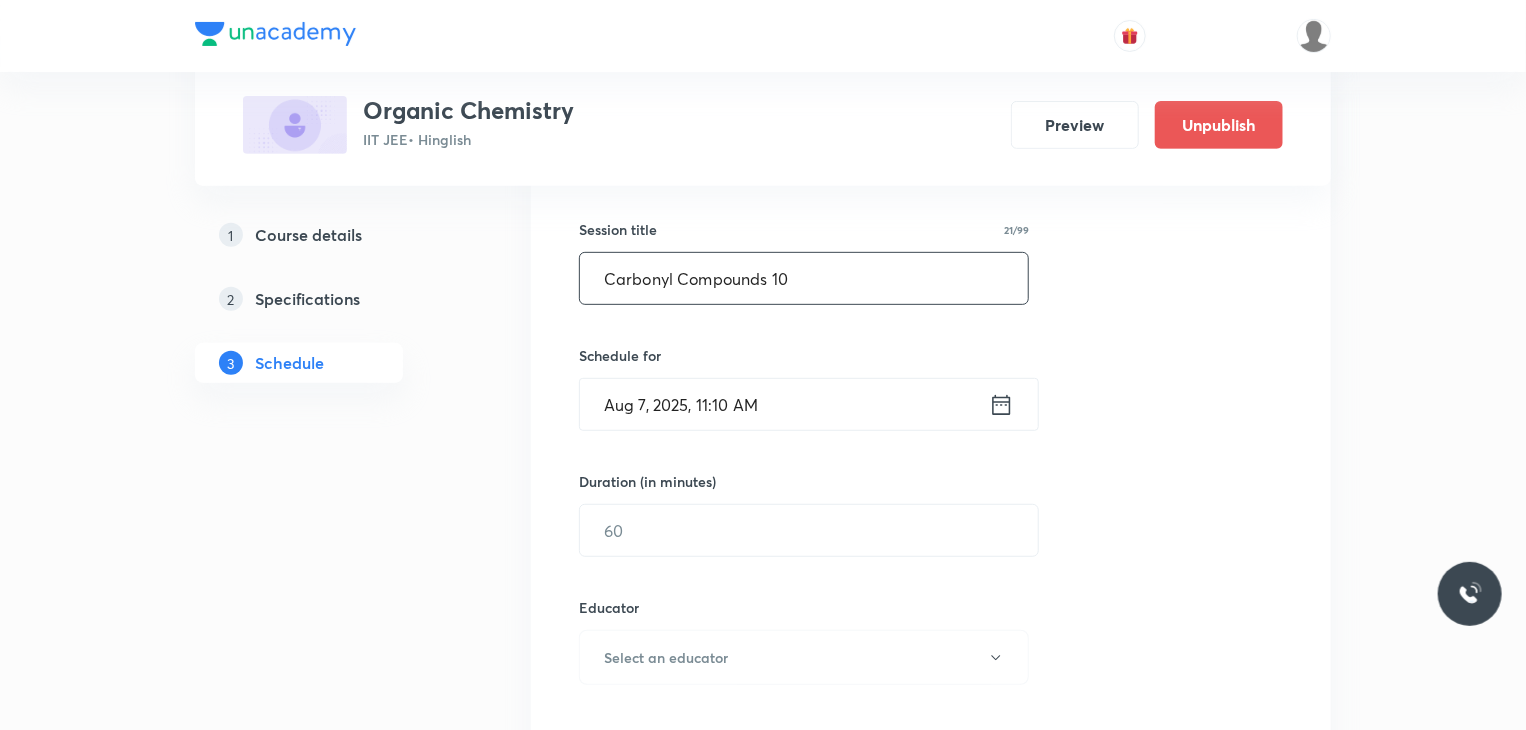 scroll, scrollTop: 352, scrollLeft: 0, axis: vertical 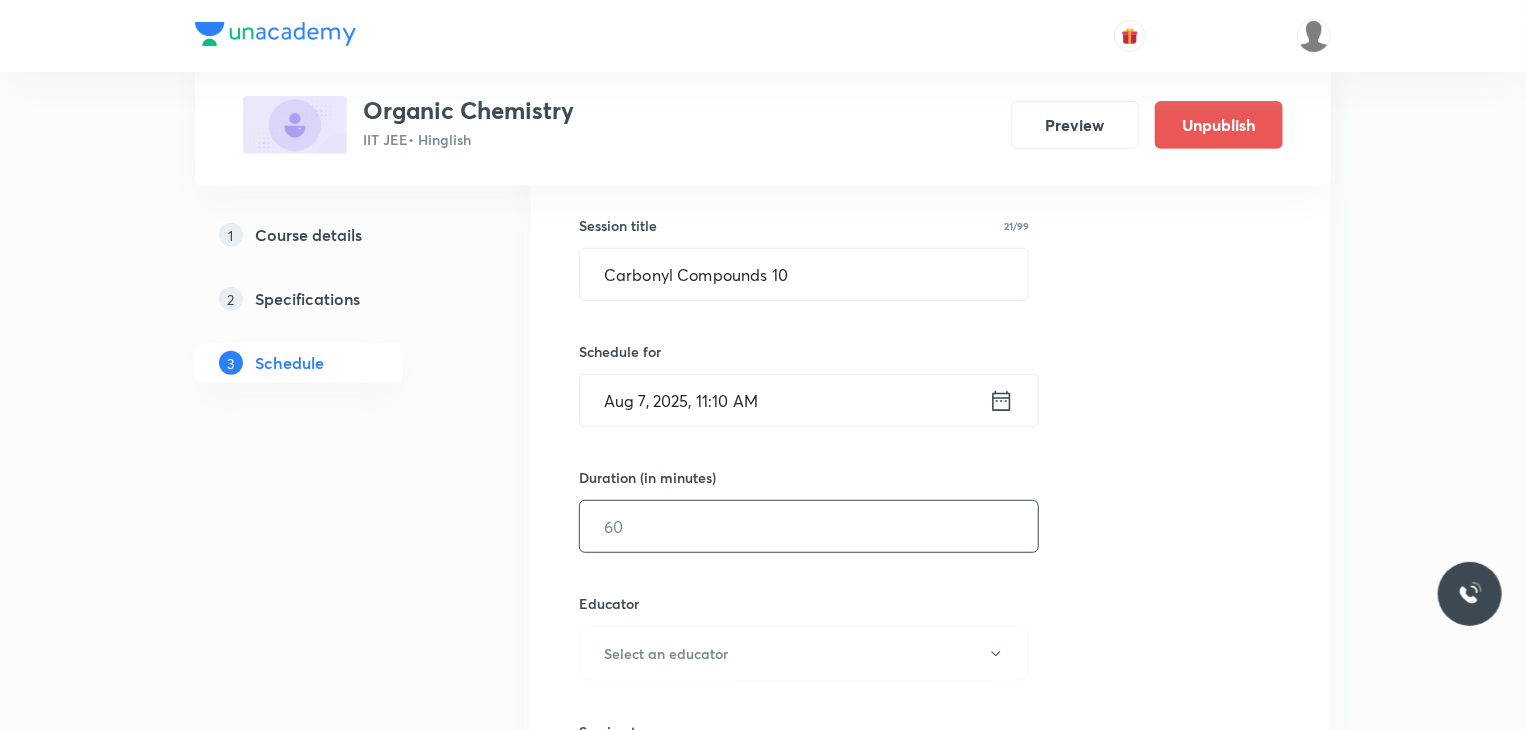 click at bounding box center [809, 526] 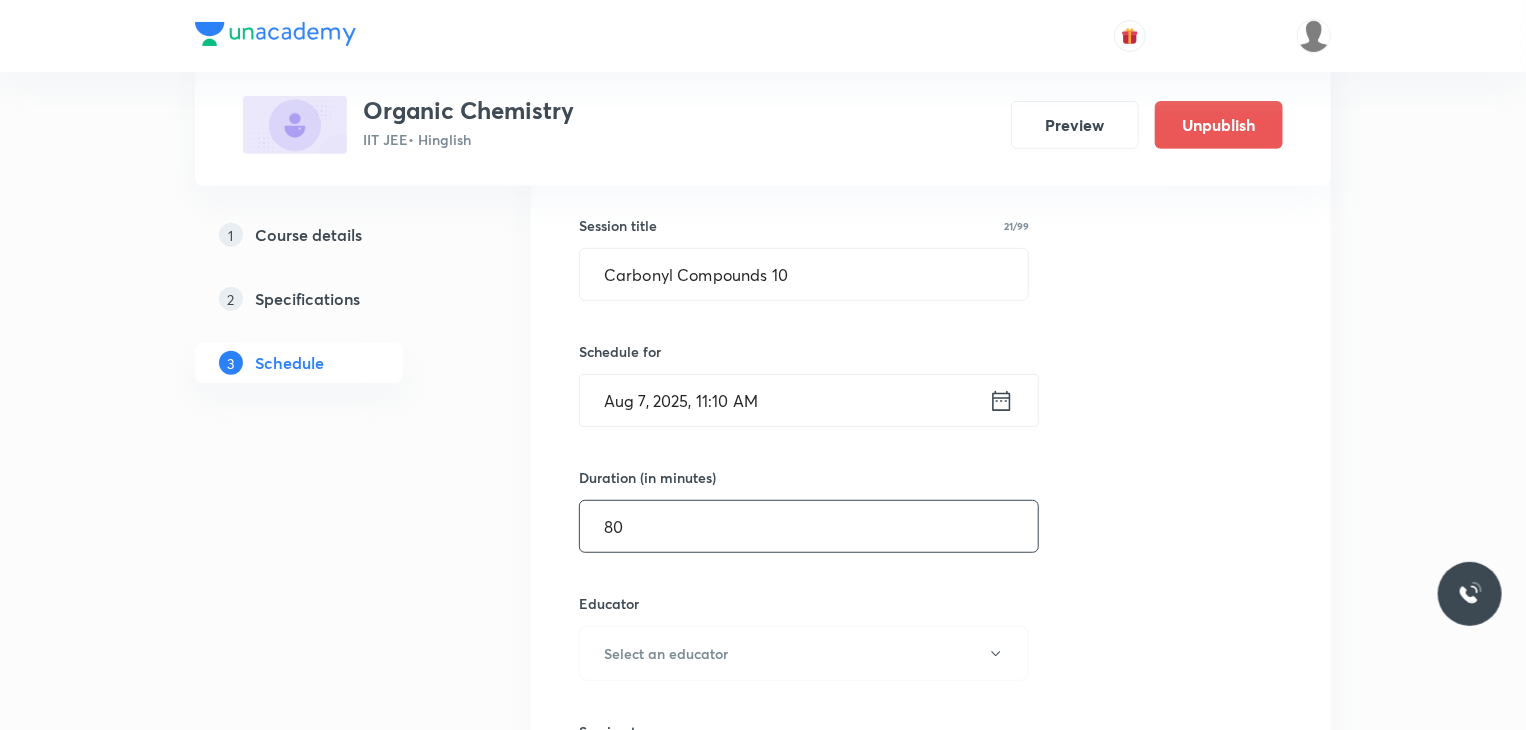 type on "80" 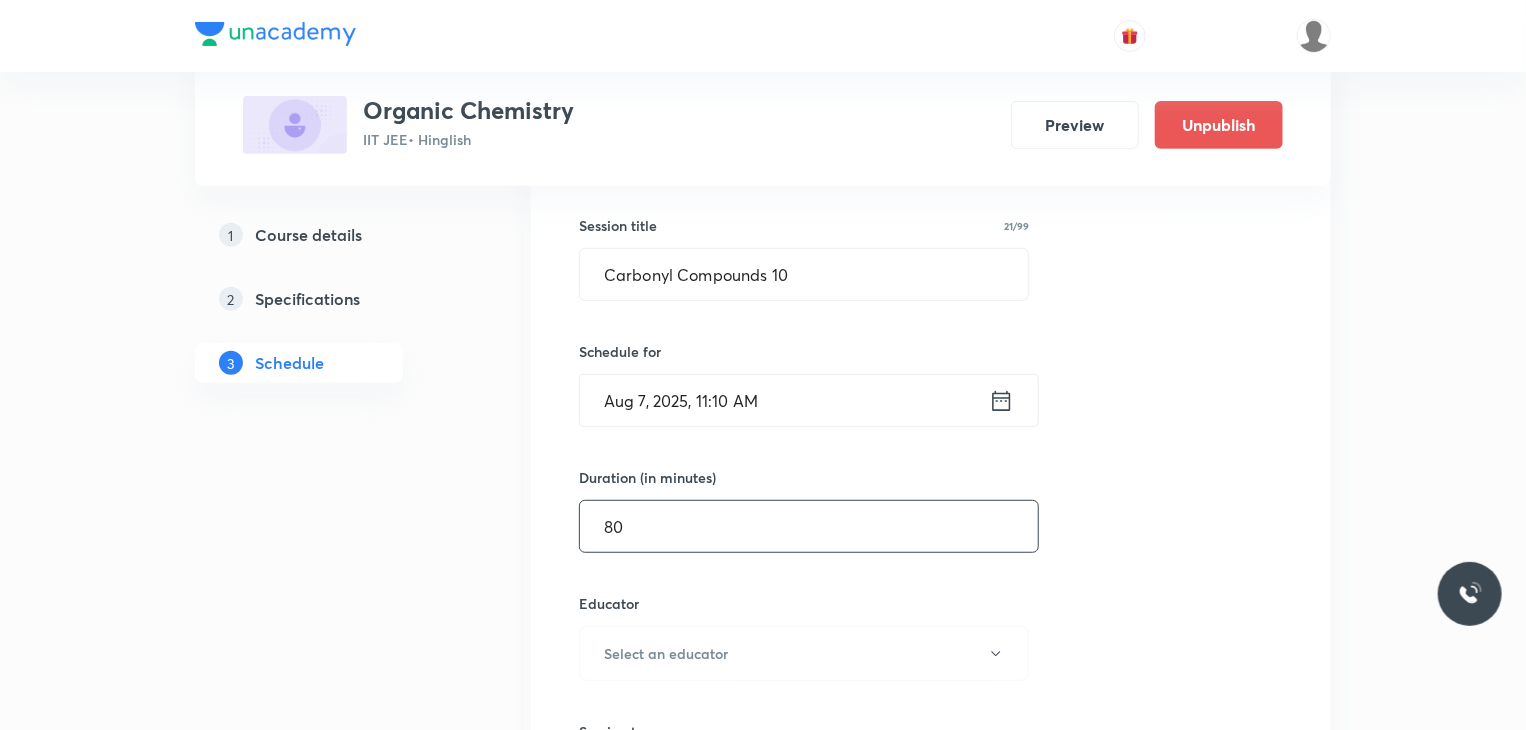 scroll, scrollTop: 532, scrollLeft: 0, axis: vertical 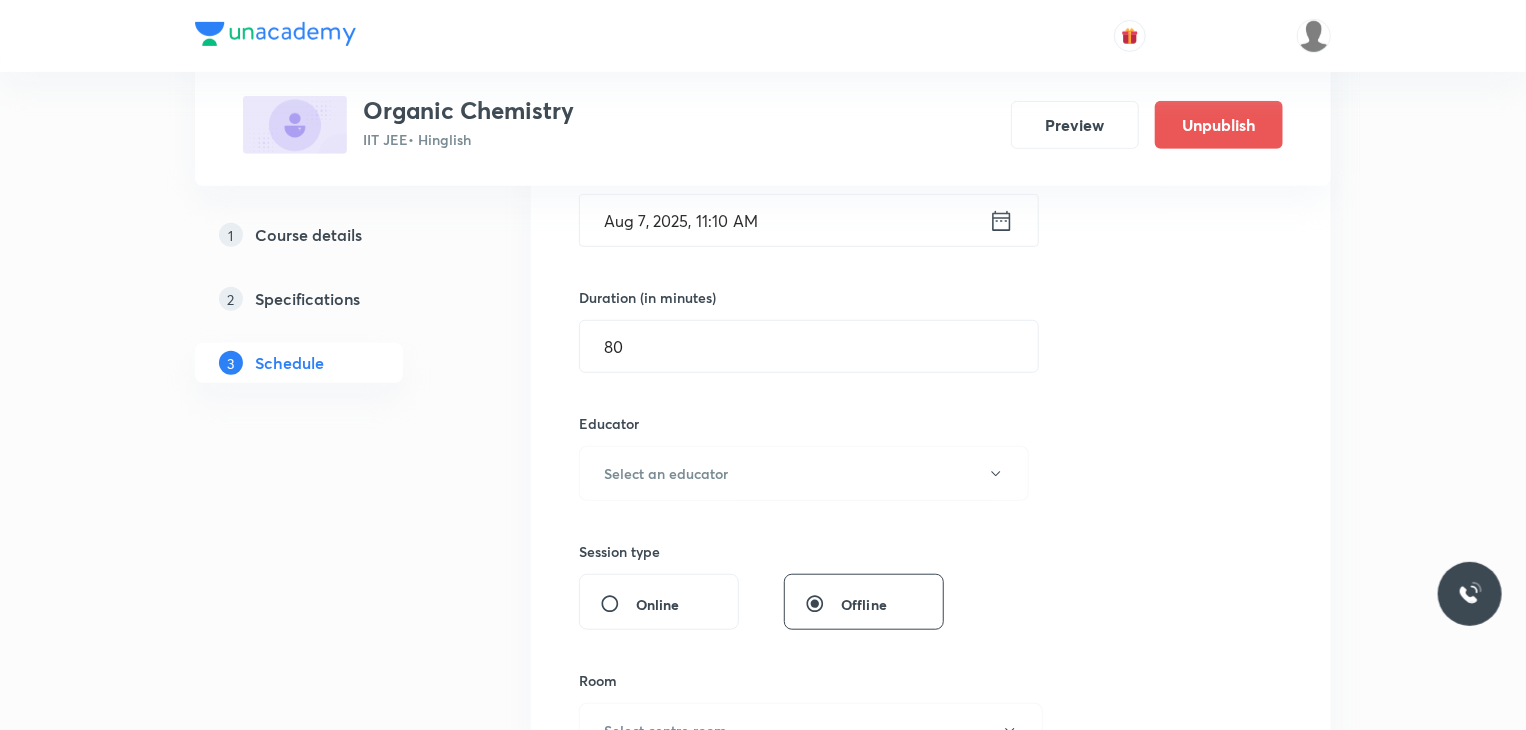 click on "Educator Select an educator" at bounding box center (804, 457) 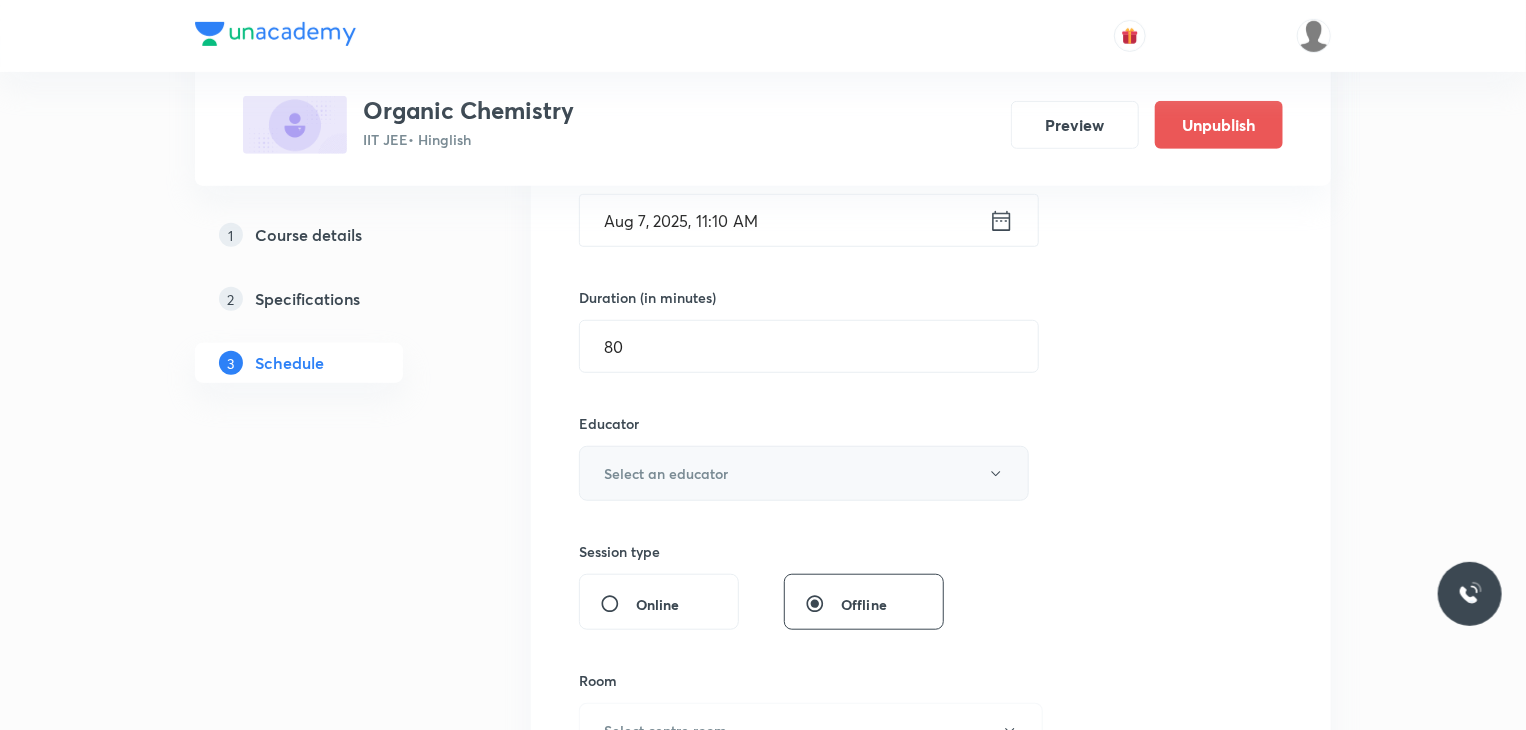 click on "Select an educator" at bounding box center (804, 473) 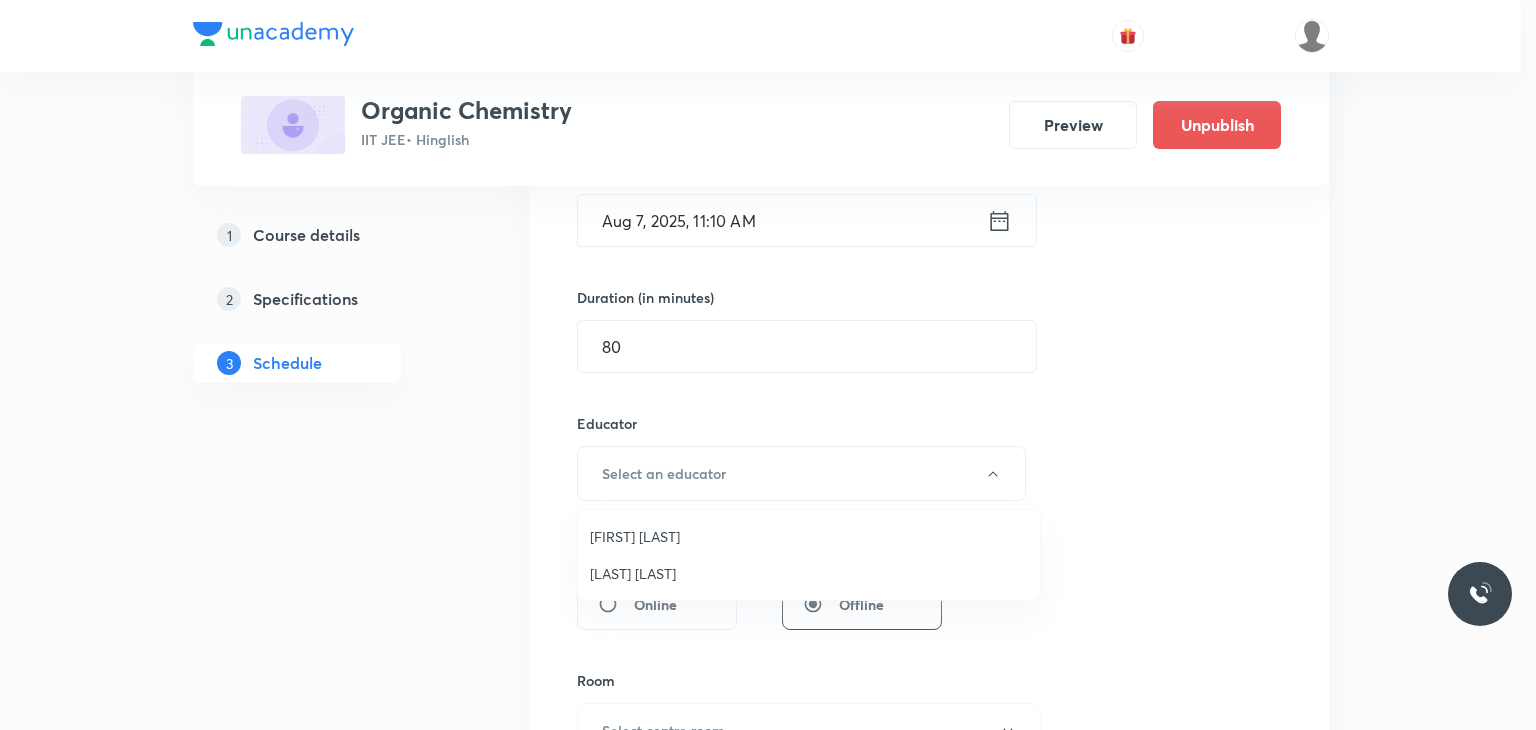 click on "Gaurav Gaurav" at bounding box center [809, 573] 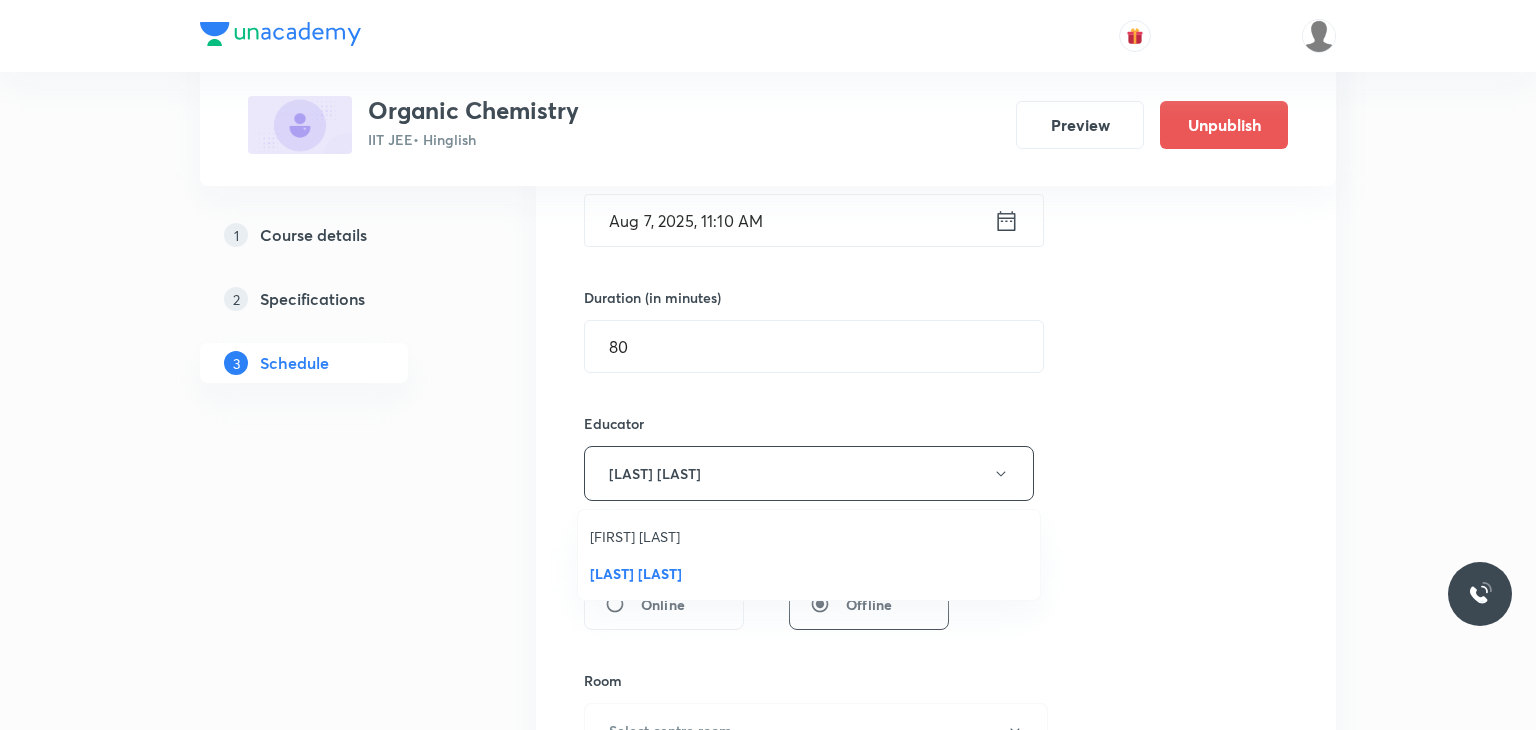 type 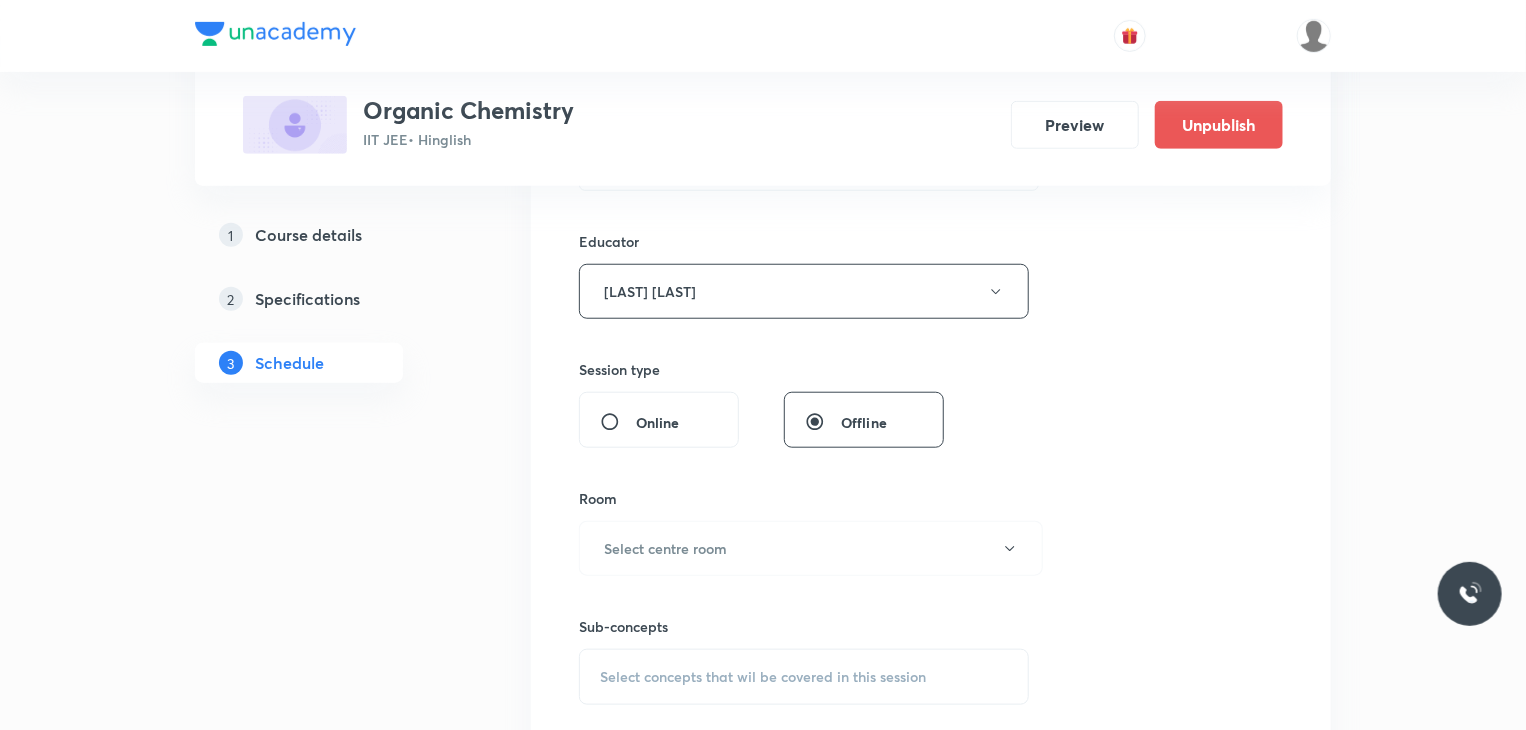 scroll, scrollTop: 712, scrollLeft: 0, axis: vertical 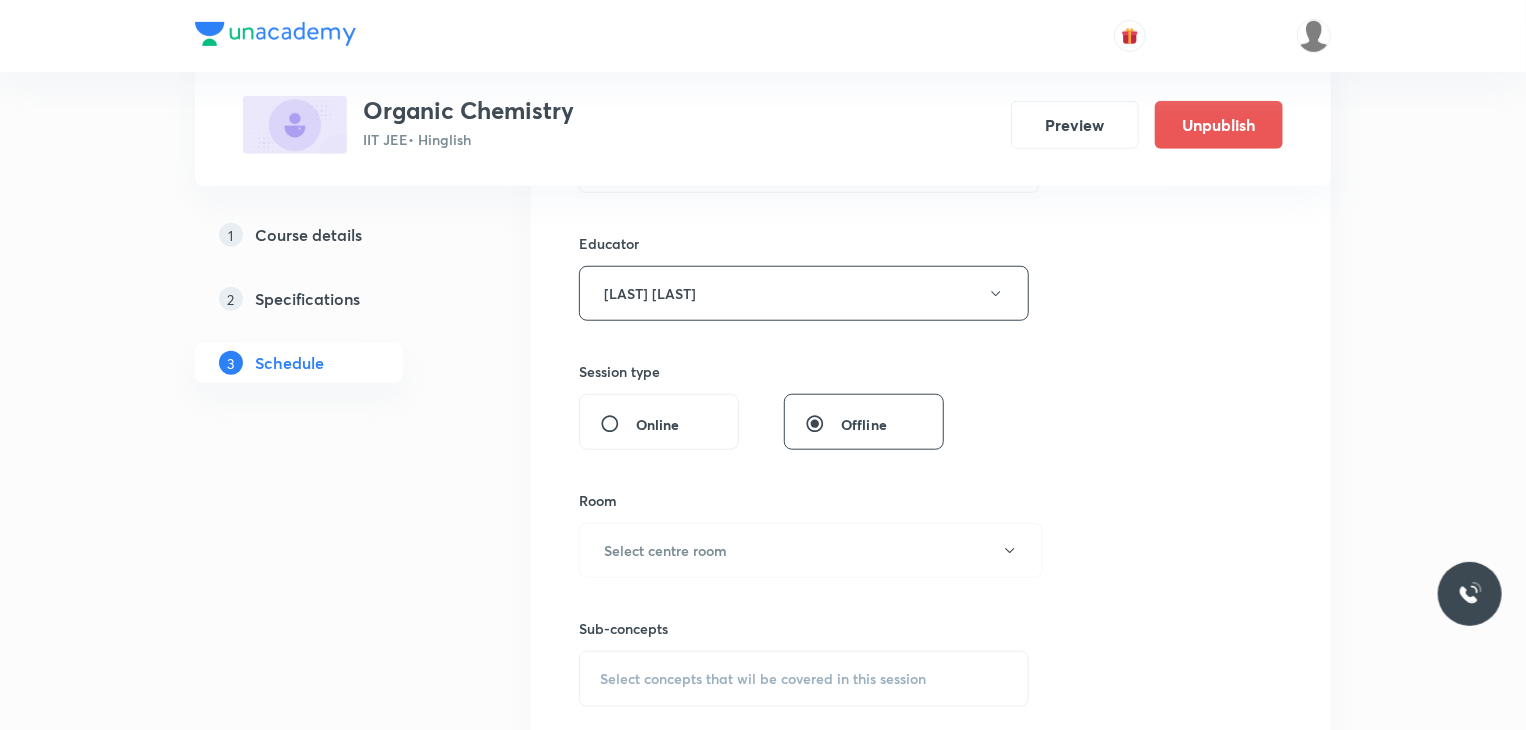 click on "Sub-concepts Select concepts that wil be covered in this session" at bounding box center (804, 642) 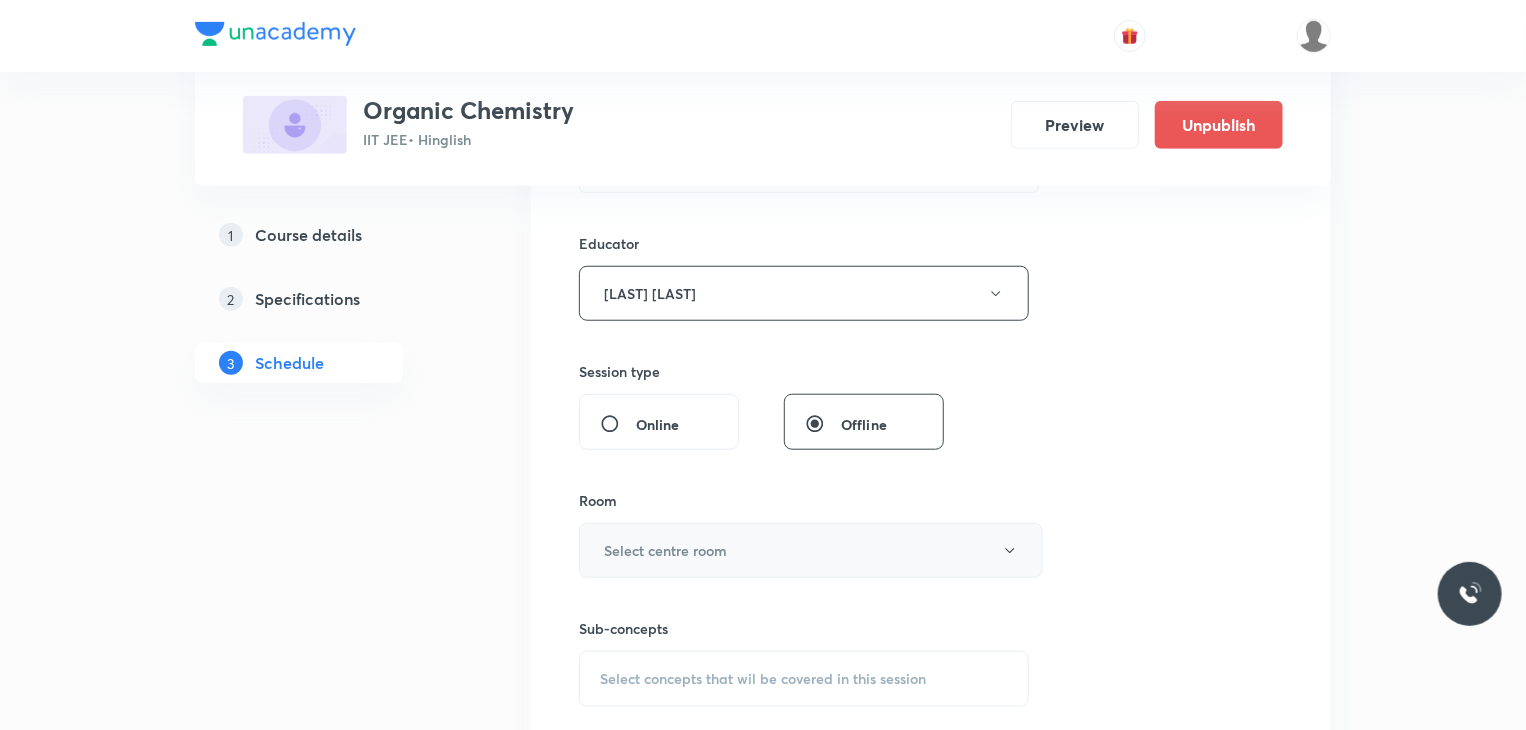 click on "Select centre room" at bounding box center (665, 550) 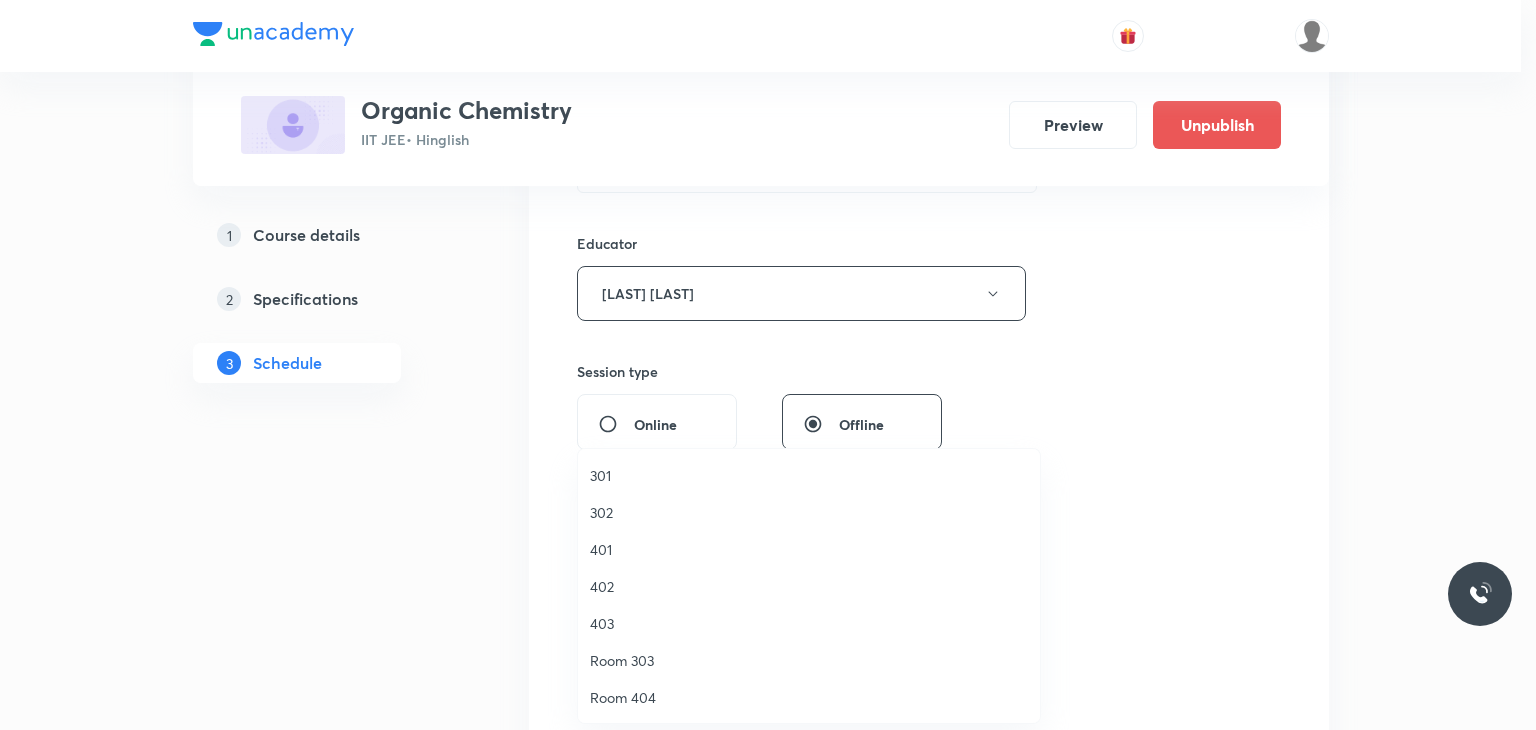 click on "401" at bounding box center [809, 549] 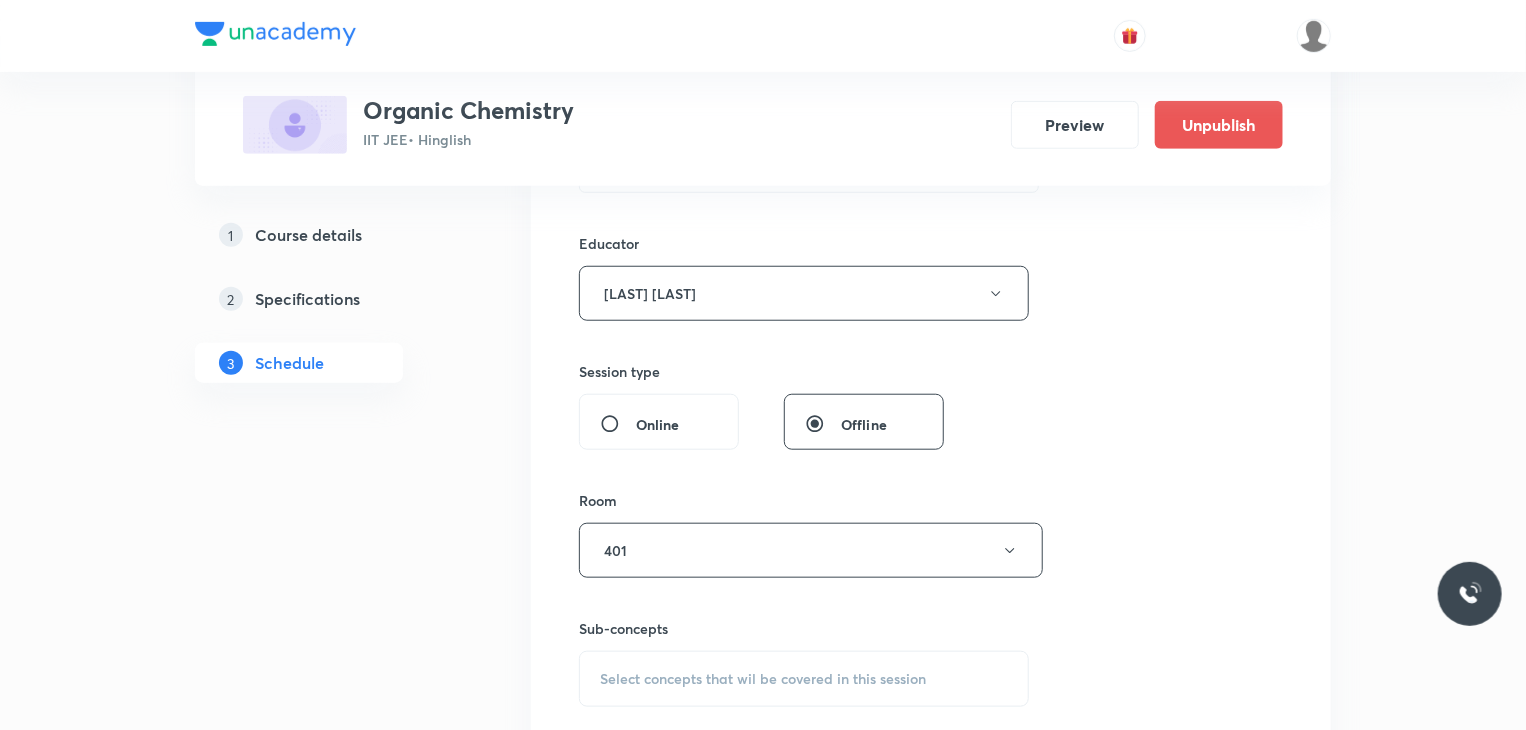 click on "Select concepts that wil be covered in this session" at bounding box center [763, 679] 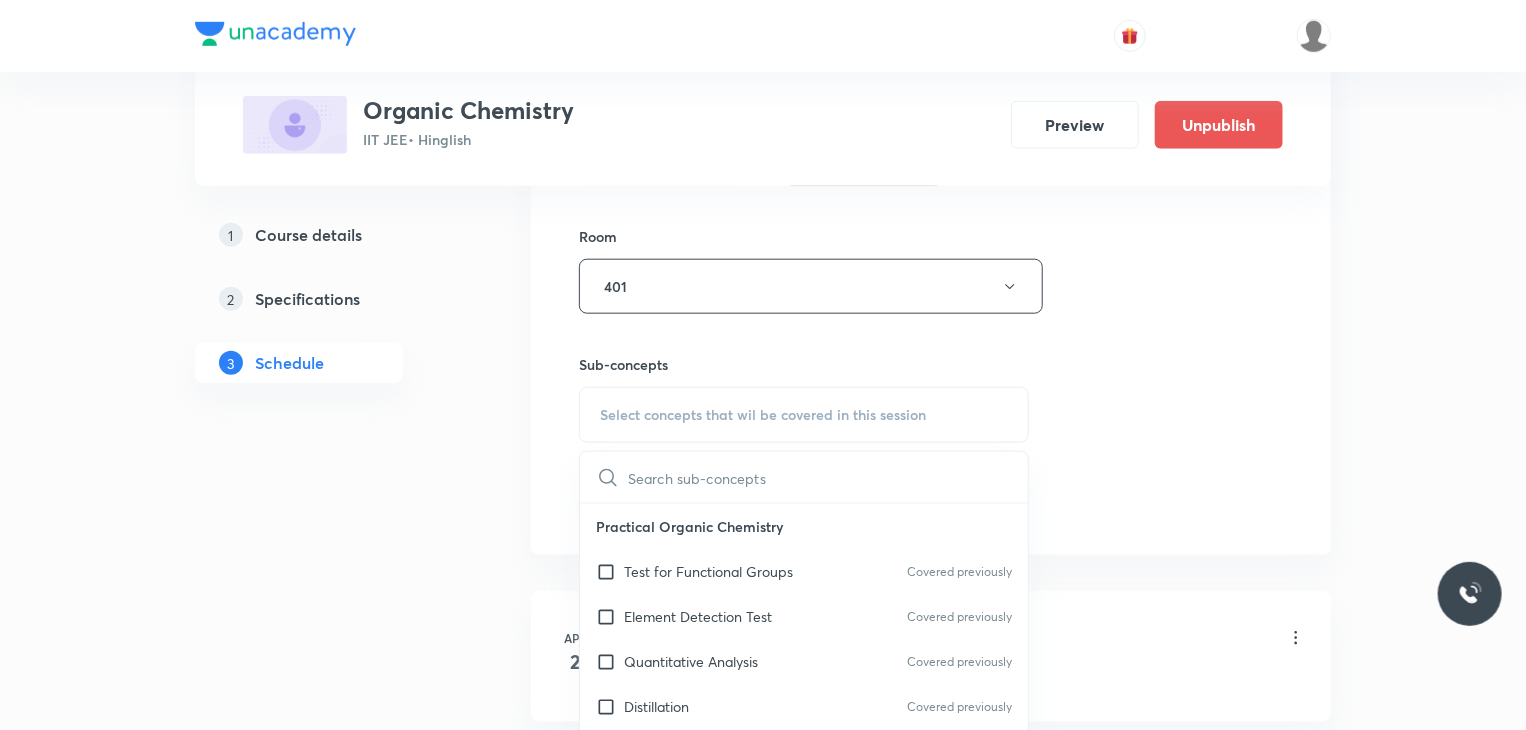 scroll, scrollTop: 985, scrollLeft: 0, axis: vertical 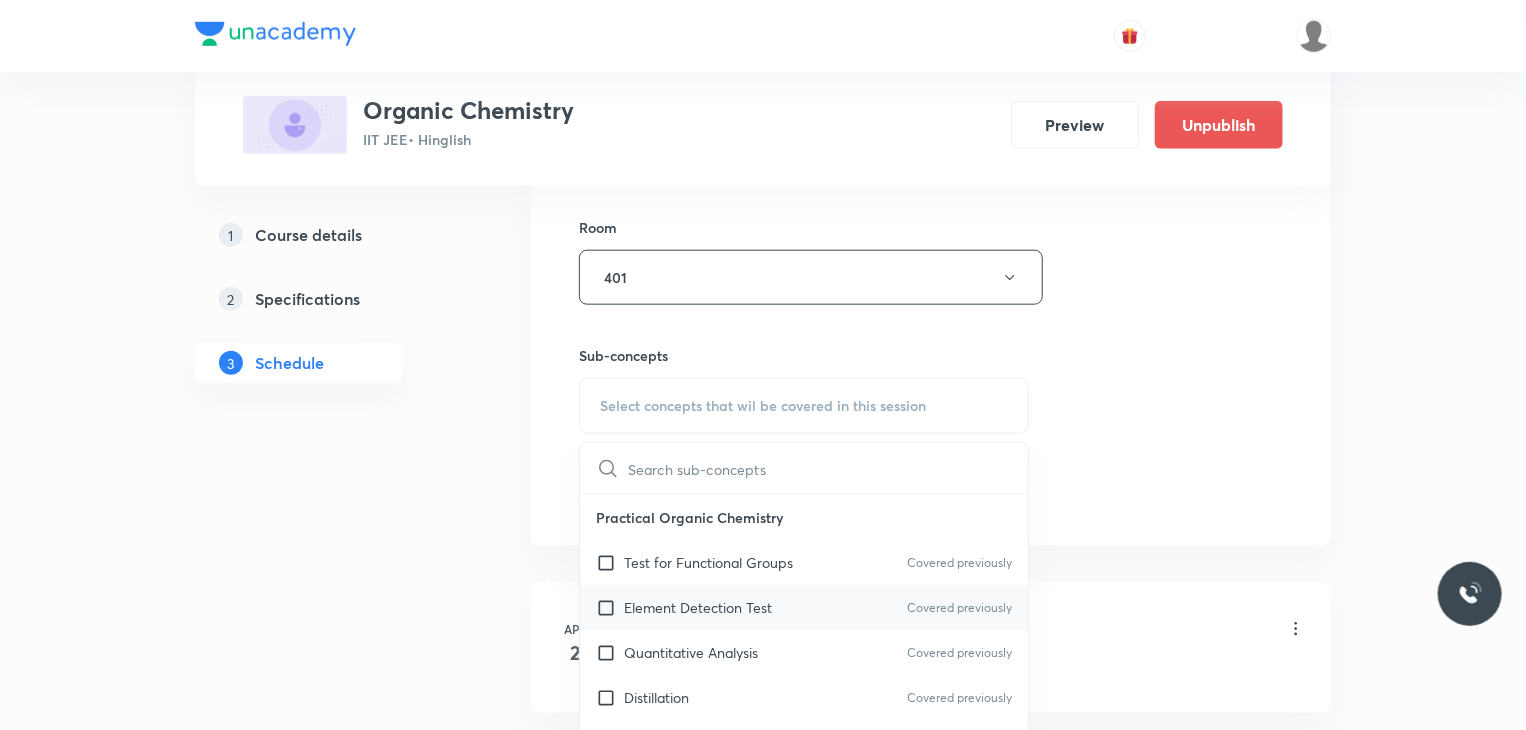 click on "Element Detection Test" at bounding box center [698, 607] 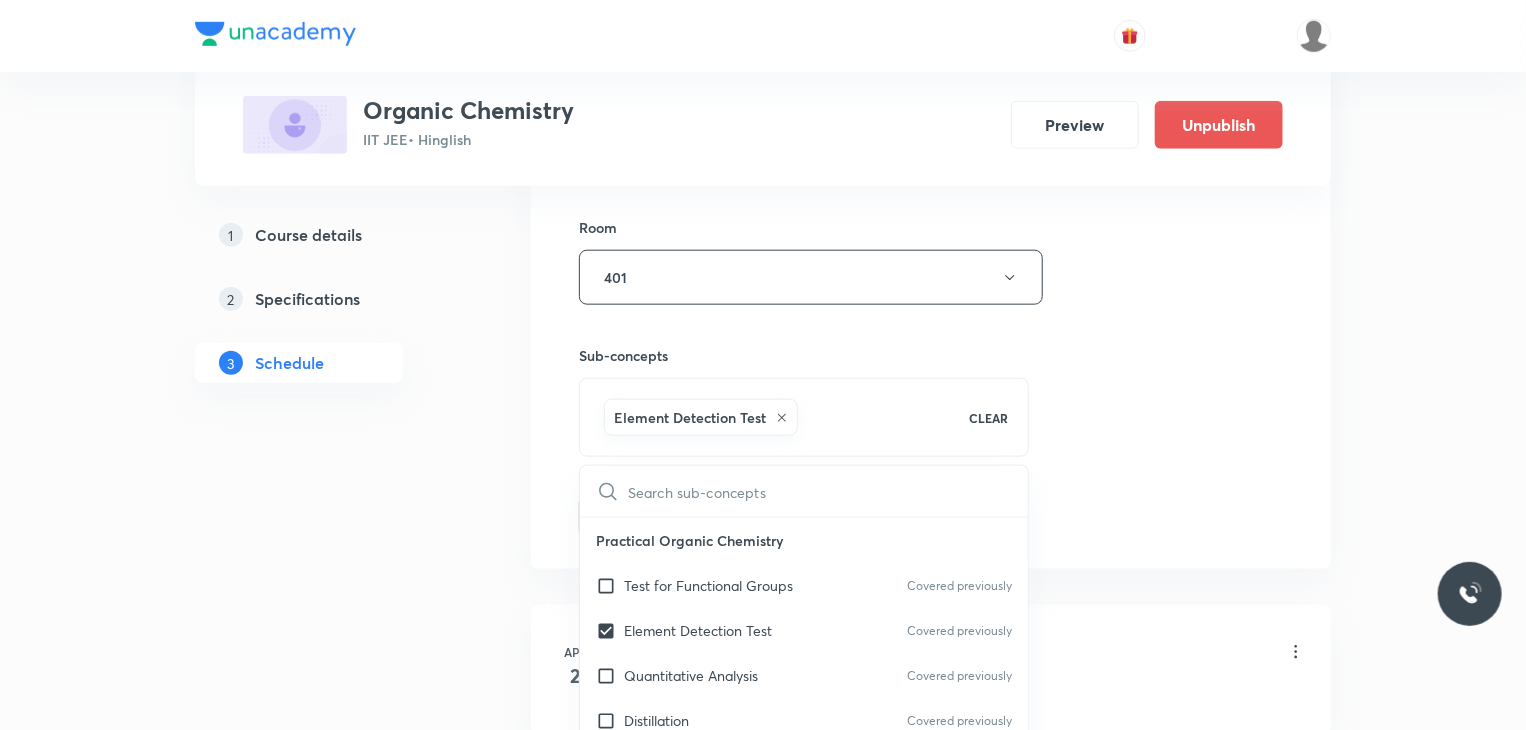 checkbox on "true" 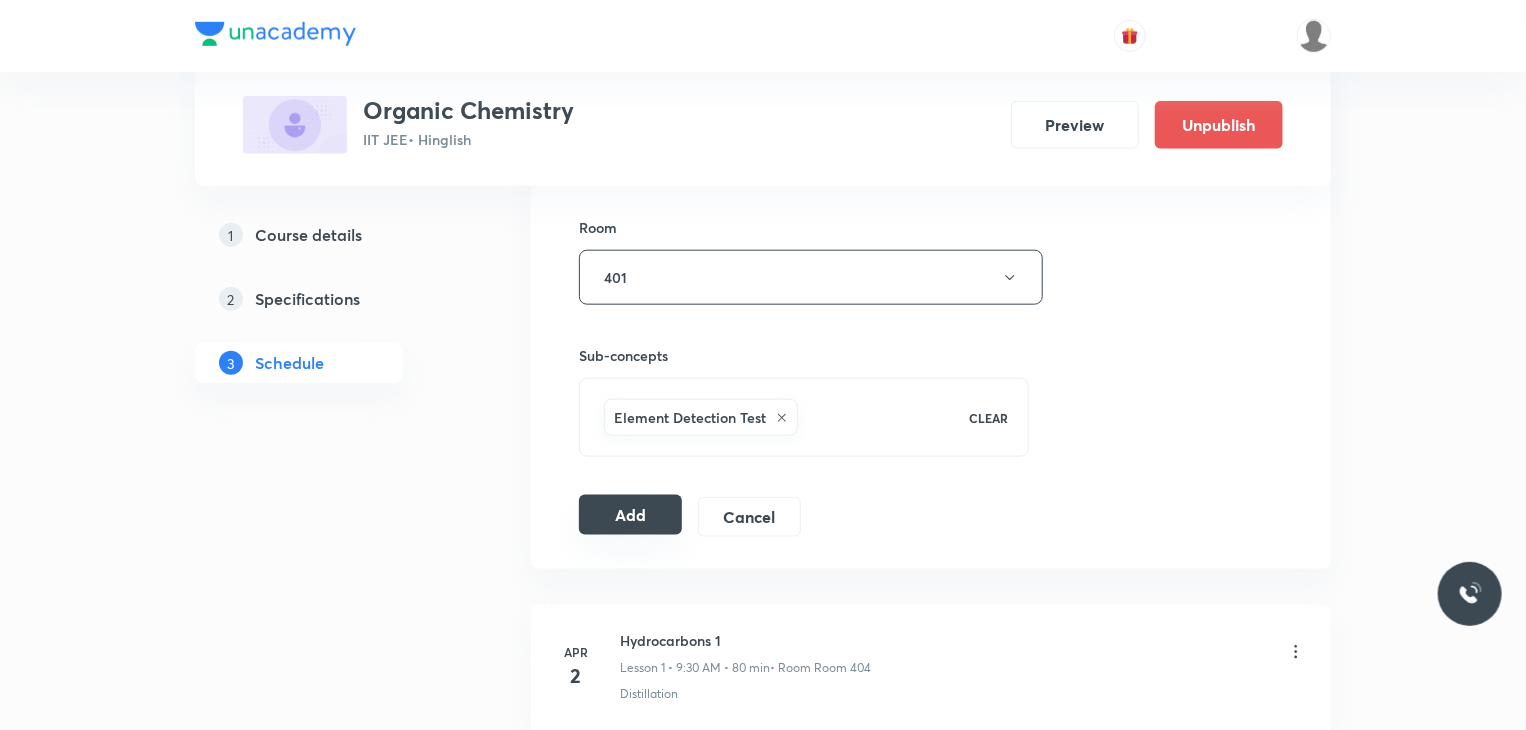 click on "Add" at bounding box center (630, 515) 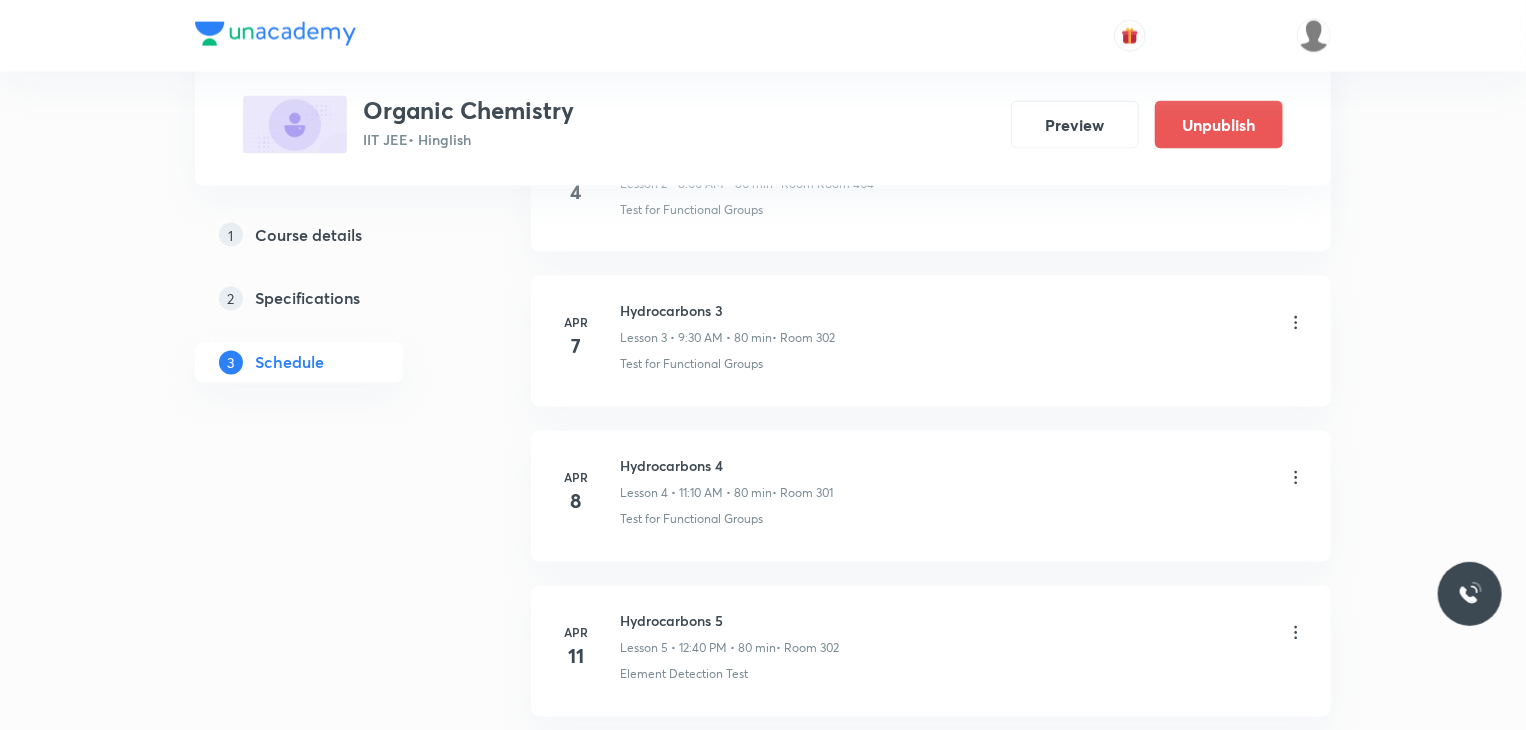 scroll, scrollTop: 0, scrollLeft: 0, axis: both 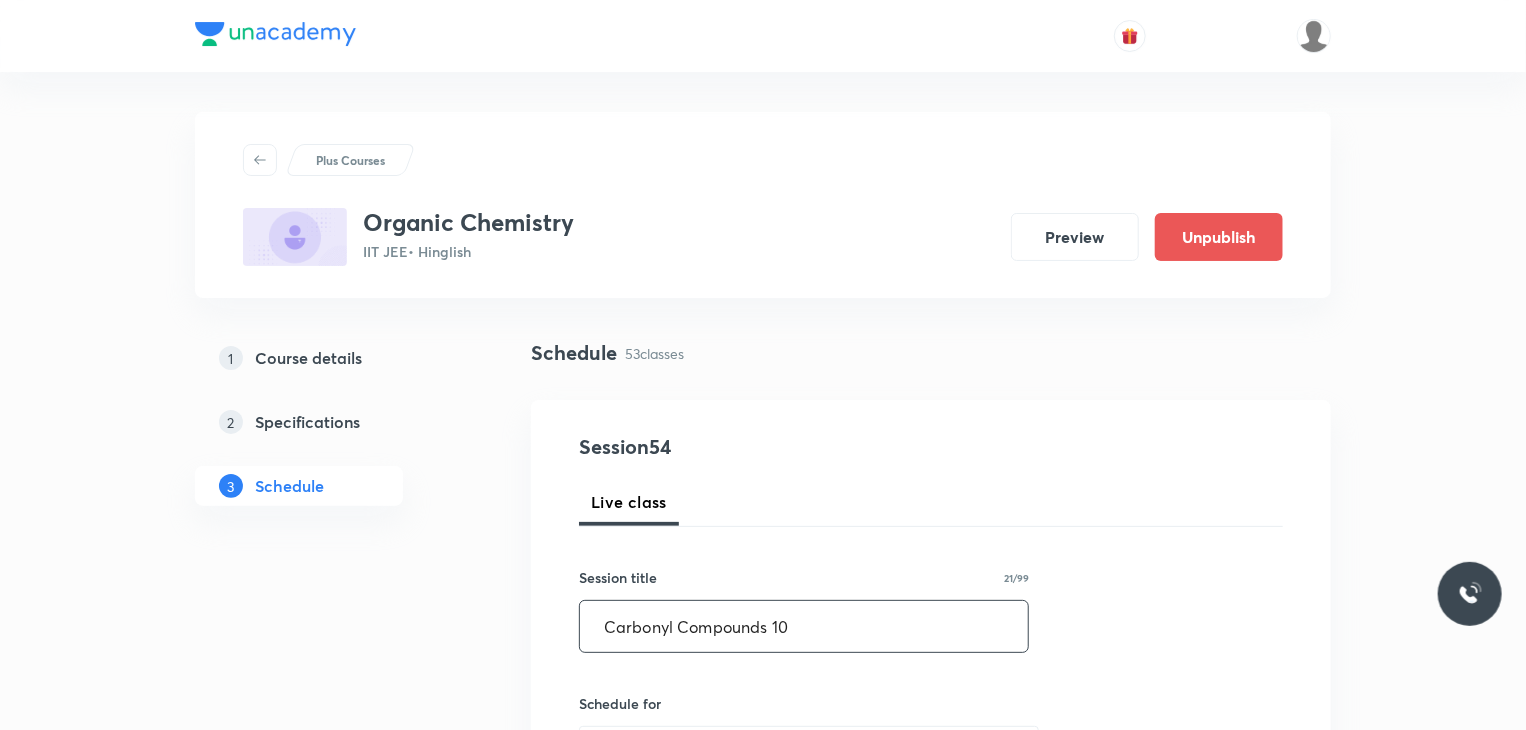 click on "Carbonyl Compounds 10" at bounding box center [804, 626] 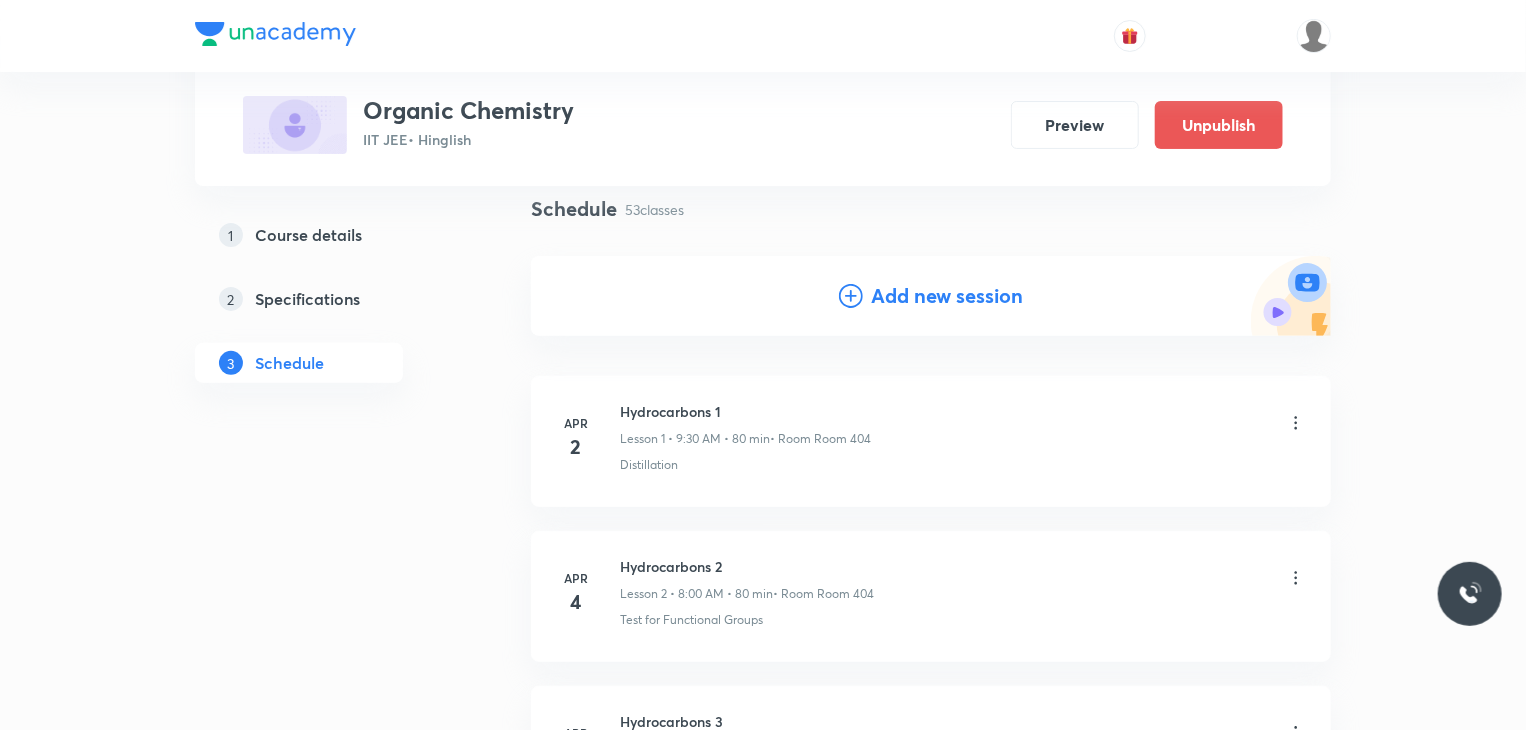 scroll, scrollTop: 144, scrollLeft: 0, axis: vertical 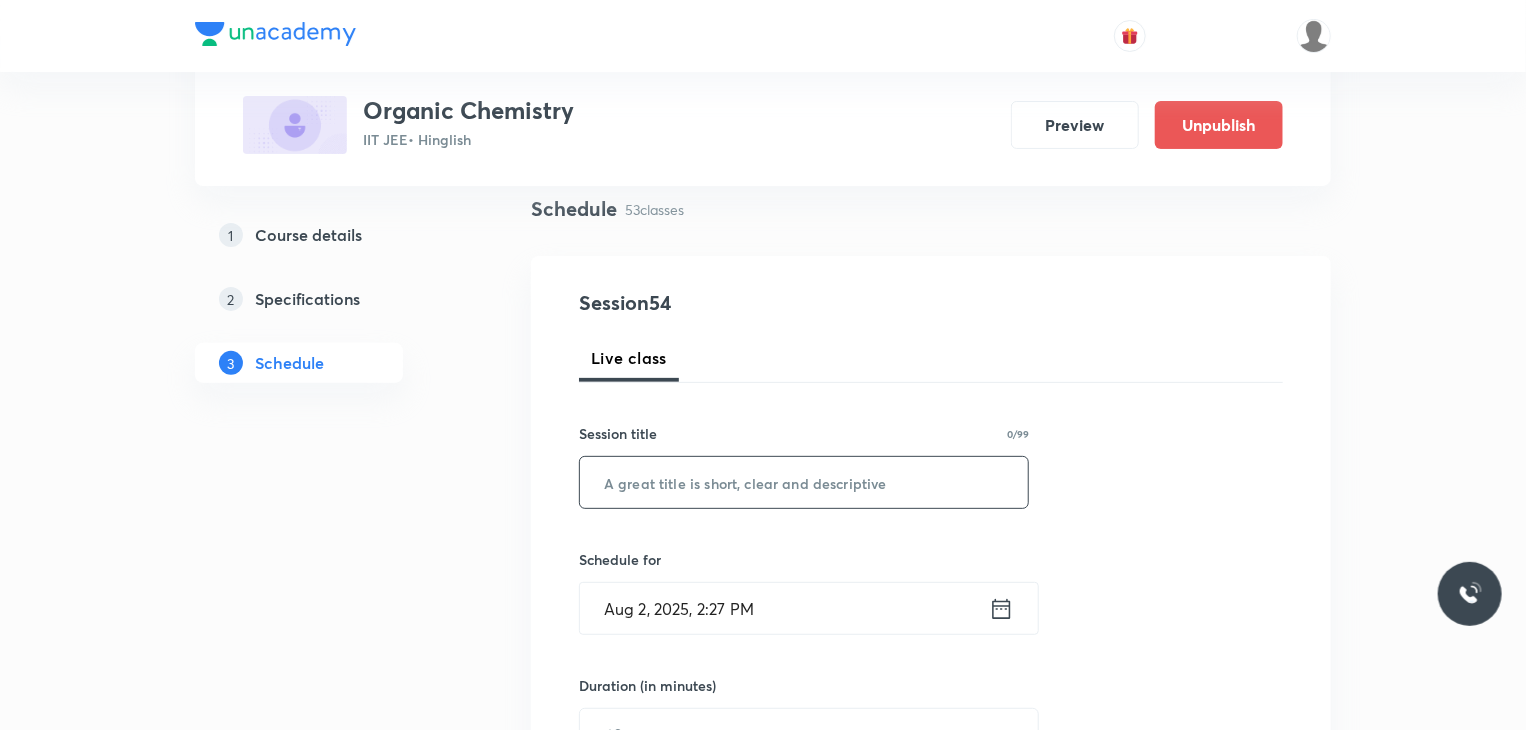 click at bounding box center (804, 482) 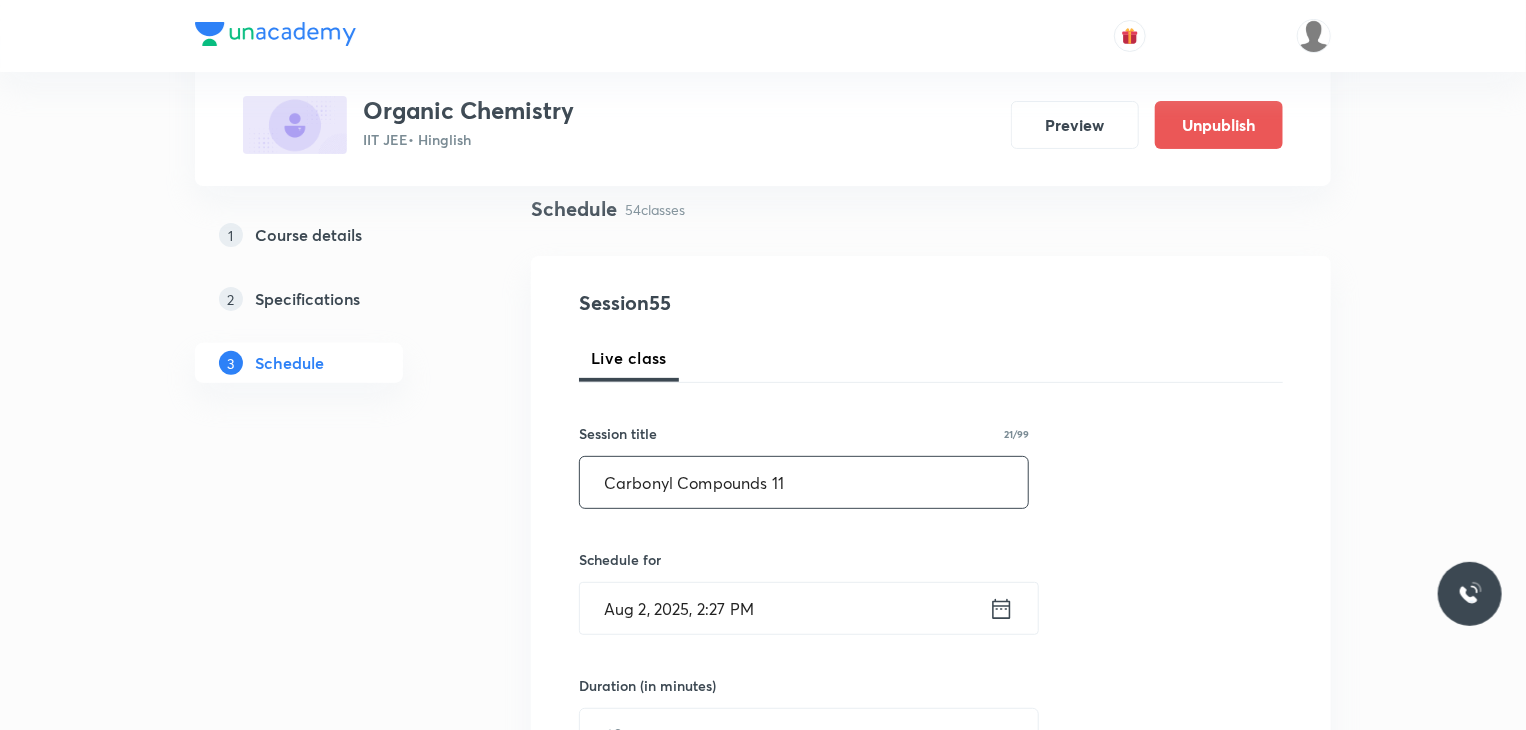 type on "Carbonyl Compounds 11" 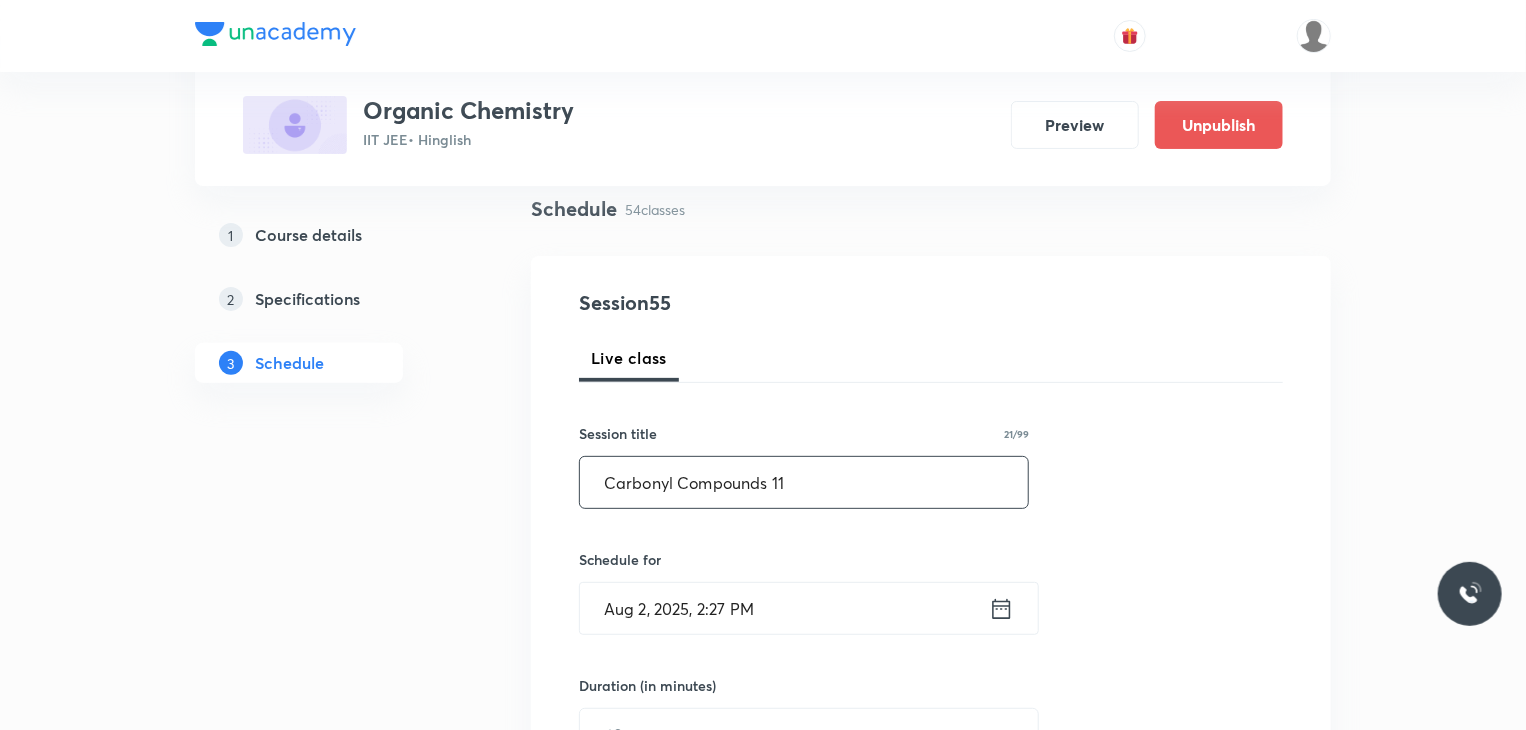 scroll, scrollTop: 256, scrollLeft: 0, axis: vertical 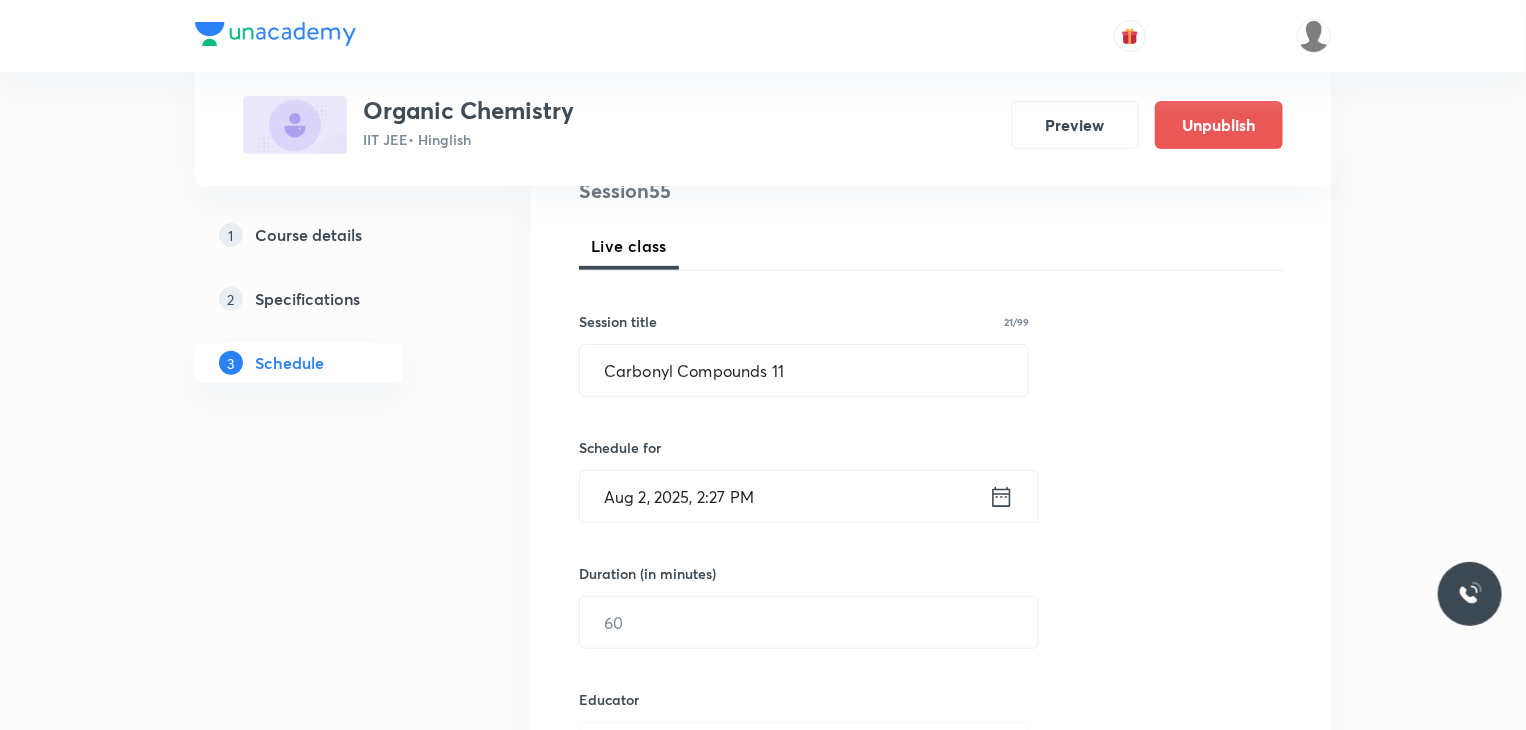 click on "Session  55 Live class Session title 21/99 Carbonyl Compounds 11 ​ Schedule for Aug 2, 2025, 2:27 PM ​ Duration (in minutes) ​ Educator Select an educator   Session type Online Offline Room Select centre room Sub-concepts Select concepts that wil be covered in this session Add Cancel" at bounding box center [931, 709] 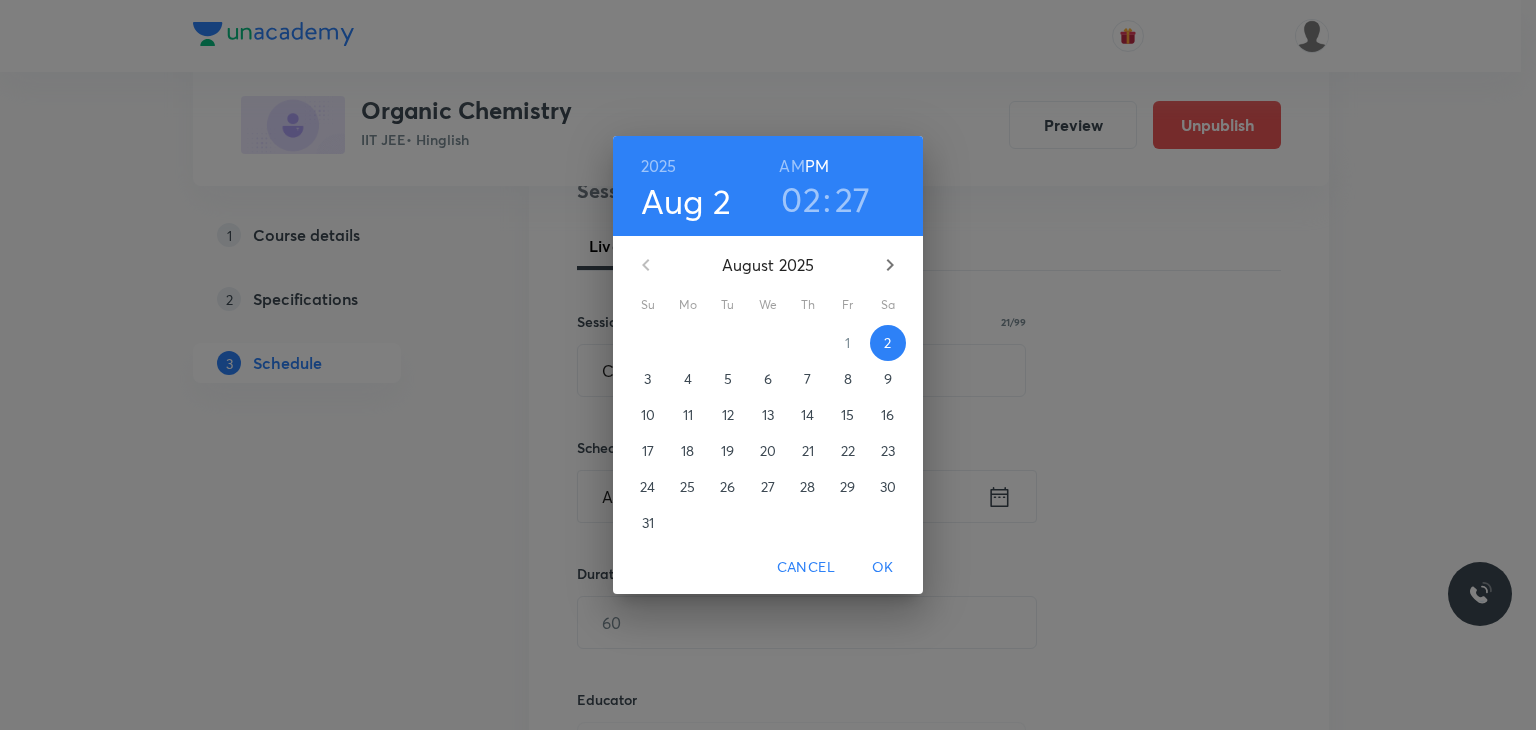 click on "8" at bounding box center (848, 379) 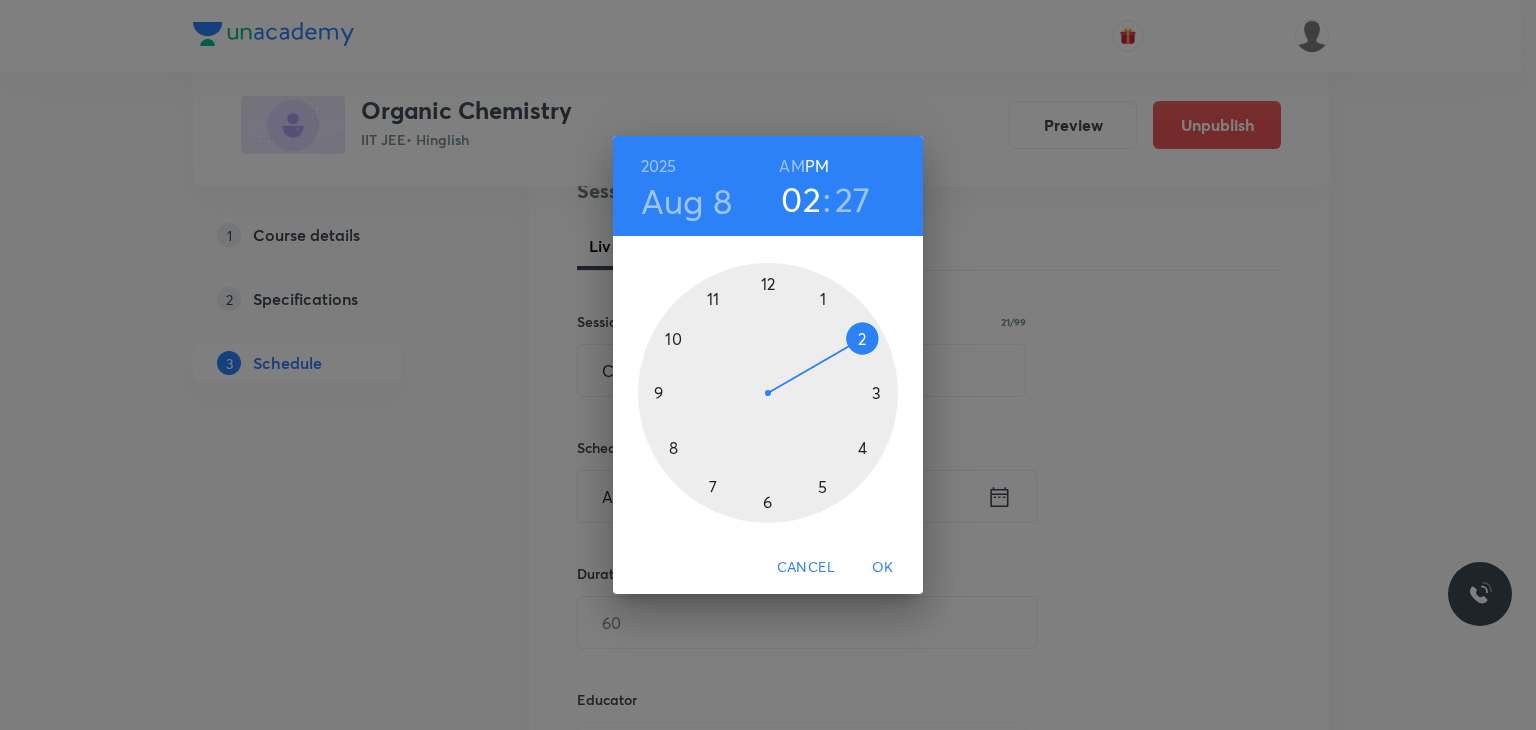 click on "AM" at bounding box center [791, 166] 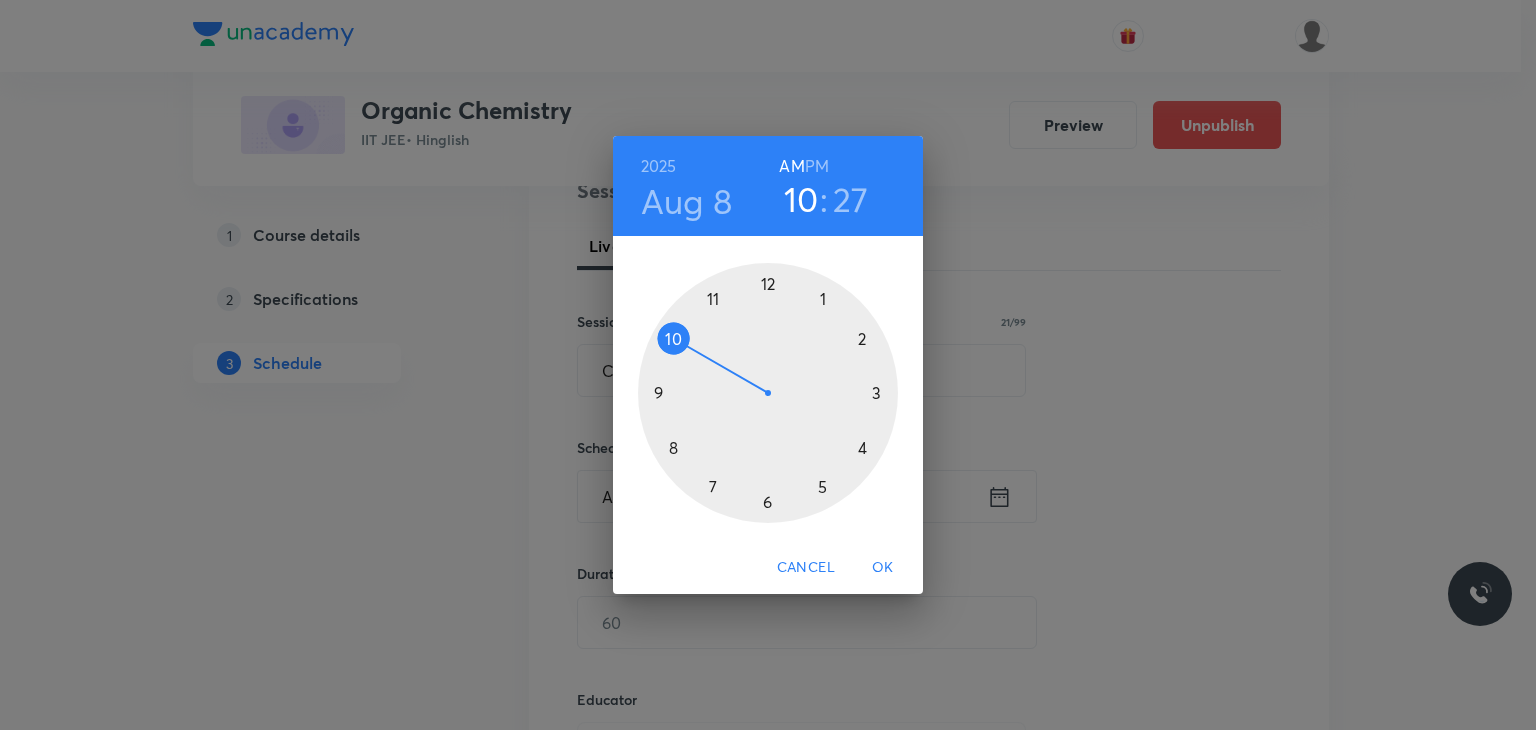drag, startPoint x: 786, startPoint y: 258, endPoint x: 672, endPoint y: 380, distance: 166.97305 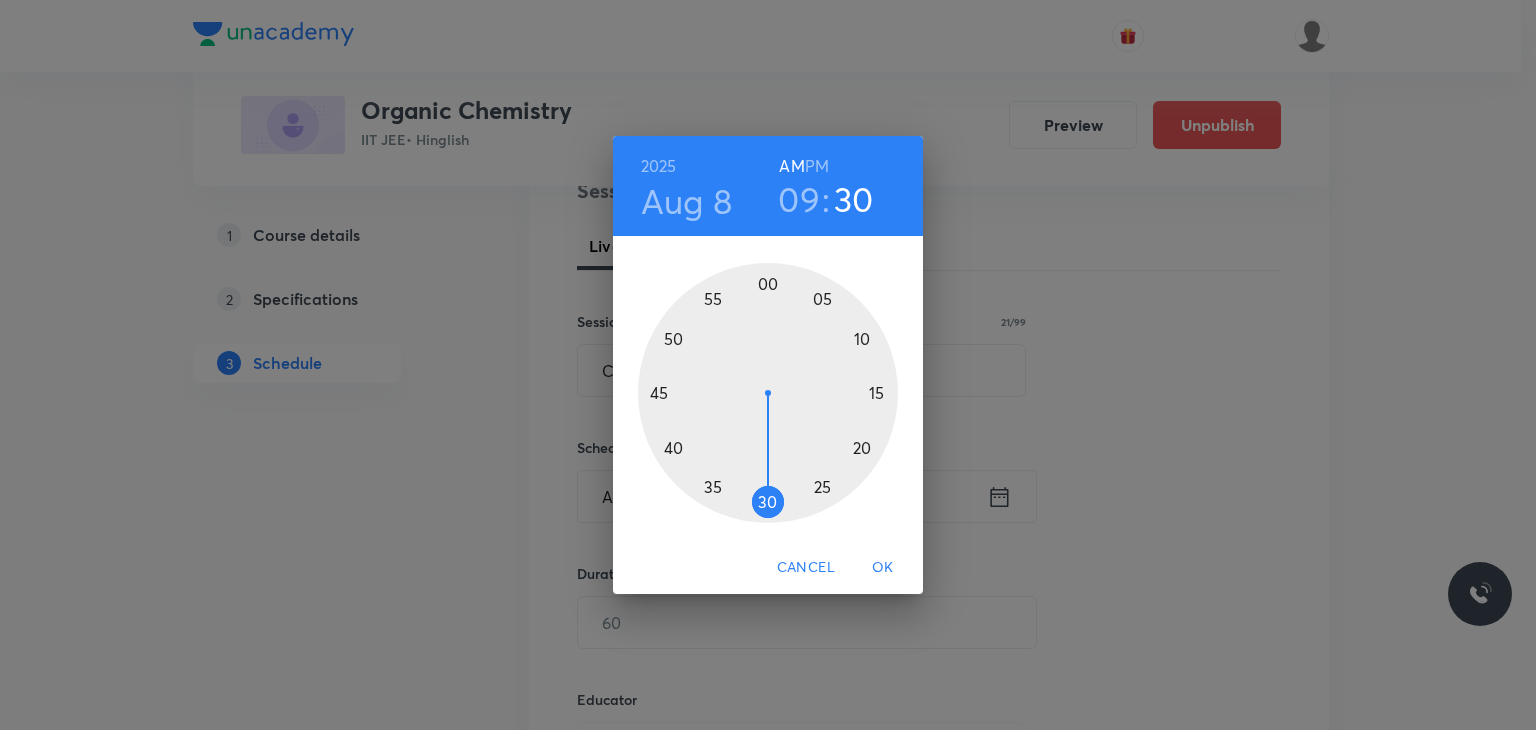 drag, startPoint x: 763, startPoint y: 493, endPoint x: 770, endPoint y: 504, distance: 13.038404 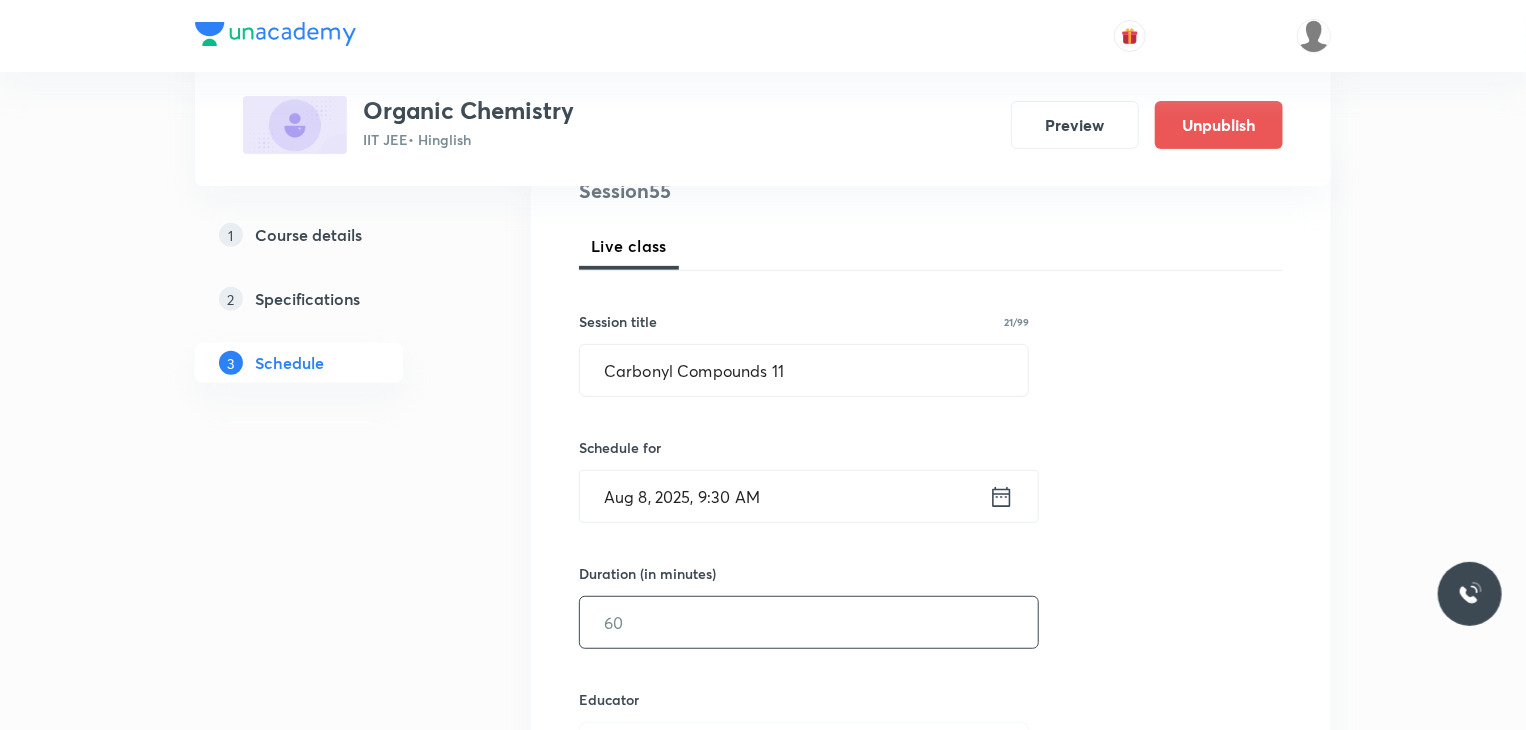 click at bounding box center [809, 622] 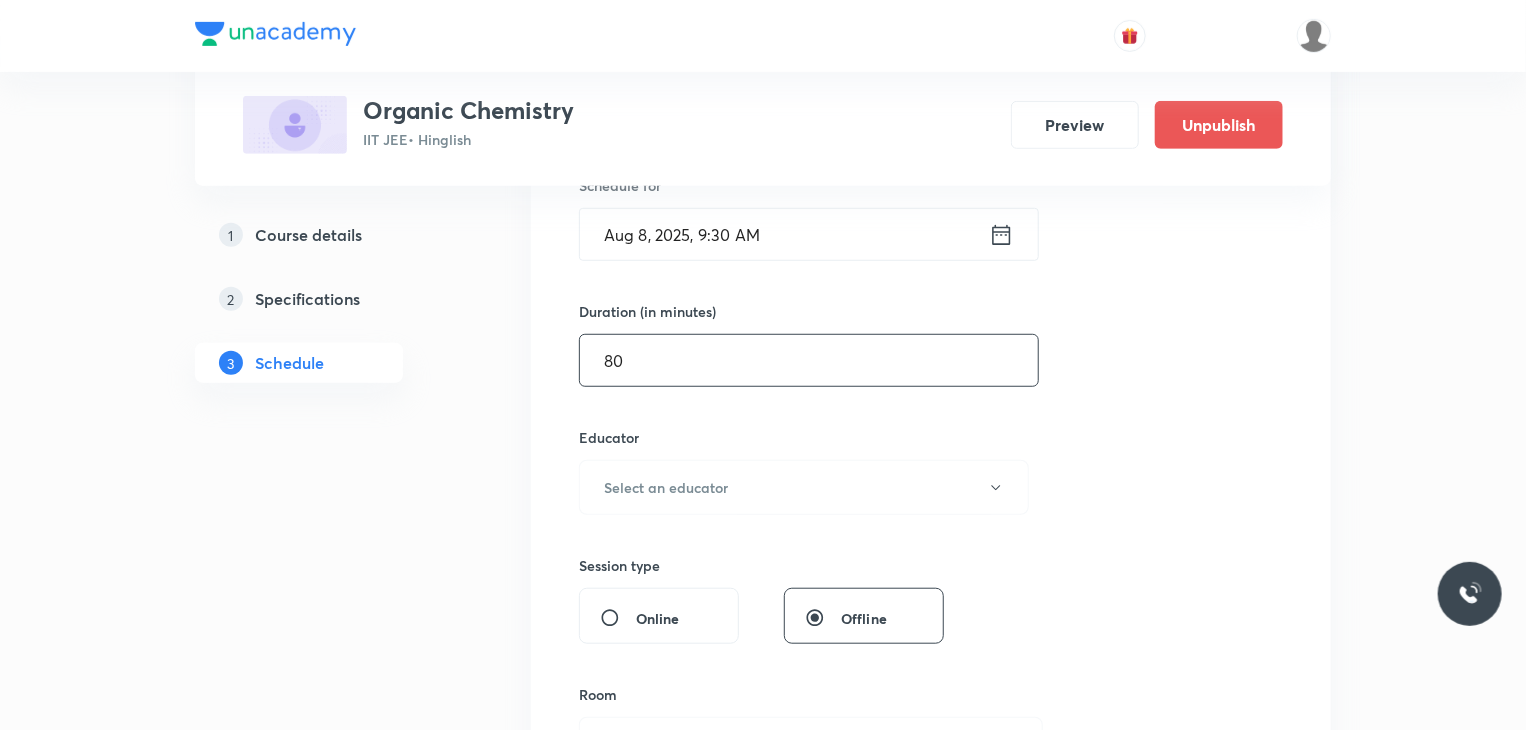 scroll, scrollTop: 520, scrollLeft: 0, axis: vertical 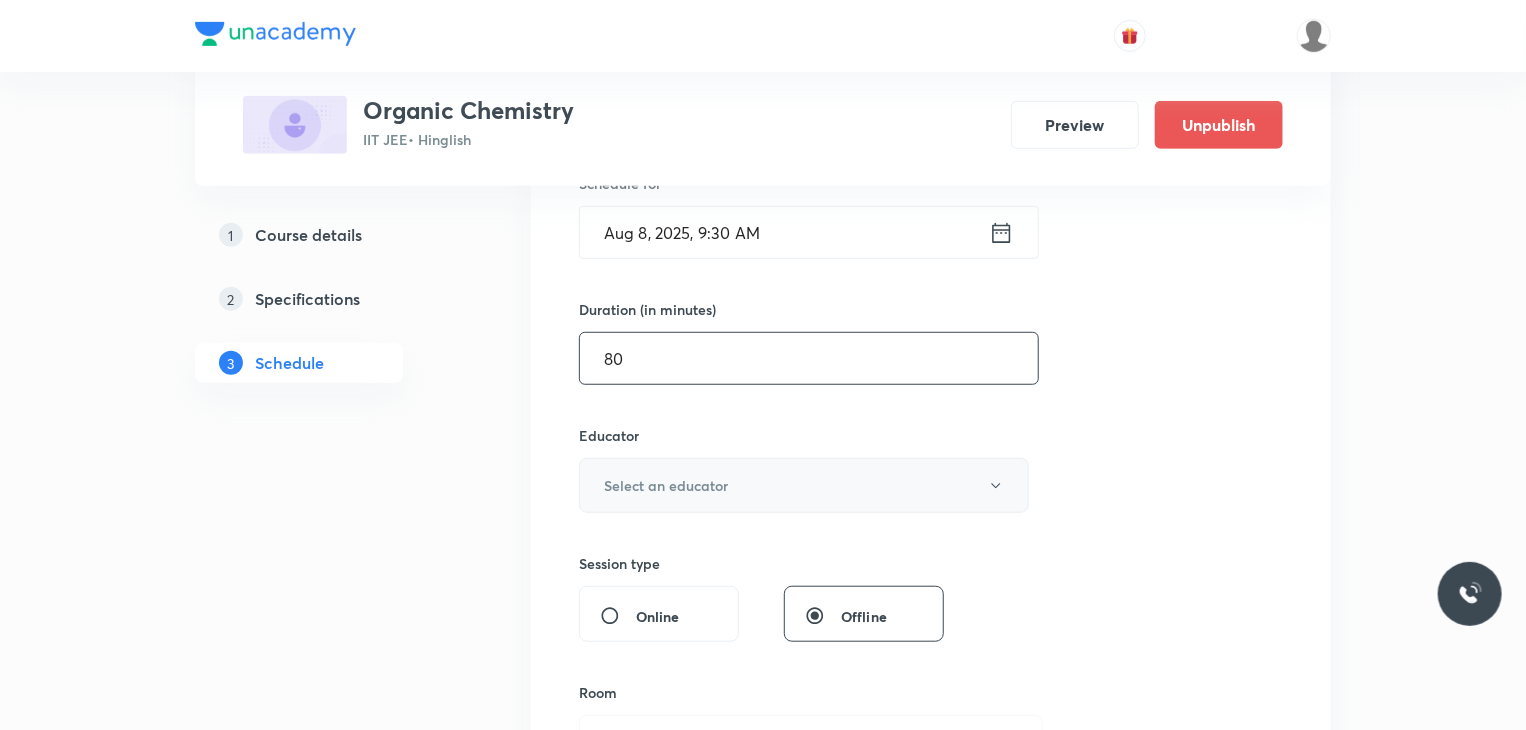 type on "80" 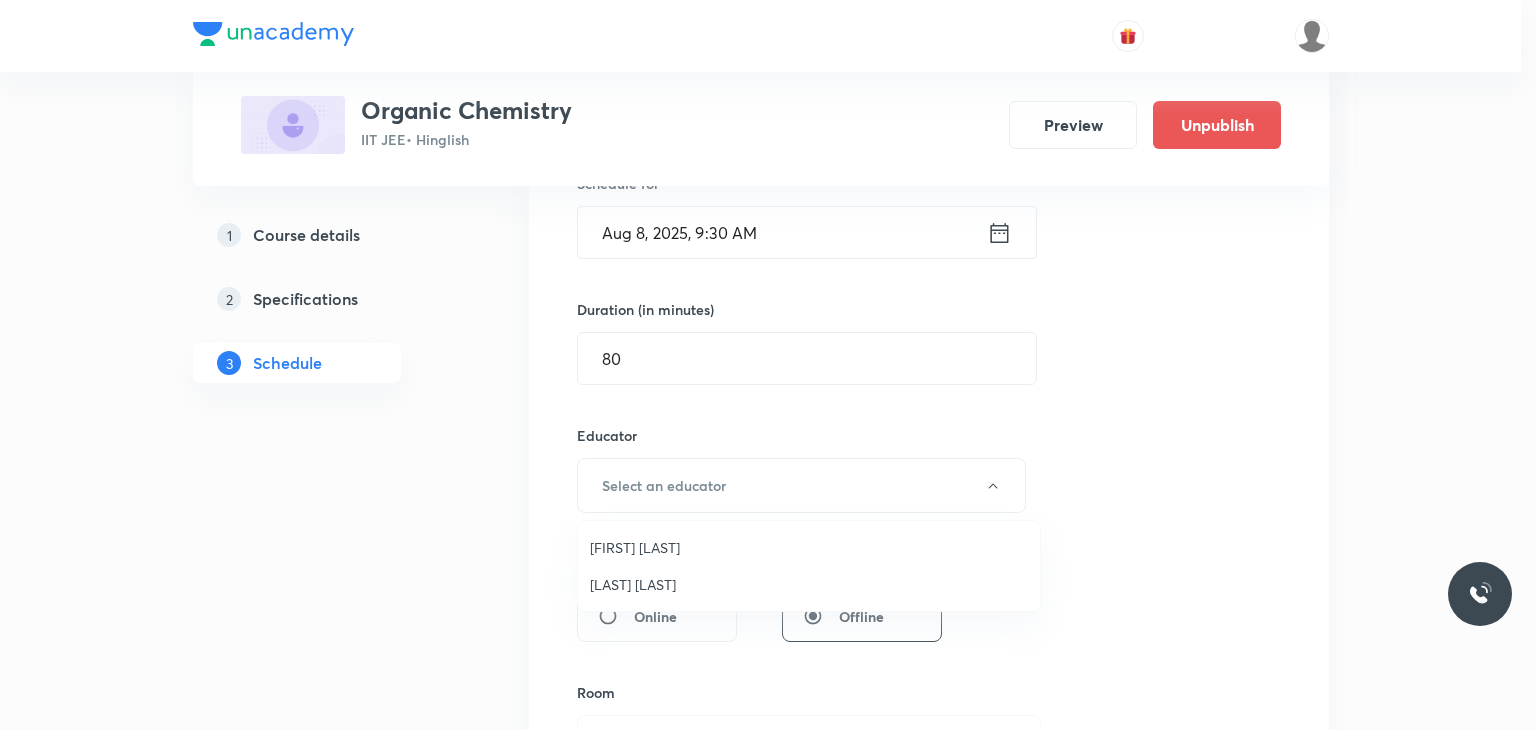 click on "Gaurav Gaurav" at bounding box center [809, 584] 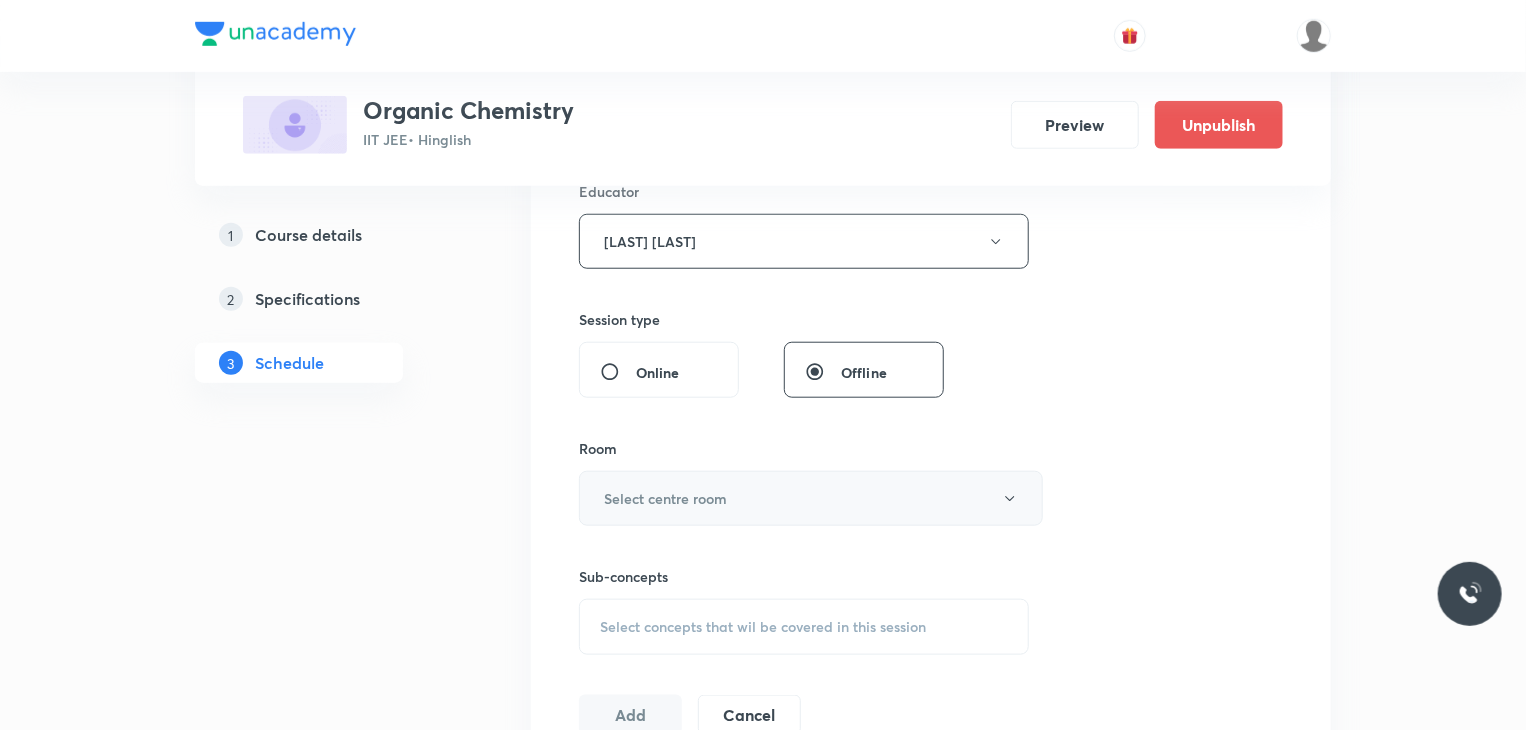 scroll, scrollTop: 764, scrollLeft: 0, axis: vertical 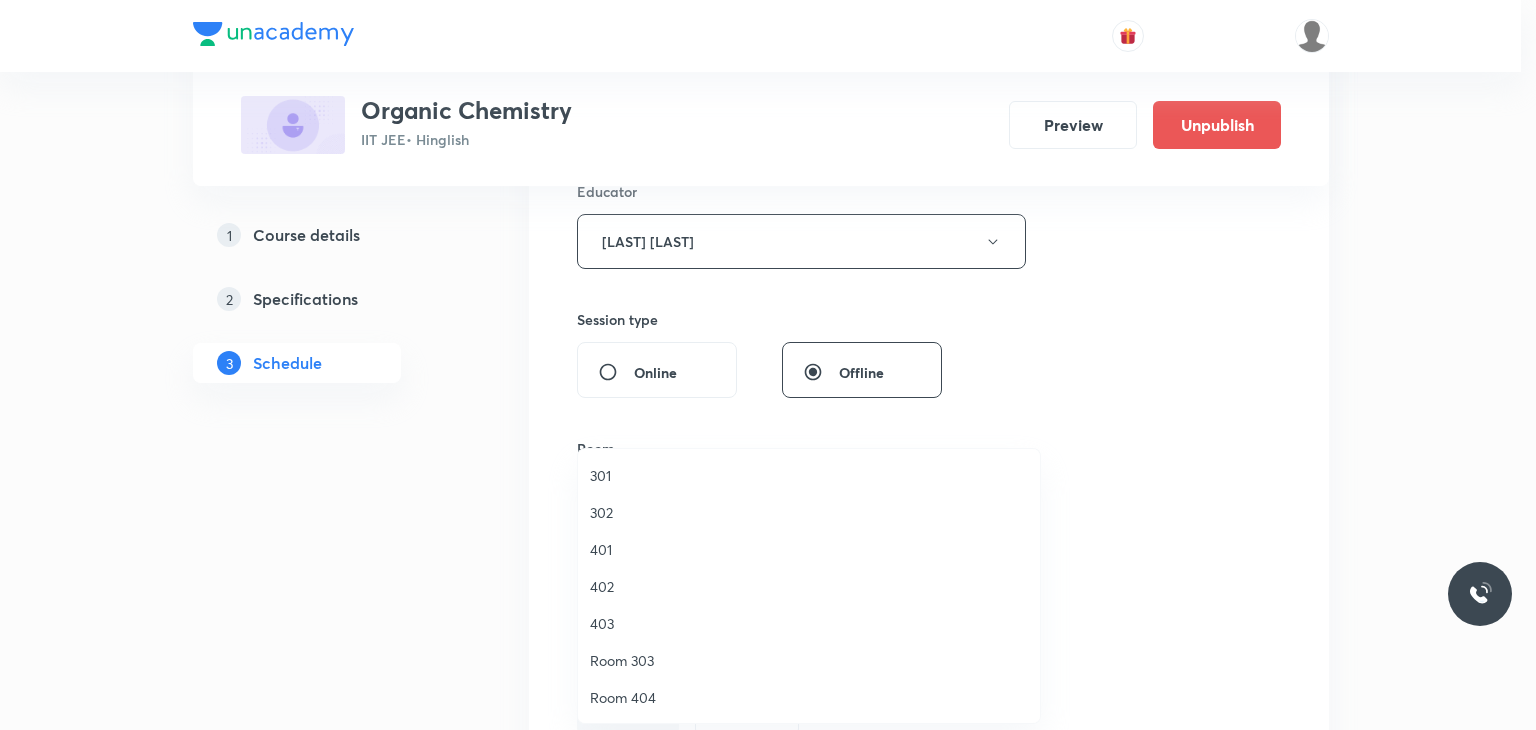 click on "402" at bounding box center (809, 586) 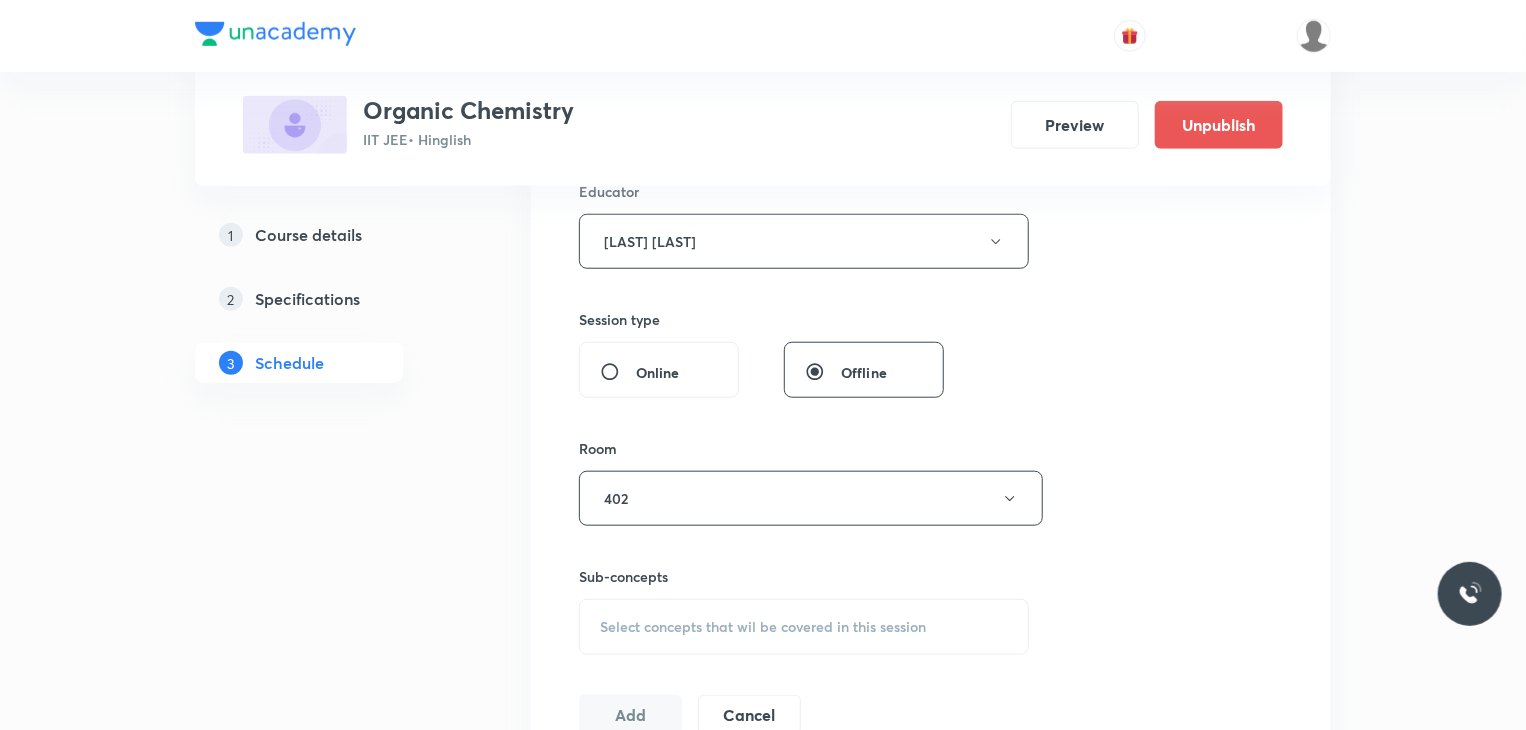 click on "Select concepts that wil be covered in this session" at bounding box center [804, 627] 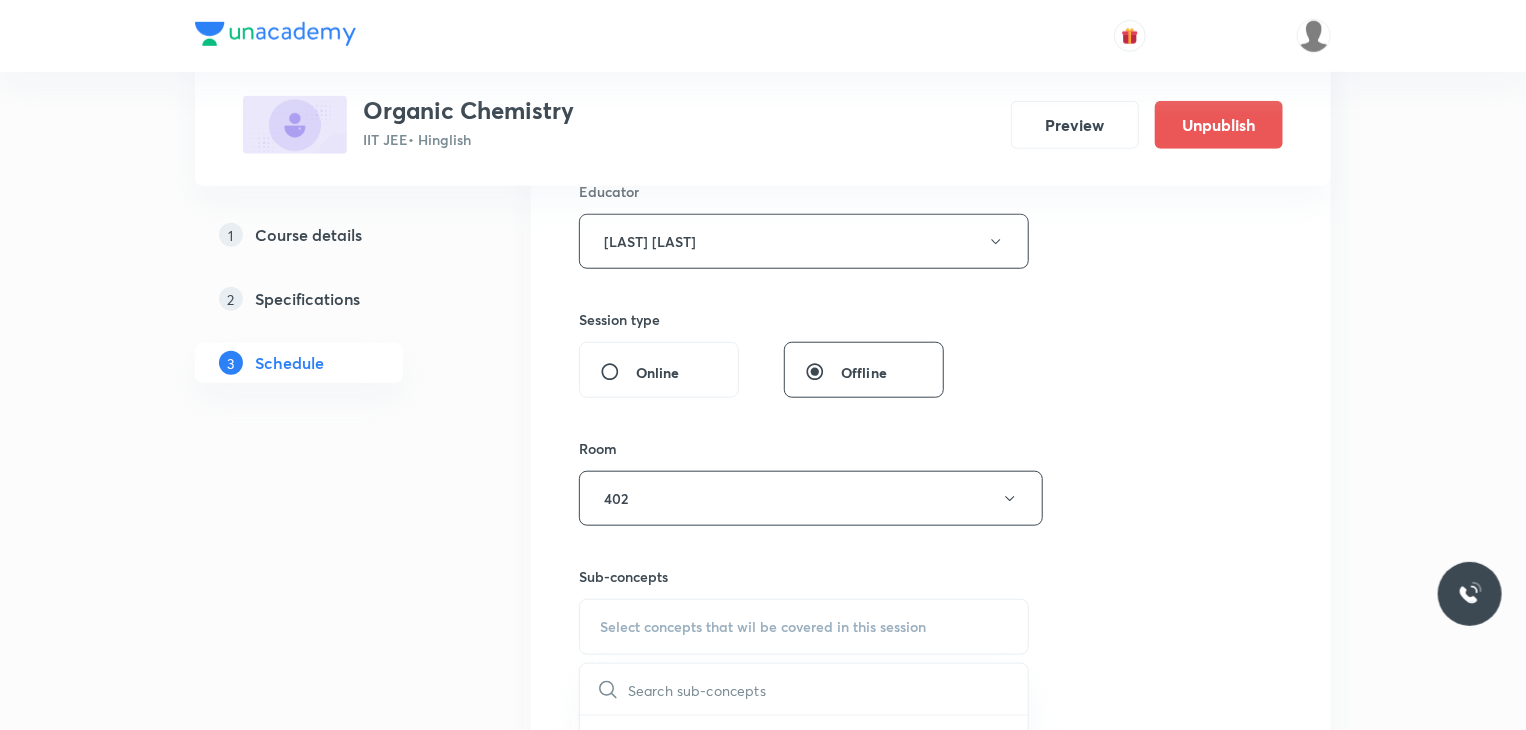scroll, scrollTop: 920, scrollLeft: 0, axis: vertical 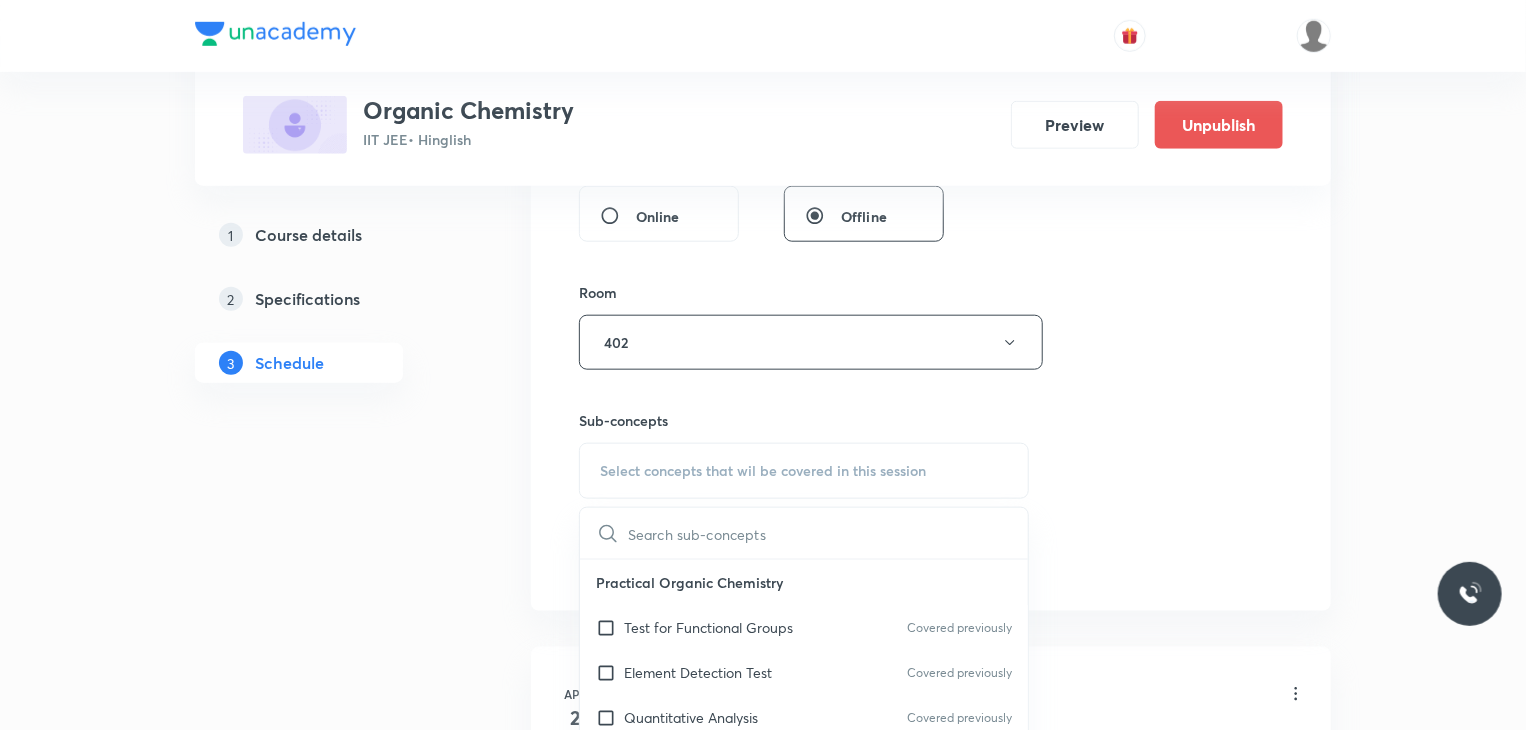 click on "Practical Organic Chemistry" at bounding box center [804, 582] 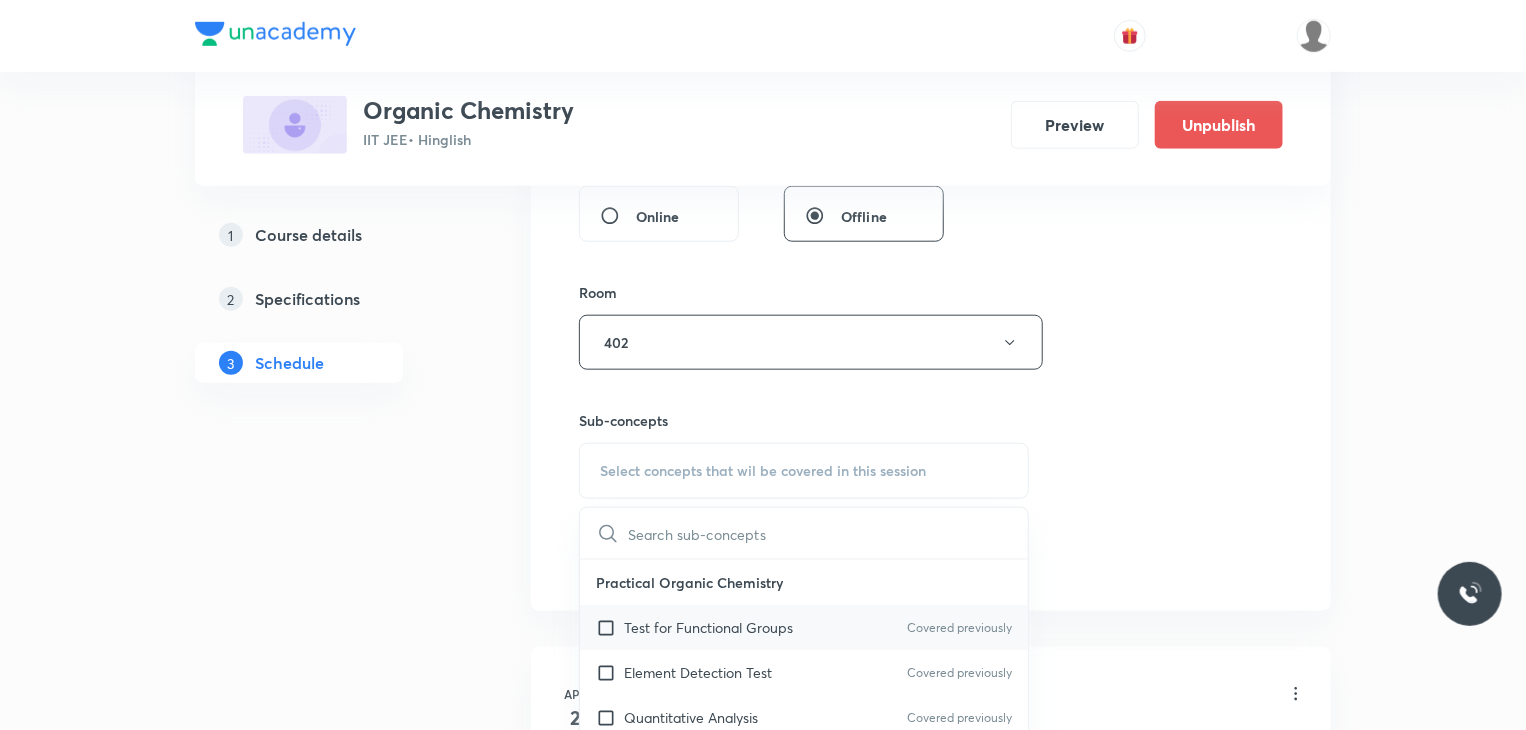 click on "Test for Functional Groups" at bounding box center (708, 627) 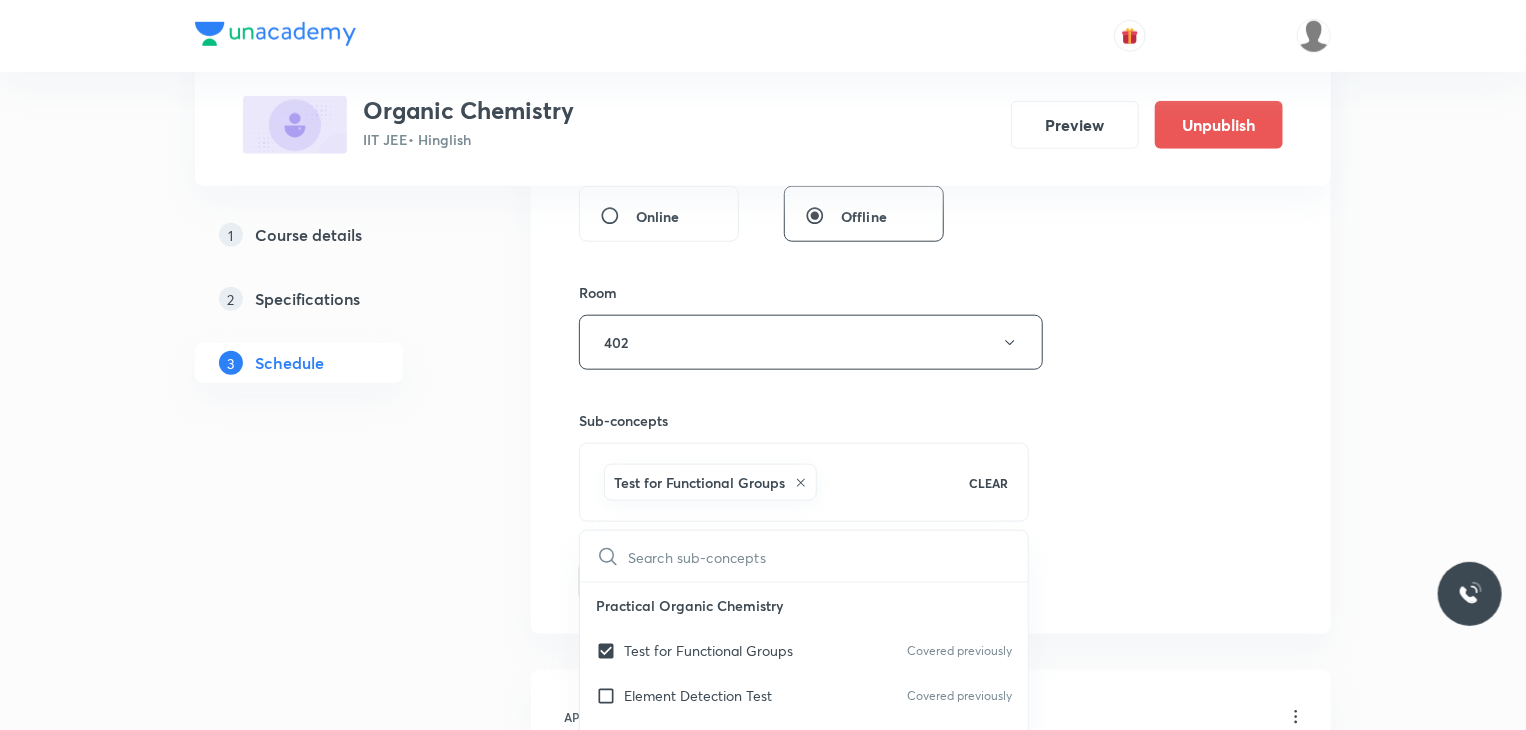 checkbox on "true" 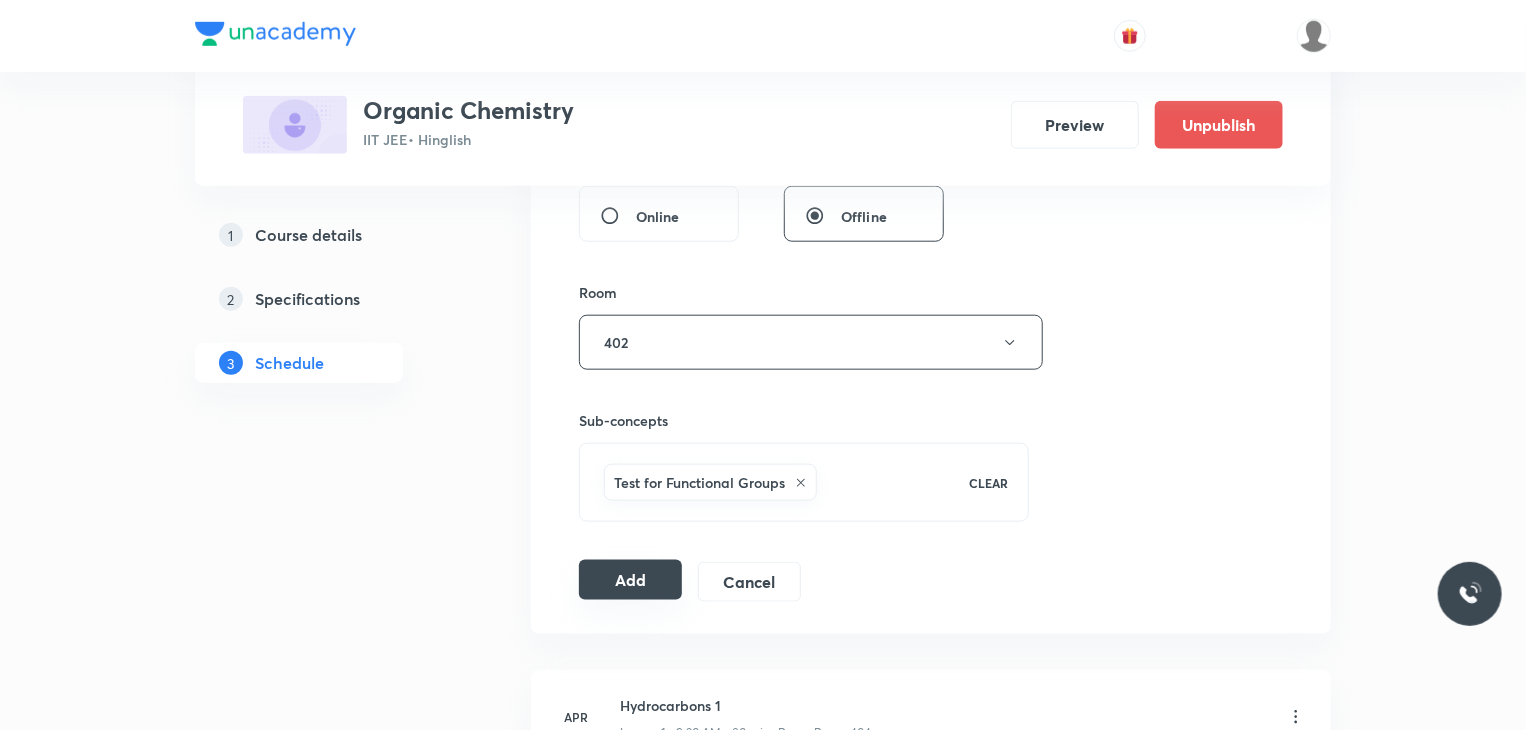 click on "Add" at bounding box center (630, 580) 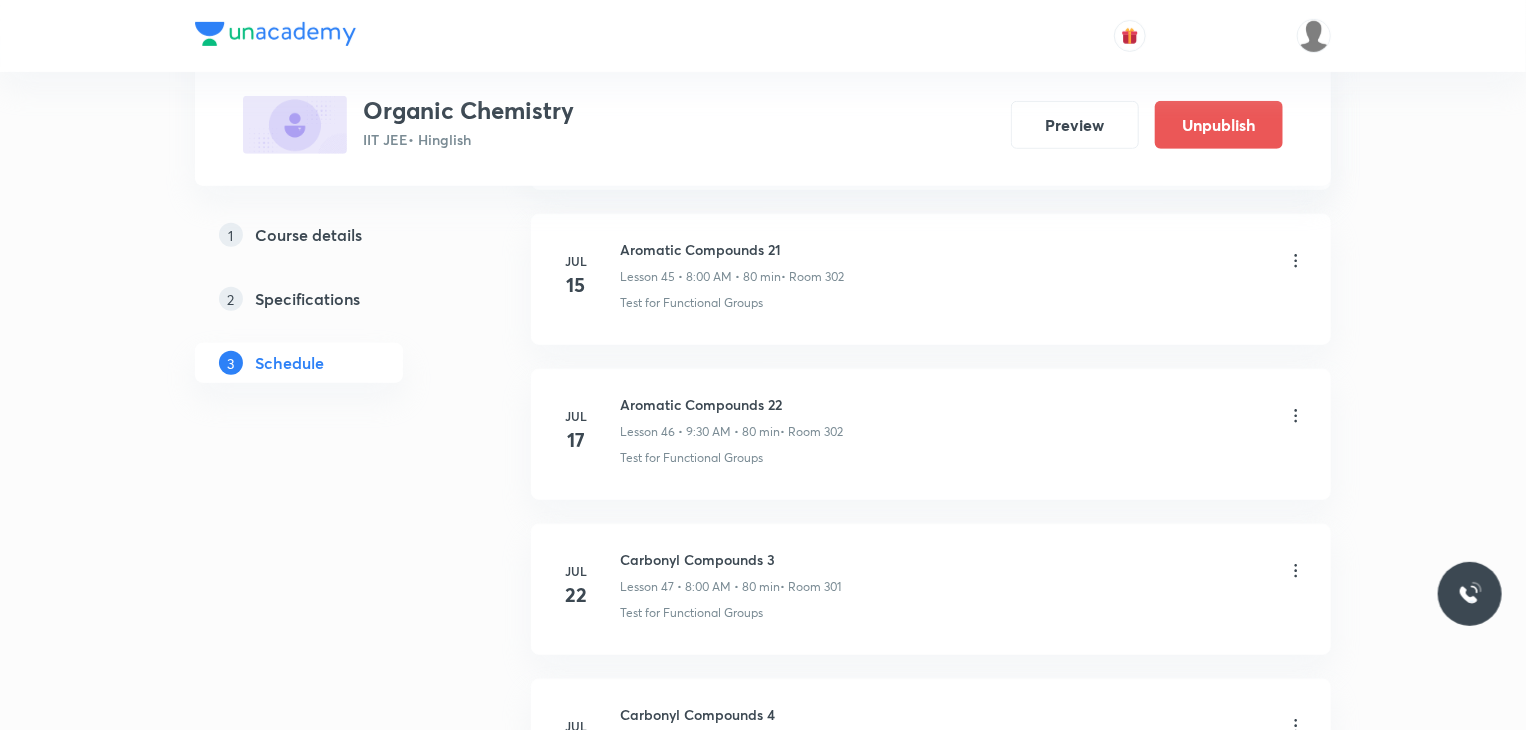 scroll, scrollTop: 9370, scrollLeft: 0, axis: vertical 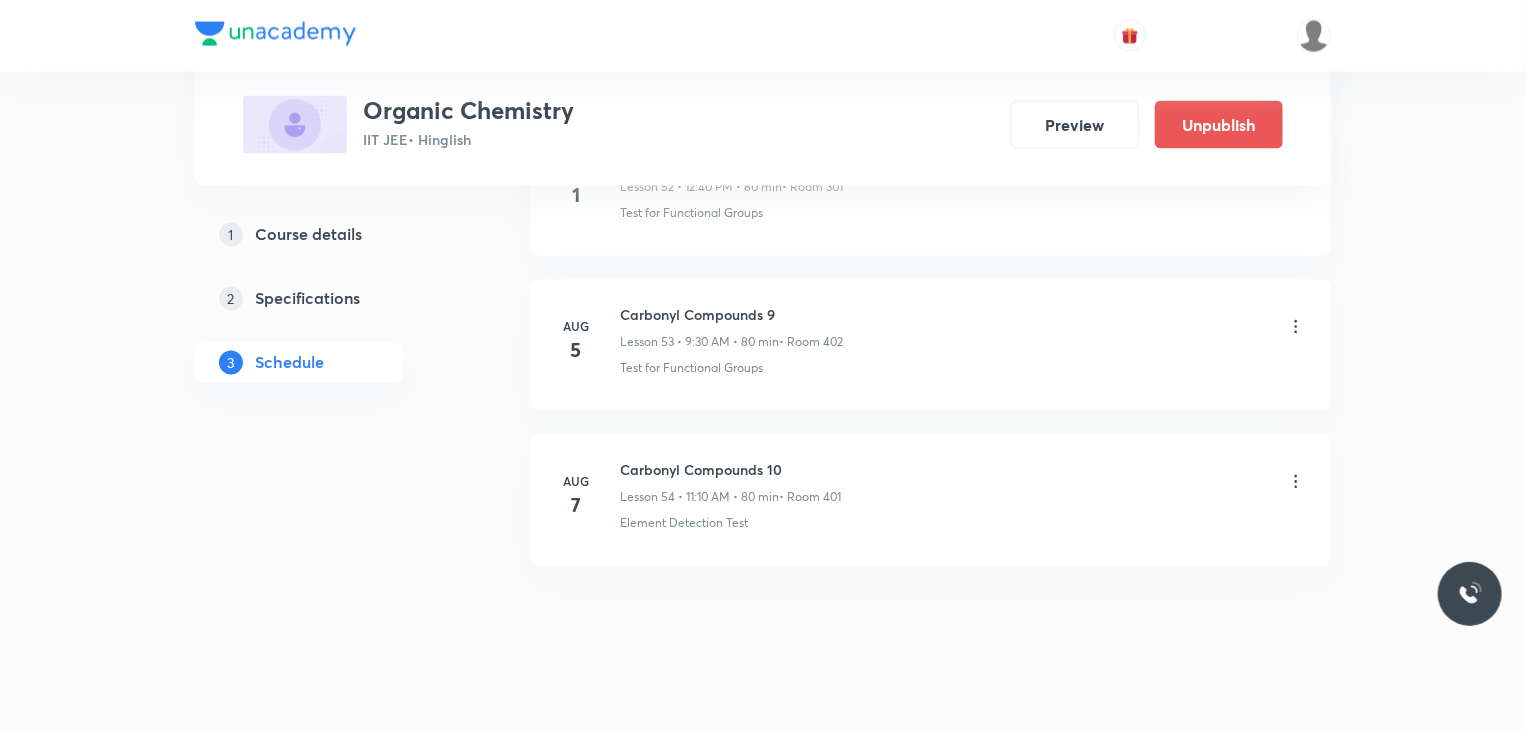 type 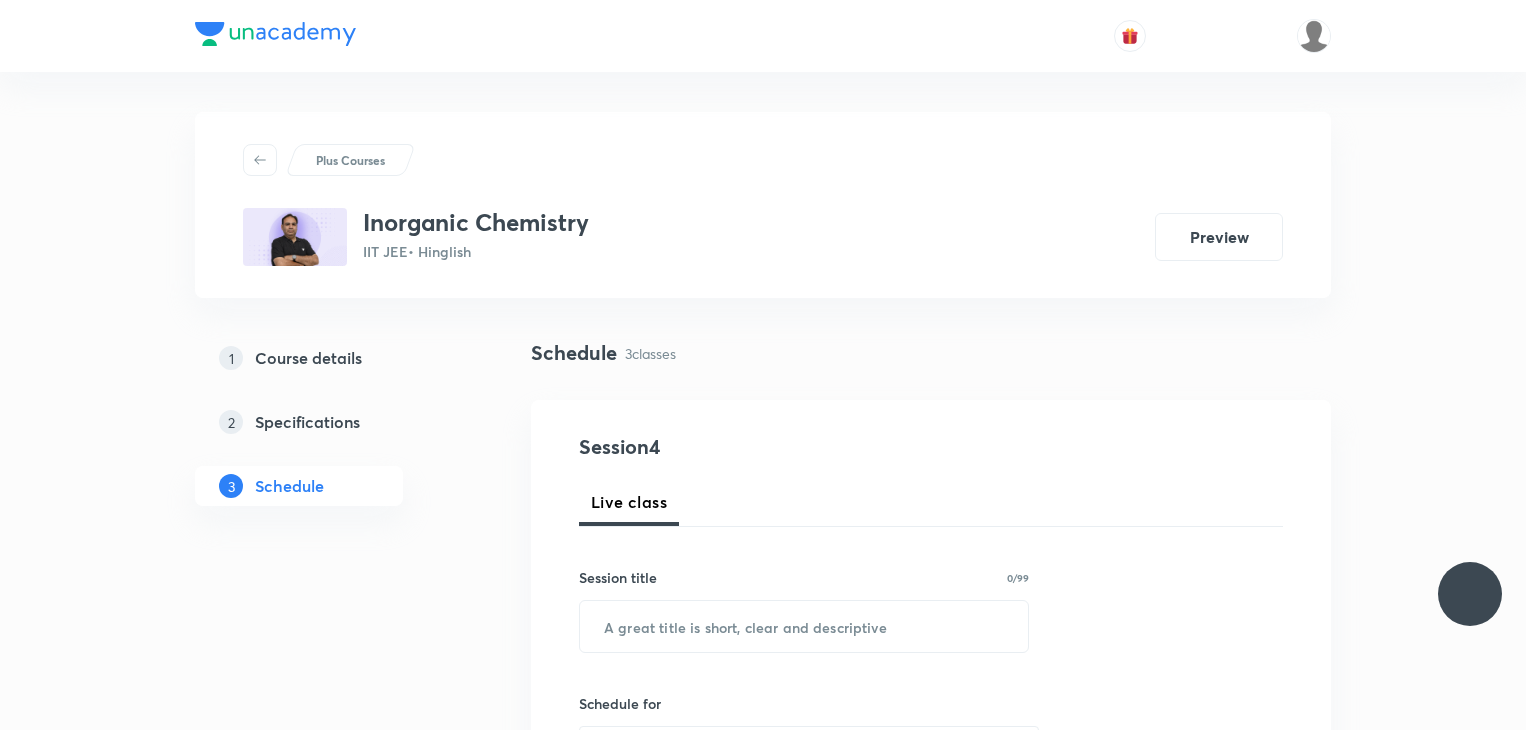 scroll, scrollTop: 0, scrollLeft: 0, axis: both 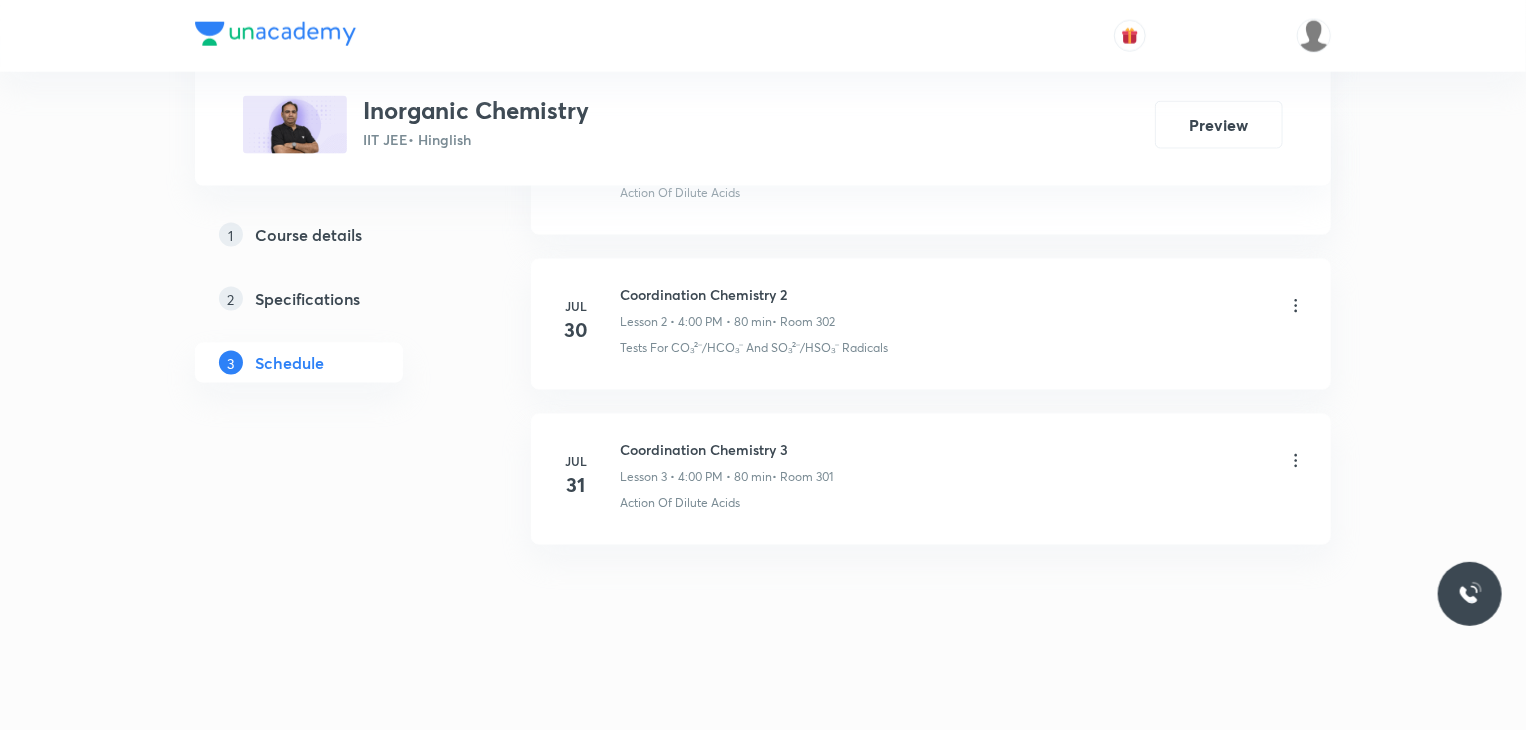 click on "Coordination Chemistry 3" at bounding box center (726, 449) 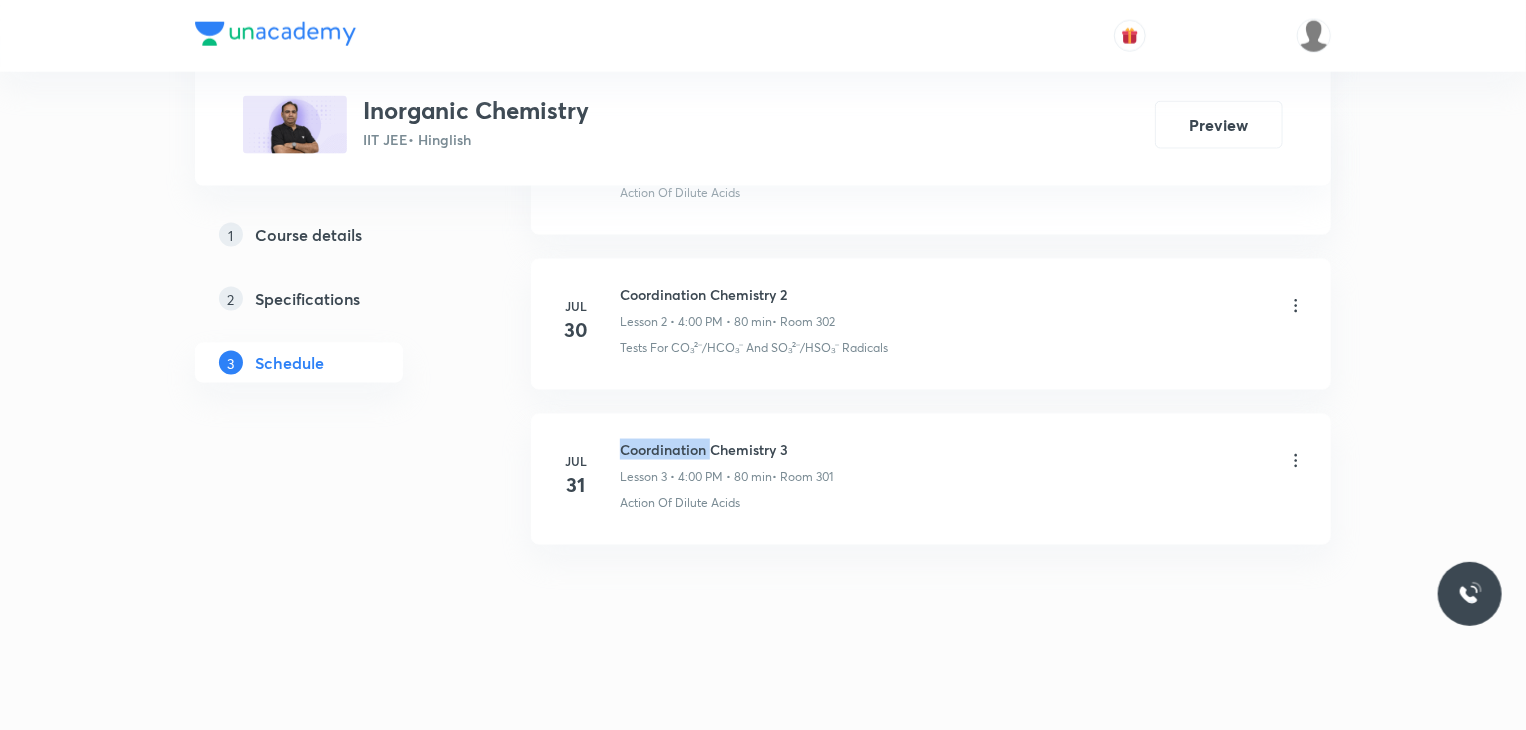 click on "Coordination Chemistry 3" at bounding box center (726, 449) 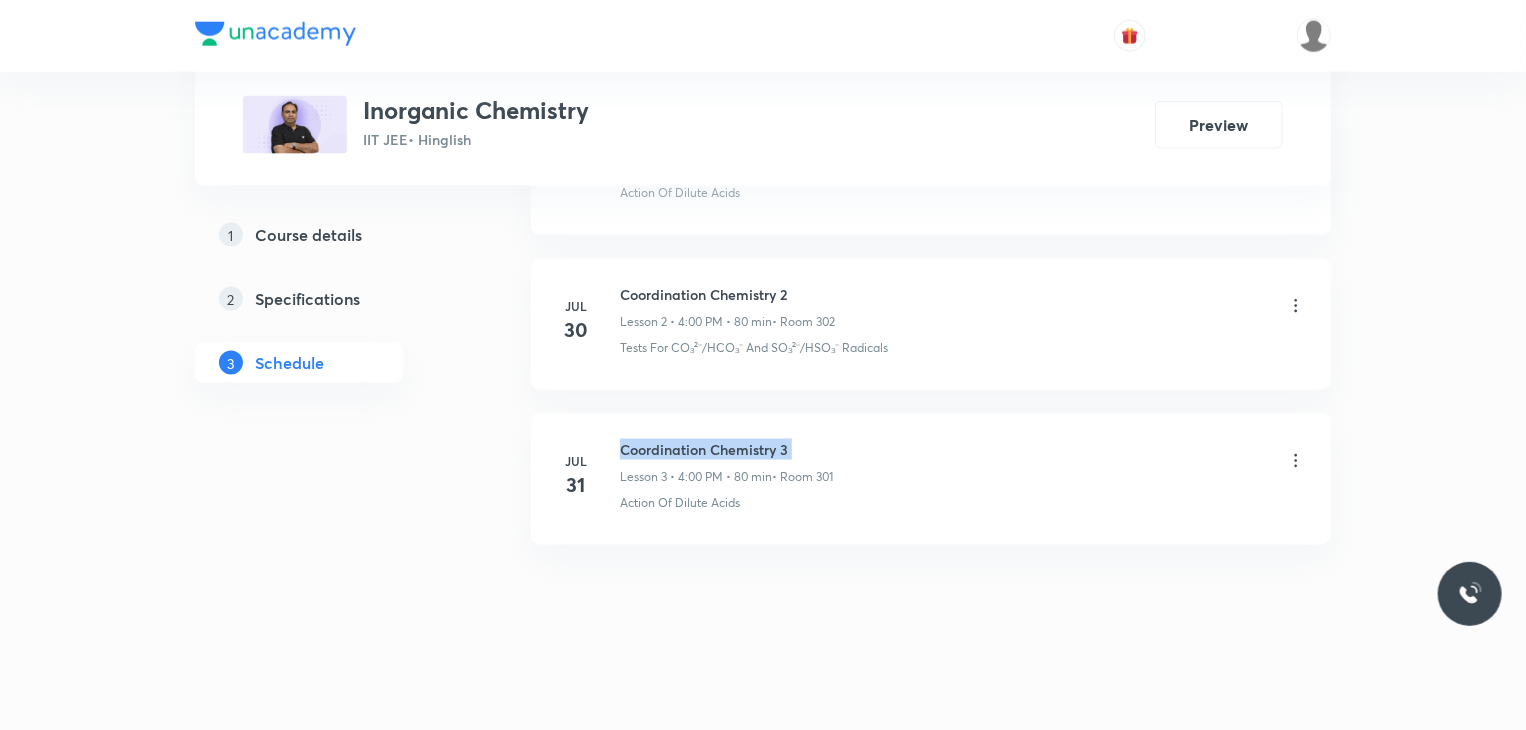 click on "Coordination Chemistry 3" at bounding box center [726, 449] 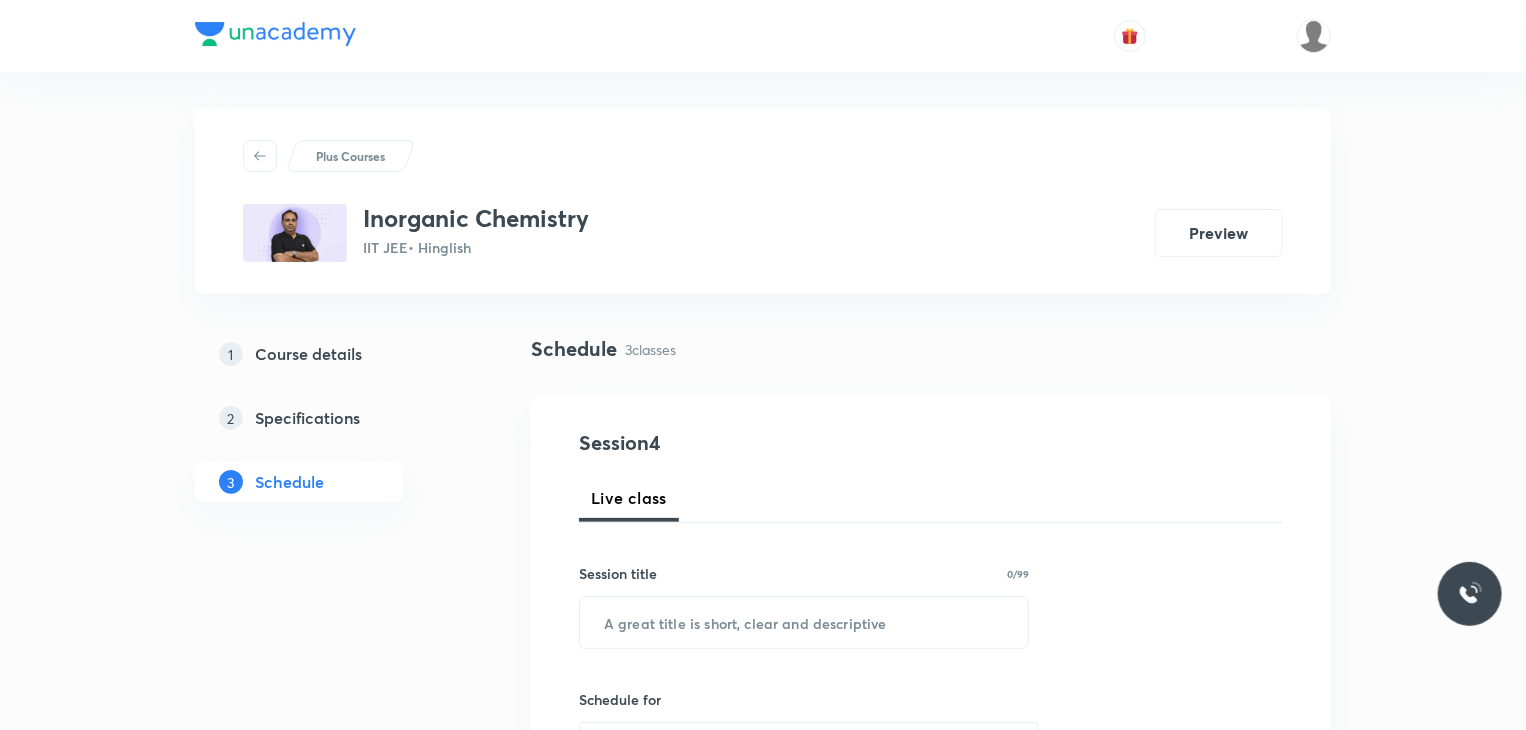 scroll, scrollTop: 0, scrollLeft: 0, axis: both 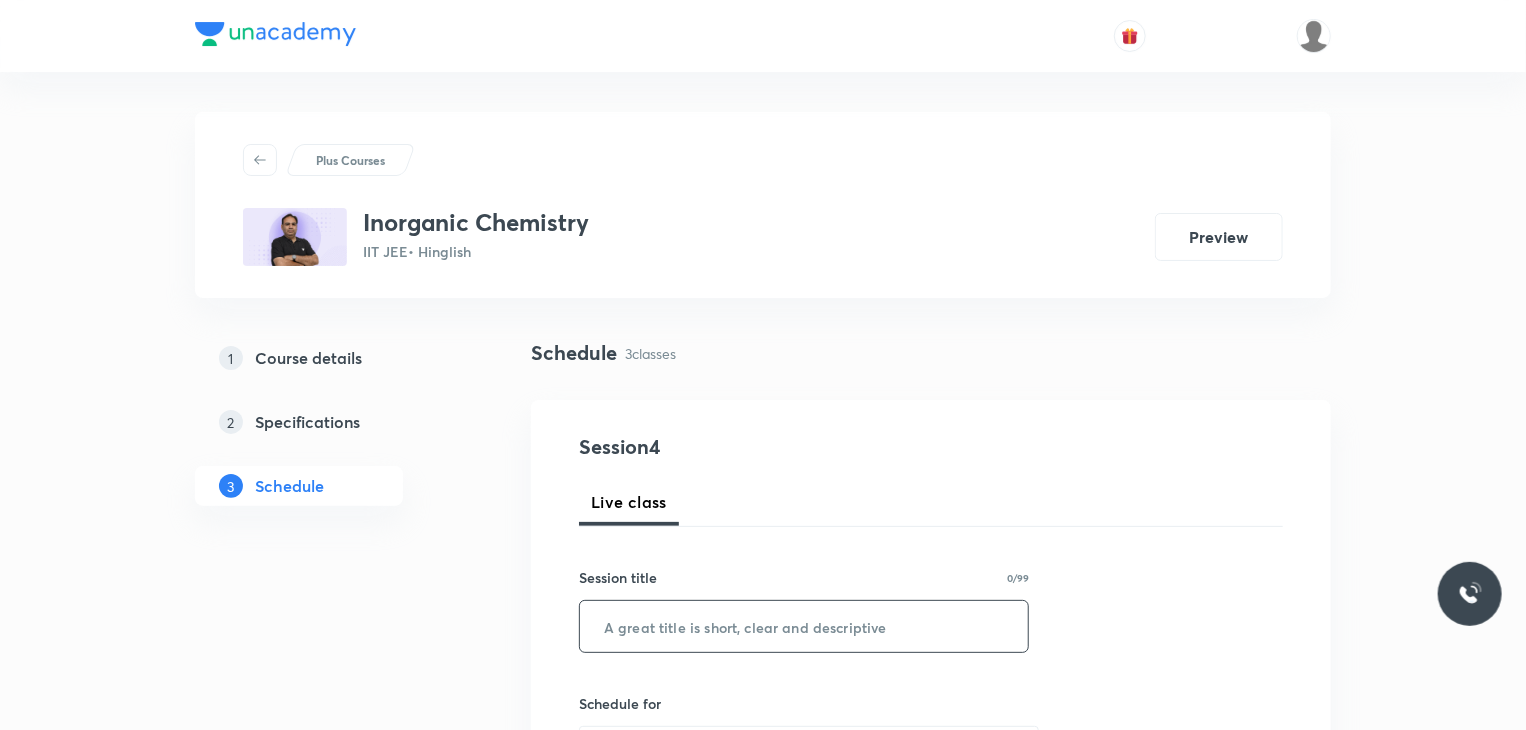 click at bounding box center (804, 626) 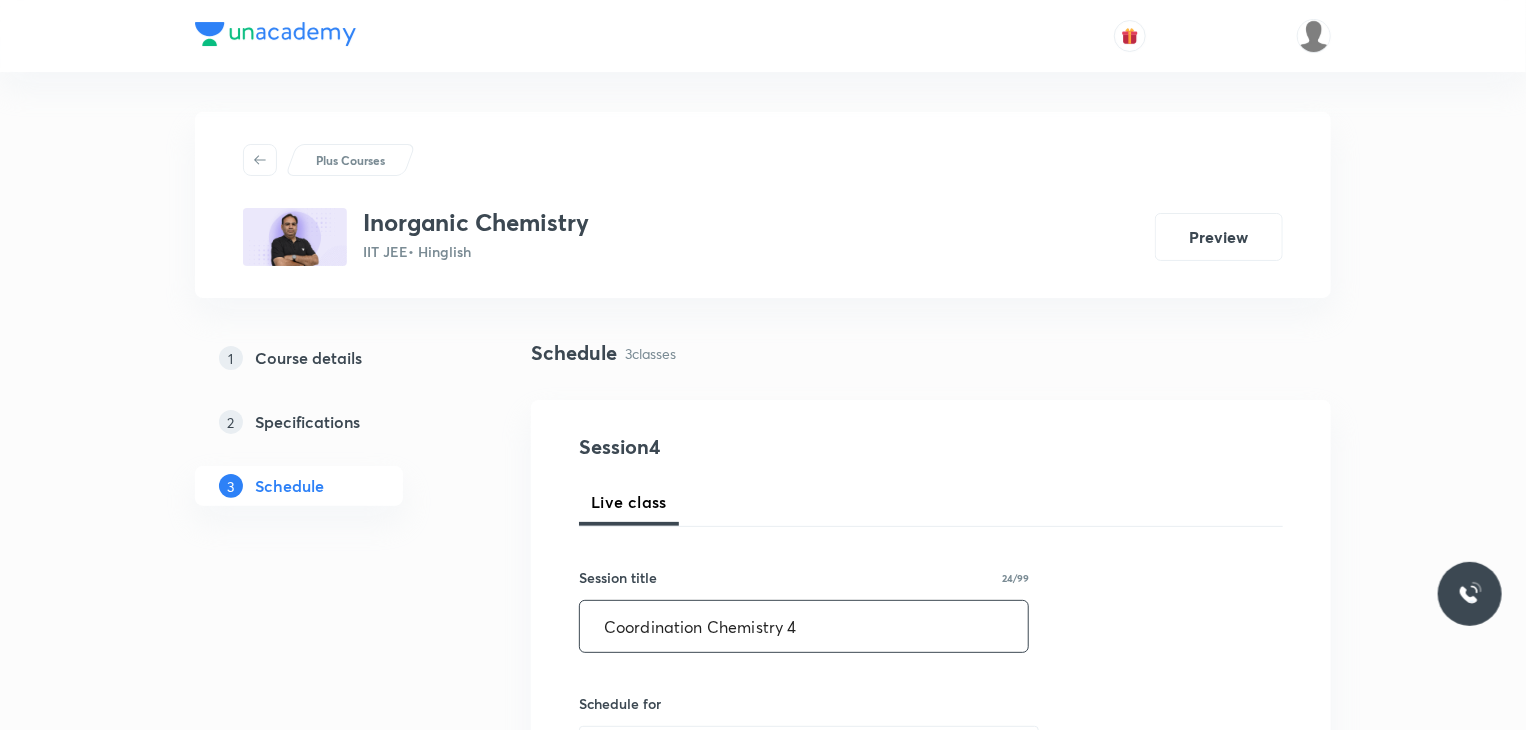 type on "Coordination Chemistry 4" 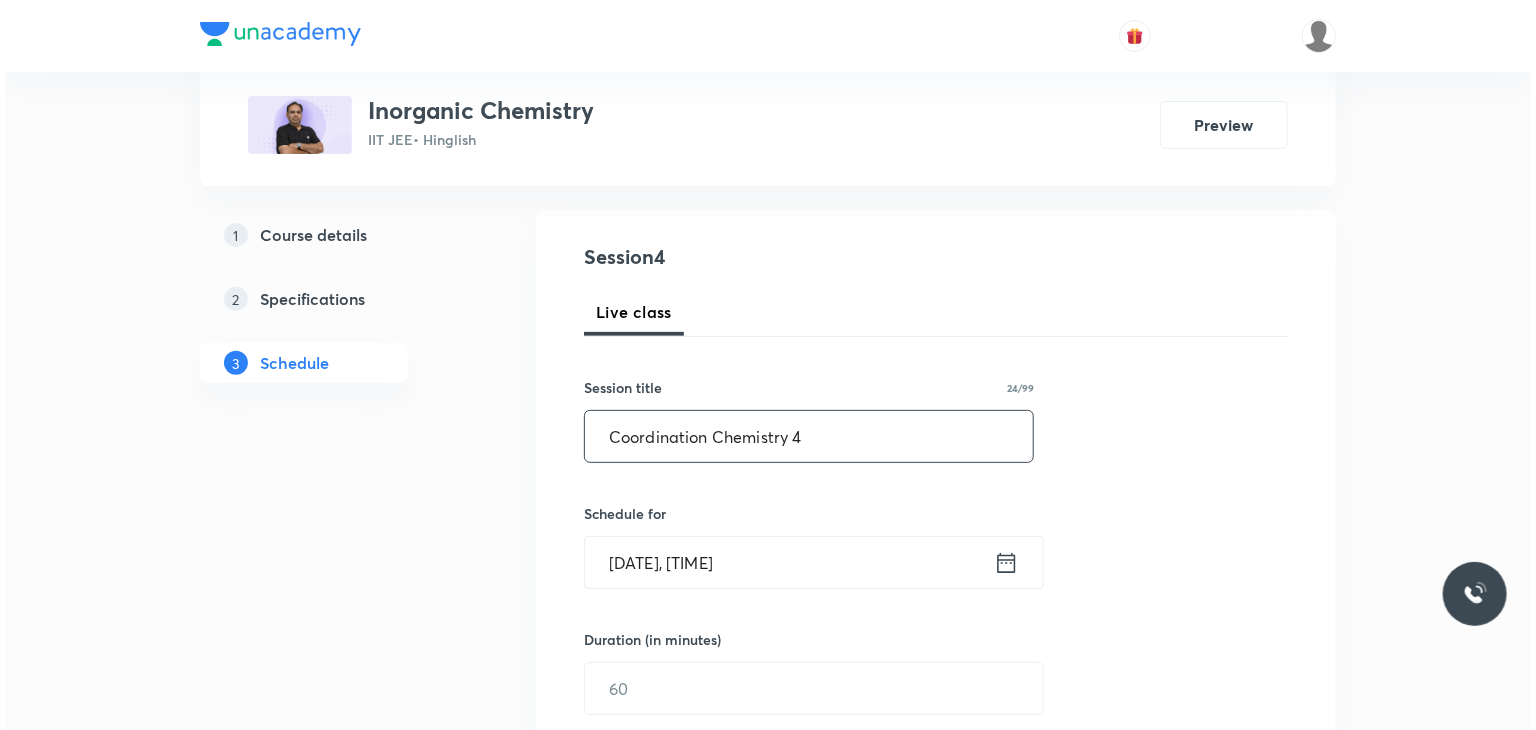 scroll, scrollTop: 200, scrollLeft: 0, axis: vertical 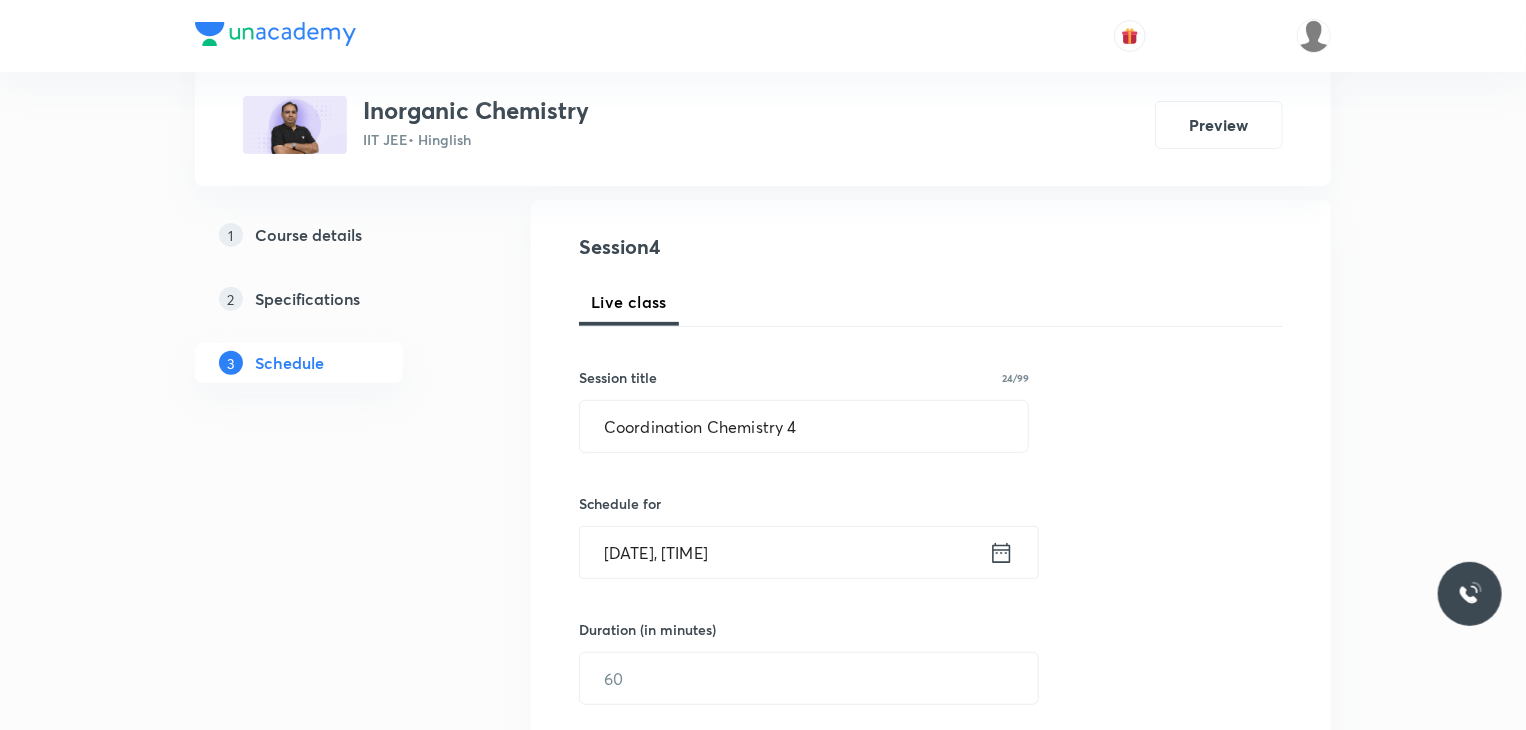 click on "Duration (in minutes)" at bounding box center [647, 629] 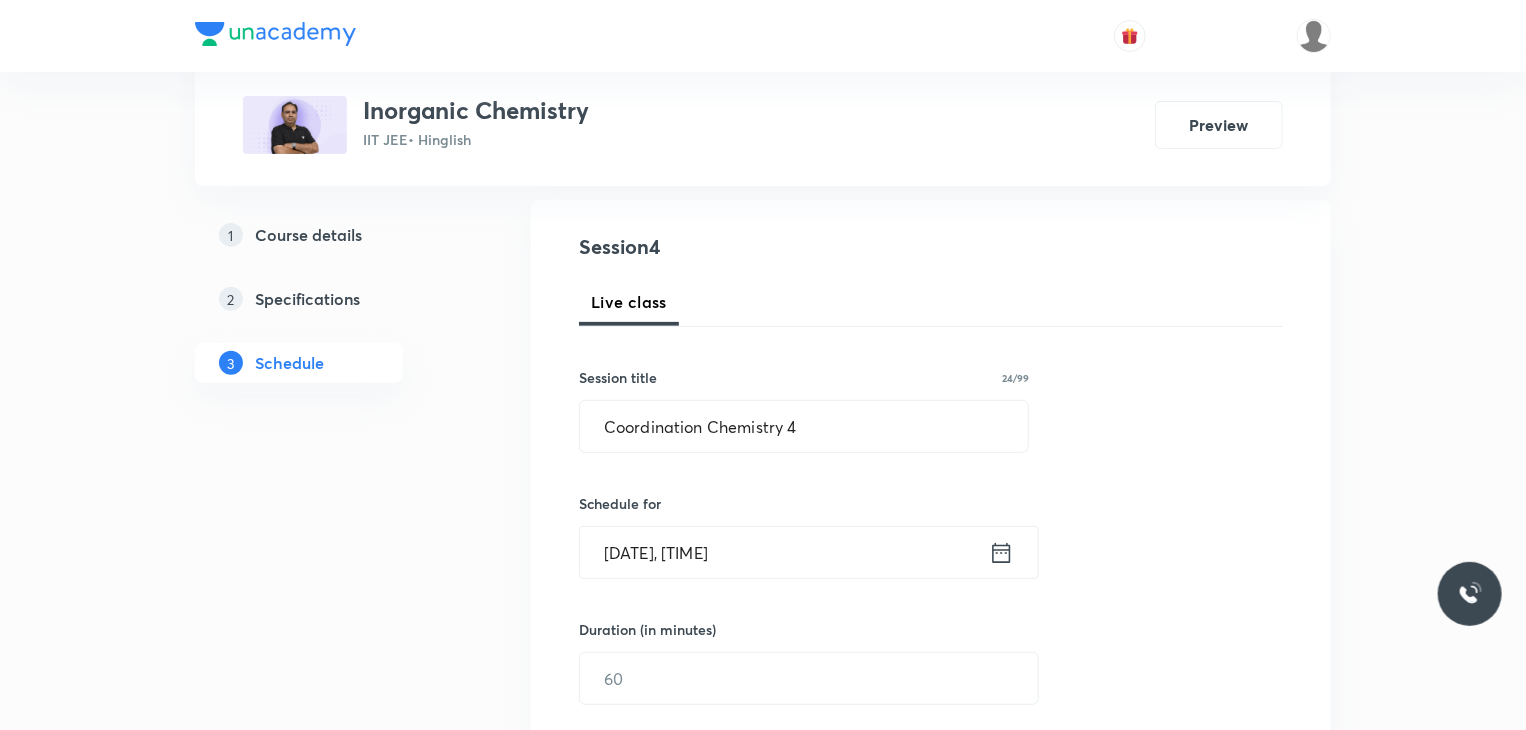 click on "[DATE], [TIME]" at bounding box center [784, 552] 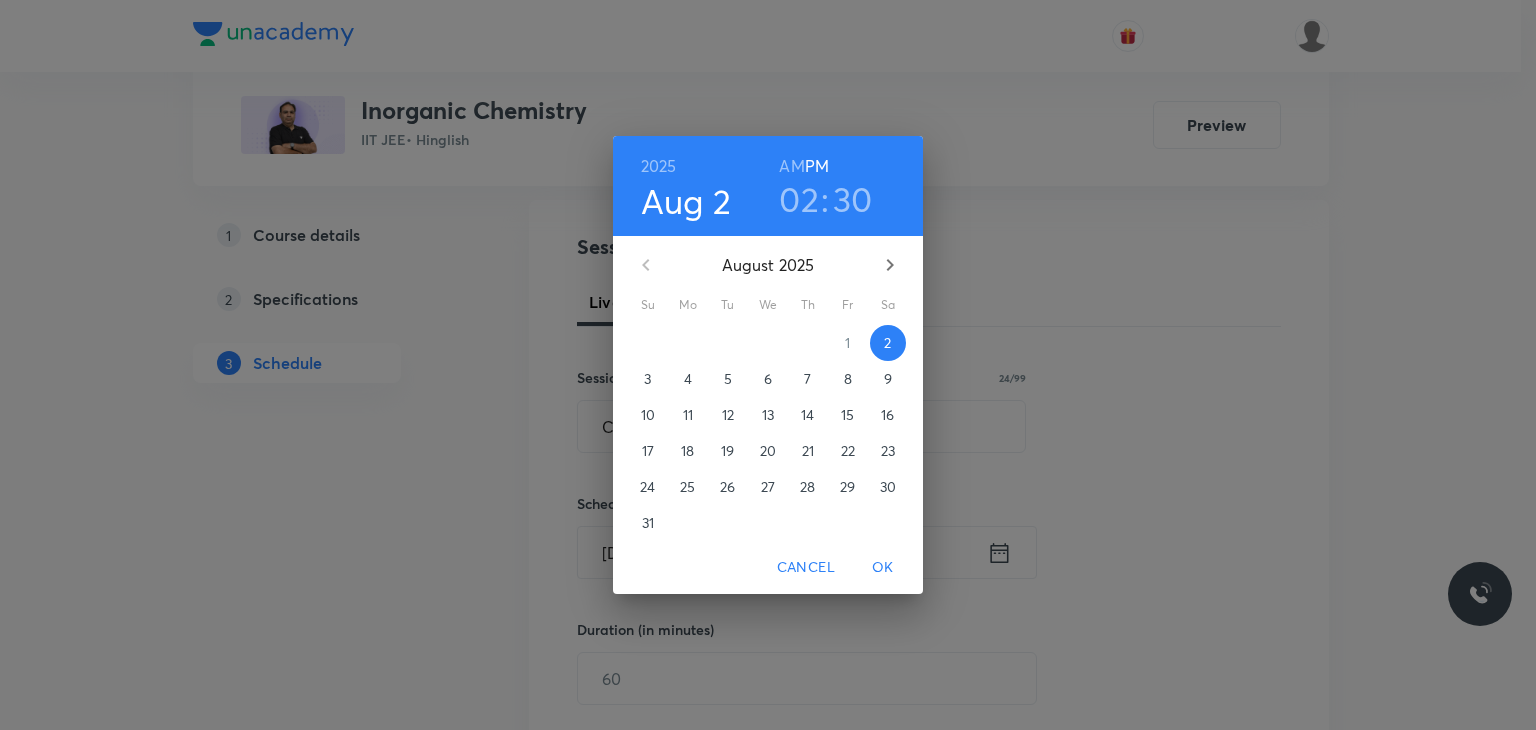 click on "02" at bounding box center (799, 199) 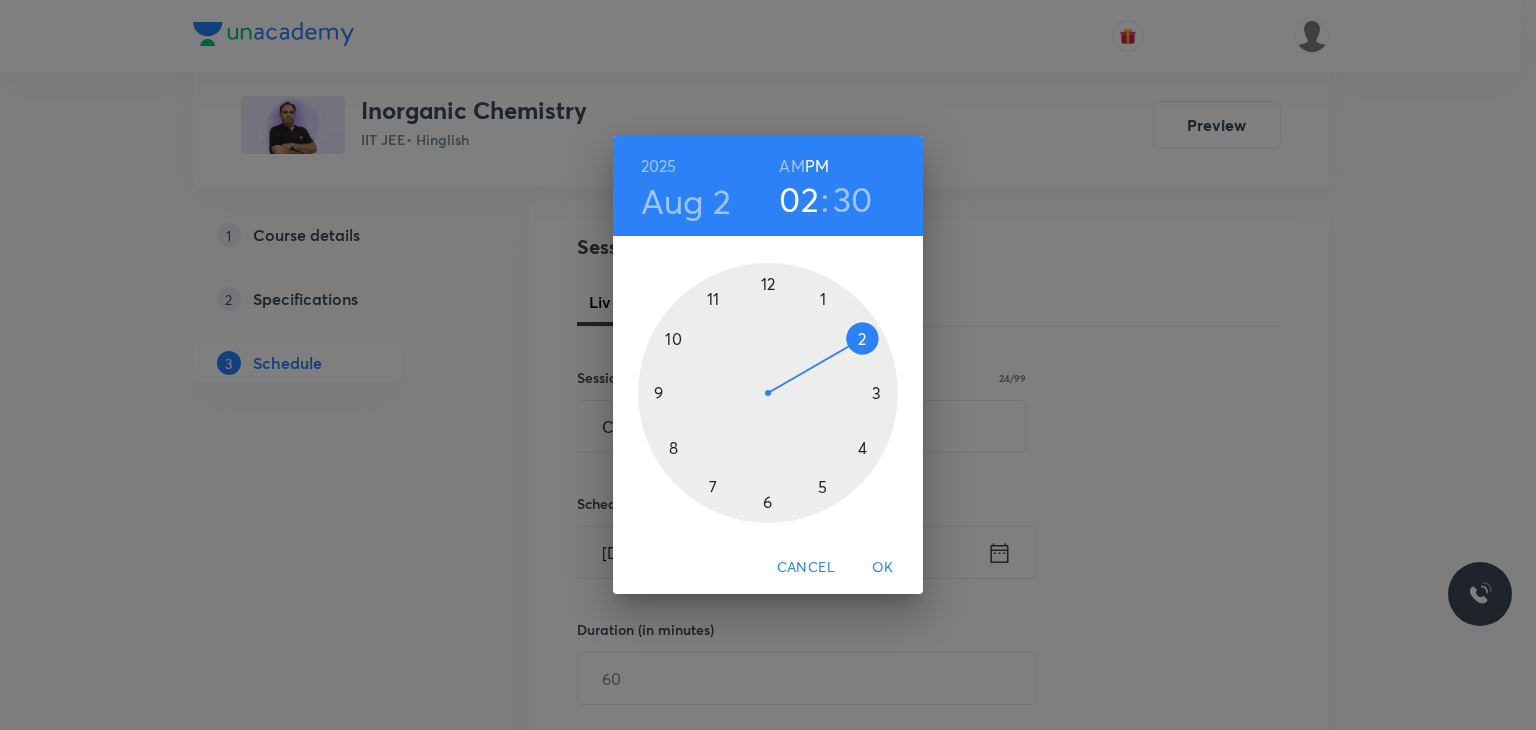 type 